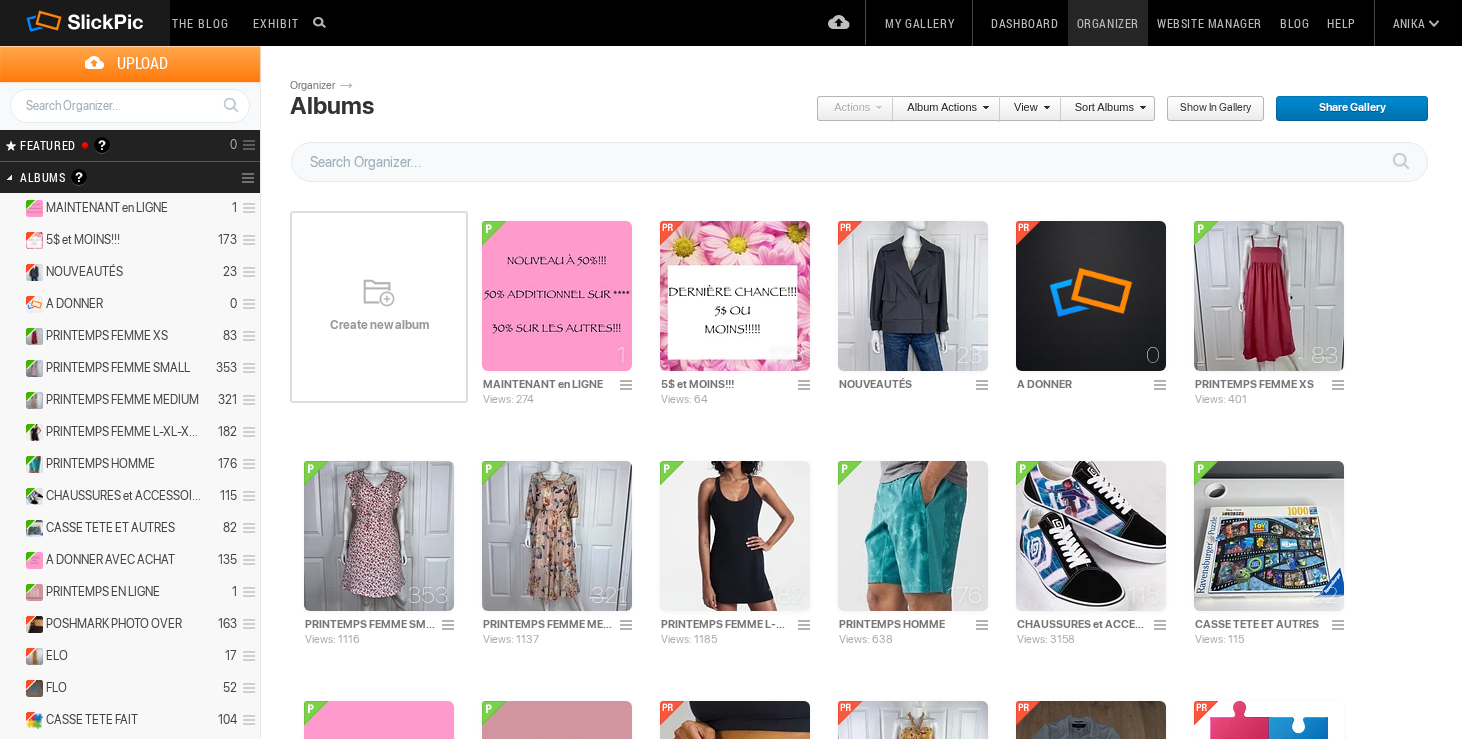 scroll, scrollTop: 0, scrollLeft: 0, axis: both 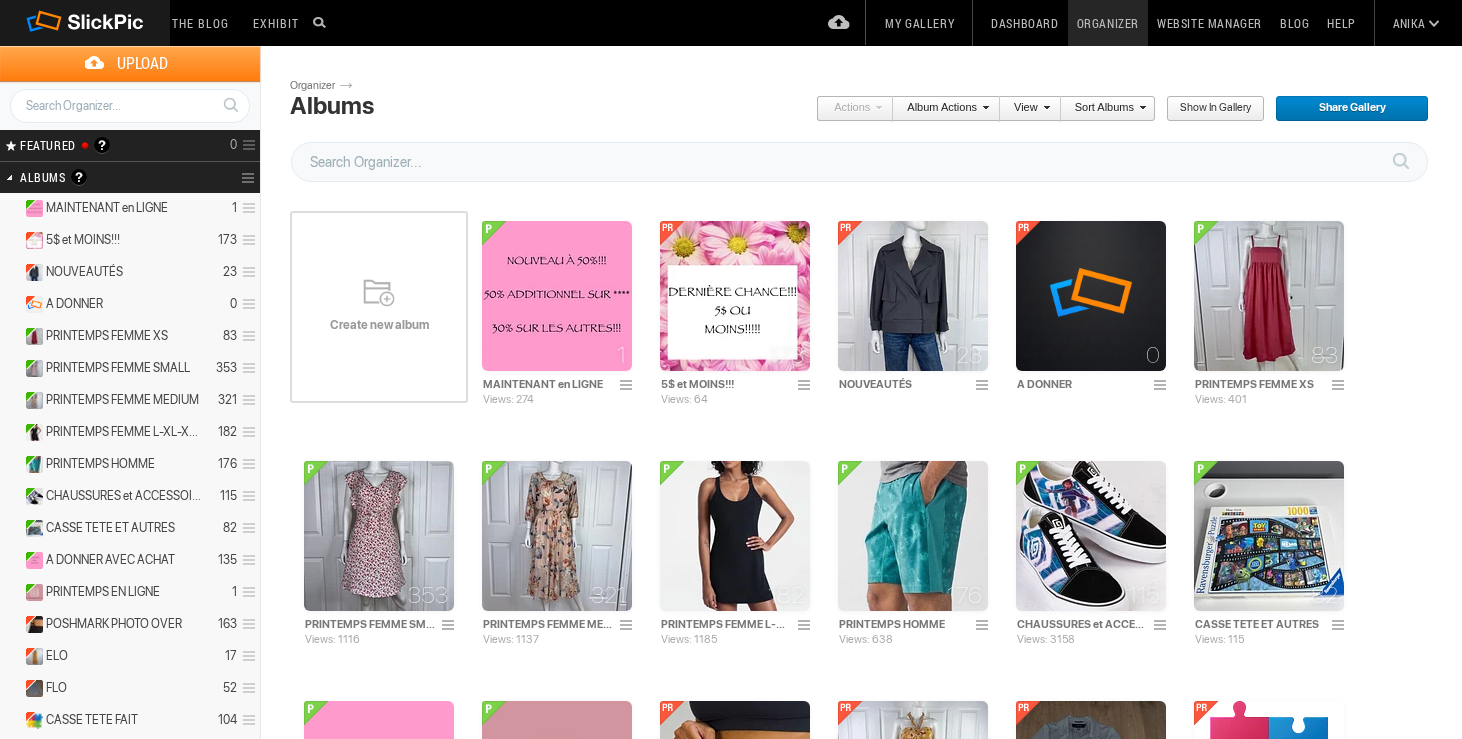 click on "My Gallery" at bounding box center [919, 23] 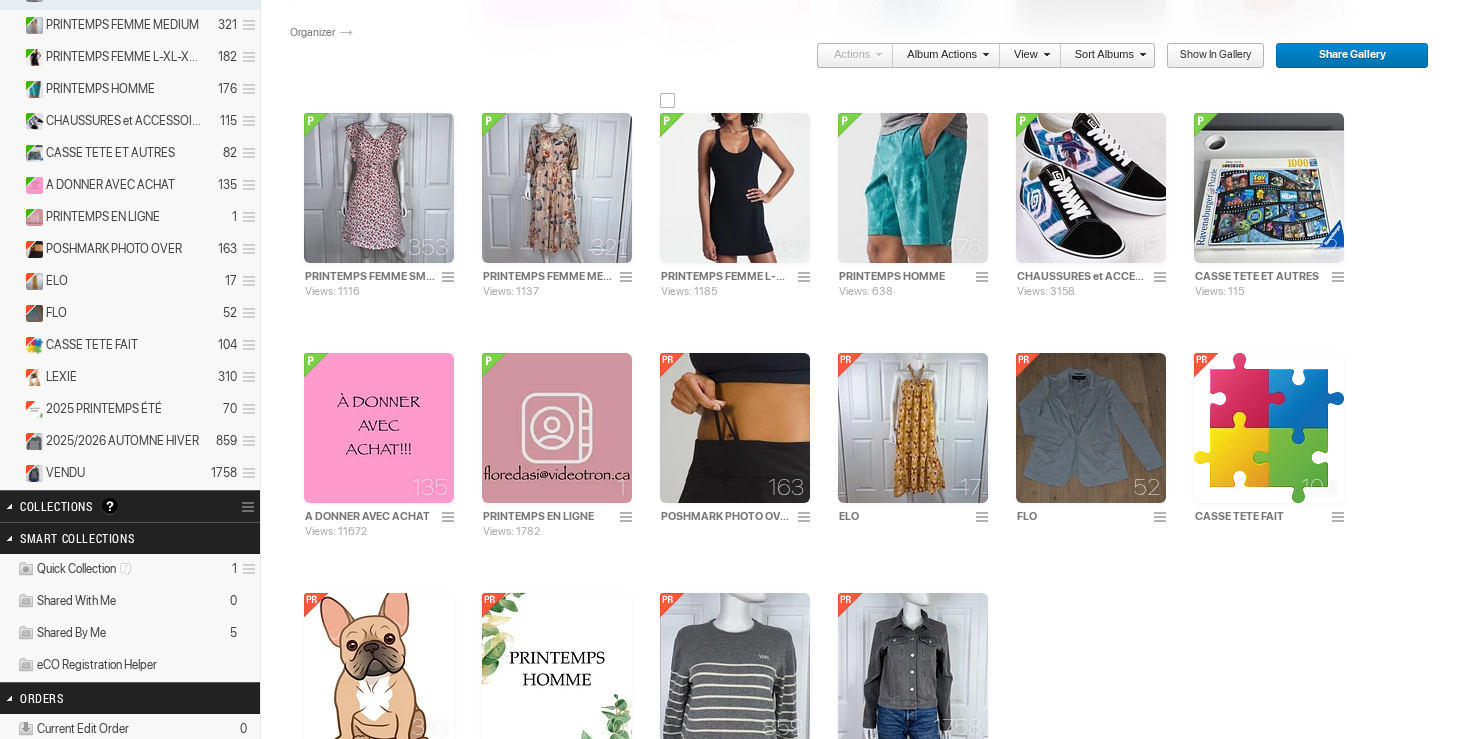 scroll, scrollTop: 404, scrollLeft: 0, axis: vertical 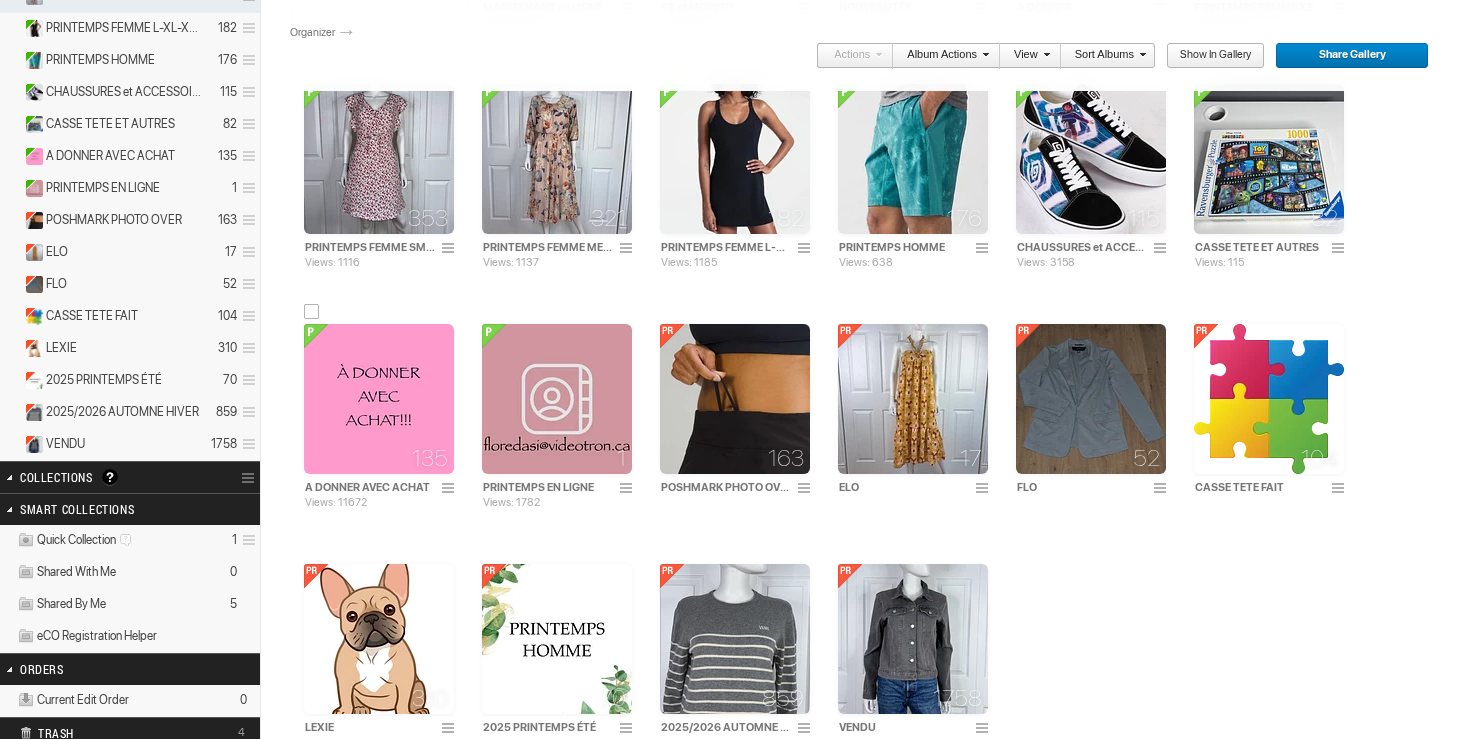 click at bounding box center (379, 399) 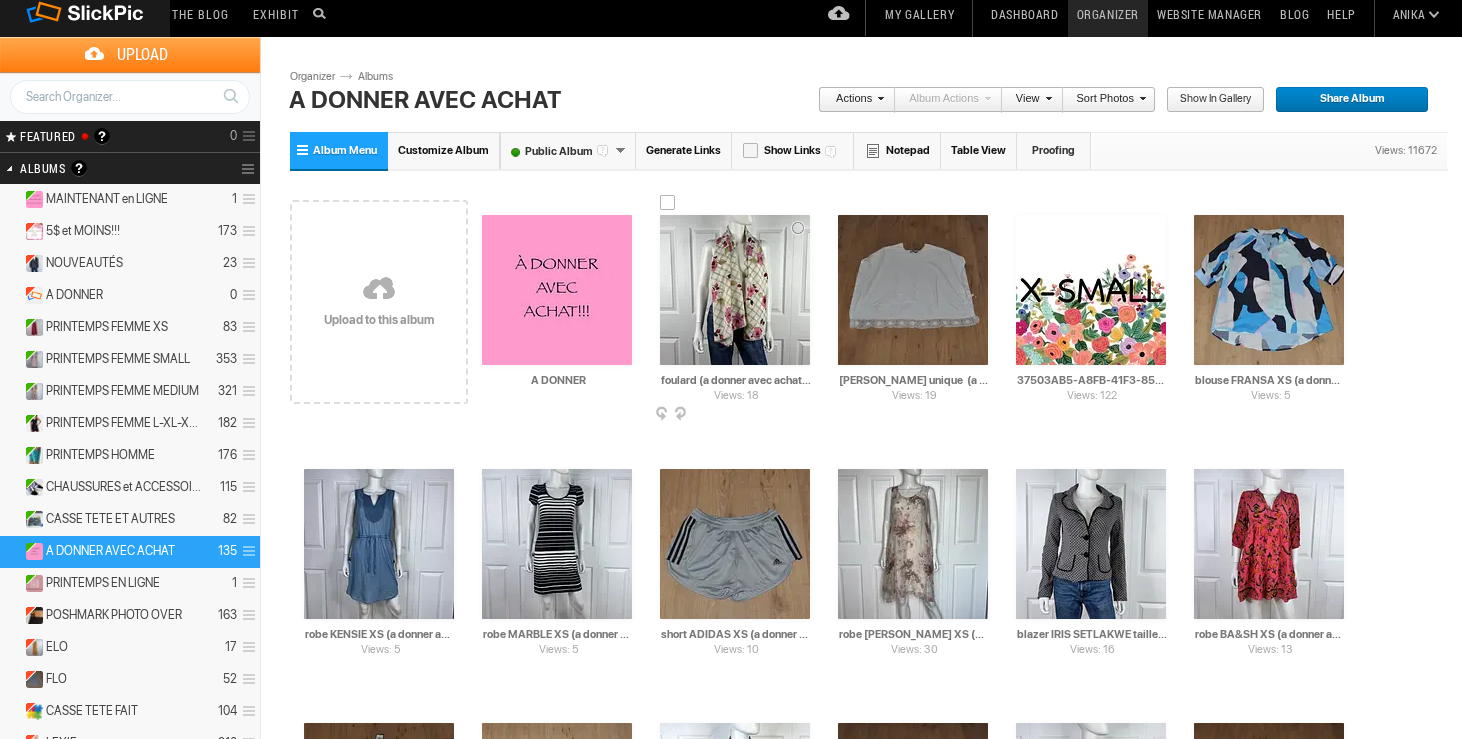 scroll, scrollTop: 18, scrollLeft: 0, axis: vertical 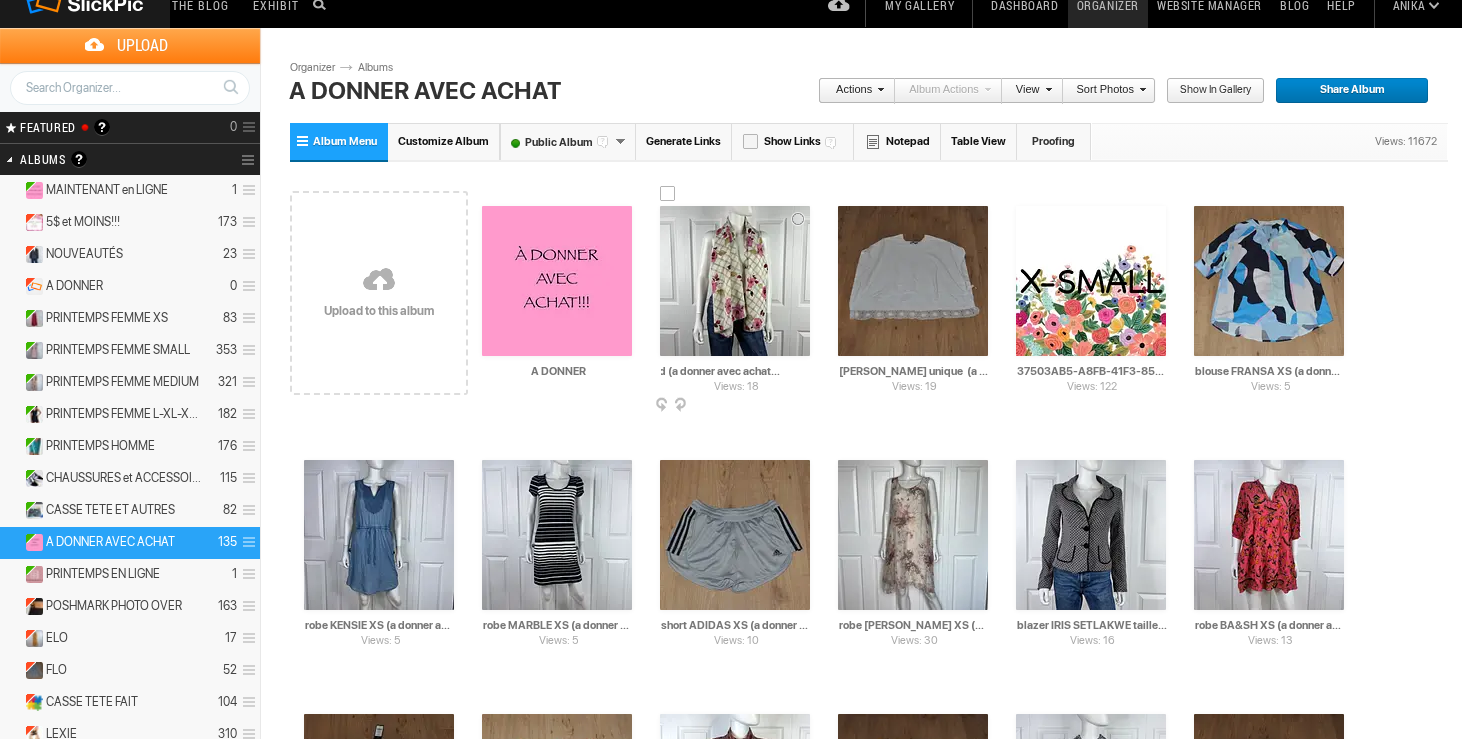 drag, startPoint x: 767, startPoint y: 370, endPoint x: 820, endPoint y: 371, distance: 53.009434 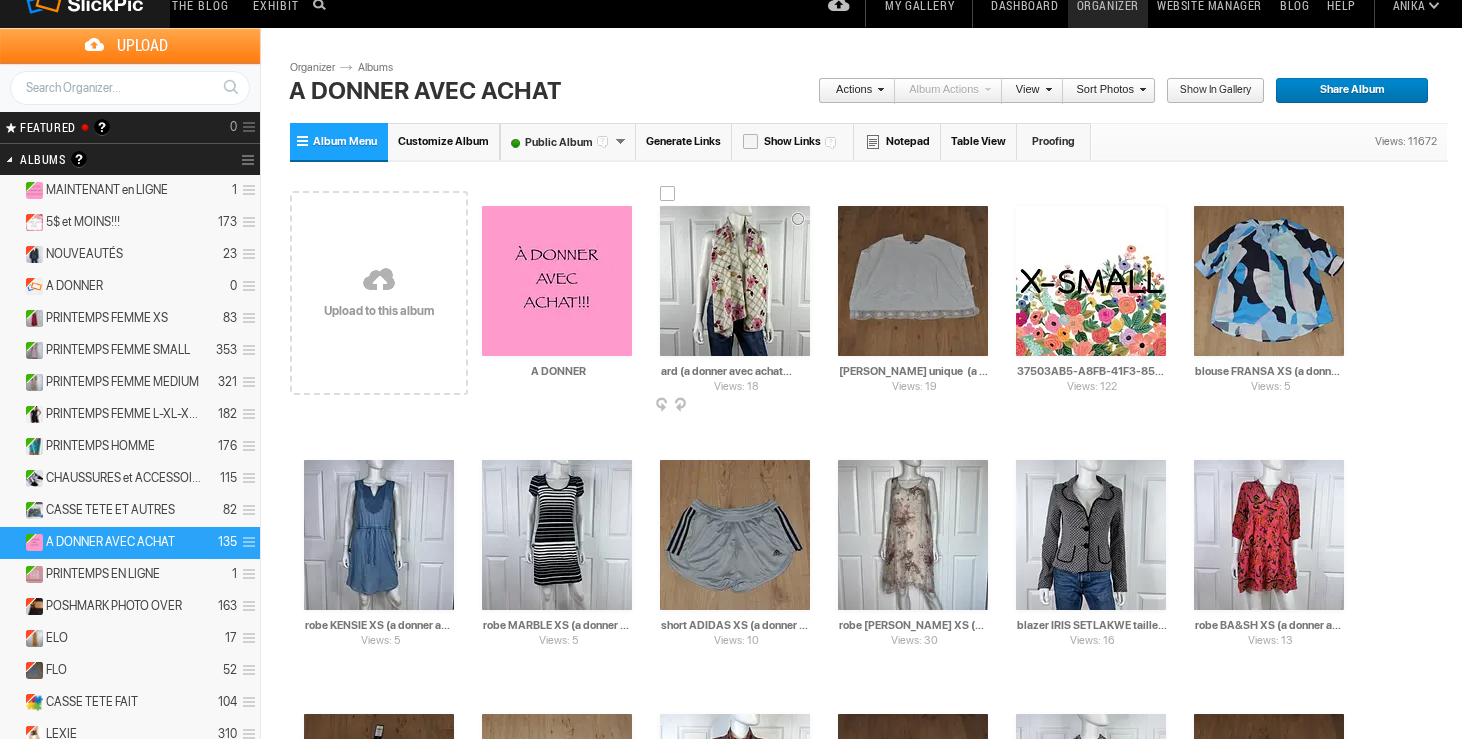 scroll, scrollTop: 0, scrollLeft: 20, axis: horizontal 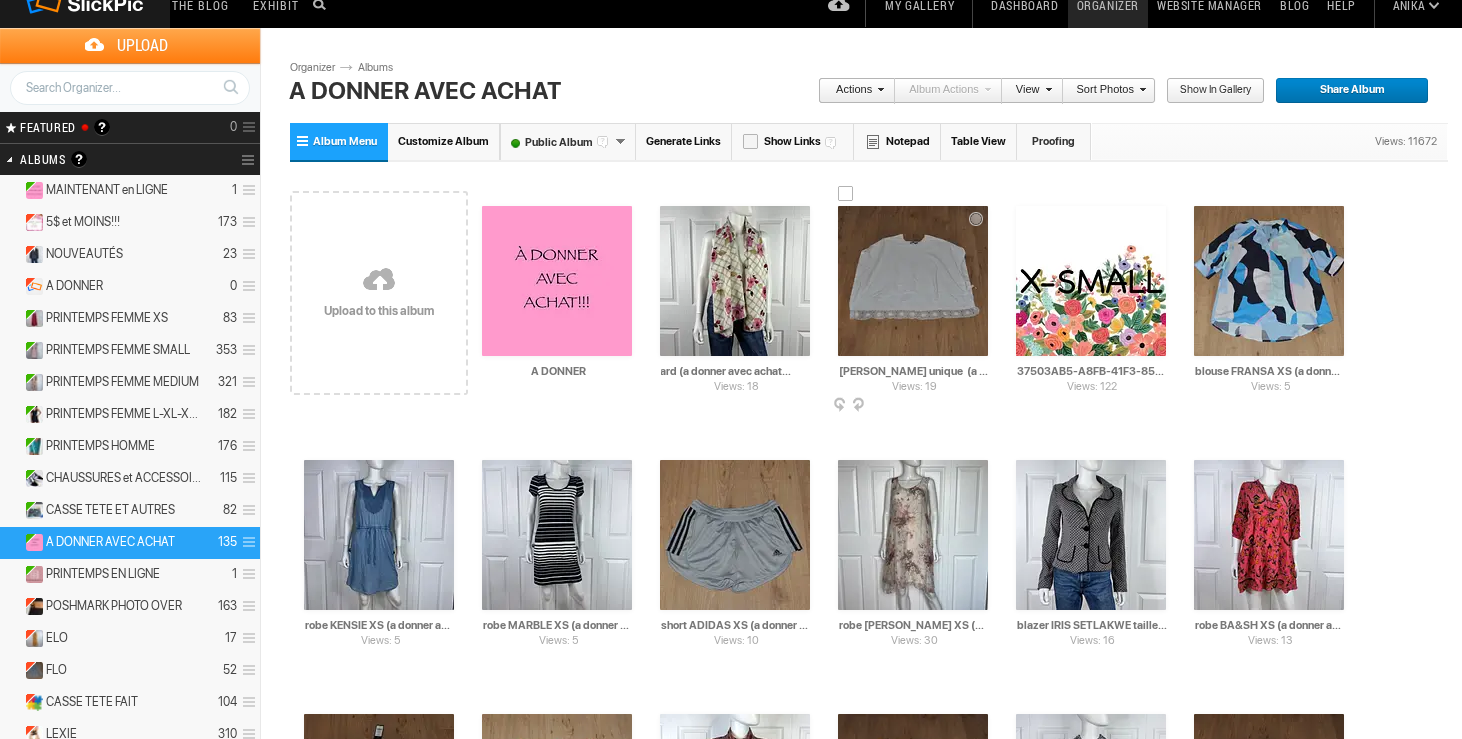 type on "foulard (a donner avec achat de 5$)" 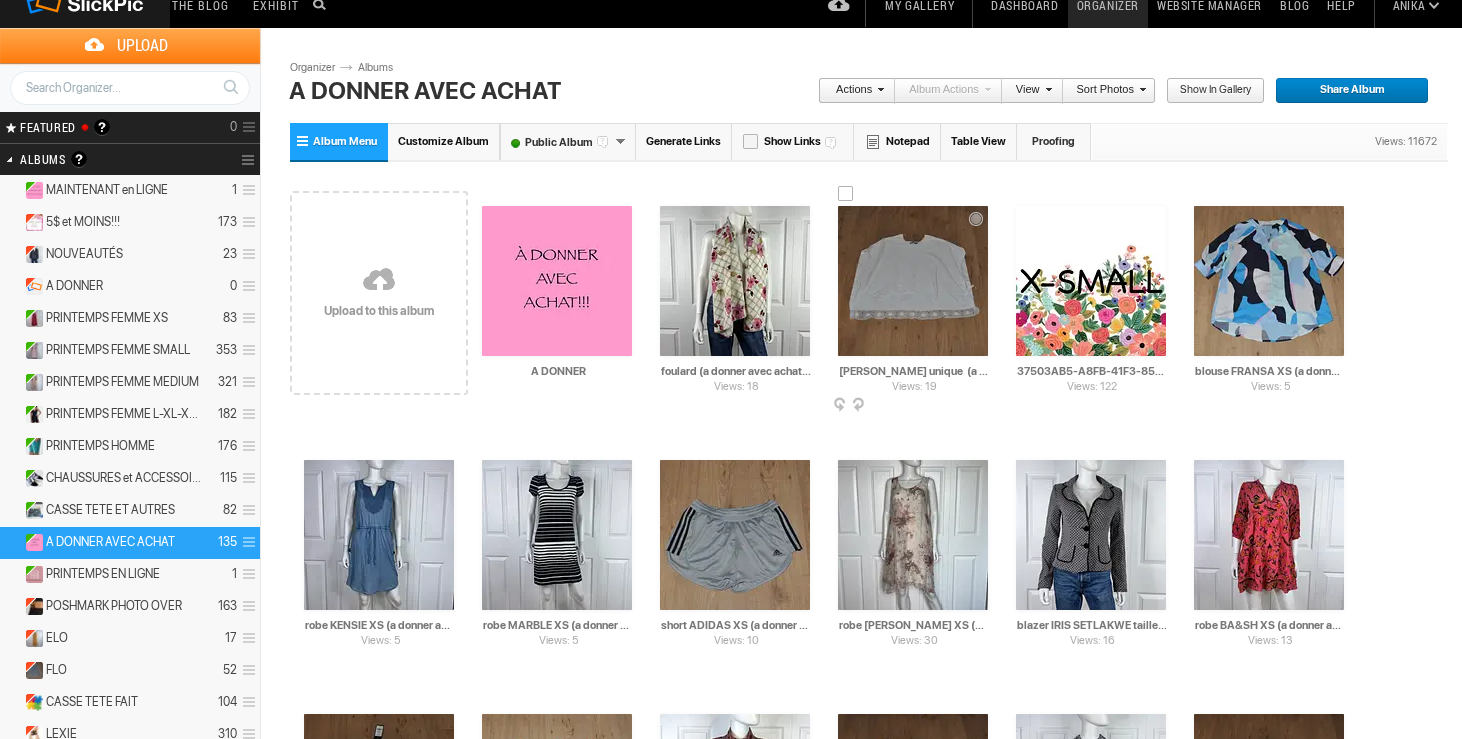 scroll, scrollTop: 0, scrollLeft: 193, axis: horizontal 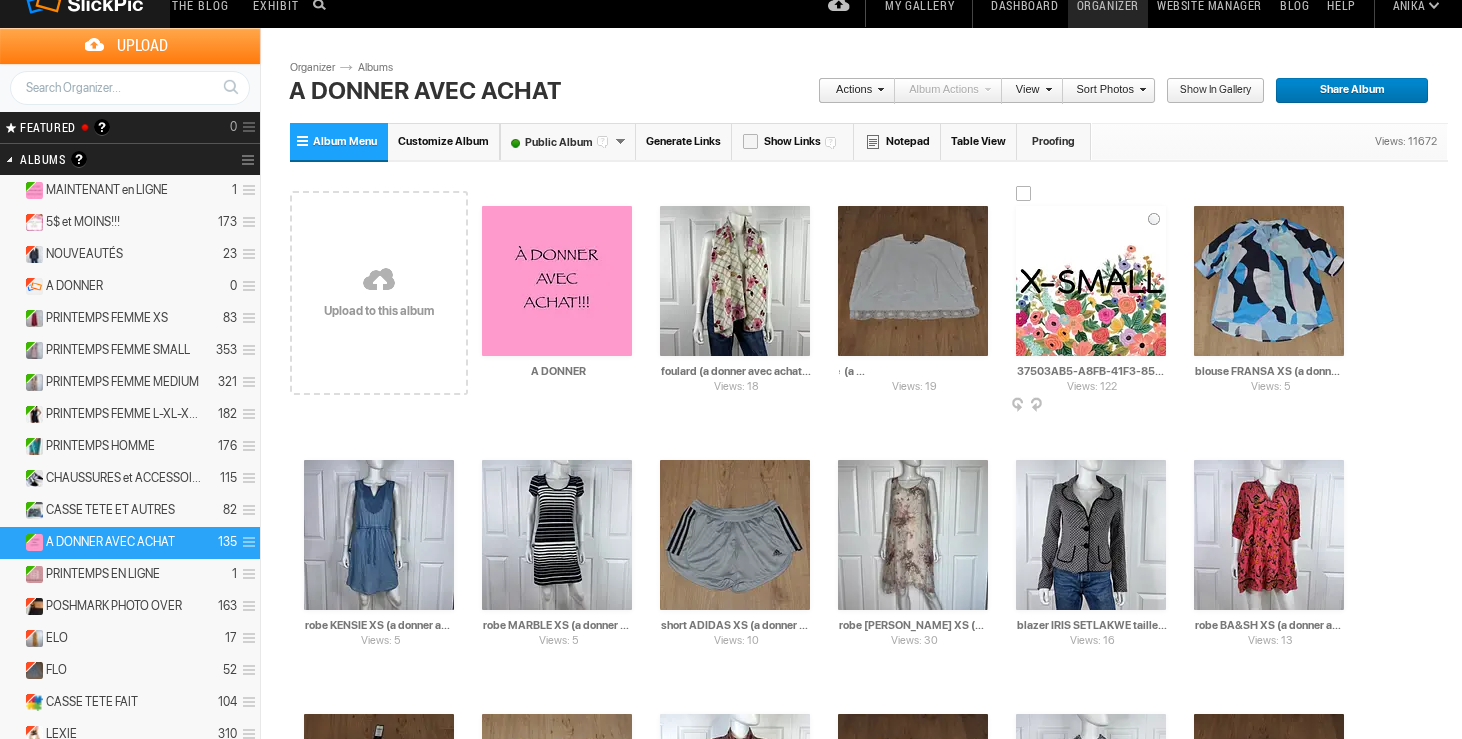 drag, startPoint x: 931, startPoint y: 368, endPoint x: 1011, endPoint y: 369, distance: 80.00625 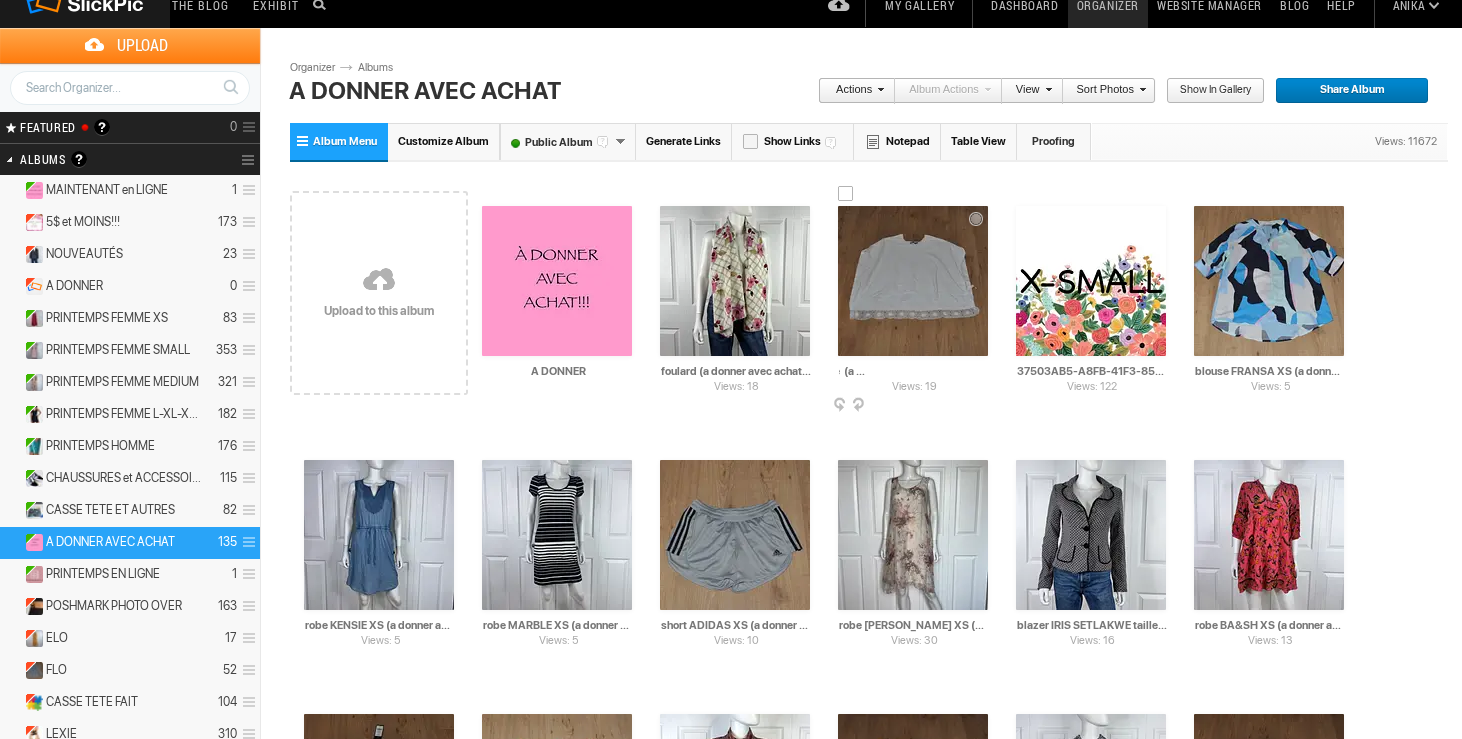 click on "poncho ERIC ALEXANDRE taille unique  (a donner avec achat de 25$)" at bounding box center (914, 371) 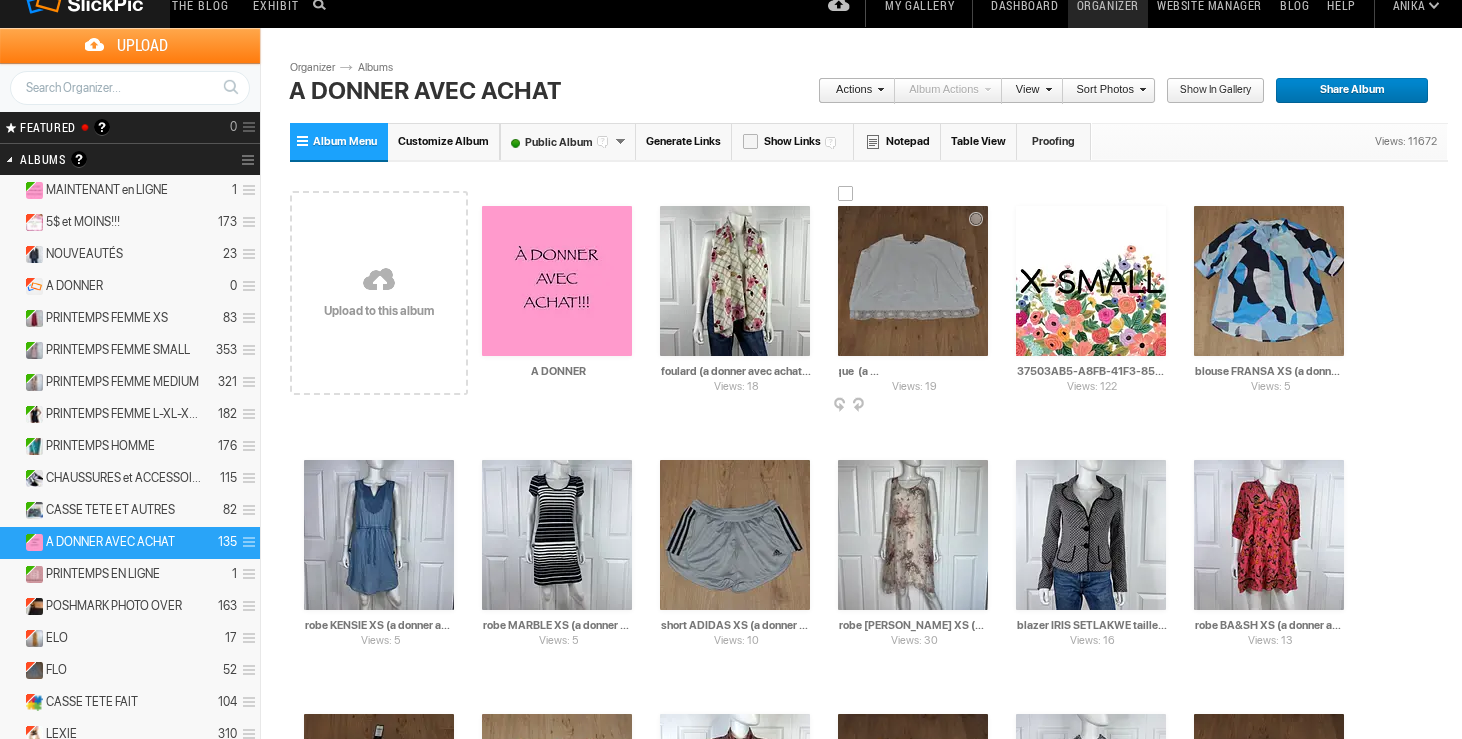 scroll, scrollTop: 0, scrollLeft: 180, axis: horizontal 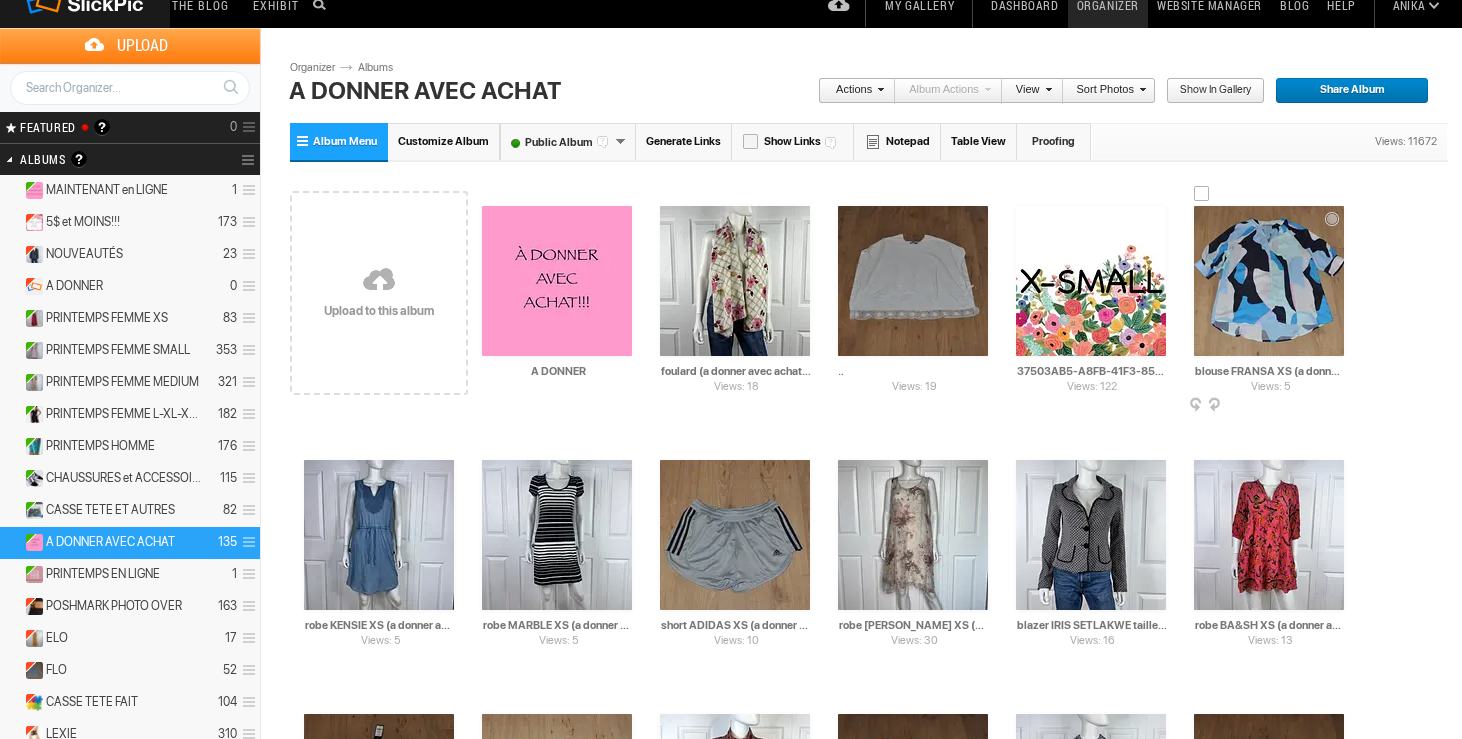 click at bounding box center (1202, 194) 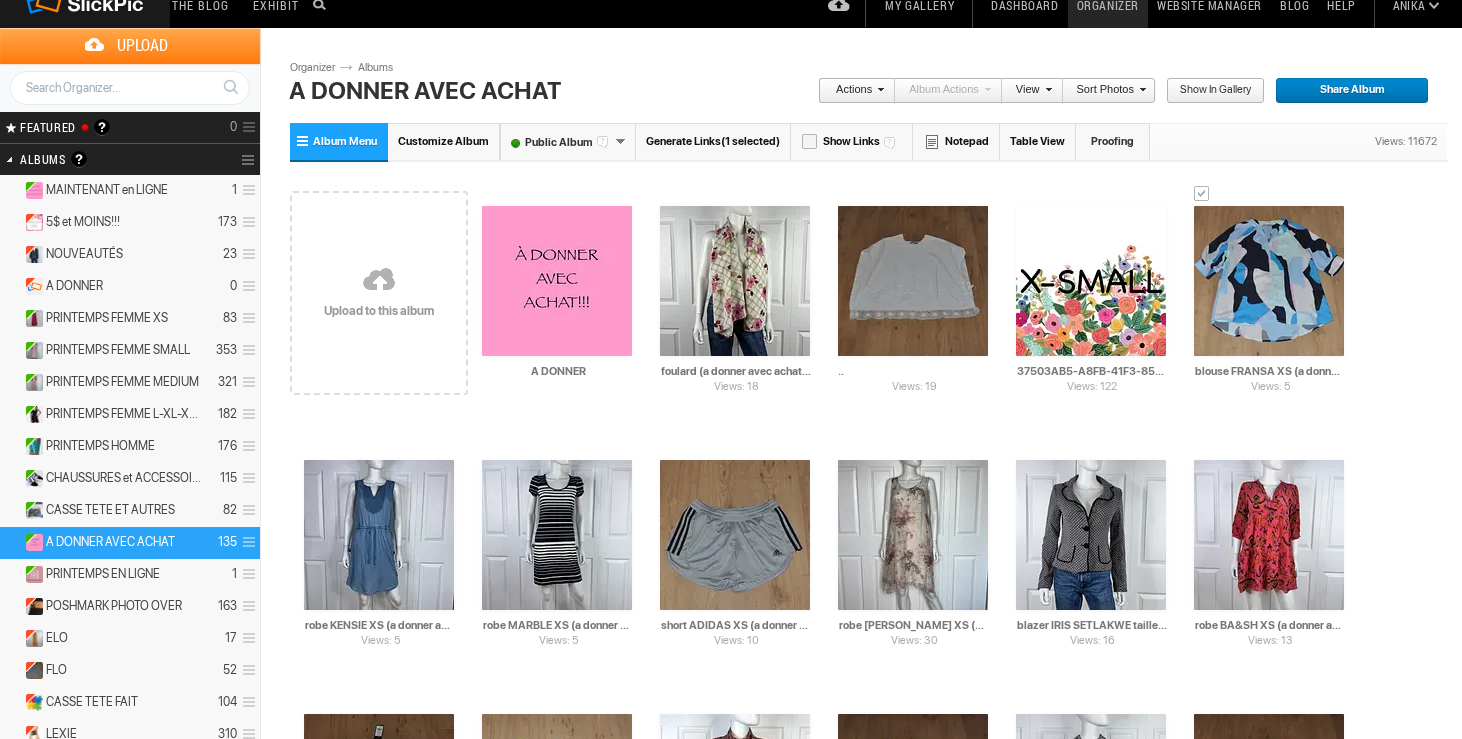 type on "[PERSON_NAME] taille unique  (a donner avec achat de 5$)" 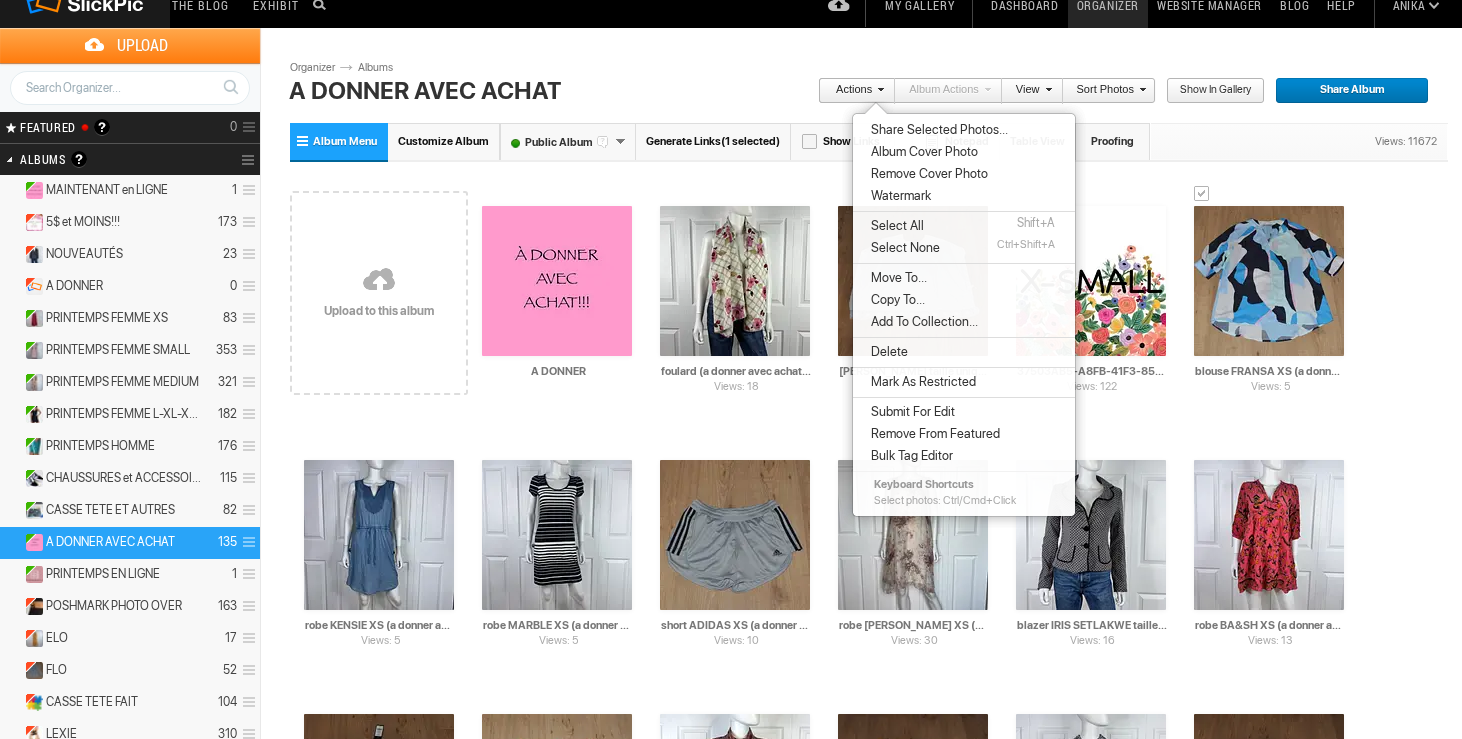 click on "Move To..." at bounding box center (896, 278) 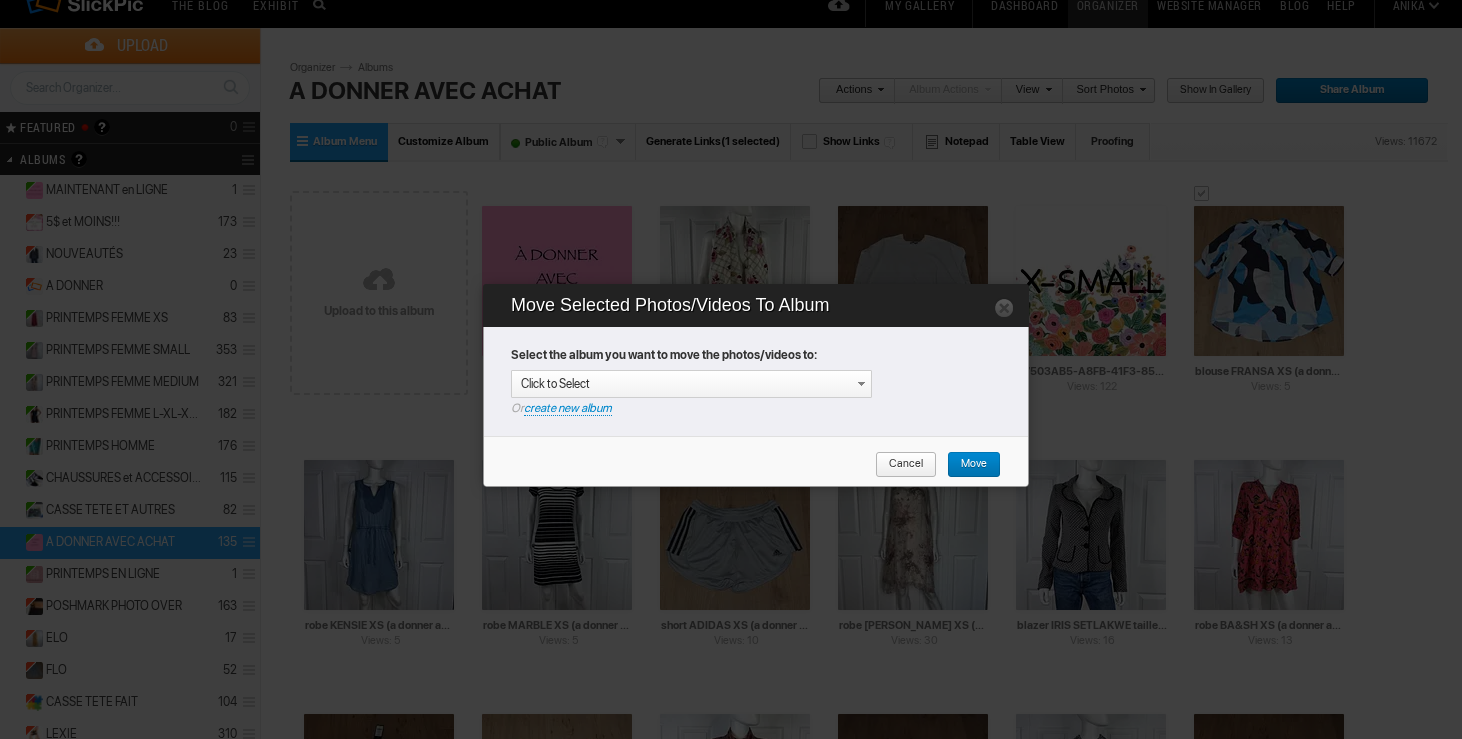 click on "create new album" at bounding box center (568, 408) 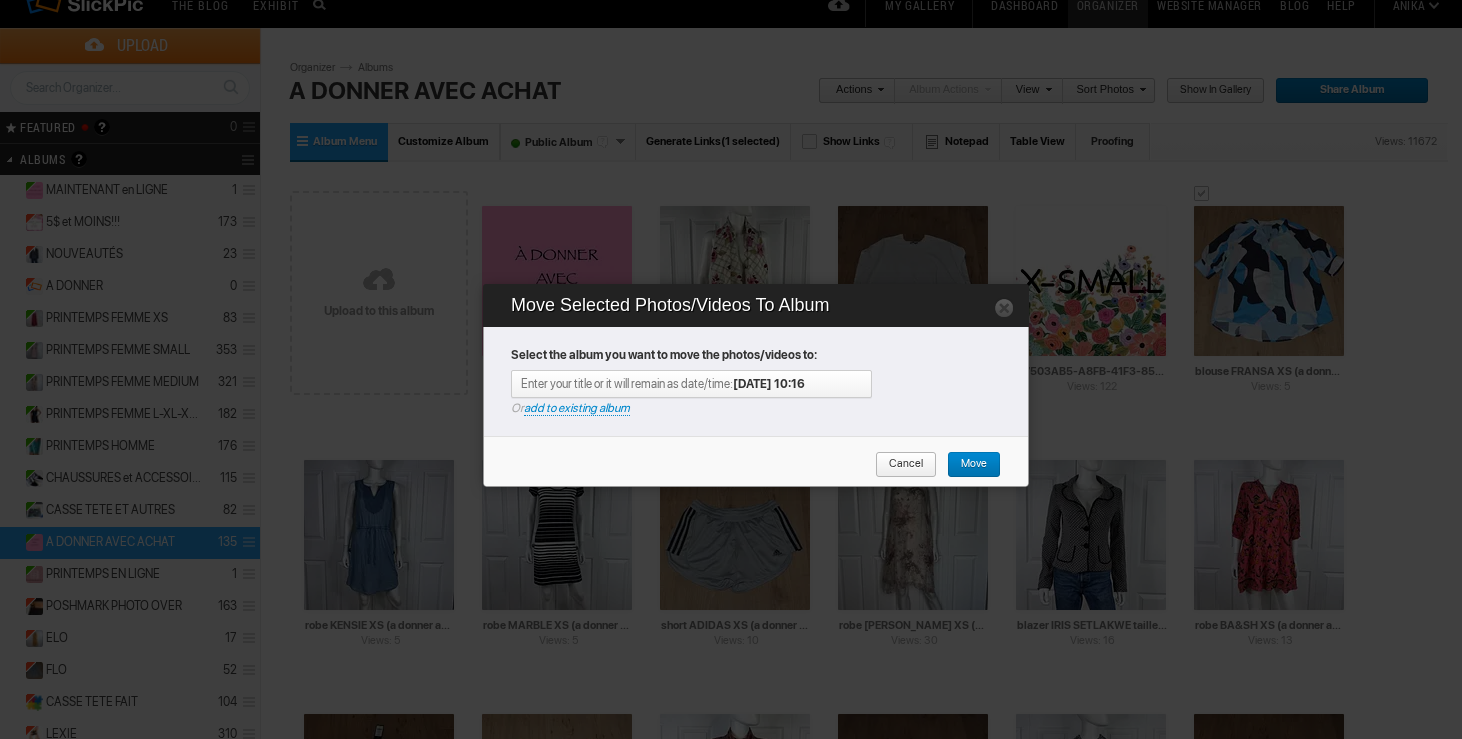 click on "Move" at bounding box center [967, 465] 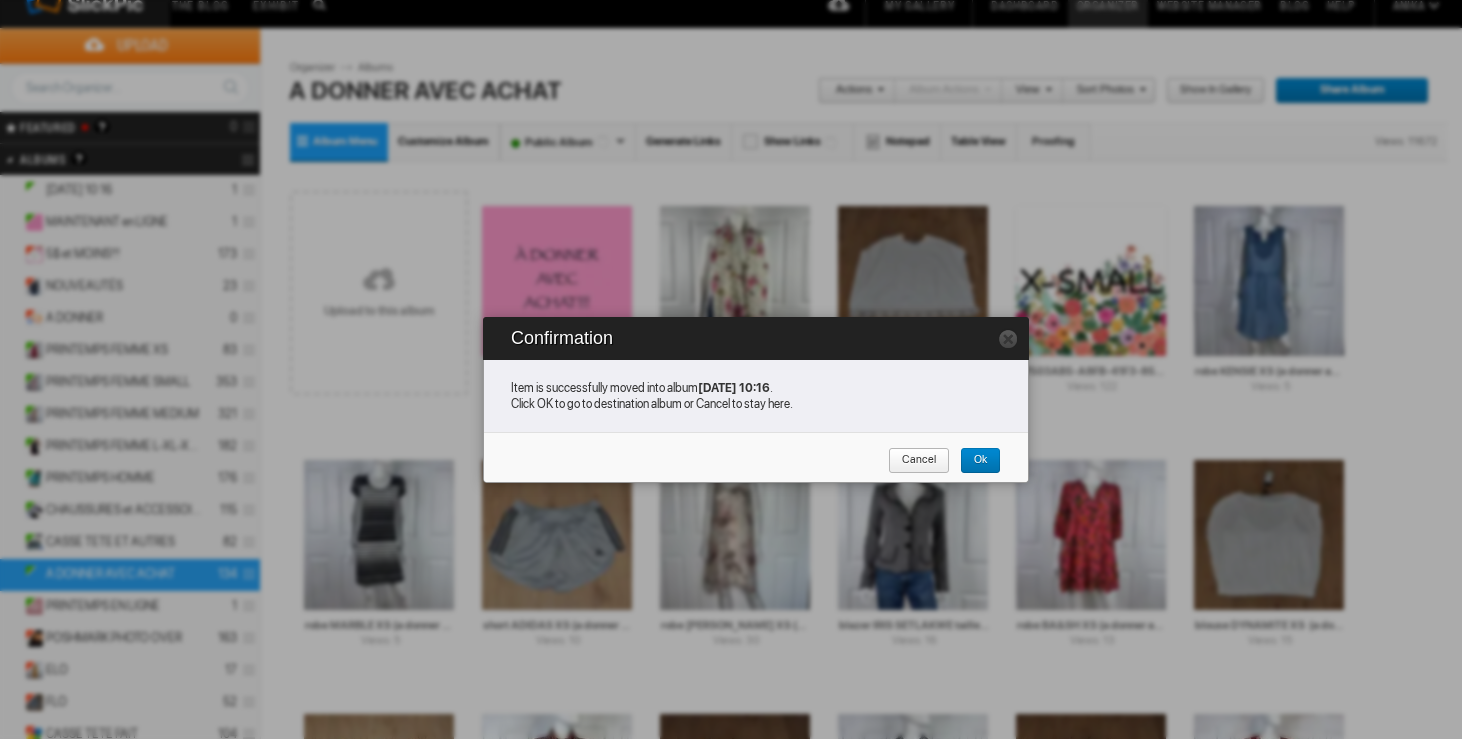 click on "Ok" at bounding box center [973, 461] 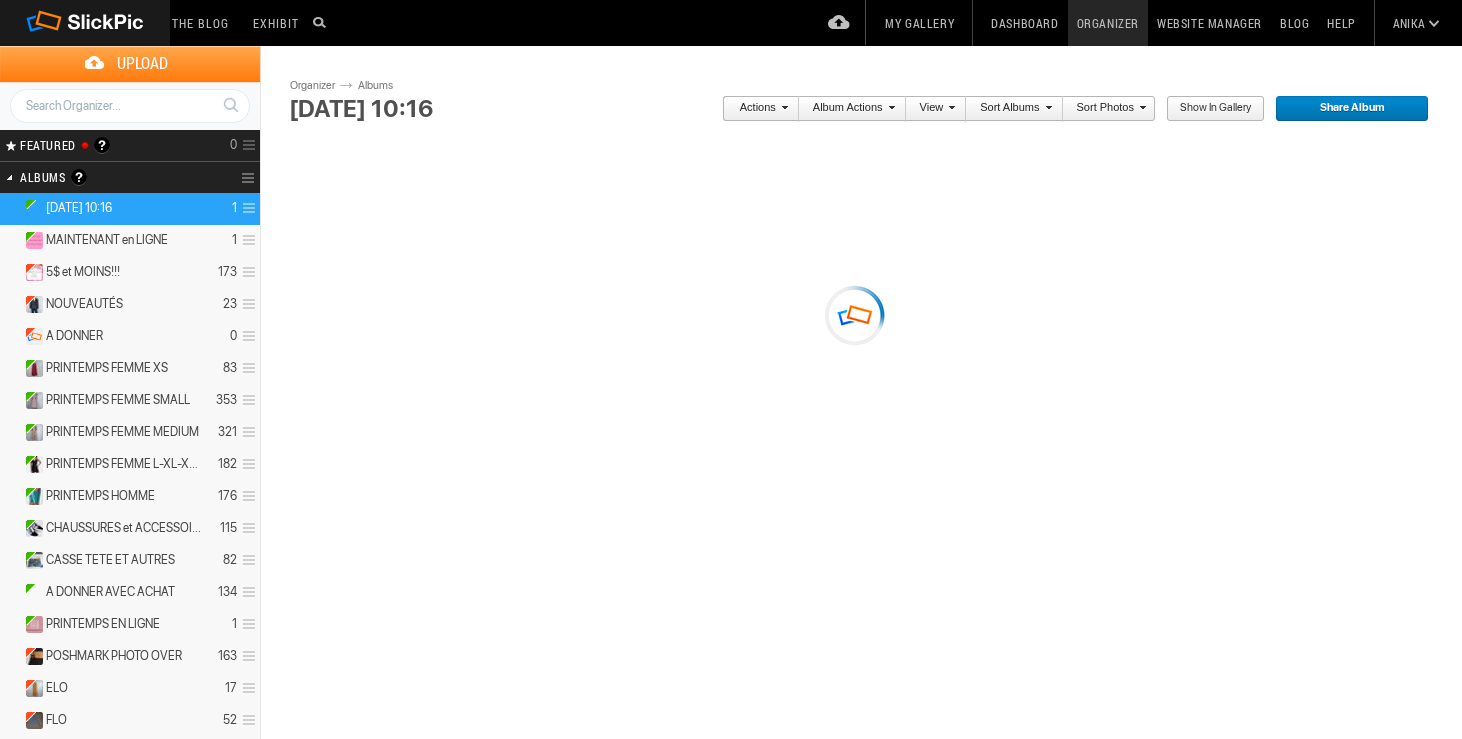 scroll, scrollTop: 0, scrollLeft: 0, axis: both 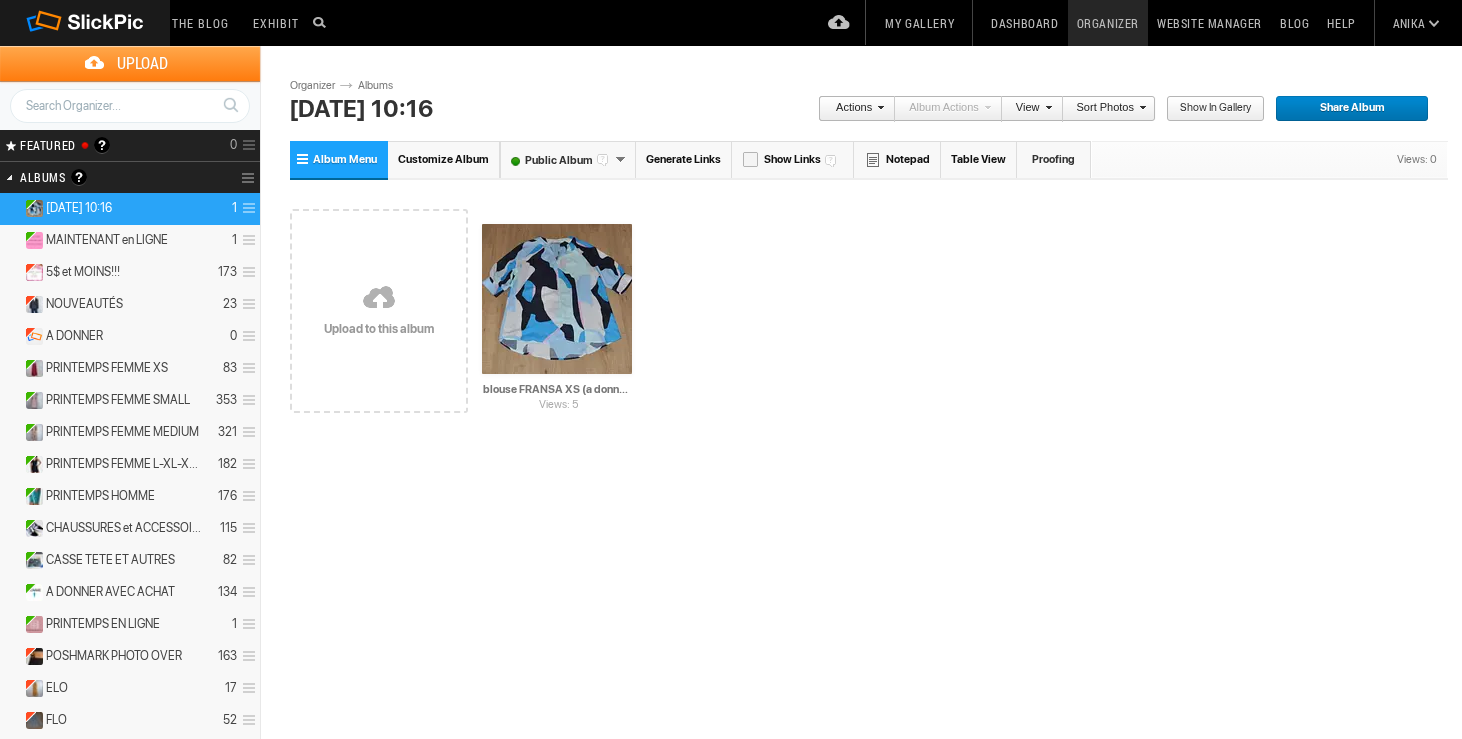 click on "Public Album" at bounding box center (568, 159) 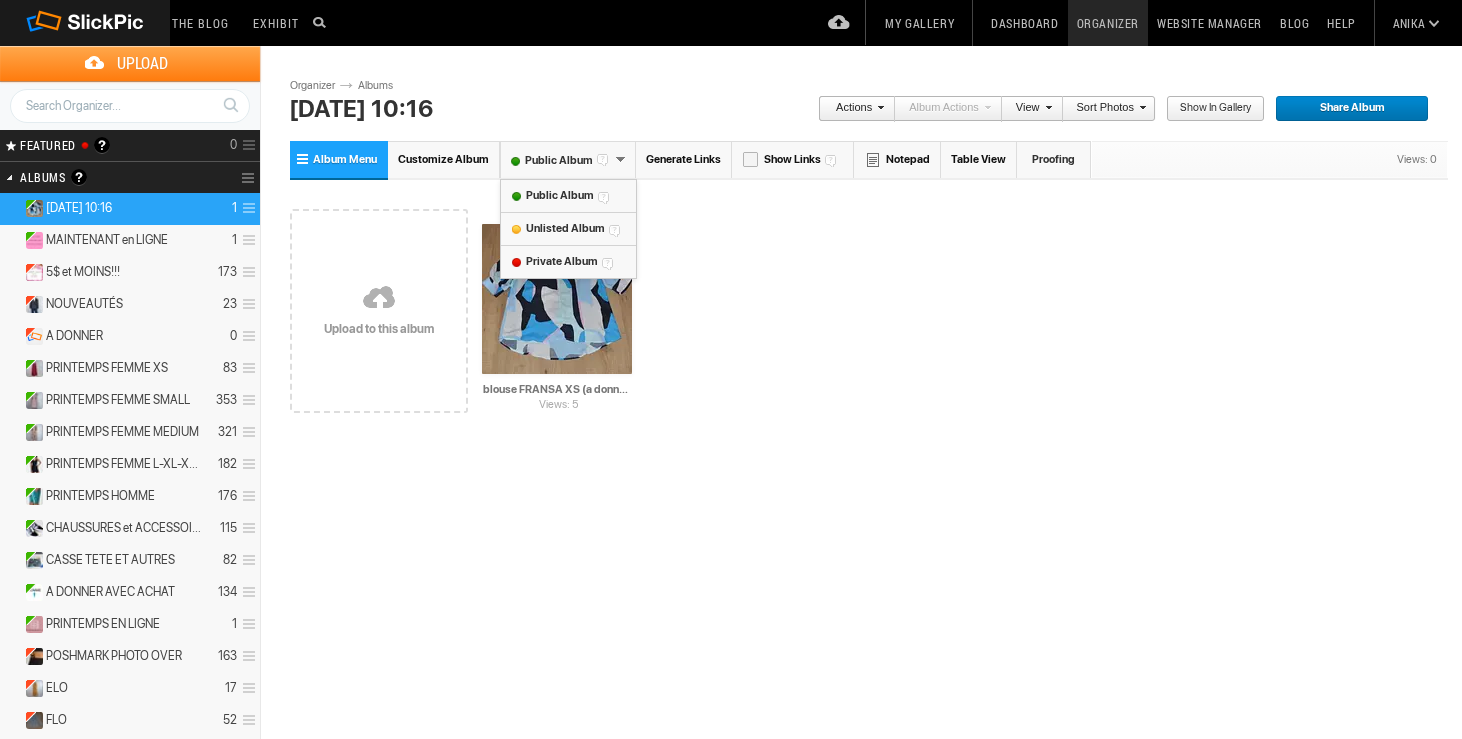 click on "Private Album" at bounding box center [561, 261] 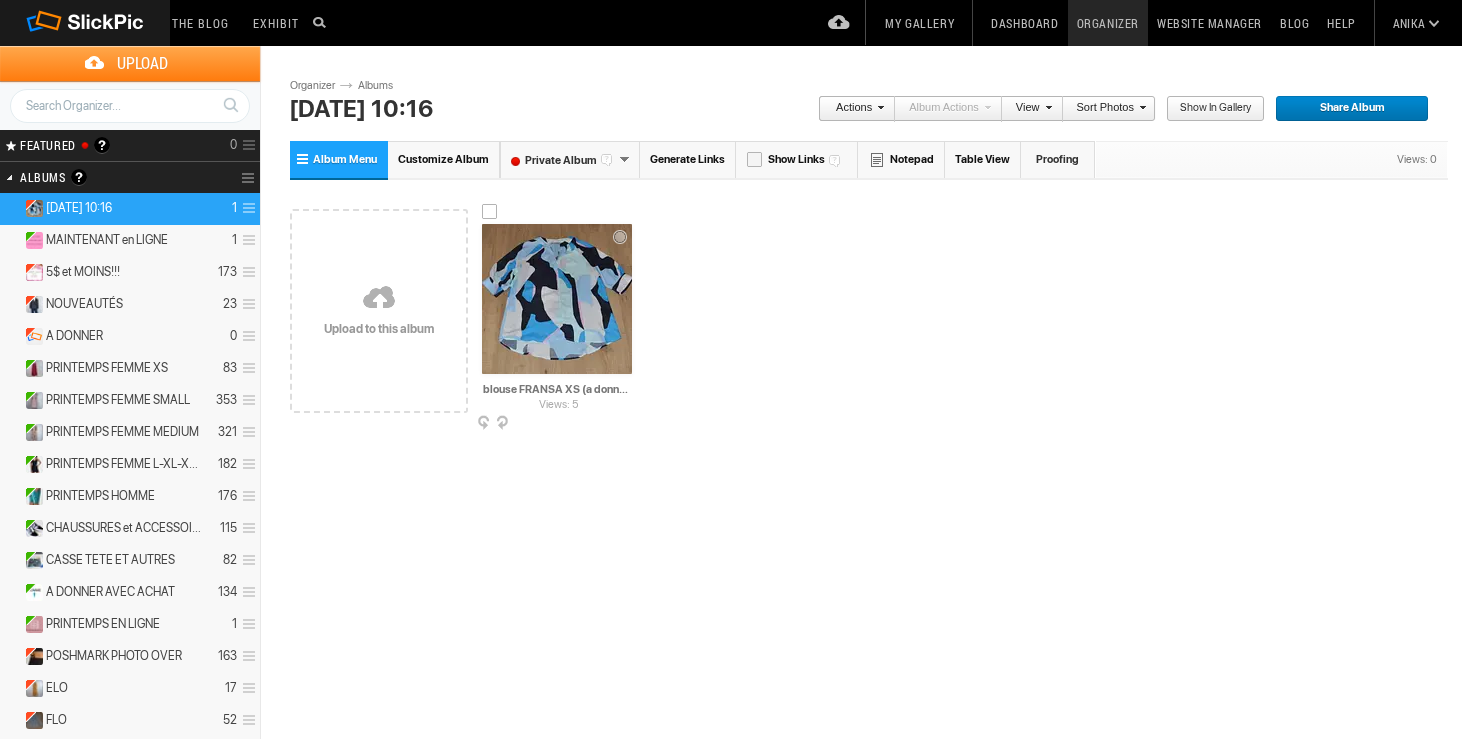 click at bounding box center (490, 212) 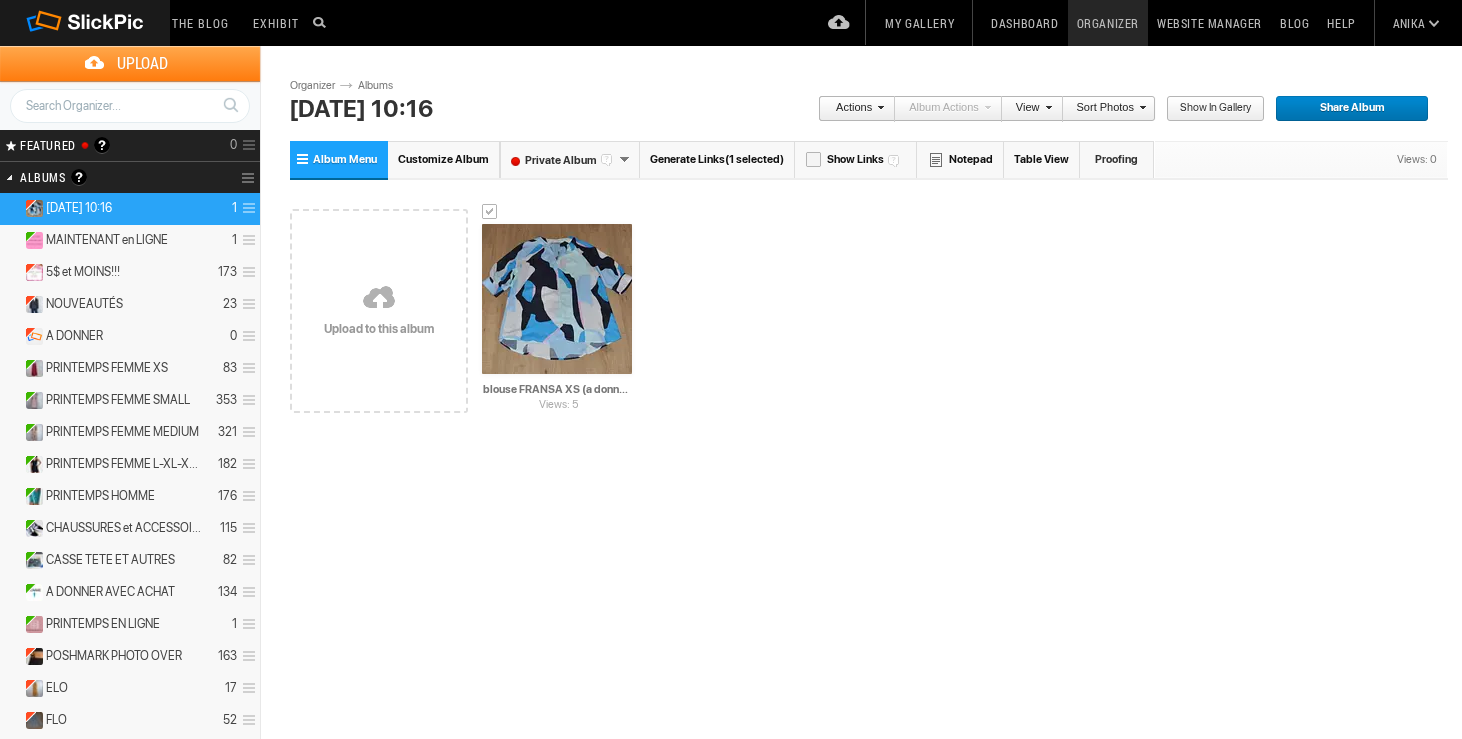 click at bounding box center (878, 107) 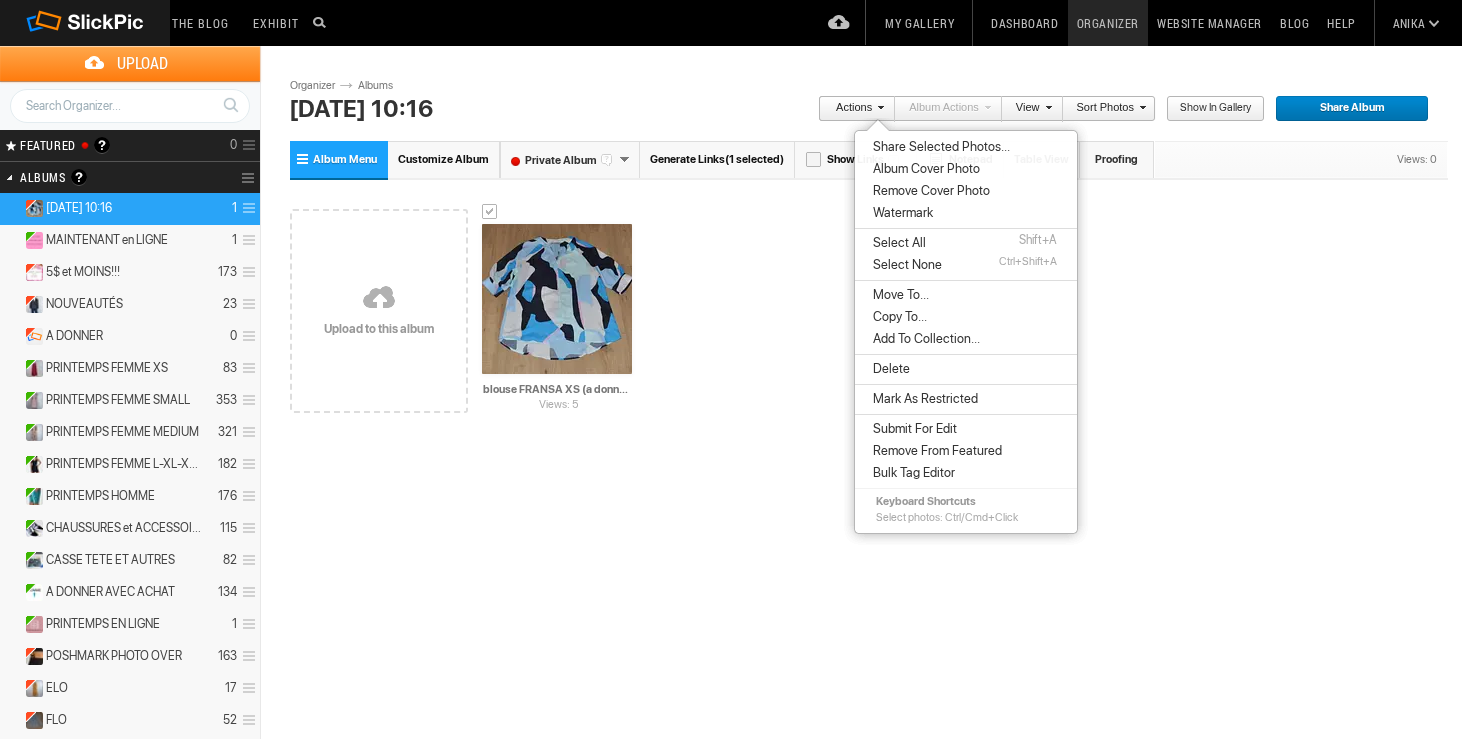 click on "Move To..." at bounding box center (898, 295) 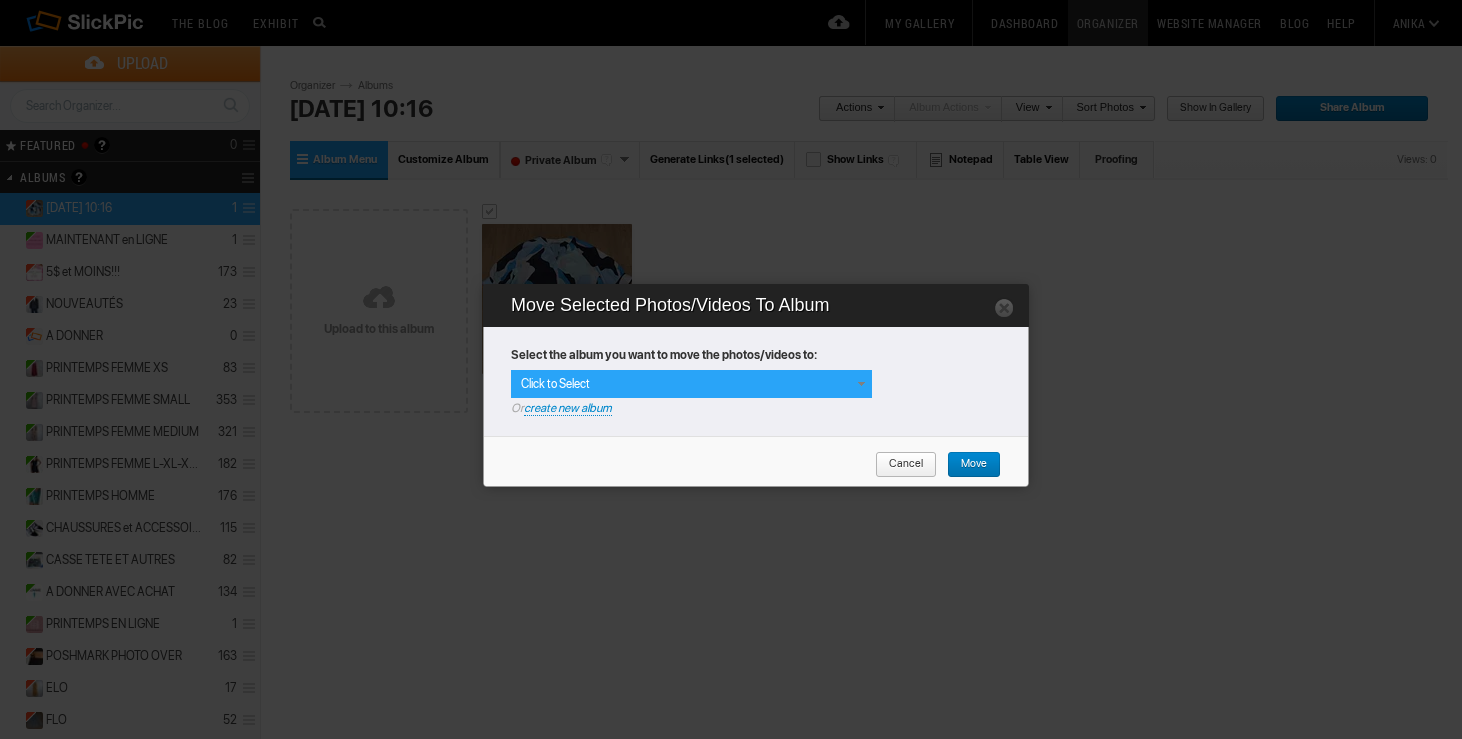 click at bounding box center (861, 384) 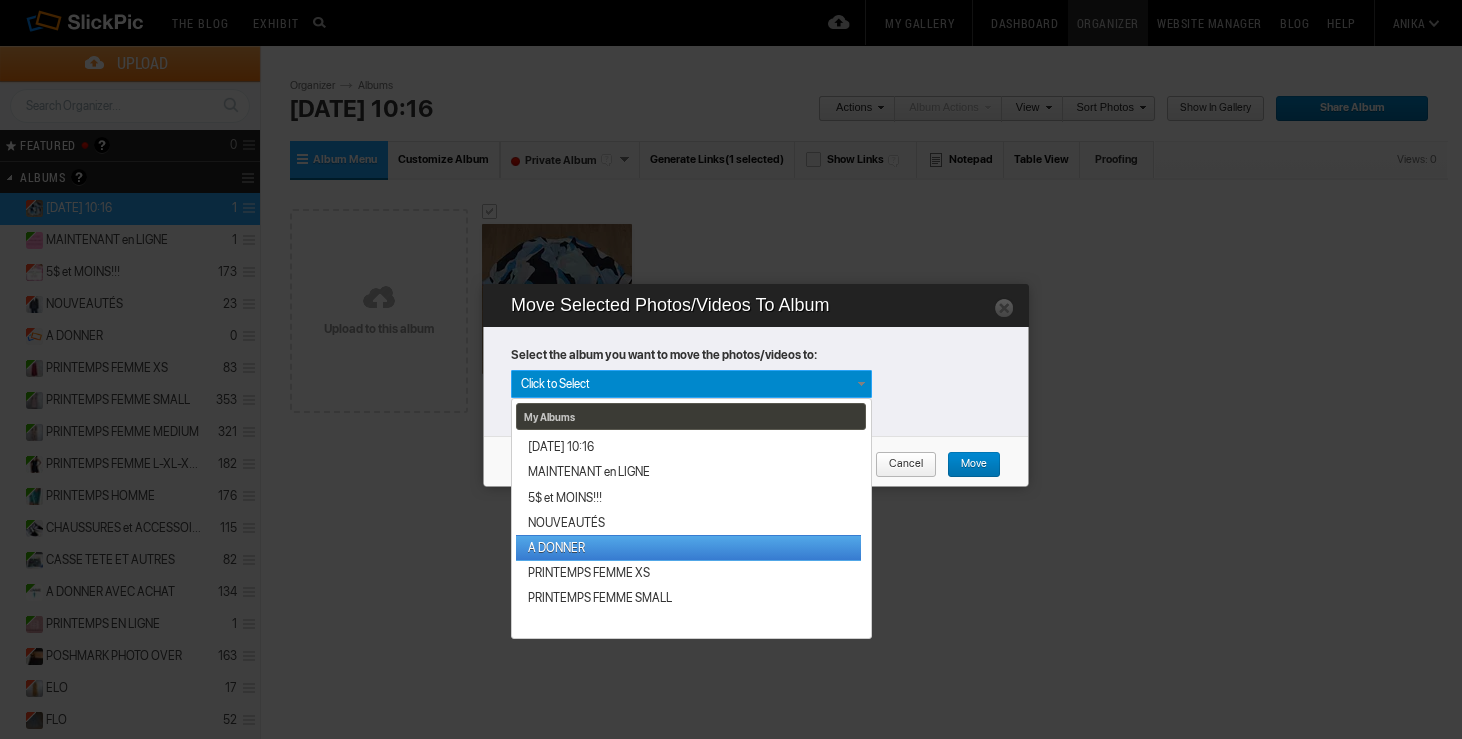 click on "A DONNER" at bounding box center (688, 547) 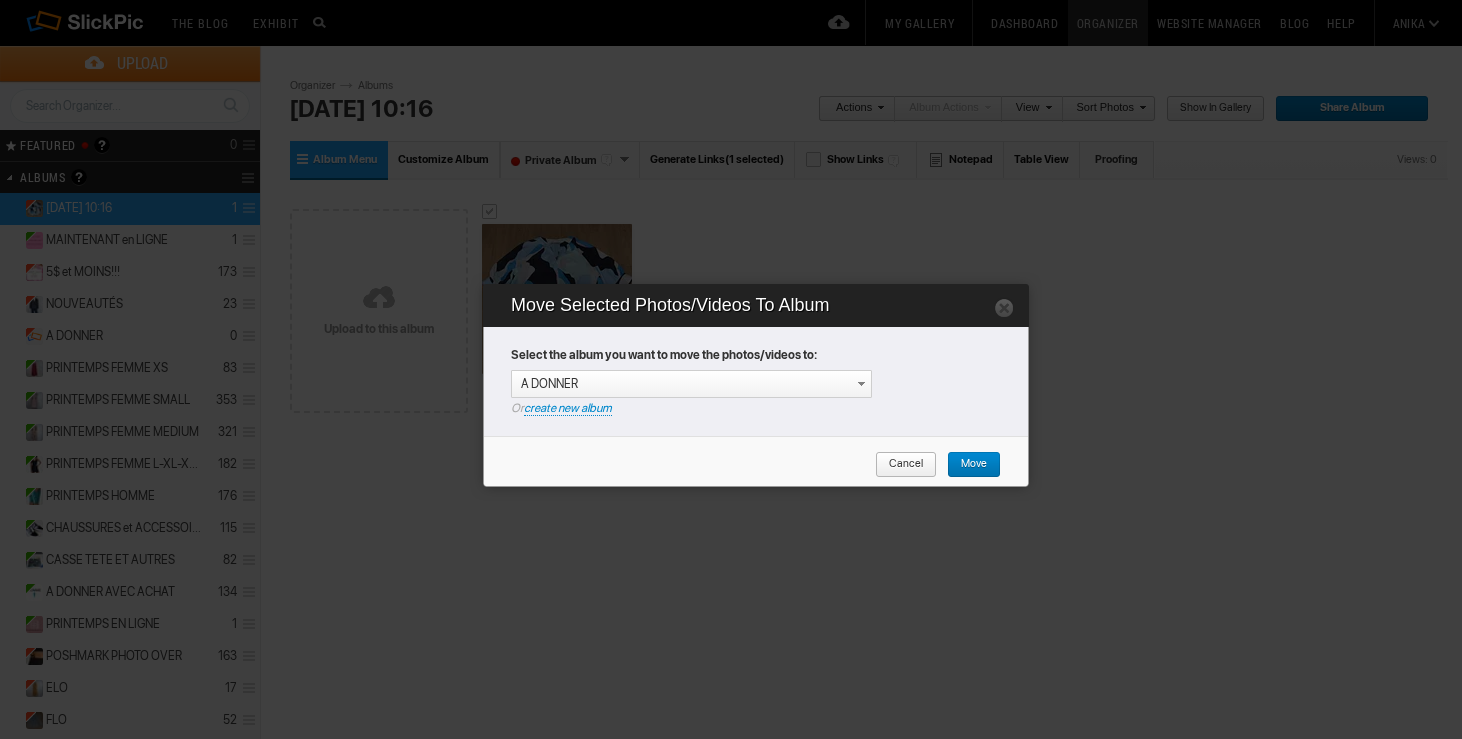 click on "Move" at bounding box center (967, 465) 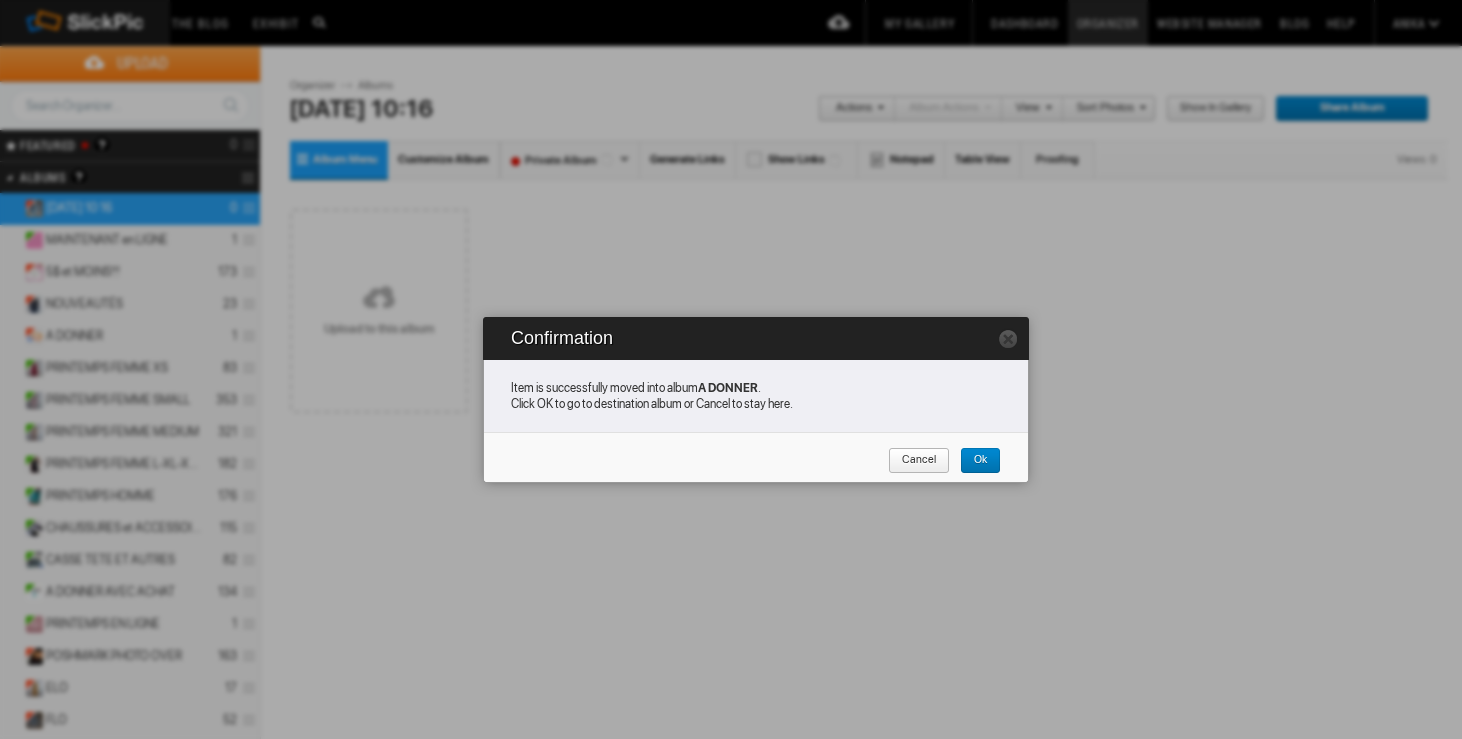 click on "Cancel" at bounding box center (912, 461) 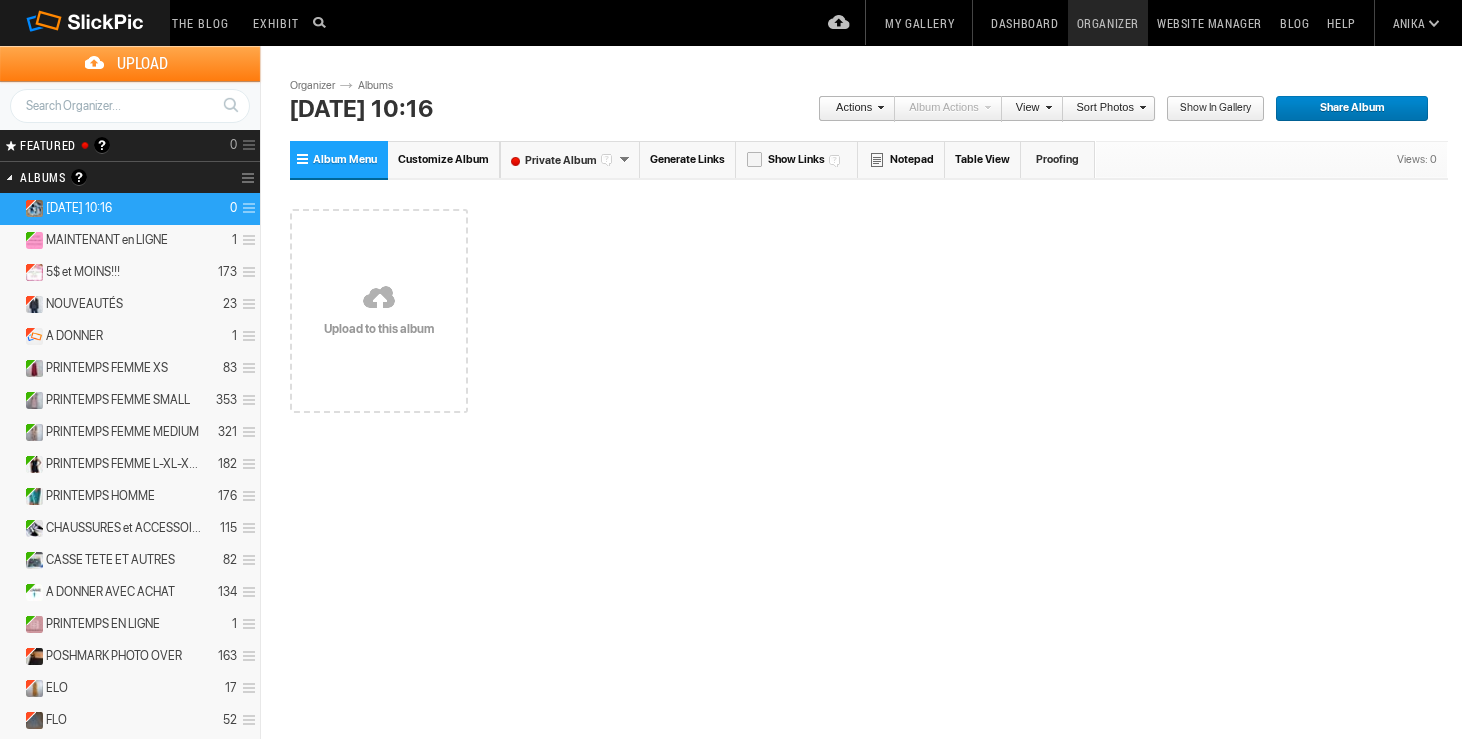 click at bounding box center (246, 208) 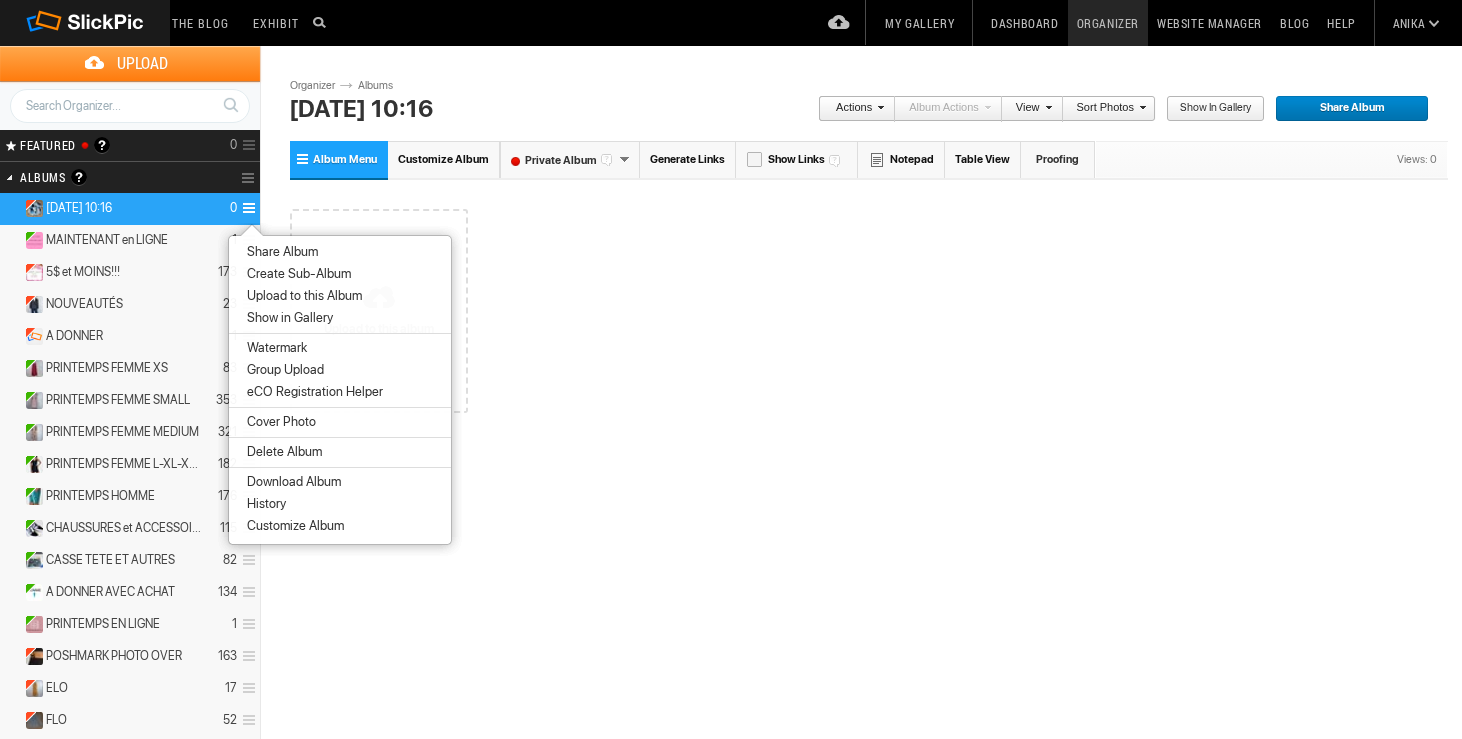 click on "Delete Album" at bounding box center [281, 452] 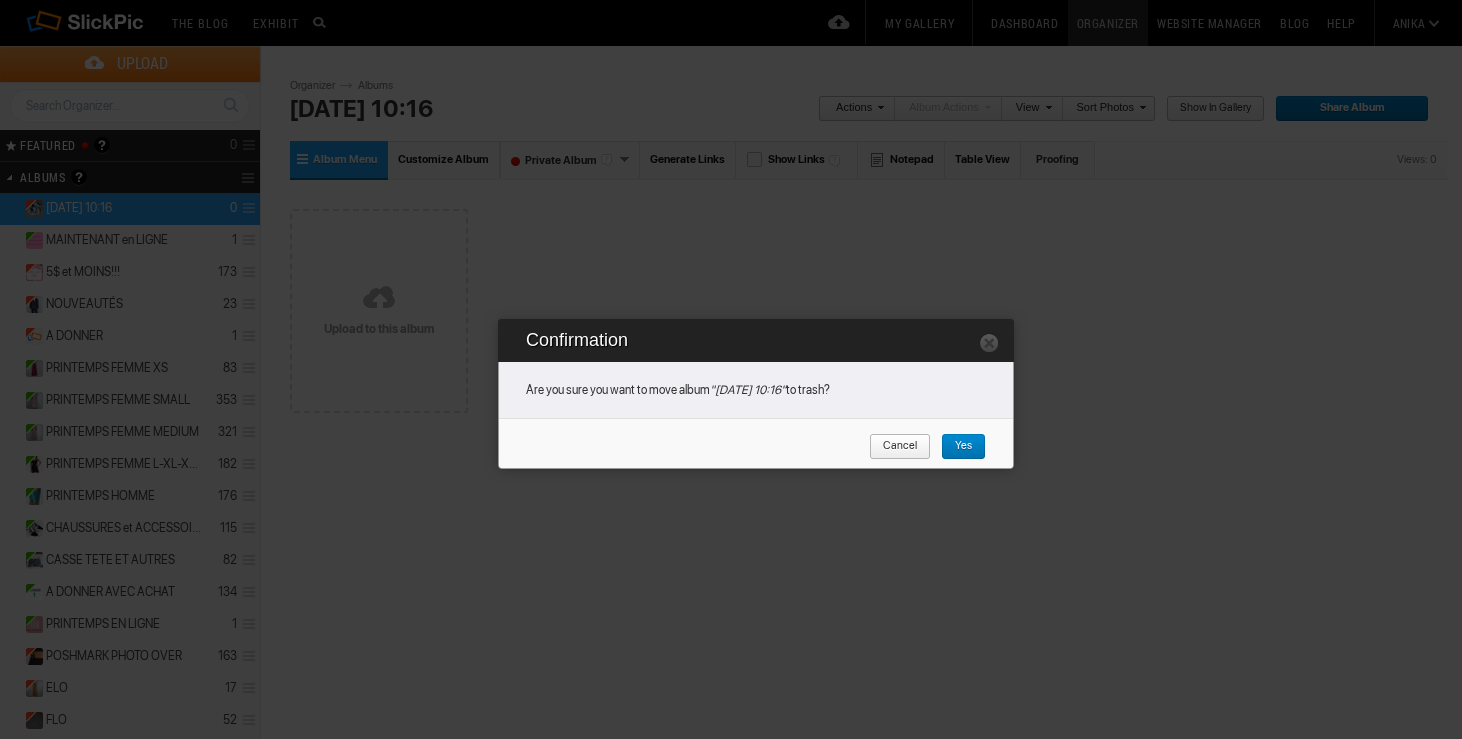 click on "Yes" at bounding box center [956, 447] 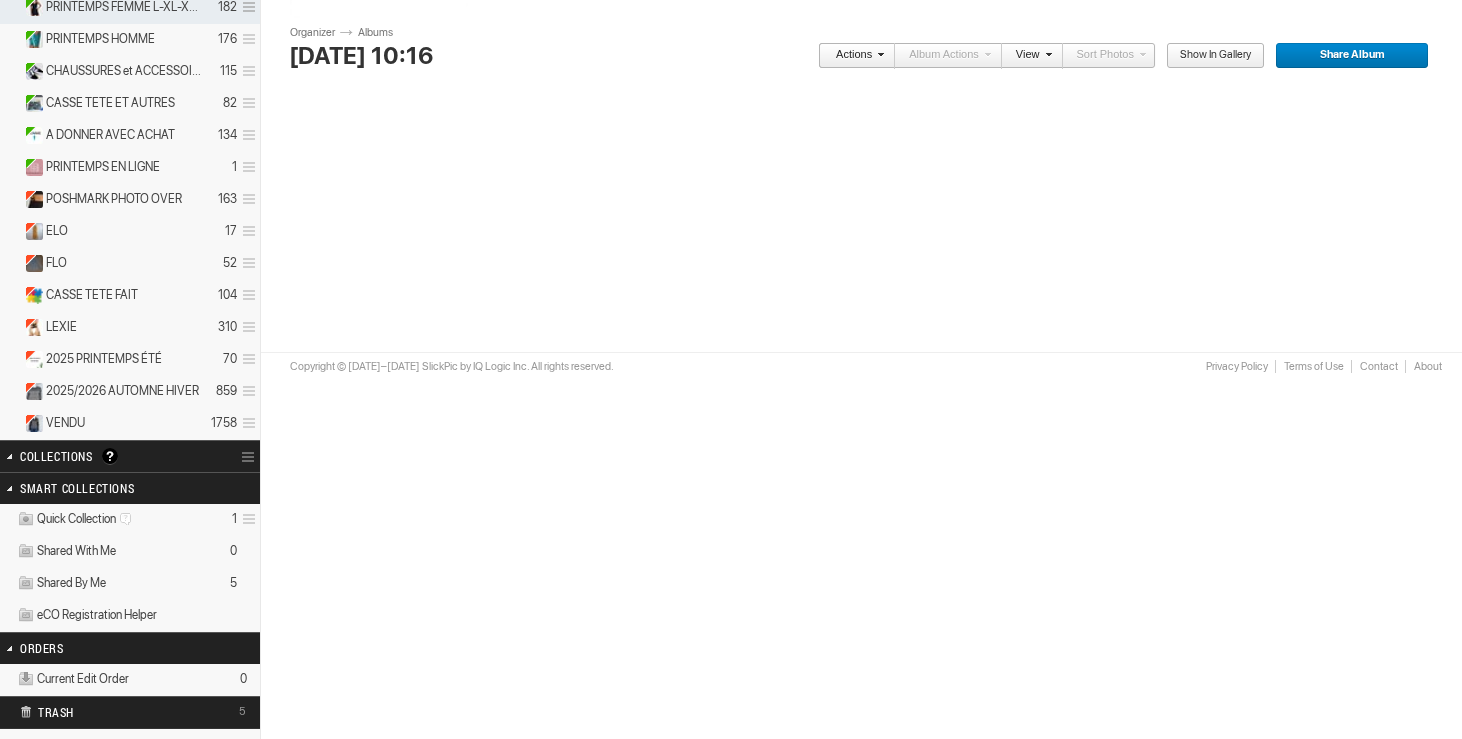 scroll, scrollTop: 452, scrollLeft: 0, axis: vertical 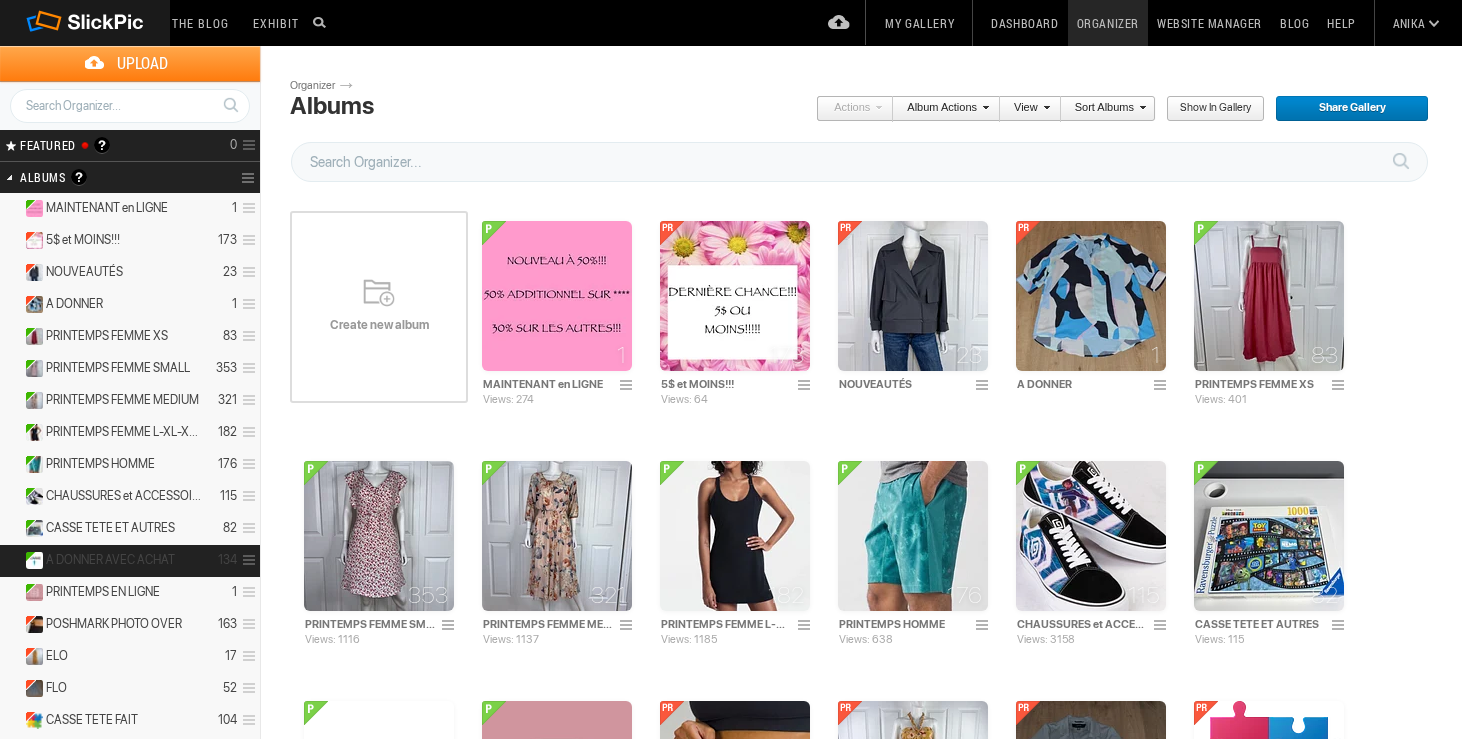 click on "A DONNER AVEC ACHAT" at bounding box center [110, 560] 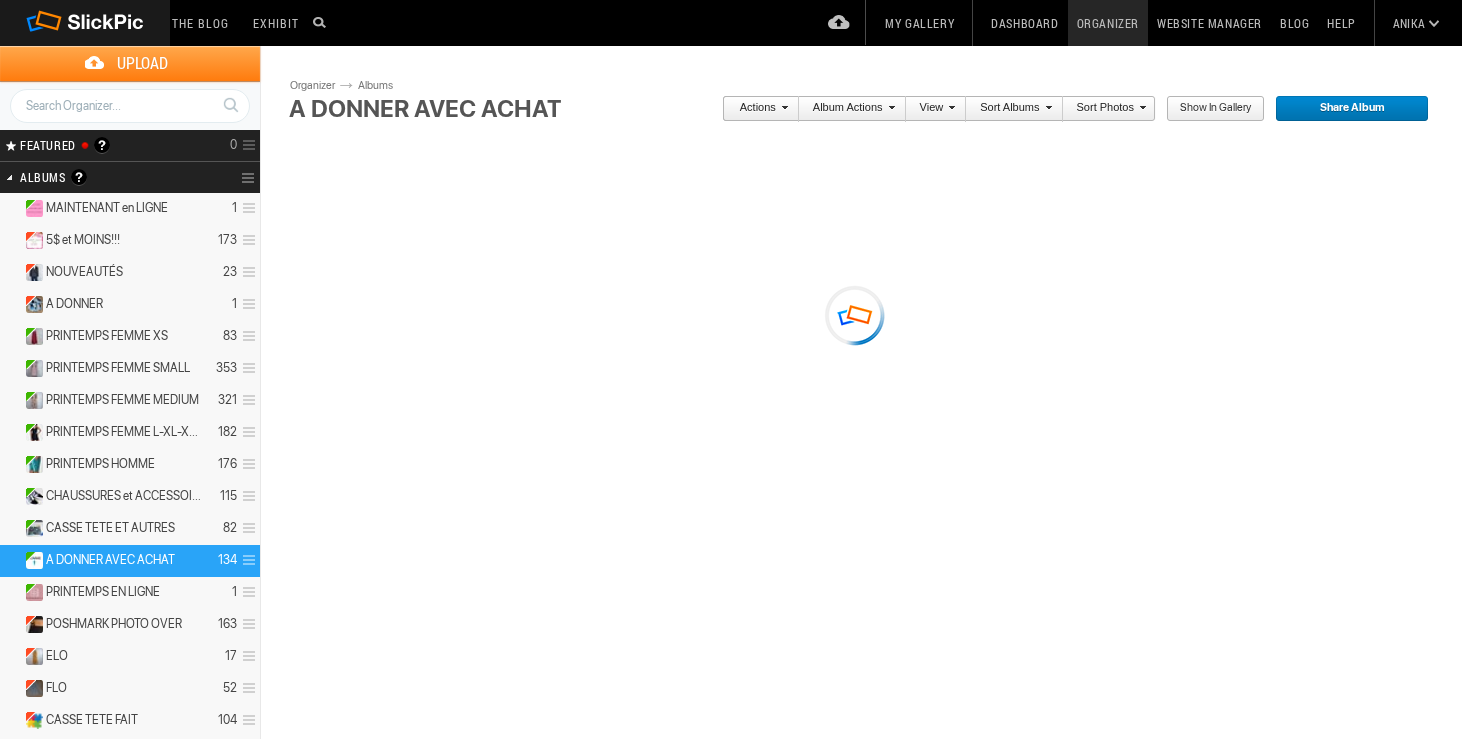 scroll, scrollTop: 0, scrollLeft: 0, axis: both 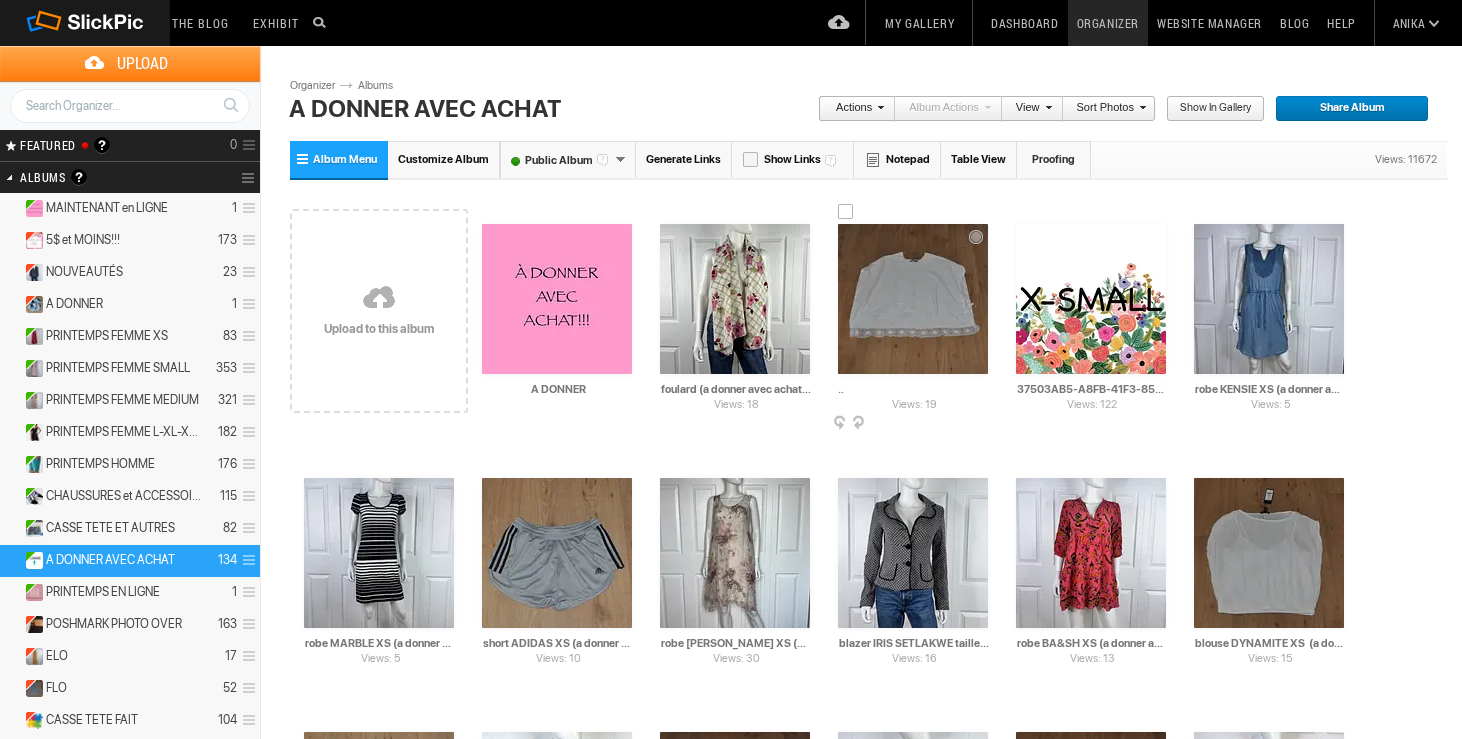 drag, startPoint x: 950, startPoint y: 388, endPoint x: 988, endPoint y: 391, distance: 38.118237 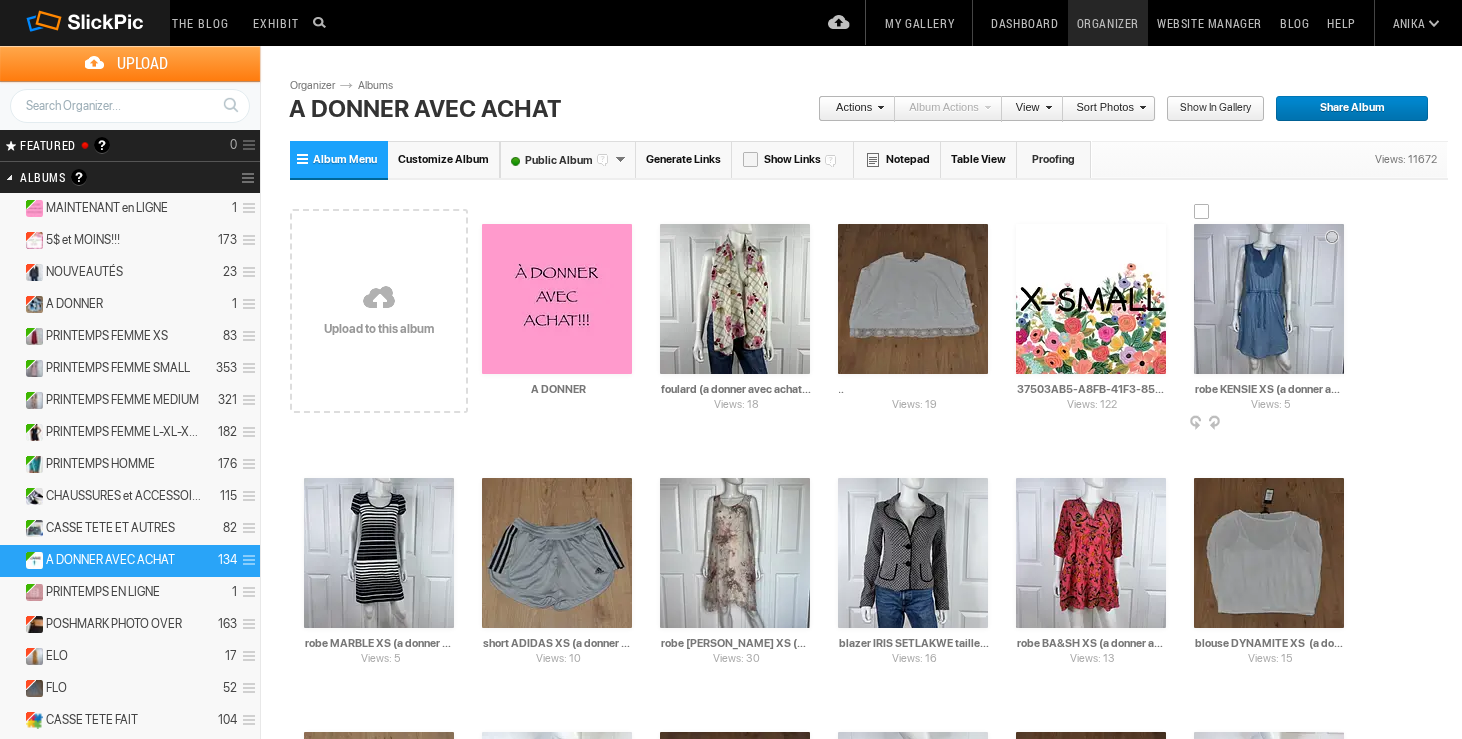 scroll, scrollTop: 0, scrollLeft: 0, axis: both 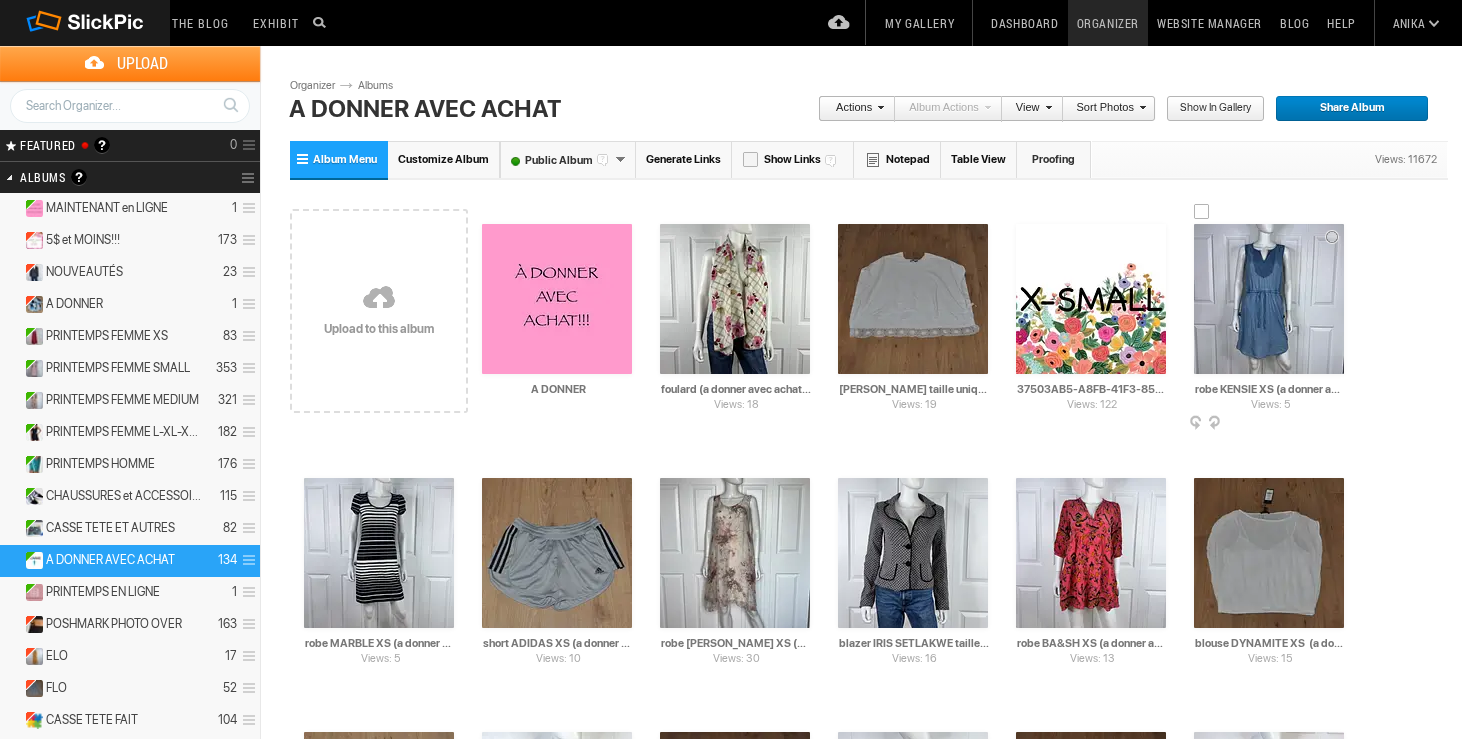 click on "robe KENSIE XS (a donner avec achat de 20$)" at bounding box center [1270, 389] 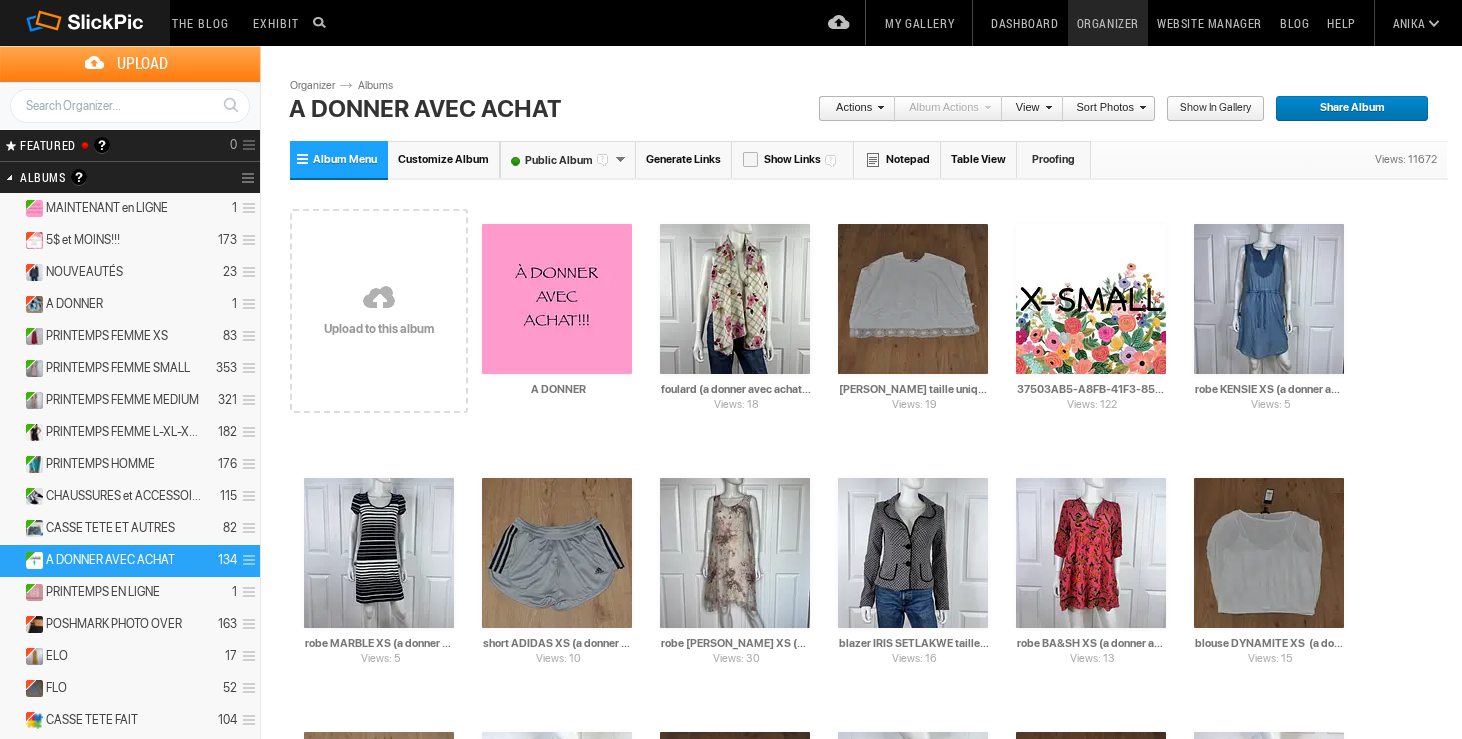 drag, startPoint x: 1287, startPoint y: 393, endPoint x: 1360, endPoint y: 394, distance: 73.00685 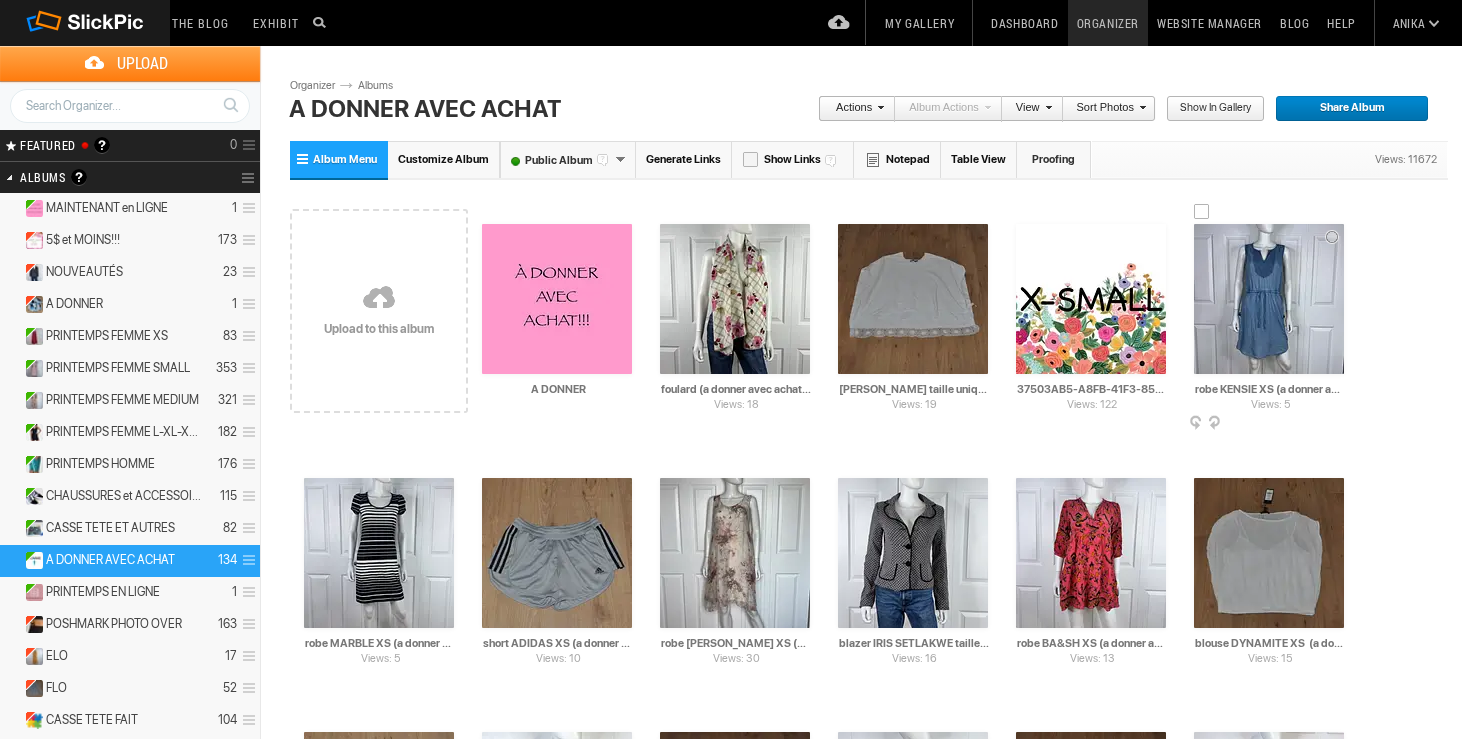 click on "robe KENSIE XS (a donner avec achat de 20$)" at bounding box center [1270, 389] 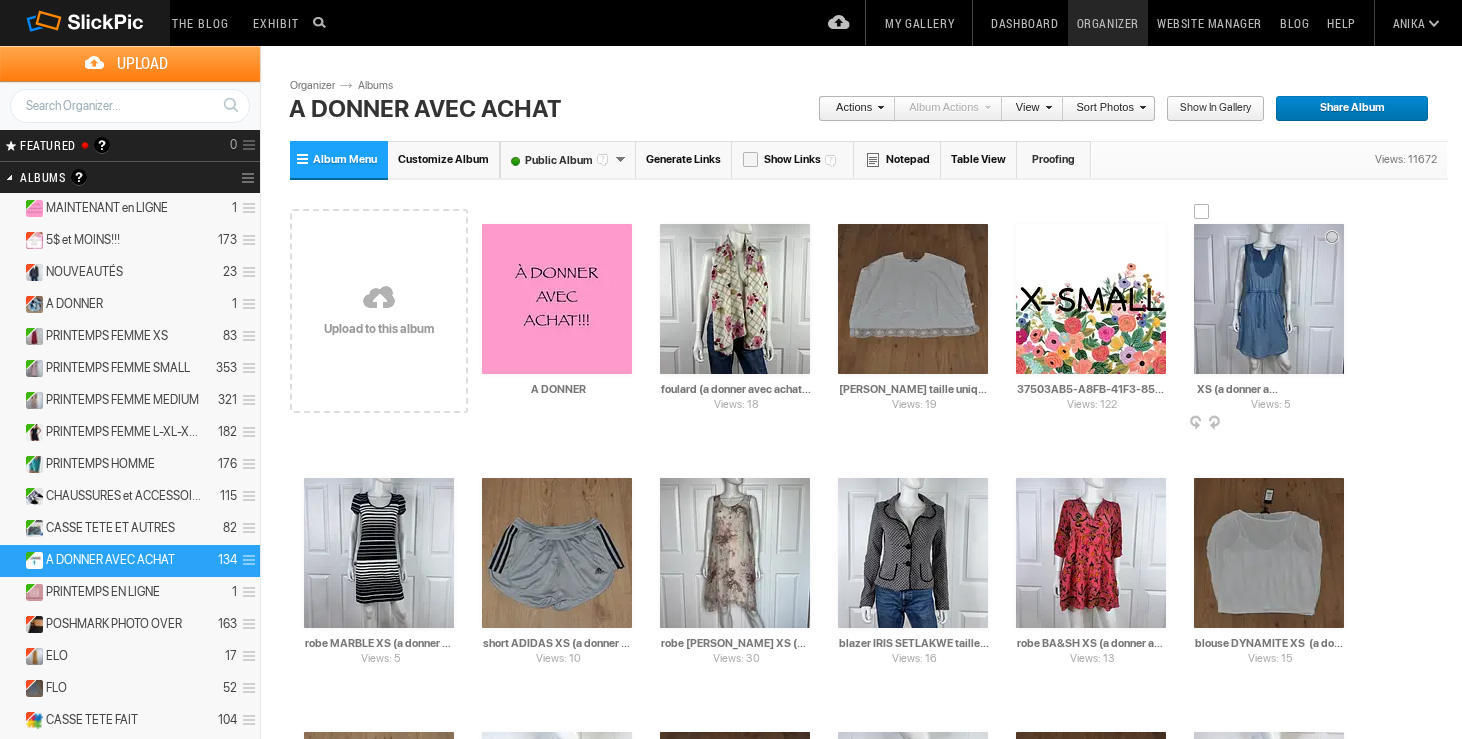 scroll, scrollTop: 0, scrollLeft: 64, axis: horizontal 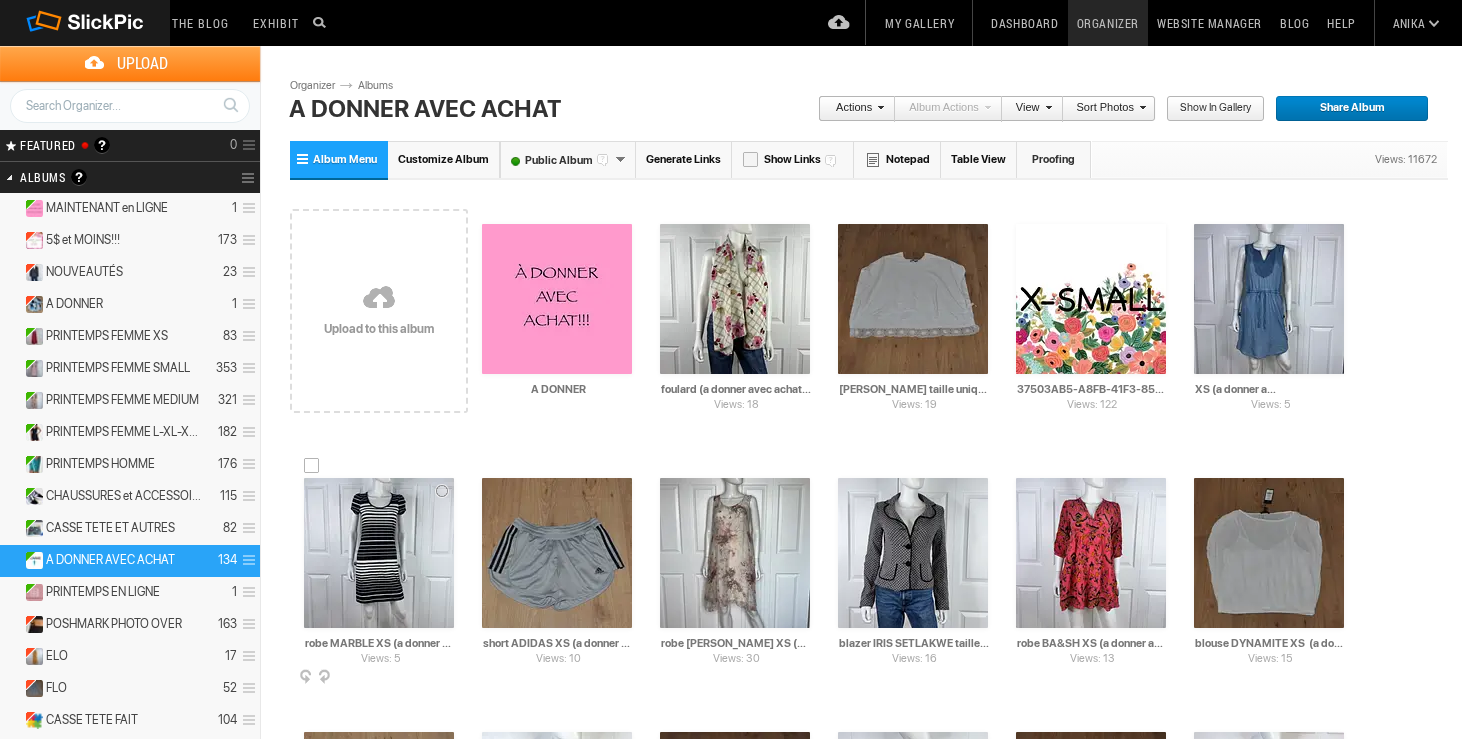 type on "robe KENSIE XS (a donner avec achat de 5$)" 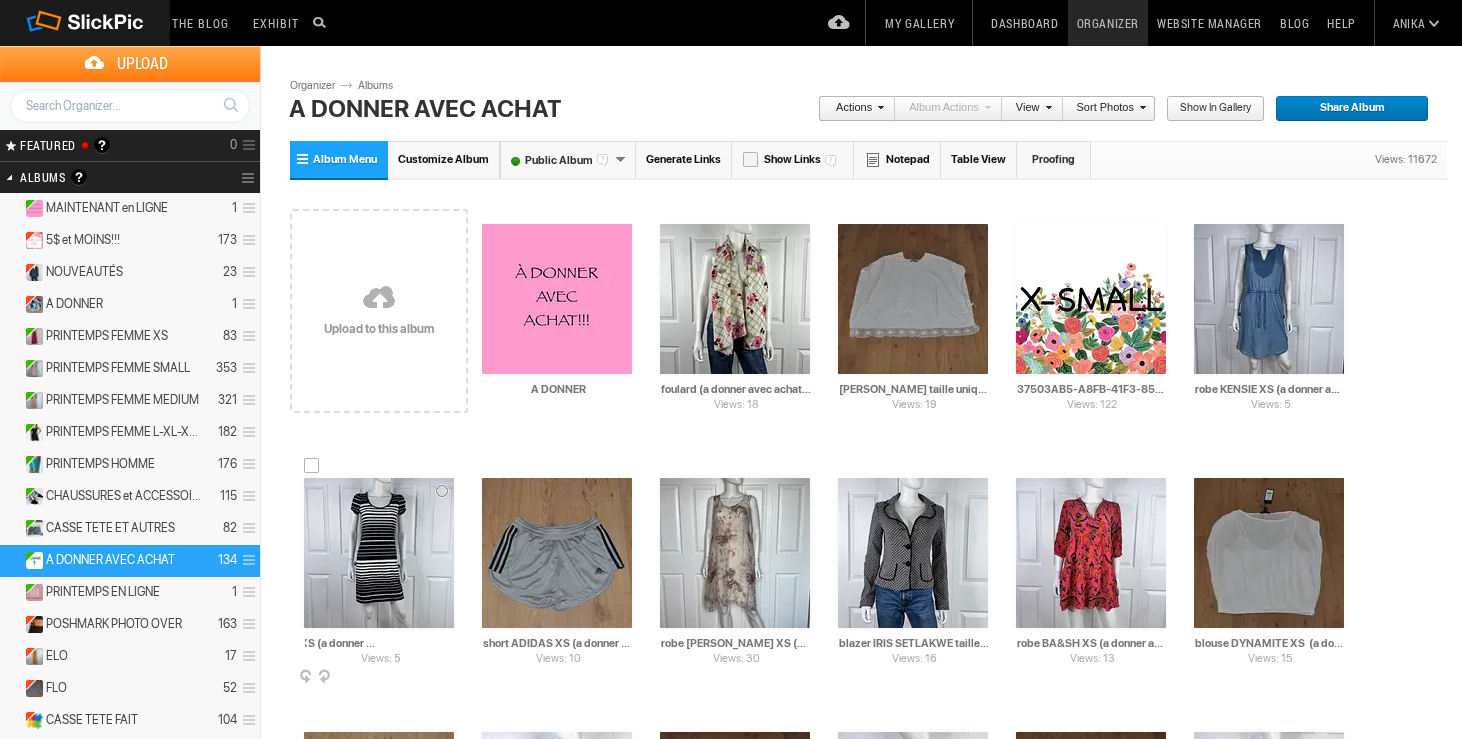 scroll, scrollTop: 0, scrollLeft: 77, axis: horizontal 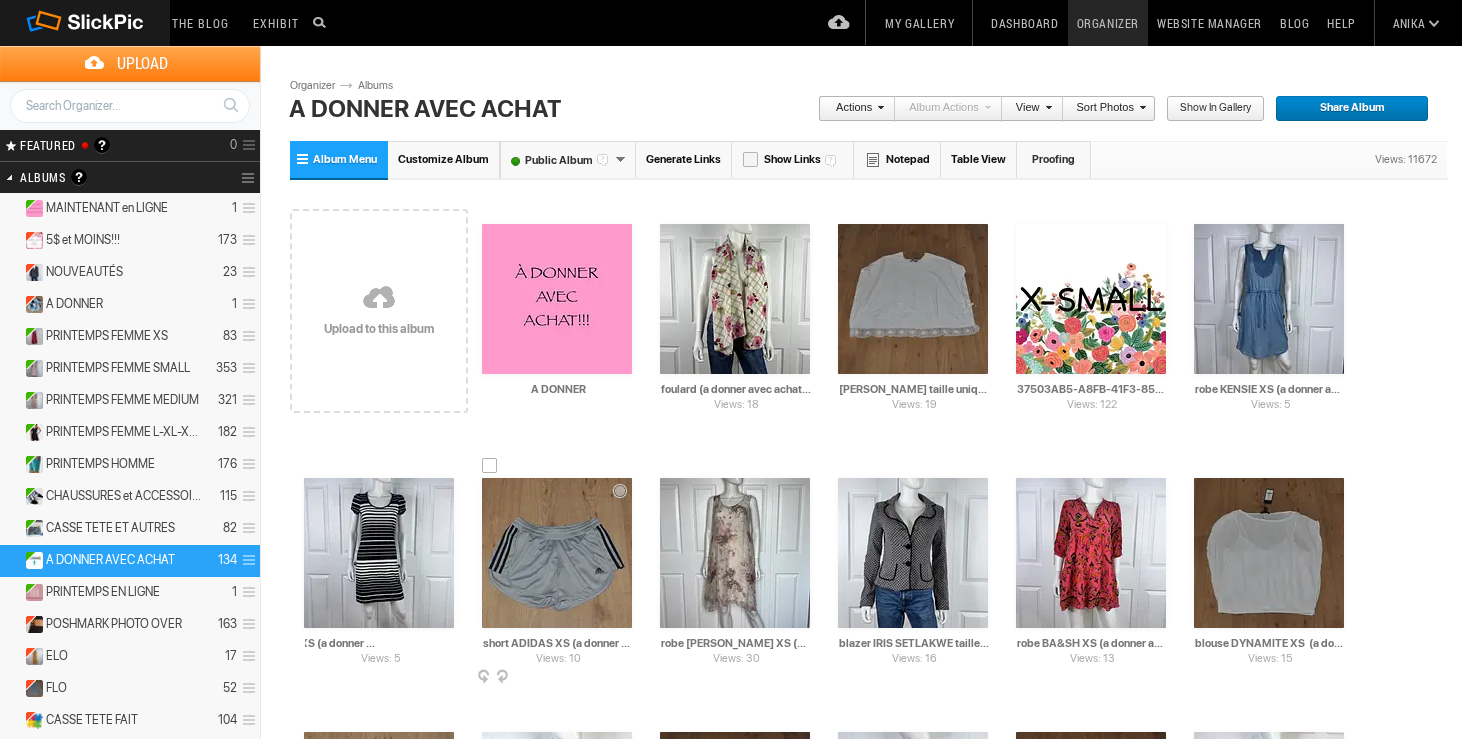 type on "robe MARBLE XS (a donner avec achat de 5$)" 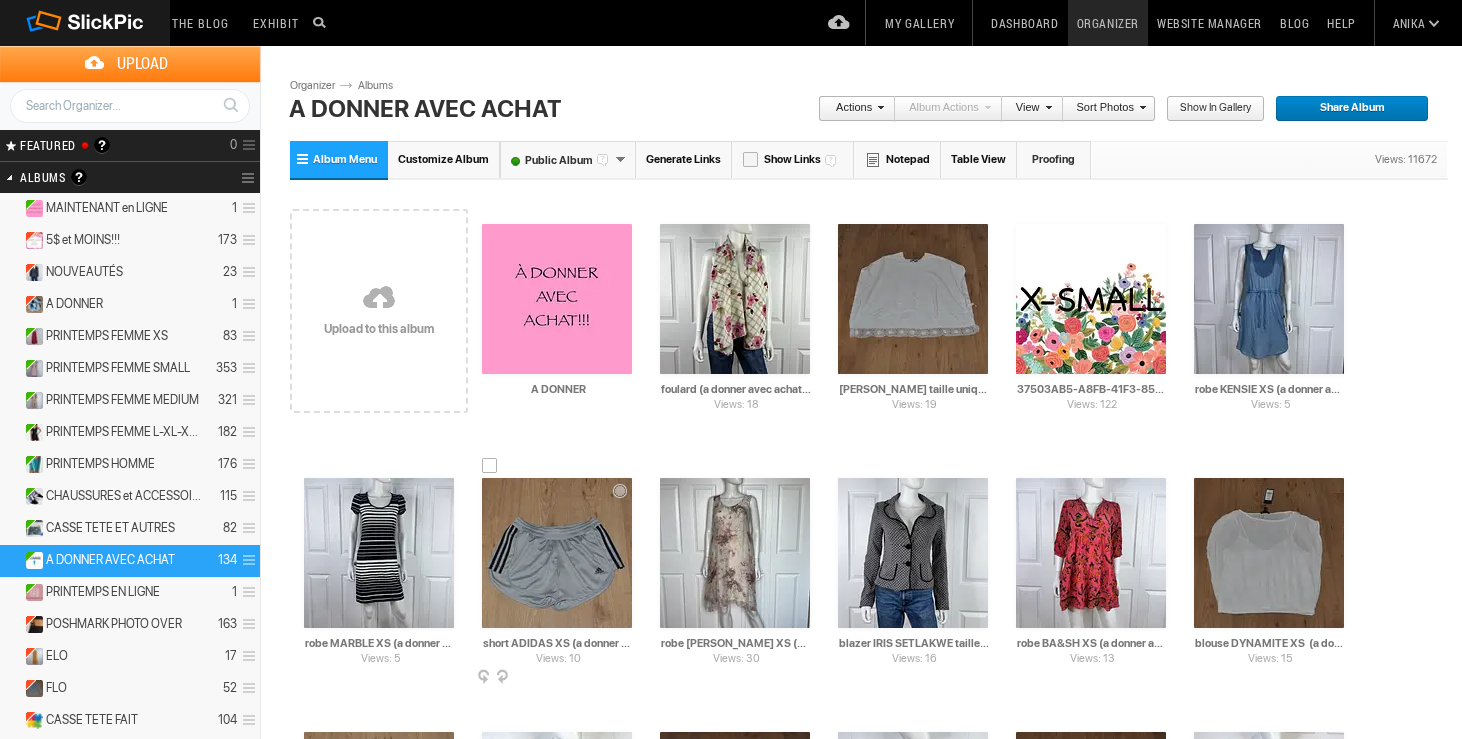 click on "short ADIDAS XS (a donner avec achat de 25$)" at bounding box center [558, 643] 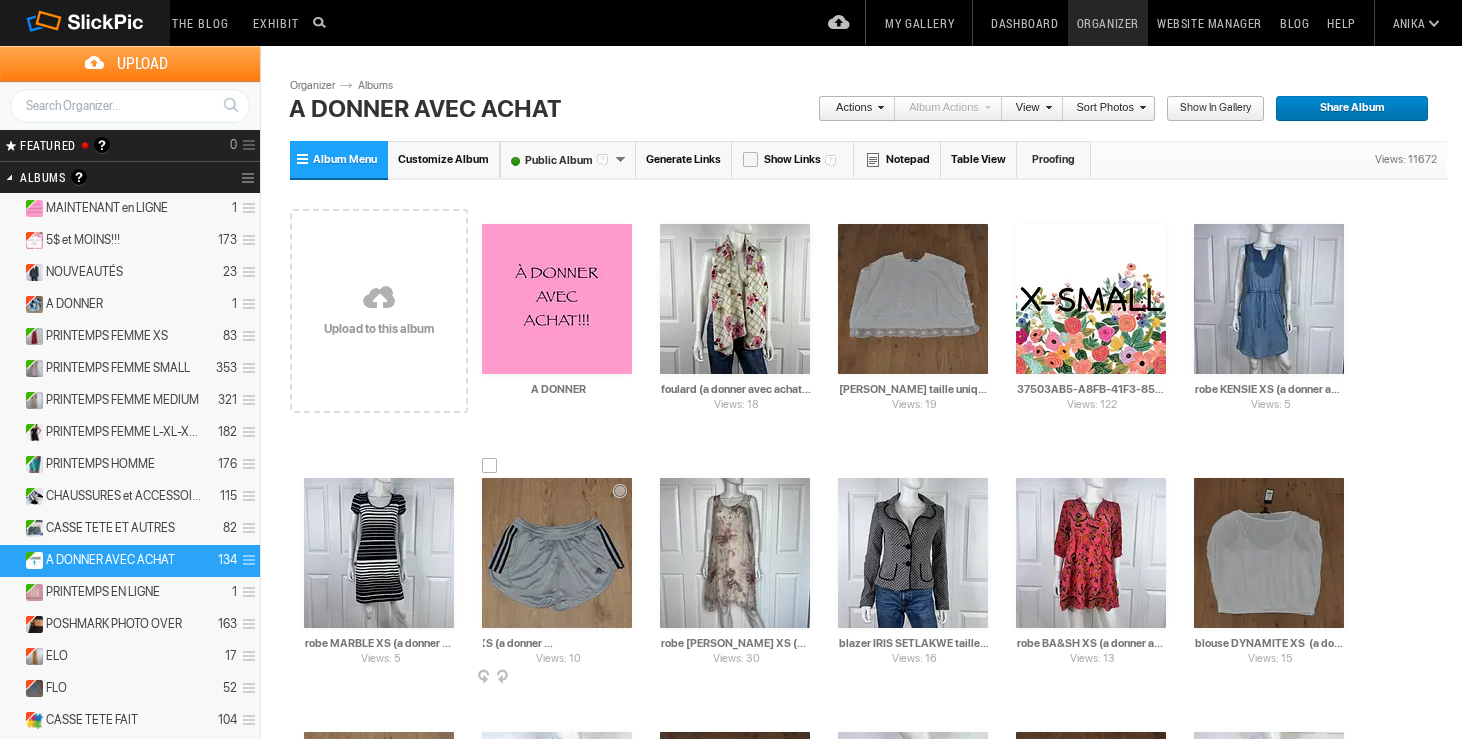 scroll, scrollTop: 0, scrollLeft: 77, axis: horizontal 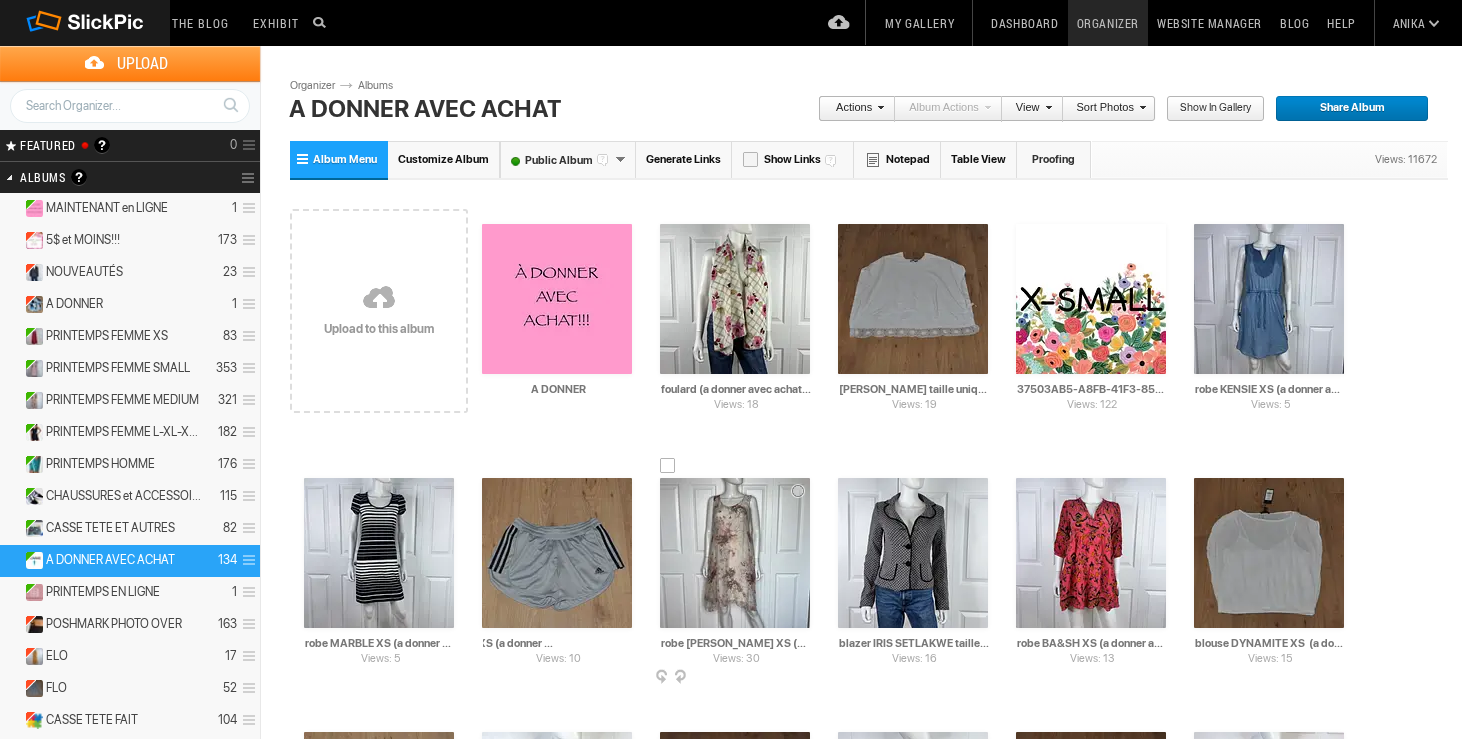 type on "short ADIDAS XS (a donner avec achat de 5$)" 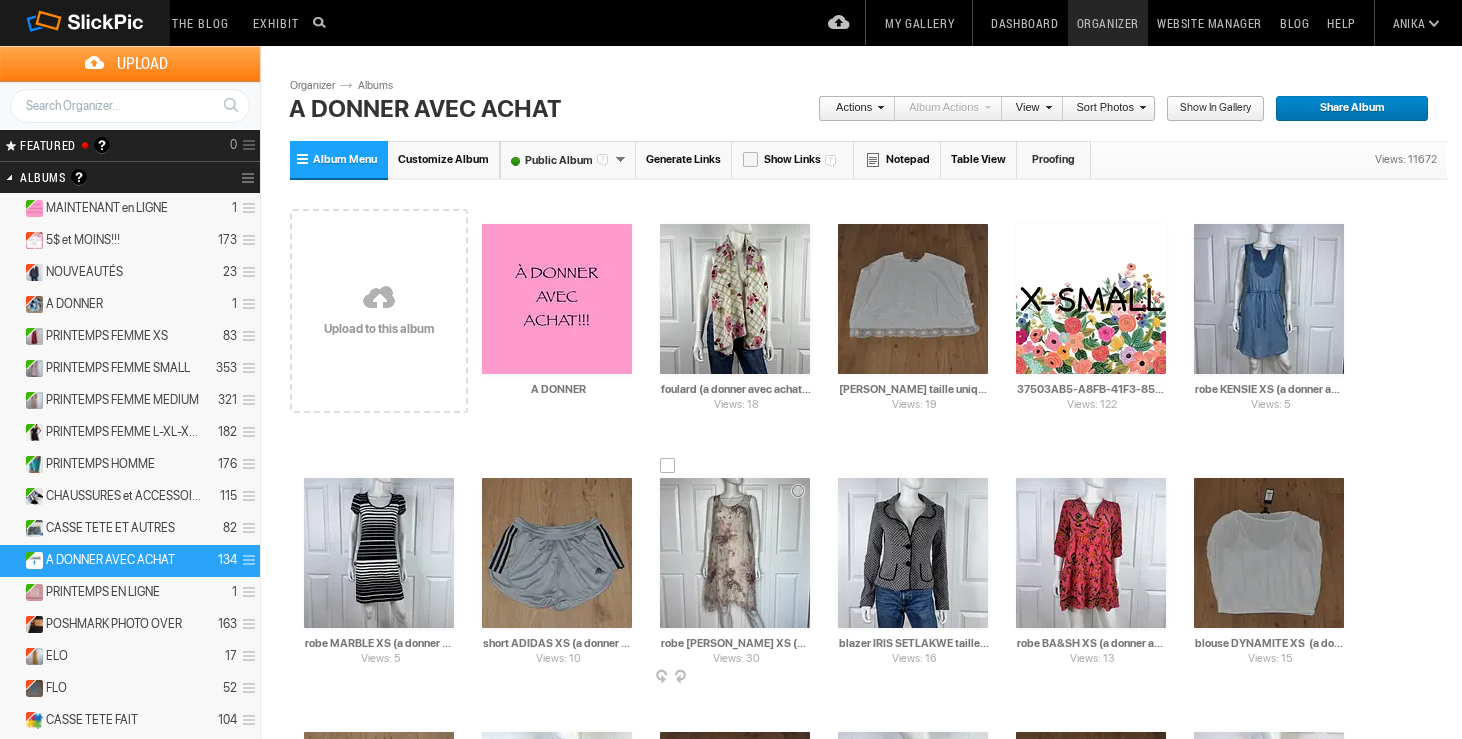 click on "robe [PERSON_NAME] XS (a donner avec achat de 40$)" at bounding box center [736, 643] 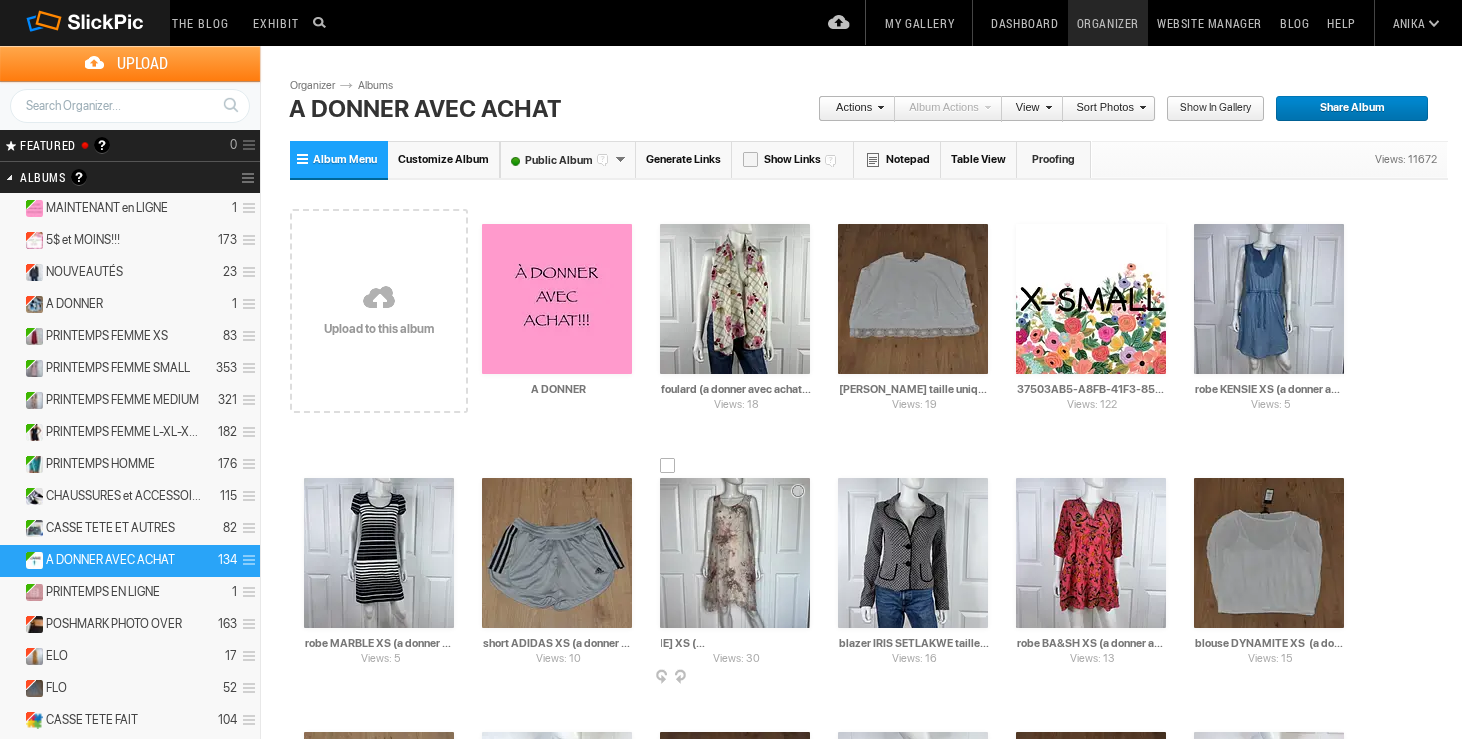 scroll, scrollTop: 0, scrollLeft: 94, axis: horizontal 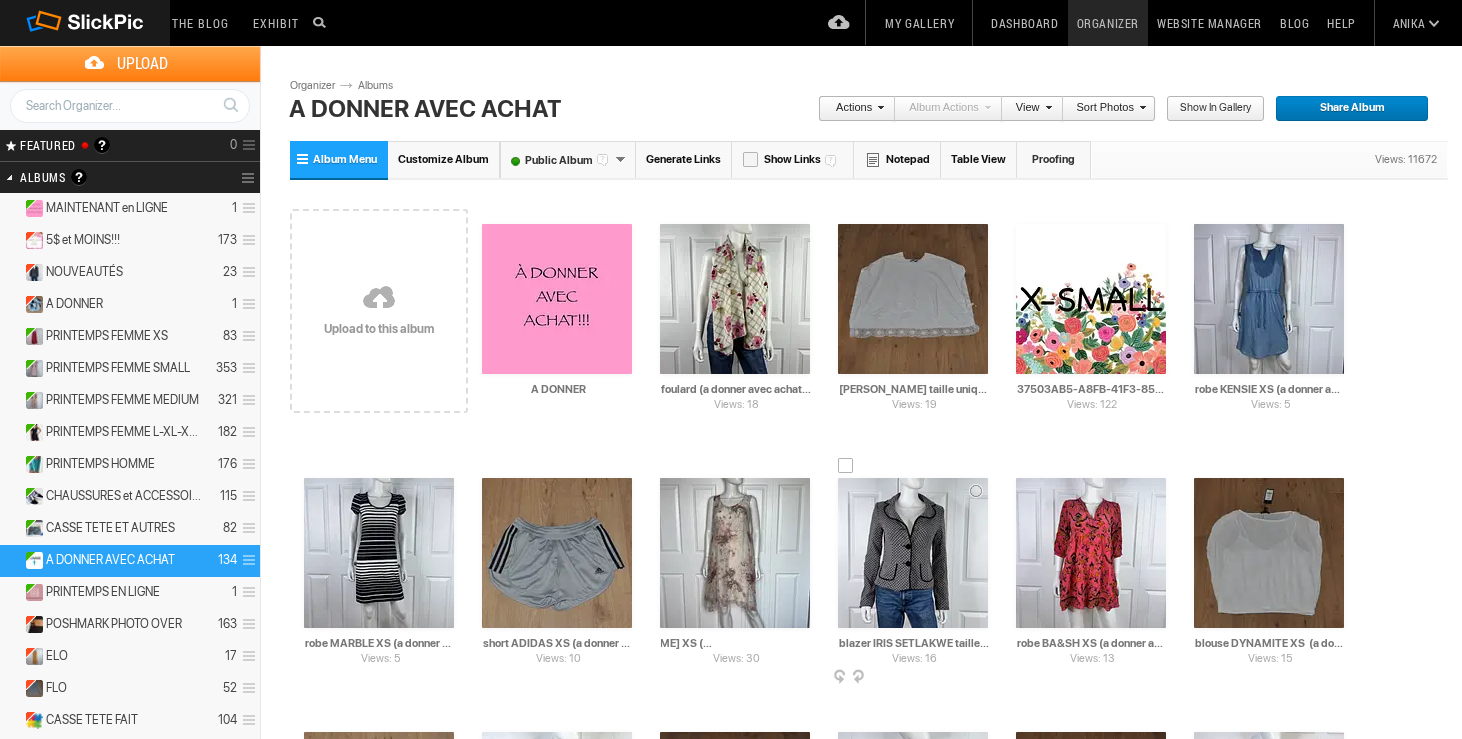 click at bounding box center [846, 466] 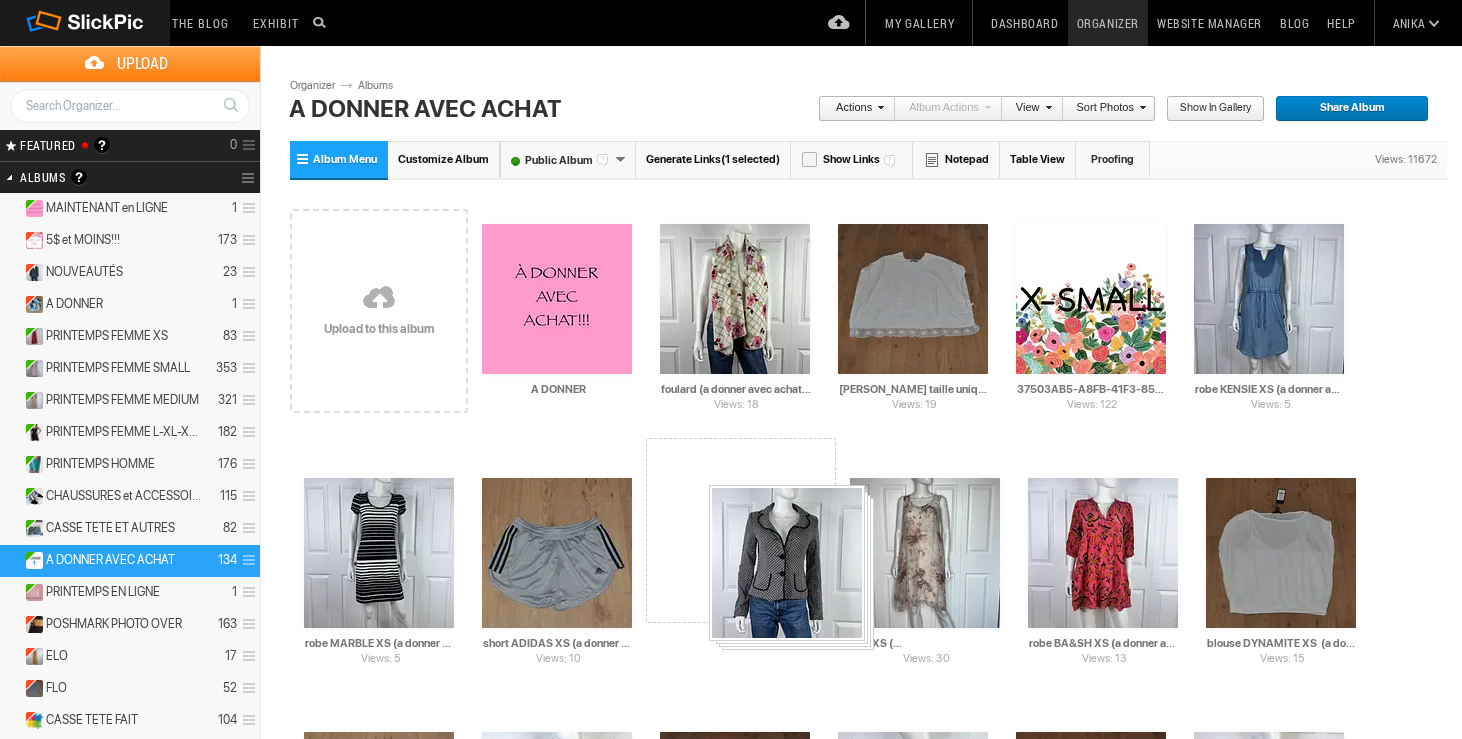 drag, startPoint x: 845, startPoint y: 468, endPoint x: 707, endPoint y: 485, distance: 139.04315 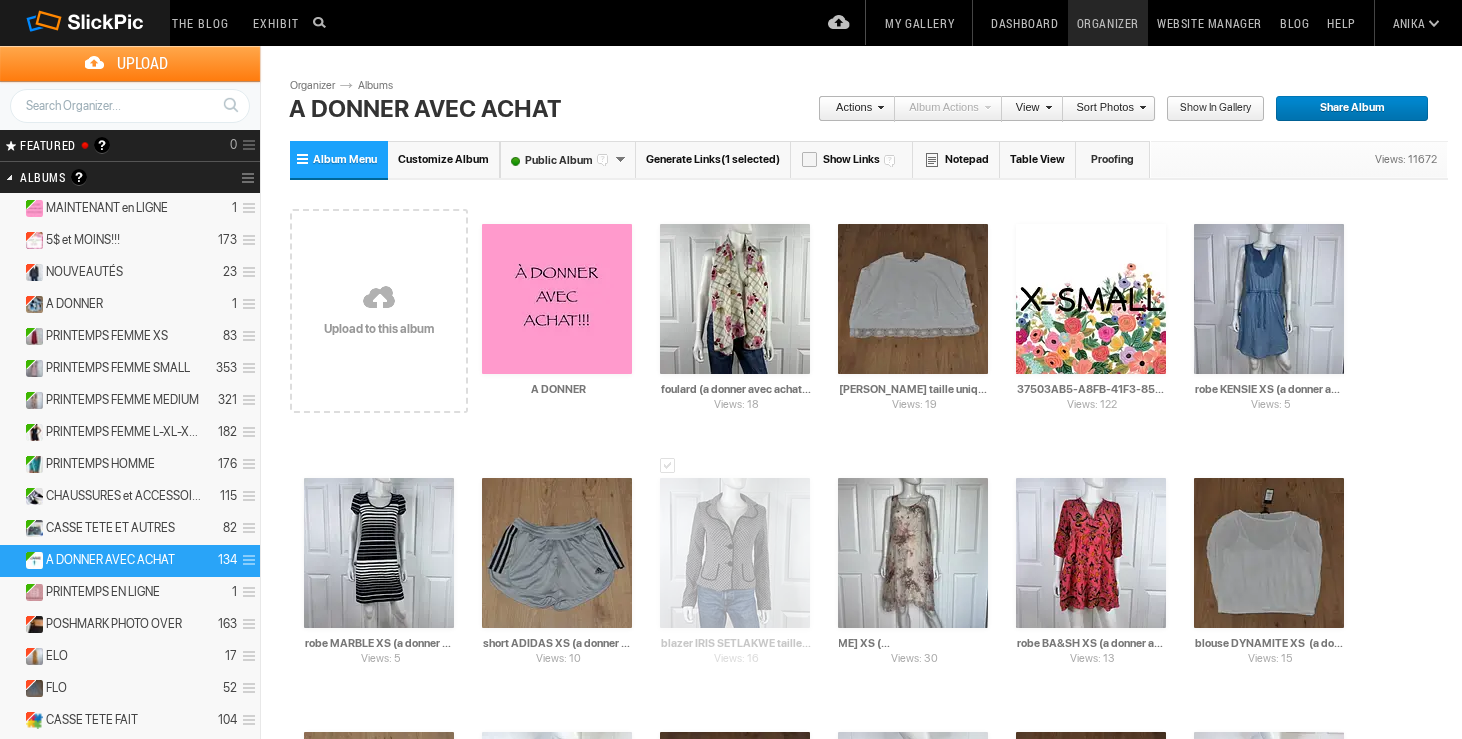 type on "robe [PERSON_NAME] XS (a donner avec achat de 5$)" 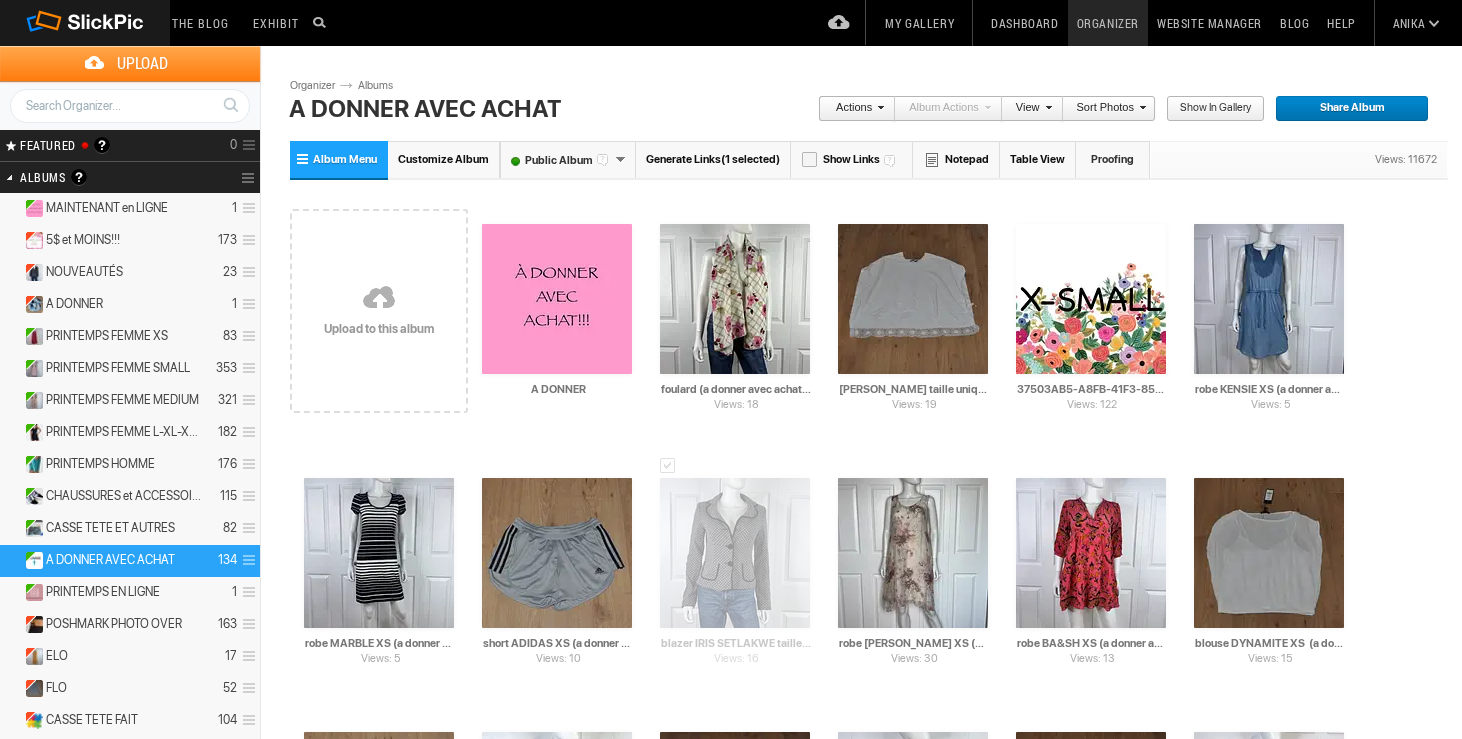 click on "Drop your photos here Upload to this album
AI A DONNER
HTML:
Direct:
Forum:
Photo ID:
22707830
More...
AI" at bounding box center (869, 3105) 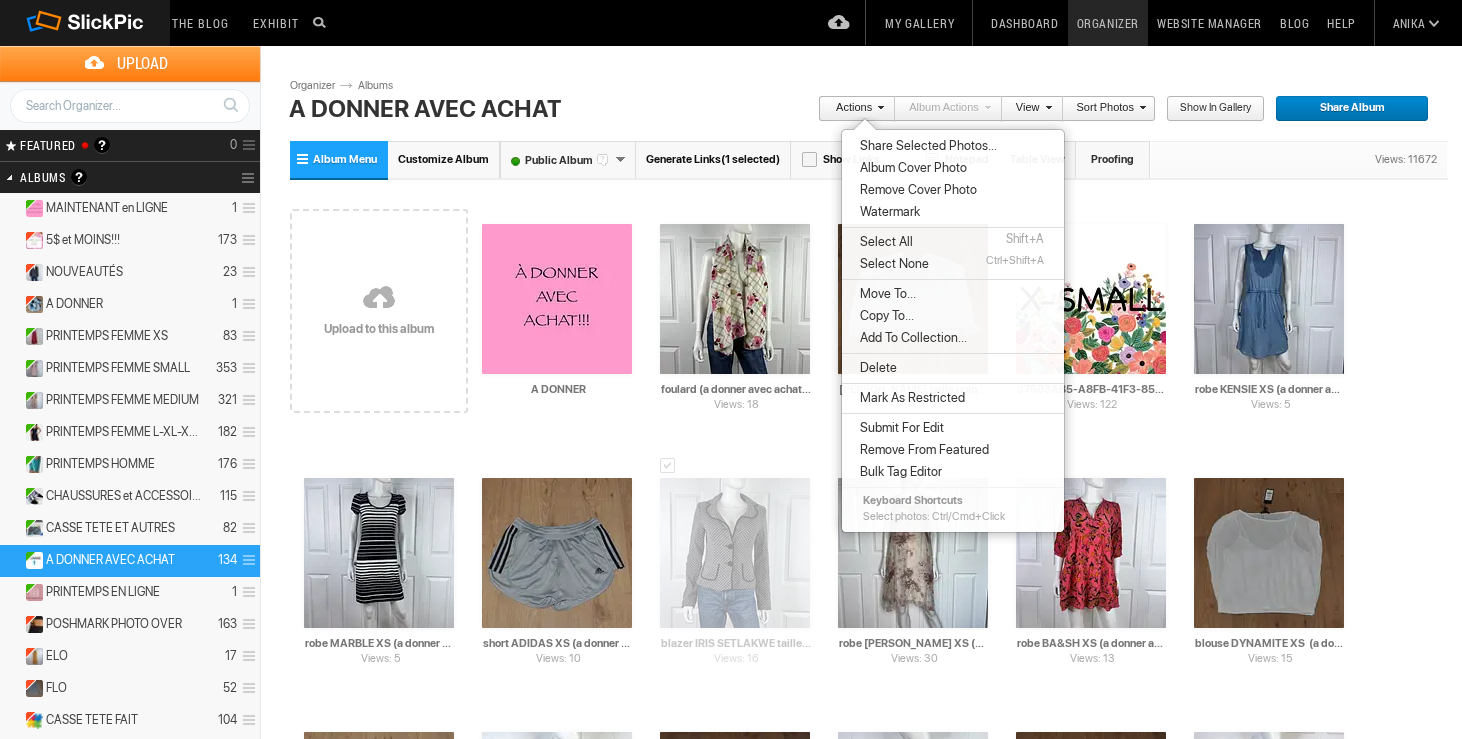 click on "Move To..." at bounding box center (885, 294) 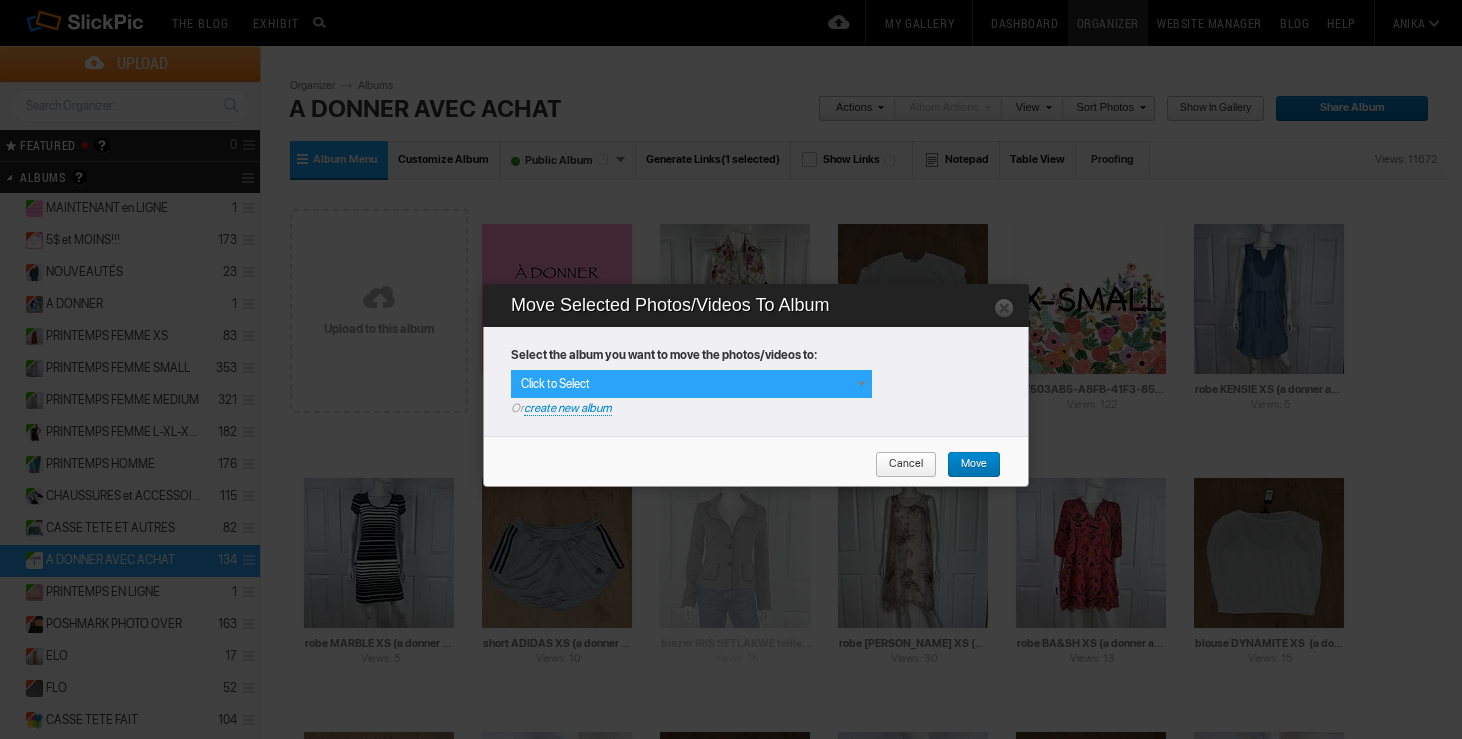 click at bounding box center (861, 384) 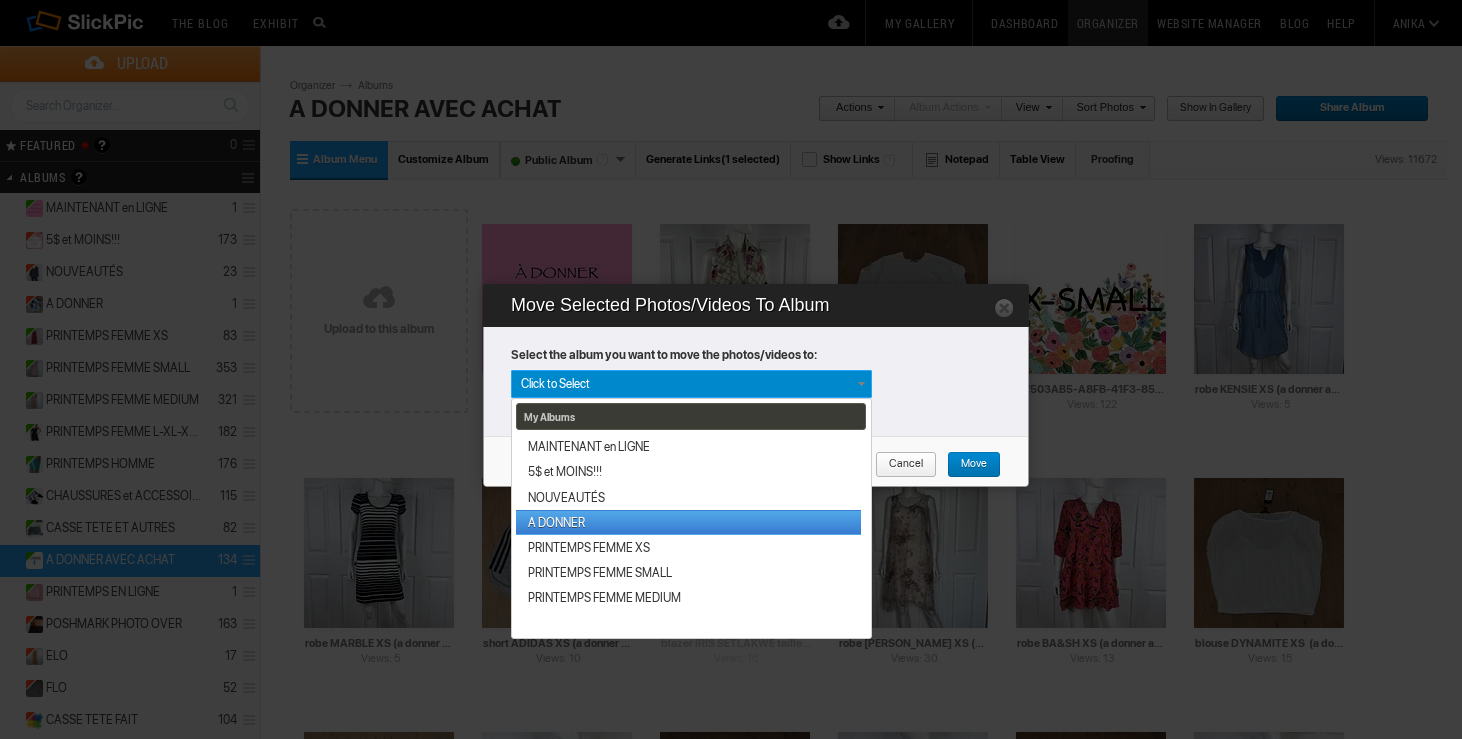 click on "A DONNER" at bounding box center (688, 522) 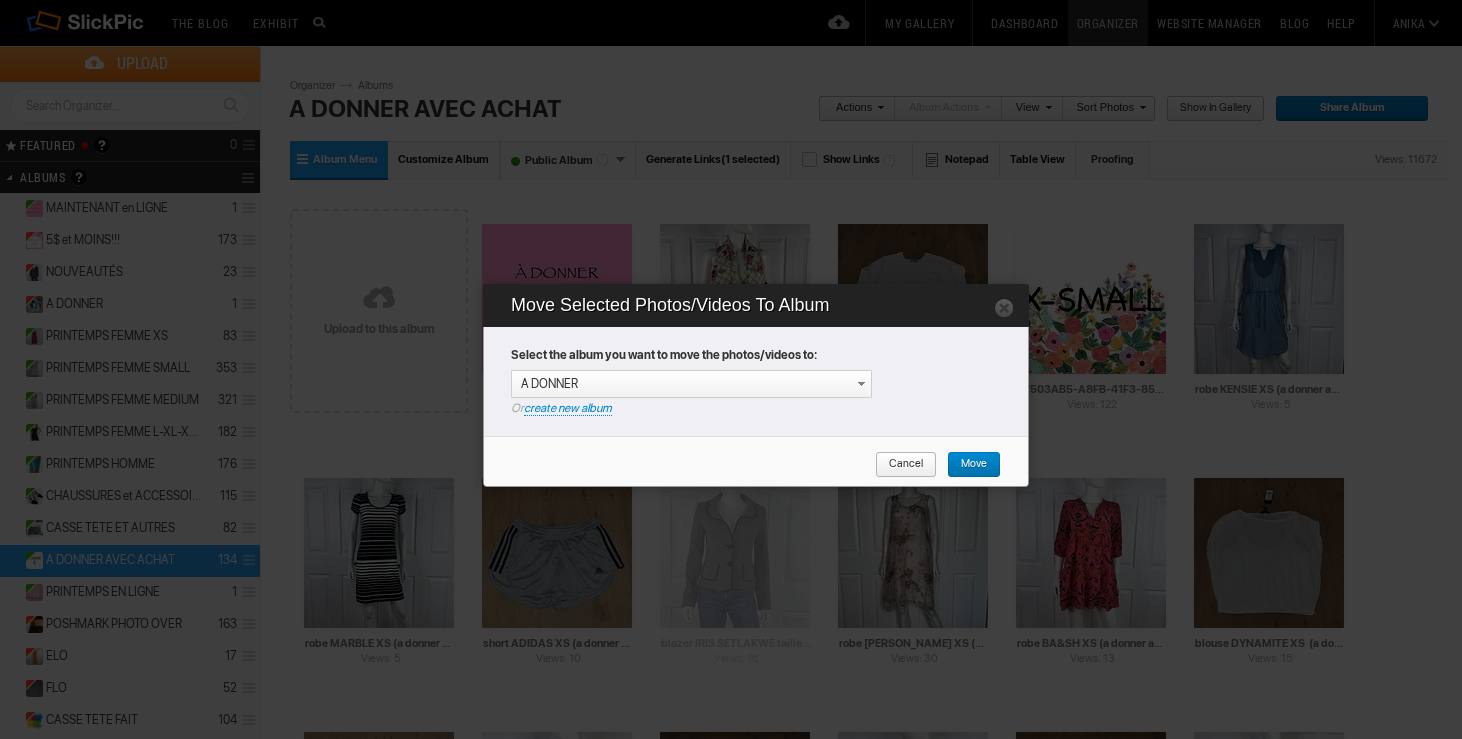 click on "Move" at bounding box center [967, 465] 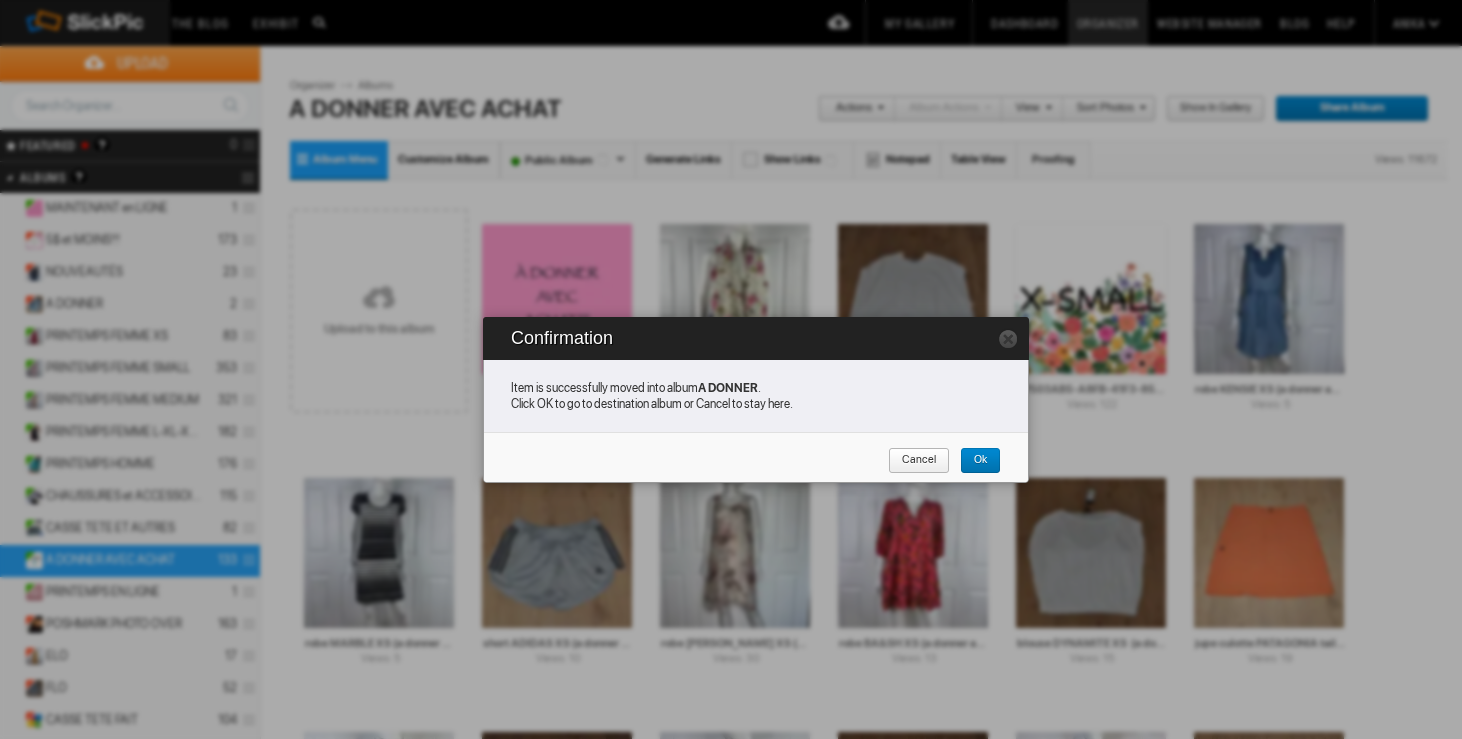 click on "Cancel" at bounding box center (912, 461) 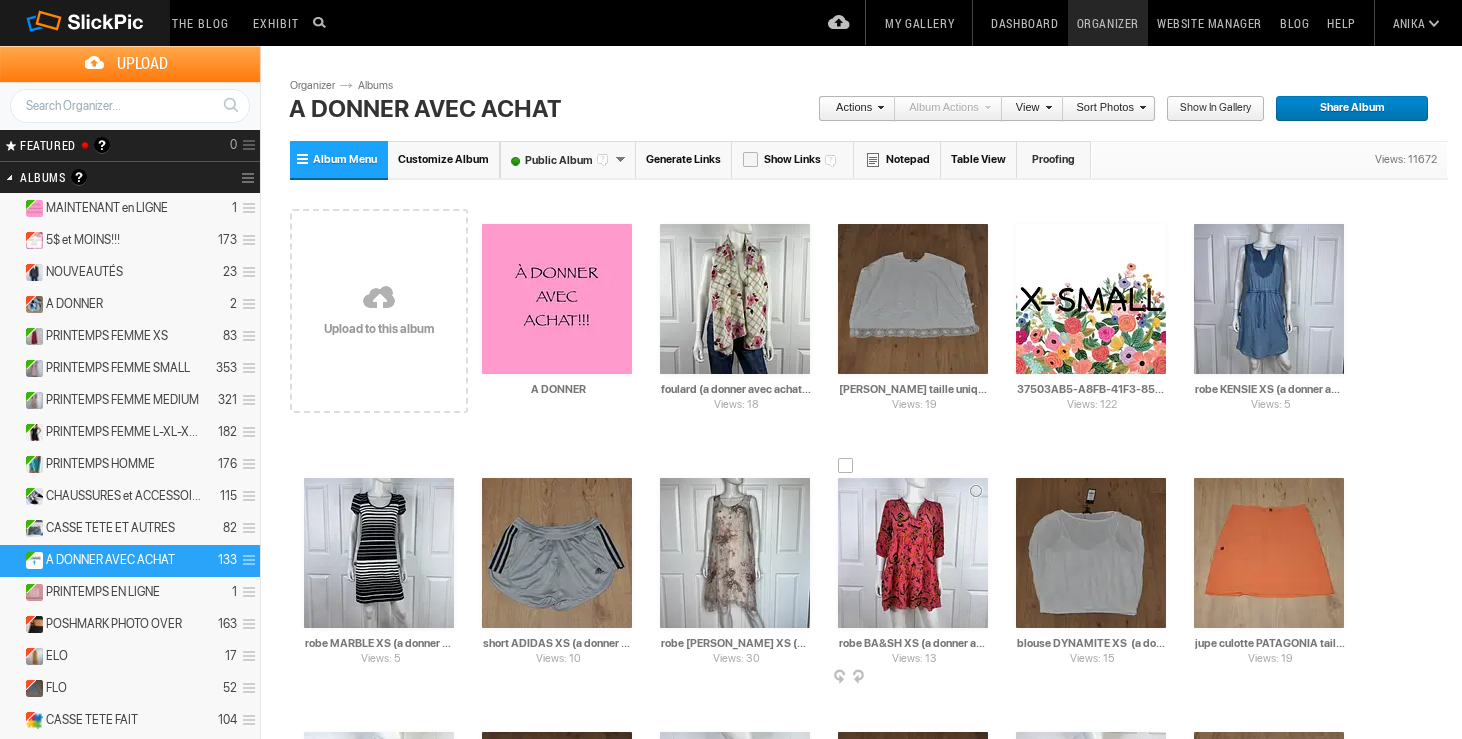drag, startPoint x: 918, startPoint y: 645, endPoint x: 966, endPoint y: 643, distance: 48.04165 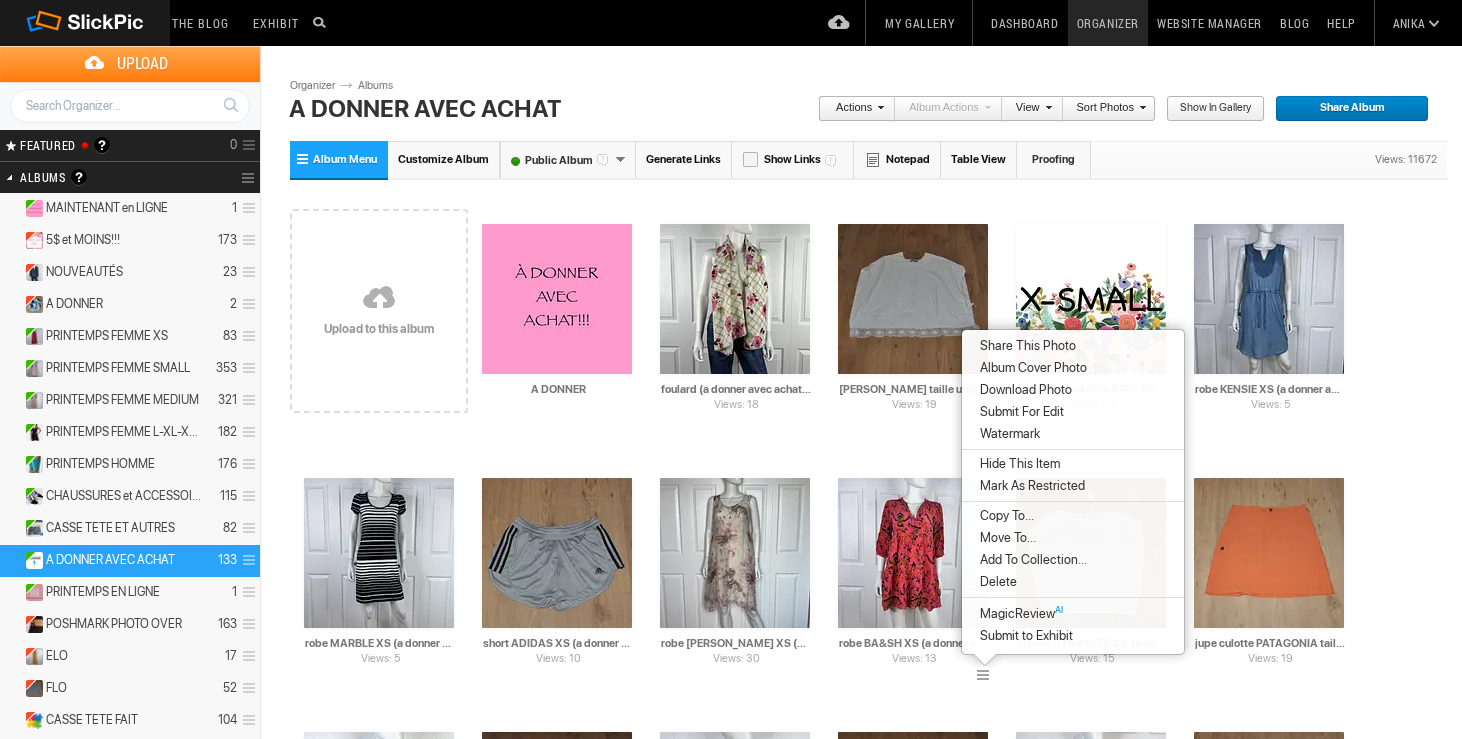 click on "Delete" at bounding box center [995, 582] 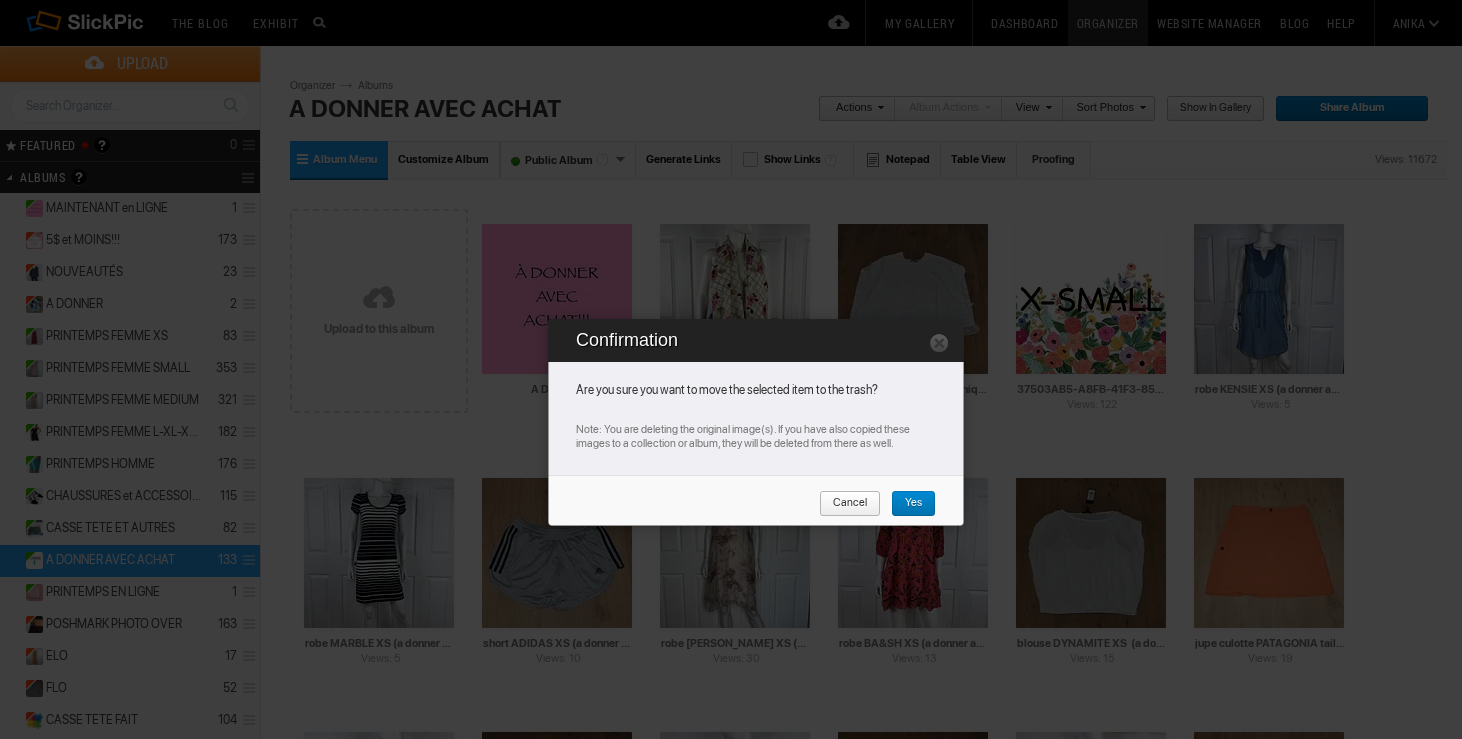 click on "Yes" at bounding box center (906, 504) 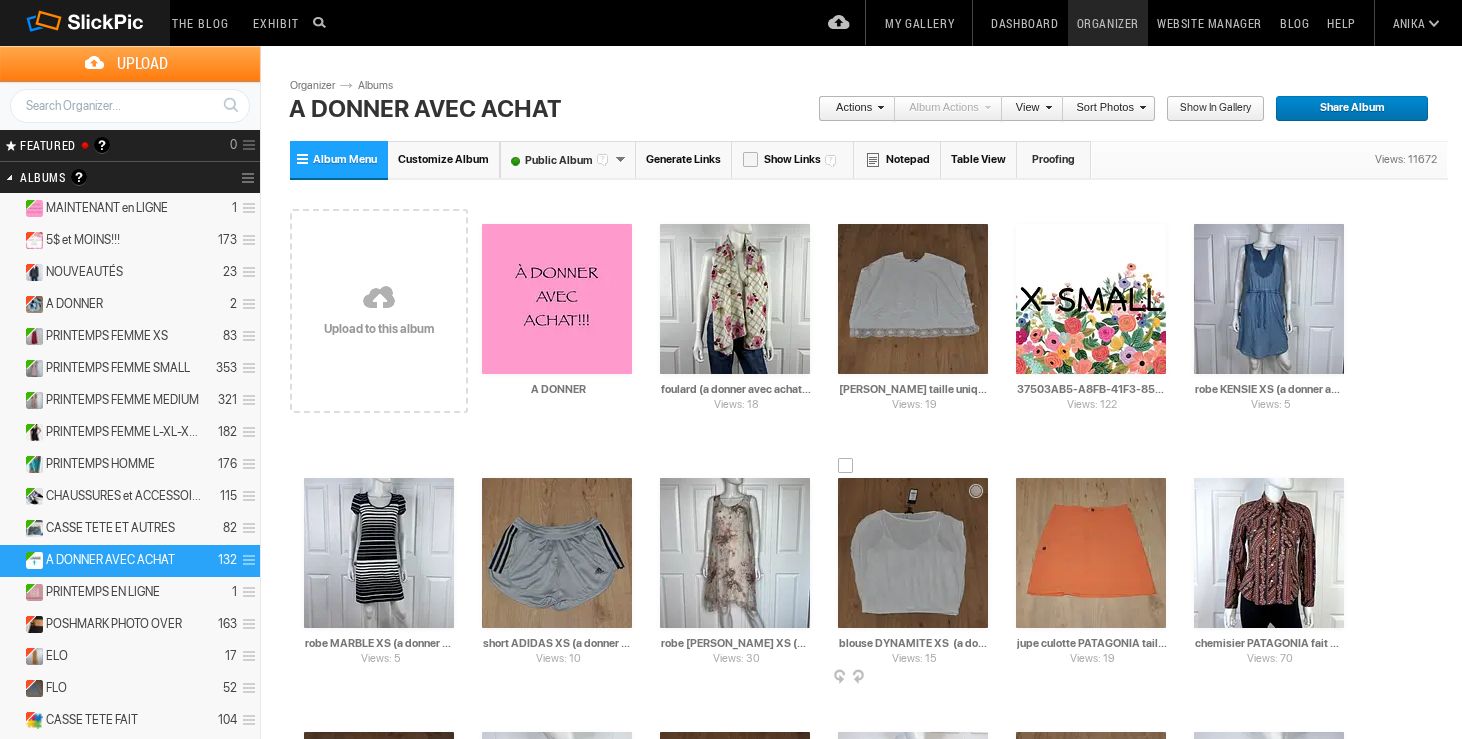 click on "blouse DYNAMITE XS  (a donner avec achat de 40$)" at bounding box center [914, 643] 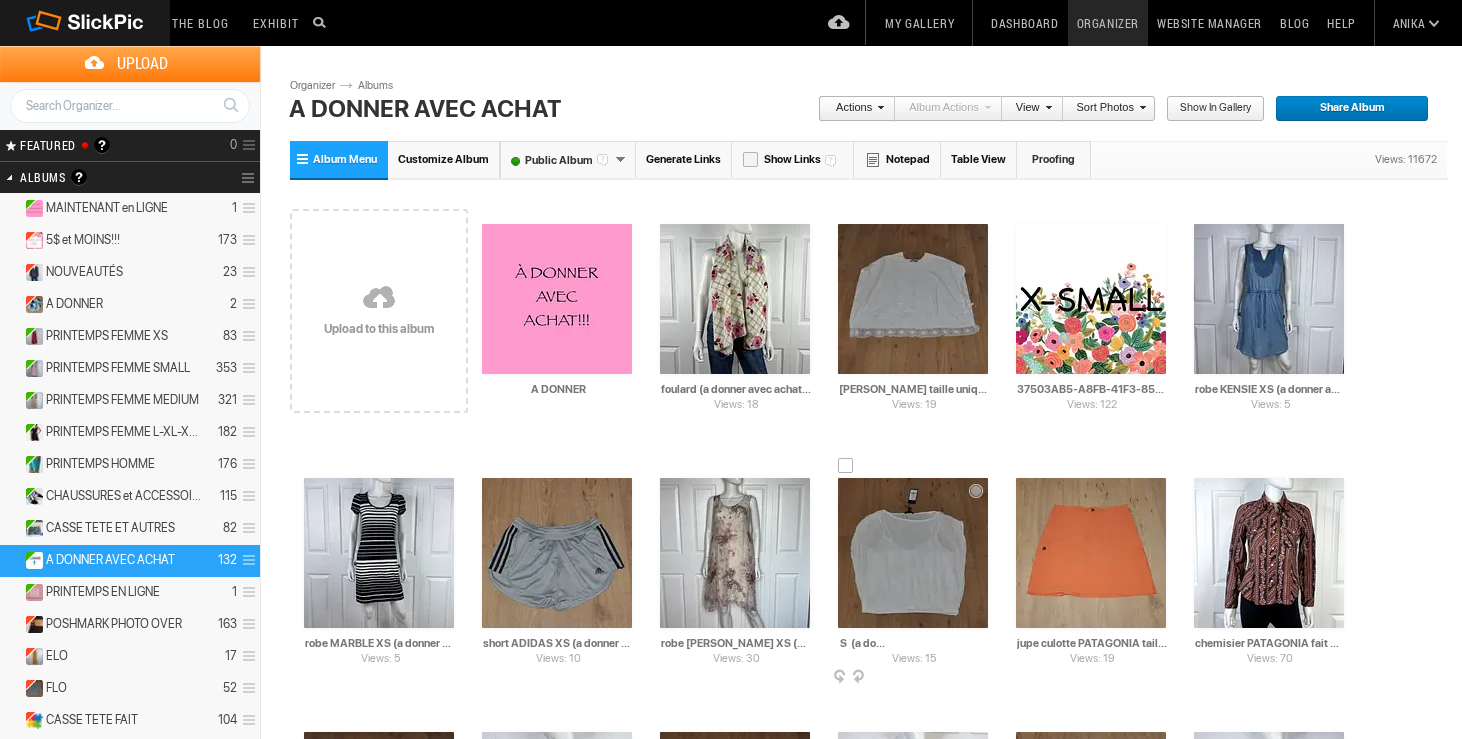 scroll, scrollTop: 0, scrollLeft: 102, axis: horizontal 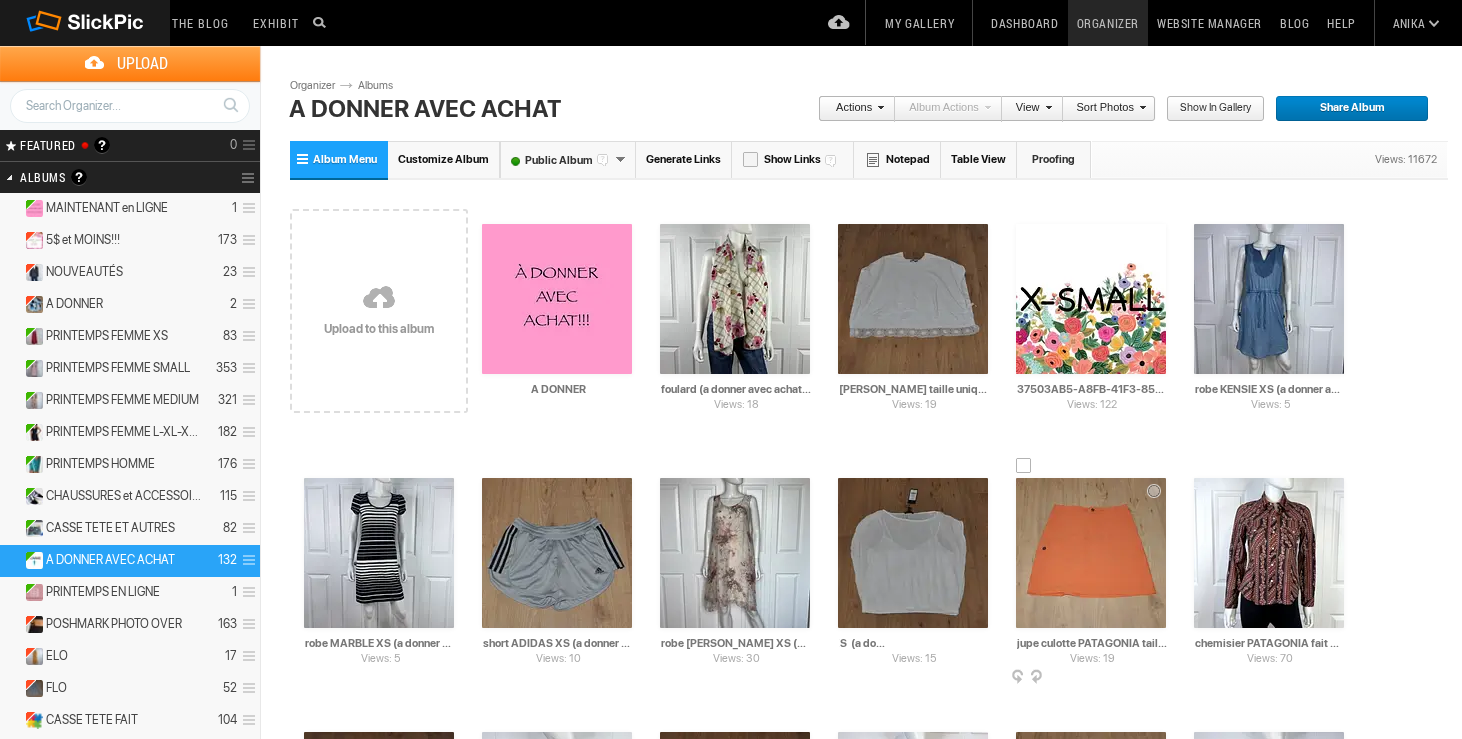 type on "blouse DYNAMITE XS  (a donner avec achat de 10$)" 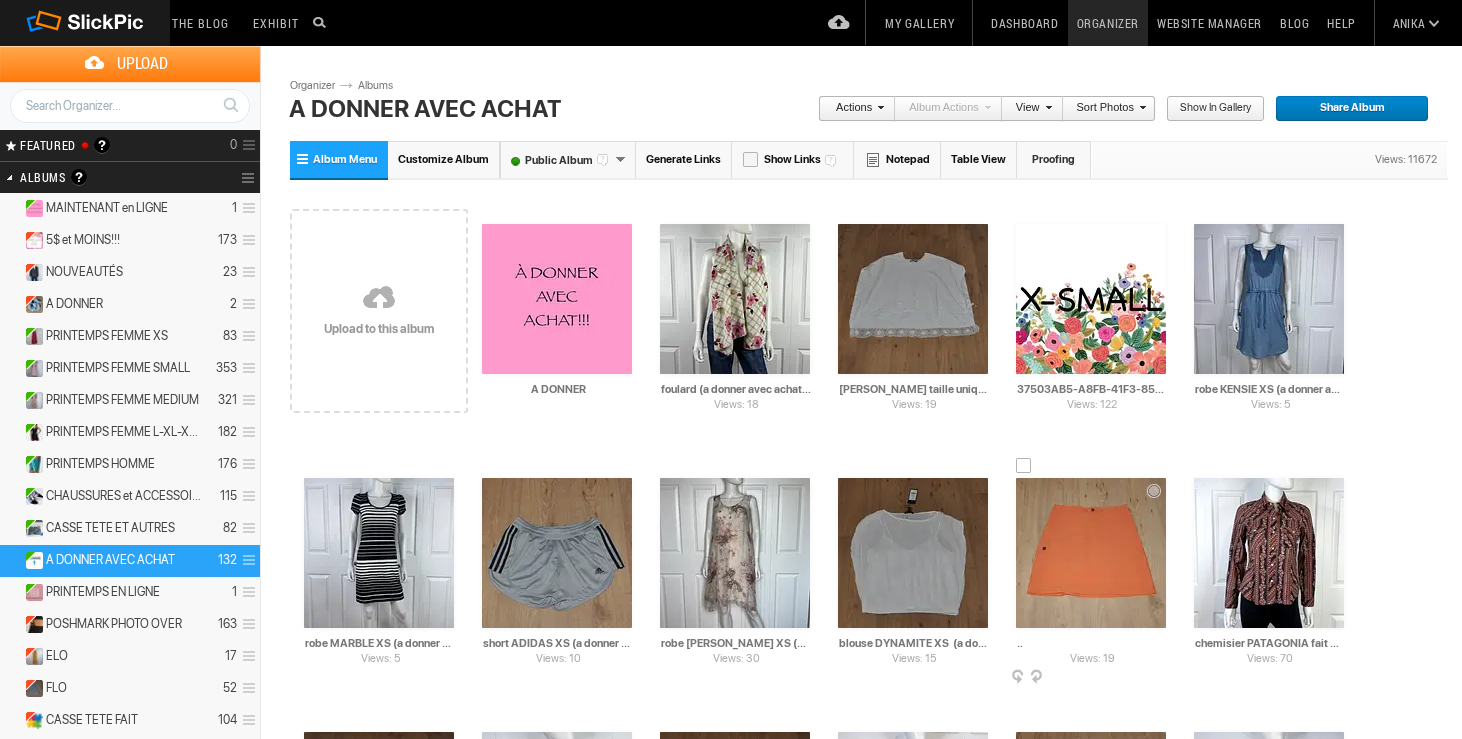 scroll, scrollTop: 0, scrollLeft: 143, axis: horizontal 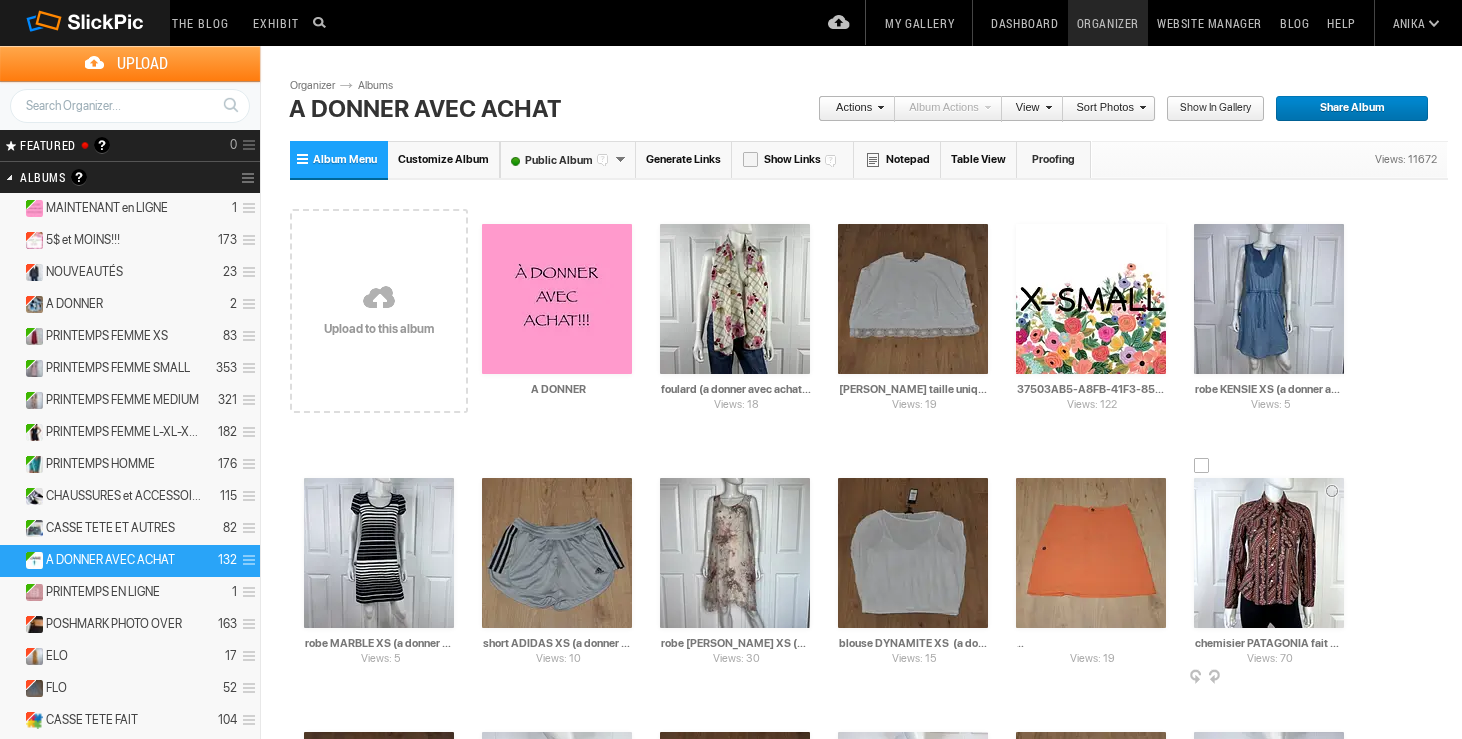 type on "jupe culotte PATAGONIA taille 4  (a donner avec achat de 5$)" 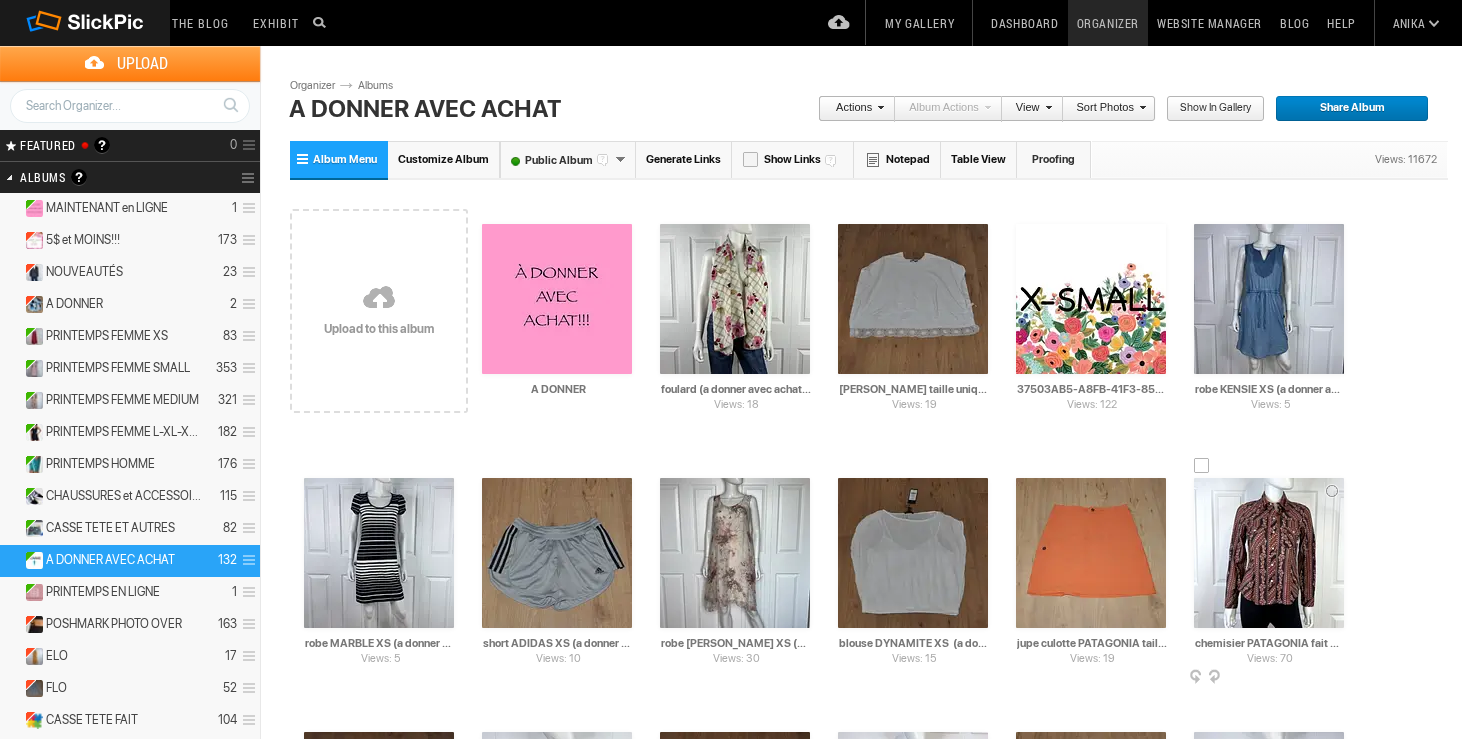 click on "chemisier PATAGONIA fait XS (a donner avec achat de 10$" at bounding box center (1270, 643) 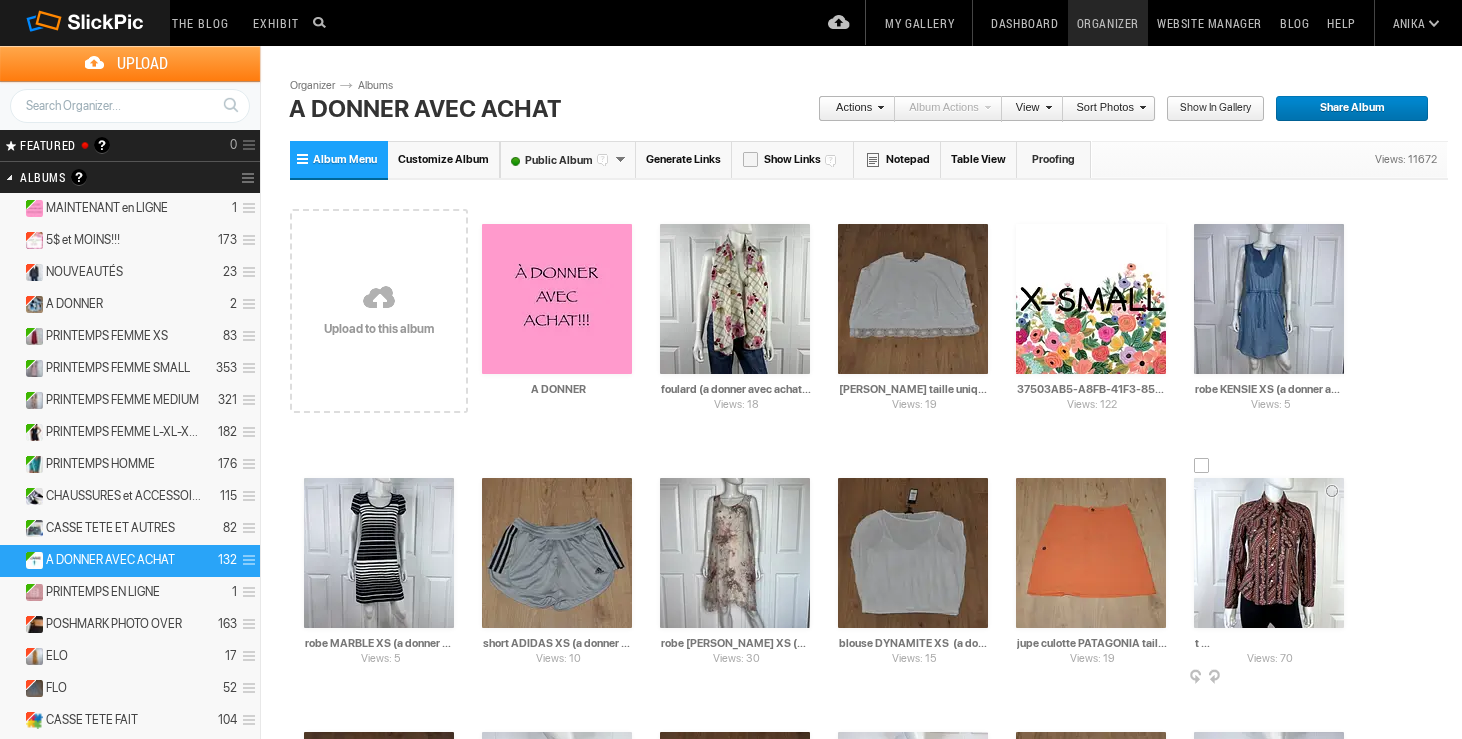 scroll, scrollTop: 0, scrollLeft: 127, axis: horizontal 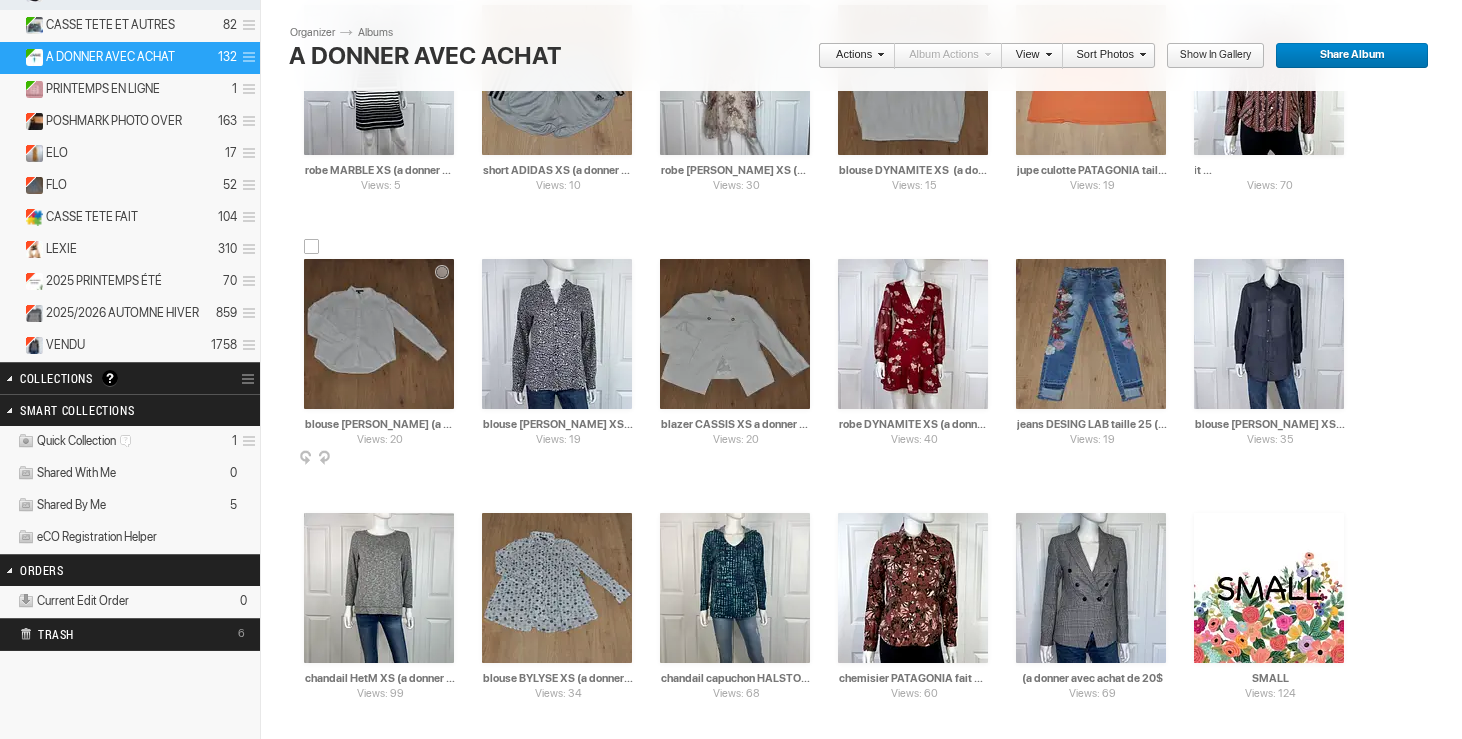 click at bounding box center (379, 334) 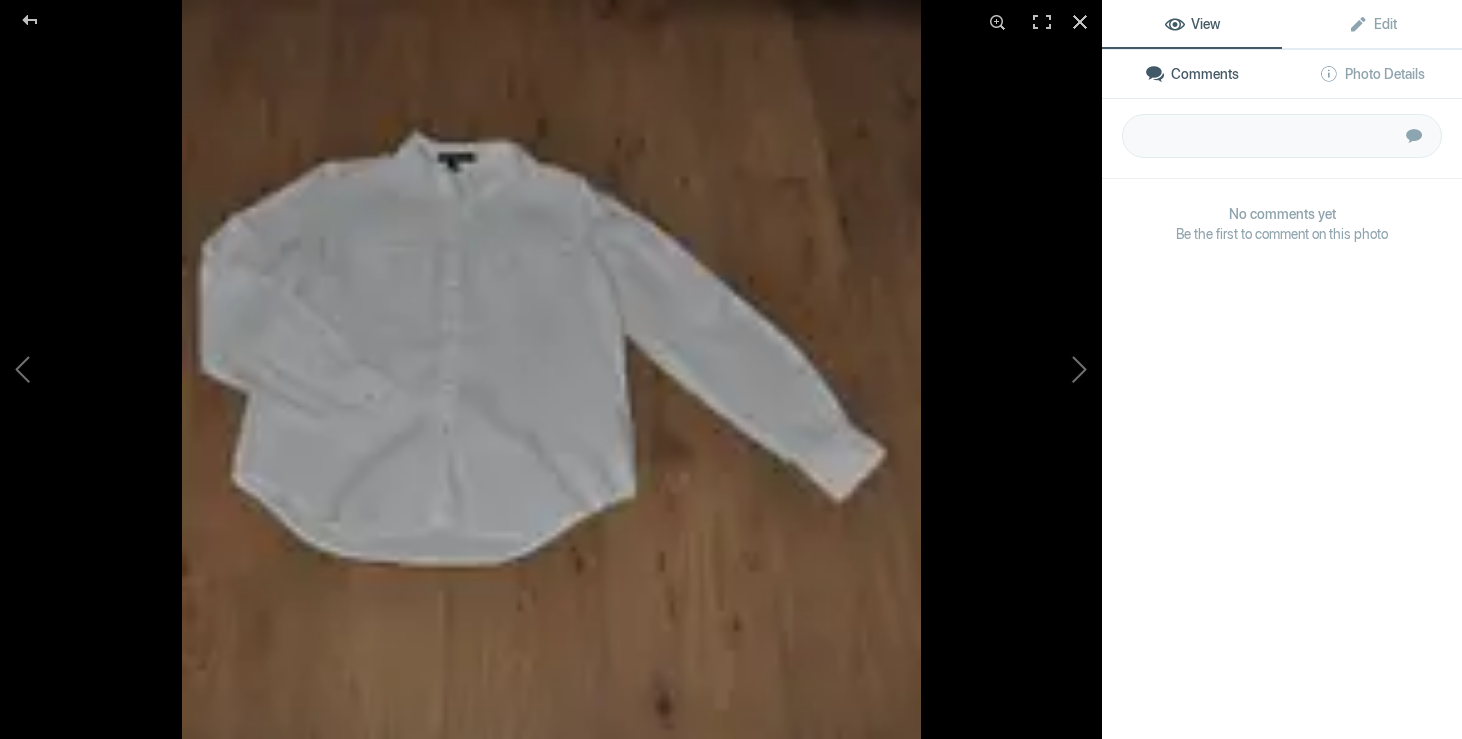 type on "chemisier PATAGONIA fait XS (a donner avec achat de 5$" 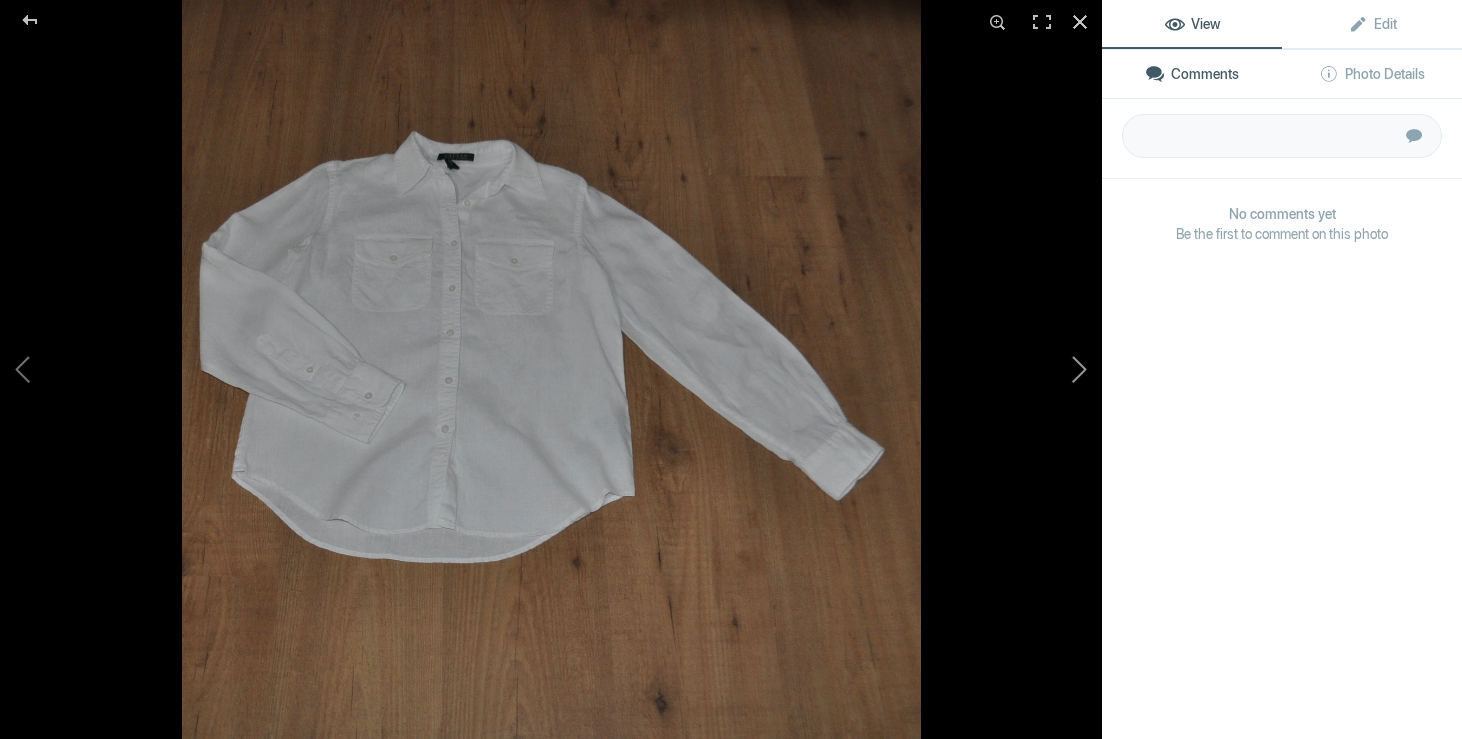 scroll, scrollTop: 0, scrollLeft: 0, axis: both 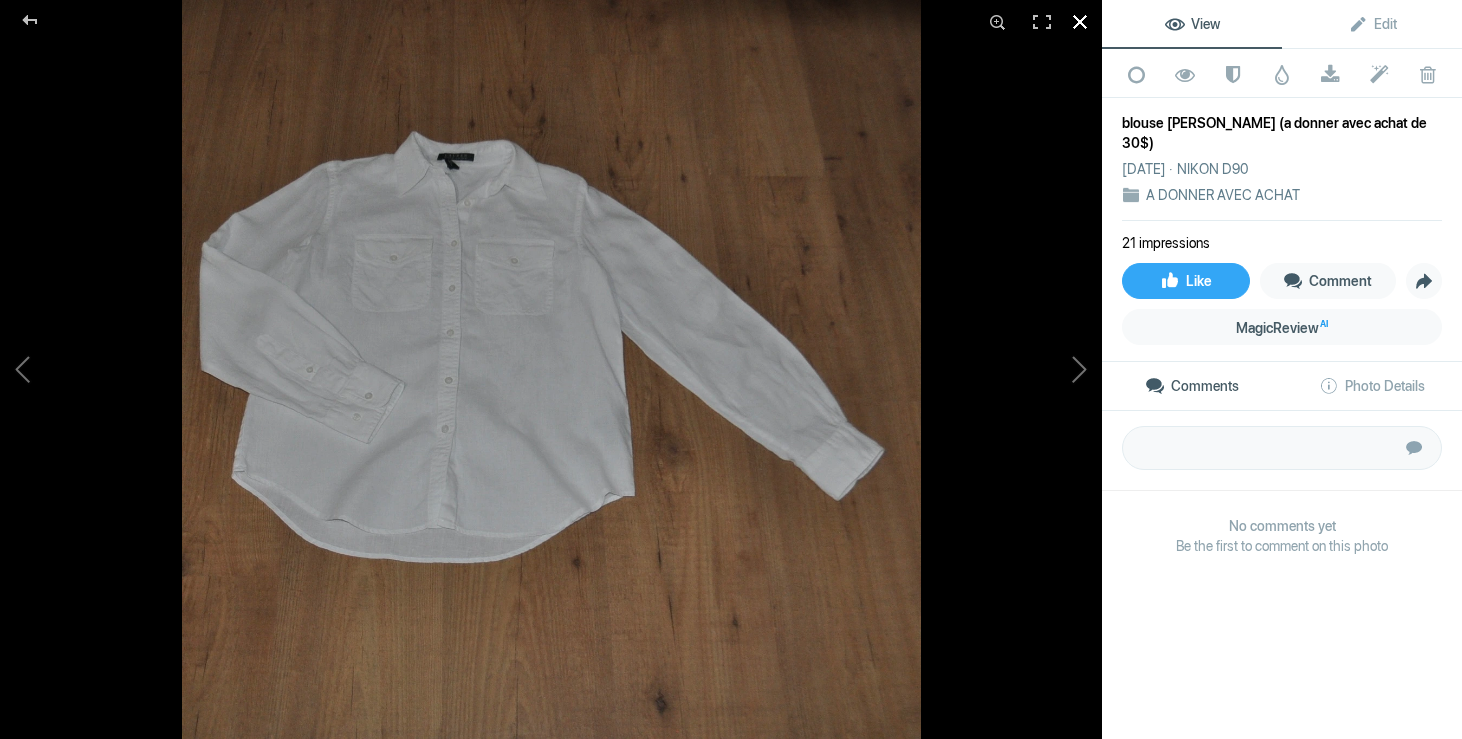 click 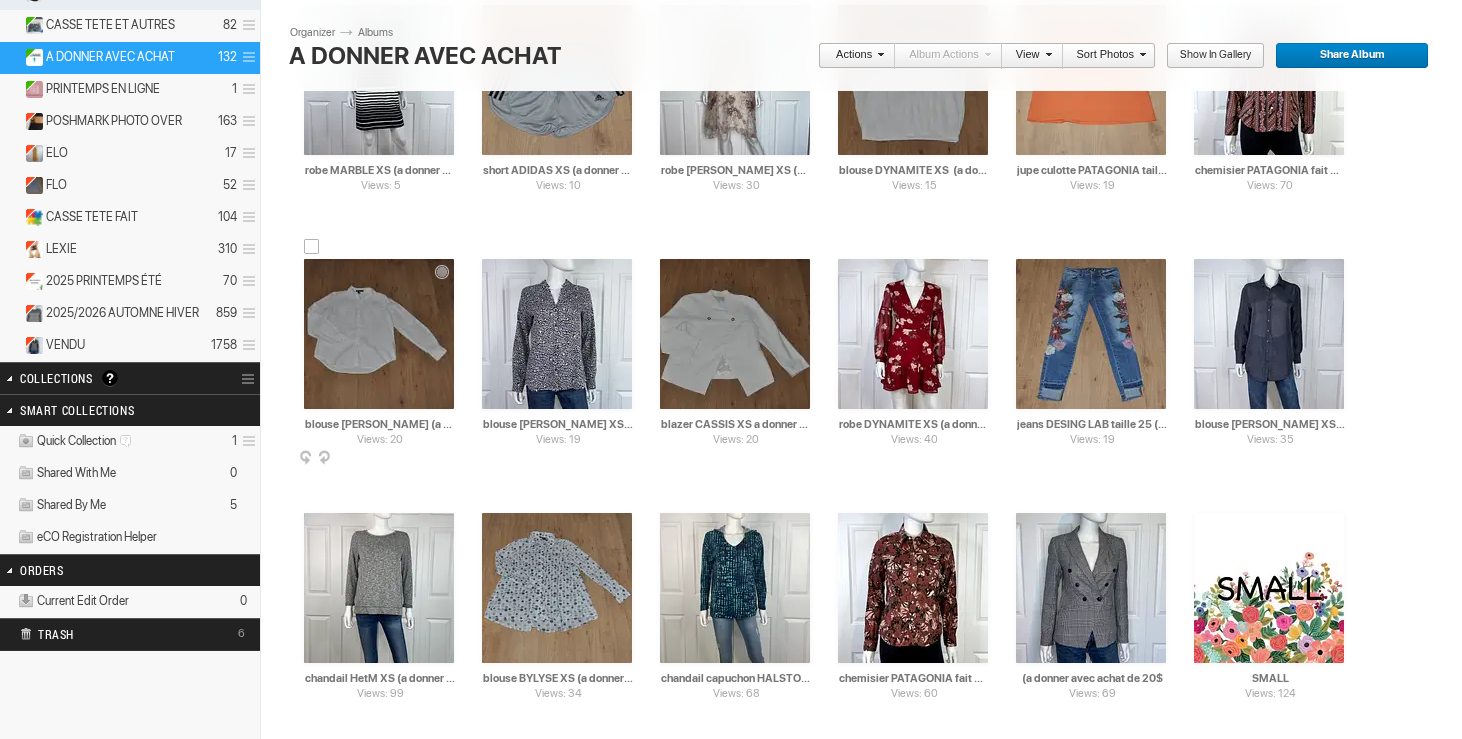 click at bounding box center [312, 247] 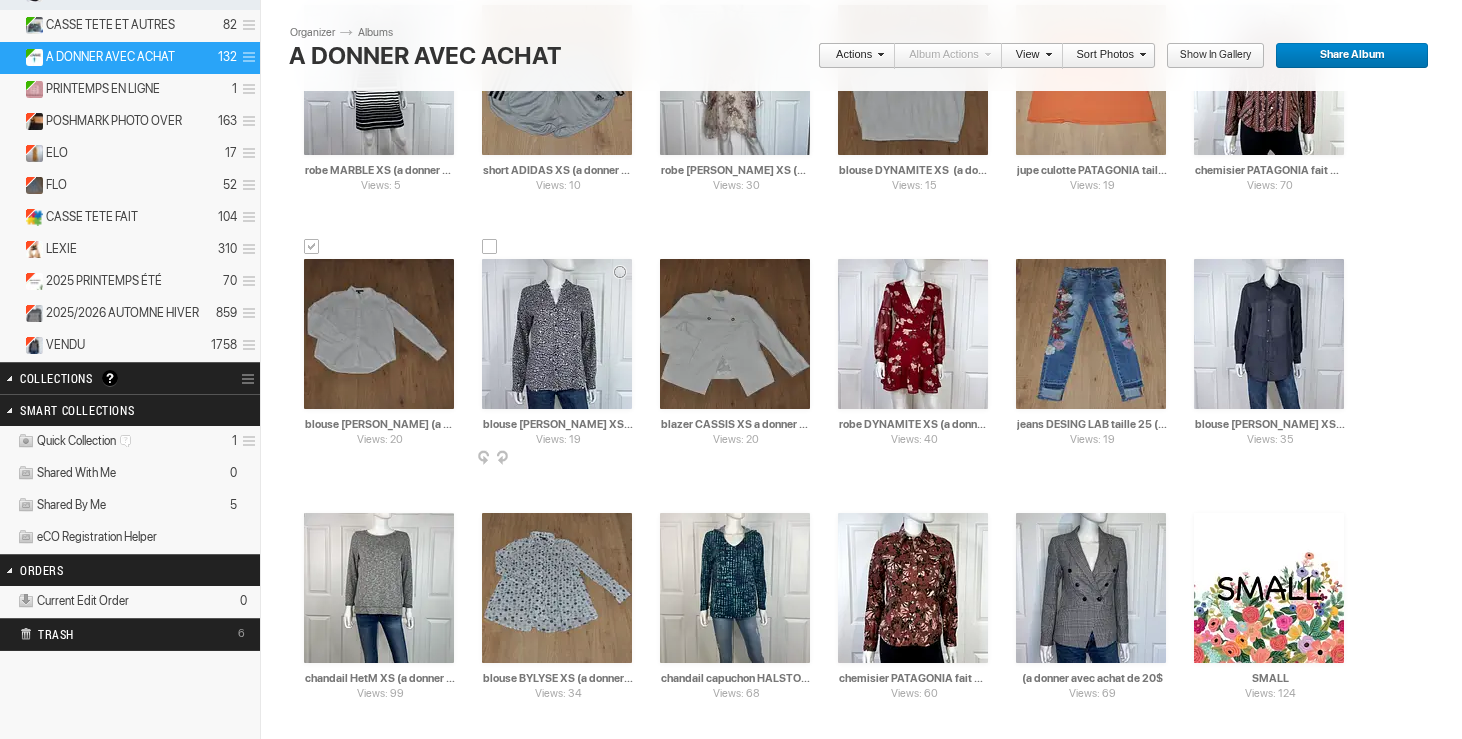 click at bounding box center (557, 334) 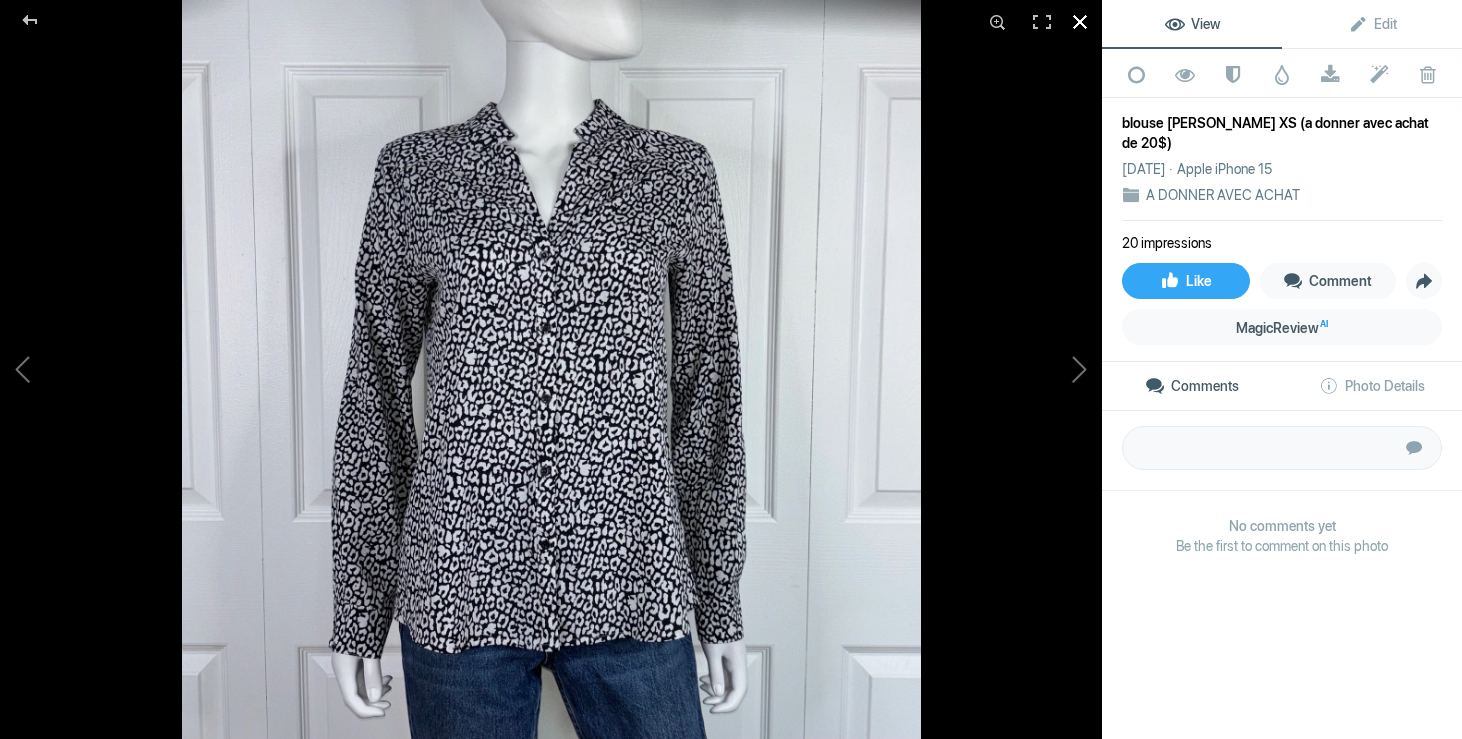 click 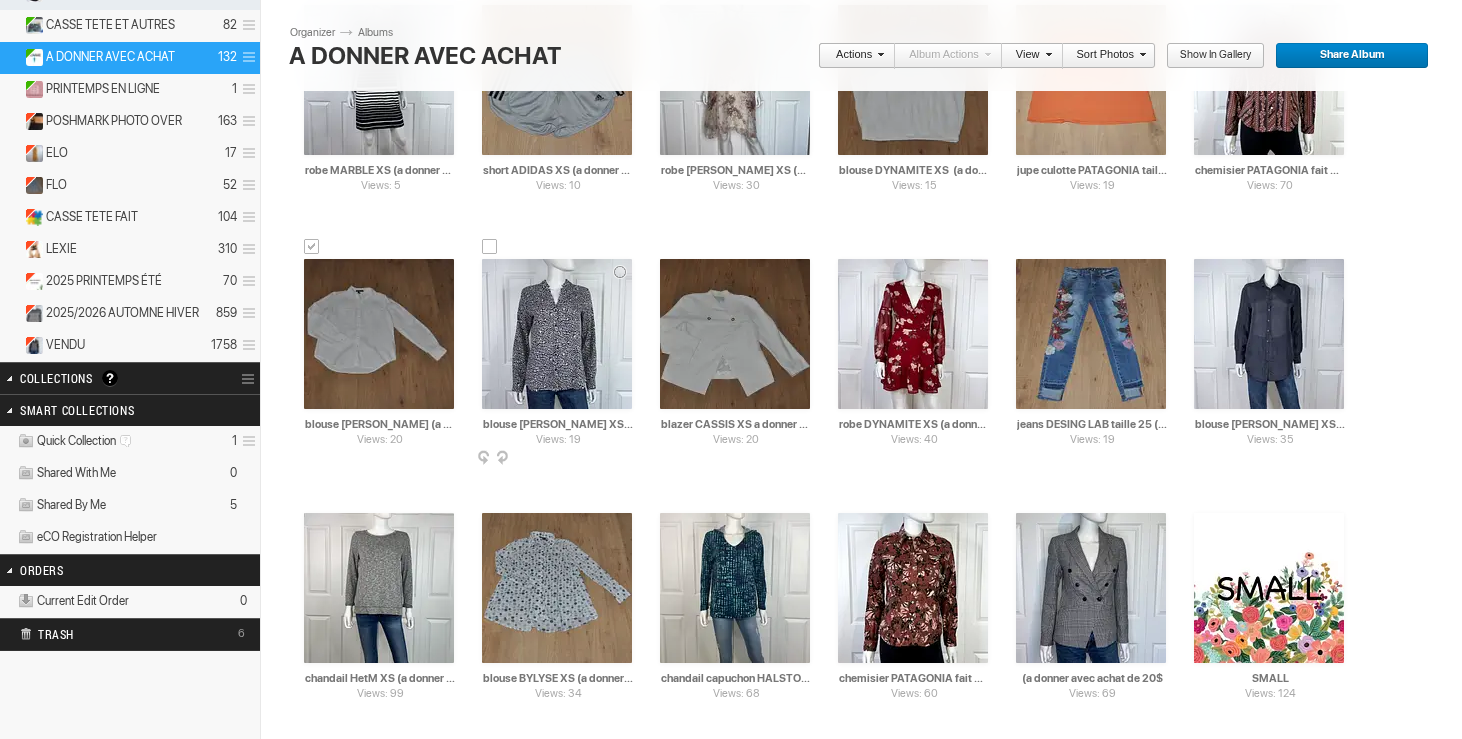click at bounding box center (490, 247) 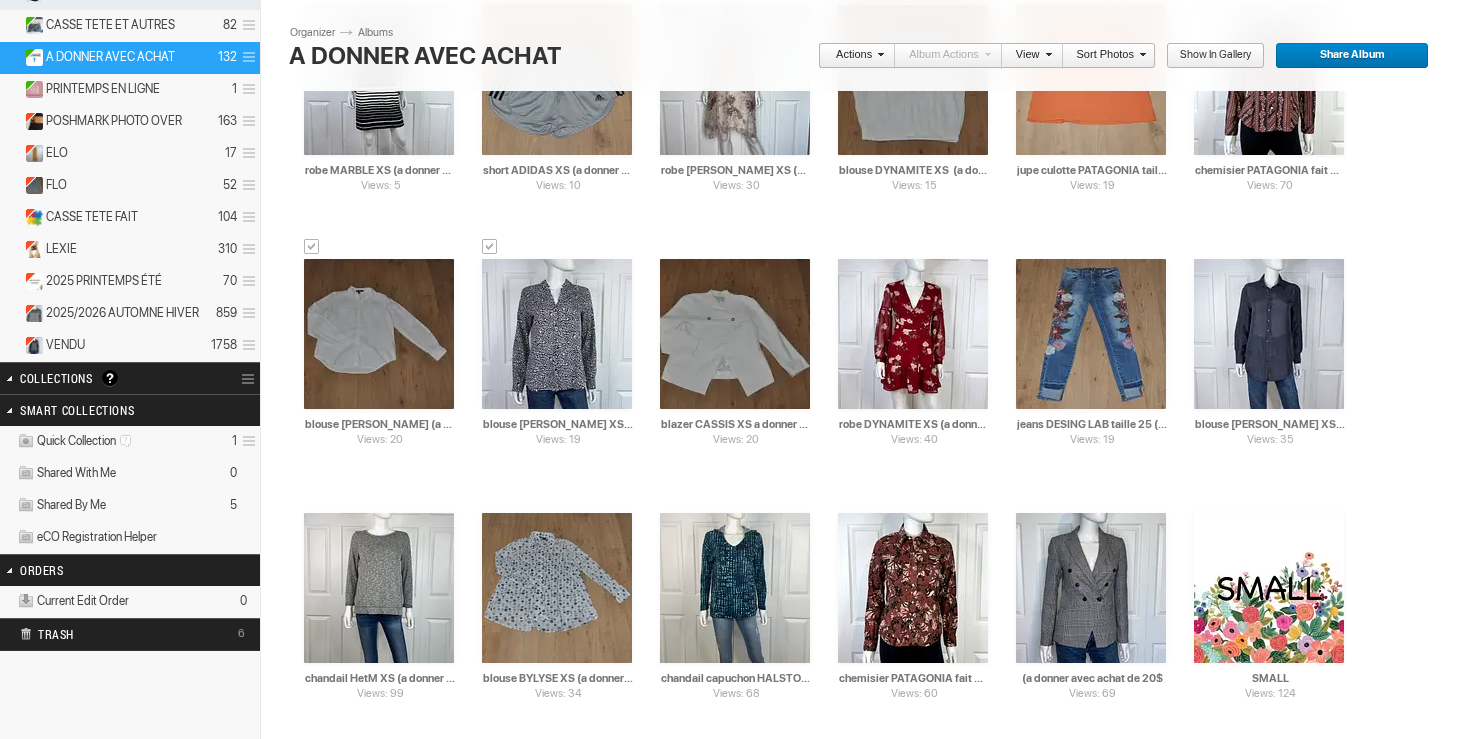 click at bounding box center (878, 54) 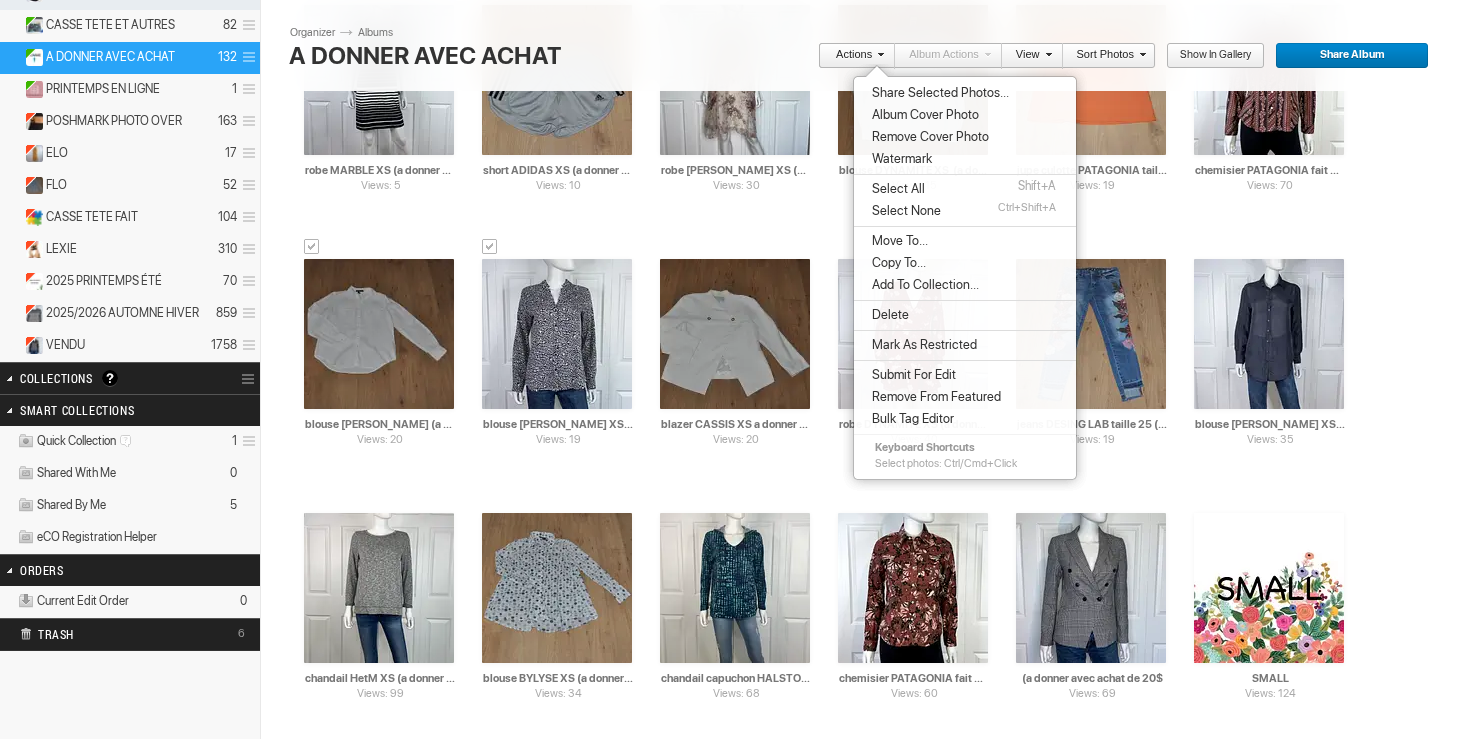 click on "Move To..." at bounding box center [897, 241] 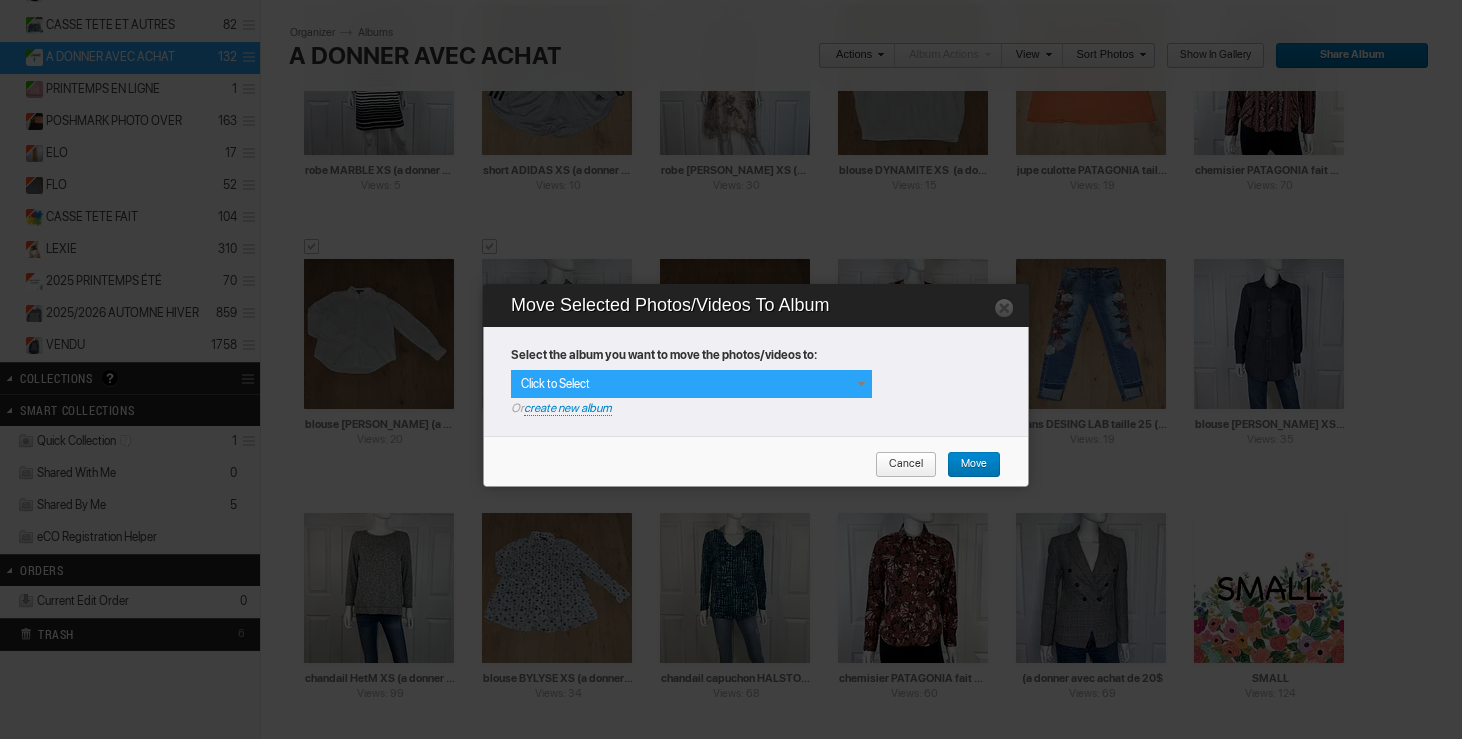 click on "Click to Select" at bounding box center [691, 384] 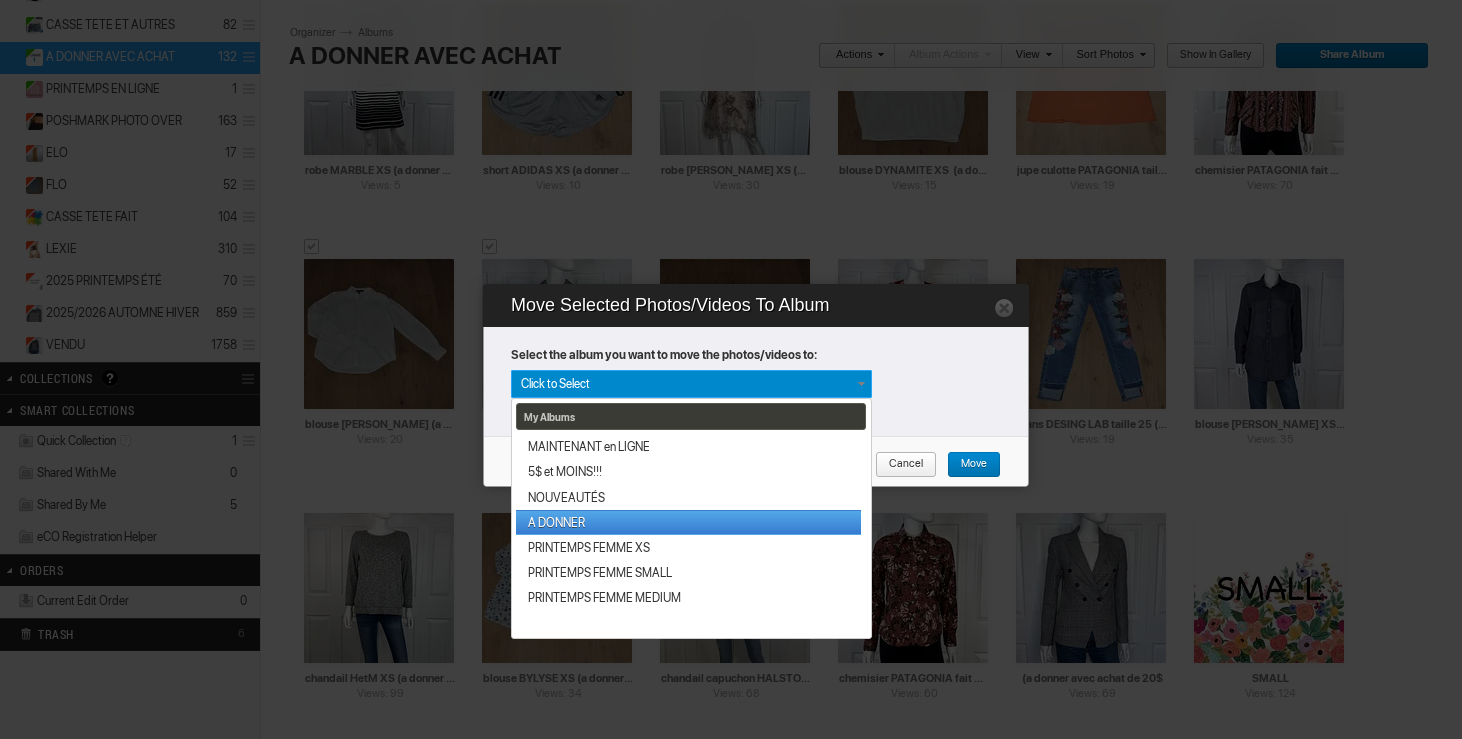 click on "A DONNER" at bounding box center (688, 522) 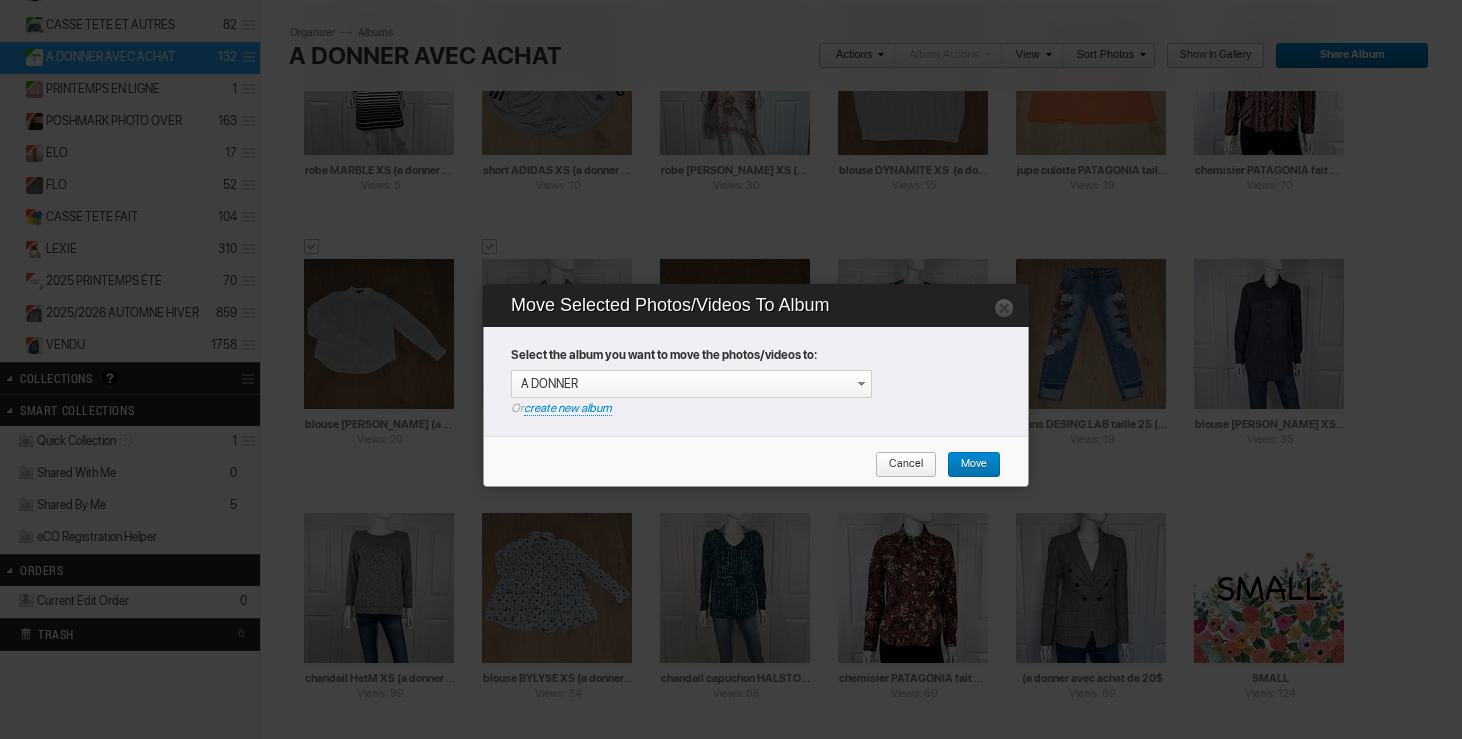 click on "Move" at bounding box center [967, 465] 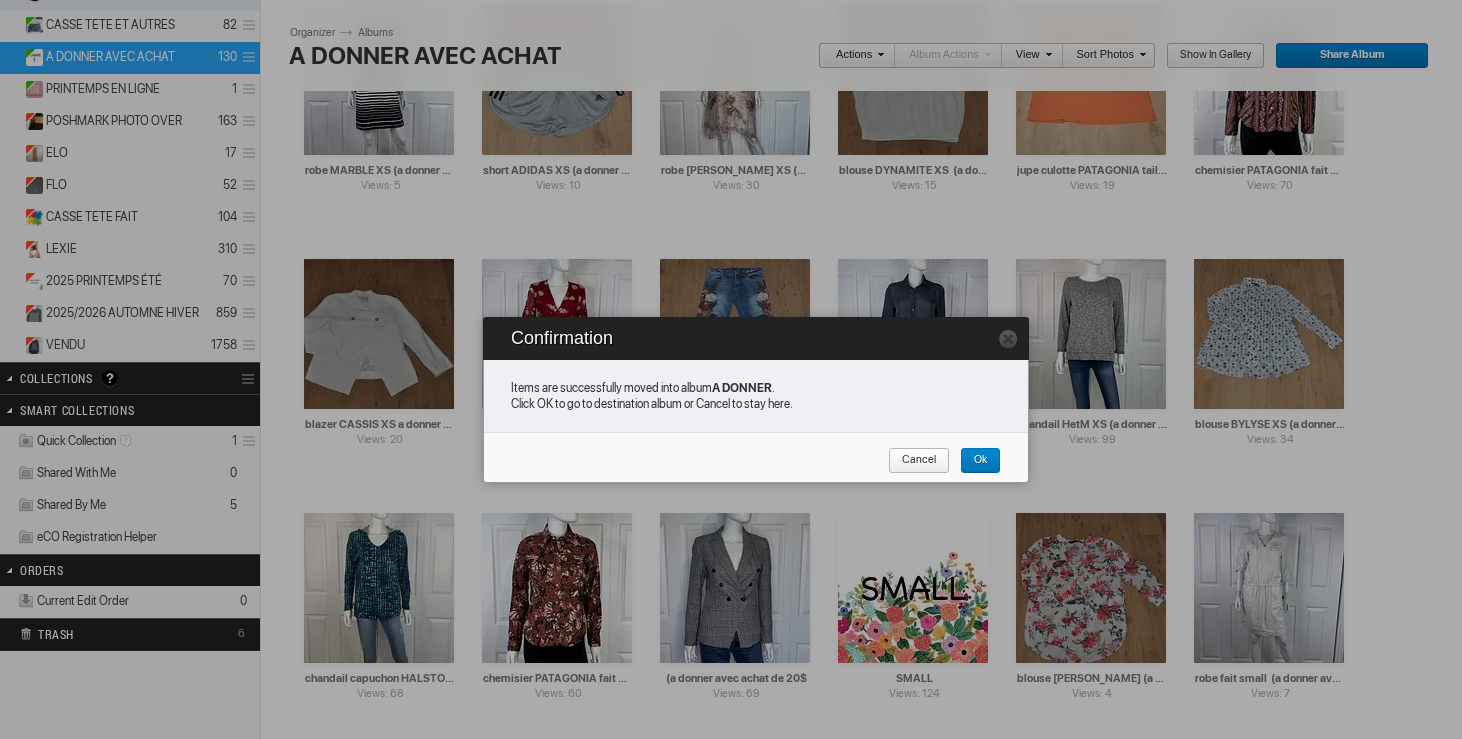 click on "Cancel" at bounding box center [912, 461] 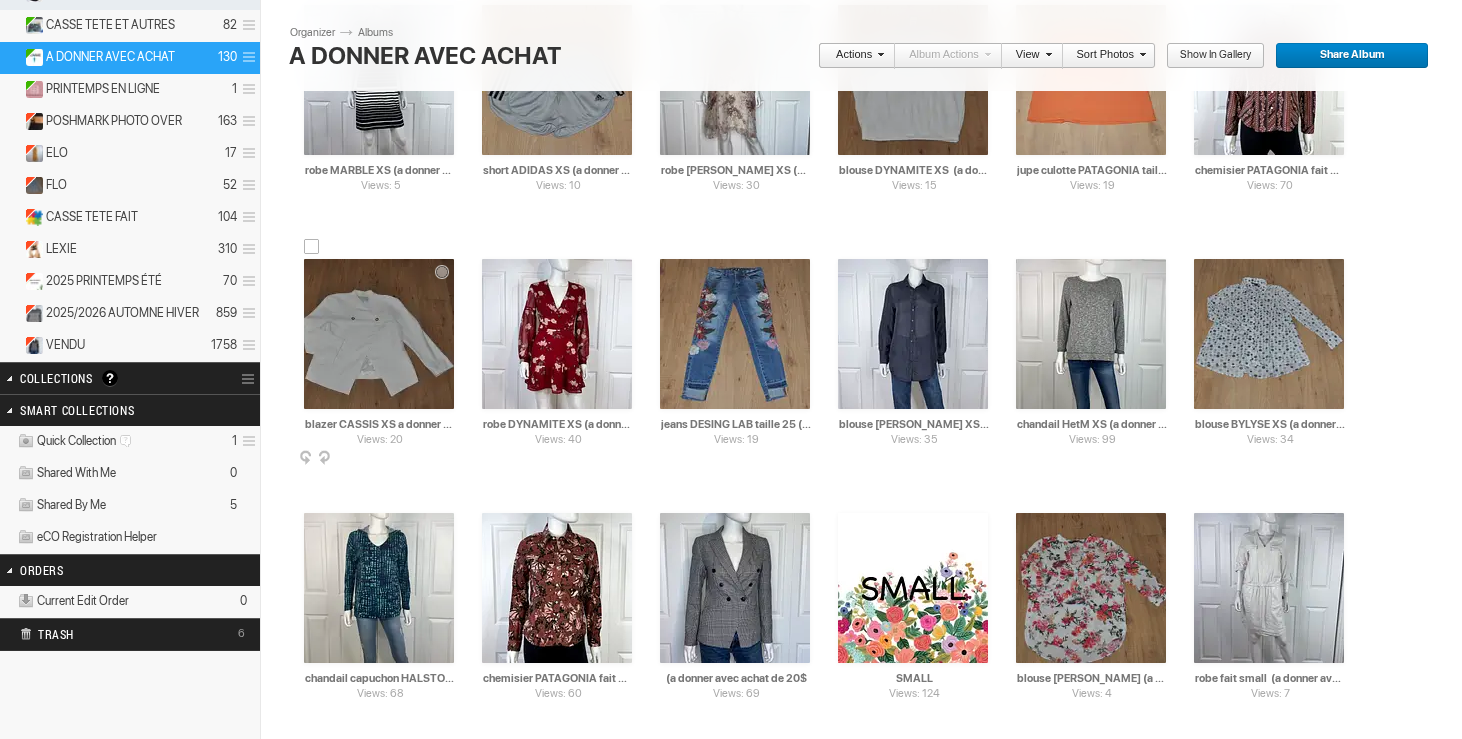 click on "blazer CASSIS XS a donner avec achat de 25$)" at bounding box center (380, 424) 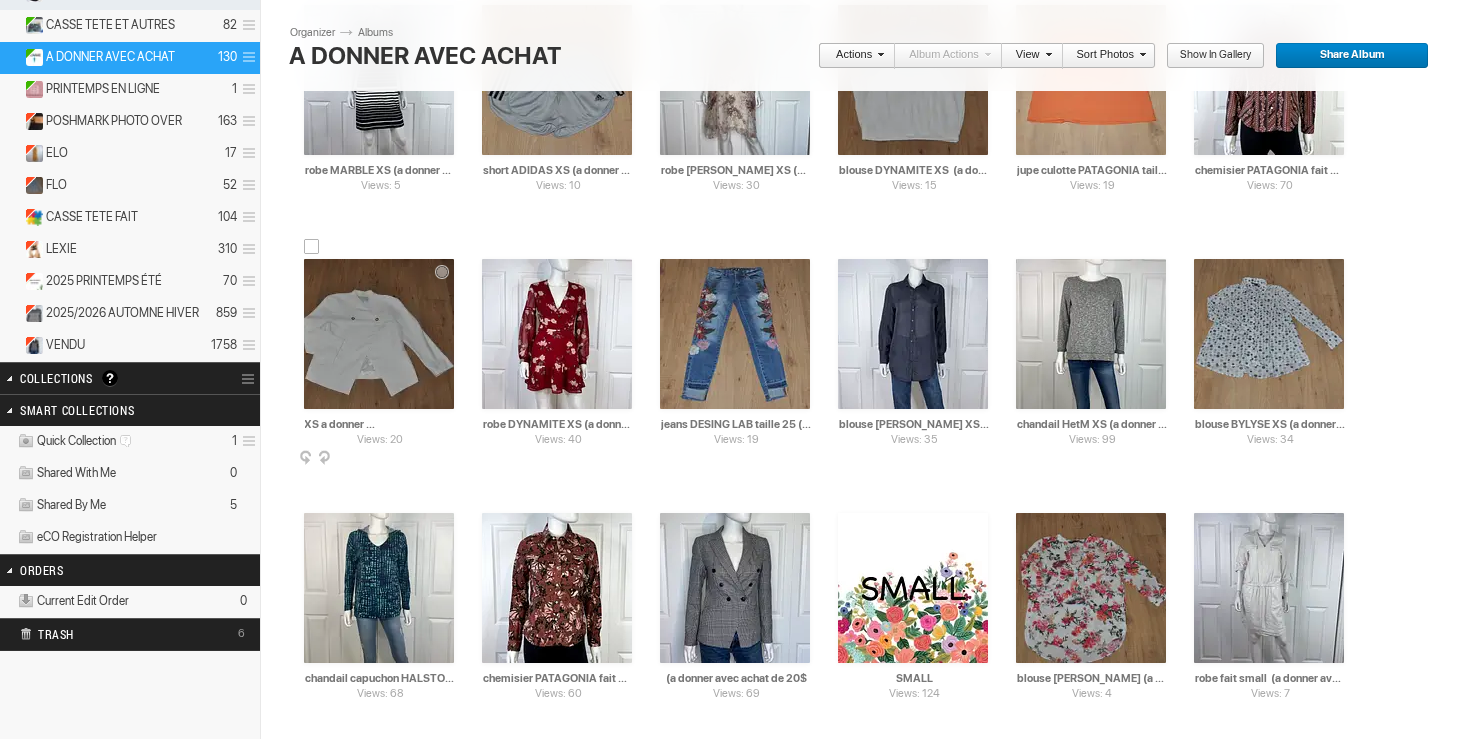 scroll, scrollTop: 0, scrollLeft: 76, axis: horizontal 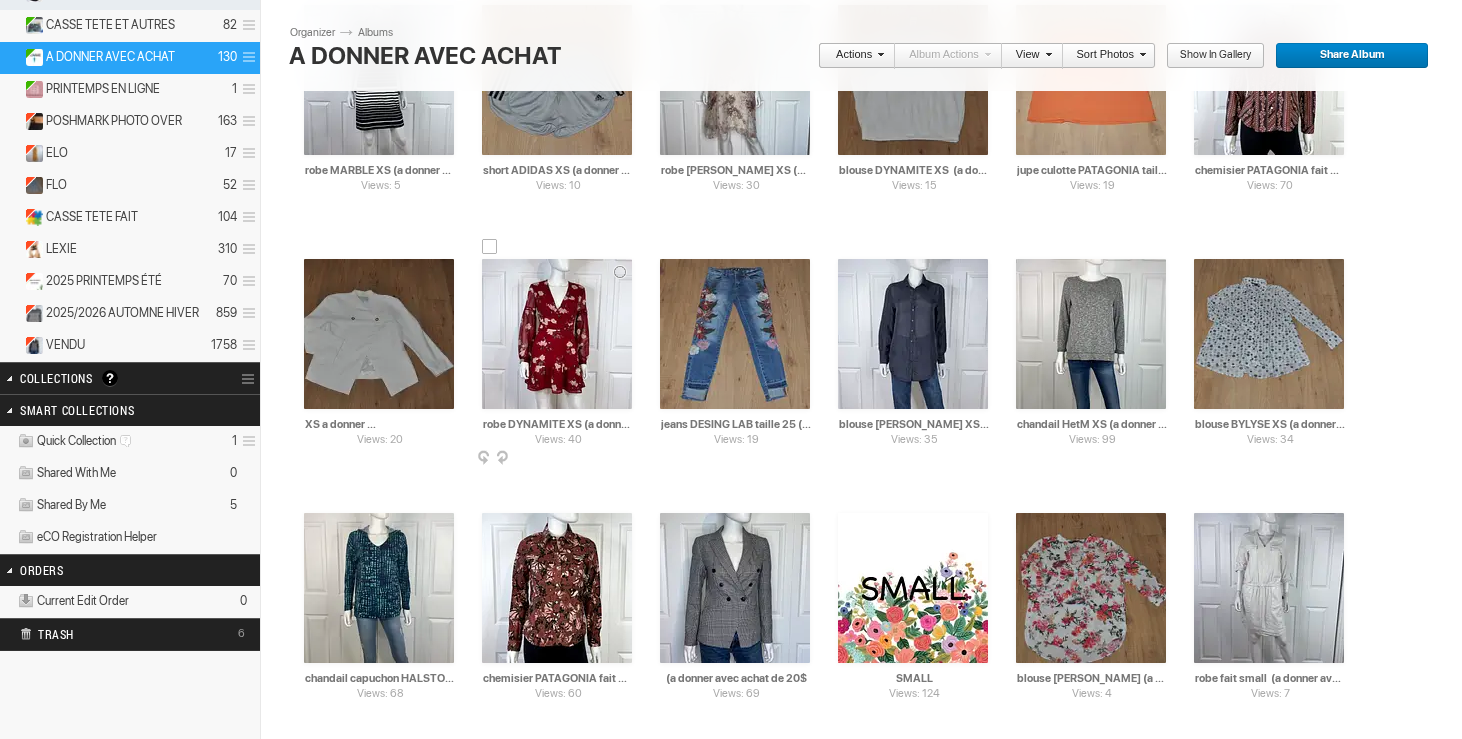 type on "blazer CASSIS XS a donner avec achat de 5$)" 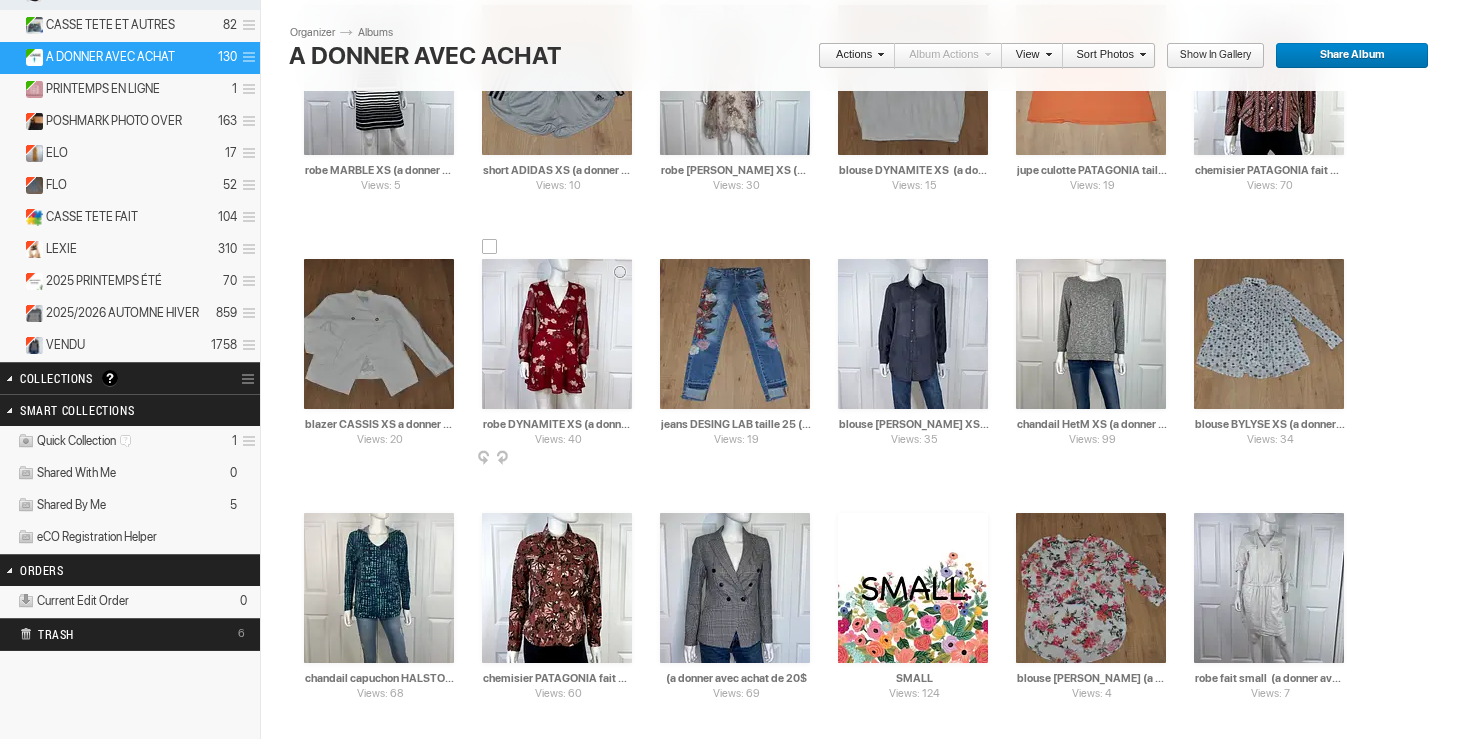 click on "robe DYNAMITE XS (a donner avec achat de 30$)" at bounding box center (558, 424) 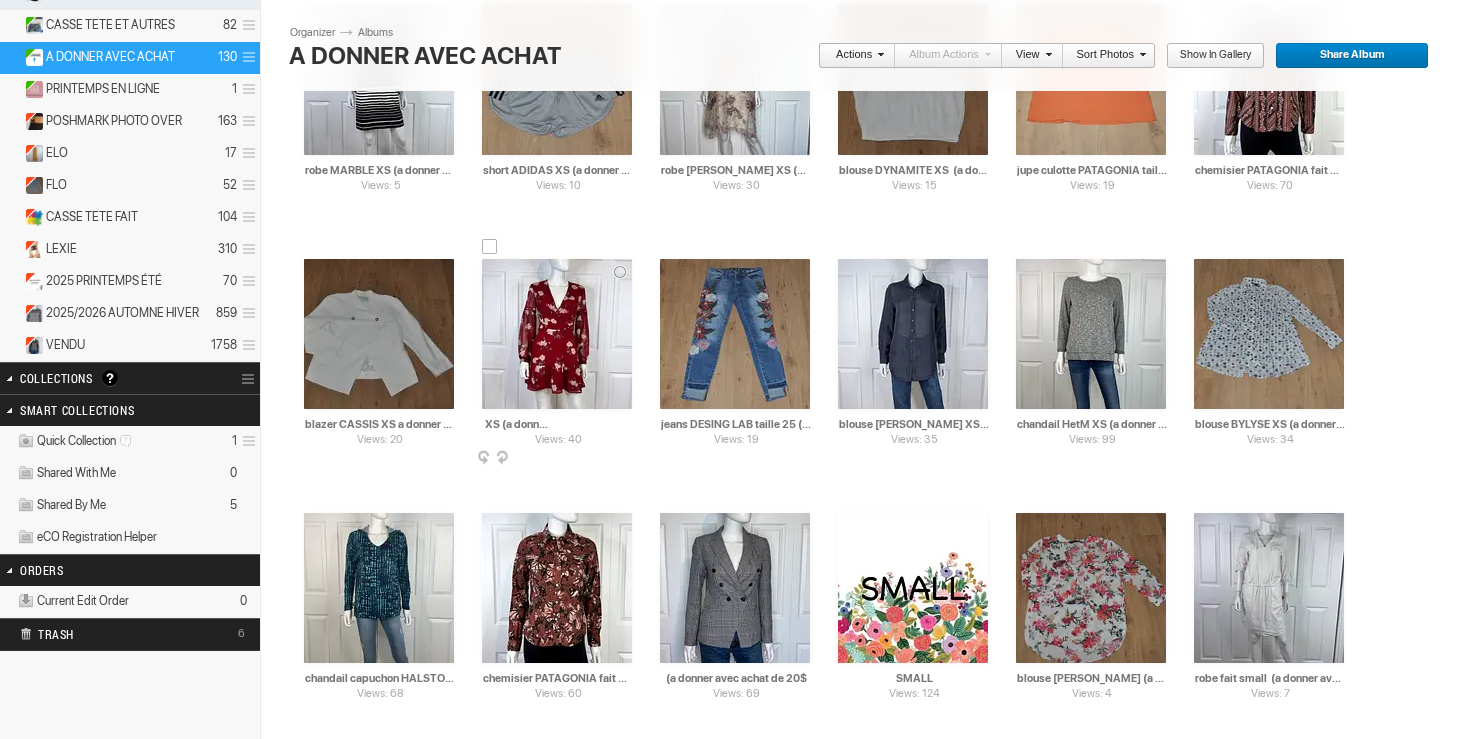 scroll, scrollTop: 0, scrollLeft: 82, axis: horizontal 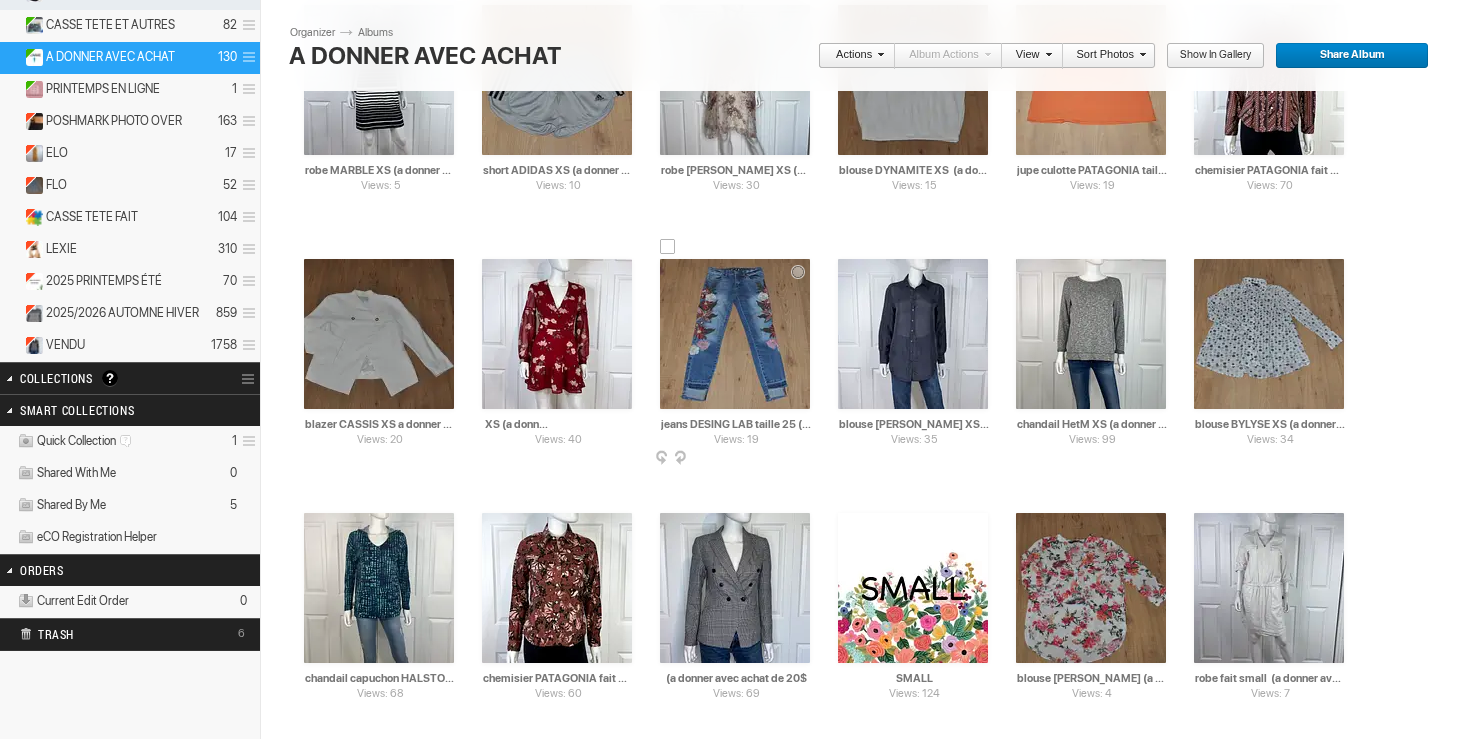 type on "robe DYNAMITE XS (a donner avec achat de 5$)" 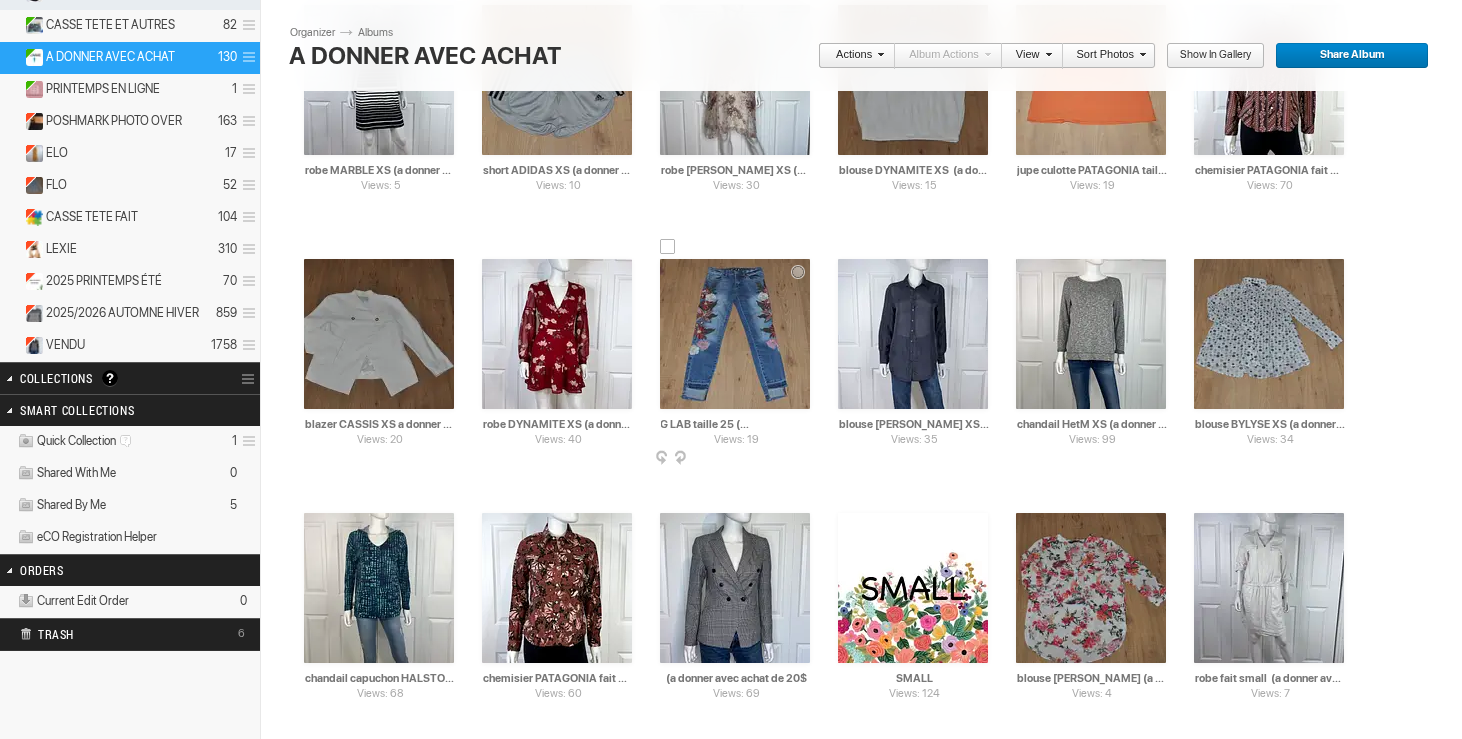 scroll, scrollTop: 0, scrollLeft: 132, axis: horizontal 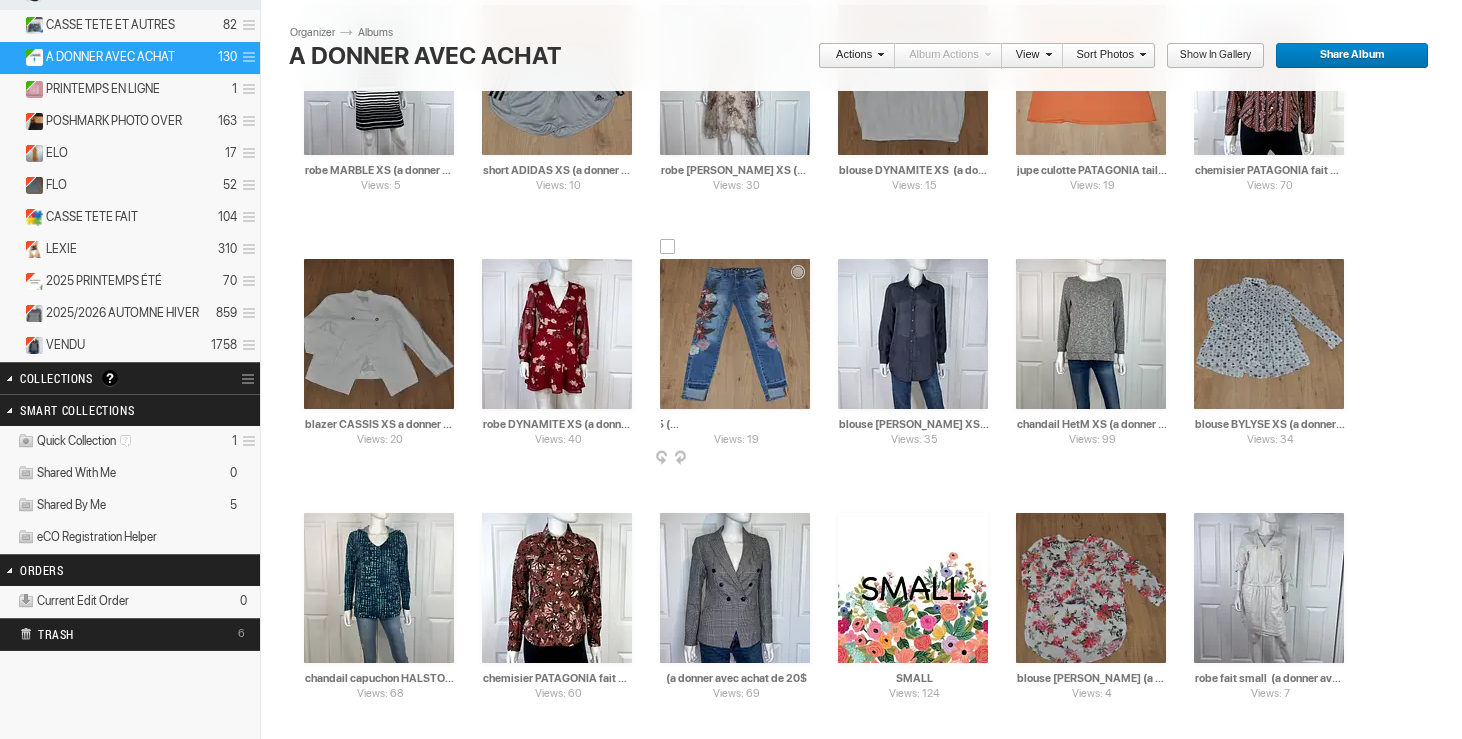 drag, startPoint x: 781, startPoint y: 424, endPoint x: 814, endPoint y: 425, distance: 33.01515 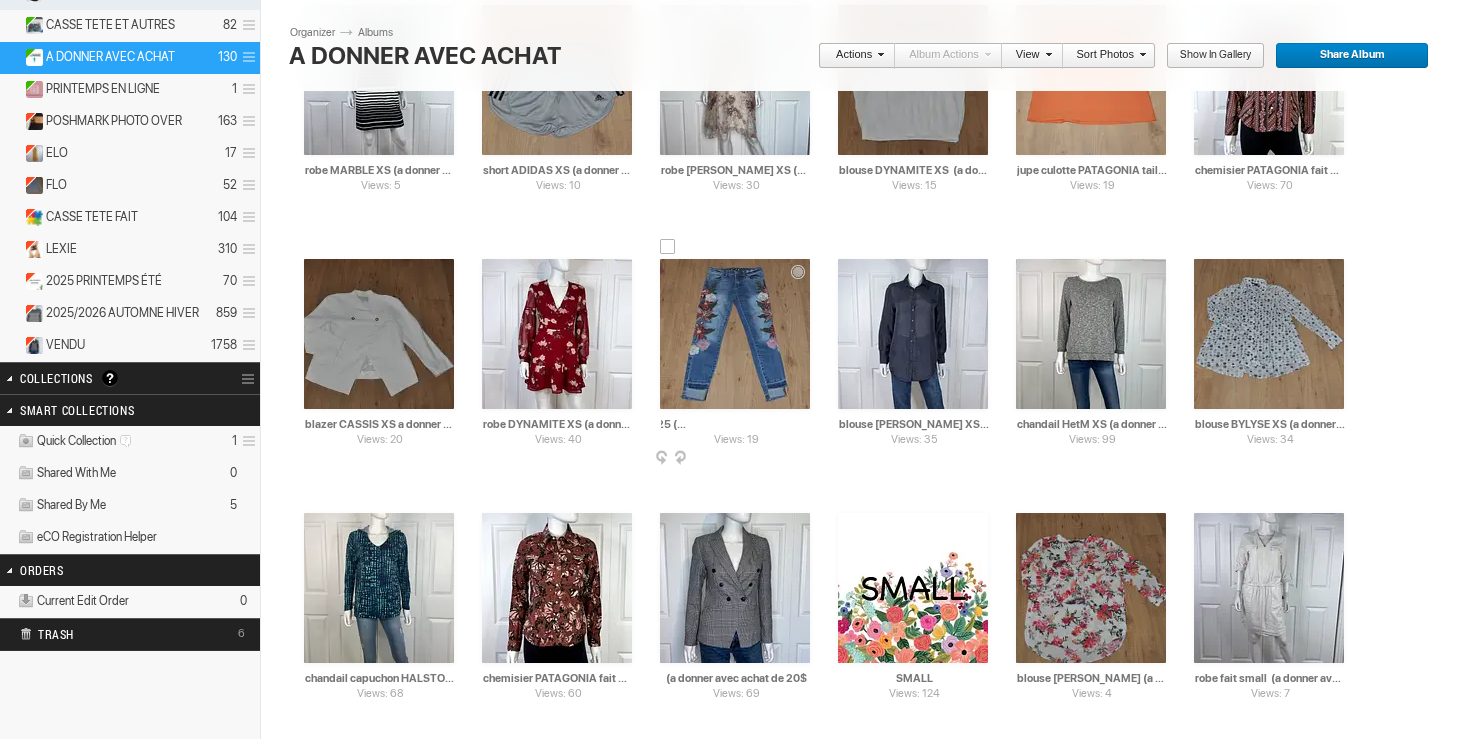 scroll, scrollTop: 0, scrollLeft: 125, axis: horizontal 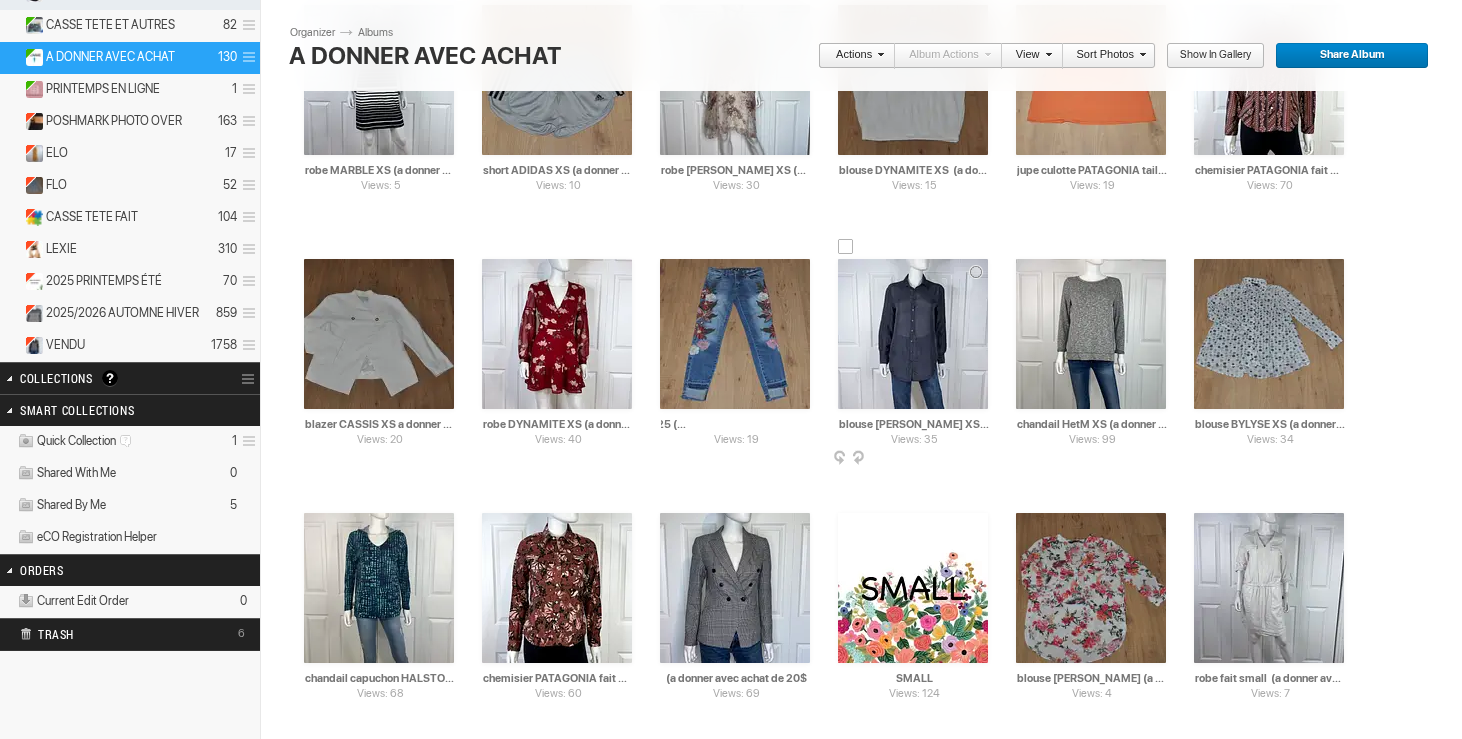 click at bounding box center (913, 334) 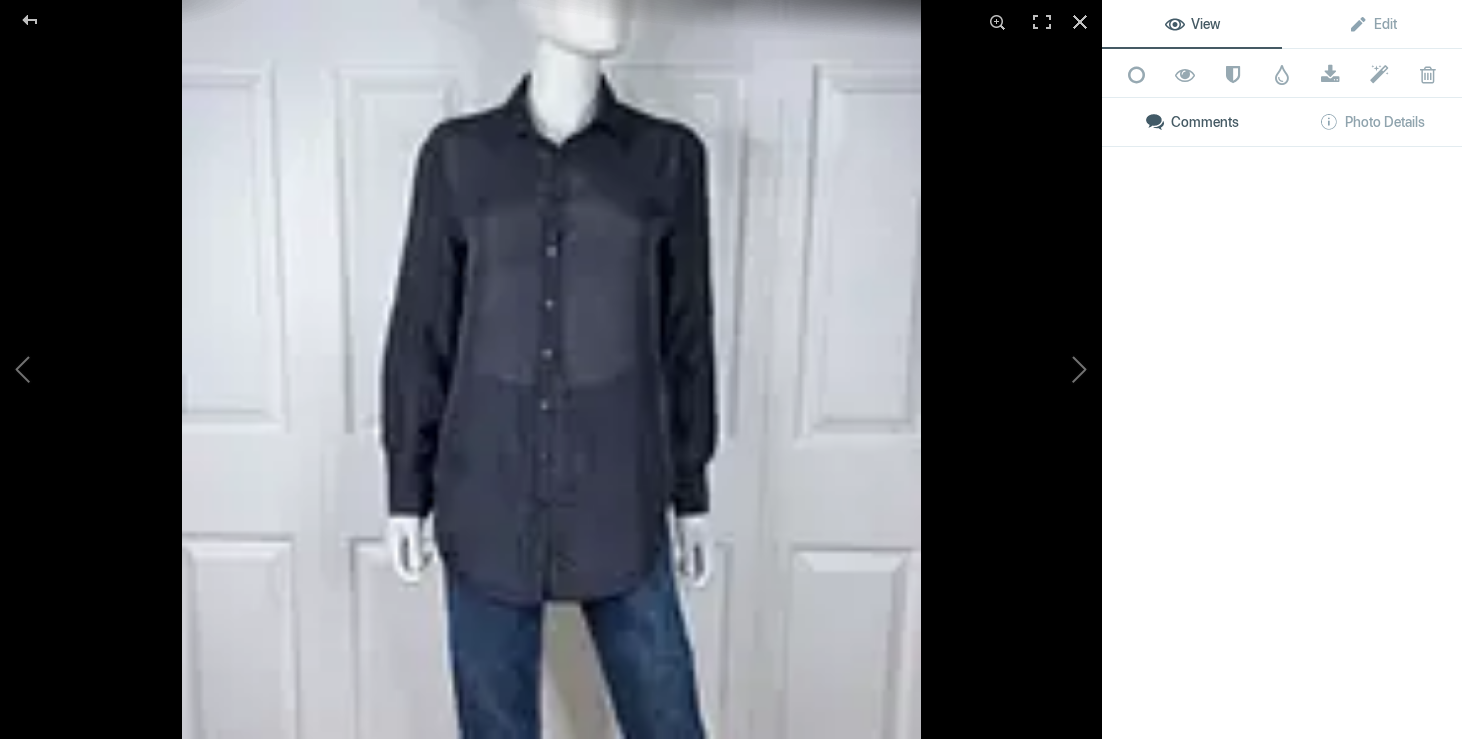 type on "jeans DESING LAB taille 25 (a donner avec achat de 5$)" 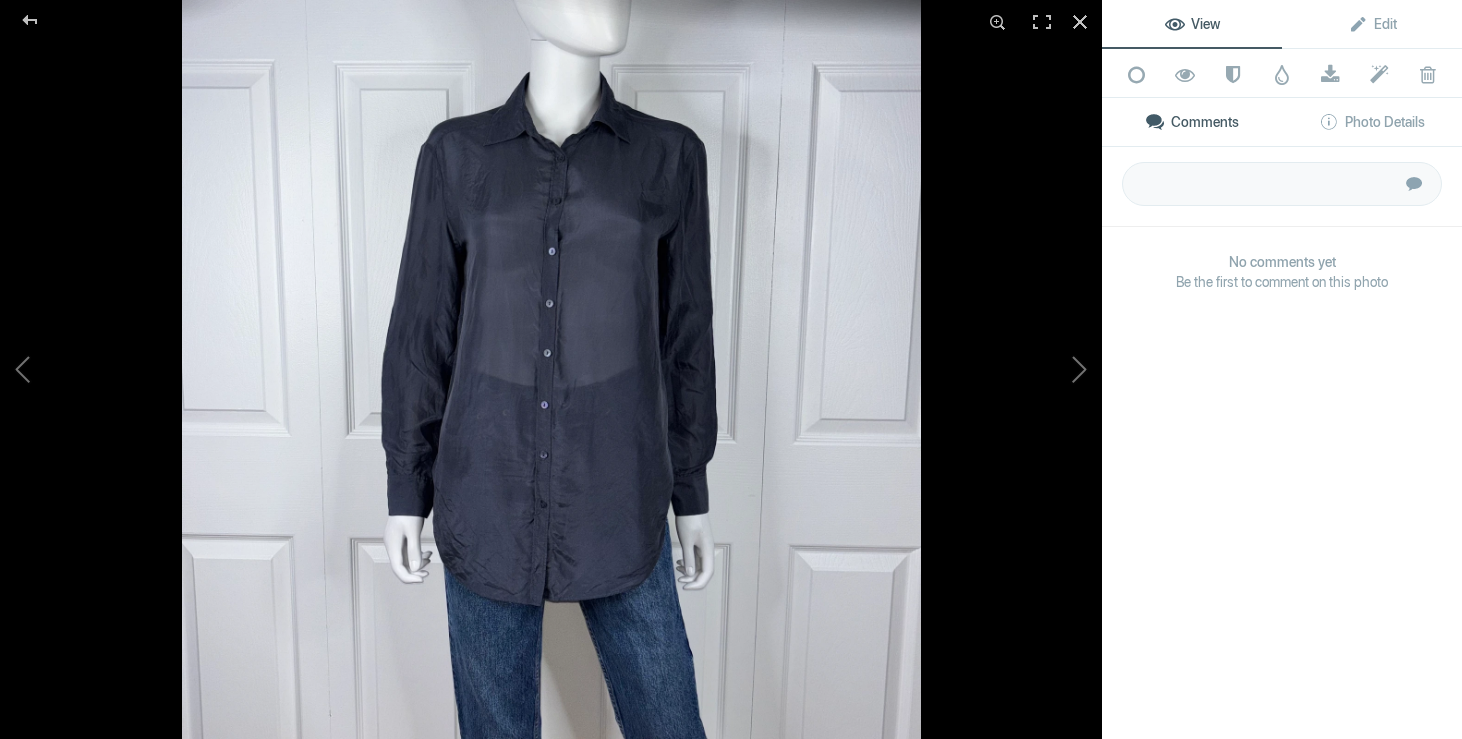 scroll, scrollTop: 0, scrollLeft: 0, axis: both 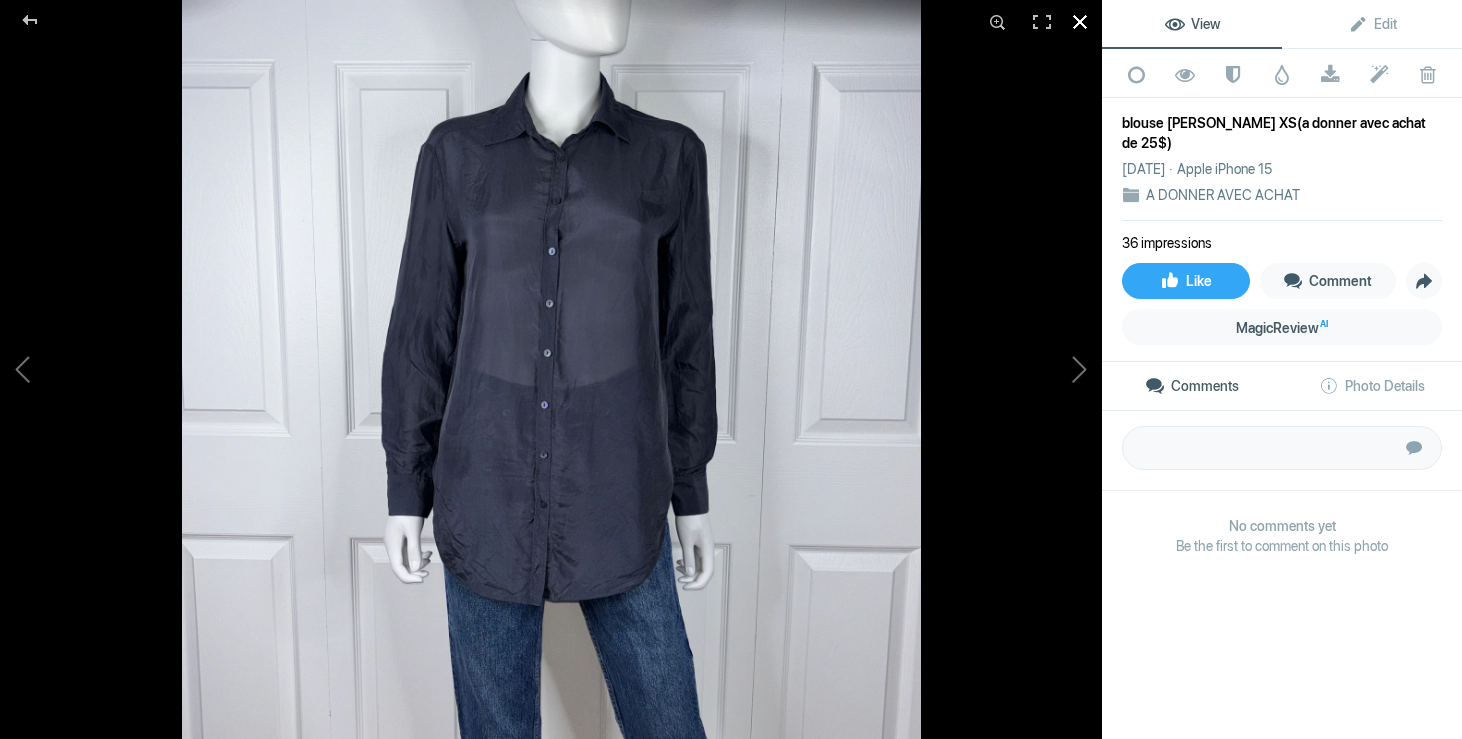 click 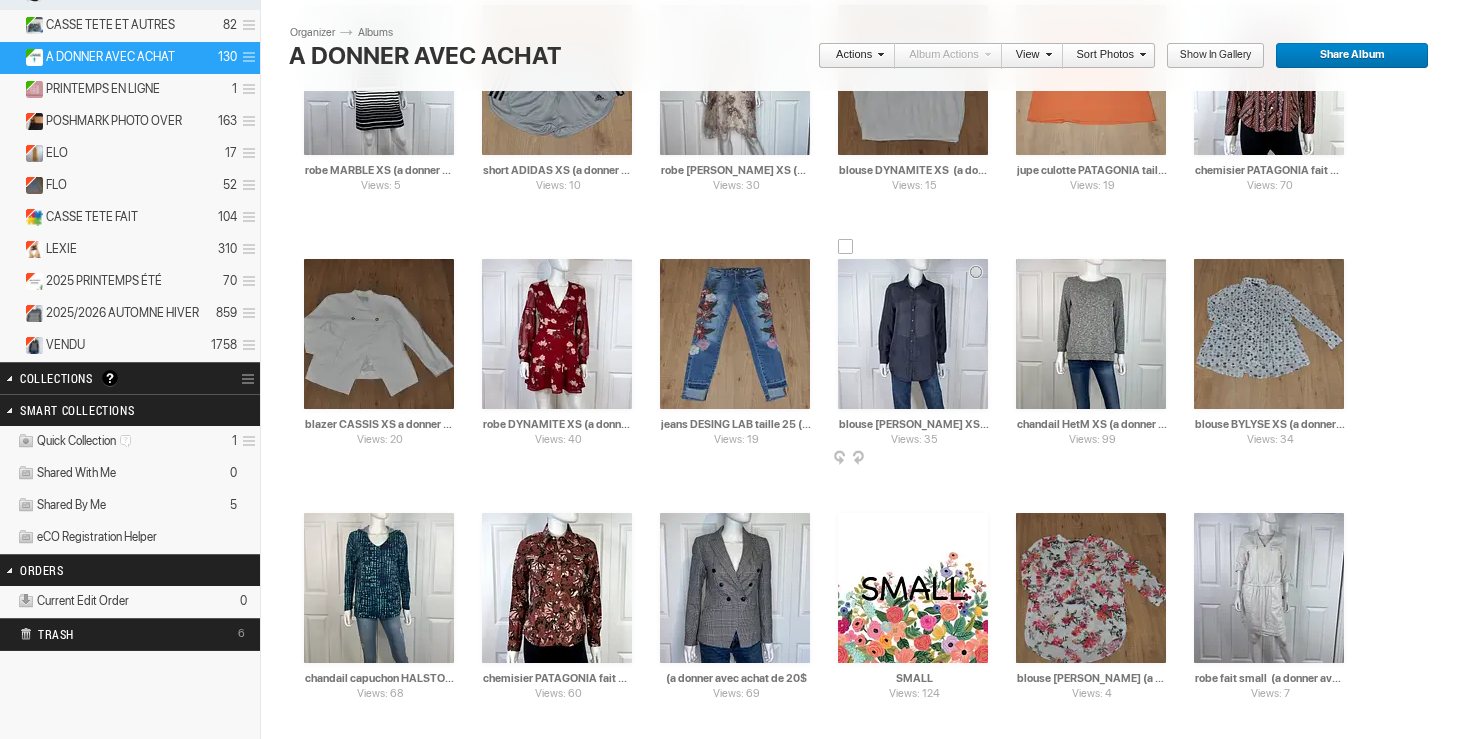click at bounding box center [846, 247] 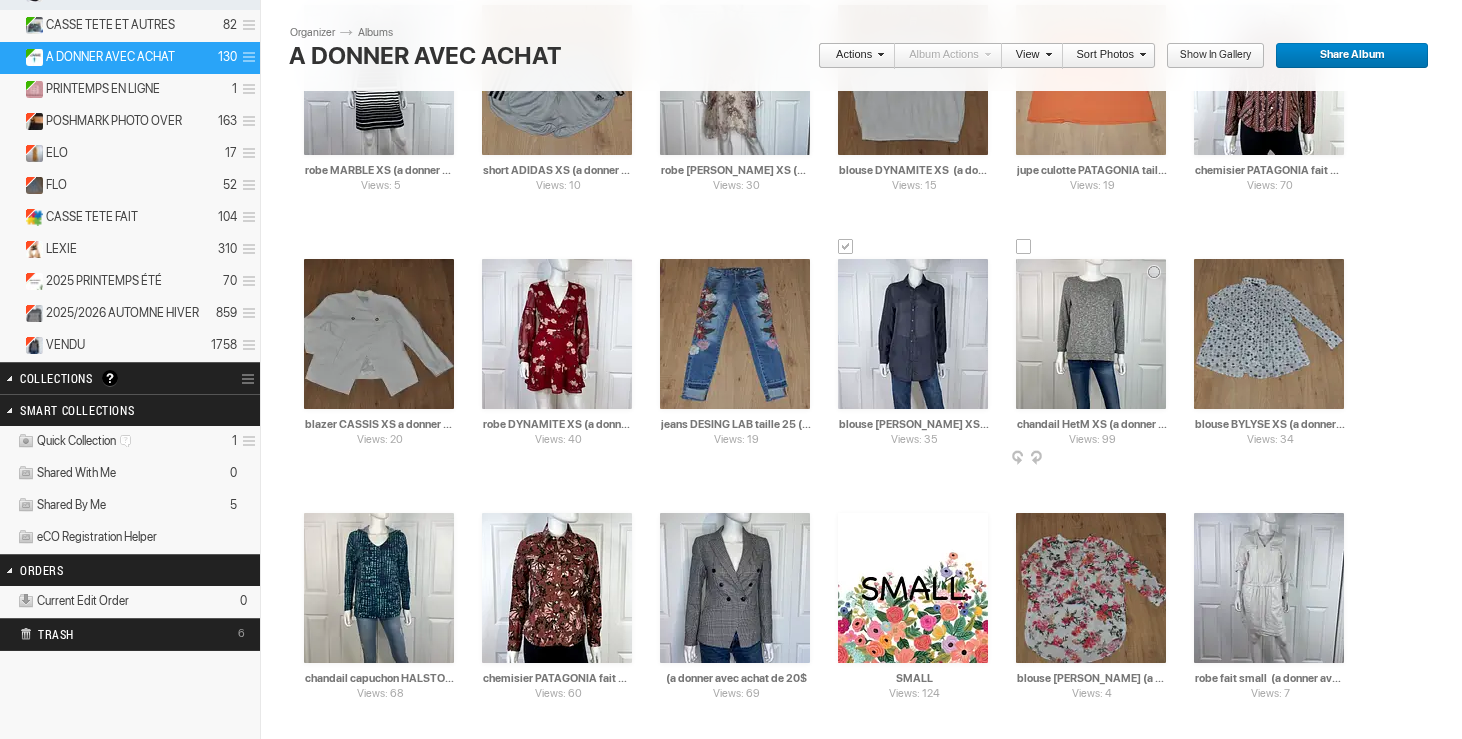 click at bounding box center (1091, 334) 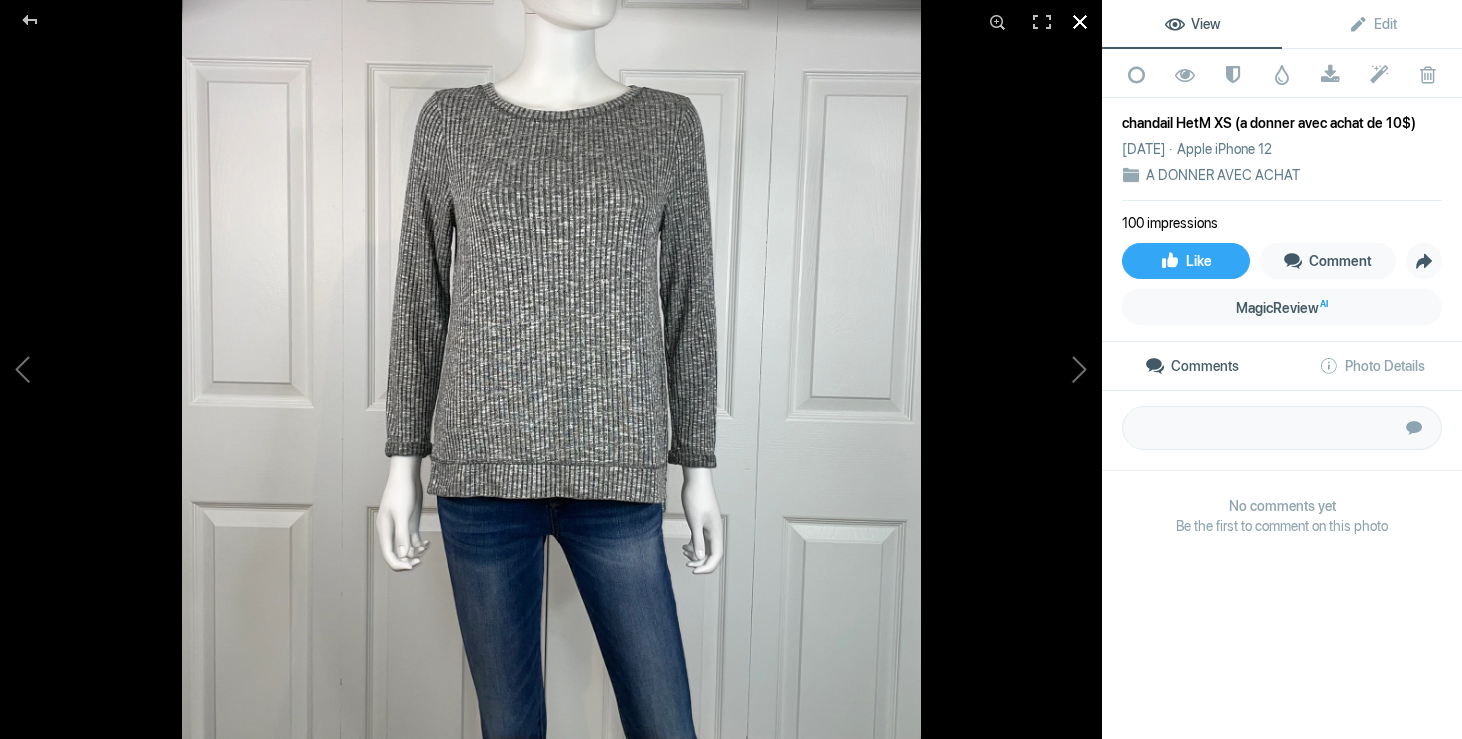 click 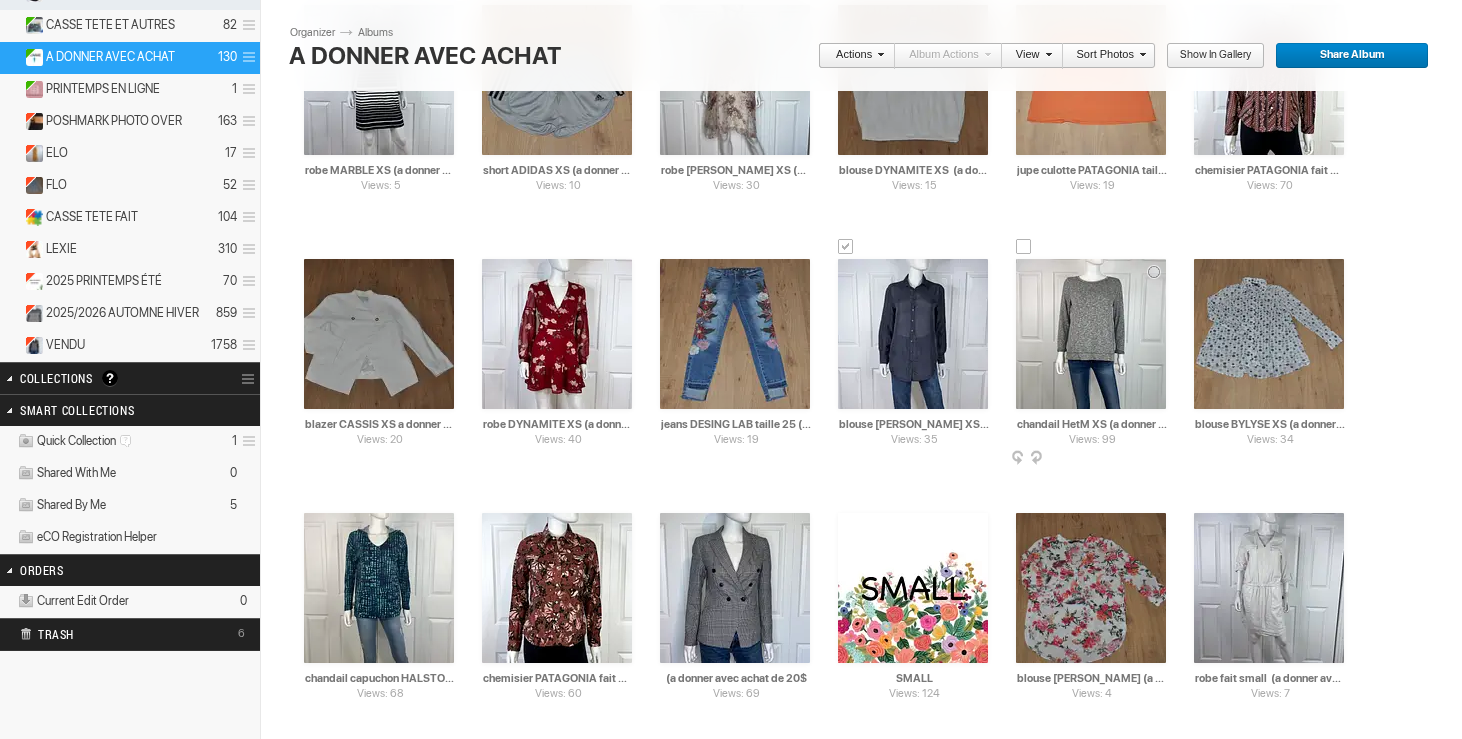 click at bounding box center [1024, 247] 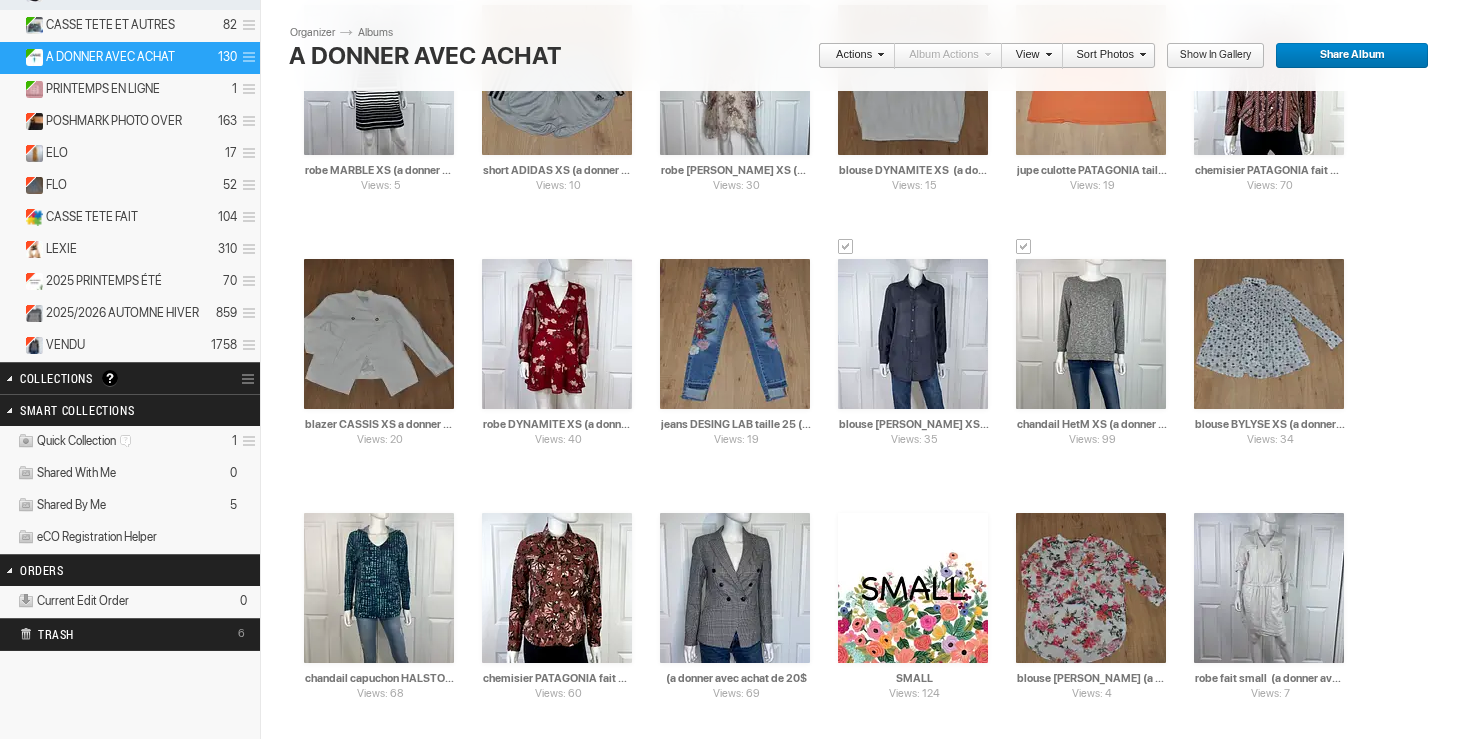 click on "Actions" at bounding box center [851, 56] 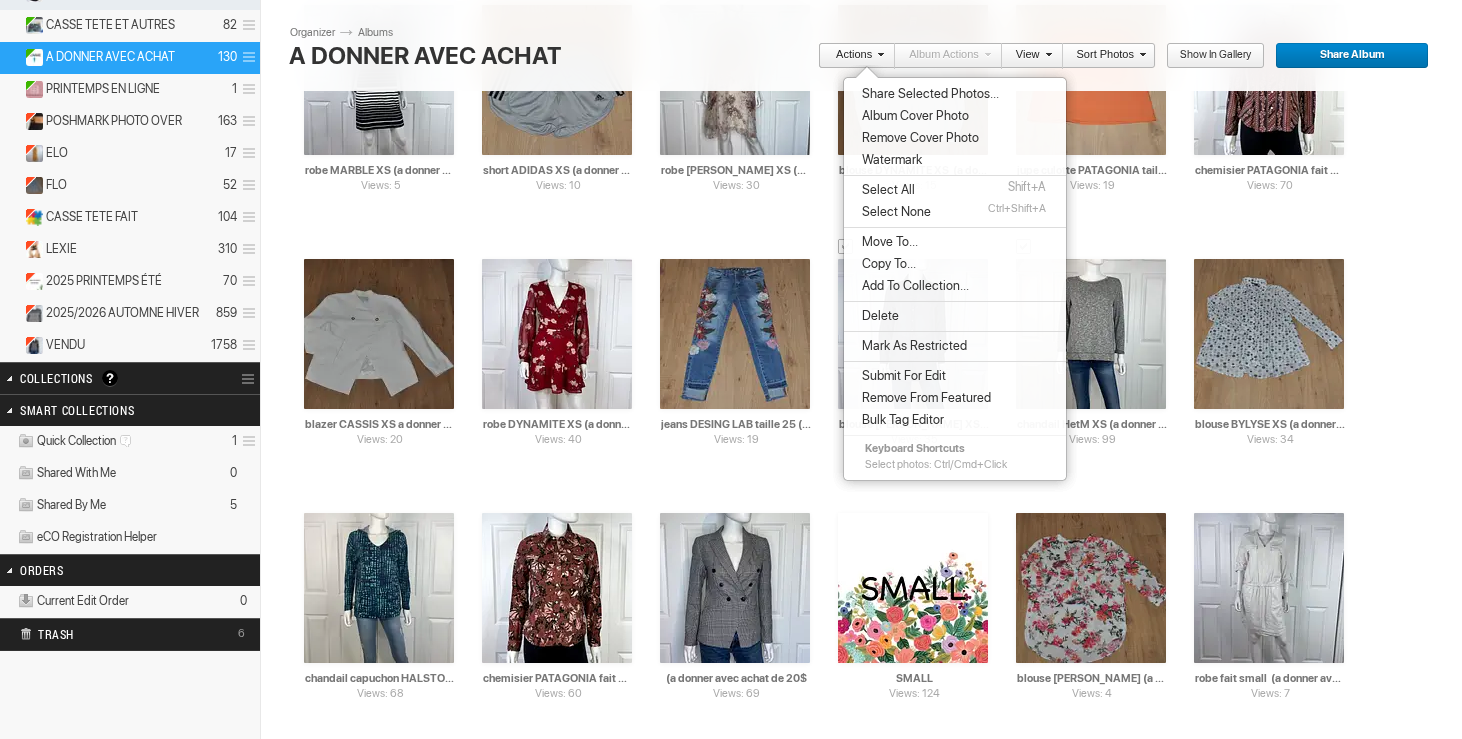 click on "Move To..." at bounding box center (887, 242) 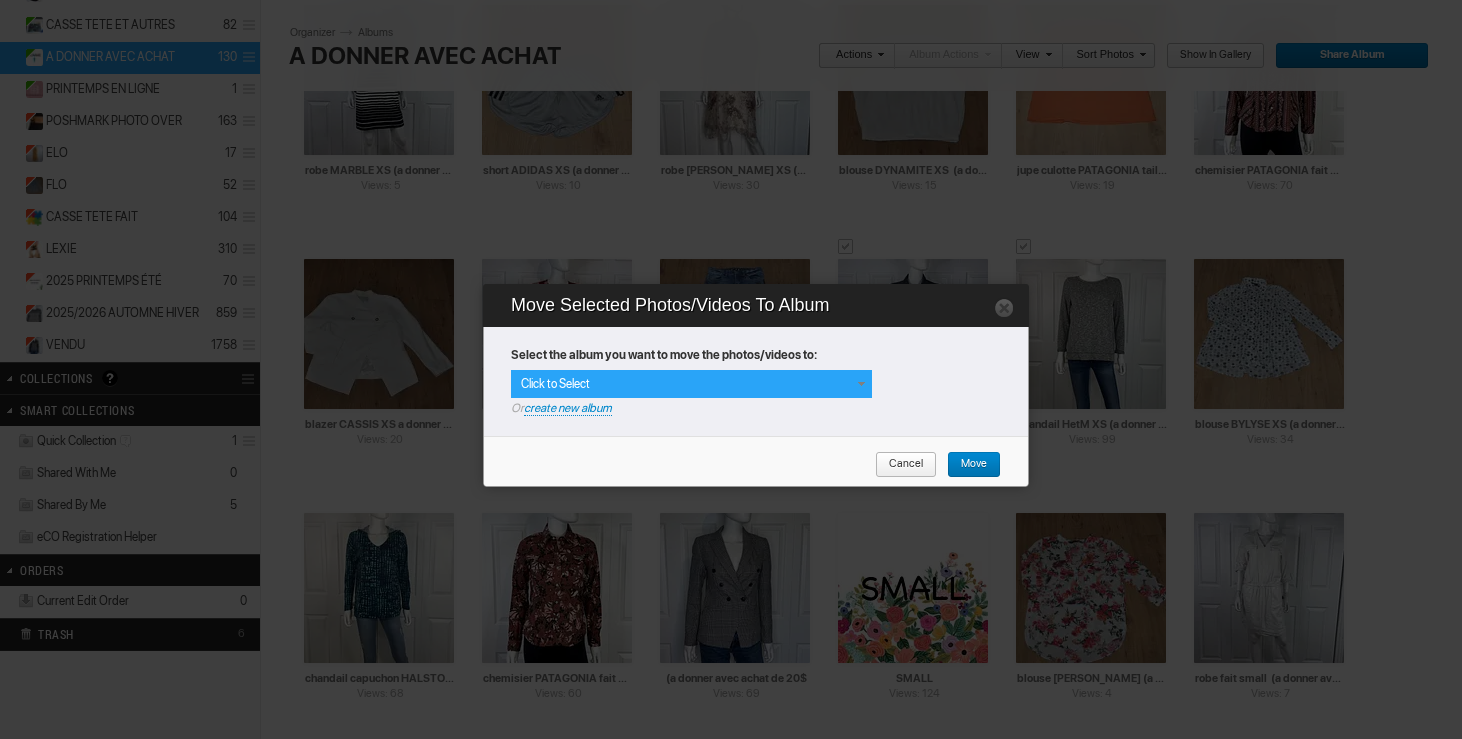 click on "Click to Select" at bounding box center (691, 384) 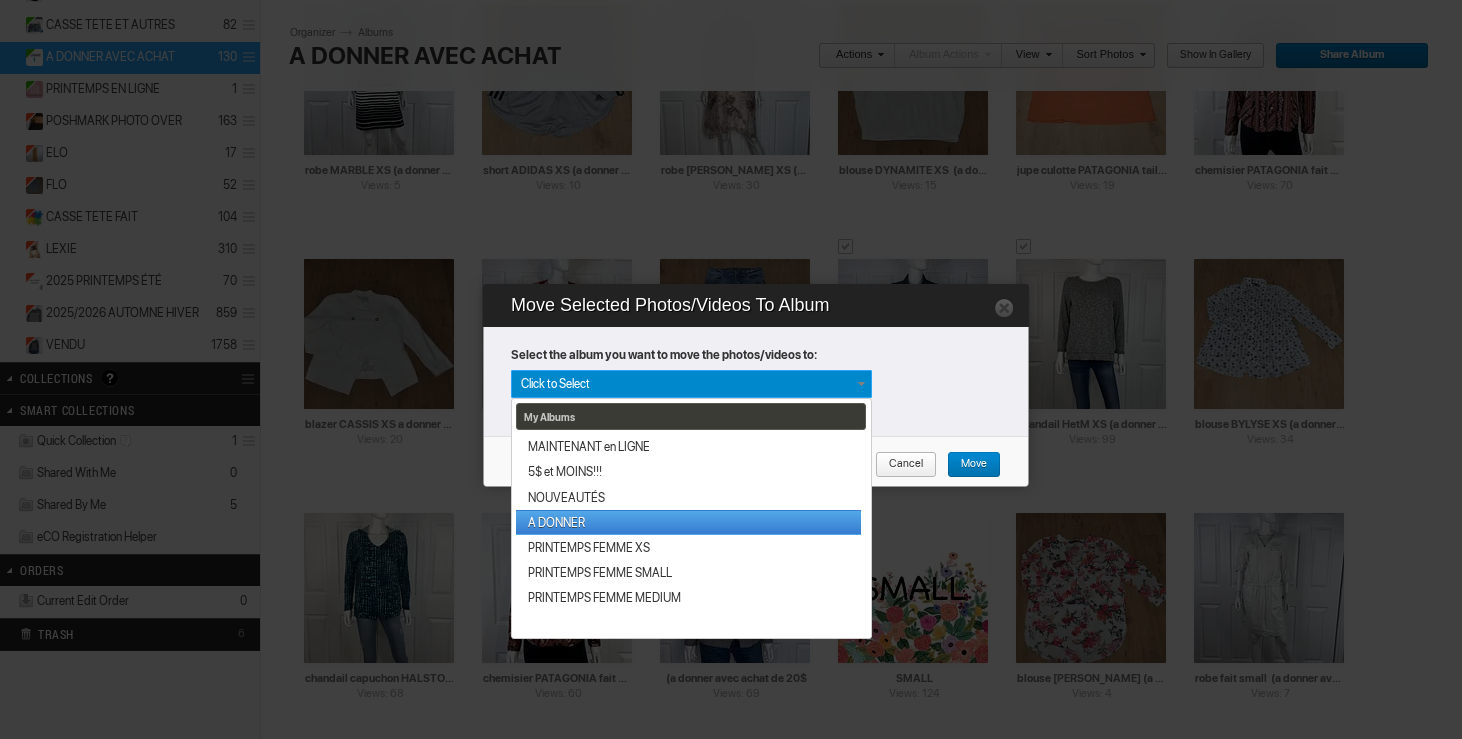 click on "A DONNER" at bounding box center (688, 522) 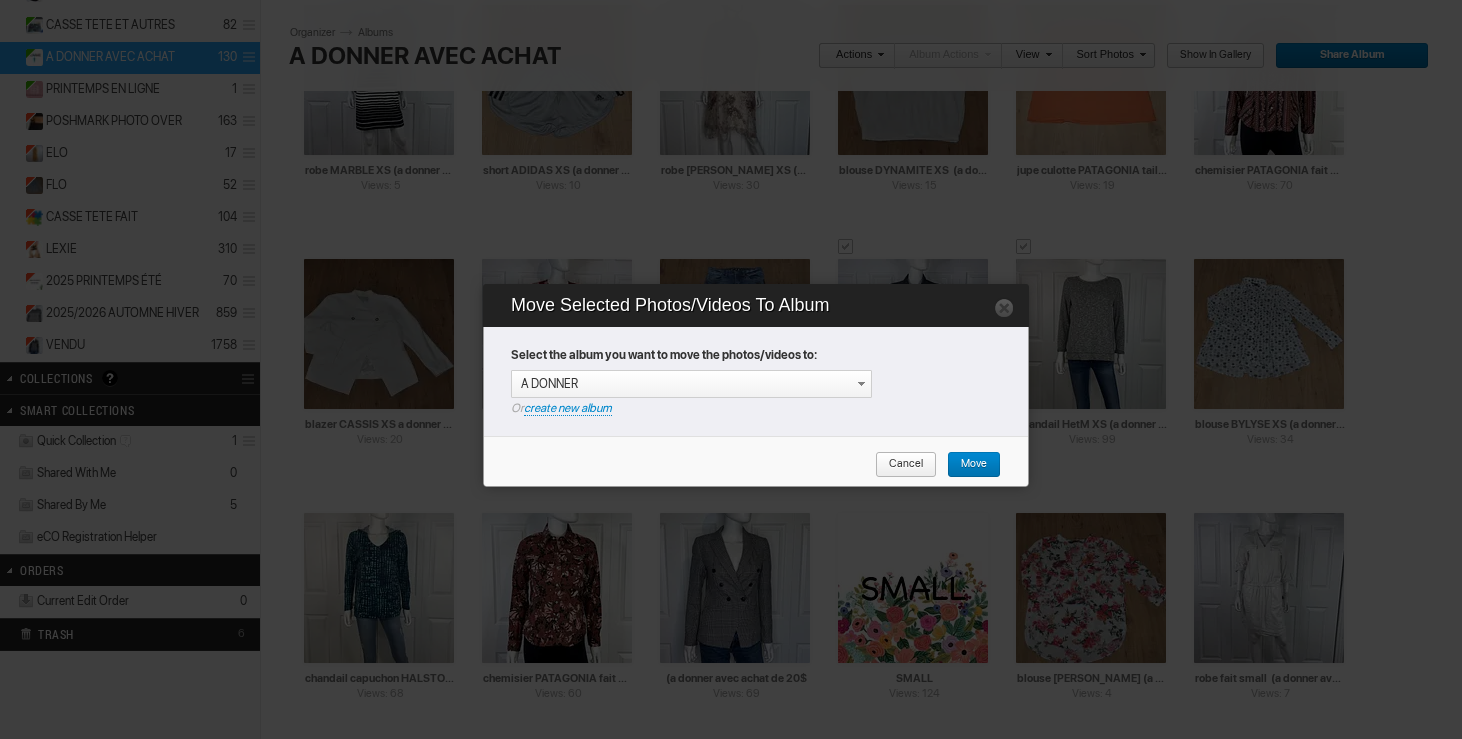 click on "Move" at bounding box center [967, 465] 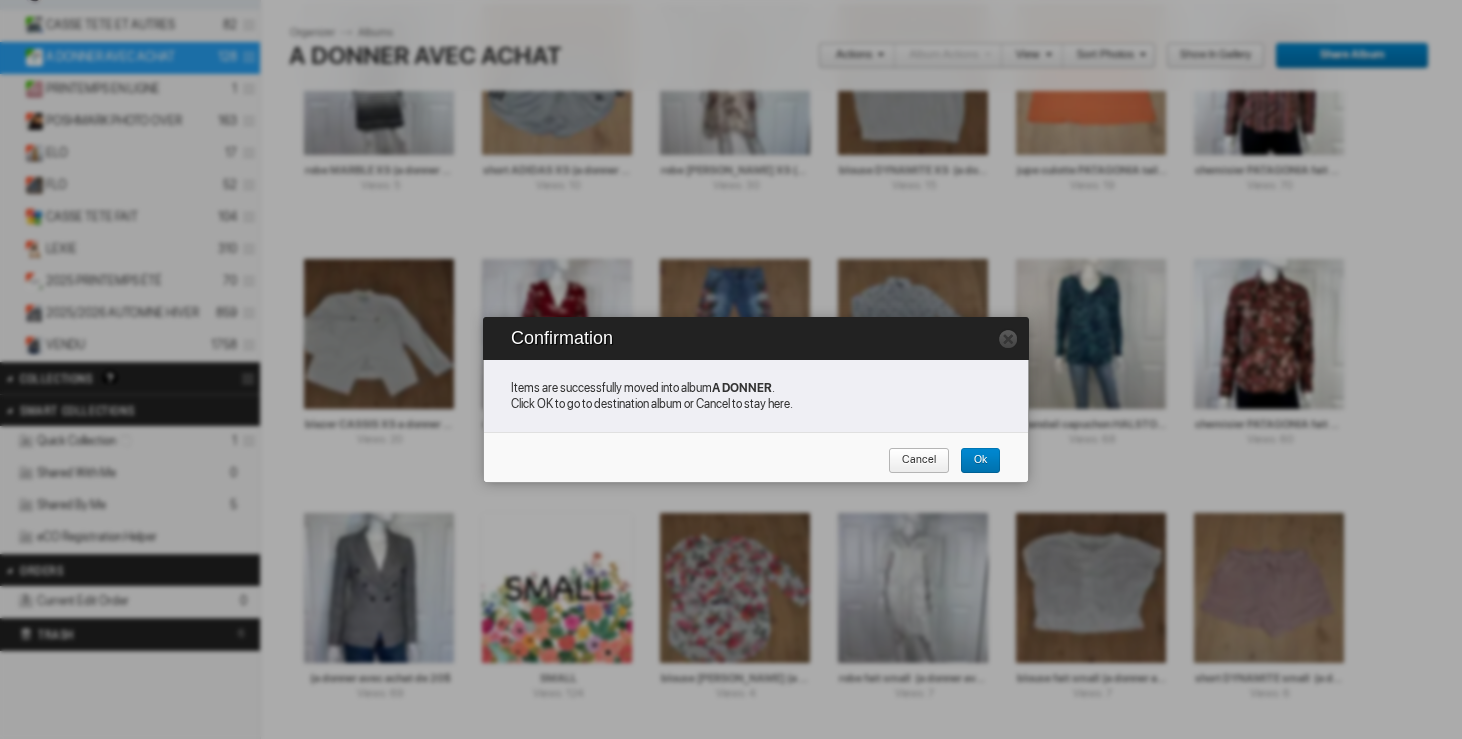 click on "Cancel" at bounding box center [912, 461] 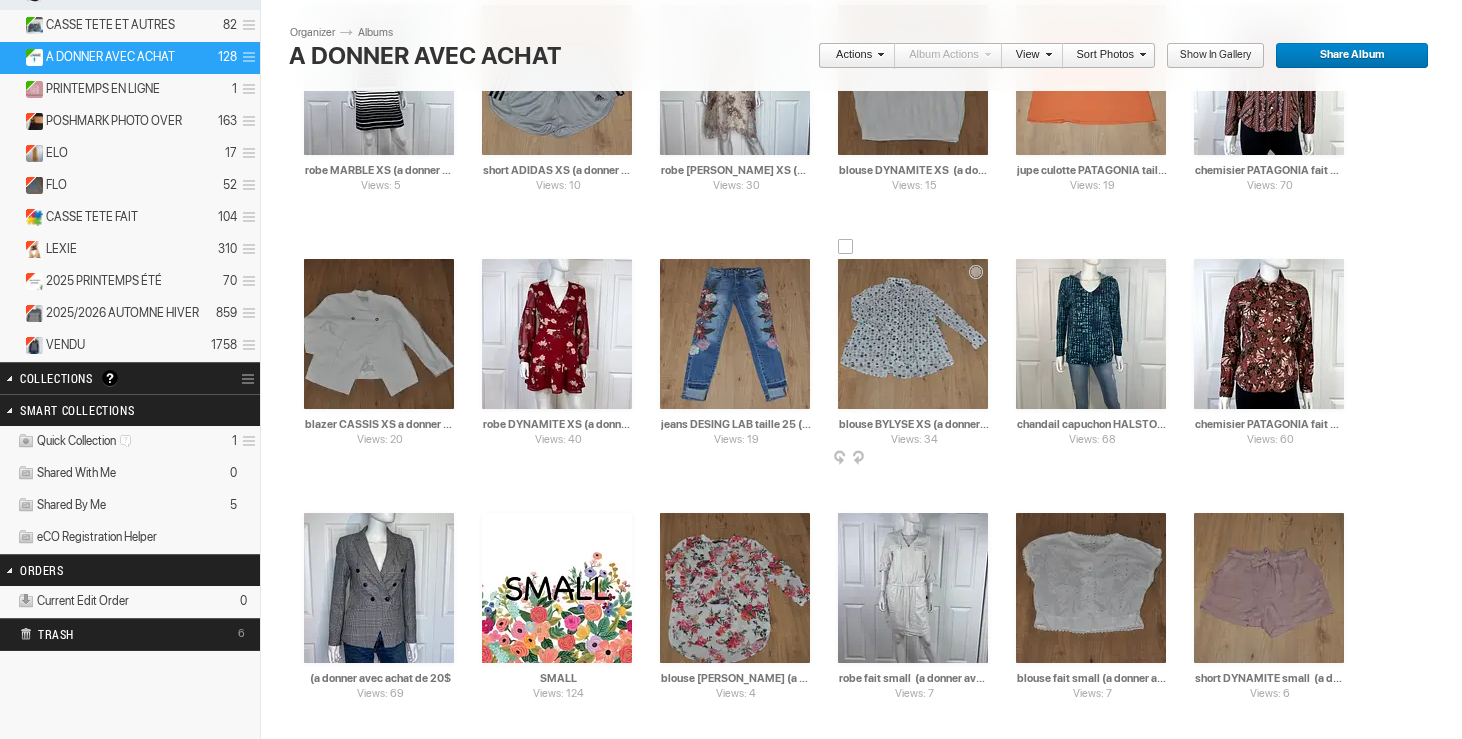 click at bounding box center [913, 334] 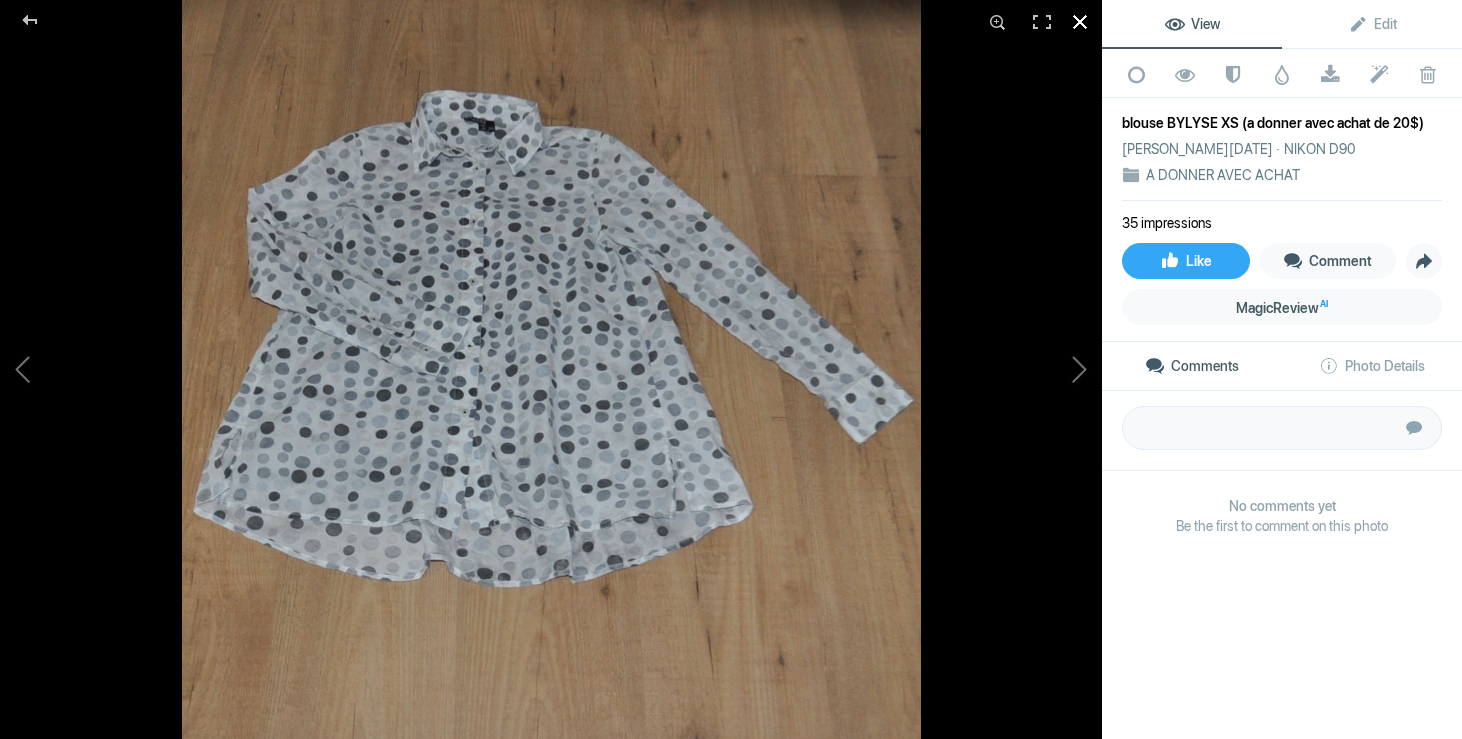 click 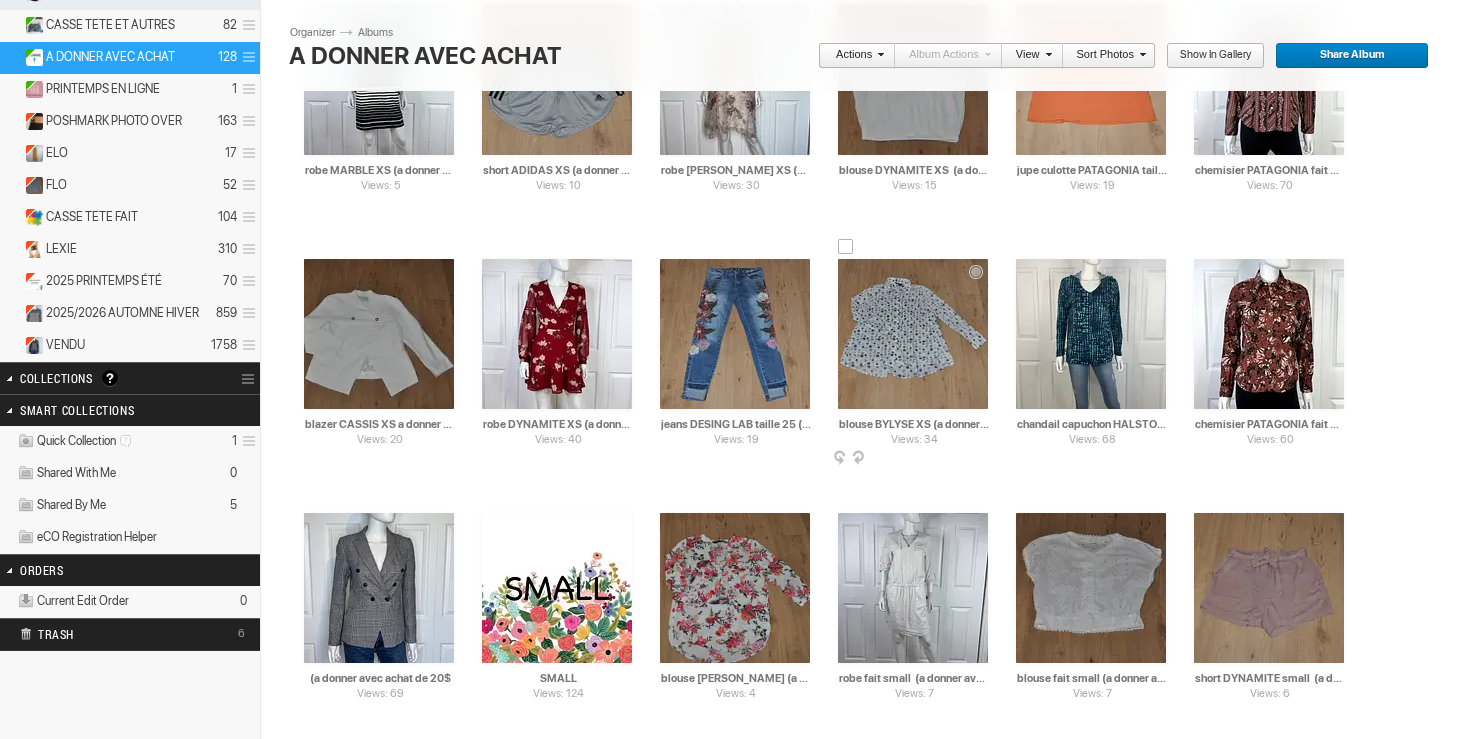 click at bounding box center (846, 247) 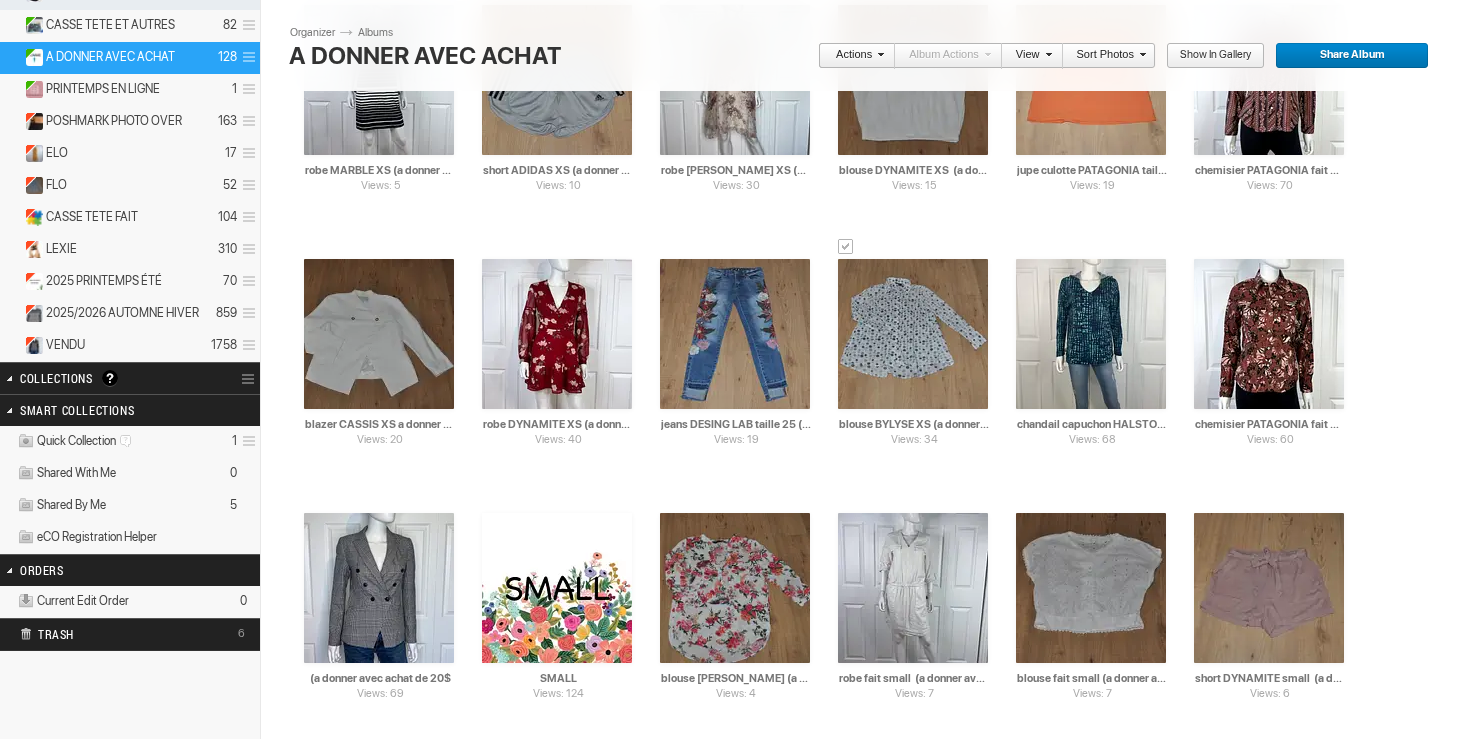 click at bounding box center (878, 54) 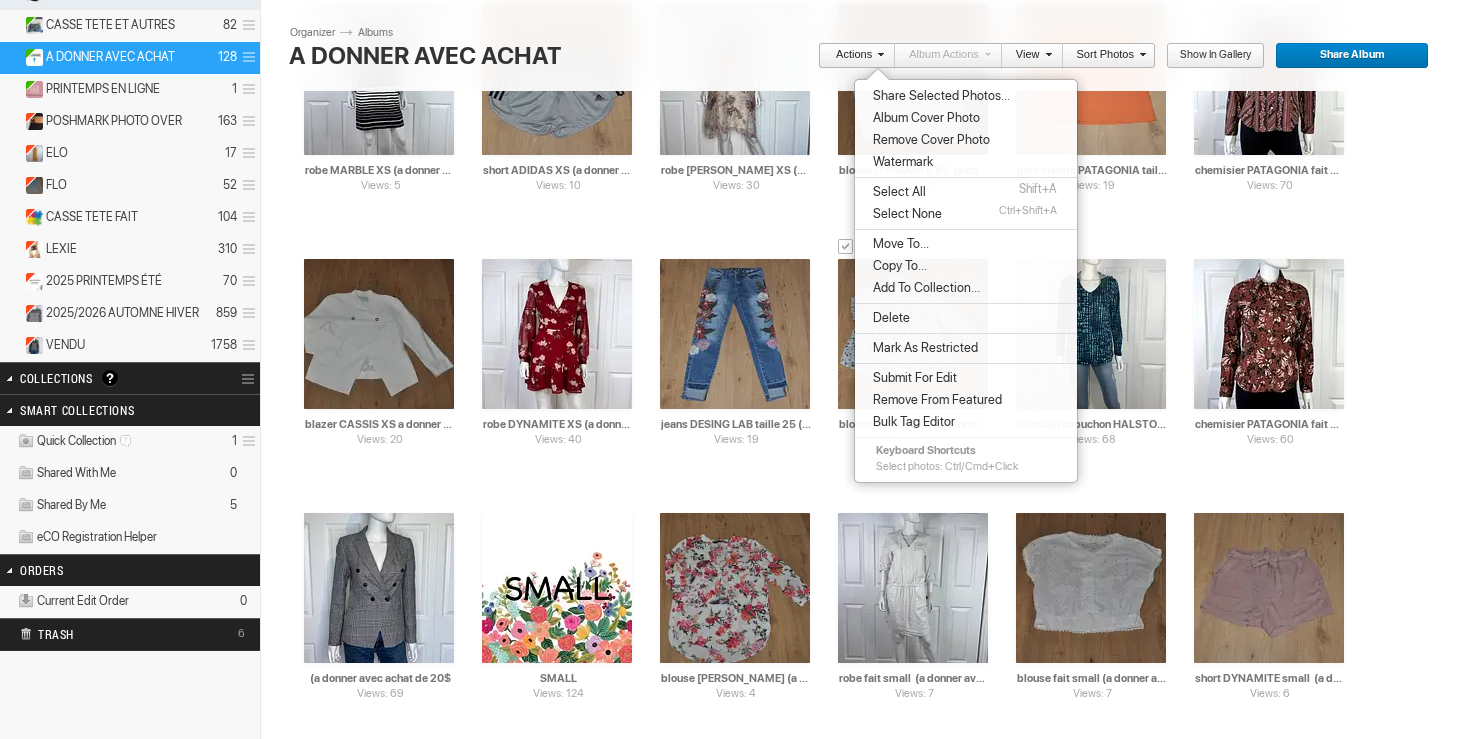 click on "Move To..." at bounding box center [898, 244] 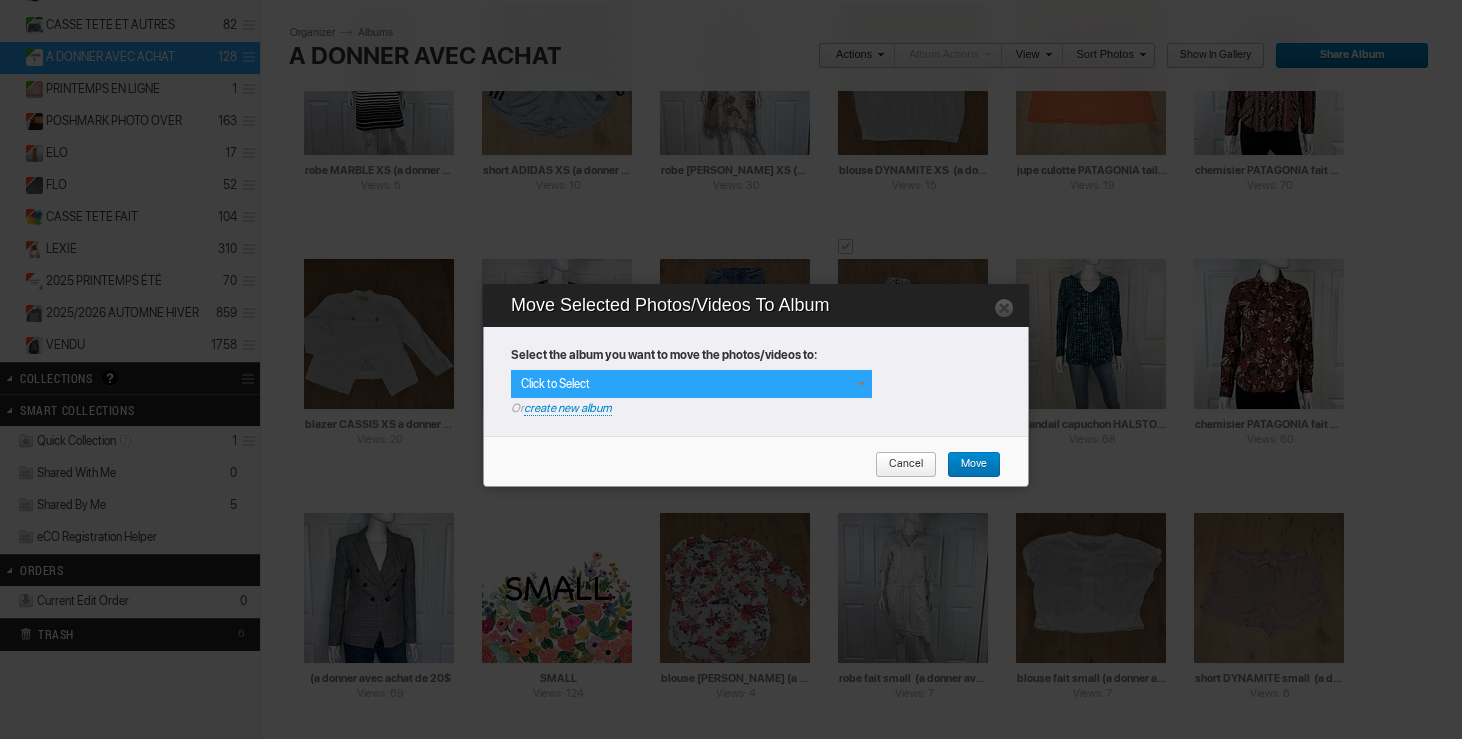 click on "Click to Select" at bounding box center [691, 384] 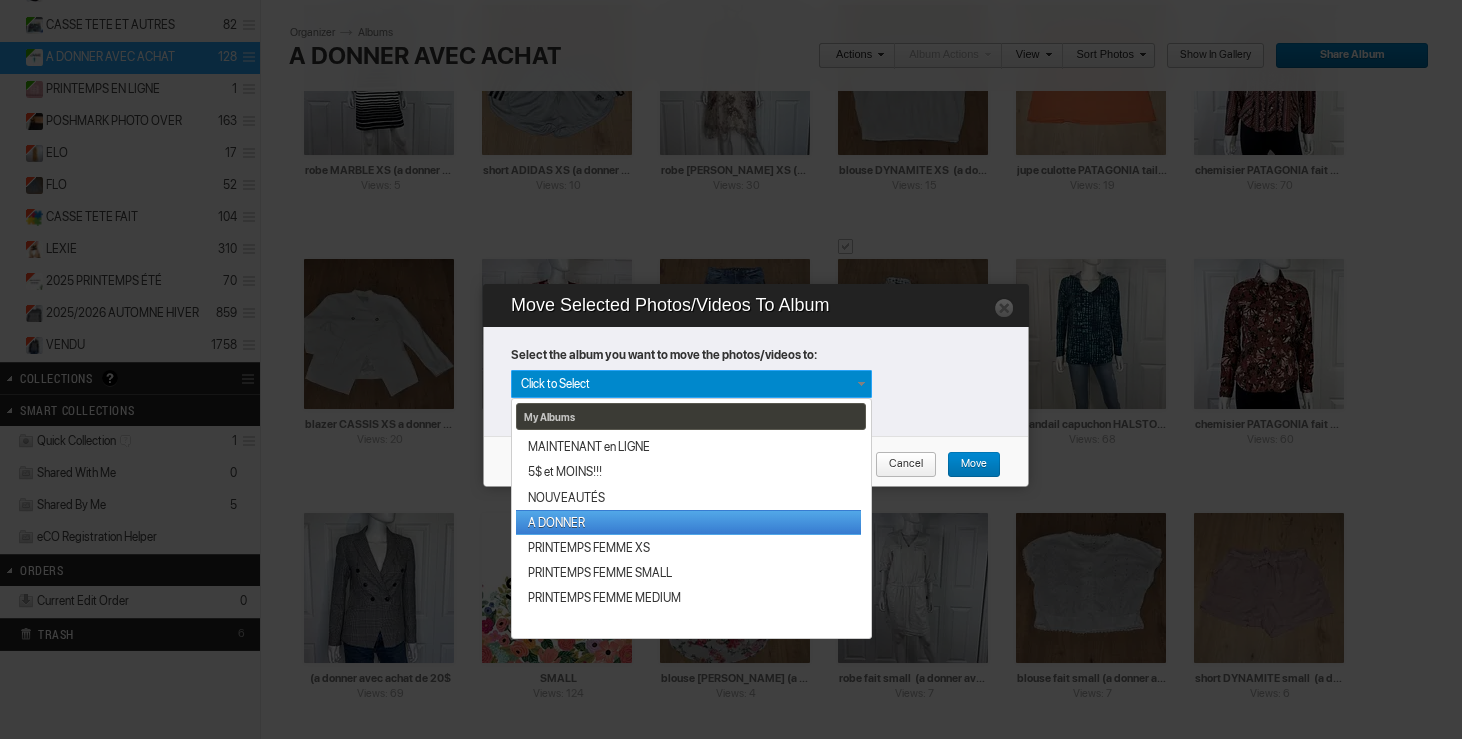click on "A DONNER" at bounding box center (688, 522) 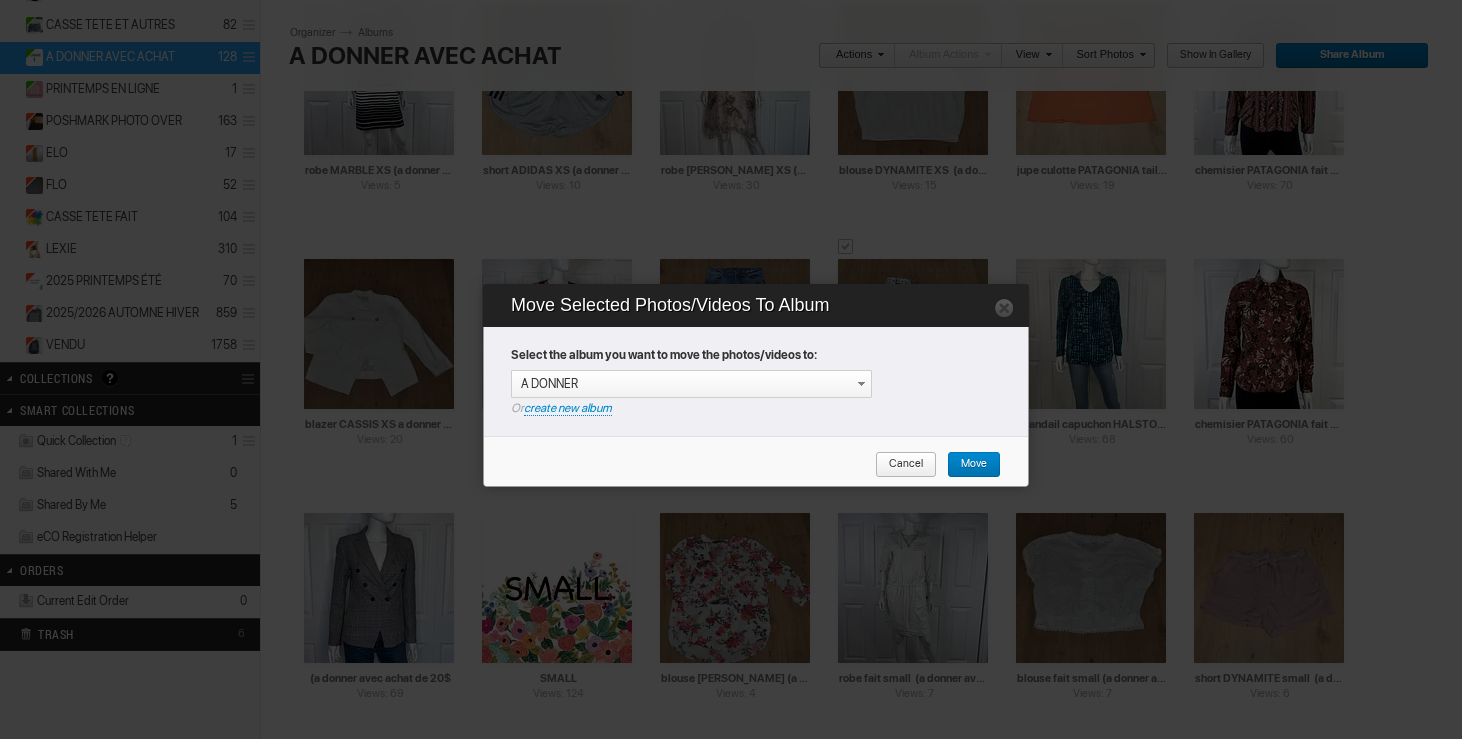 click on "Move" at bounding box center [967, 465] 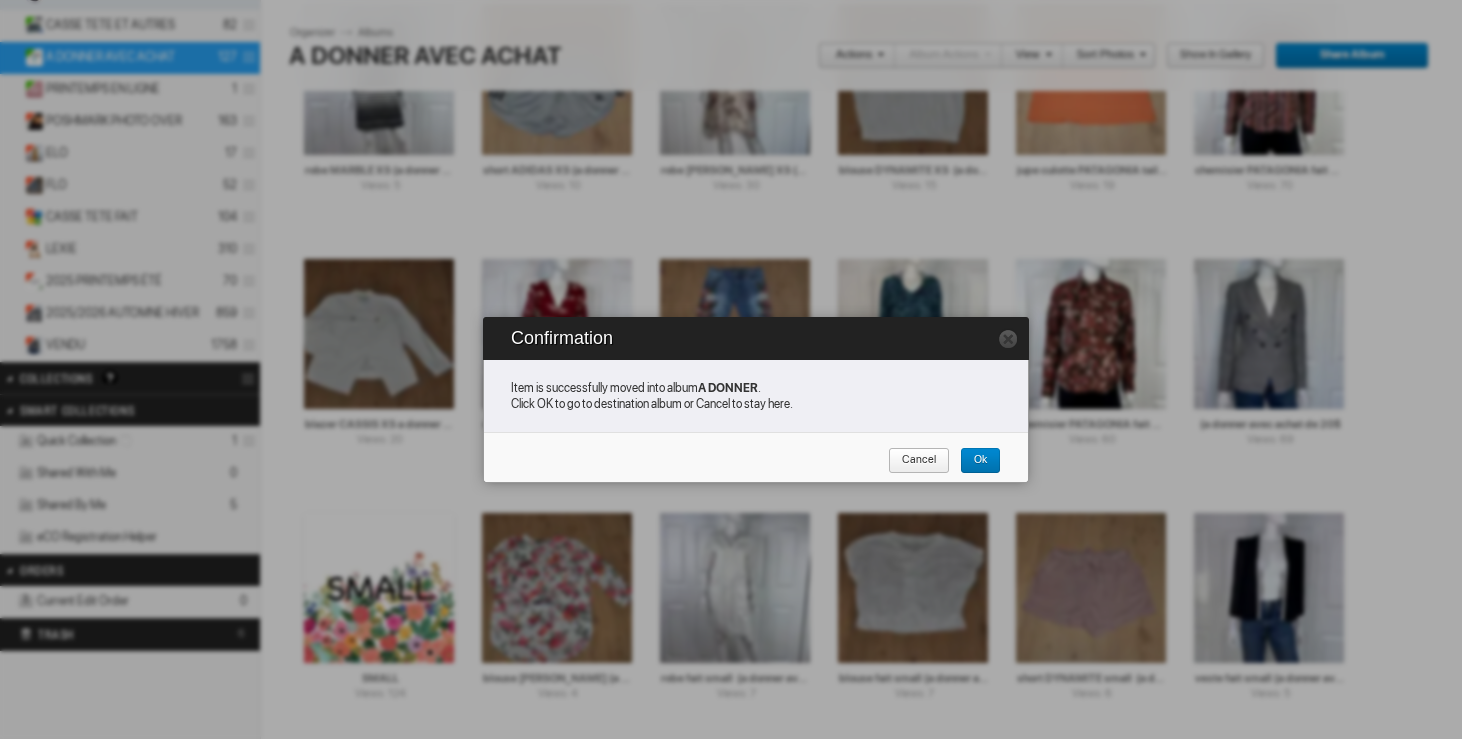 click on "Cancel" at bounding box center [912, 461] 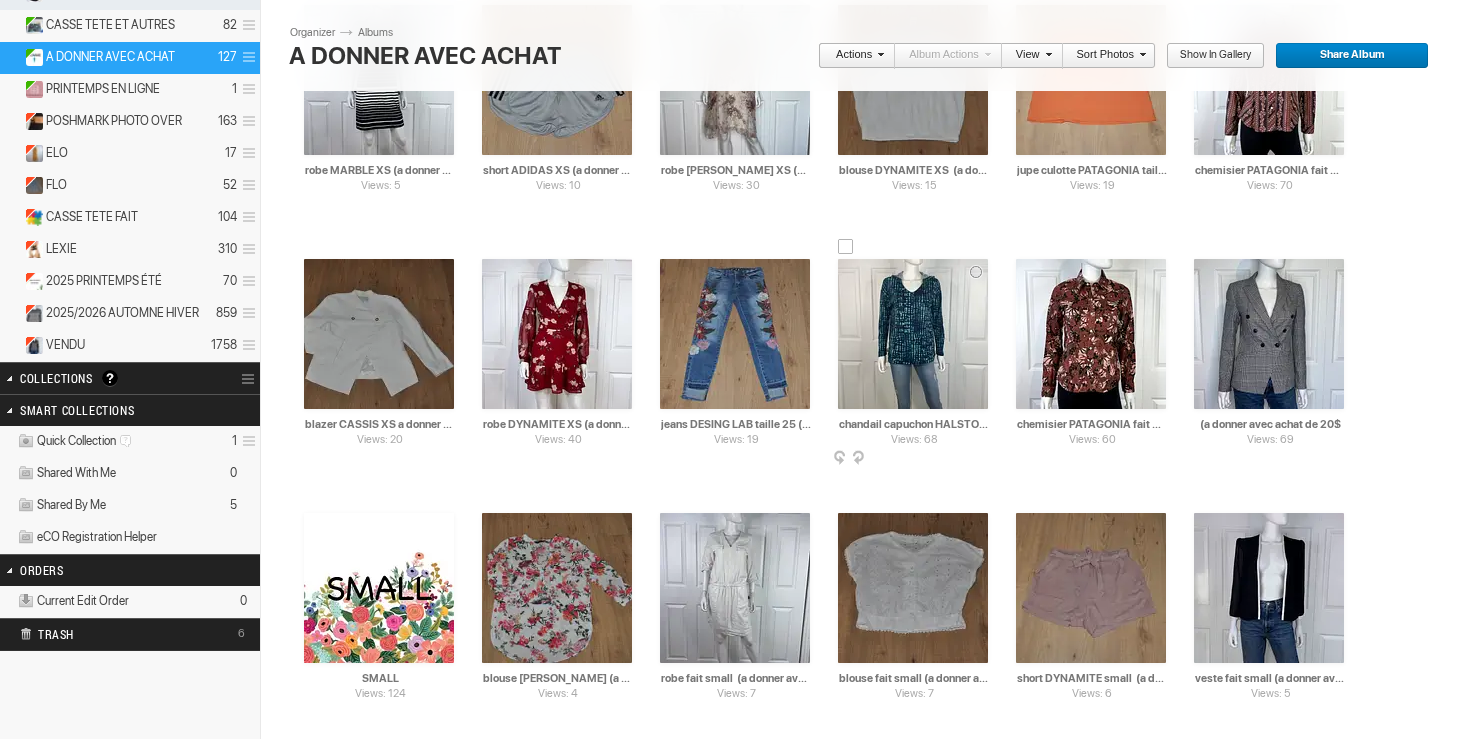 click on "chandail capuchon HALSTON XS (a donner avec achat de 10$)" at bounding box center (914, 424) 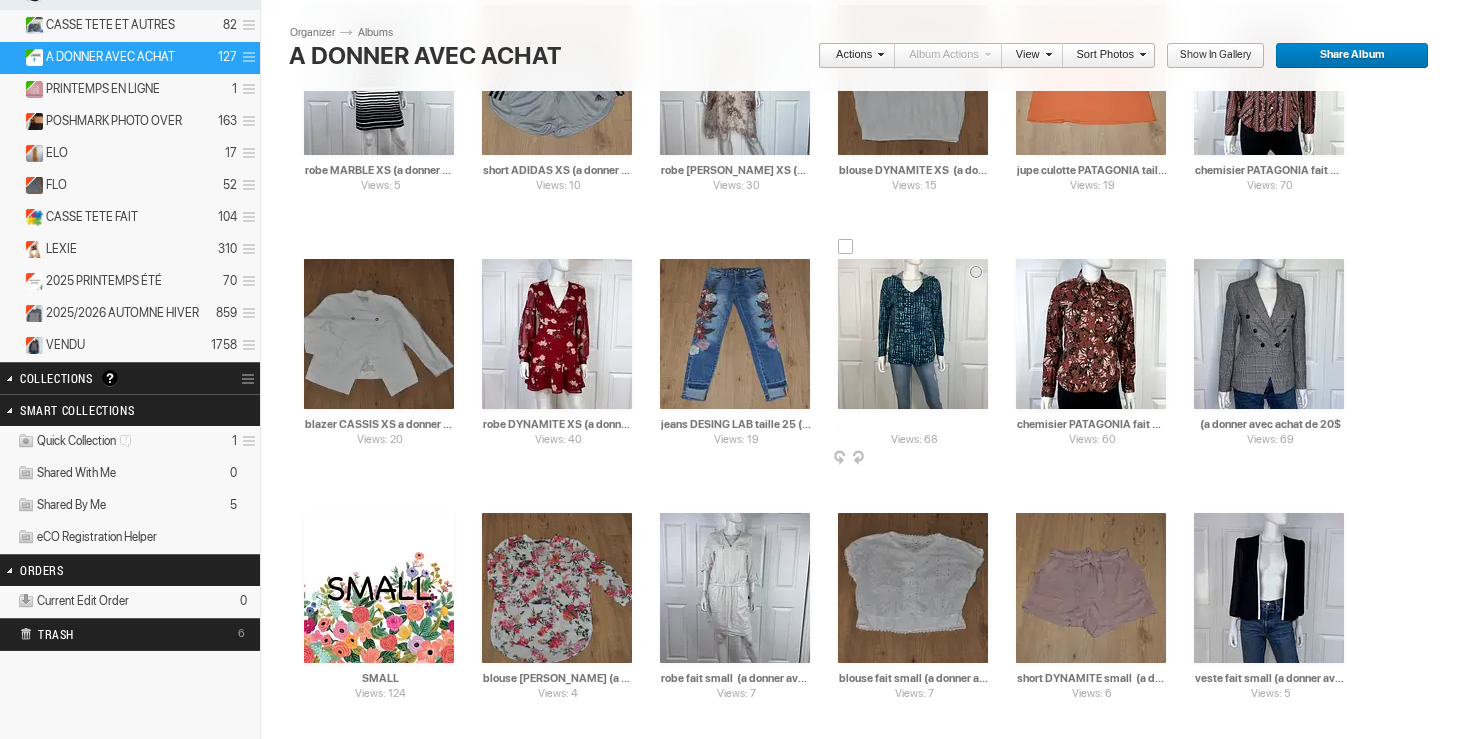 scroll, scrollTop: 0, scrollLeft: 149, axis: horizontal 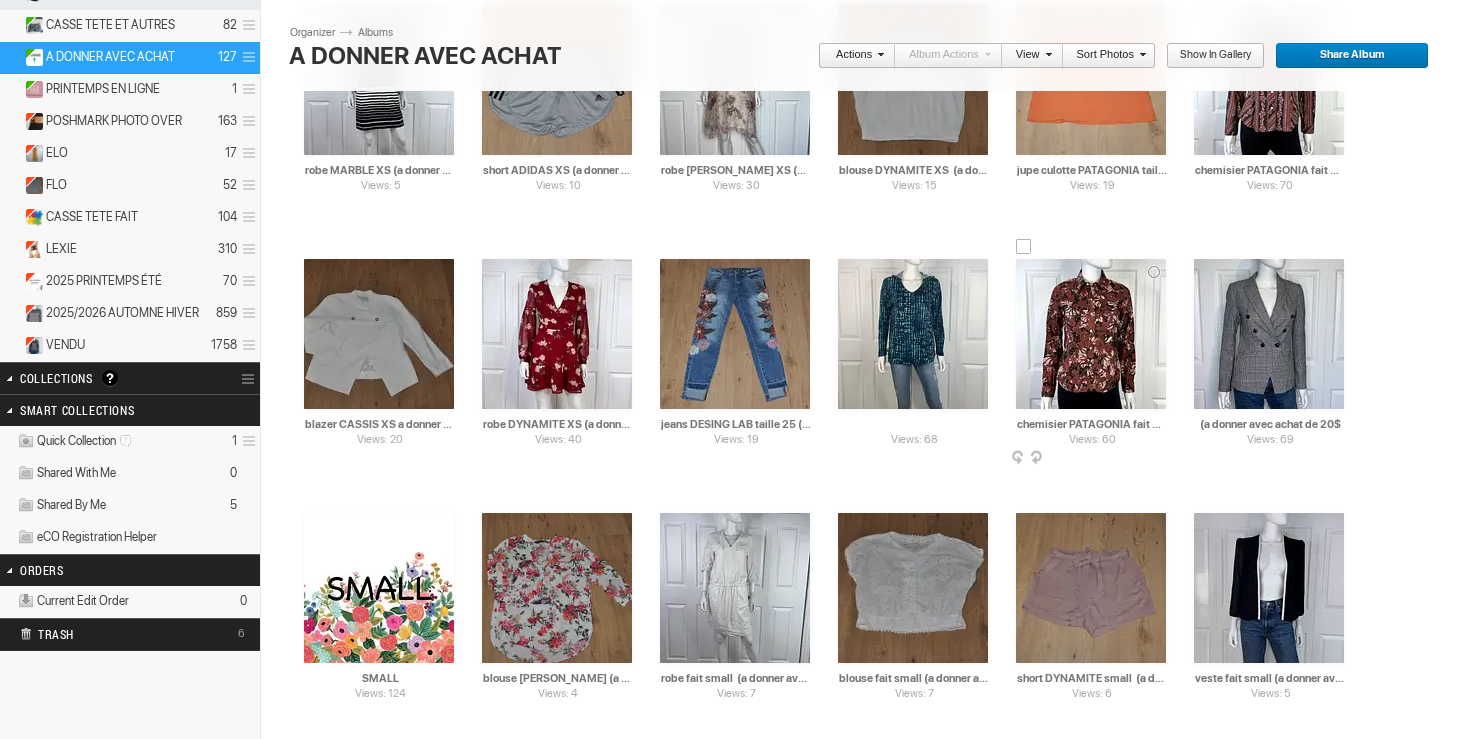 type on "chandail capuchon HALSTON XS (a donner avec achat de 5$)" 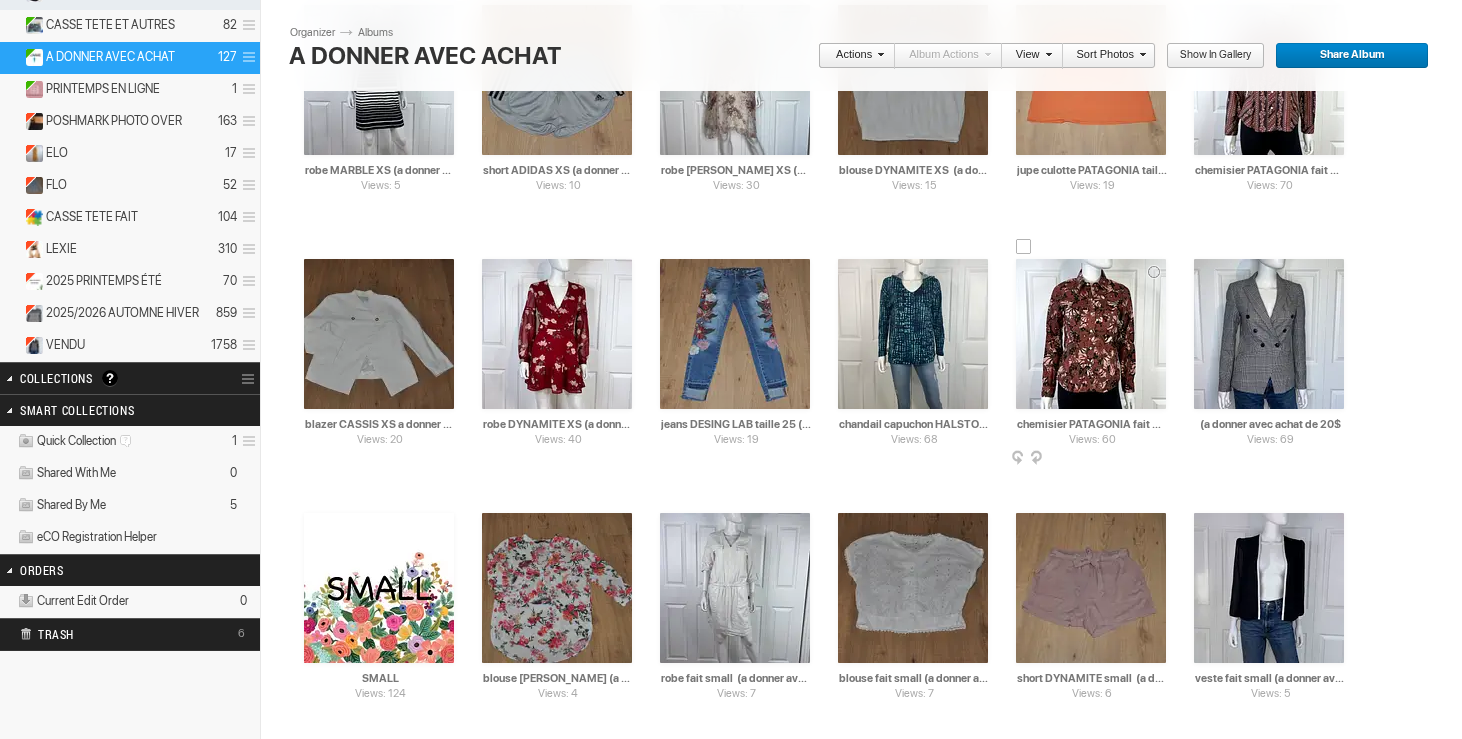 click on "chemisier PATAGONIA fait XS (a donner avec achat de 10$" at bounding box center (1092, 424) 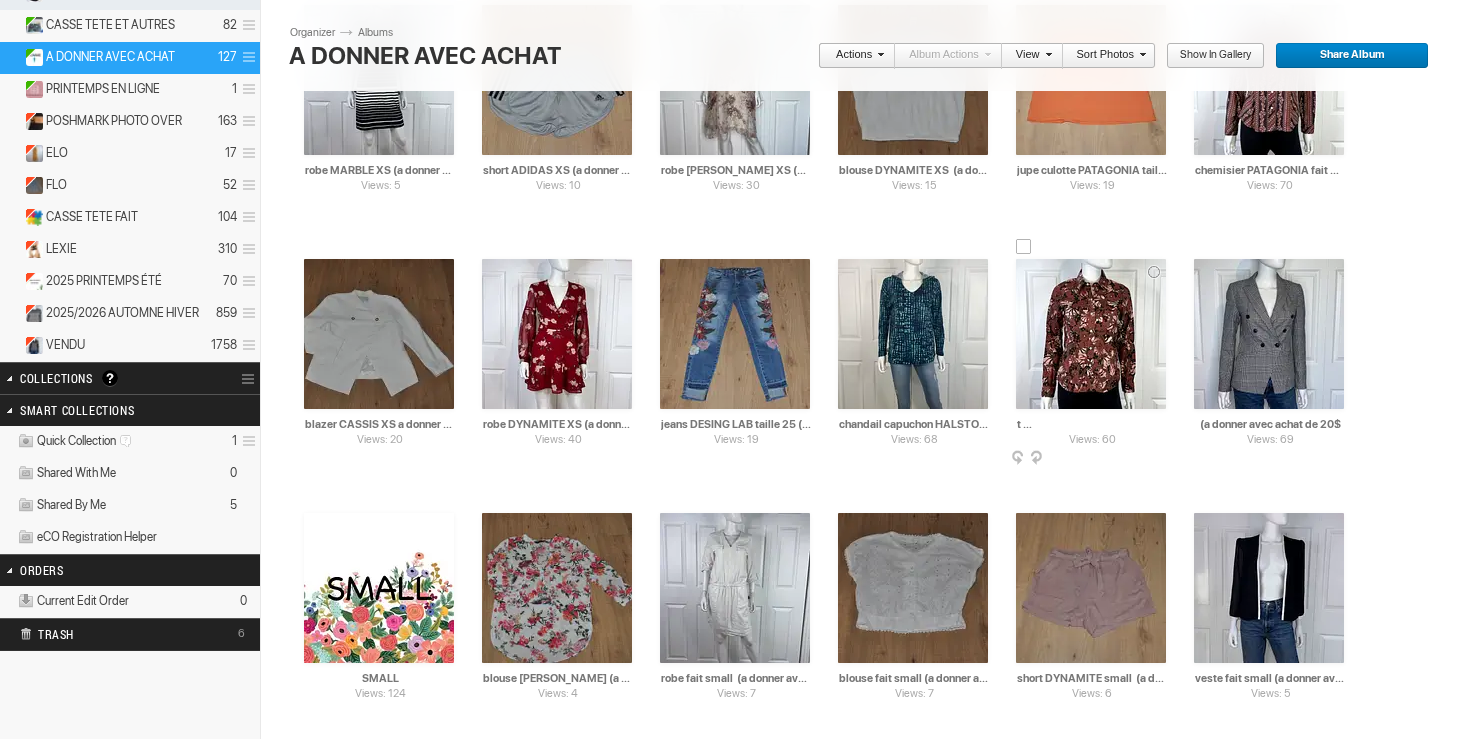 scroll, scrollTop: 0, scrollLeft: 127, axis: horizontal 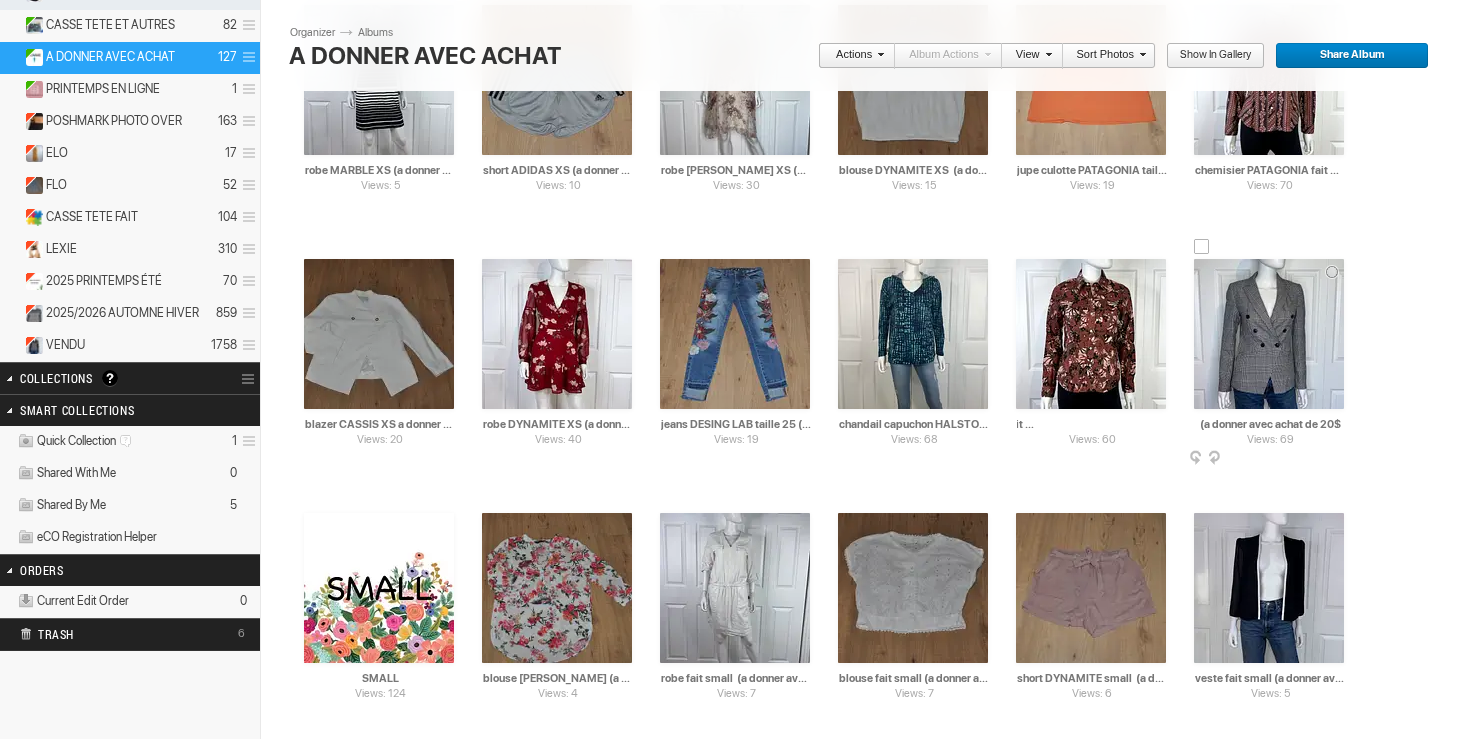 type on "chemisier PATAGONIA fait XS (a donner avec achat de 5$" 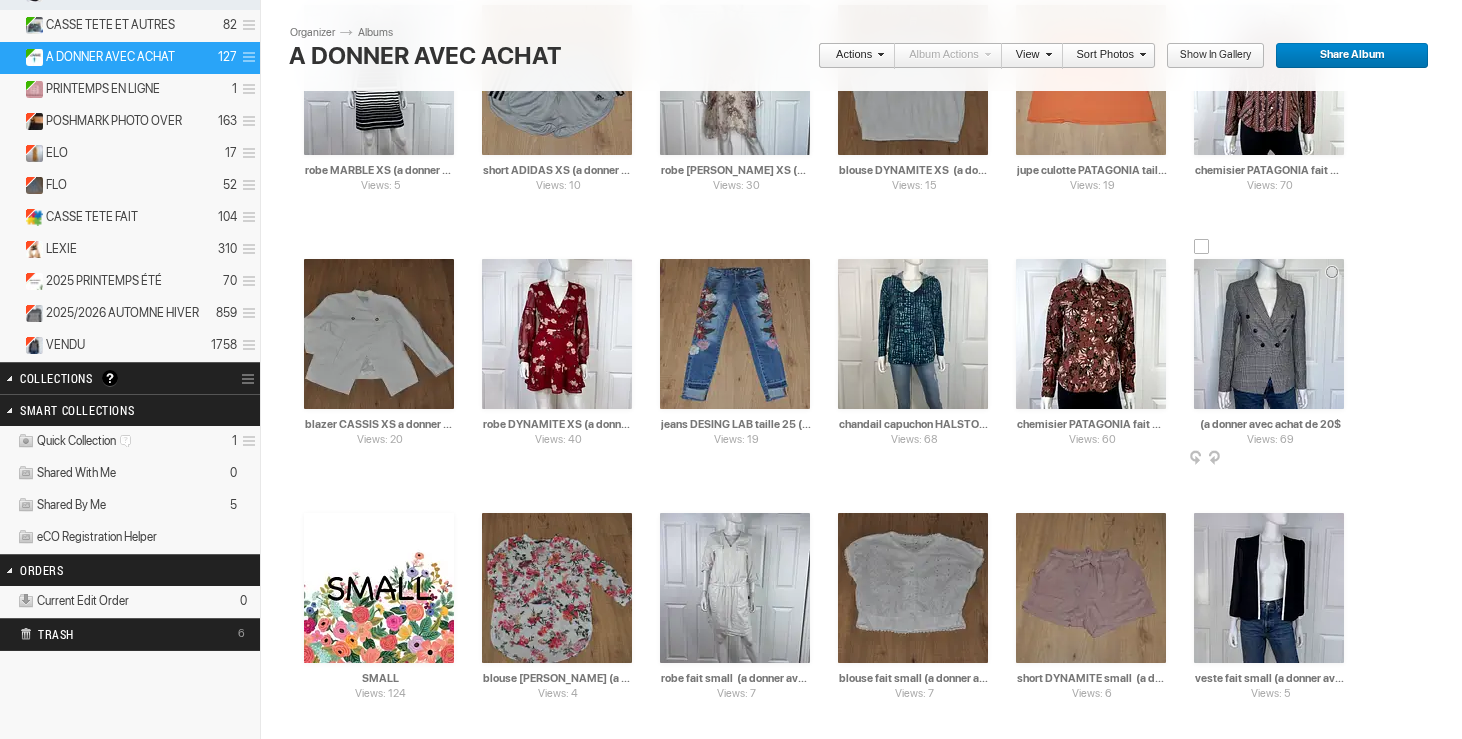 click on "(a donner avec achat de 20$" at bounding box center (1270, 424) 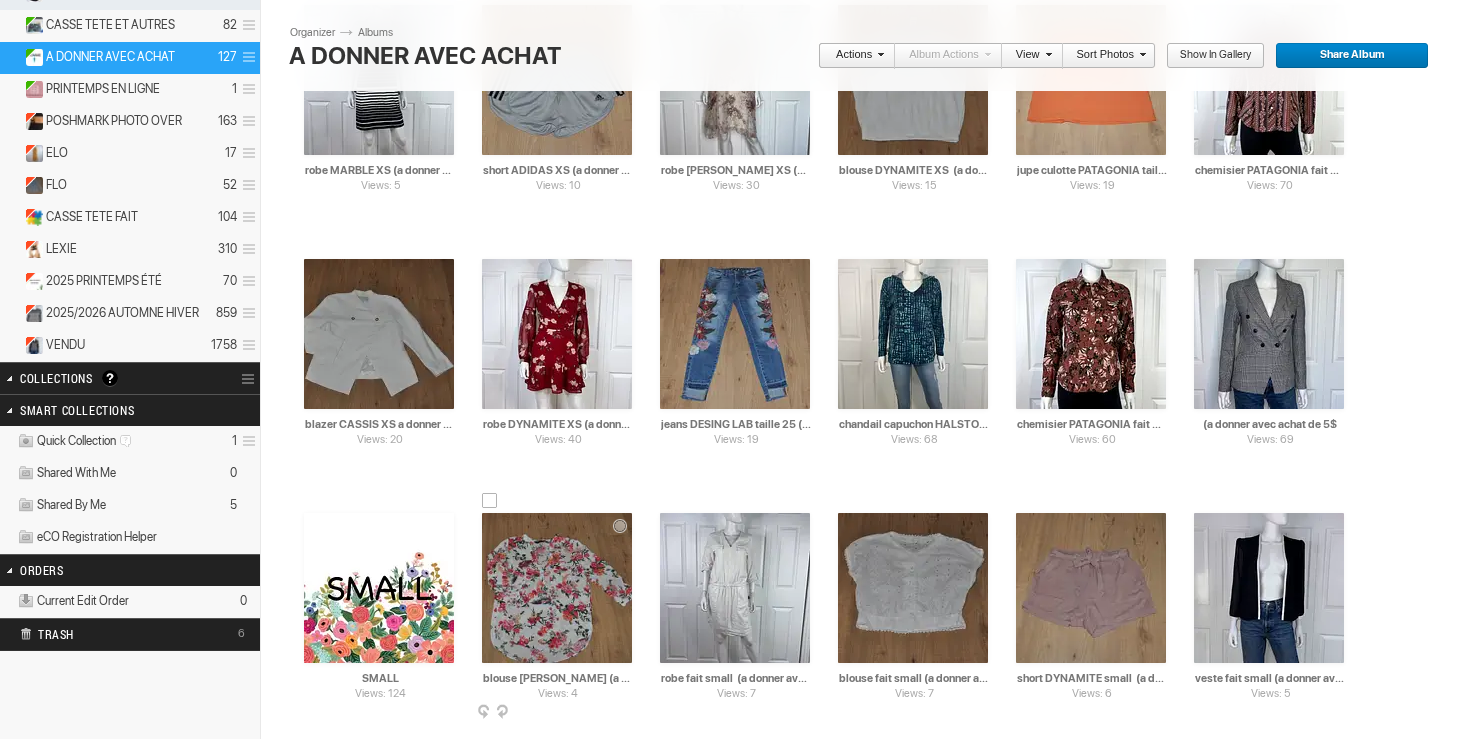 type on "(a donner avec achat de 5$" 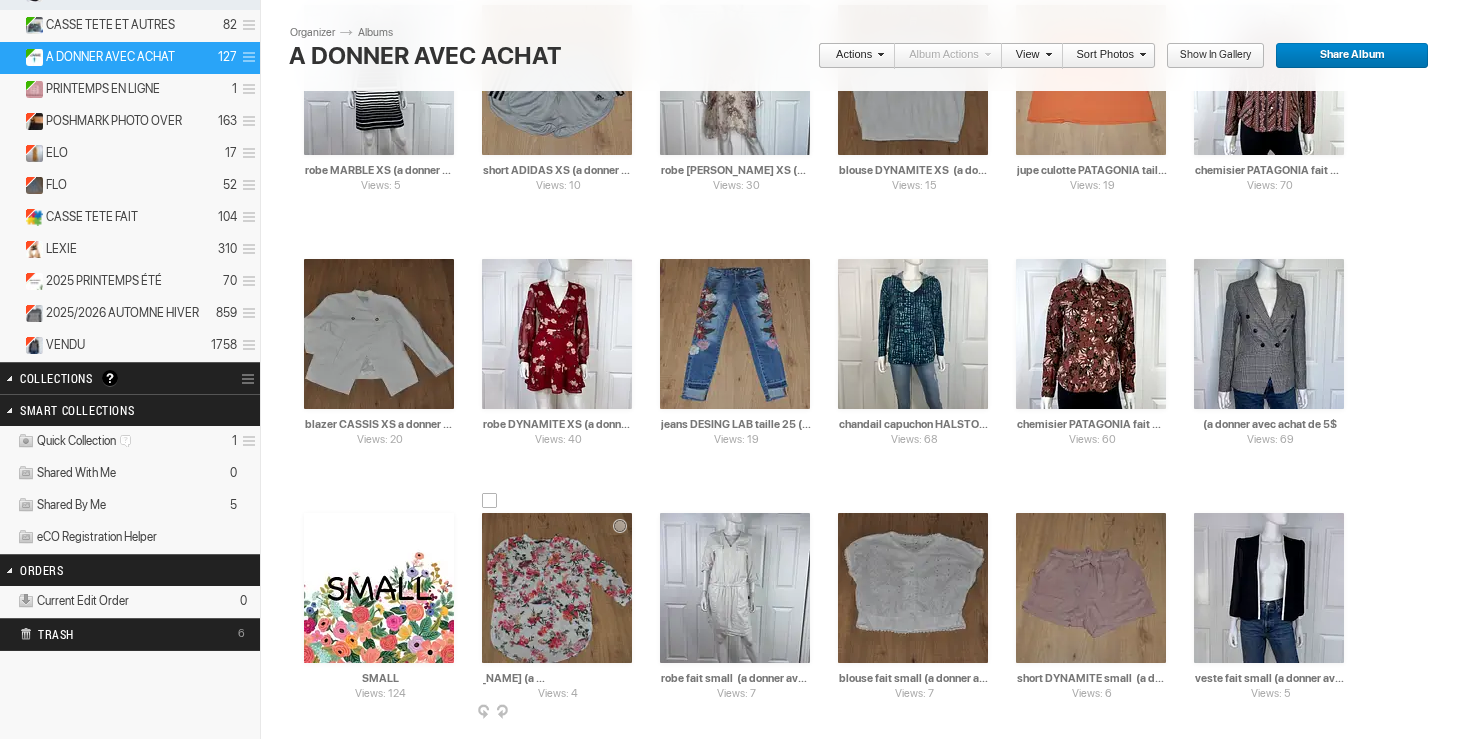 scroll, scrollTop: 0, scrollLeft: 78, axis: horizontal 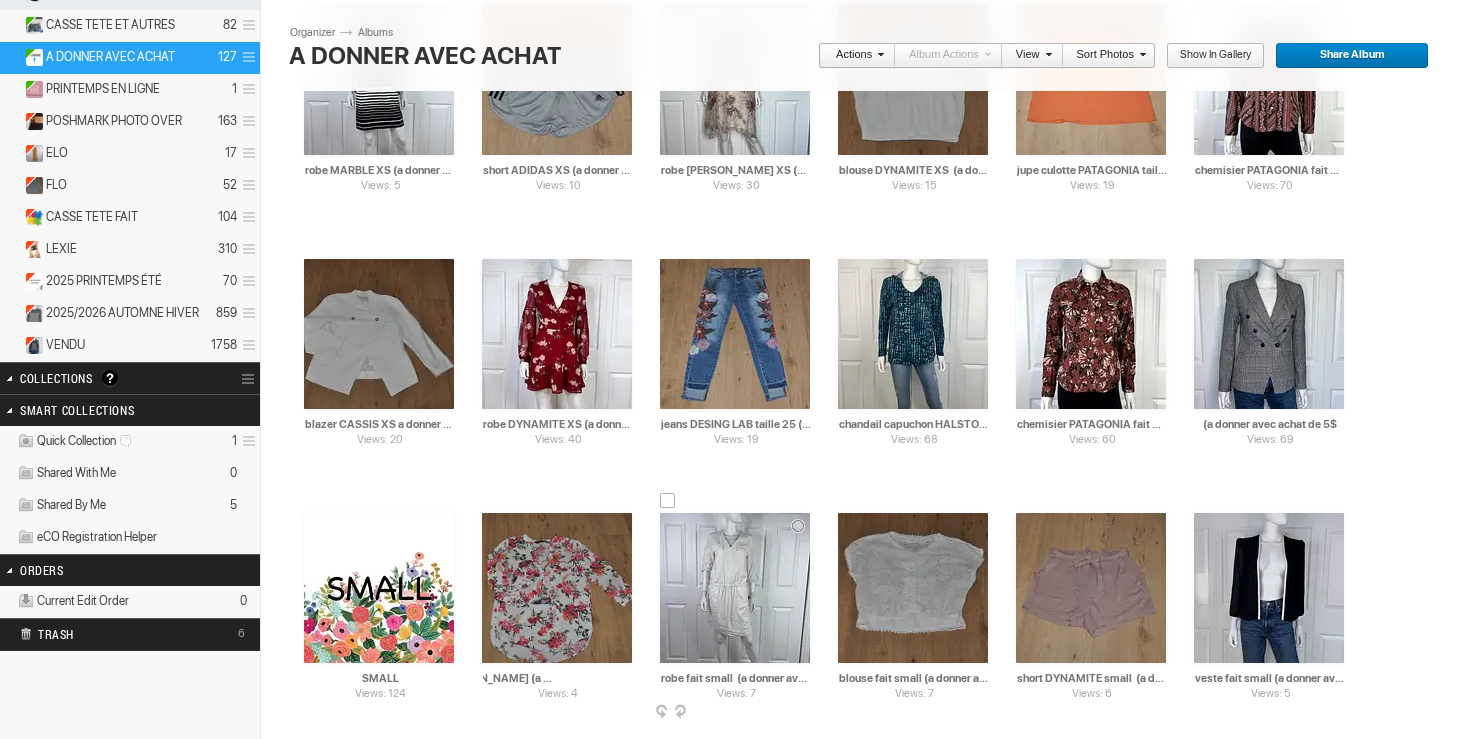 type on "blouse [PERSON_NAME] (a donner avec achat de 5$)" 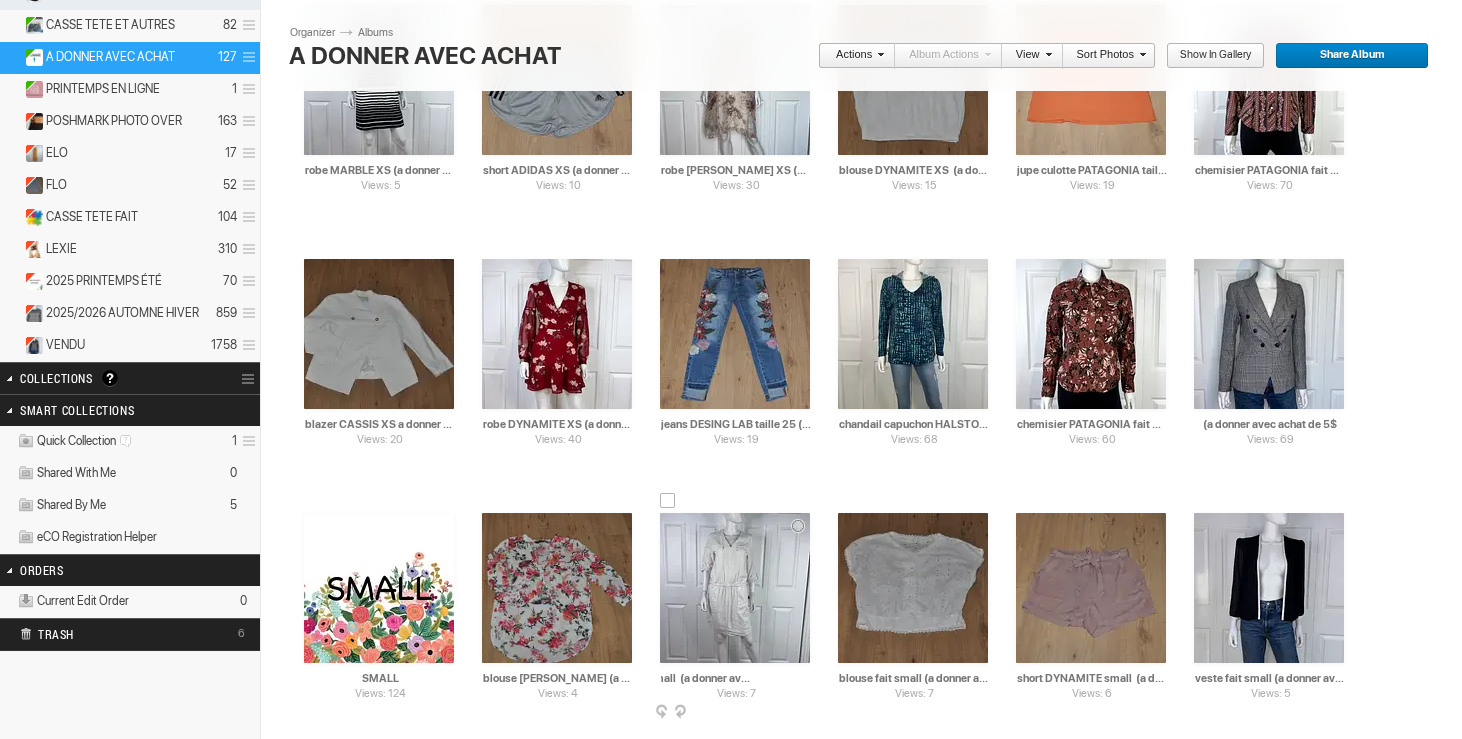 scroll, scrollTop: 0, scrollLeft: 57, axis: horizontal 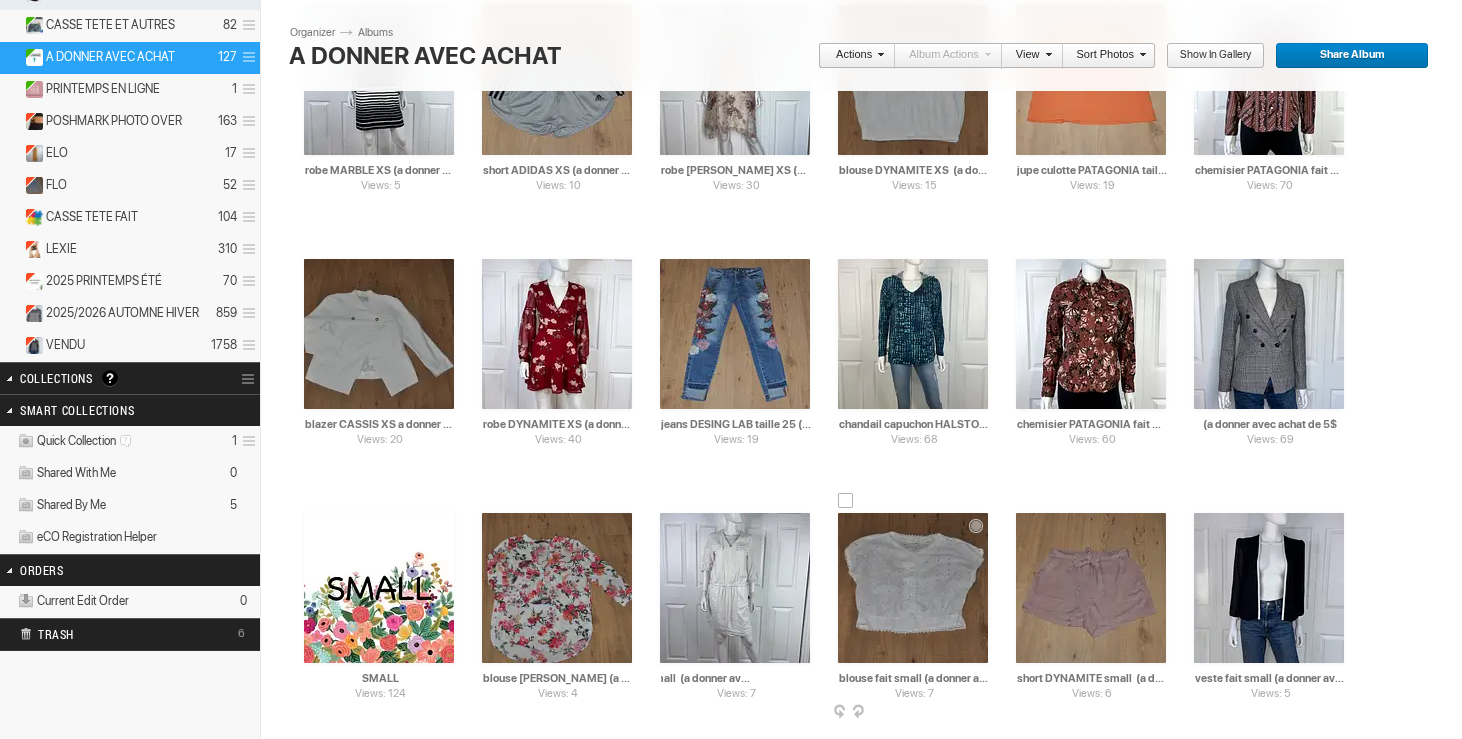 type on "robe fait small  (a donner avec achat de 5$)" 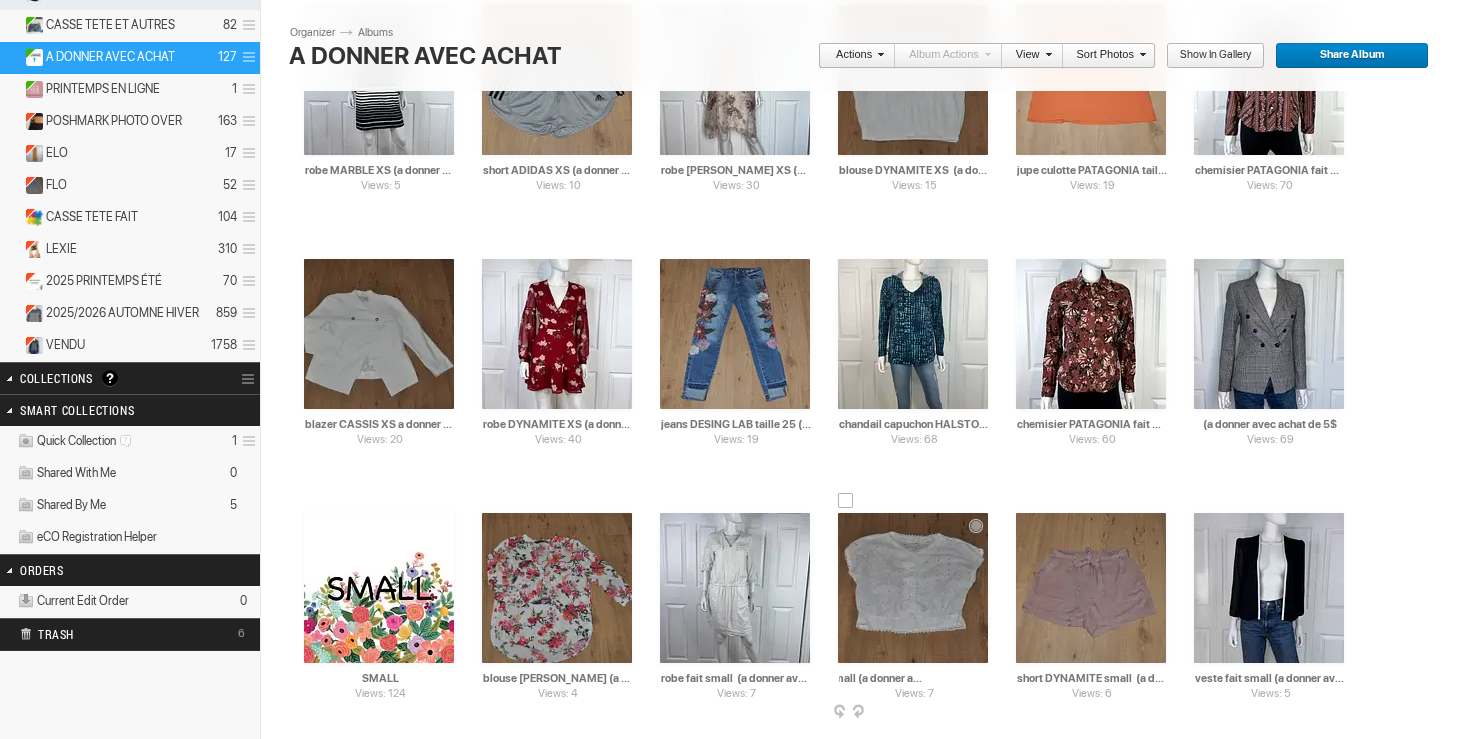 scroll, scrollTop: 0, scrollLeft: 65, axis: horizontal 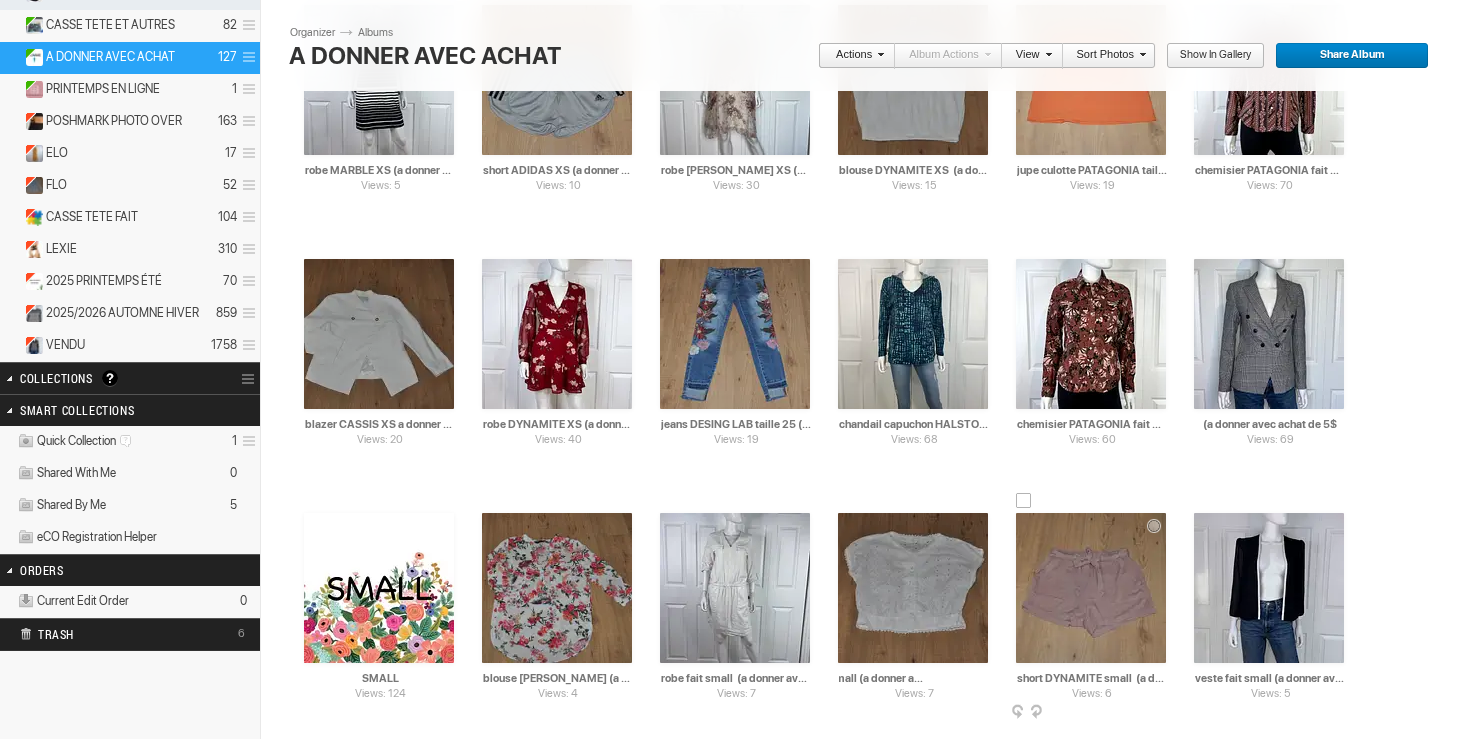 type on "blouse fait small (a donner avec achat de 5$)" 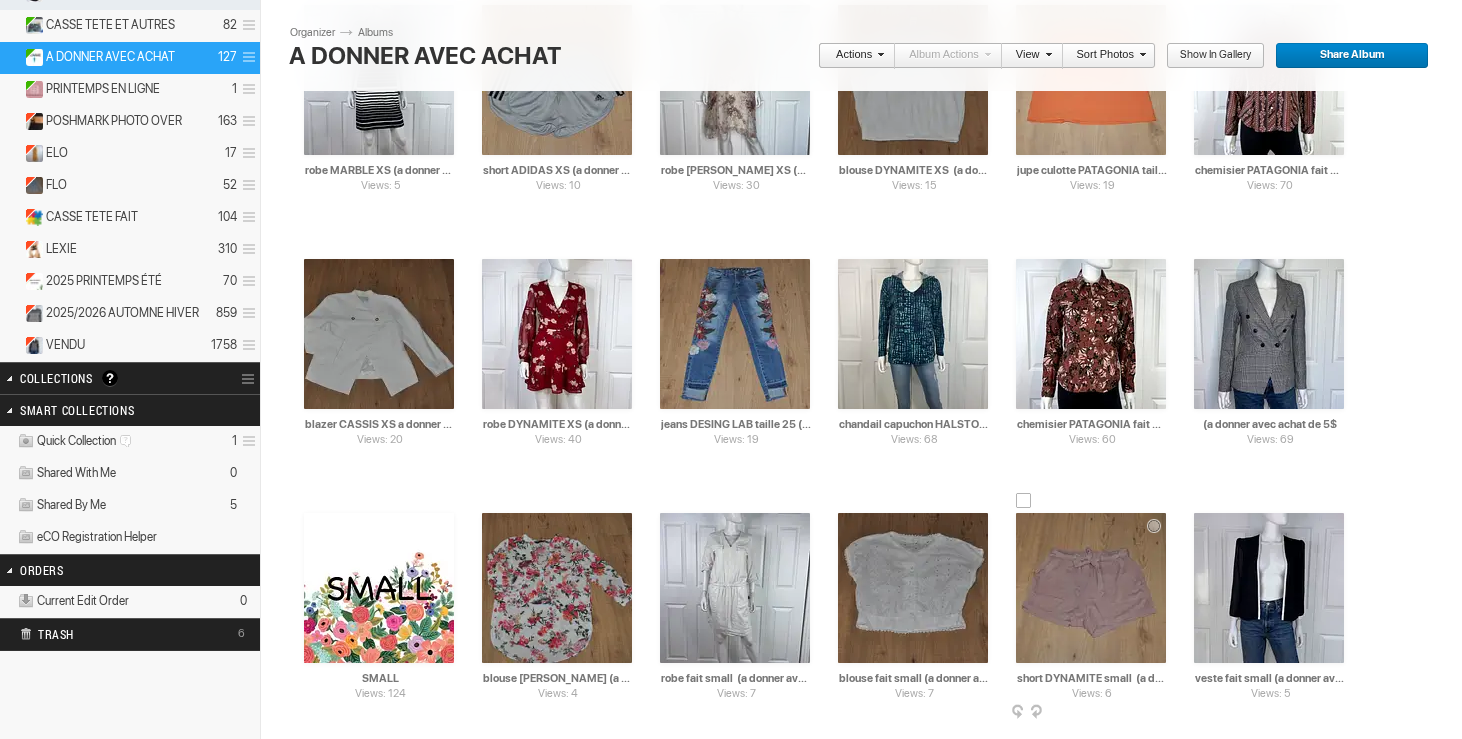 click on "short DYNAMITE small  (a donner avec achat de 20$)" at bounding box center [1092, 678] 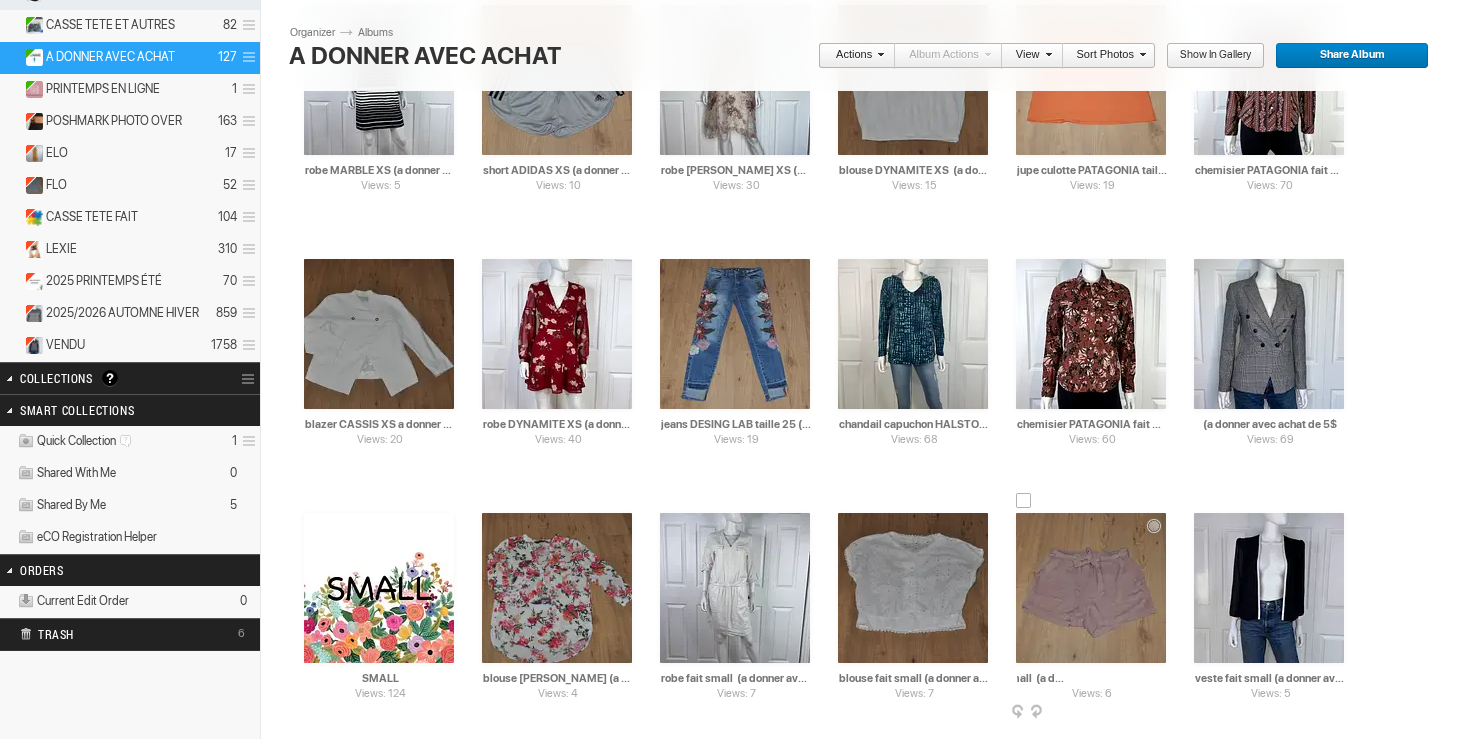 scroll, scrollTop: 0, scrollLeft: 99, axis: horizontal 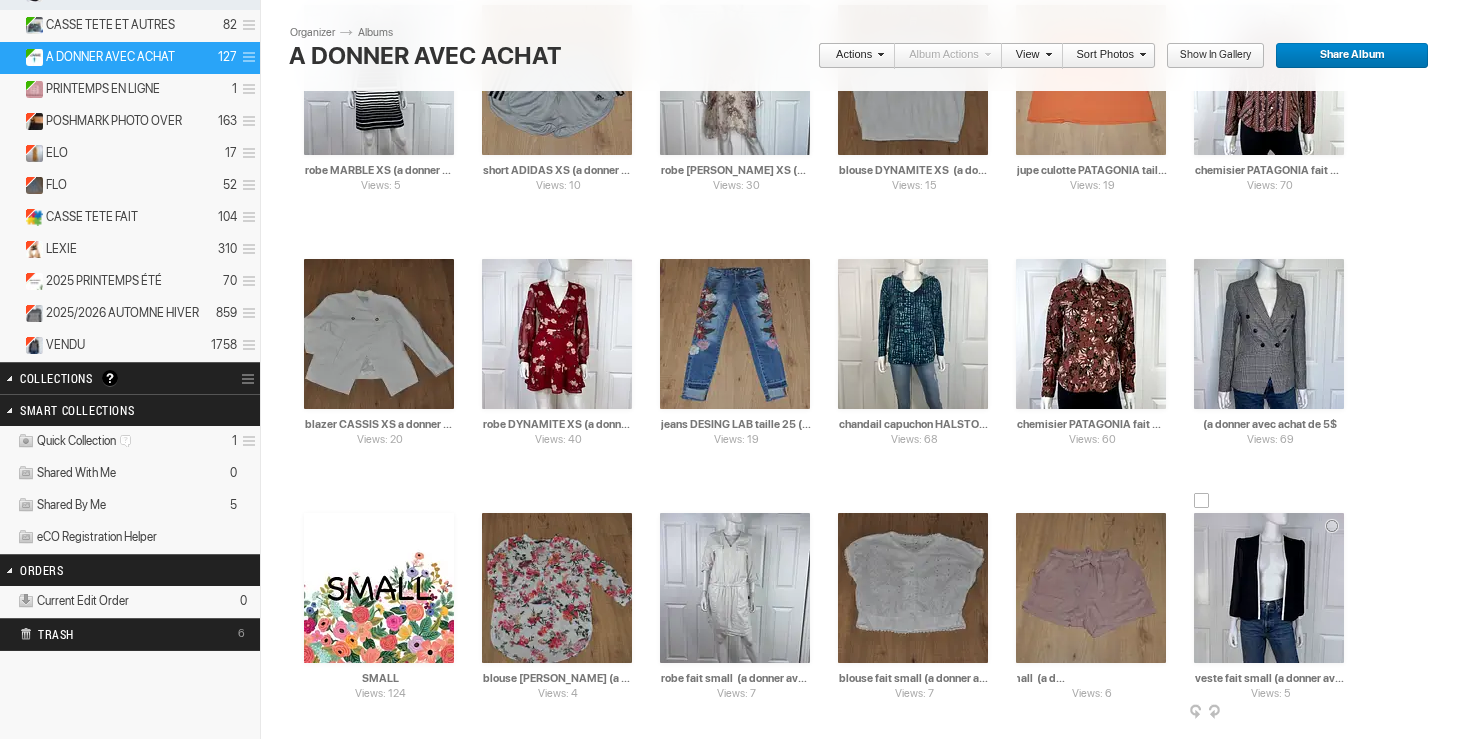 type on "short DYNAMITE small  (a donner avec achat de 5$)" 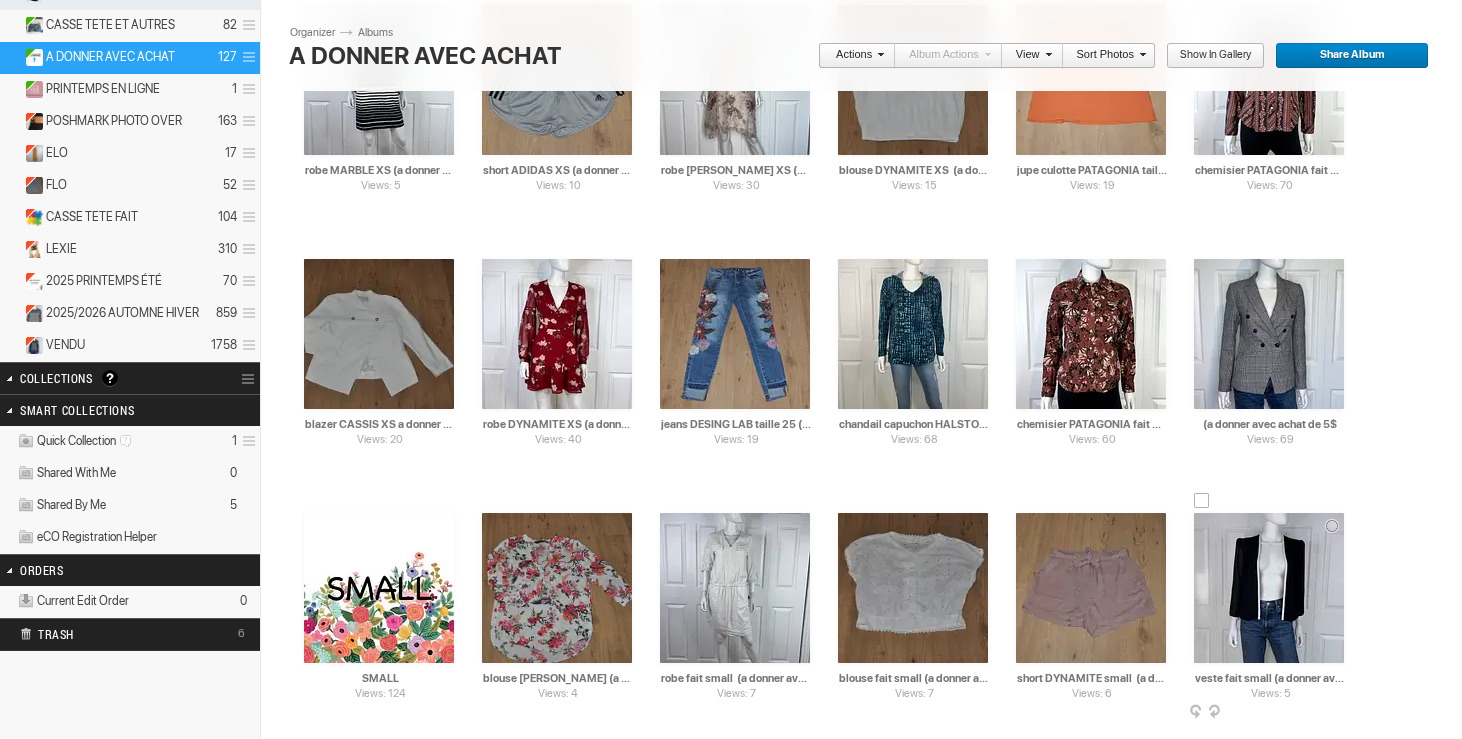scroll, scrollTop: 0, scrollLeft: 73, axis: horizontal 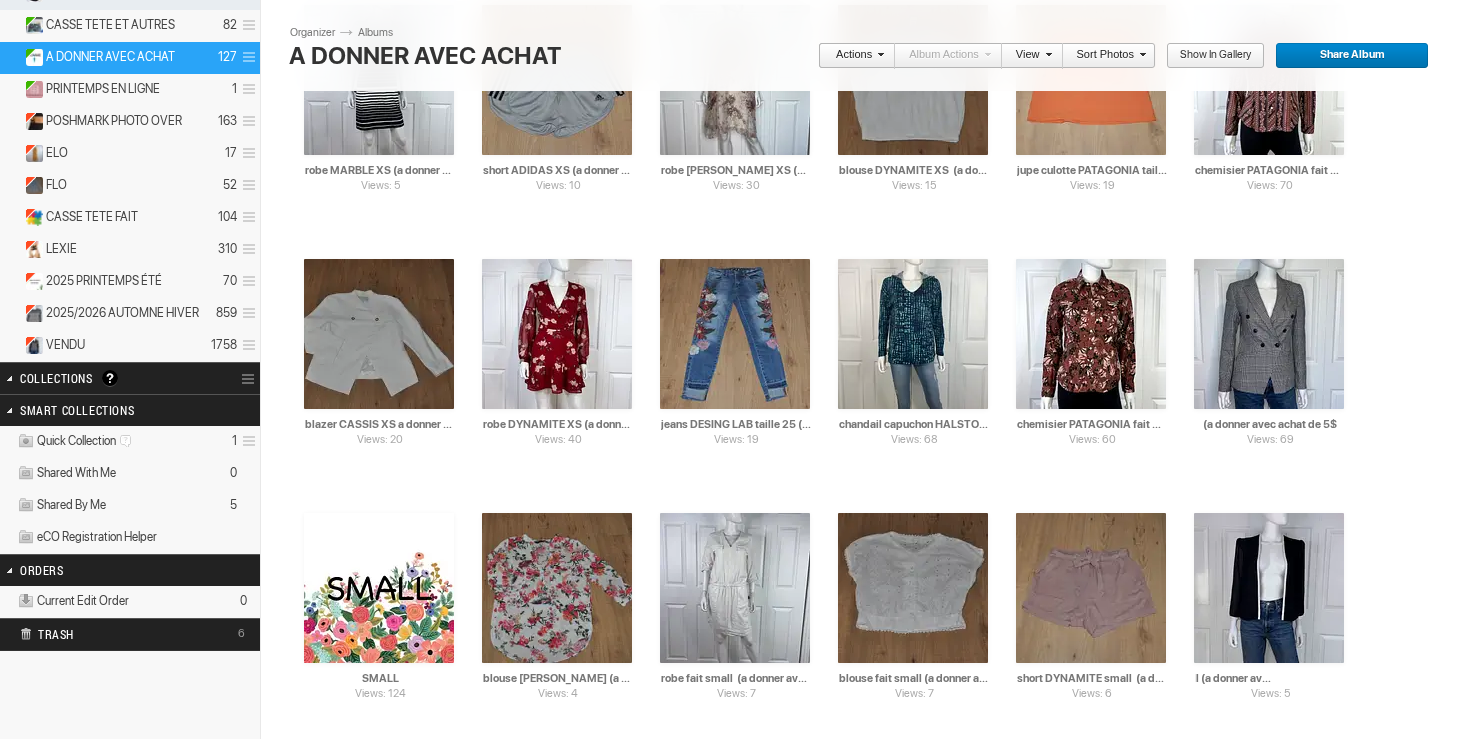 drag, startPoint x: 1286, startPoint y: 684, endPoint x: 1363, endPoint y: 684, distance: 77 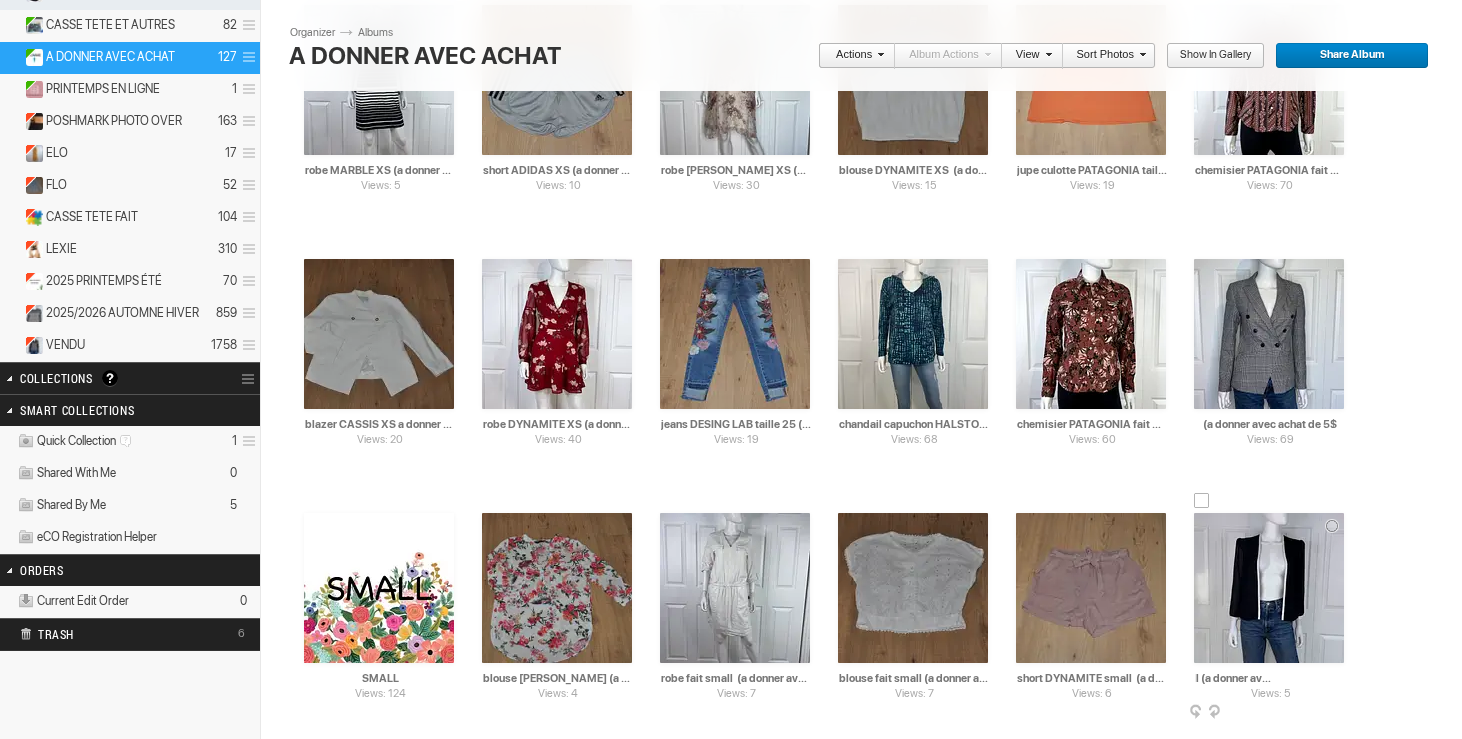 click on "veste fait small (a donner avec achat de 20$)" at bounding box center [1270, 678] 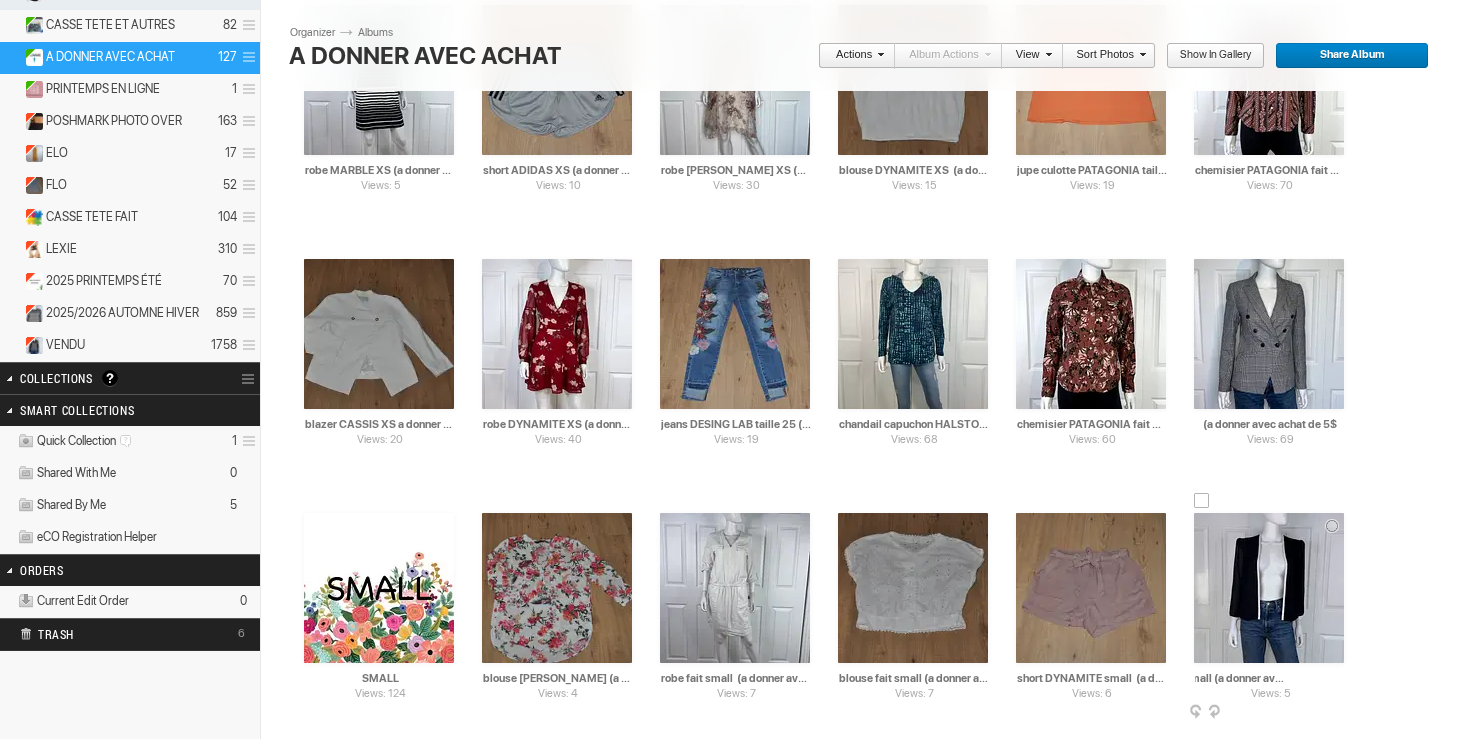 scroll, scrollTop: 0, scrollLeft: 59, axis: horizontal 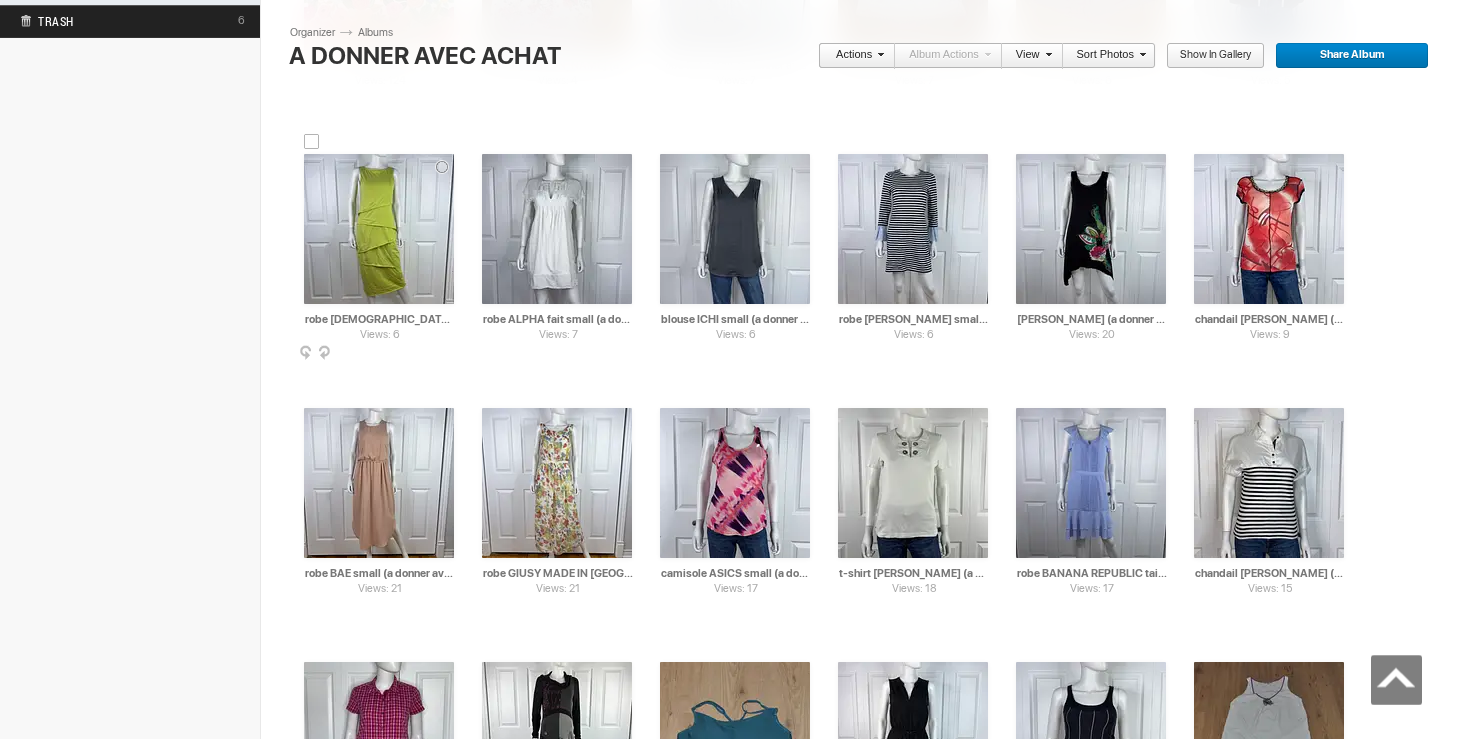 type on "veste fait small (a donner avec achat de 5$)" 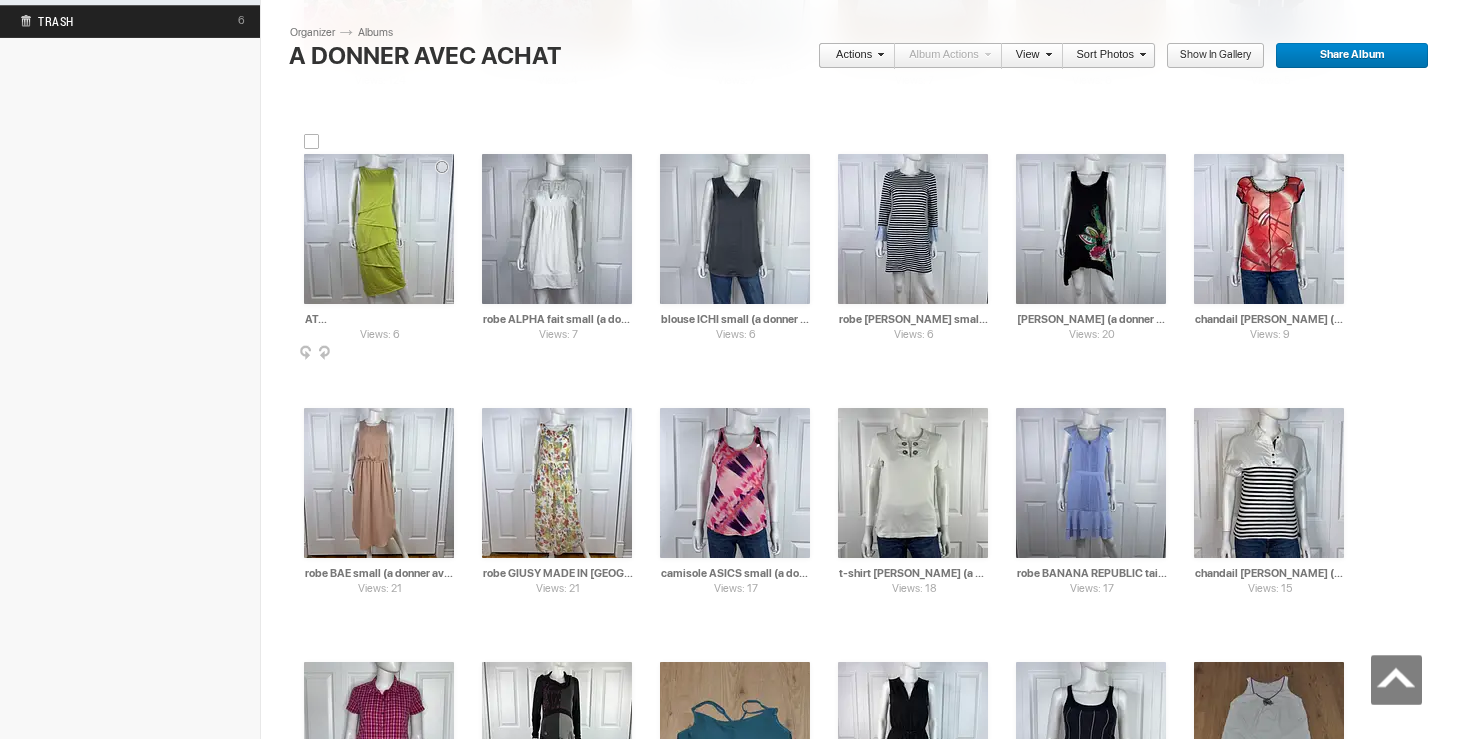 scroll, scrollTop: 0, scrollLeft: 116, axis: horizontal 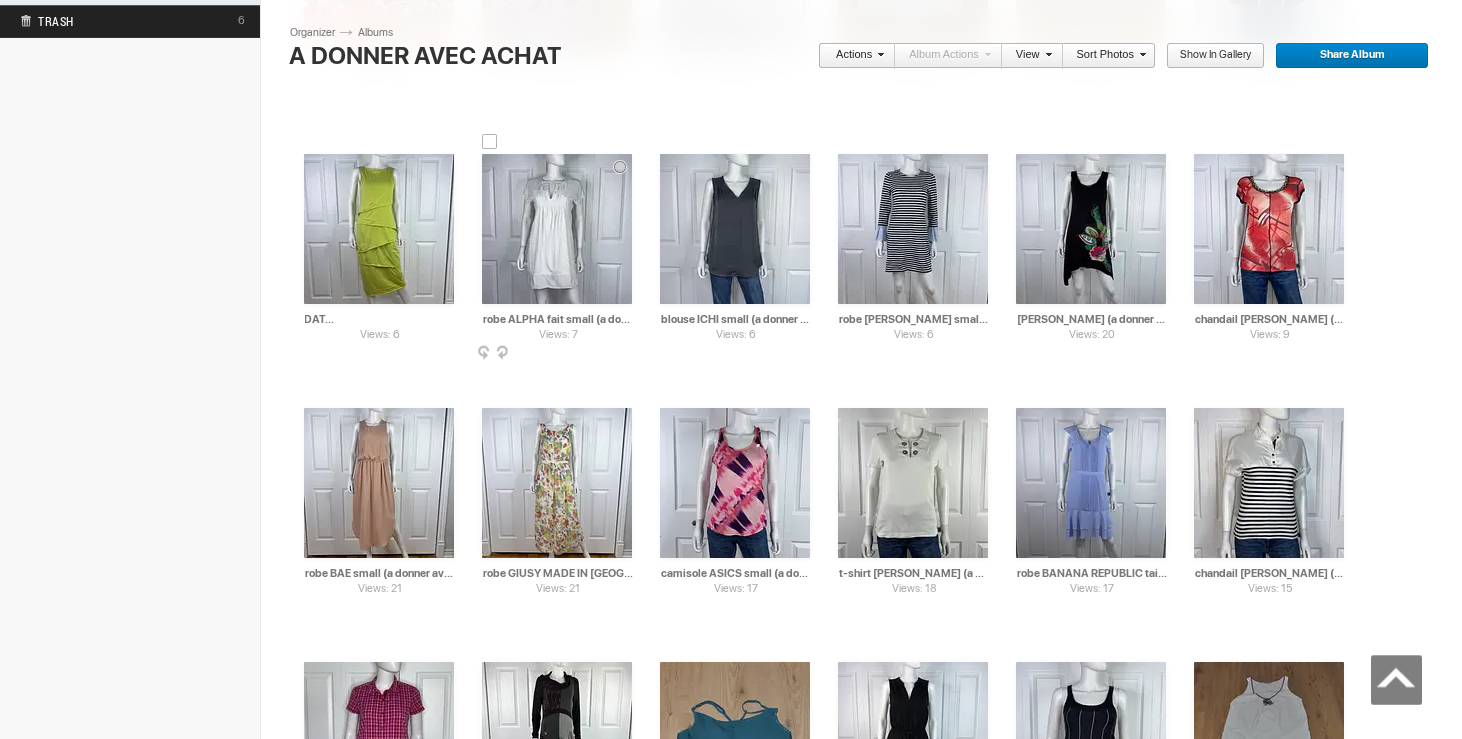 type on "robe [DEMOGRAPHIC_DATA] small (s donner avec achat de 5$)" 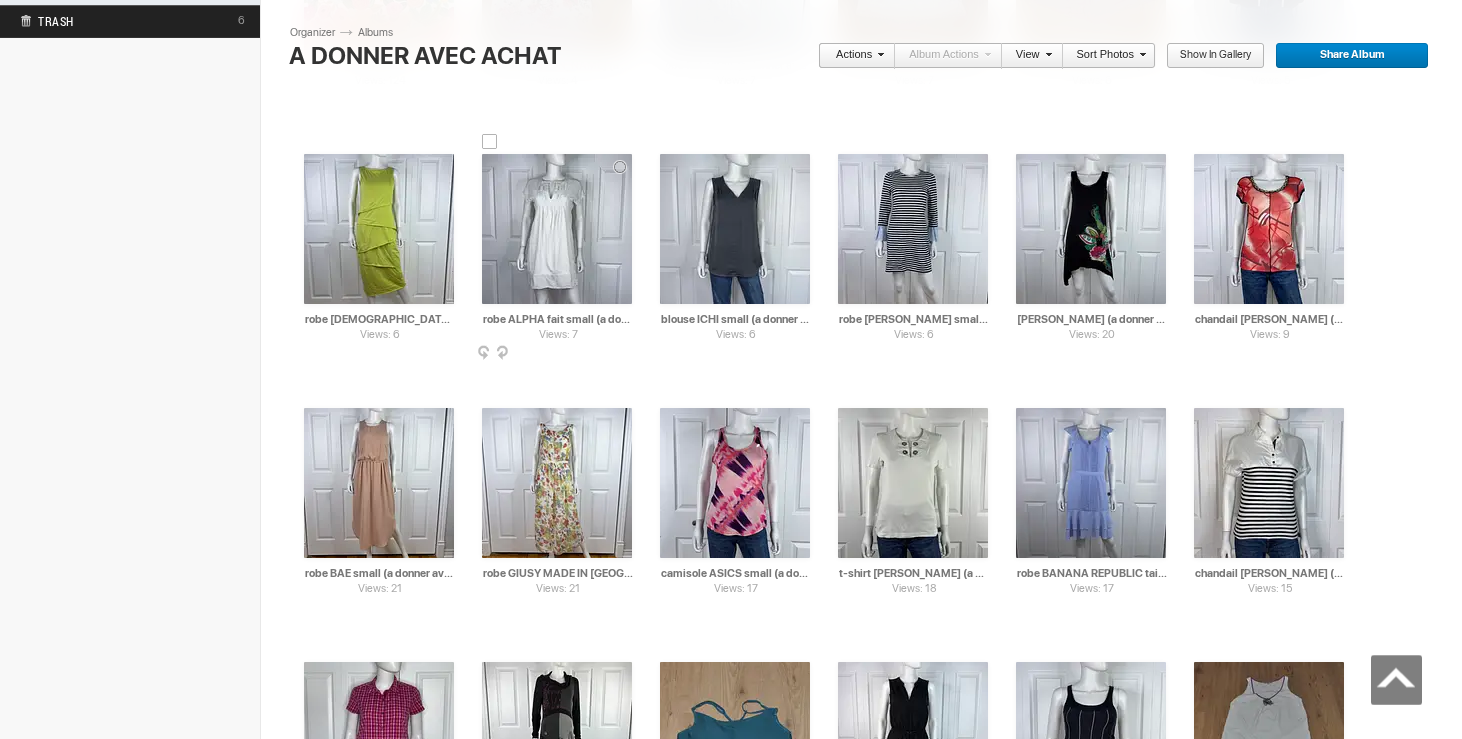 click on "robe ALPHA fait small (a donner avec achat de 20$)" at bounding box center (558, 319) 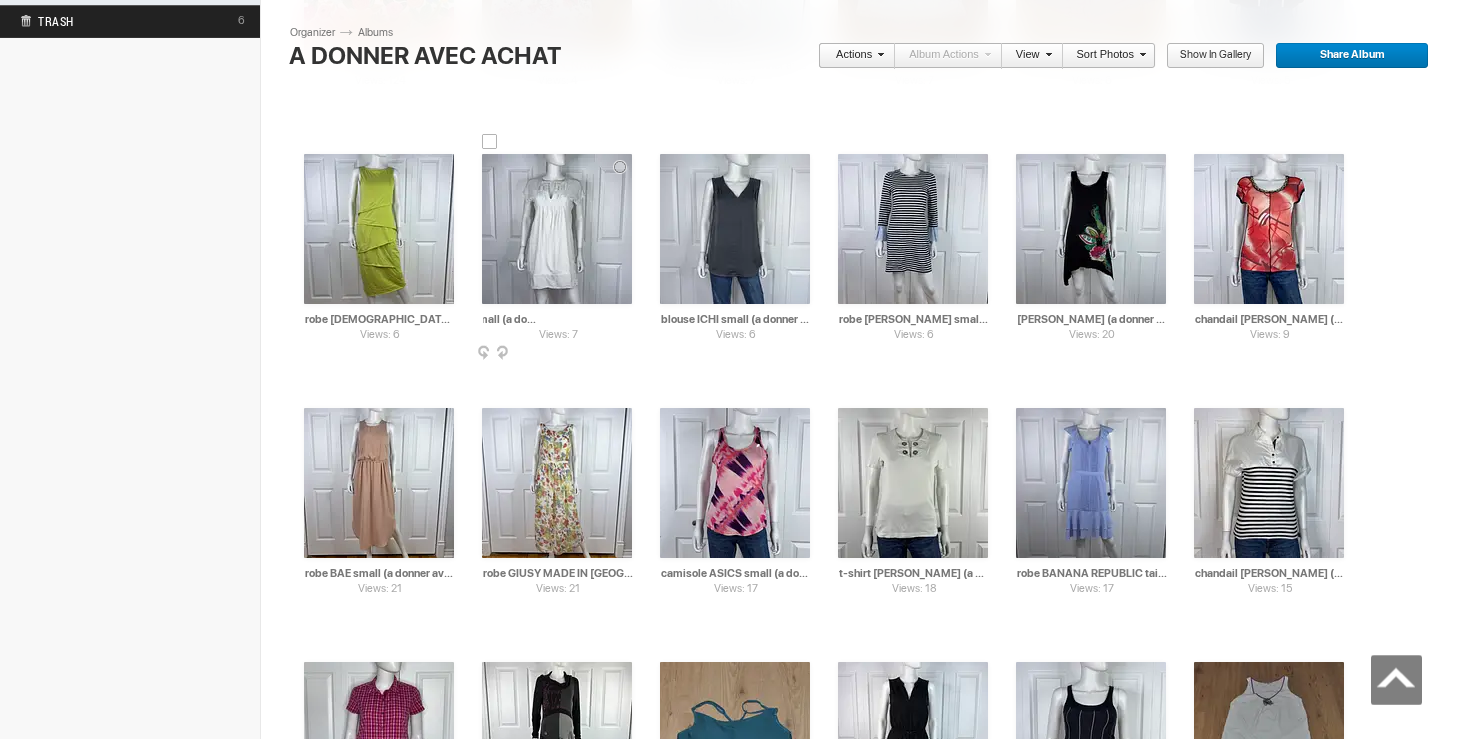 scroll, scrollTop: 0, scrollLeft: 93, axis: horizontal 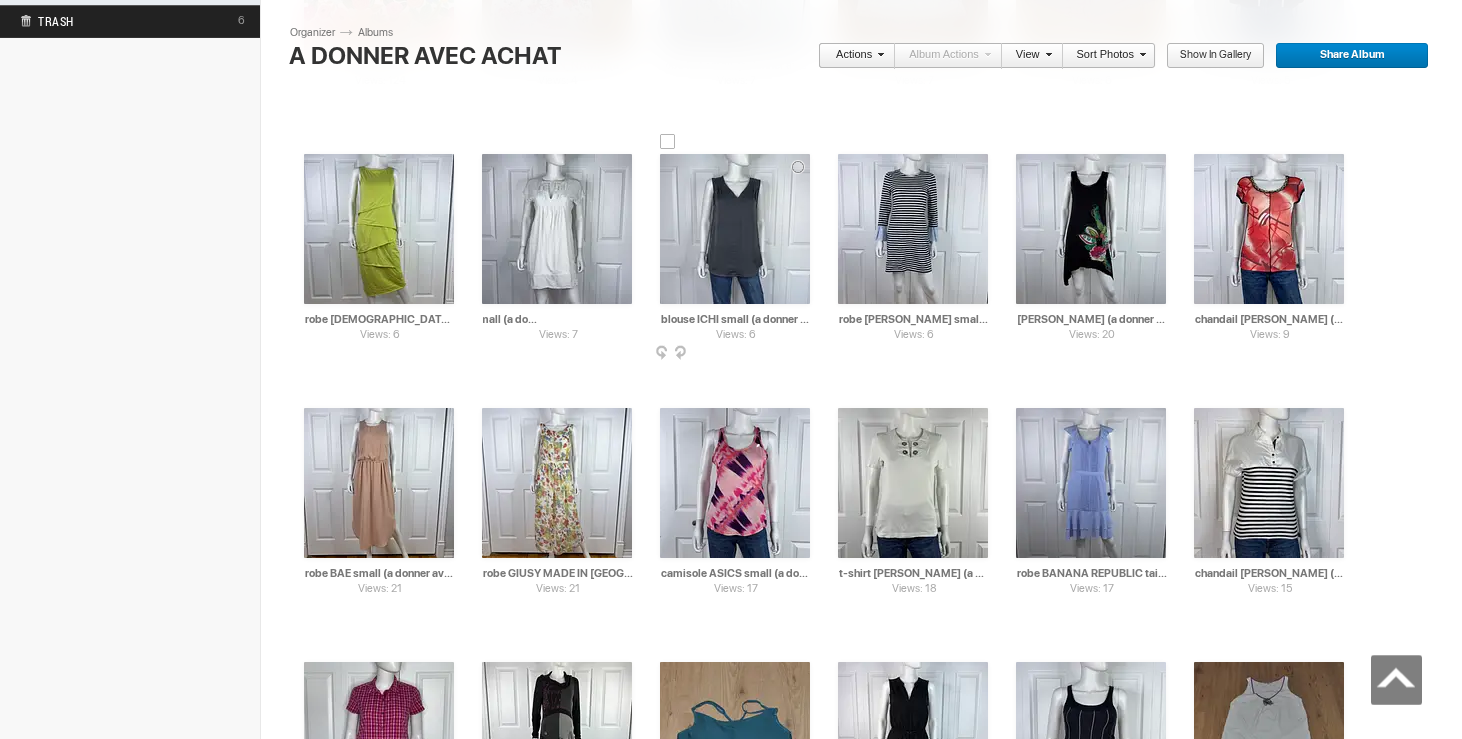 type on "robe ALPHA fait small (a donner avec achat de 5$)" 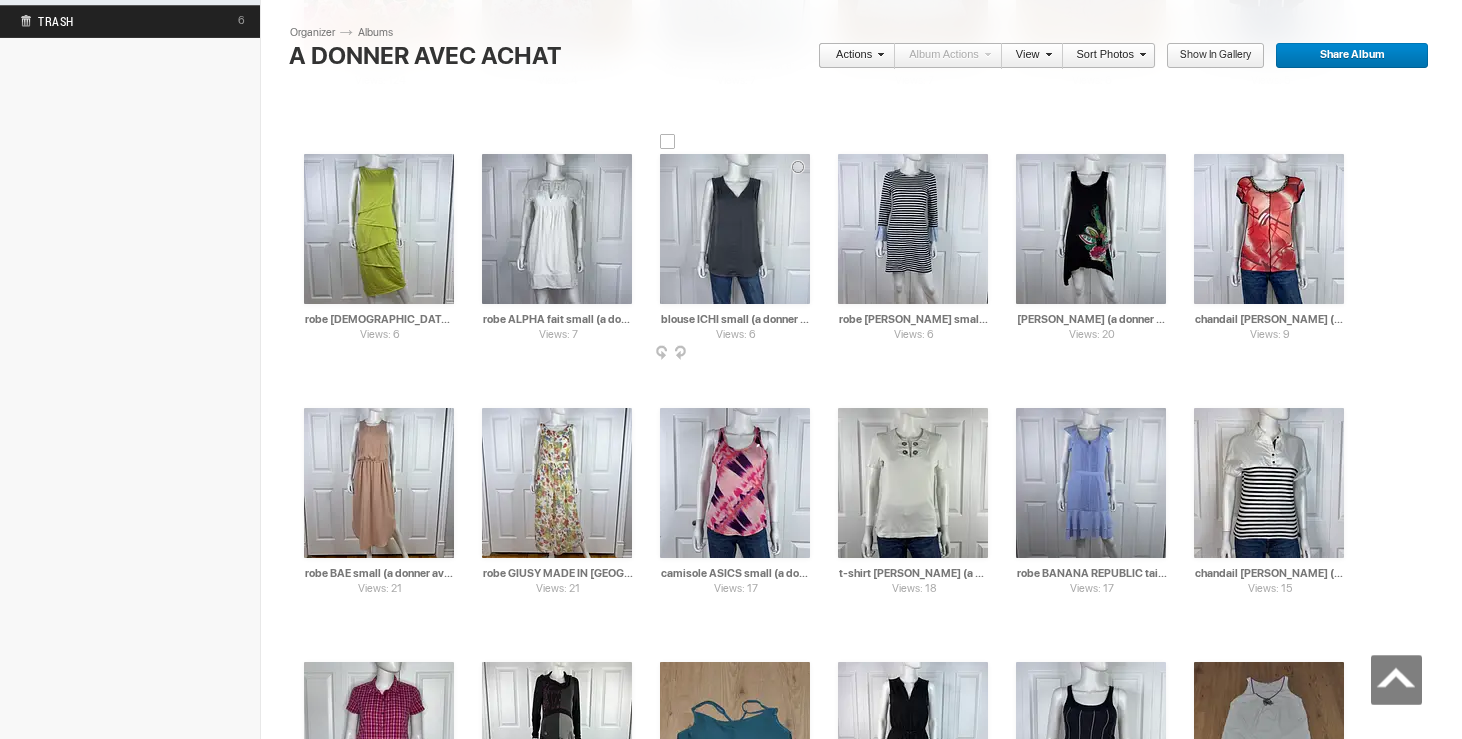 scroll, scrollTop: 0, scrollLeft: 81, axis: horizontal 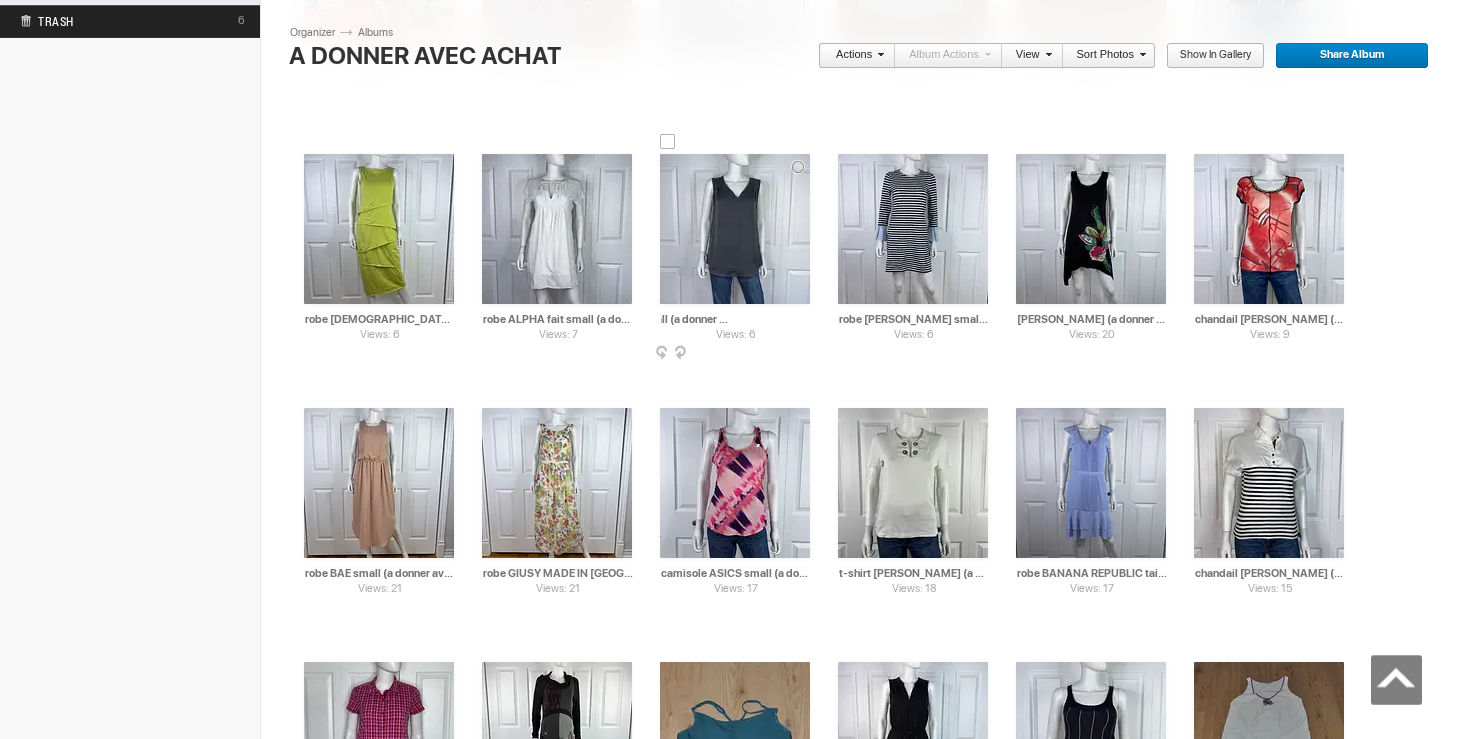 click at bounding box center (735, 229) 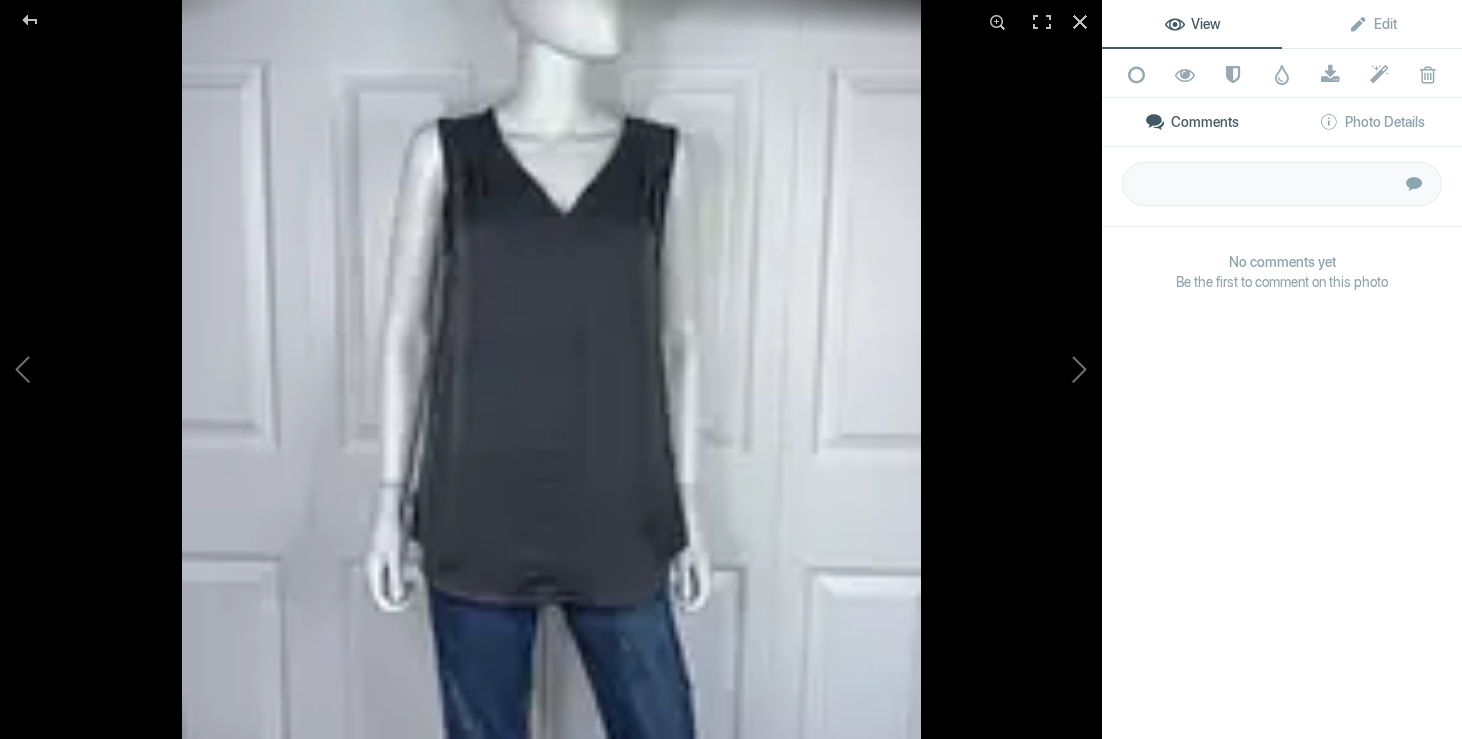 scroll, scrollTop: 0, scrollLeft: 0, axis: both 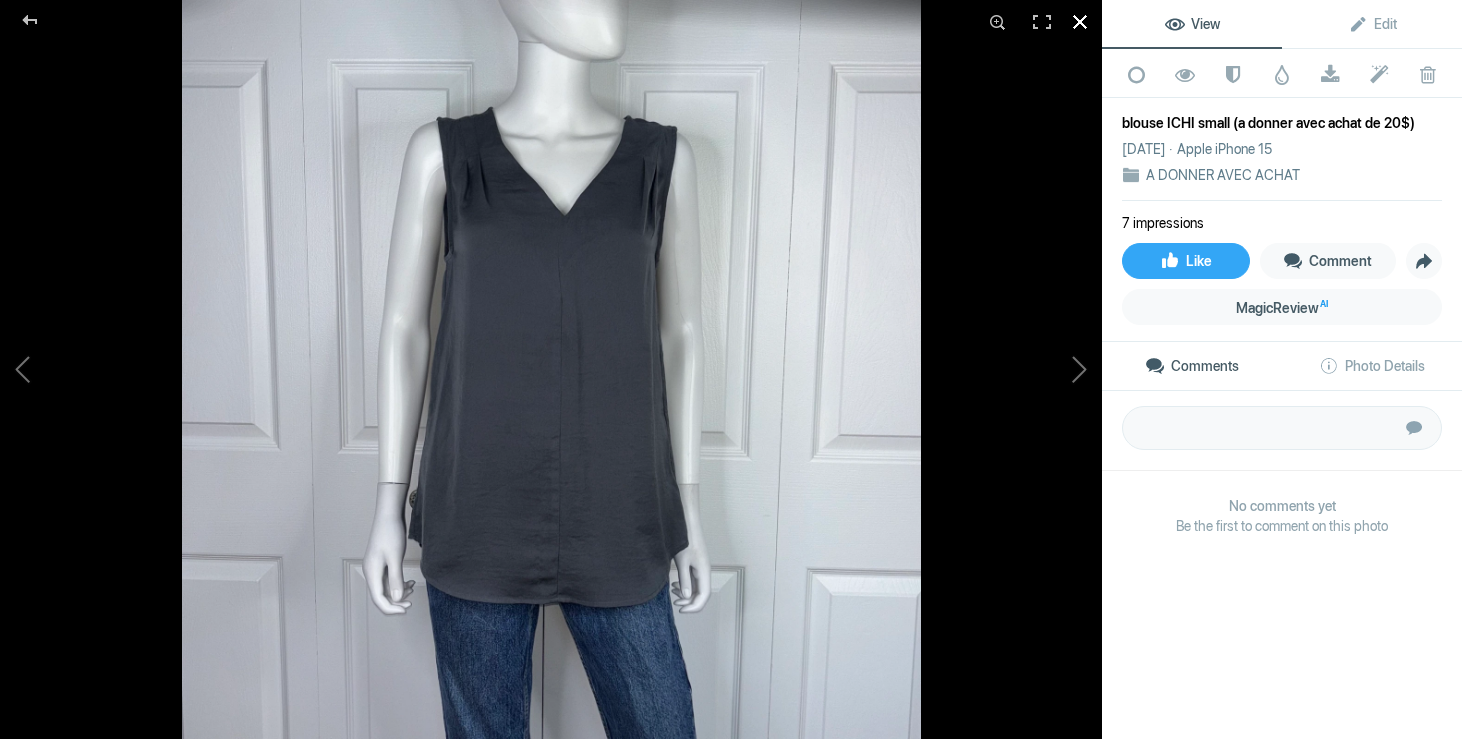 click 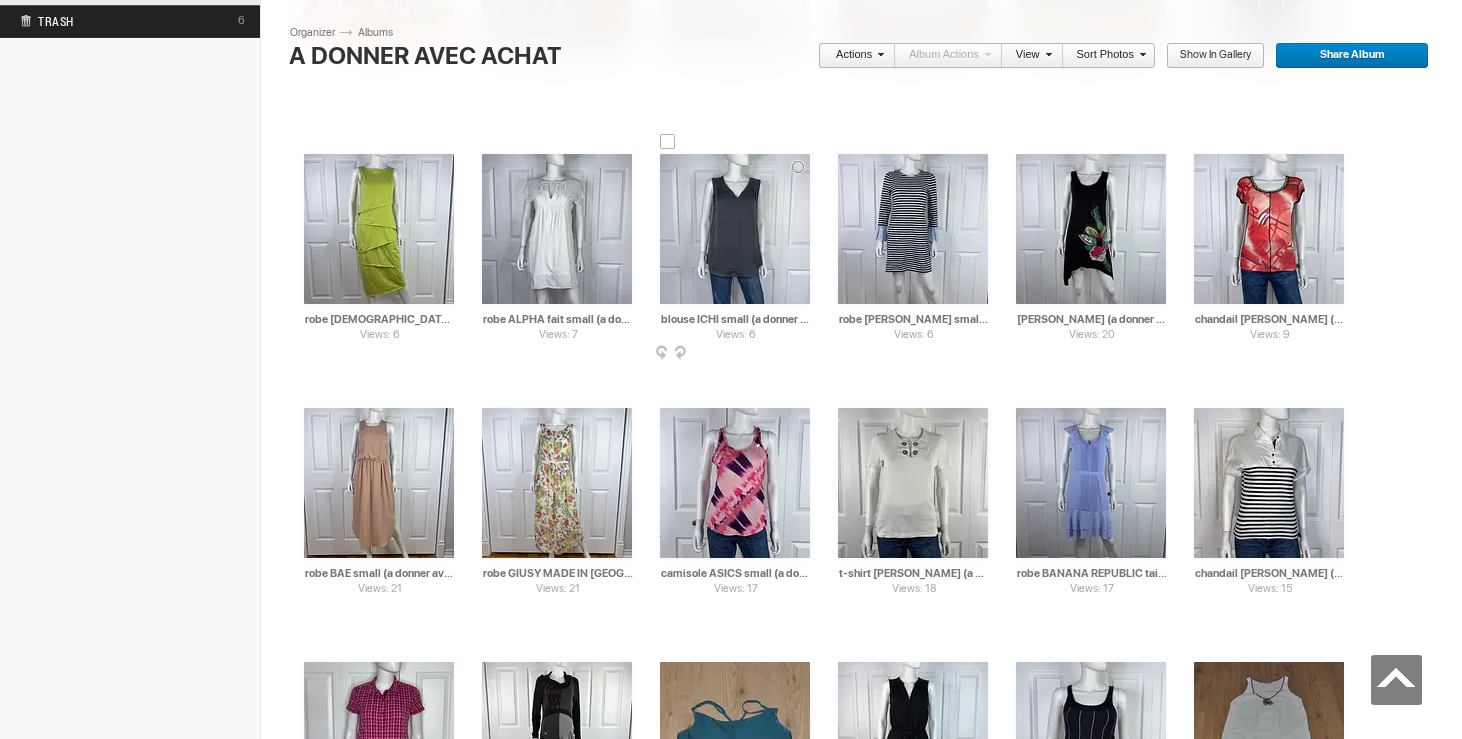 click on "blouse ICHI small (a donner avec achat de 20$)" at bounding box center (736, 319) 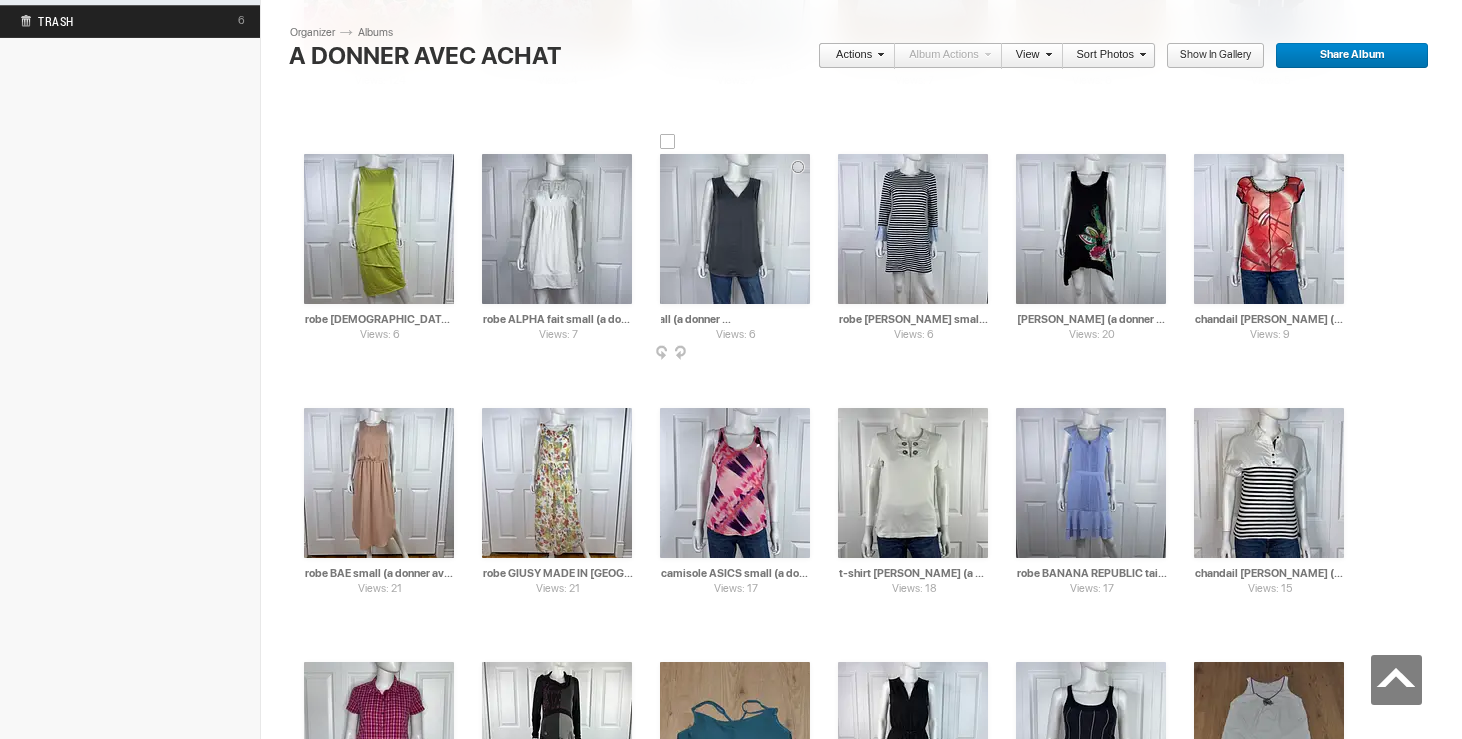 scroll, scrollTop: 0, scrollLeft: 78, axis: horizontal 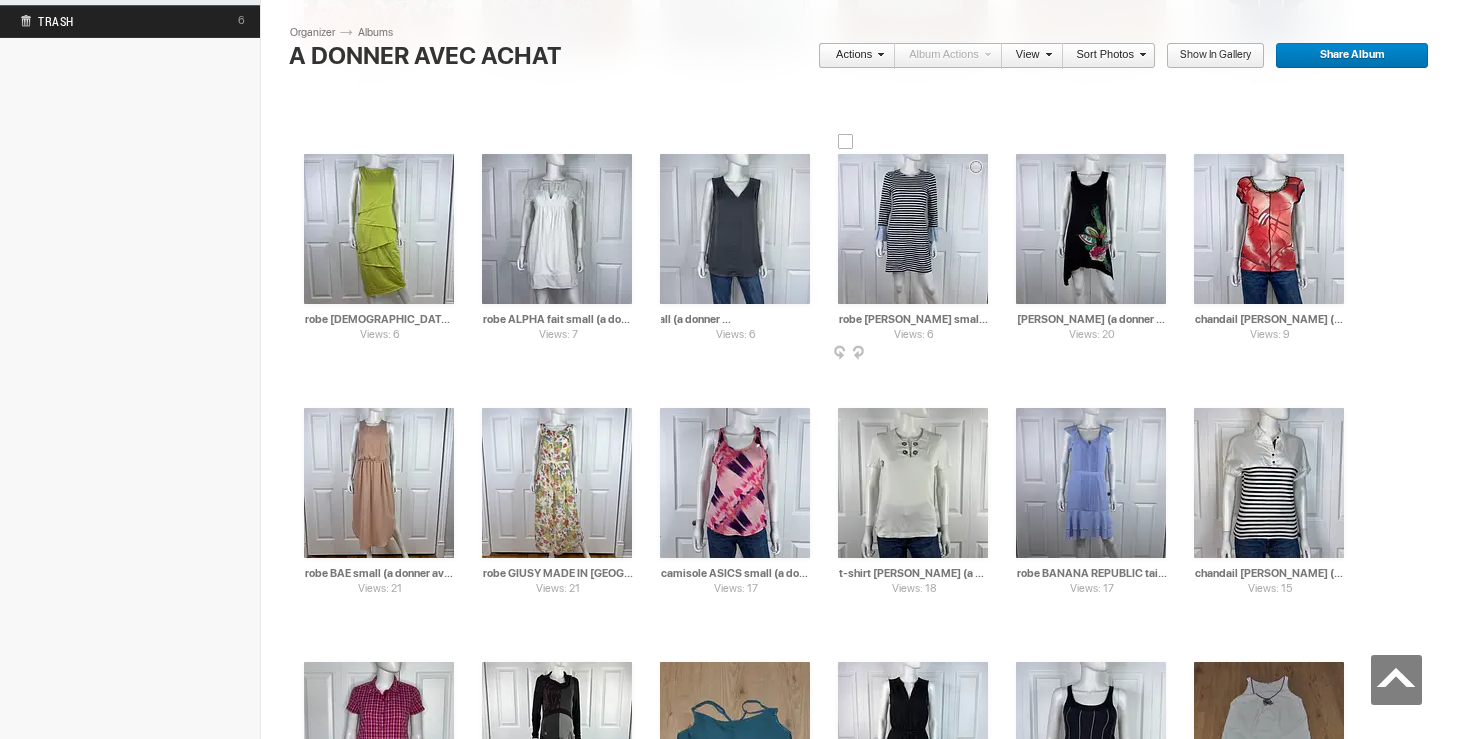 type on "blouse ICHI small (a donner avec achat de 10$)" 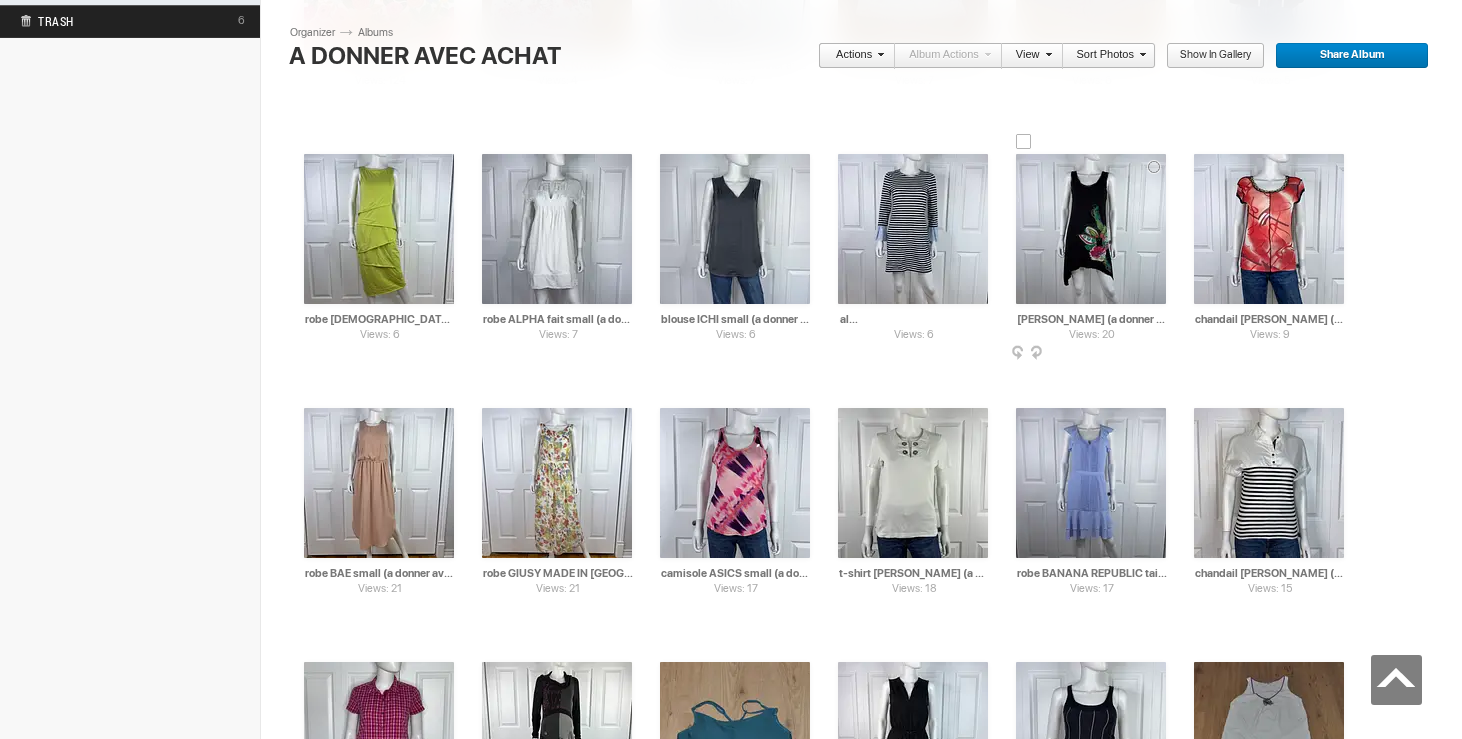 scroll, scrollTop: 0, scrollLeft: 143, axis: horizontal 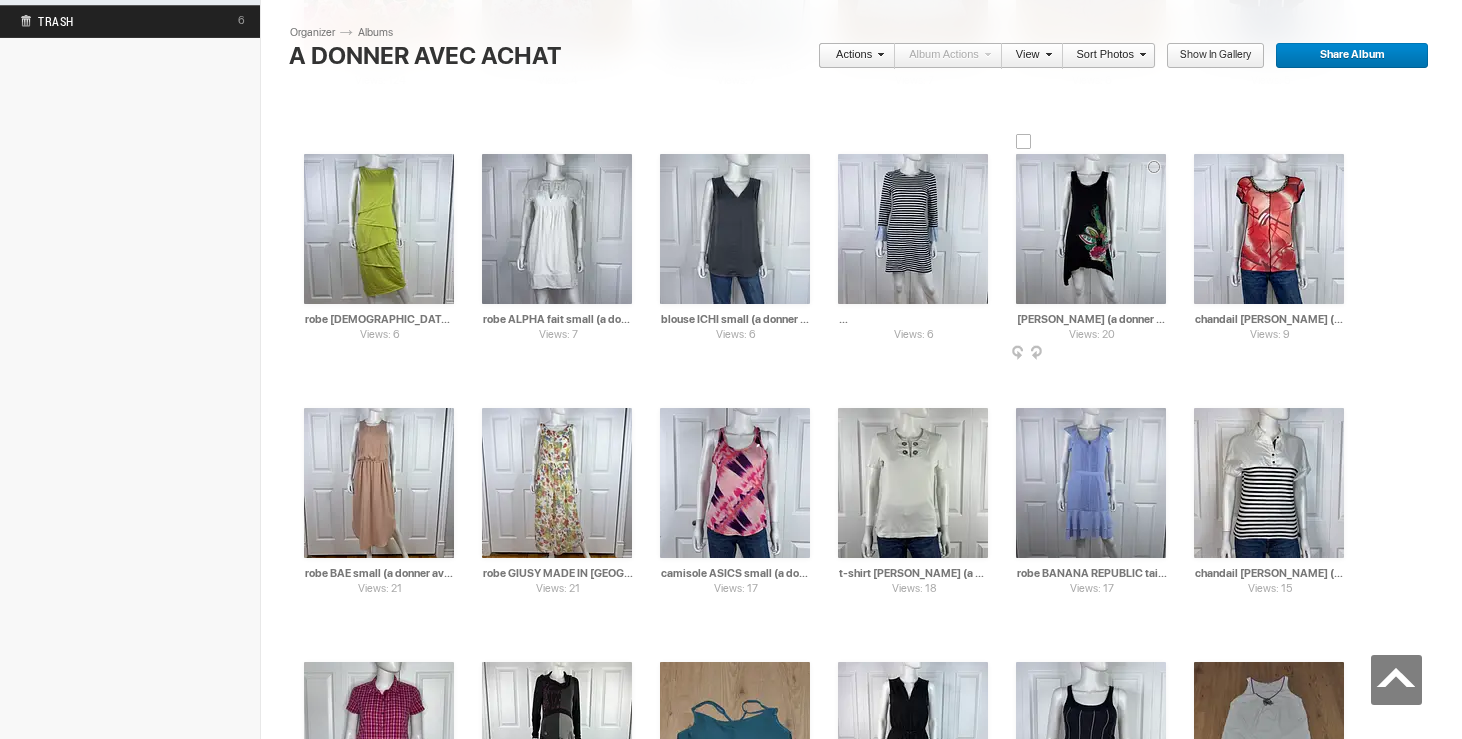 drag, startPoint x: 954, startPoint y: 321, endPoint x: 1003, endPoint y: 322, distance: 49.010204 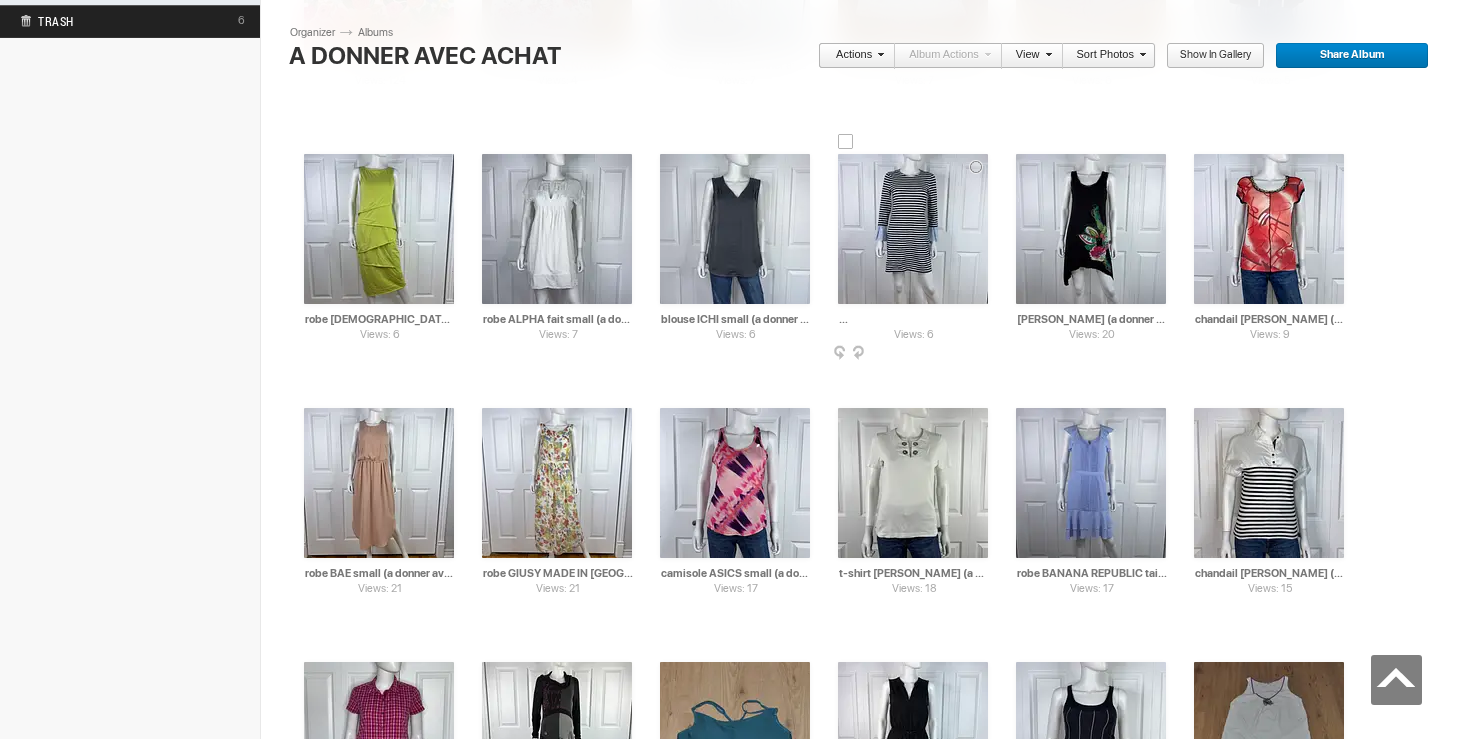 click on "robe [PERSON_NAME] small (a donner avec achat de 30$)" at bounding box center [914, 319] 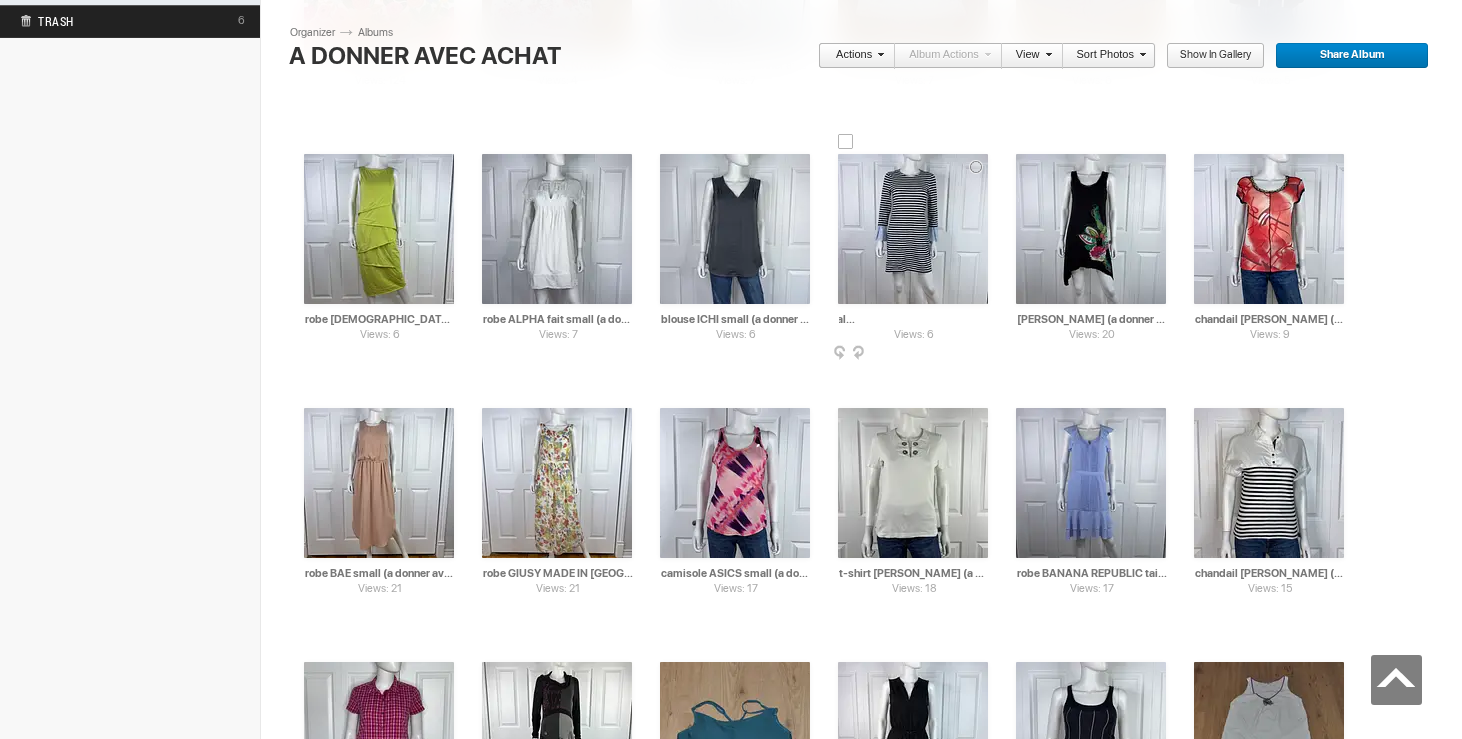 scroll 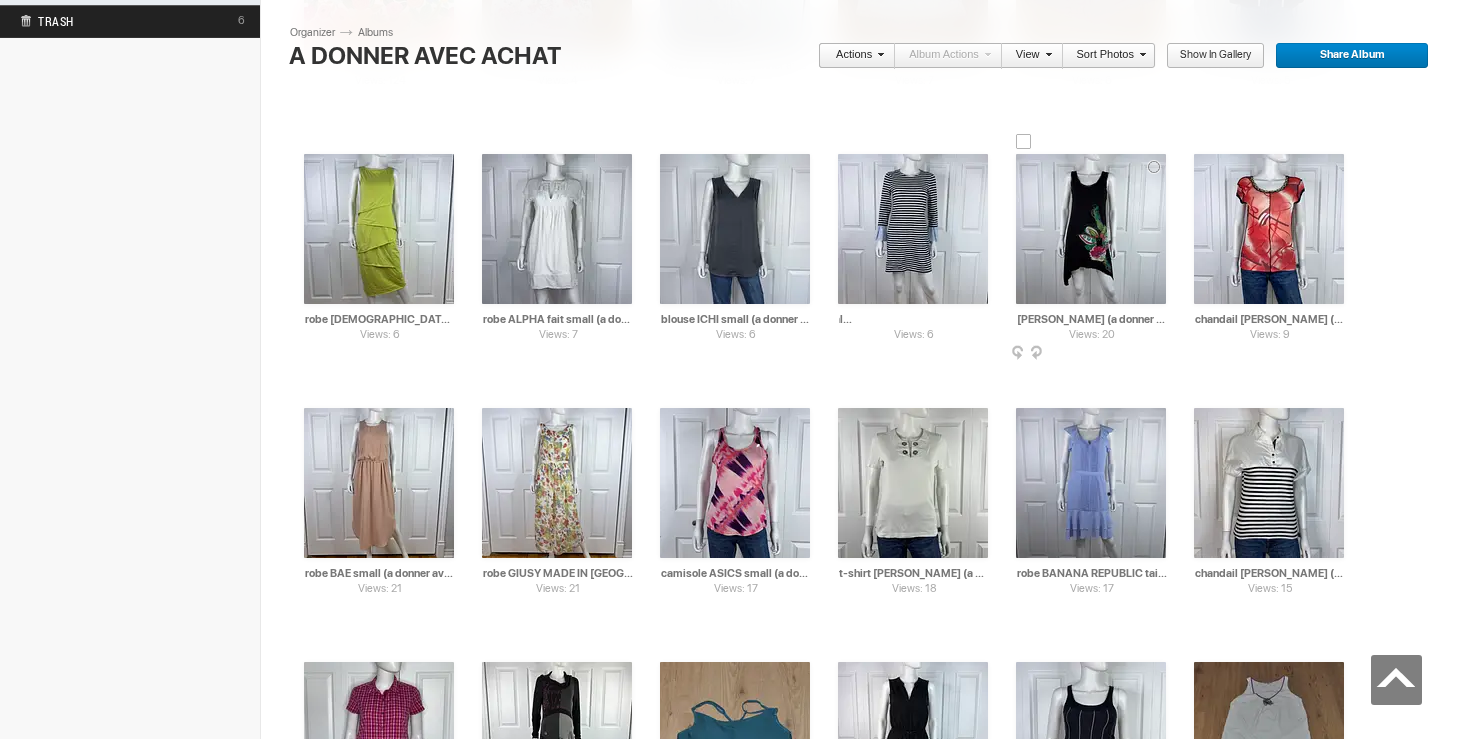 type on "robe [PERSON_NAME] small (a donner avec achat de 10$)" 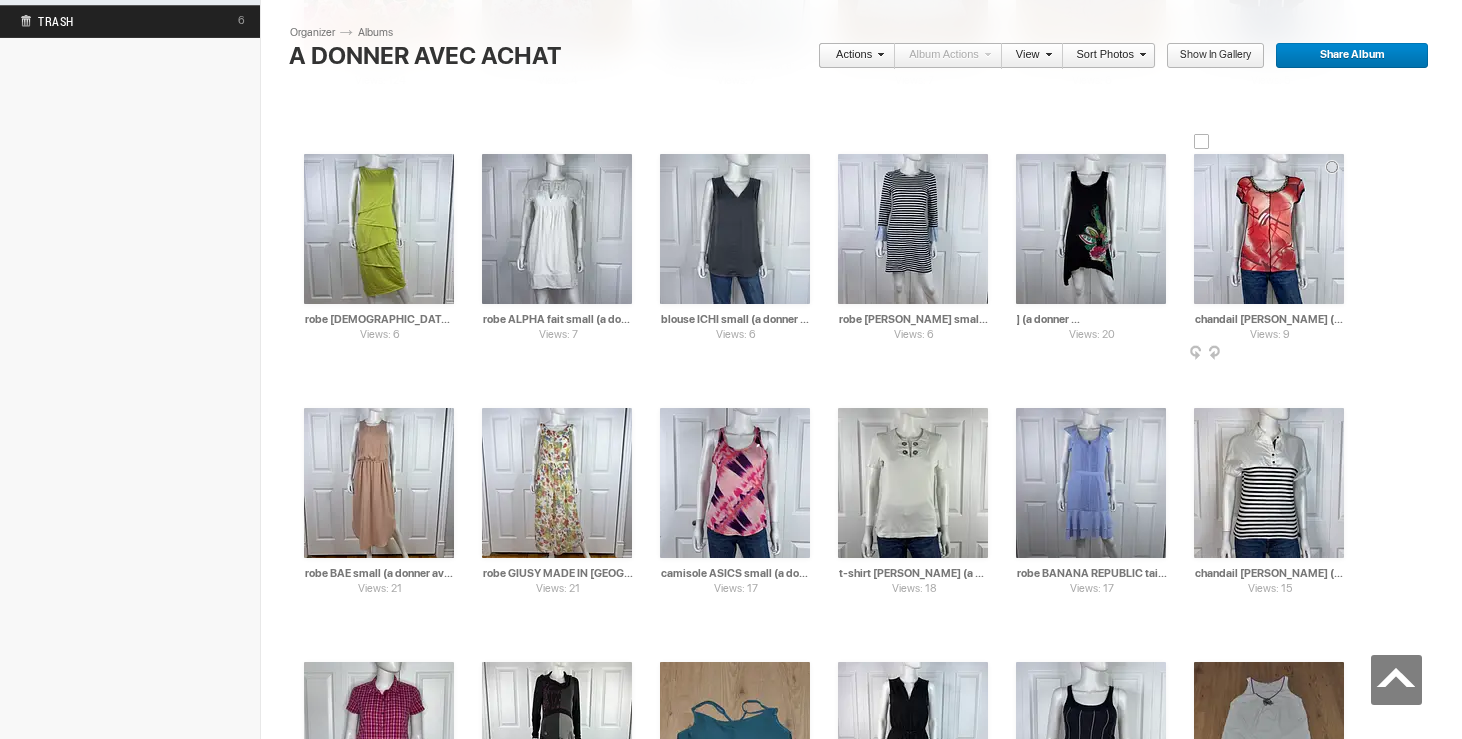drag, startPoint x: 1144, startPoint y: 319, endPoint x: 1182, endPoint y: 319, distance: 38 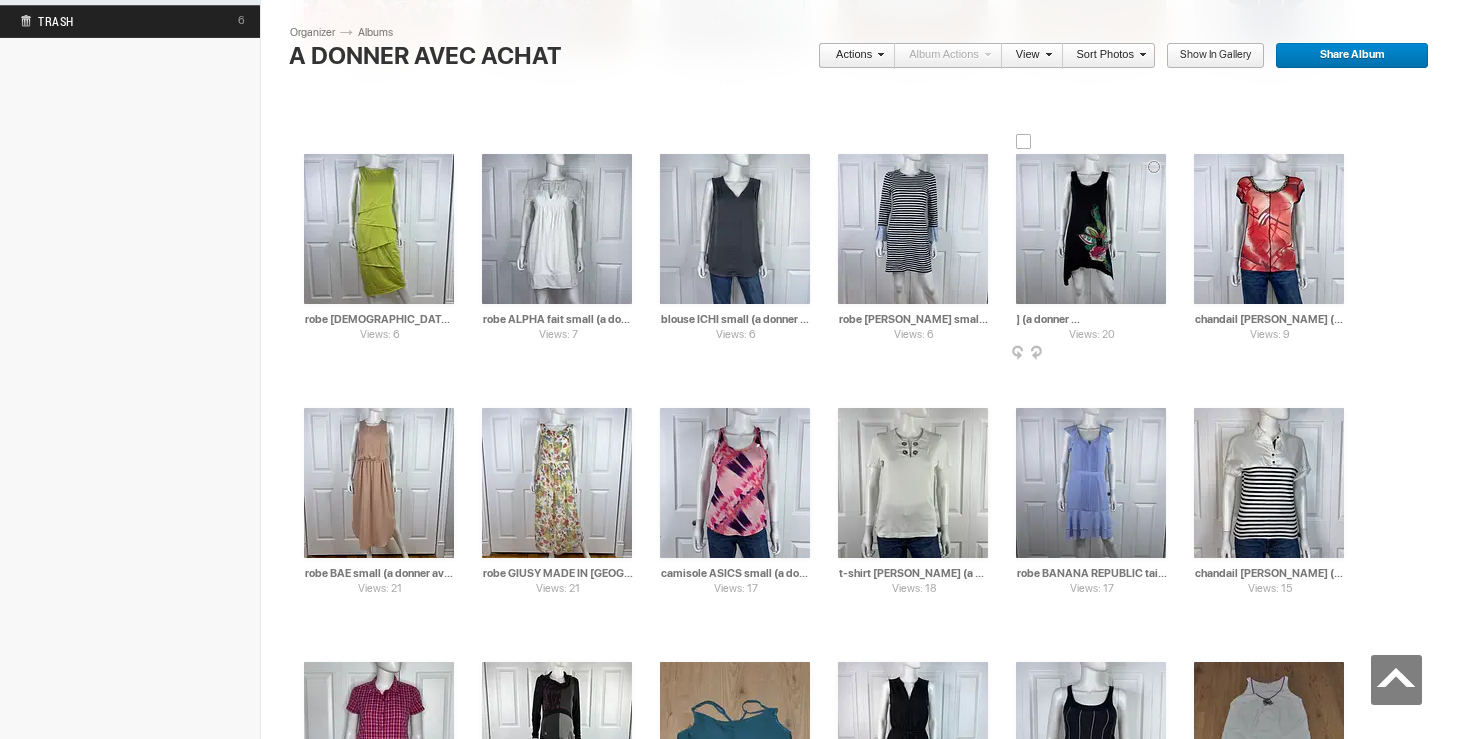 click on "[PERSON_NAME] (a donner avec achat de 20$)" at bounding box center [1092, 319] 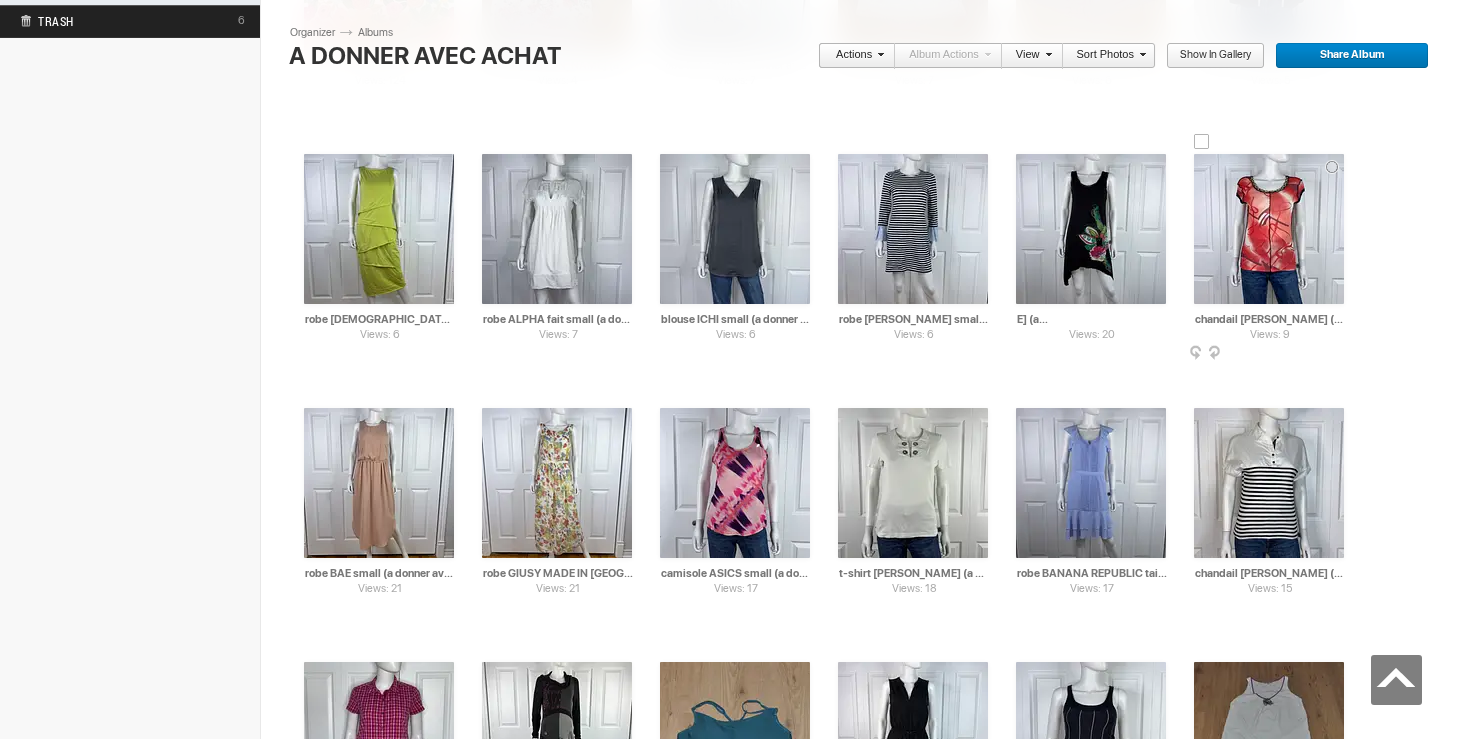 type on "tunique [PERSON_NAME] (a donner avec achat de 5$)" 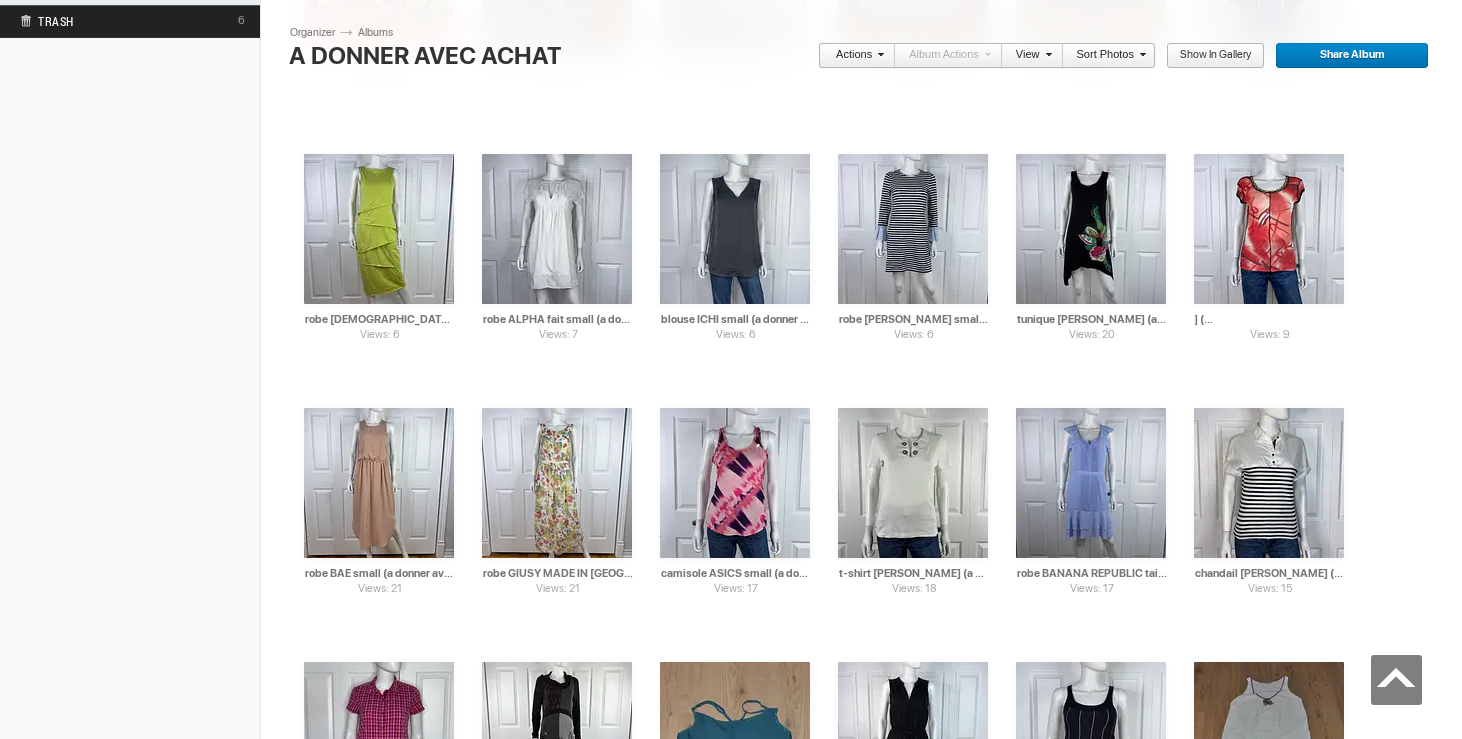 drag, startPoint x: 1308, startPoint y: 318, endPoint x: 1377, endPoint y: 319, distance: 69.00725 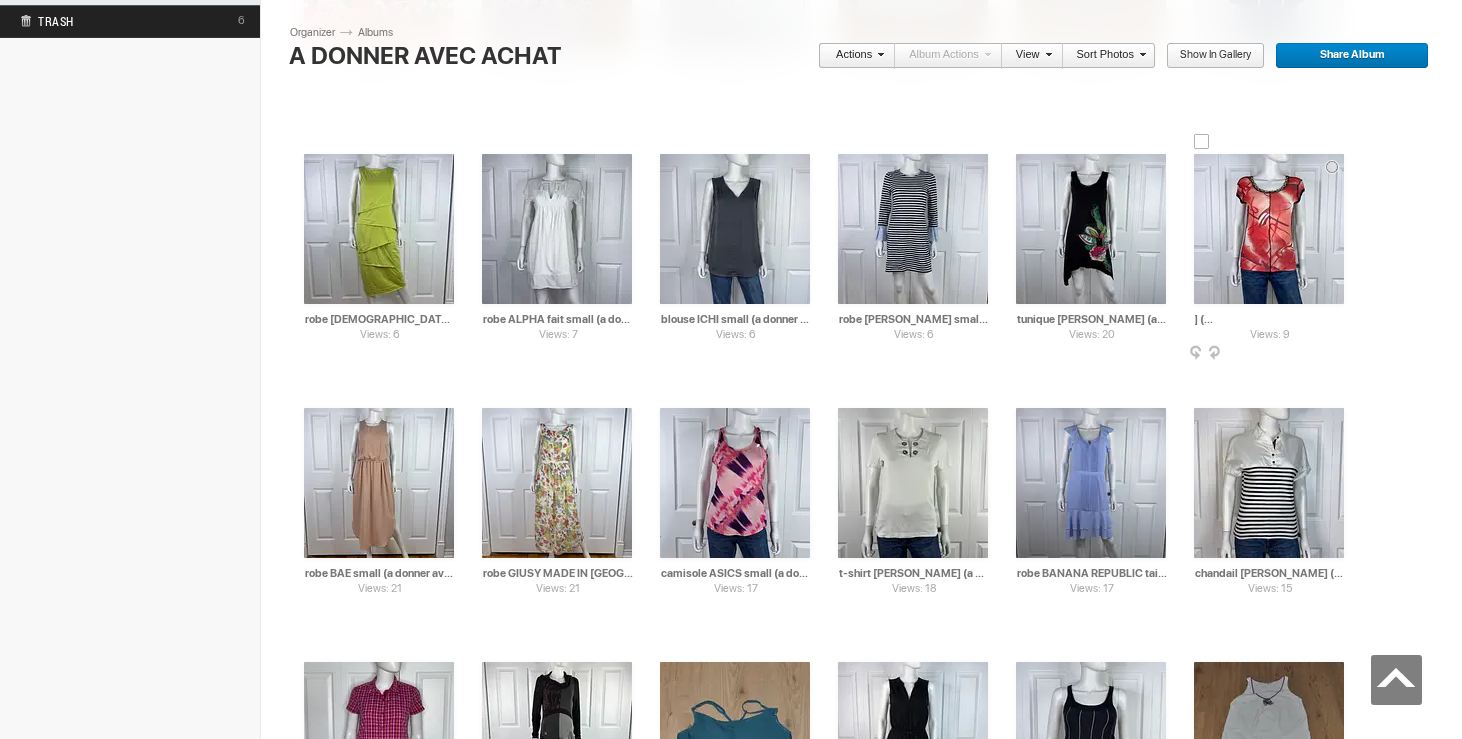 click on "chandail [PERSON_NAME] (a donner avec achat de 20$)" at bounding box center [1270, 319] 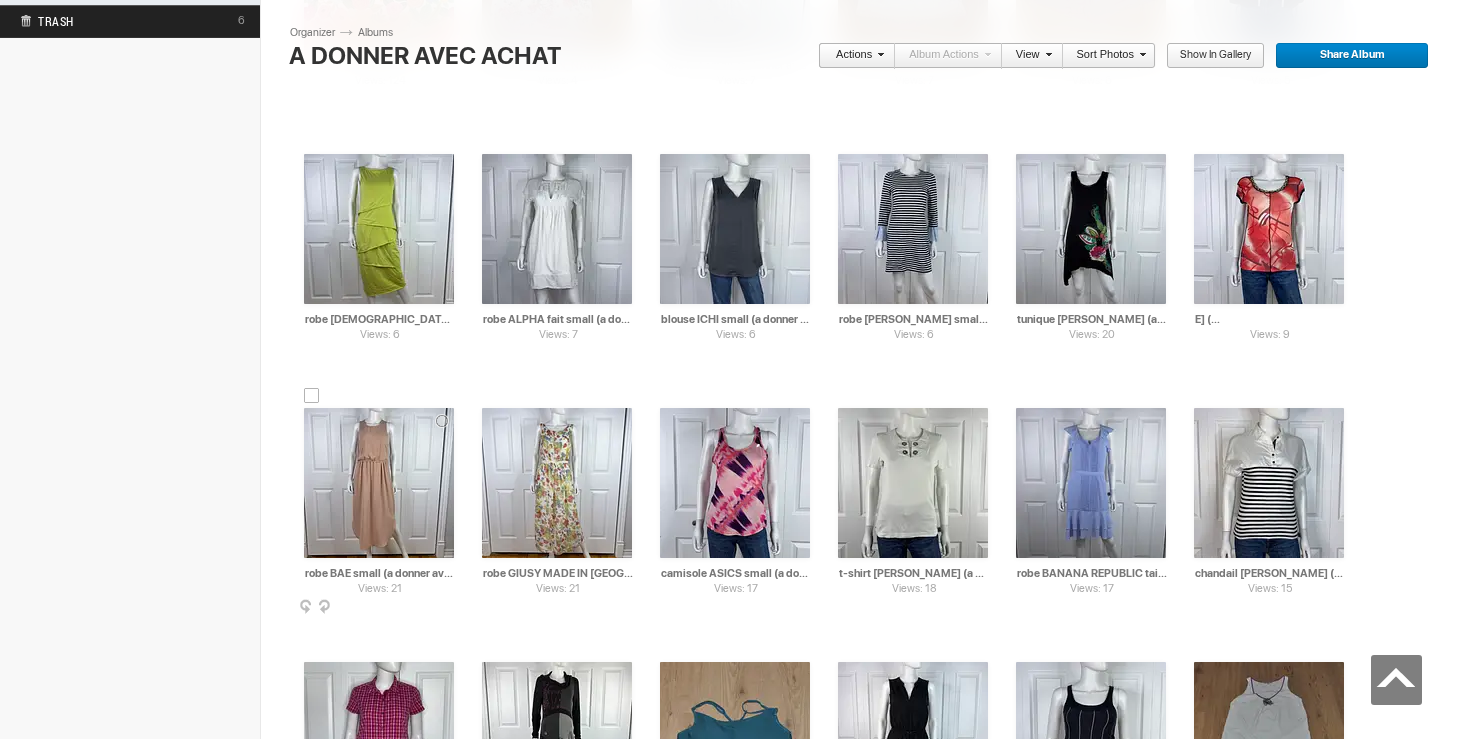 type on "chandail [PERSON_NAME] (a donner avec achat de 5$)" 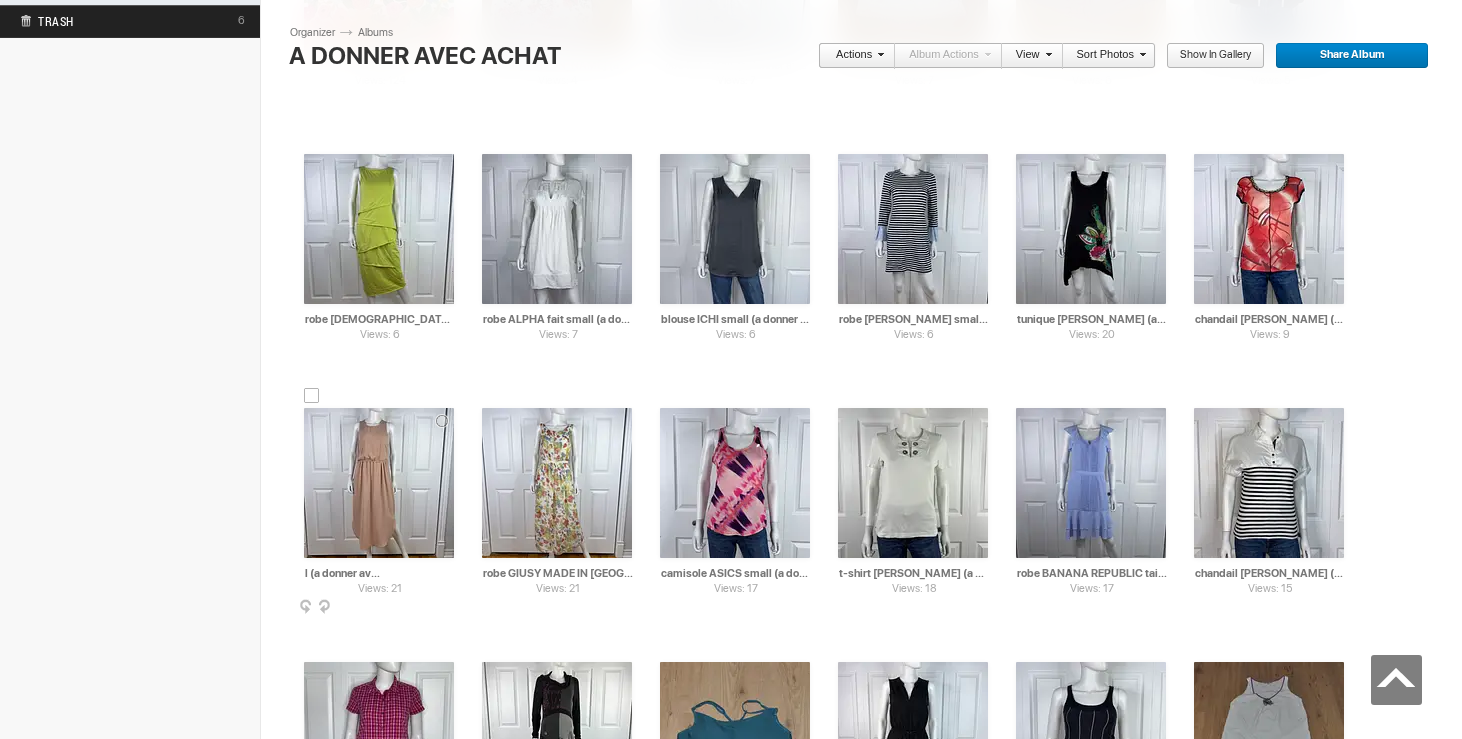 drag, startPoint x: 410, startPoint y: 574, endPoint x: 460, endPoint y: 578, distance: 50.159744 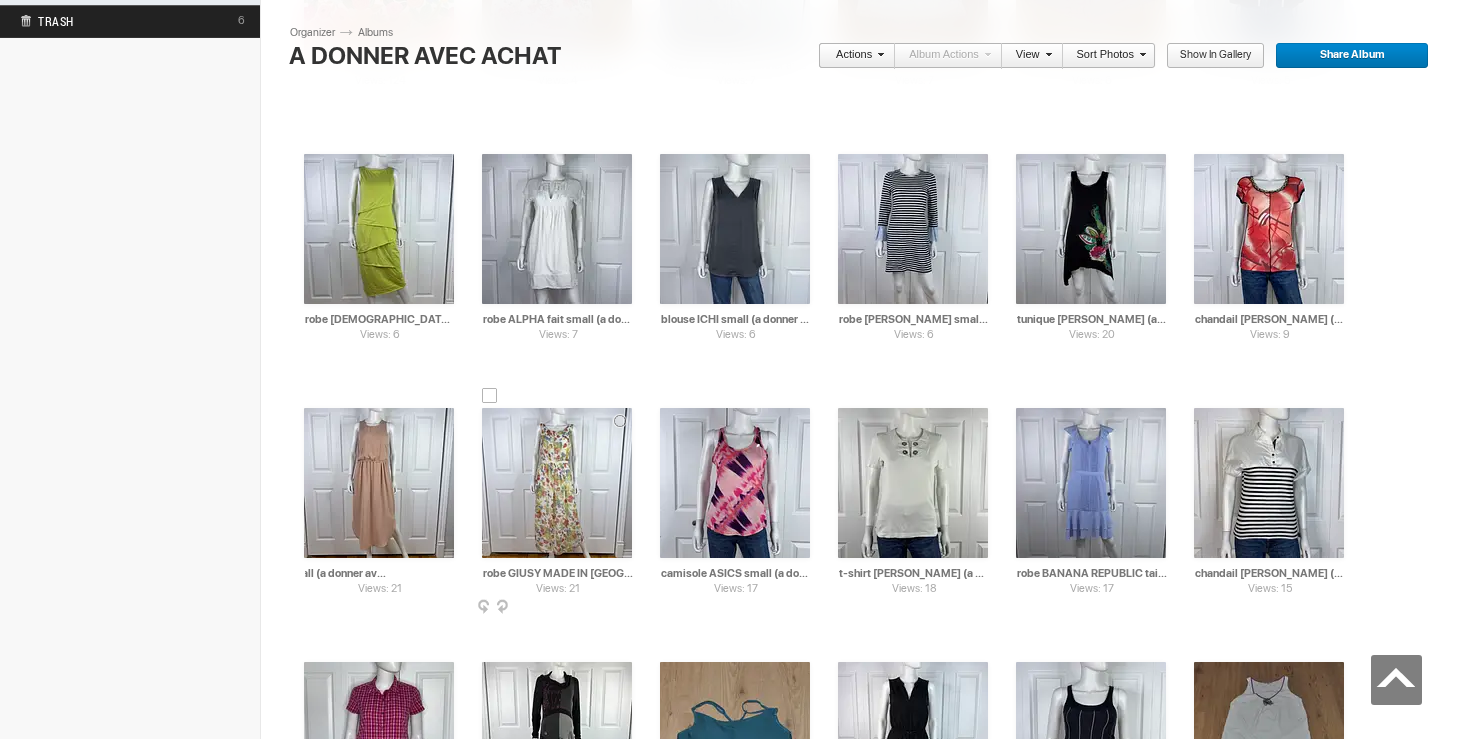 type on "robe BAE small (a donner avec achat de 10$)" 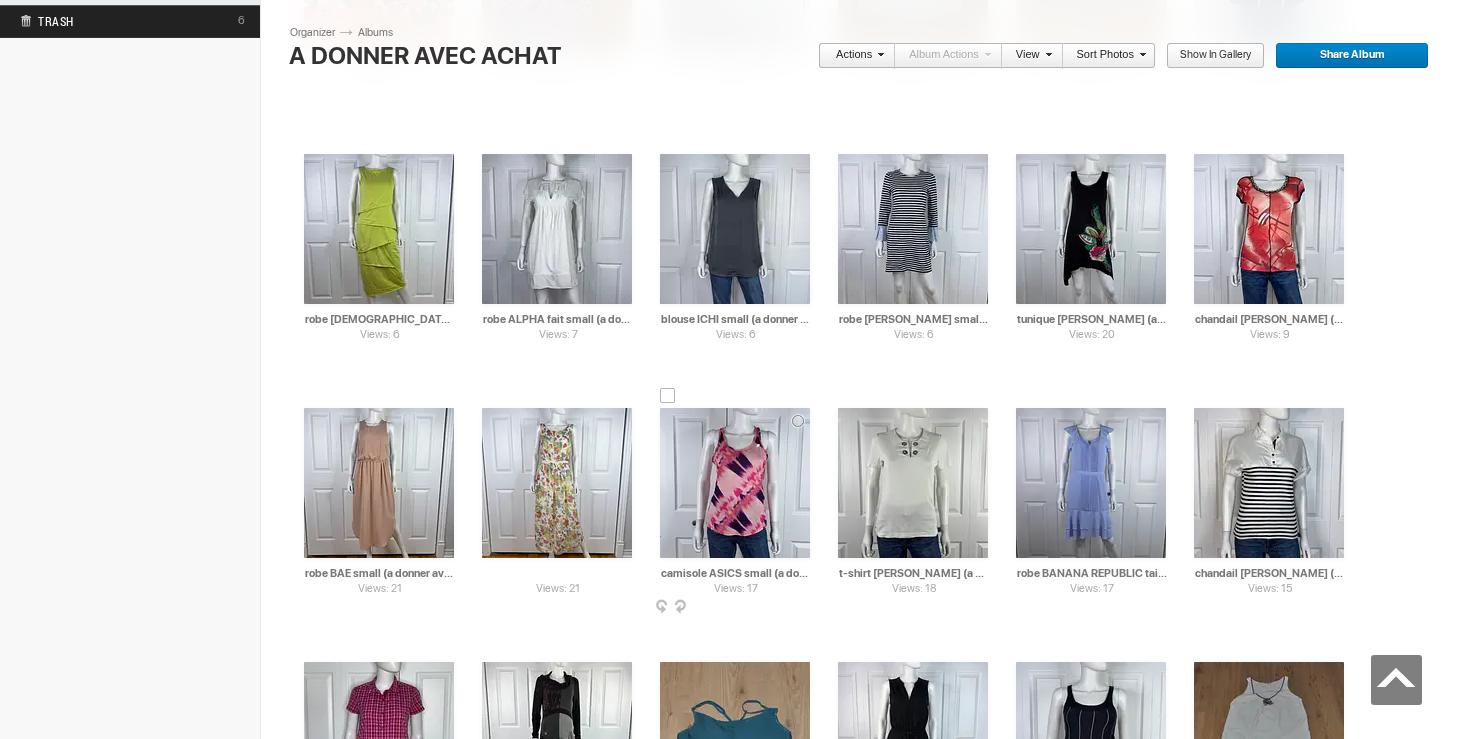 drag, startPoint x: 589, startPoint y: 575, endPoint x: 654, endPoint y: 575, distance: 65 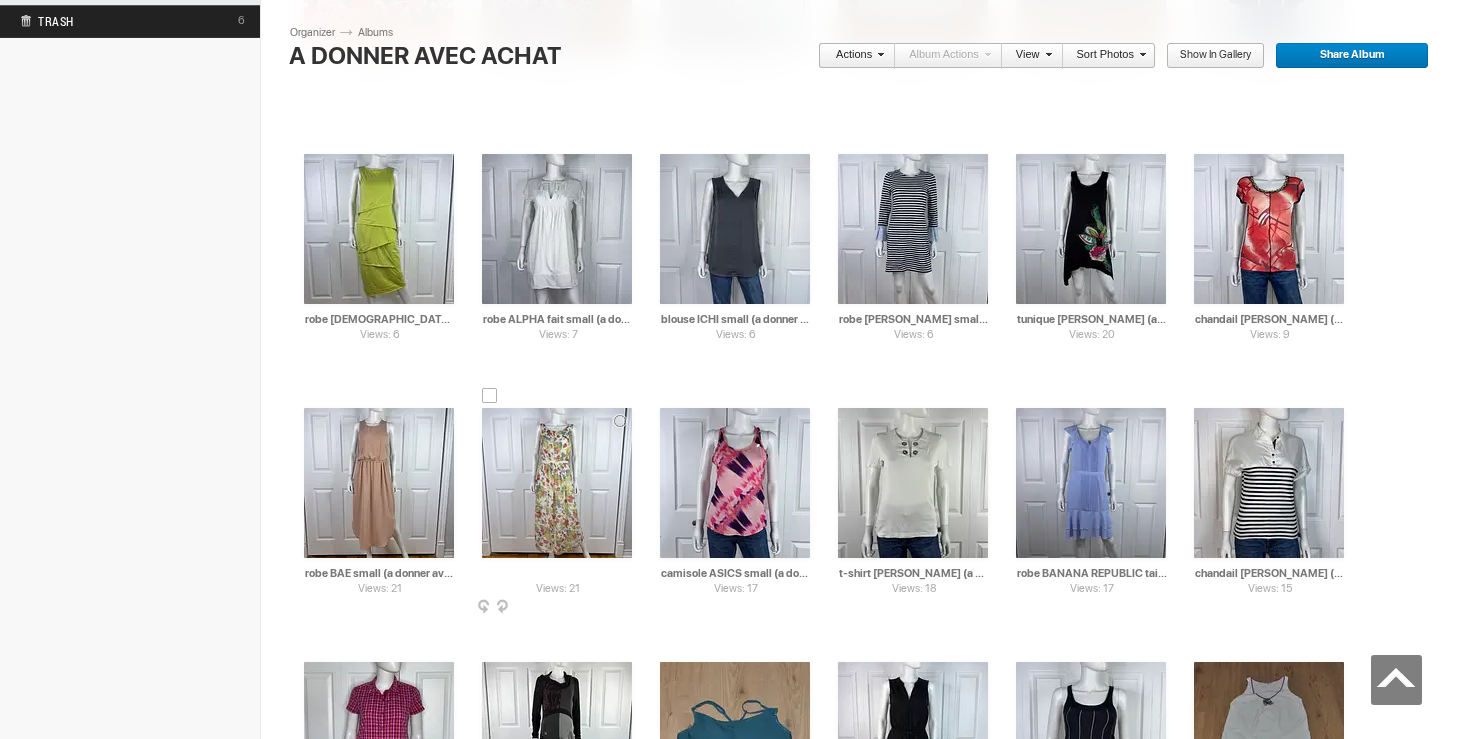 click on "robe GIUSY MADE IN [GEOGRAPHIC_DATA] small   (a donner avec achat de 40$)" at bounding box center (558, 573) 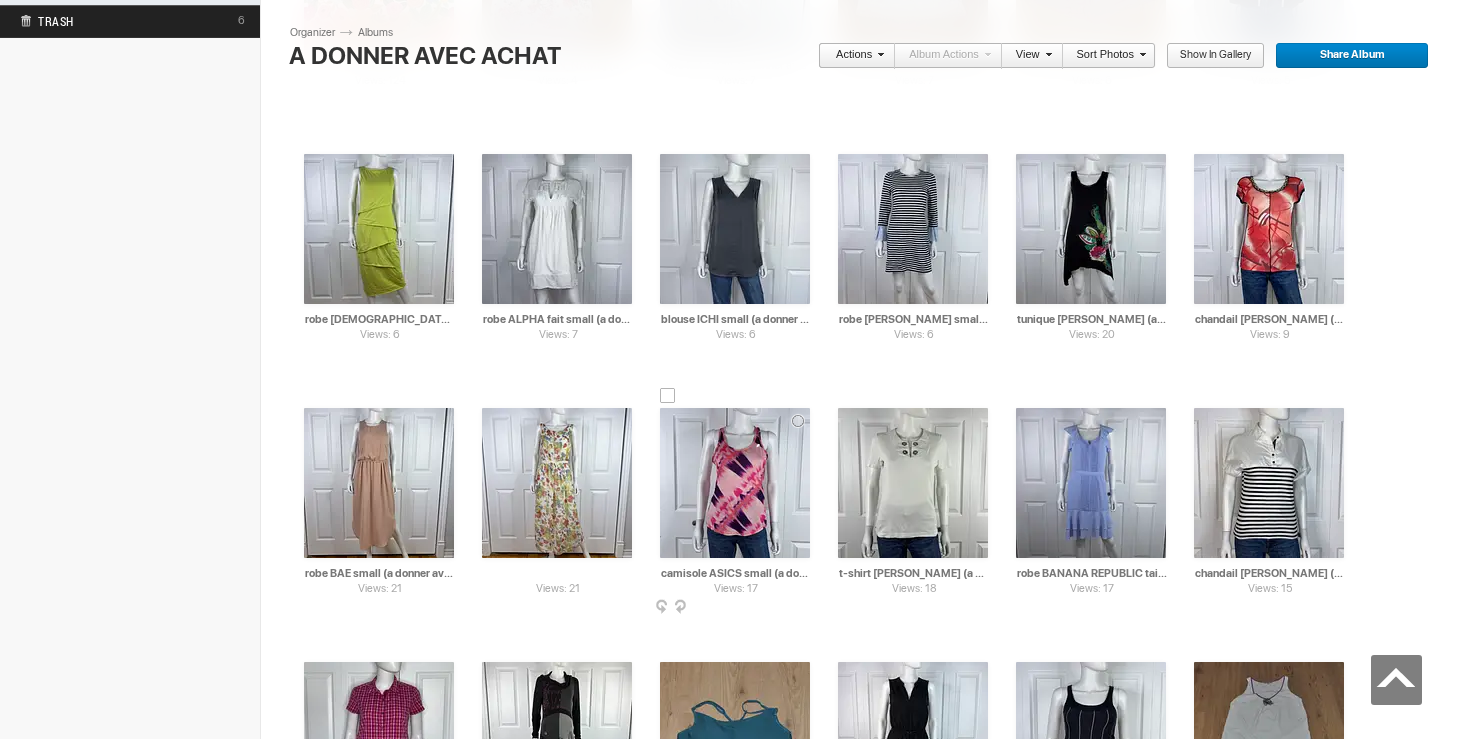 type on "robe GIUSY MADE IN [GEOGRAPHIC_DATA] small   (a donner avec achat de 10$)" 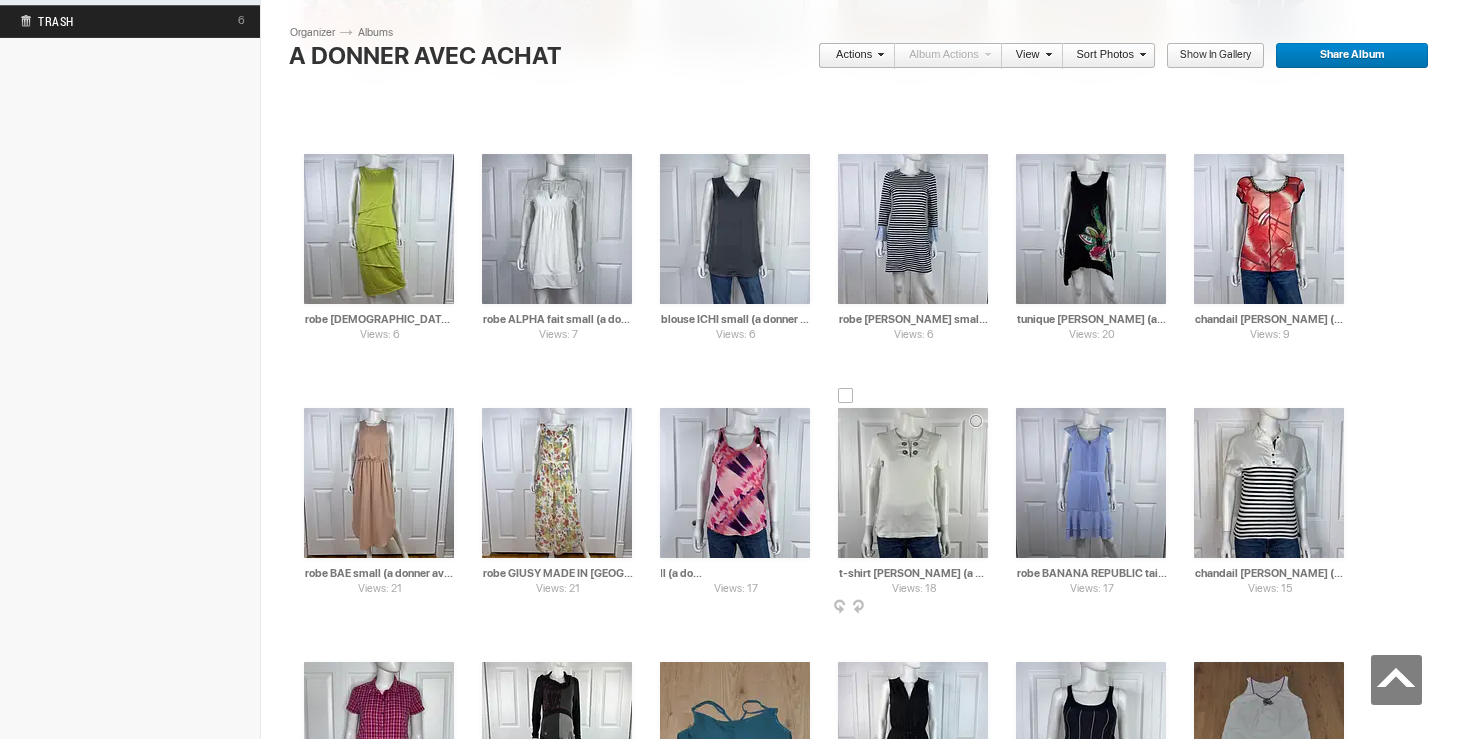 drag, startPoint x: 765, startPoint y: 573, endPoint x: 874, endPoint y: 574, distance: 109.004585 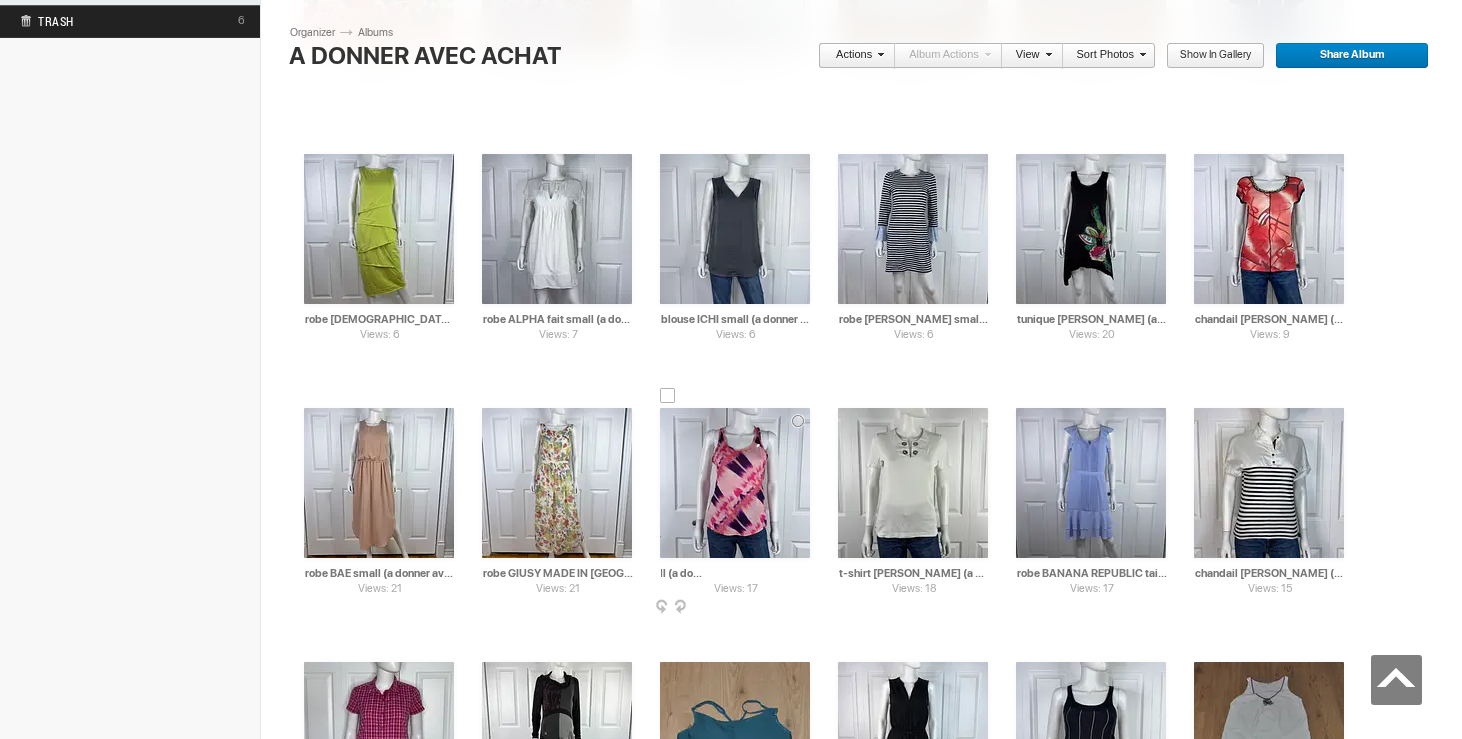 click on "camisole ASICS small (a donner avec achat de 20$)" at bounding box center [736, 573] 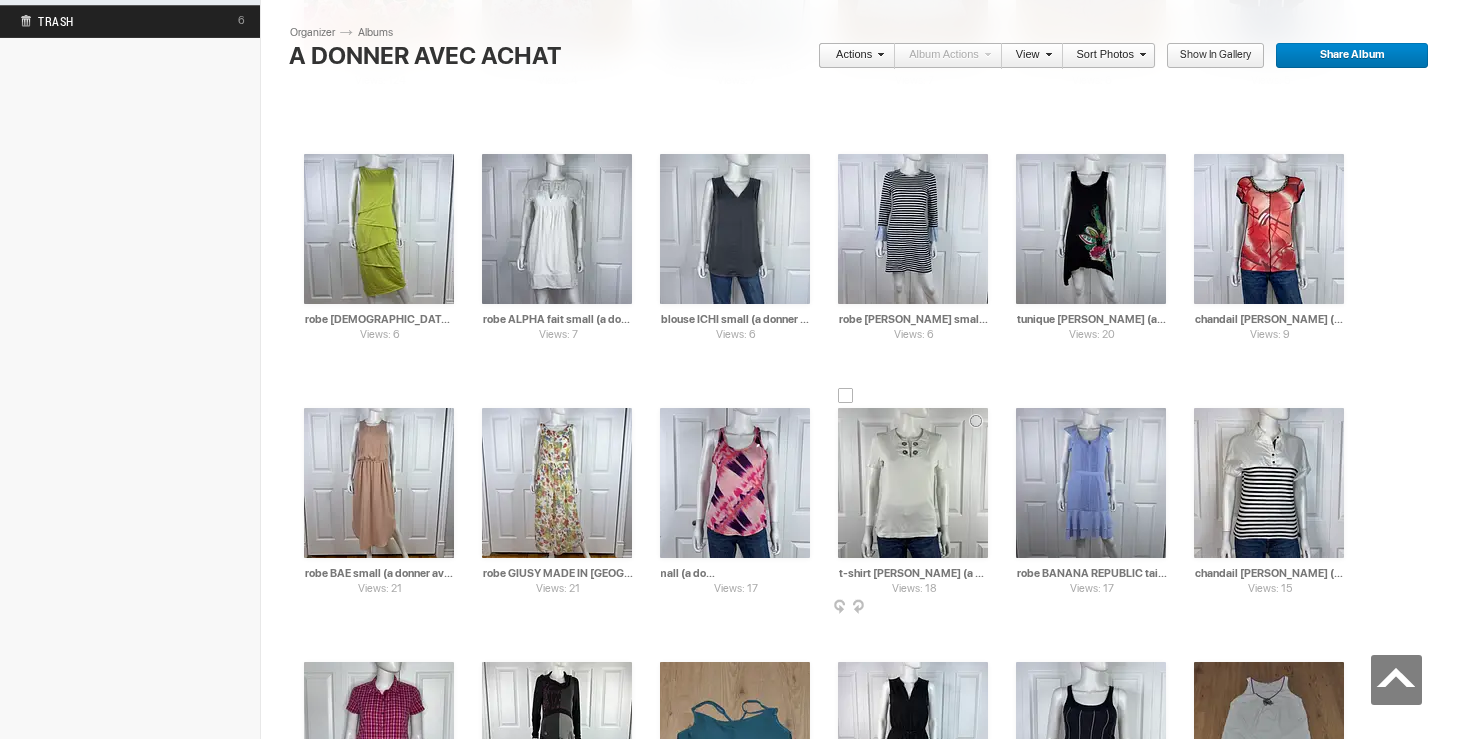 type on "camisole ASICS small (a donner avec achat de 5$)" 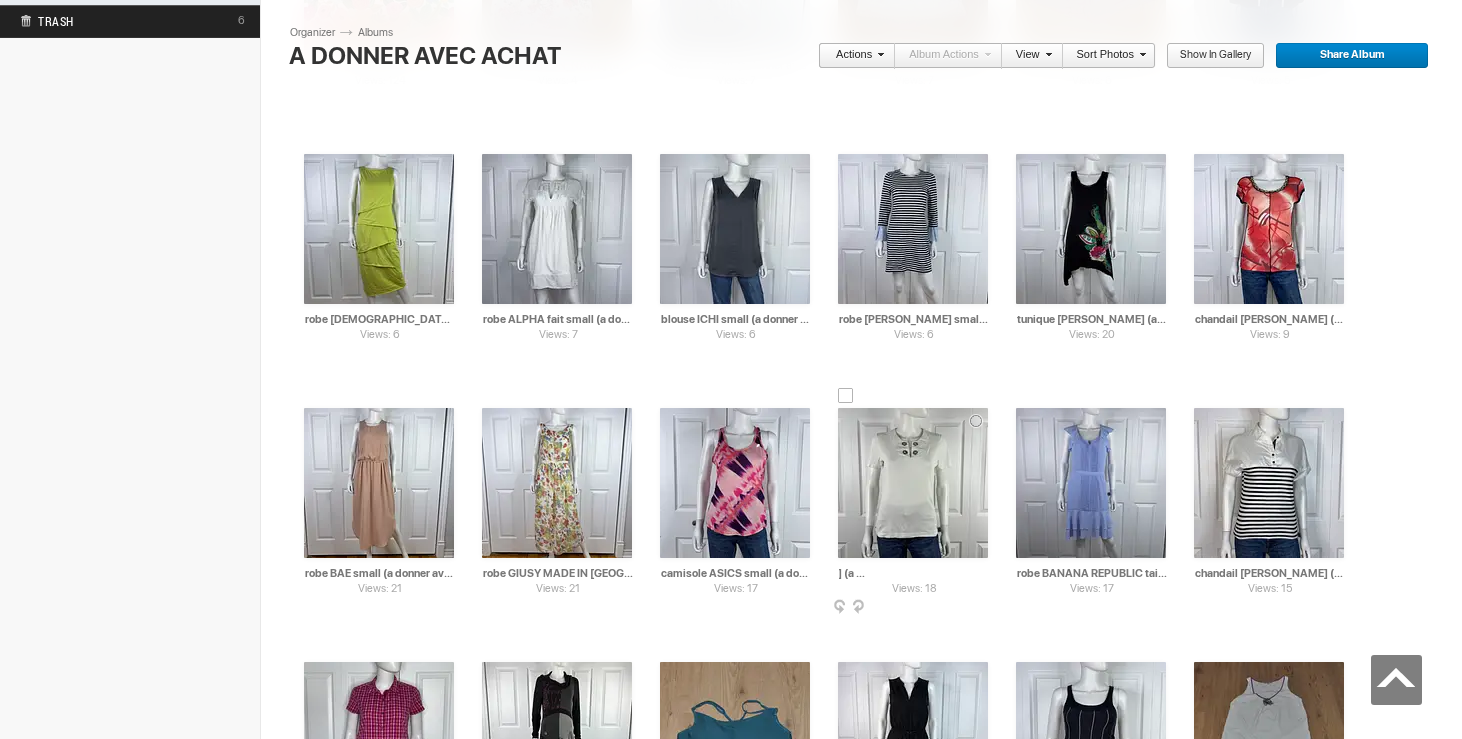 drag, startPoint x: 908, startPoint y: 571, endPoint x: 998, endPoint y: 574, distance: 90.04999 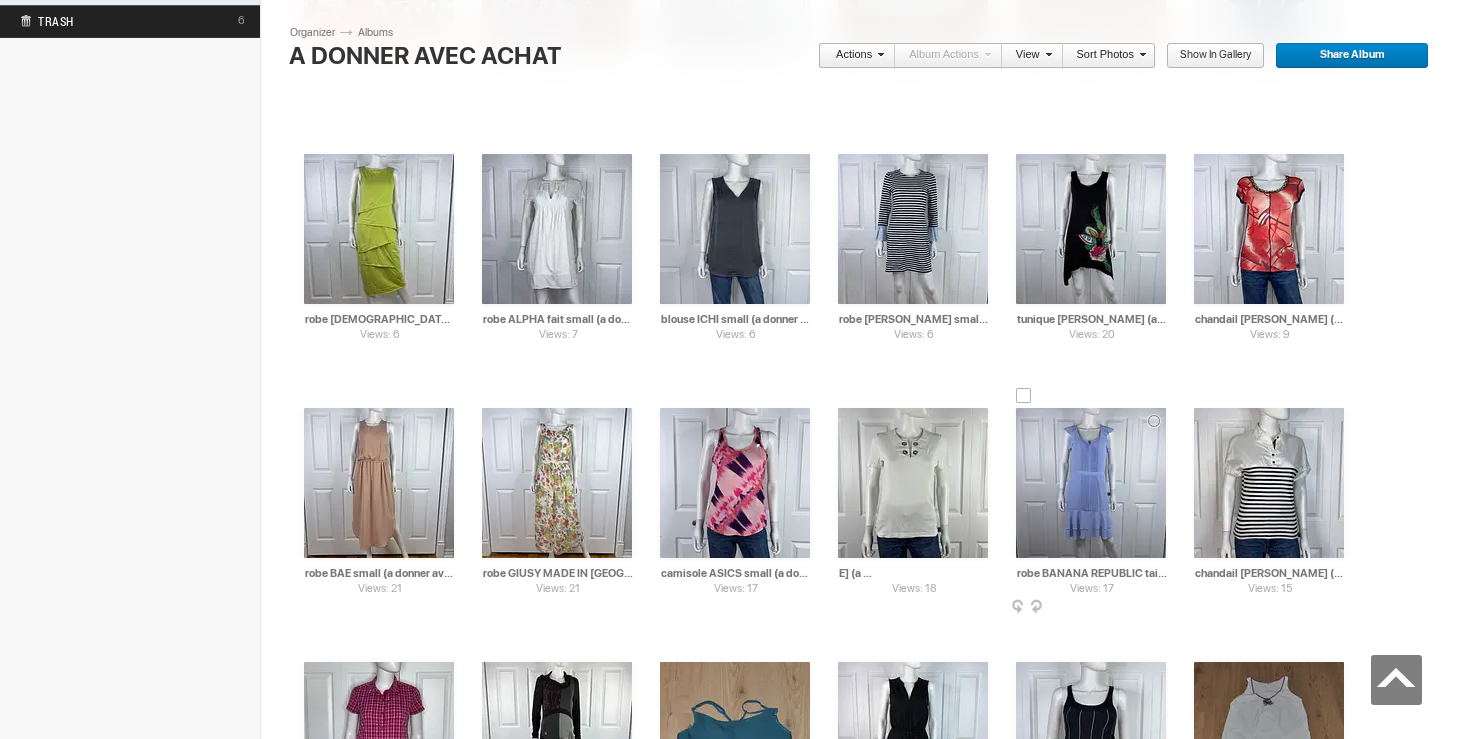 type on "t-shirt [PERSON_NAME] (a donner avec achat de 5$)" 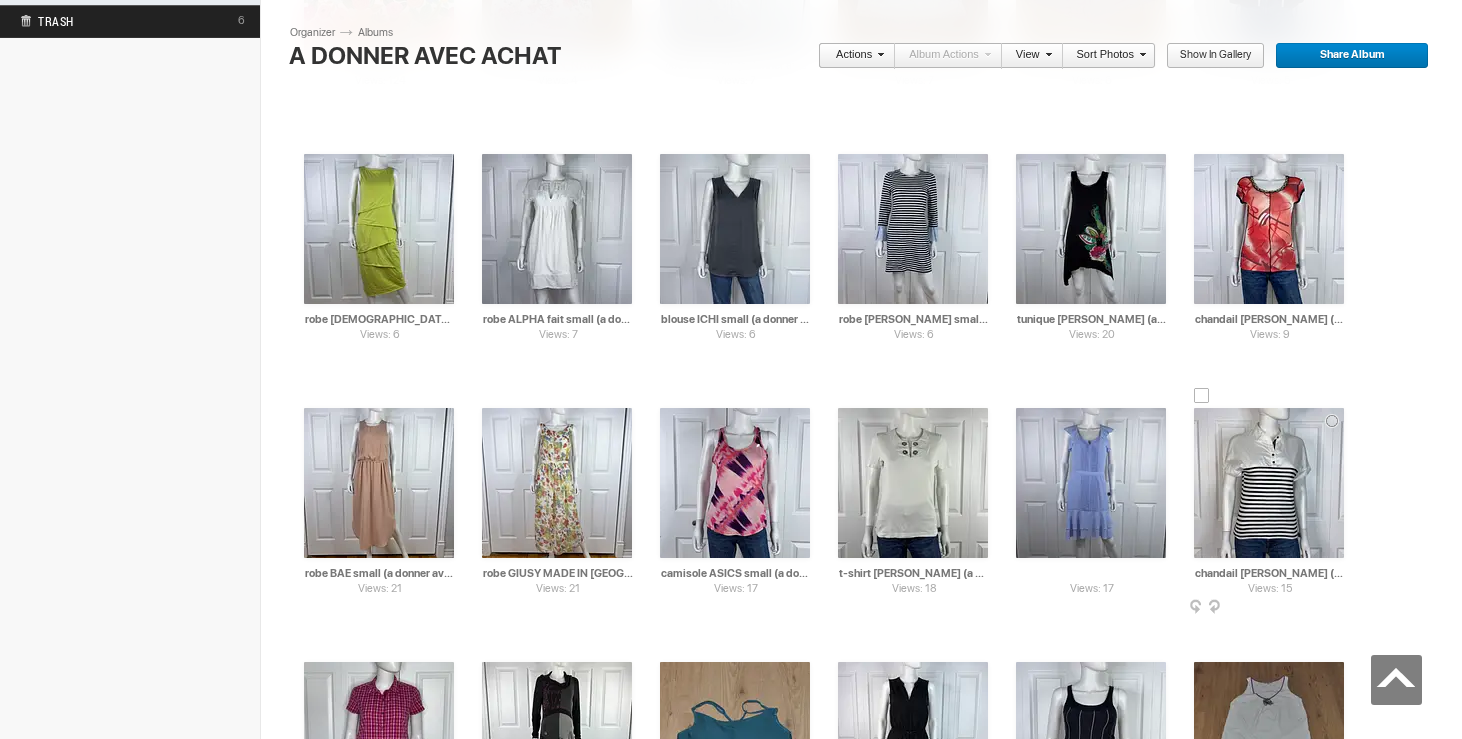 drag, startPoint x: 1112, startPoint y: 572, endPoint x: 1211, endPoint y: 572, distance: 99 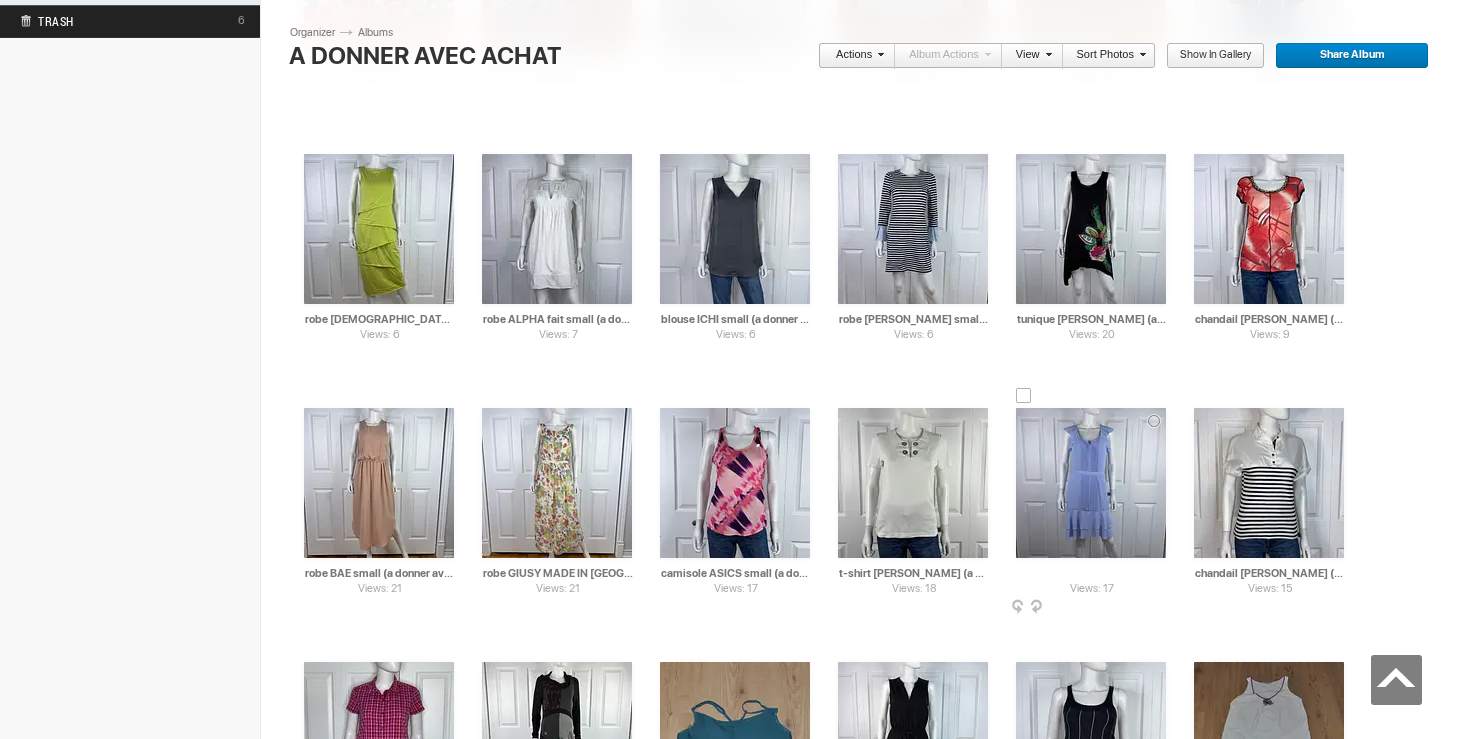 click on "robe BANANA REPUBLIC taille 6(a donner avec achat de 40$)" at bounding box center [1092, 573] 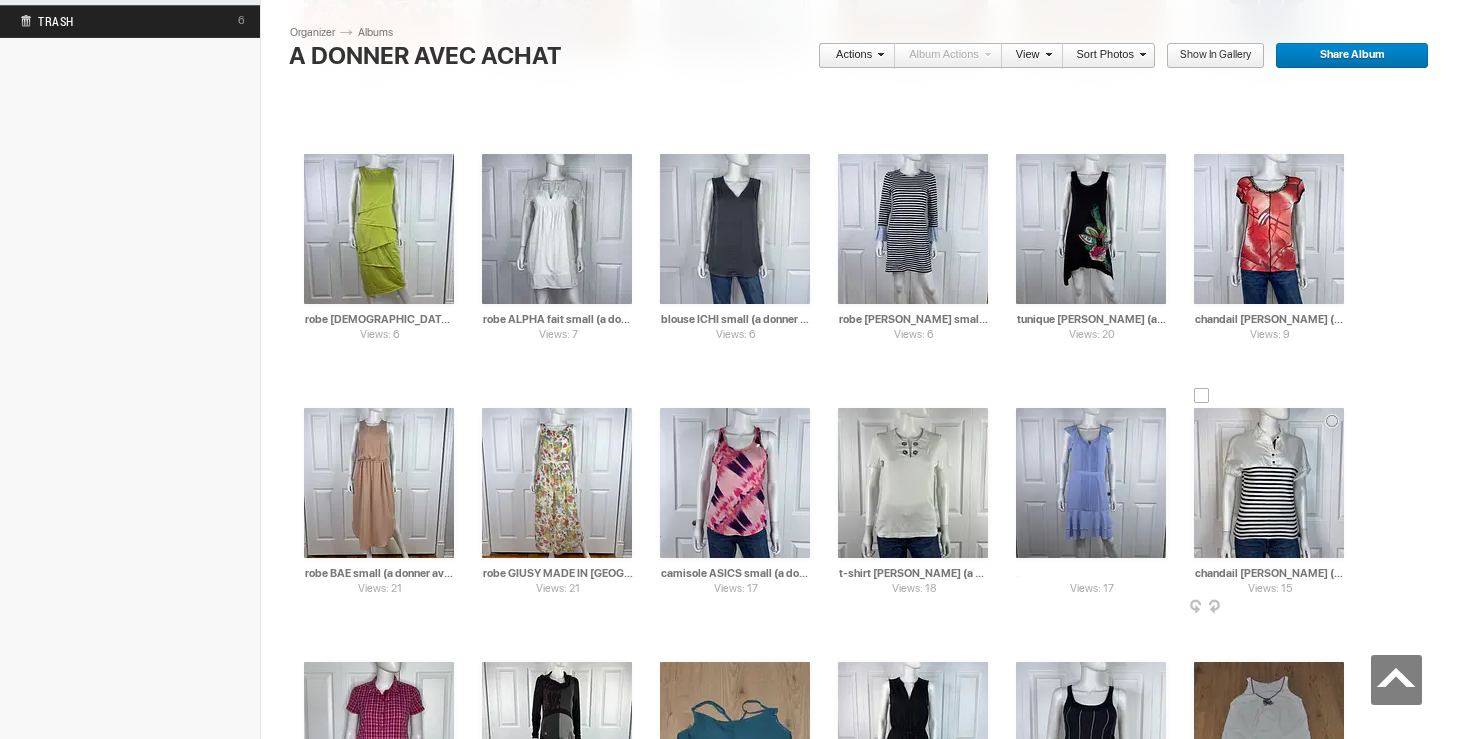 type on "robe BANANA REPUBLIC taille 6(a donner avec achat de 10$)" 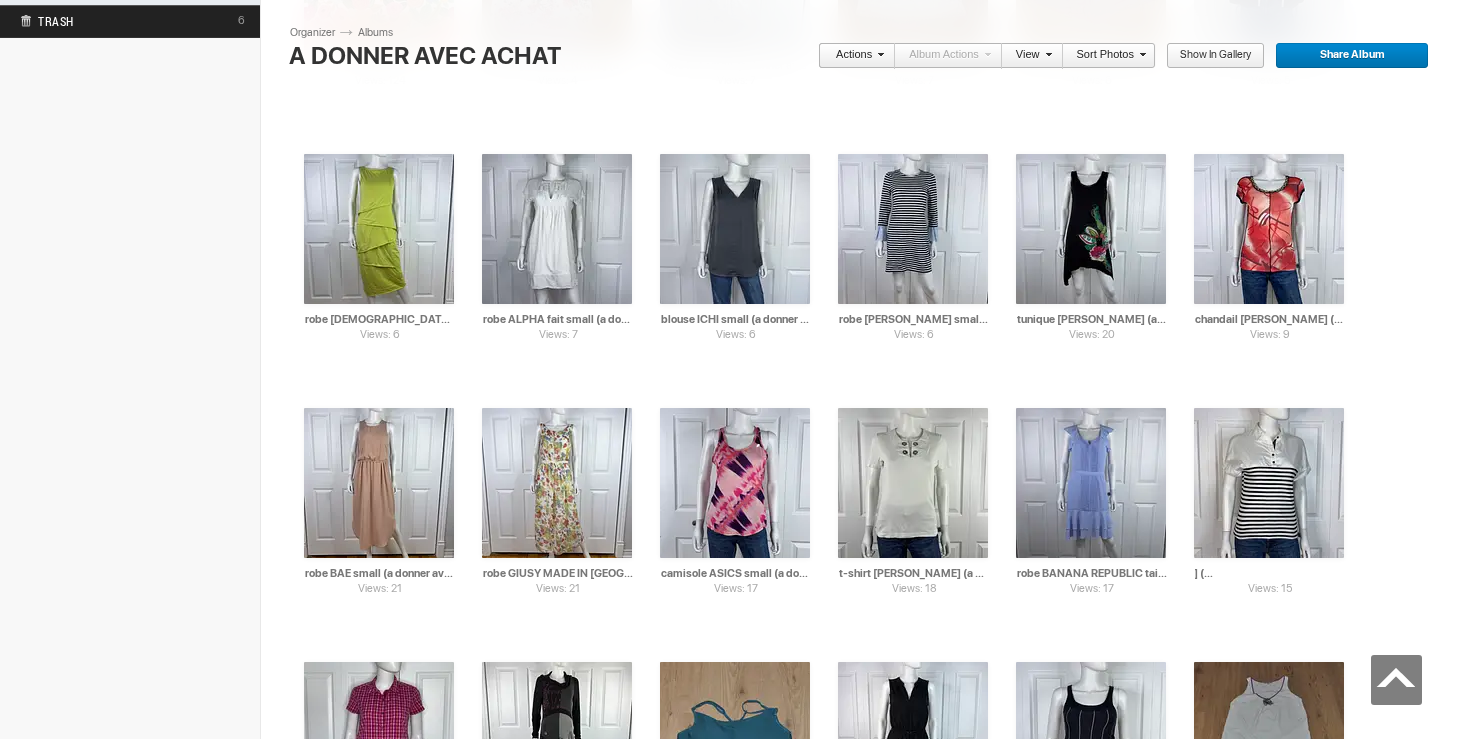 drag, startPoint x: 1317, startPoint y: 569, endPoint x: 1384, endPoint y: 571, distance: 67.02985 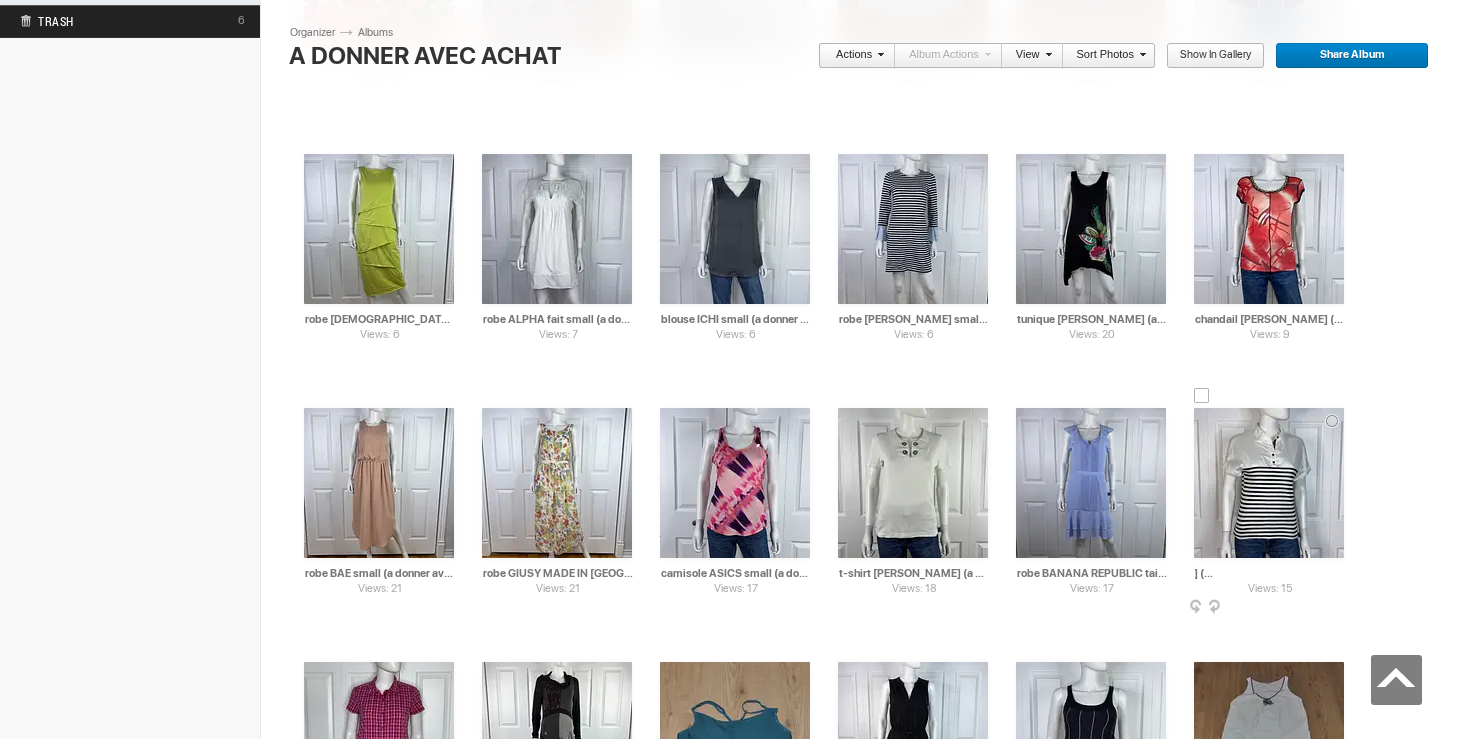 click on "chandail [PERSON_NAME] (a donner avec achat de 45$)" at bounding box center [1270, 573] 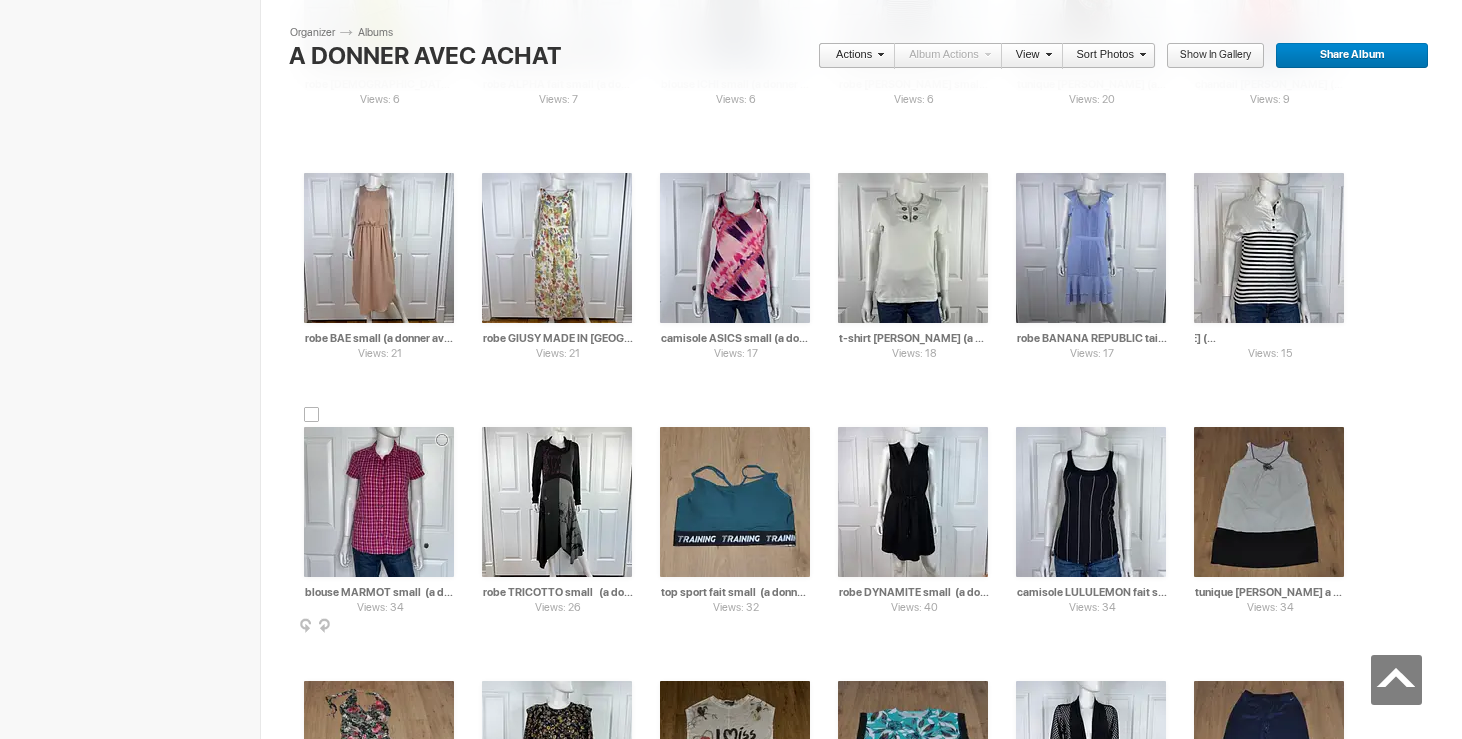 type on "chandail [PERSON_NAME] (a donner avec achat de 10$)" 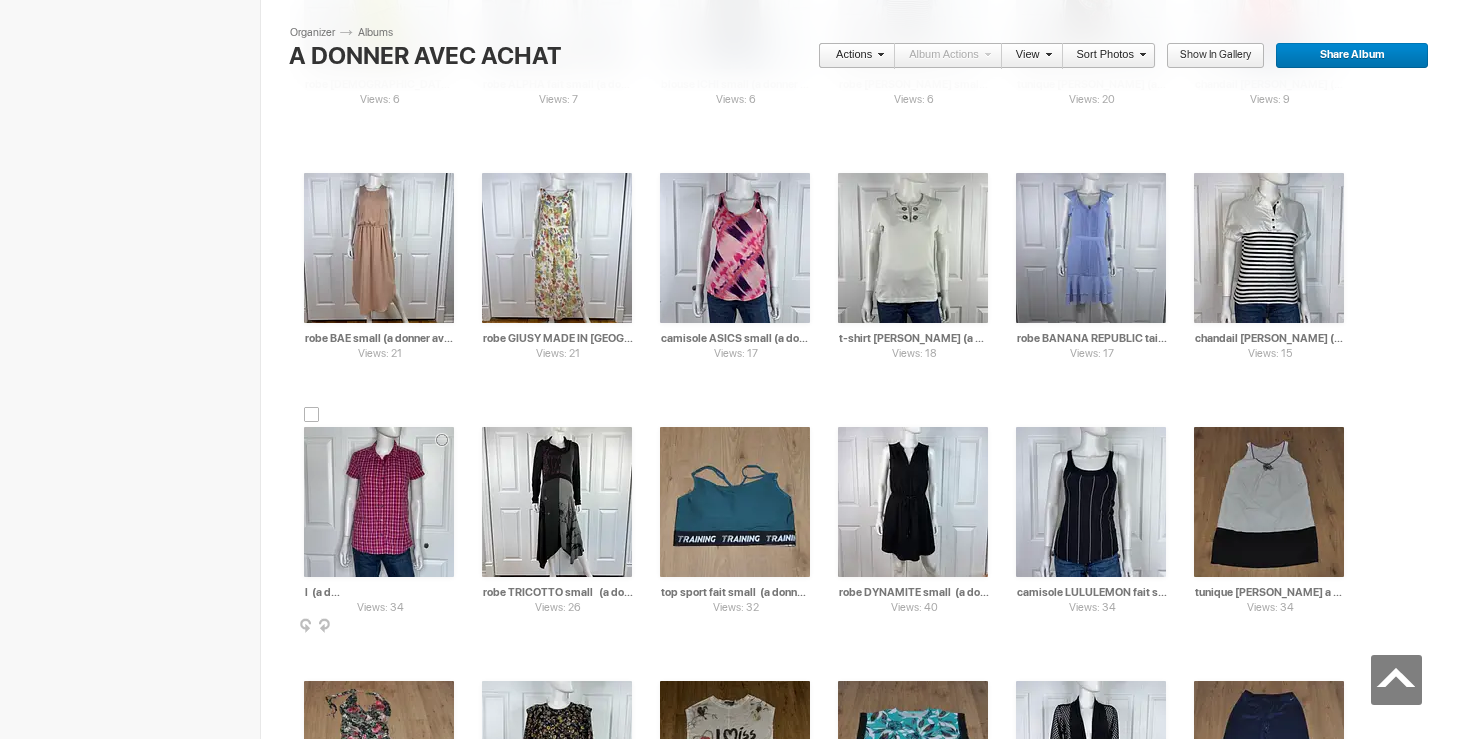 drag, startPoint x: 390, startPoint y: 591, endPoint x: 468, endPoint y: 593, distance: 78.025635 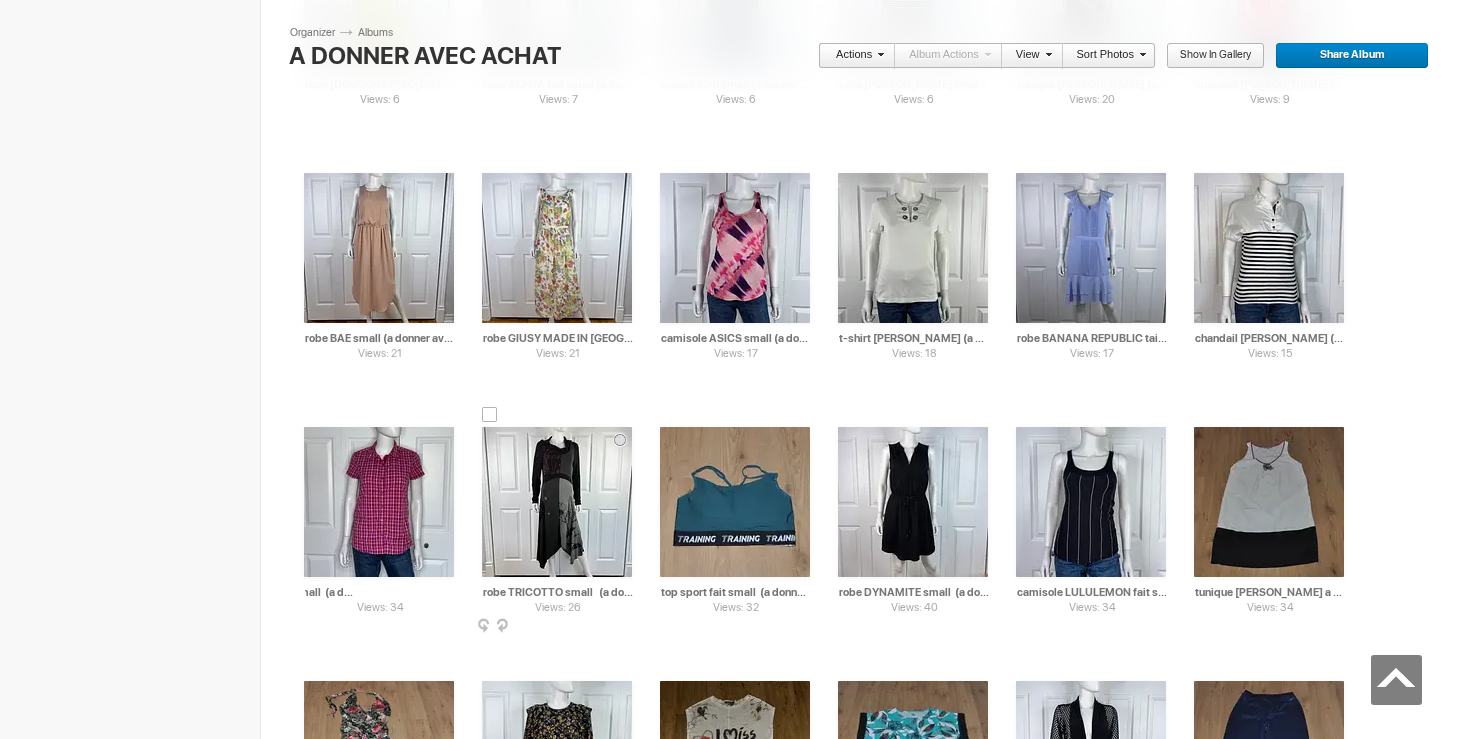 type on "blouse MARMOT small  (a donner avec achat de 5$)" 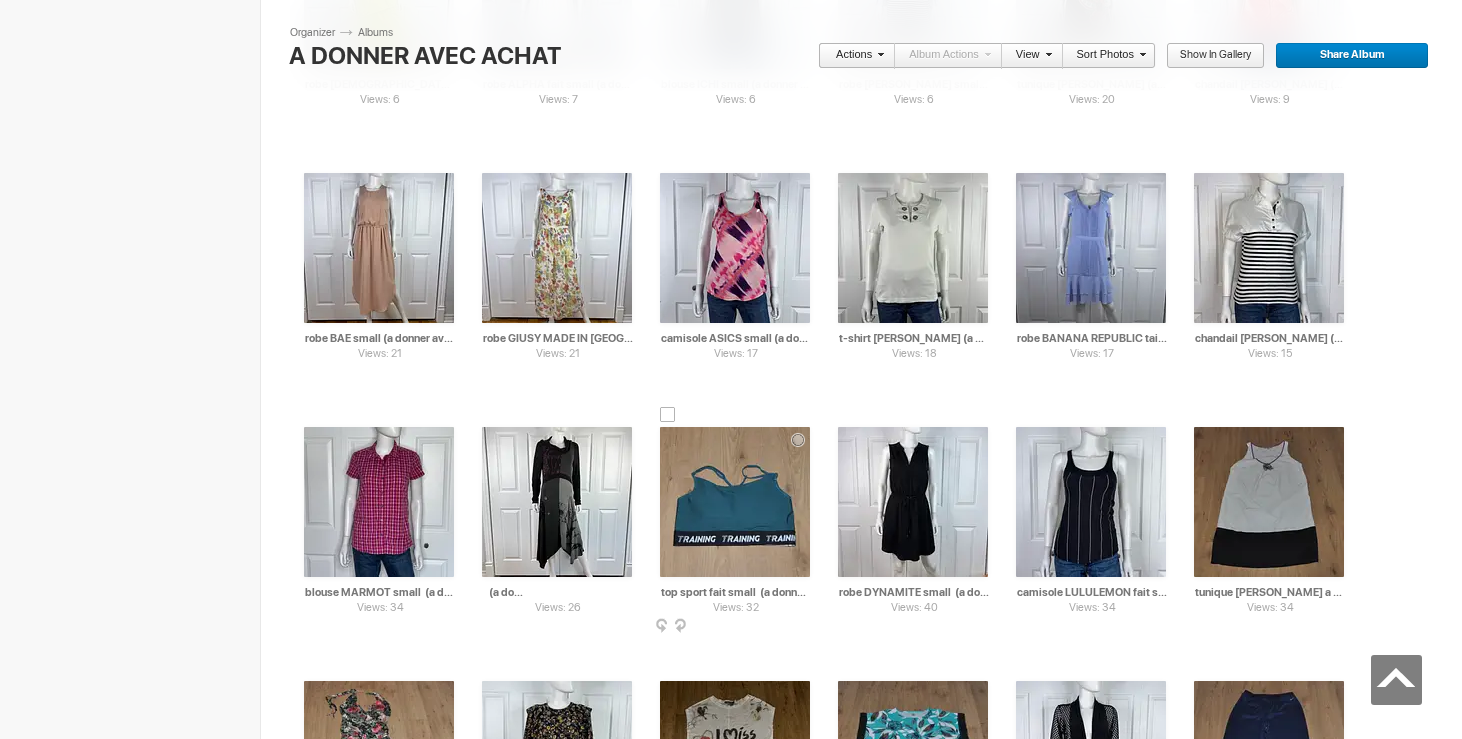 drag, startPoint x: 566, startPoint y: 592, endPoint x: 652, endPoint y: 594, distance: 86.023254 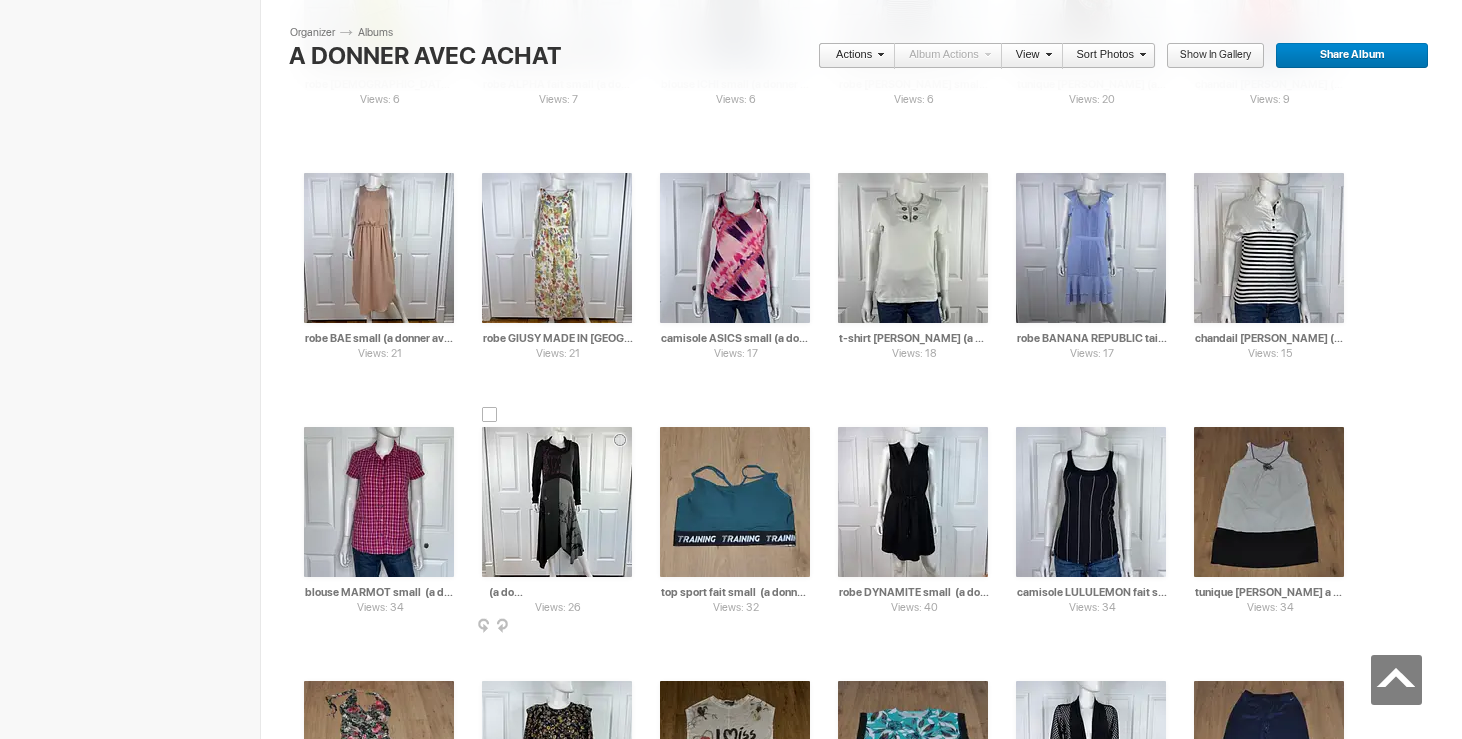 click on "robe TRICOTTO small   (a donner avec achat de 30$)" at bounding box center (558, 592) 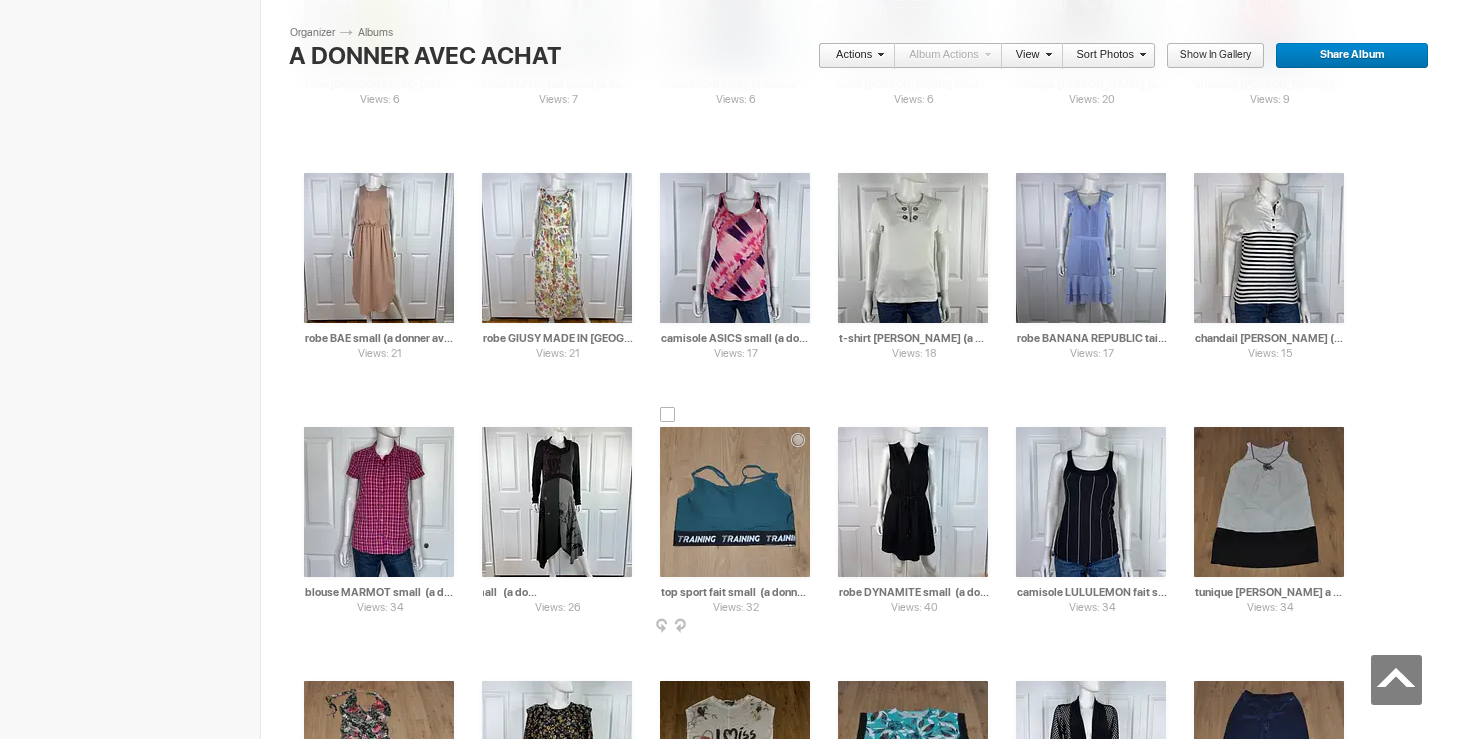 type on "robe TRICOTTO small   (a donner avec achat de 5$)" 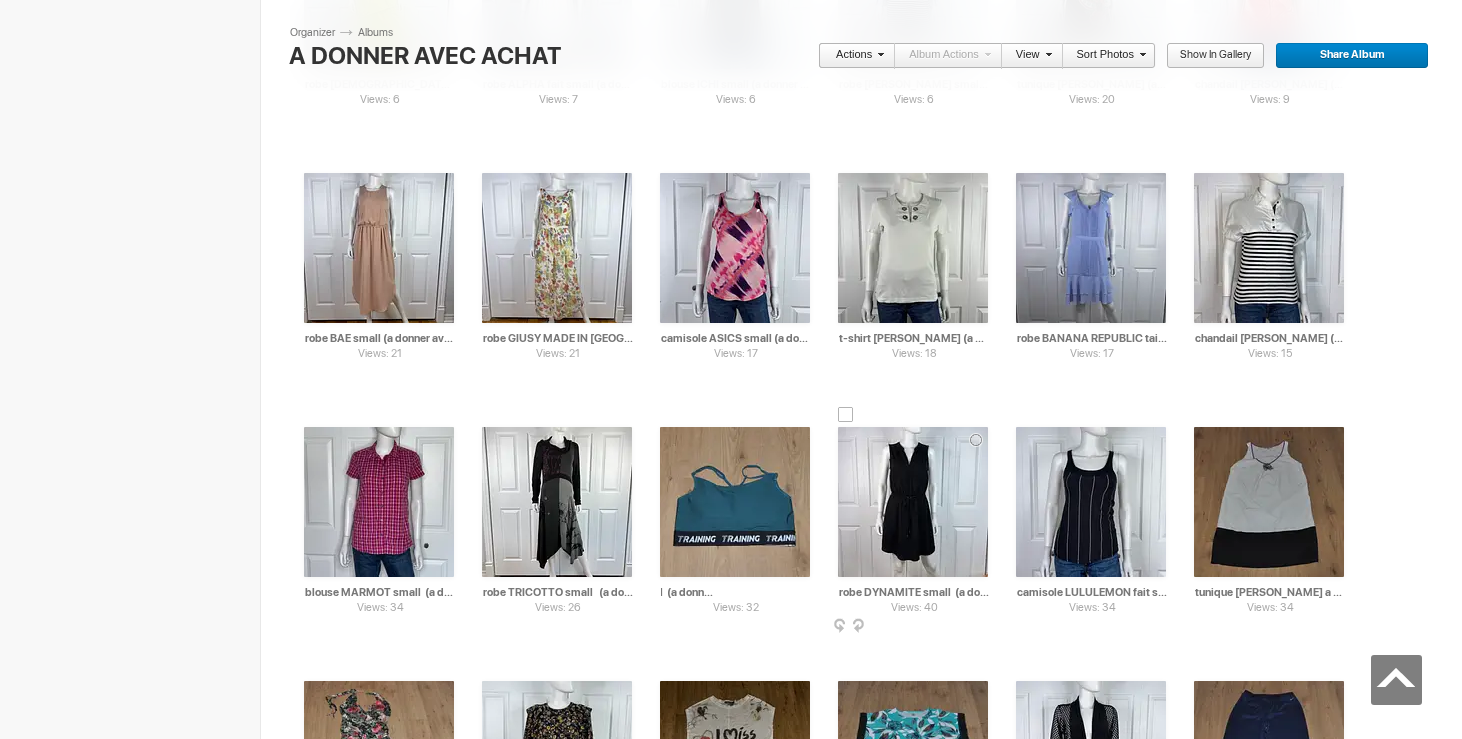 drag, startPoint x: 733, startPoint y: 592, endPoint x: 834, endPoint y: 591, distance: 101.00495 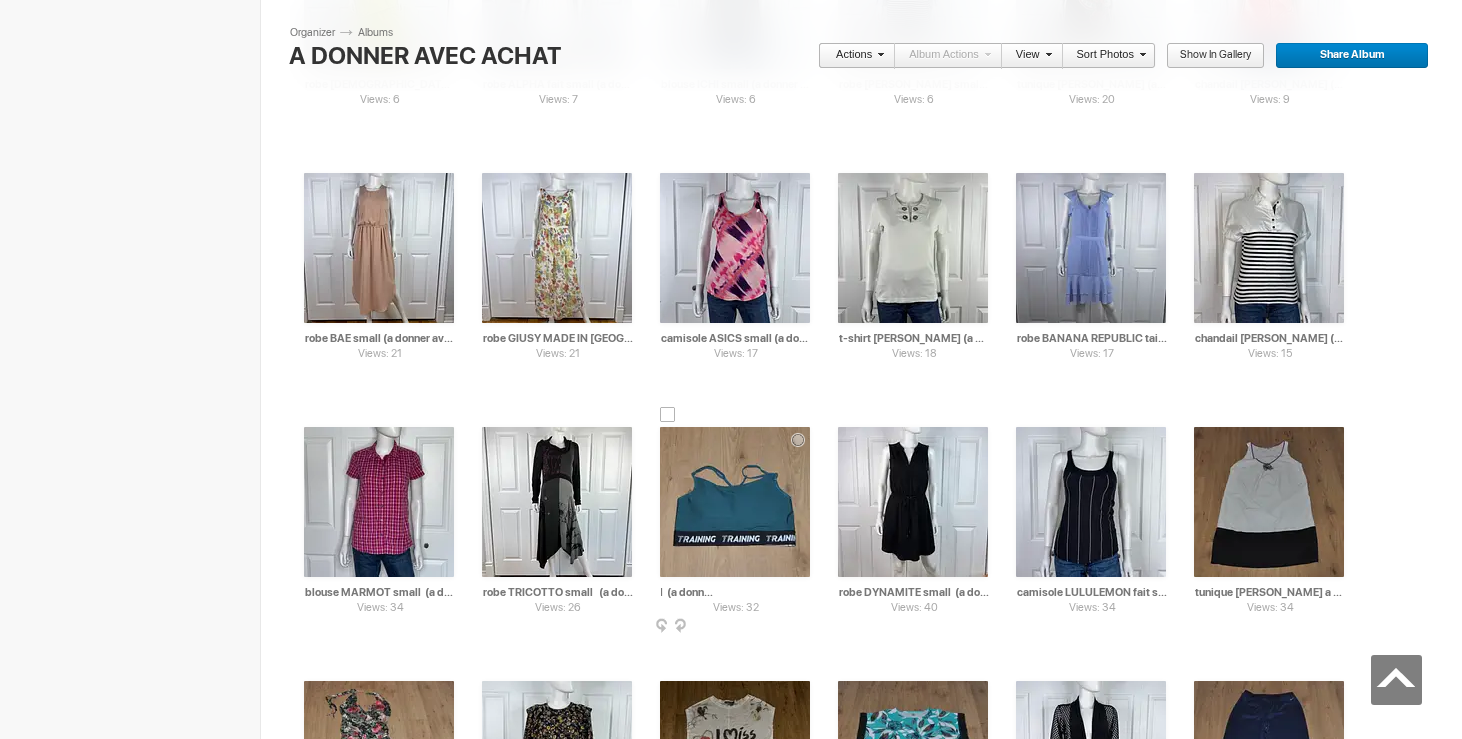 click on "top sport fait small  (a donner avec achat de 20$)" at bounding box center (736, 592) 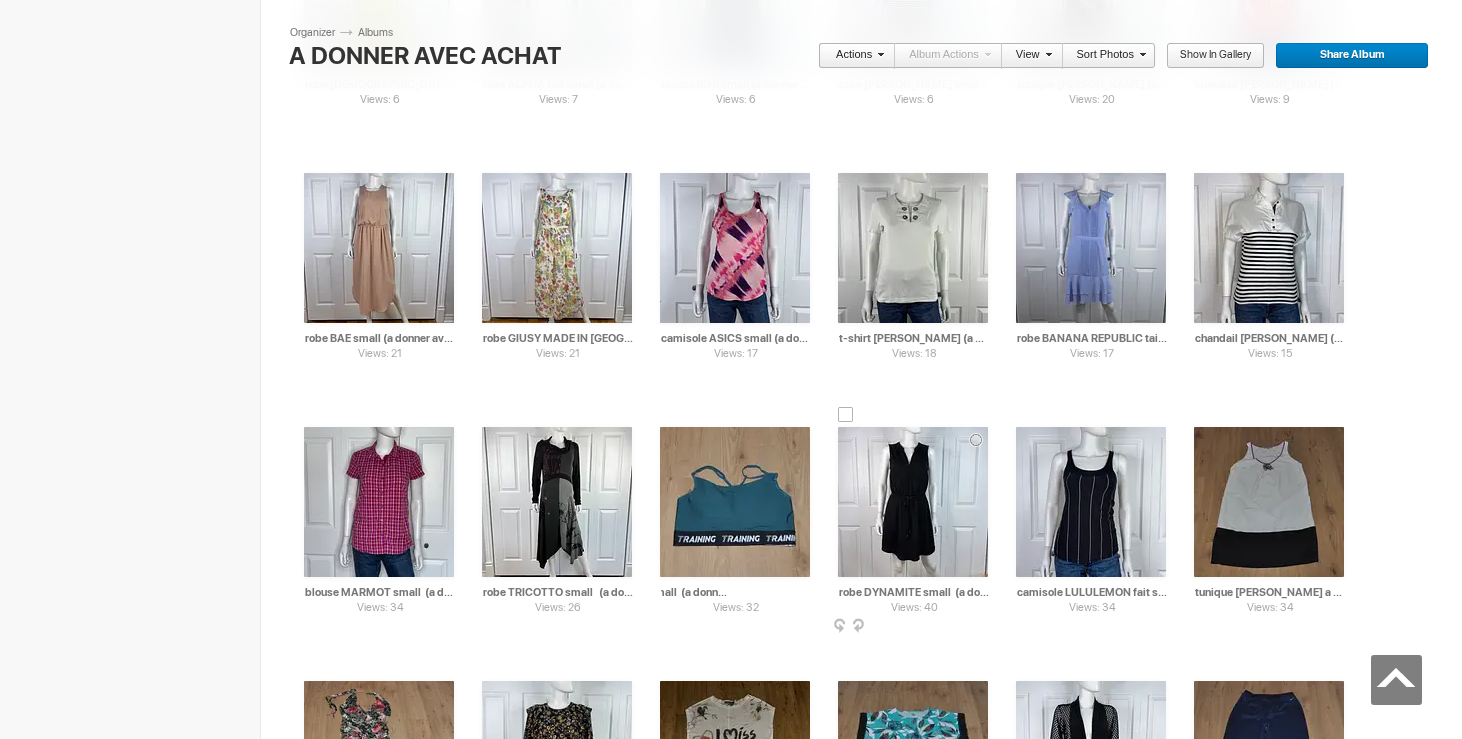 click at bounding box center [913, 502] 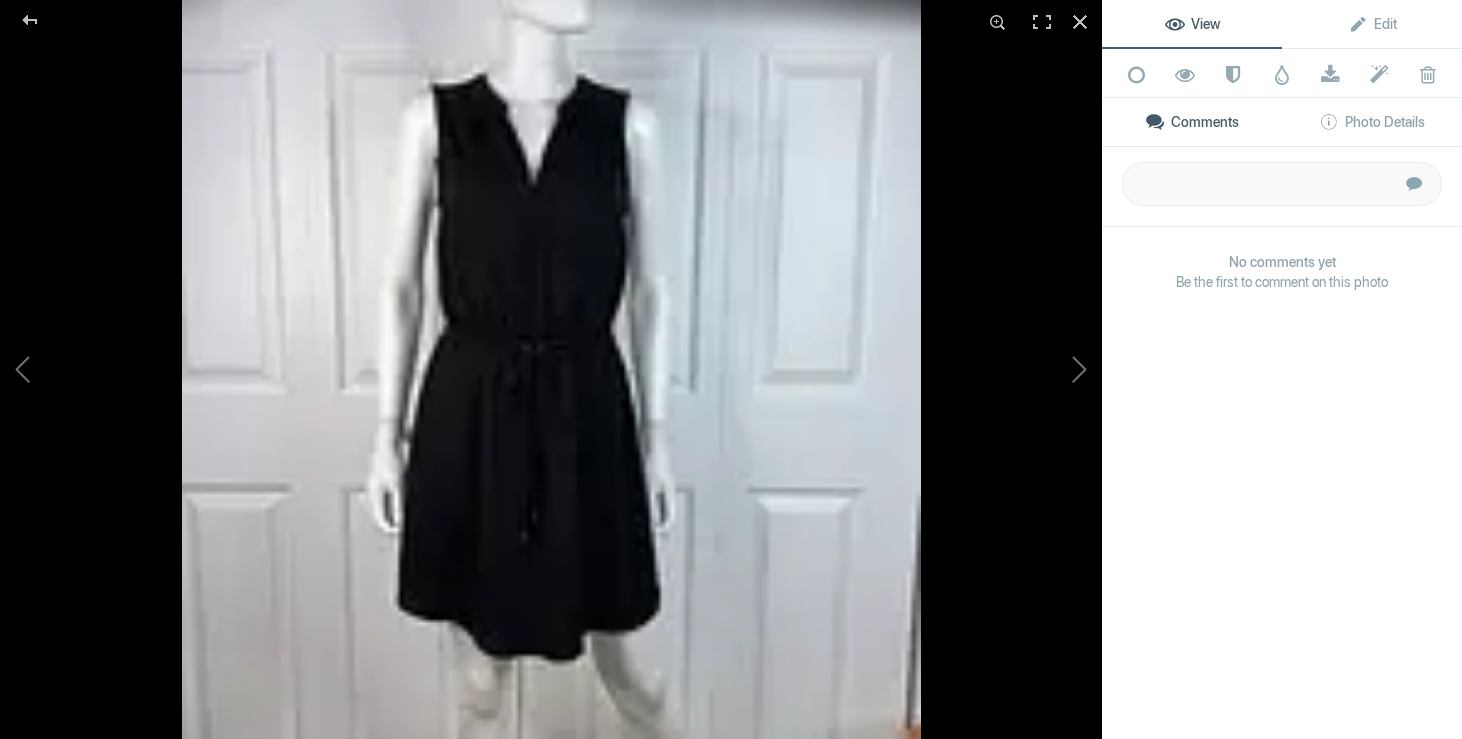 type on "top sport fait small  (a donner avec achat de 5$)" 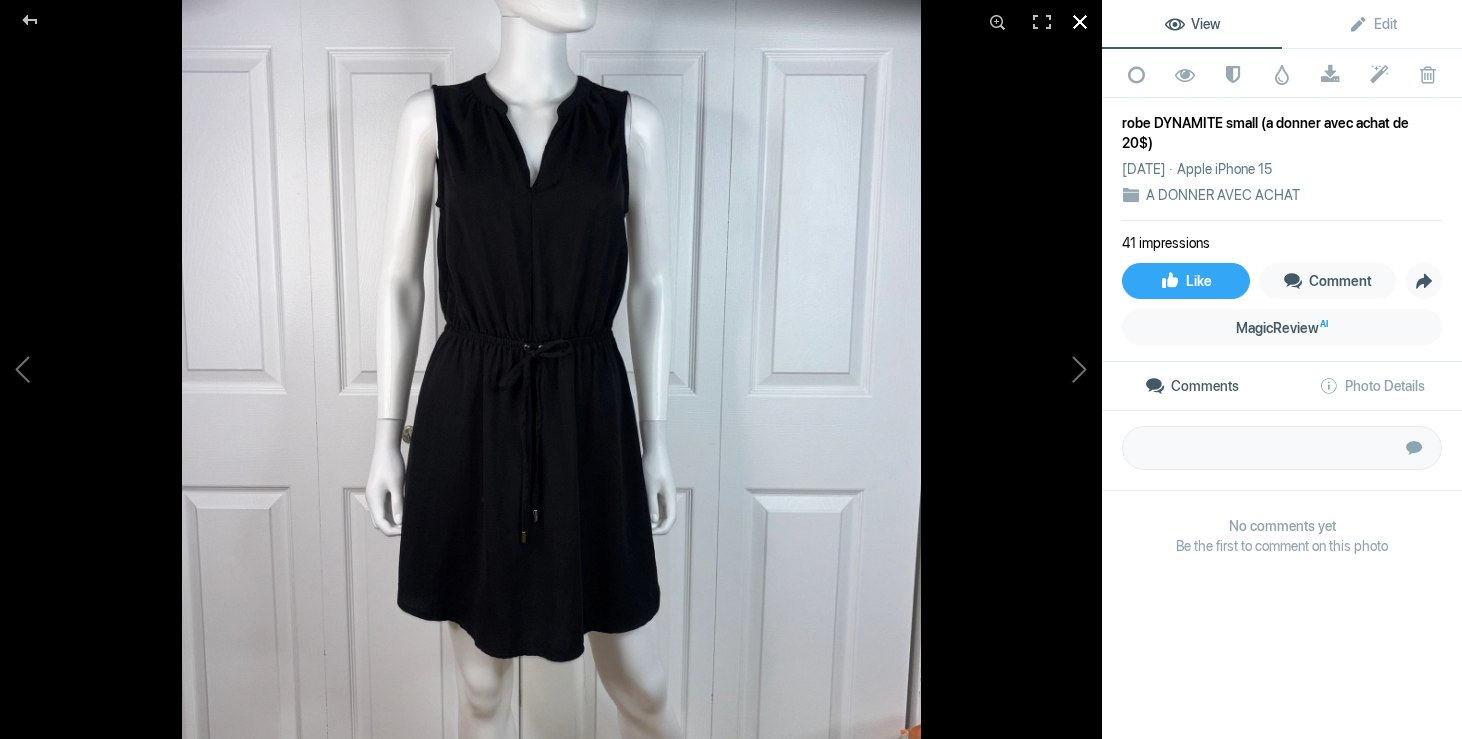 click 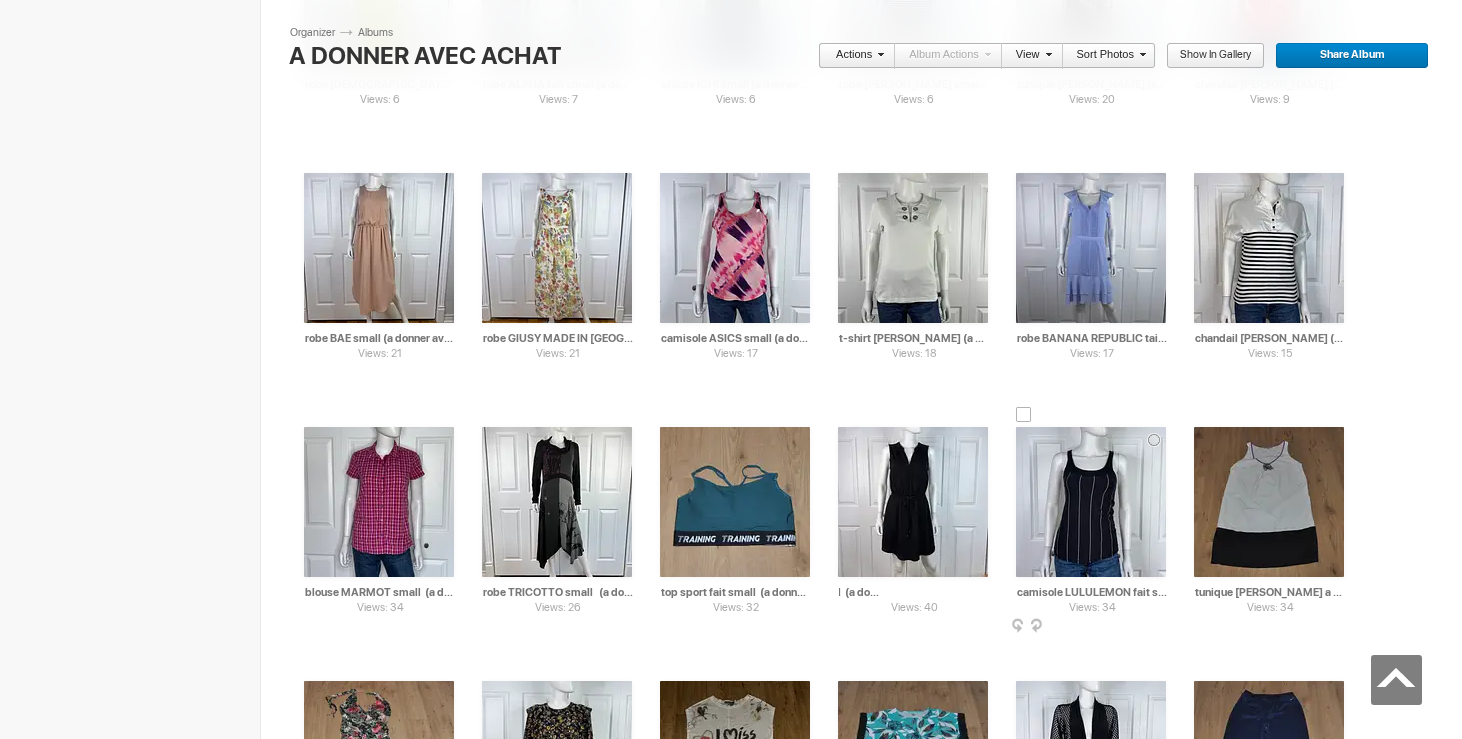 drag, startPoint x: 949, startPoint y: 595, endPoint x: 1002, endPoint y: 595, distance: 53 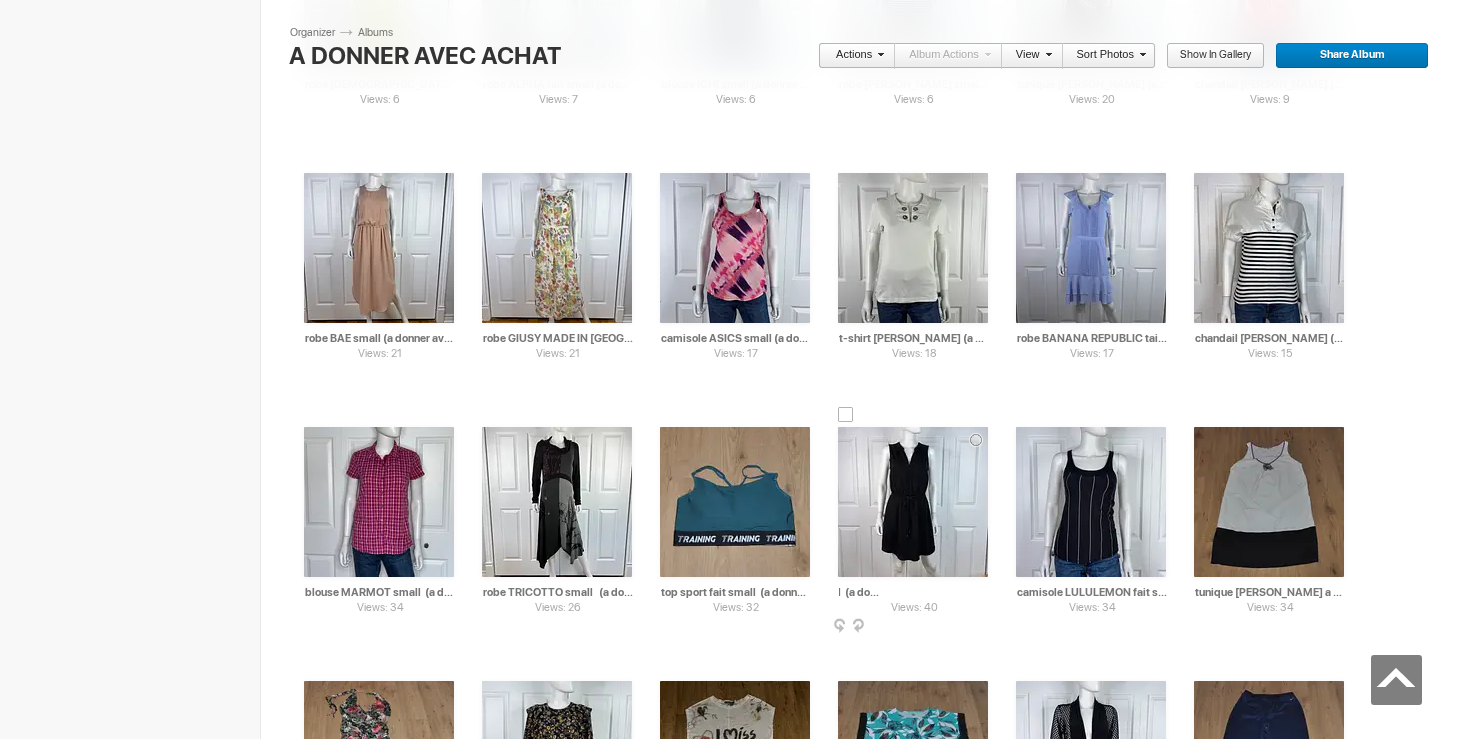 click on "robe DYNAMITE small  (a donner avec achat de 20$)" at bounding box center [914, 592] 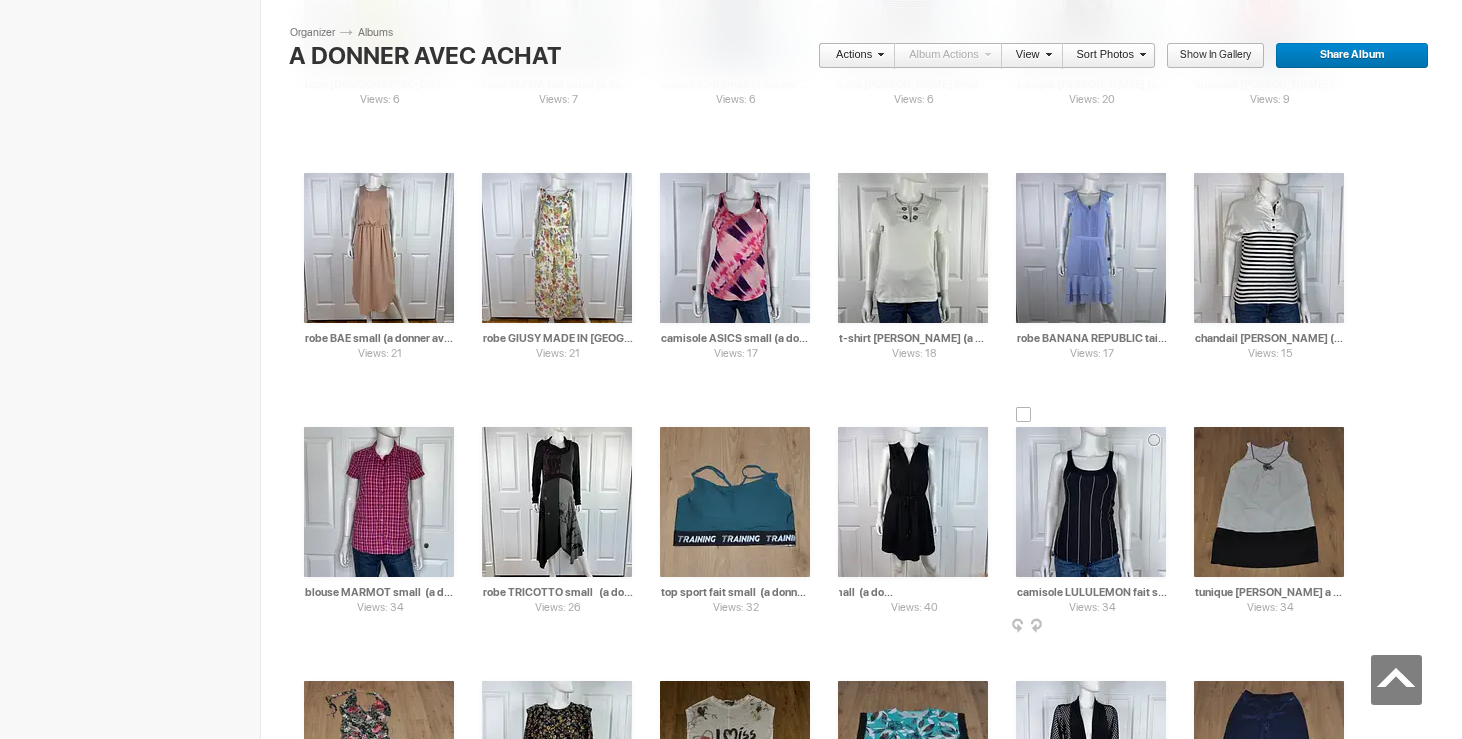 type on "robe DYNAMITE small  (a donner avec achat de 5$)" 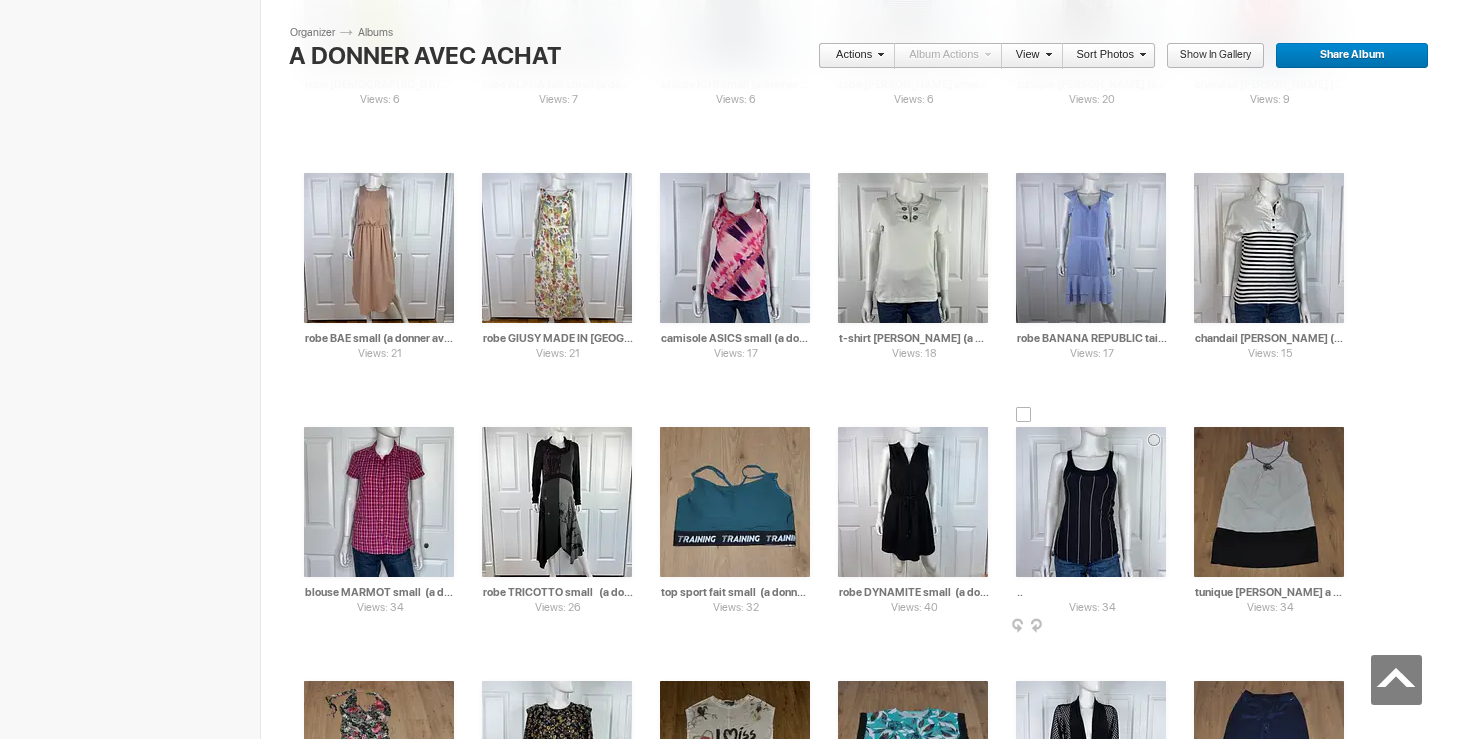 drag, startPoint x: 1079, startPoint y: 590, endPoint x: 1164, endPoint y: 591, distance: 85.00588 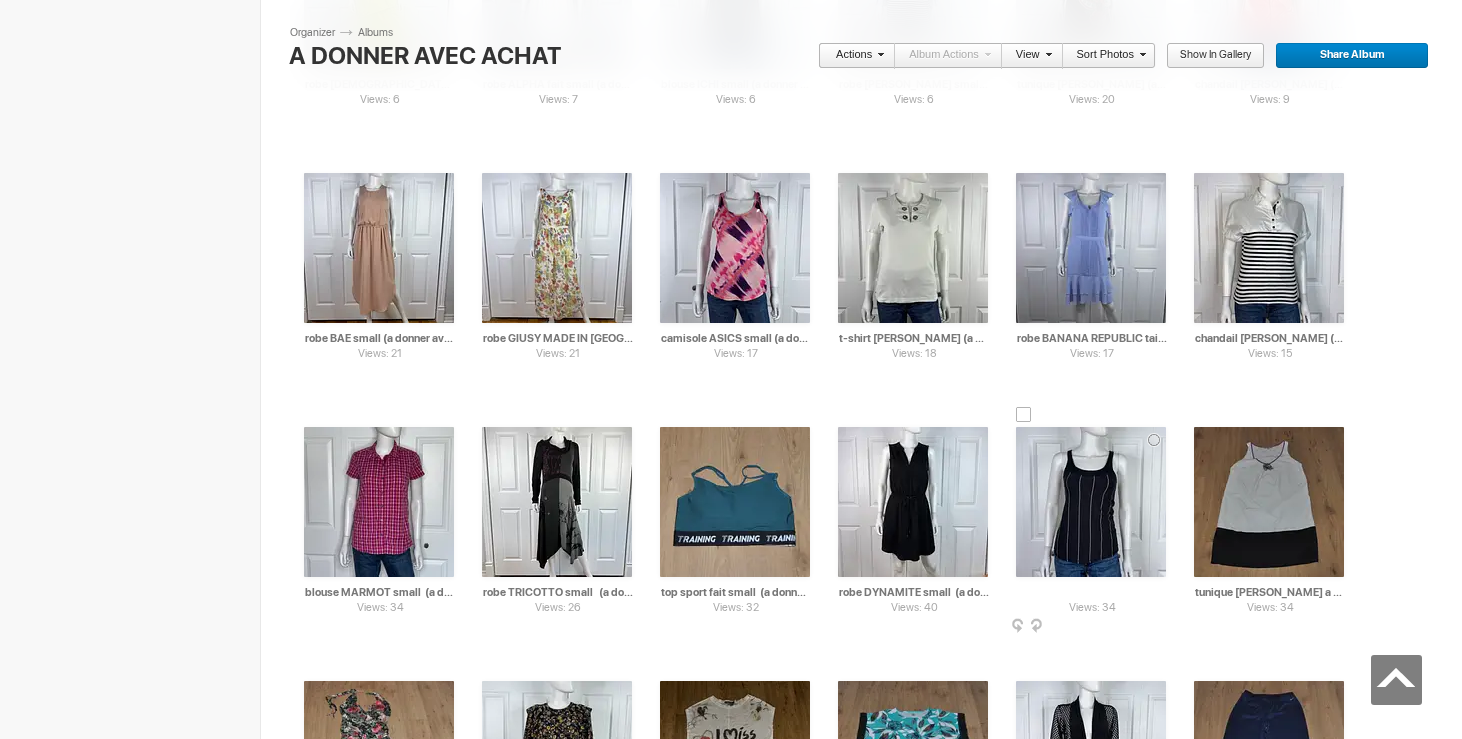 click on "camisole LULULEMON fait small (a donner avec achat de 30$)" at bounding box center (1092, 592) 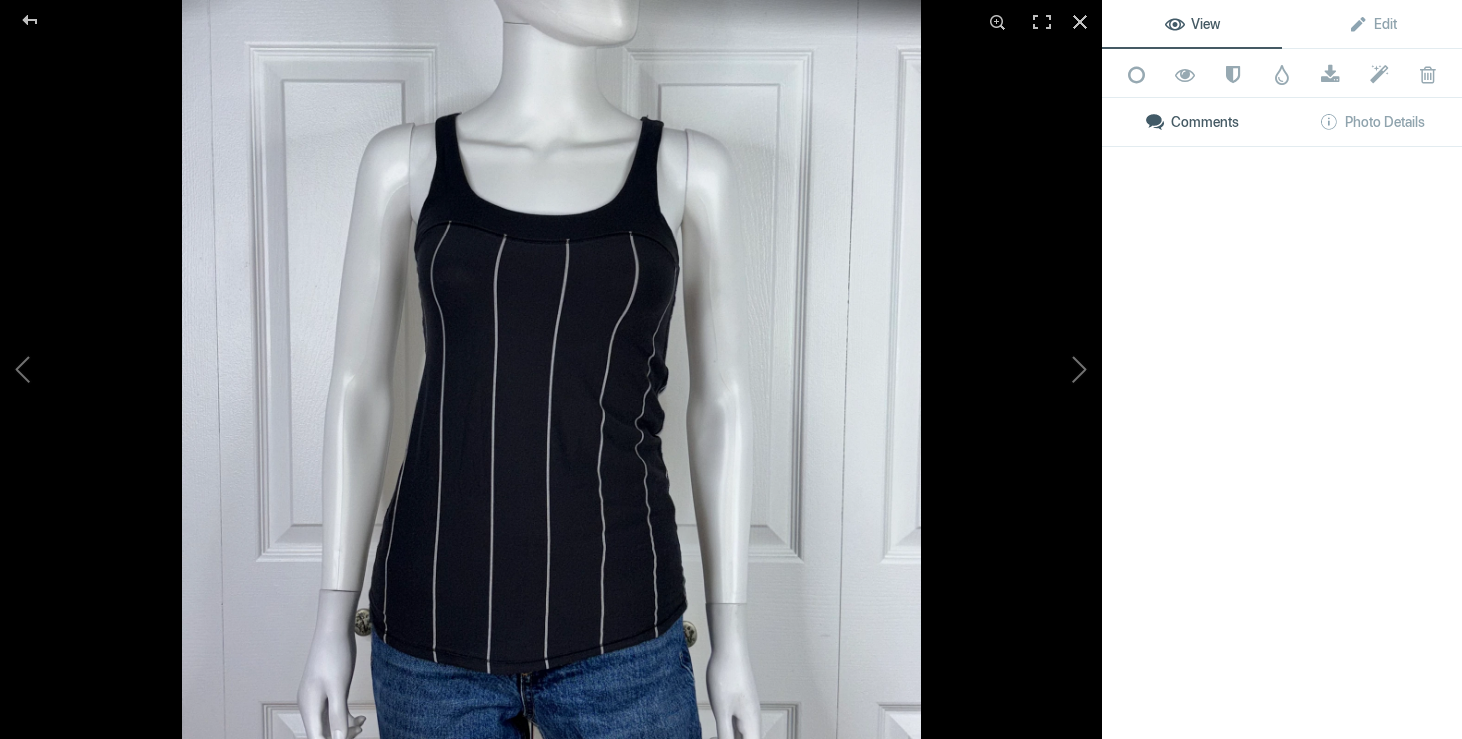 type on "camisole LULULEMON fait small (a donner avec achat de 10$)" 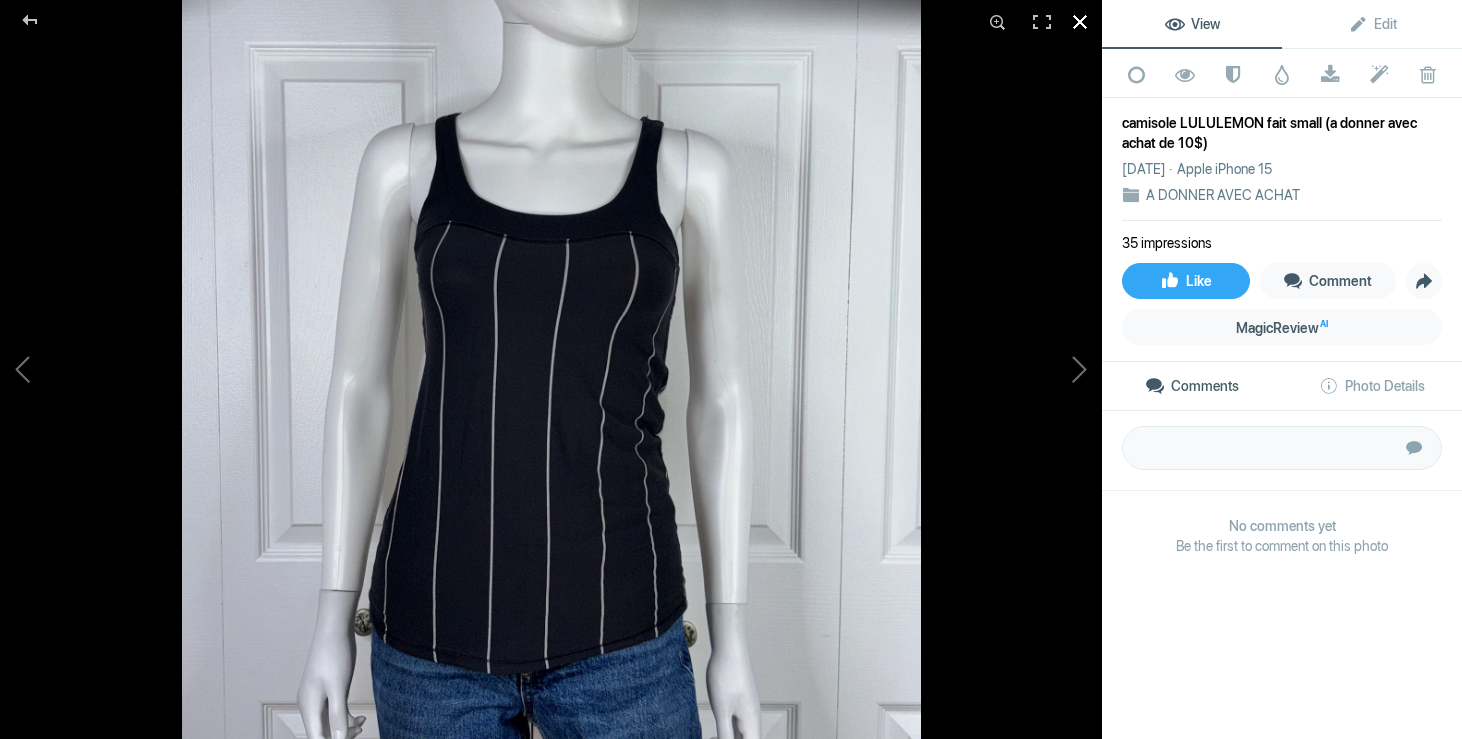 click 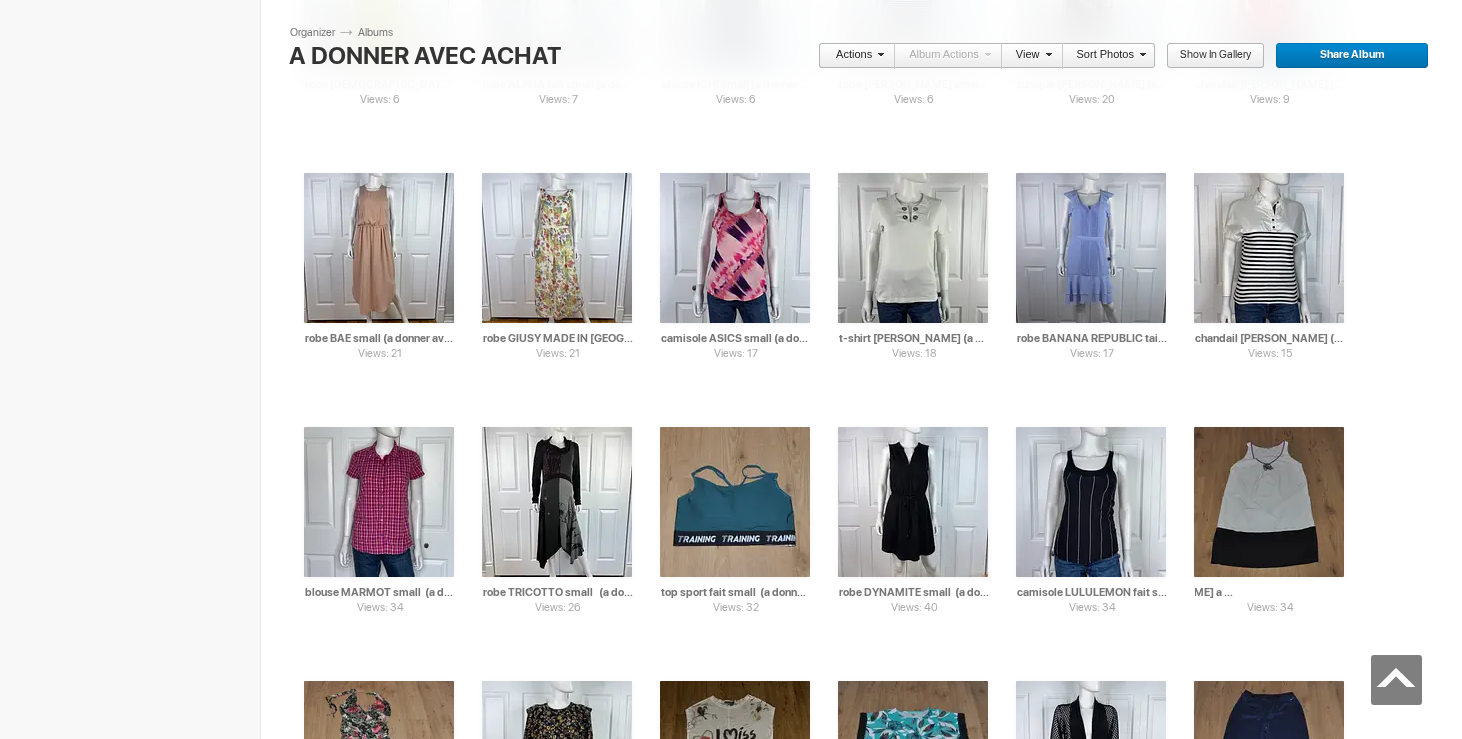 drag, startPoint x: 1295, startPoint y: 590, endPoint x: 1371, endPoint y: 590, distance: 76 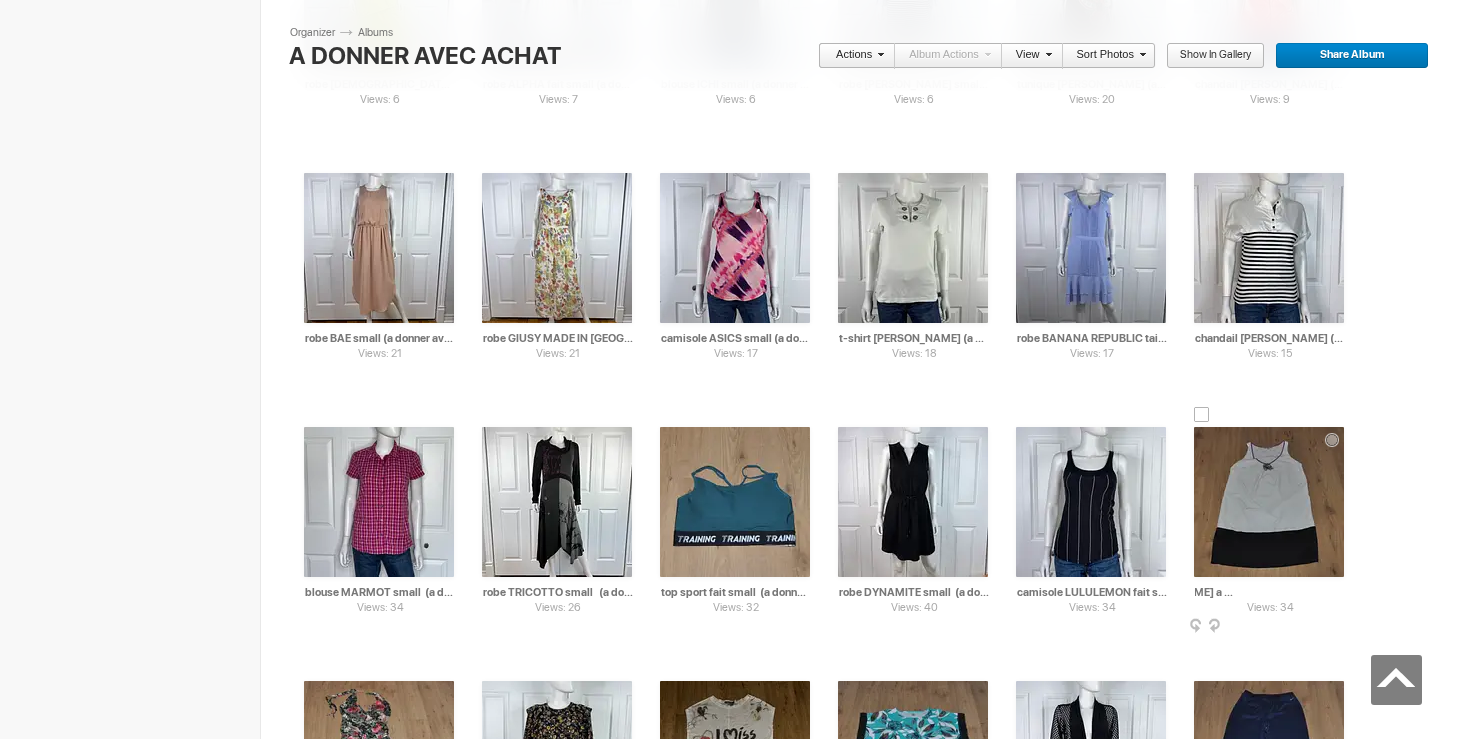click on "tunique [PERSON_NAME] a donner avec achat de 30$)" at bounding box center (1270, 592) 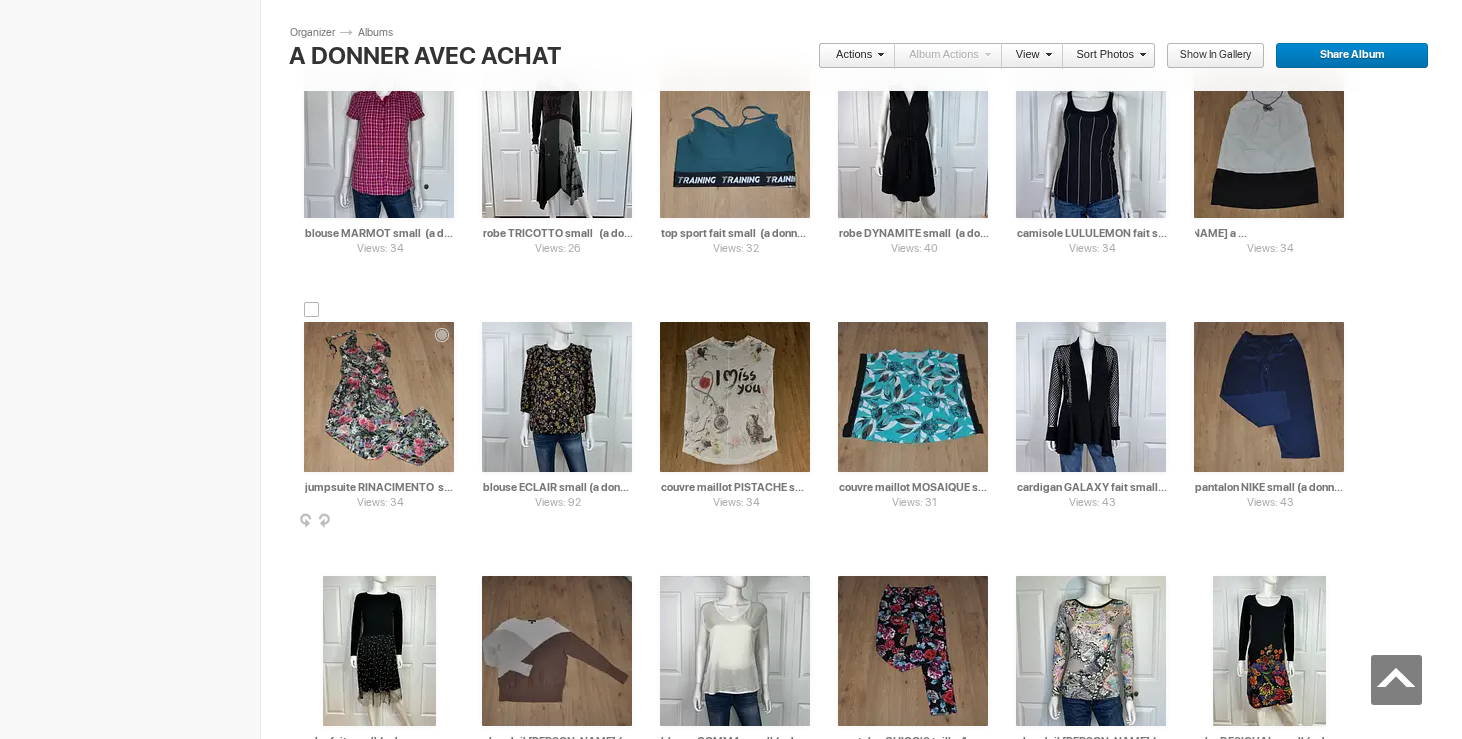 type on "tunique [PERSON_NAME] a donner avec achat de 5$)" 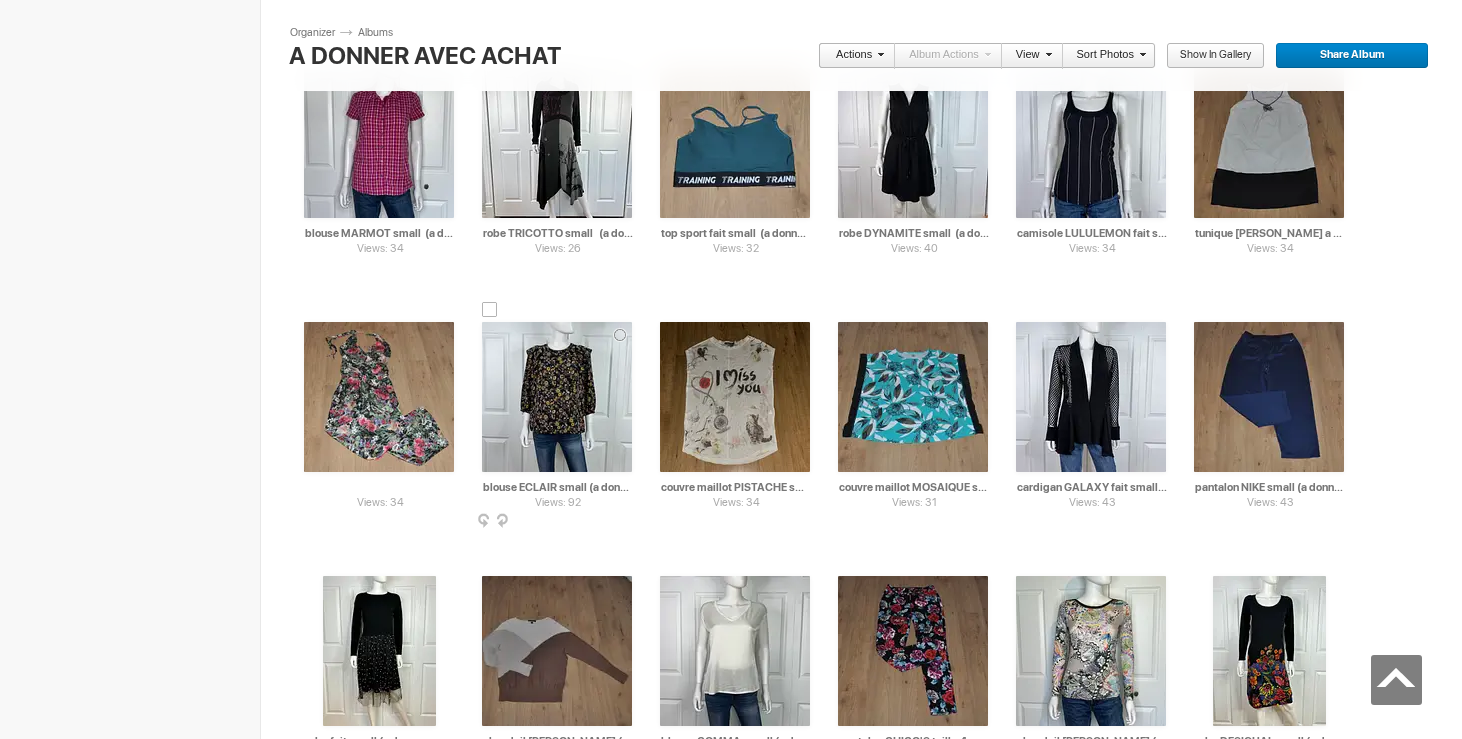 drag, startPoint x: 412, startPoint y: 485, endPoint x: 475, endPoint y: 487, distance: 63.03174 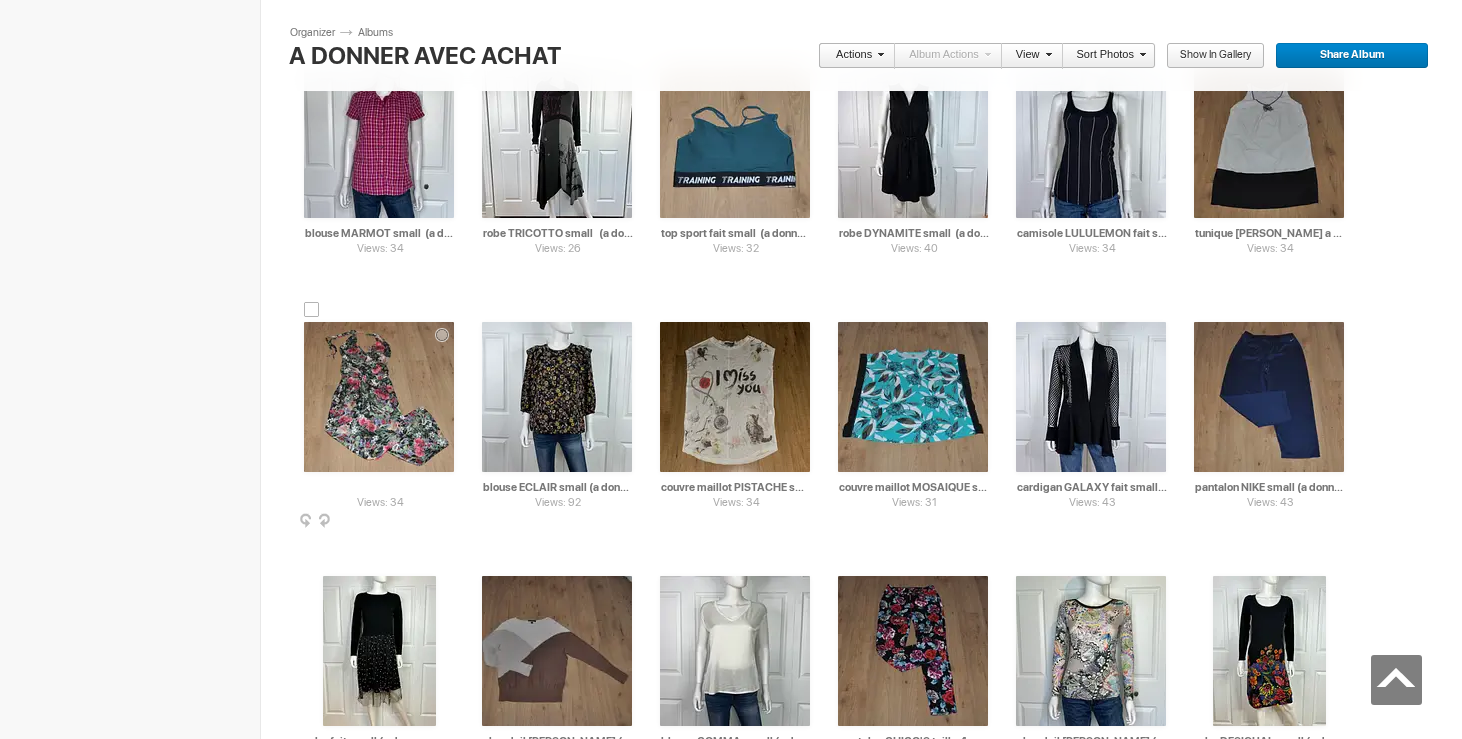 click on "jumpsuite RINACIMENTO  small (a donner avec achat de 30$)" at bounding box center (380, 487) 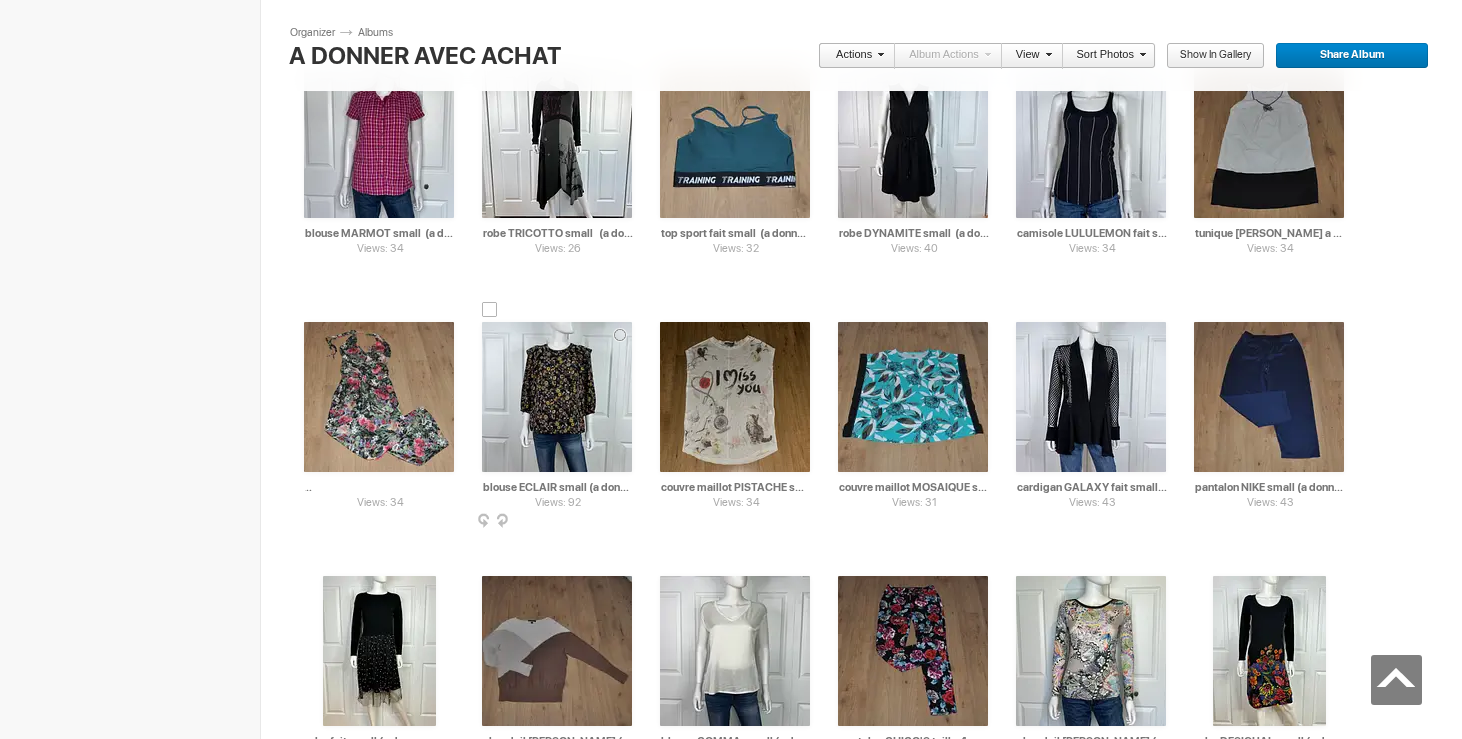 click at bounding box center (557, 397) 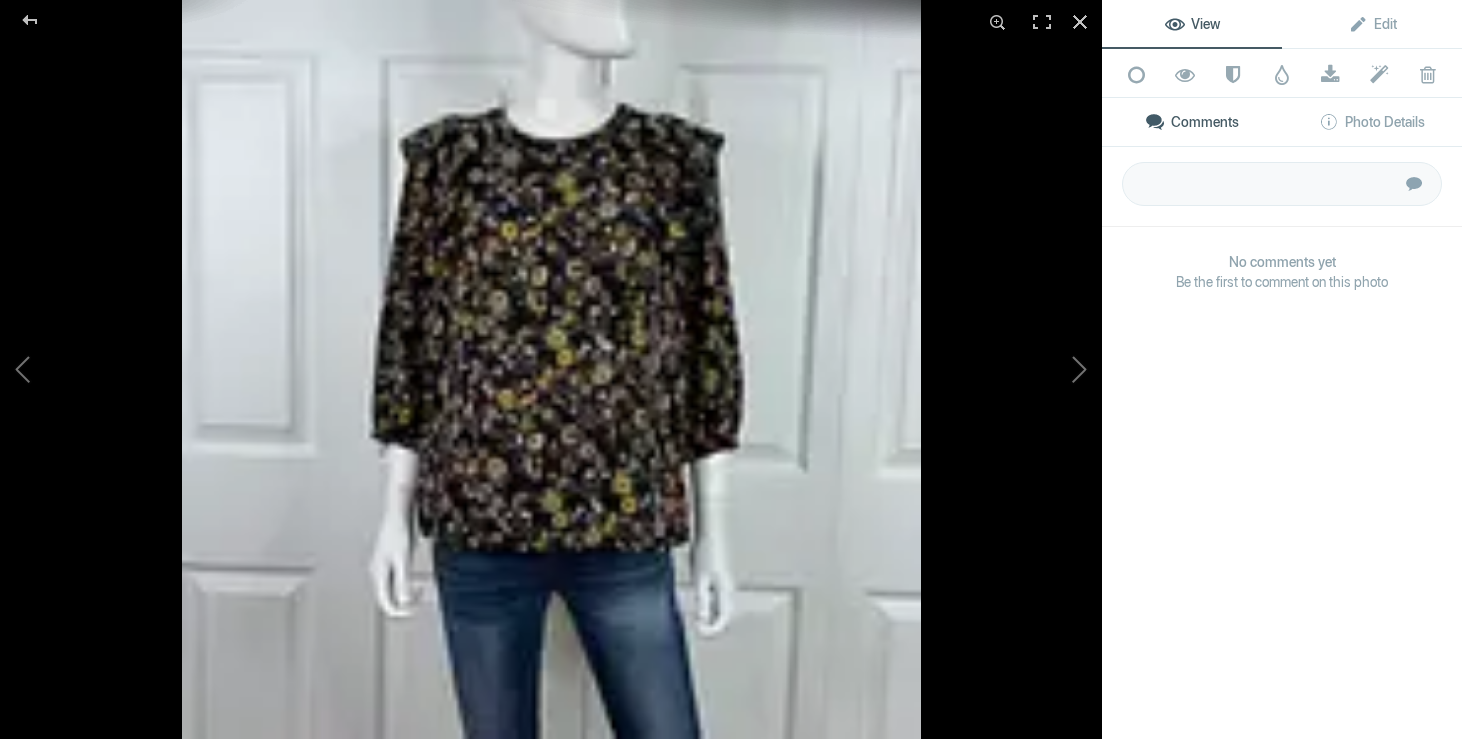 type on "jumpsuite RINACIMENTO  small (a donner avec achat de 5$)" 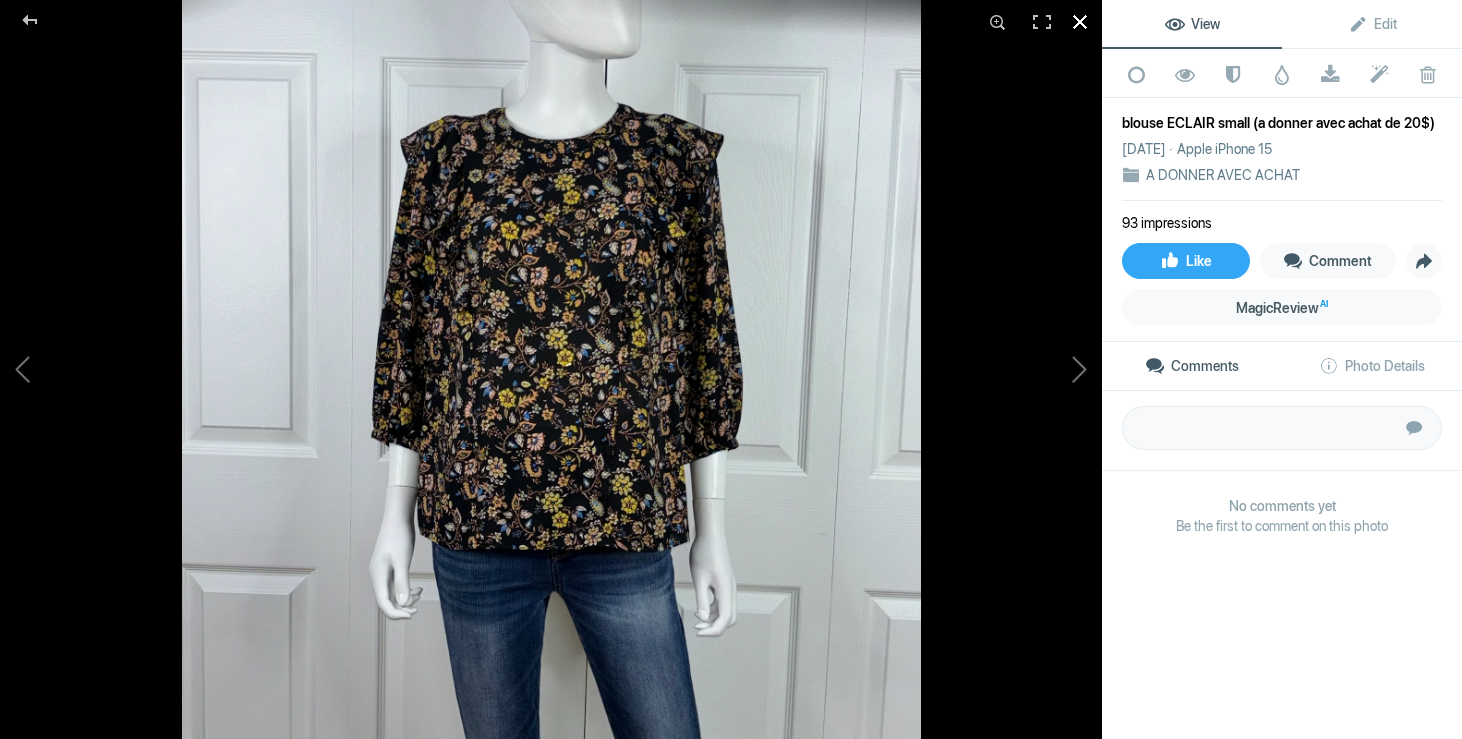 click 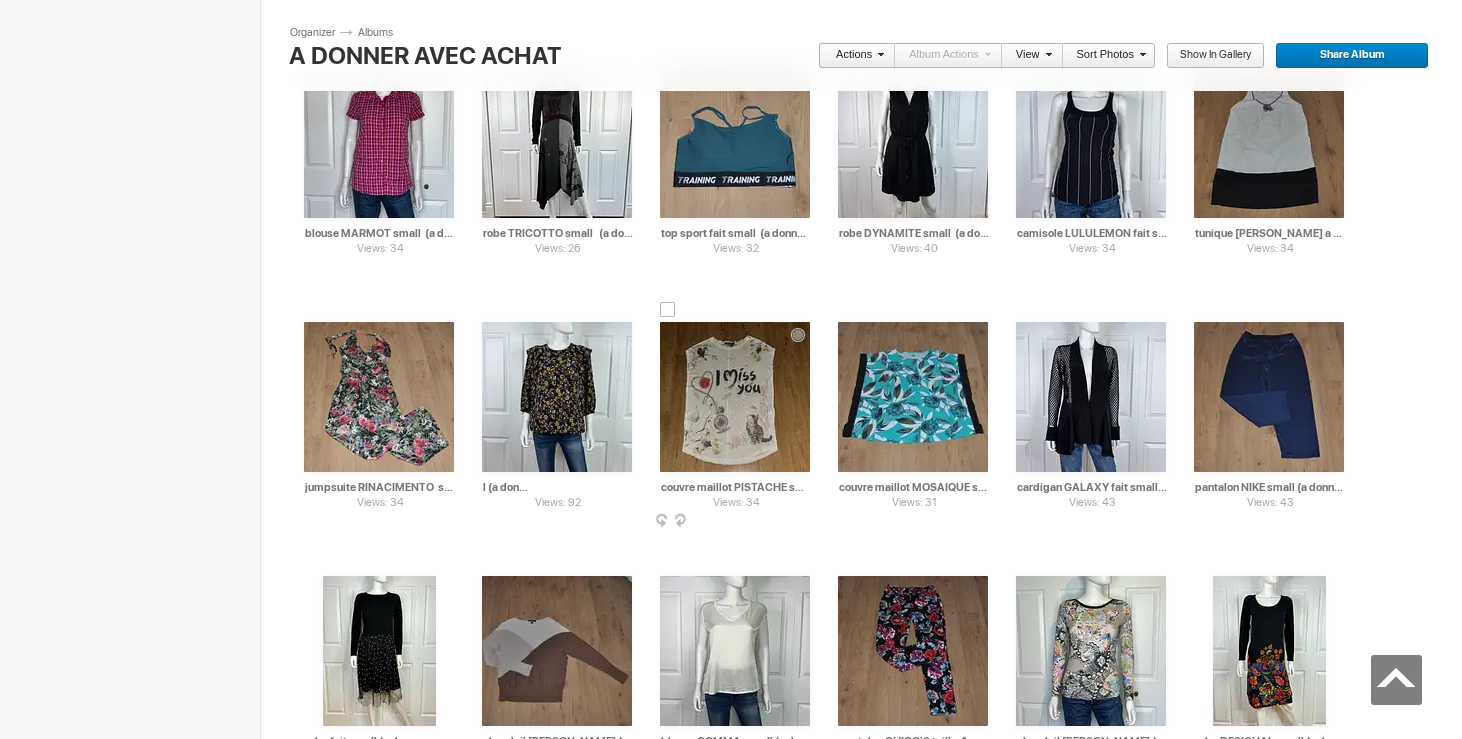 drag, startPoint x: 592, startPoint y: 489, endPoint x: 654, endPoint y: 491, distance: 62.03225 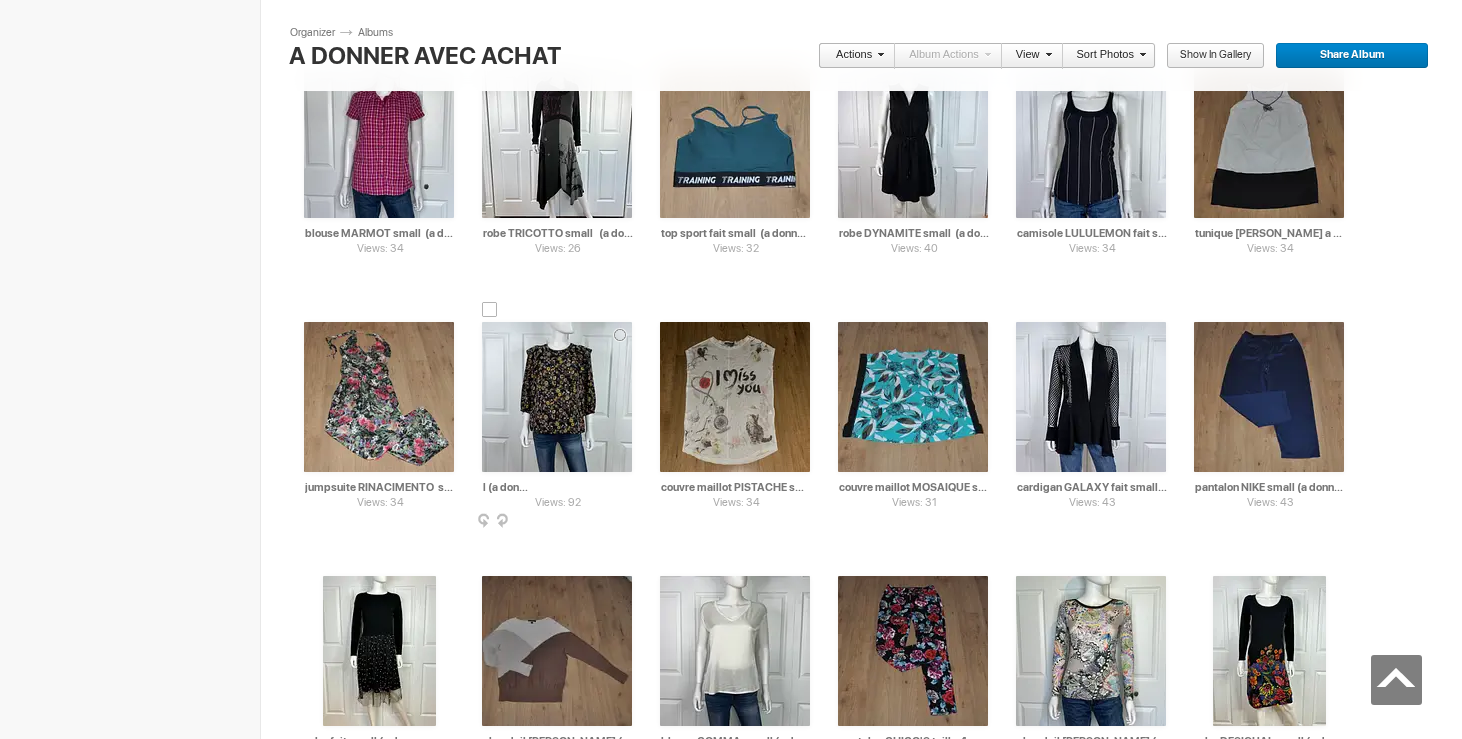 click on "blouse ECLAIR small (a donner avec achat de 20$)" at bounding box center [558, 487] 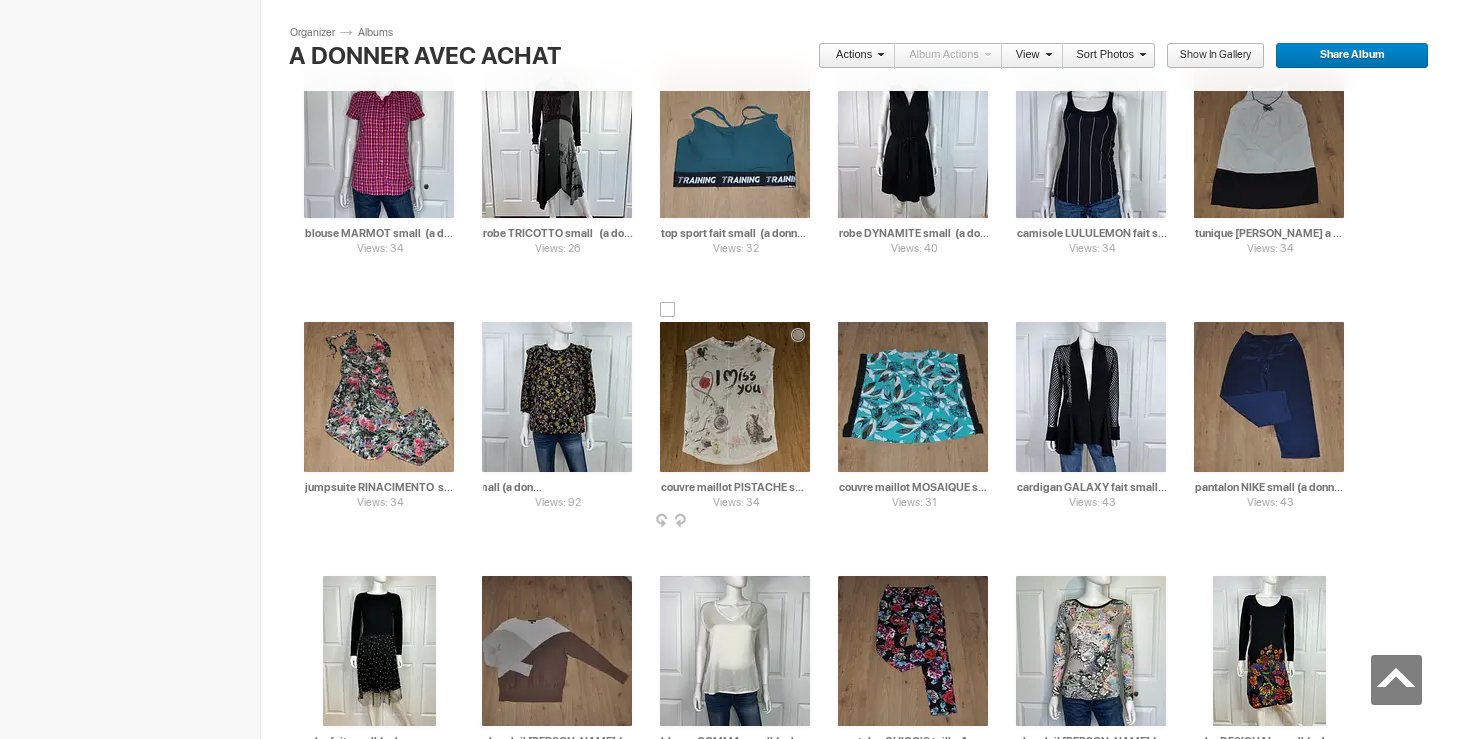 type on "blouse ECLAIR small (a donner avec achat de 5$)" 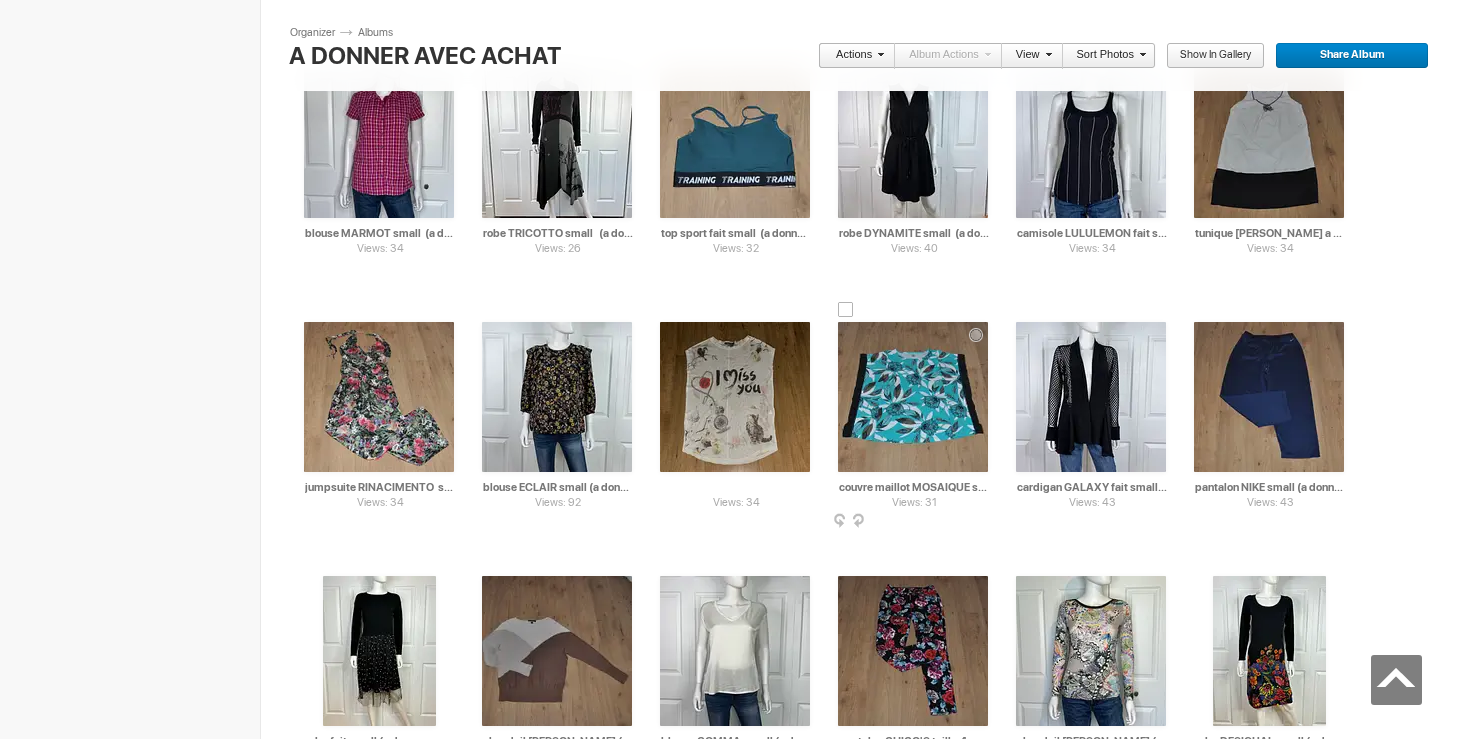 drag, startPoint x: 722, startPoint y: 490, endPoint x: 835, endPoint y: 494, distance: 113.07078 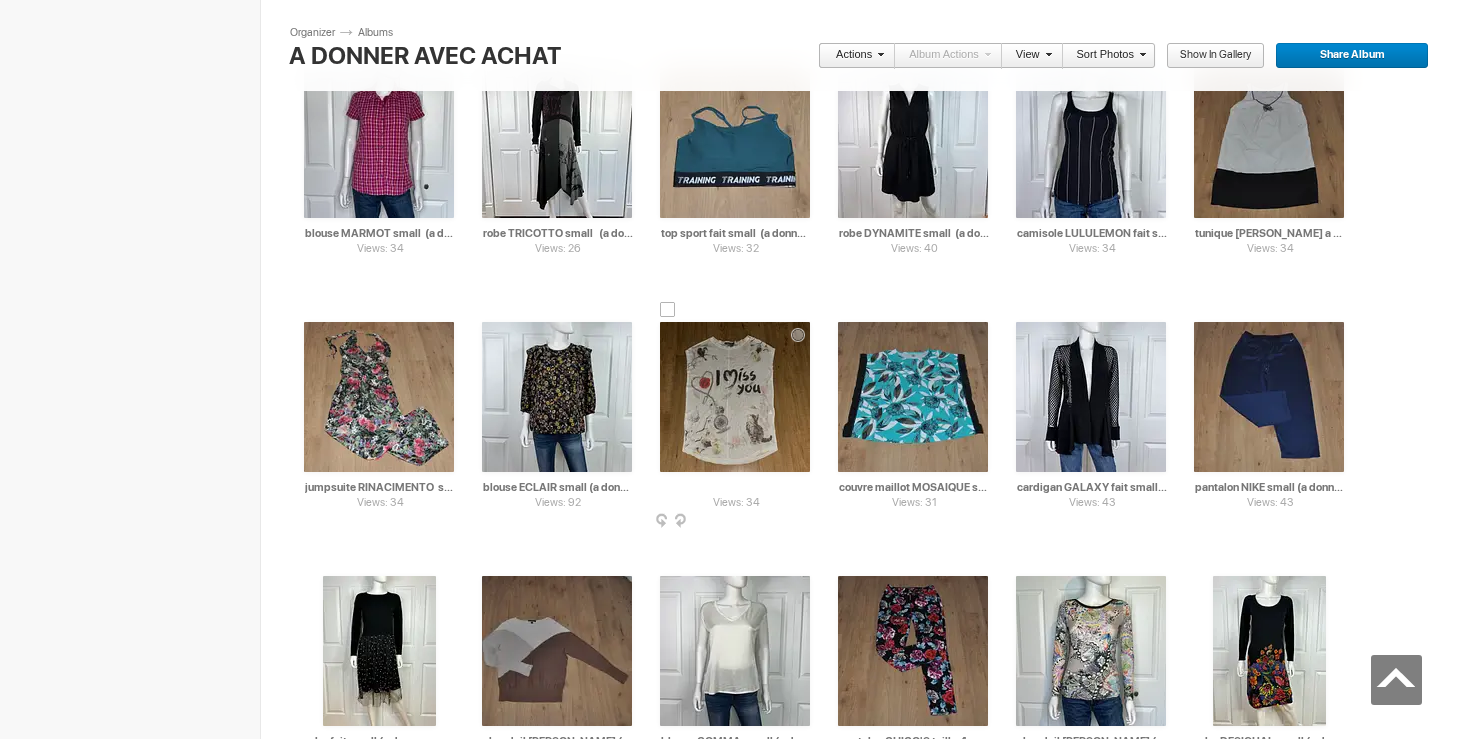 click on "couvre maillot PISTACHE small(a donner avec achat de 40$)" at bounding box center [736, 487] 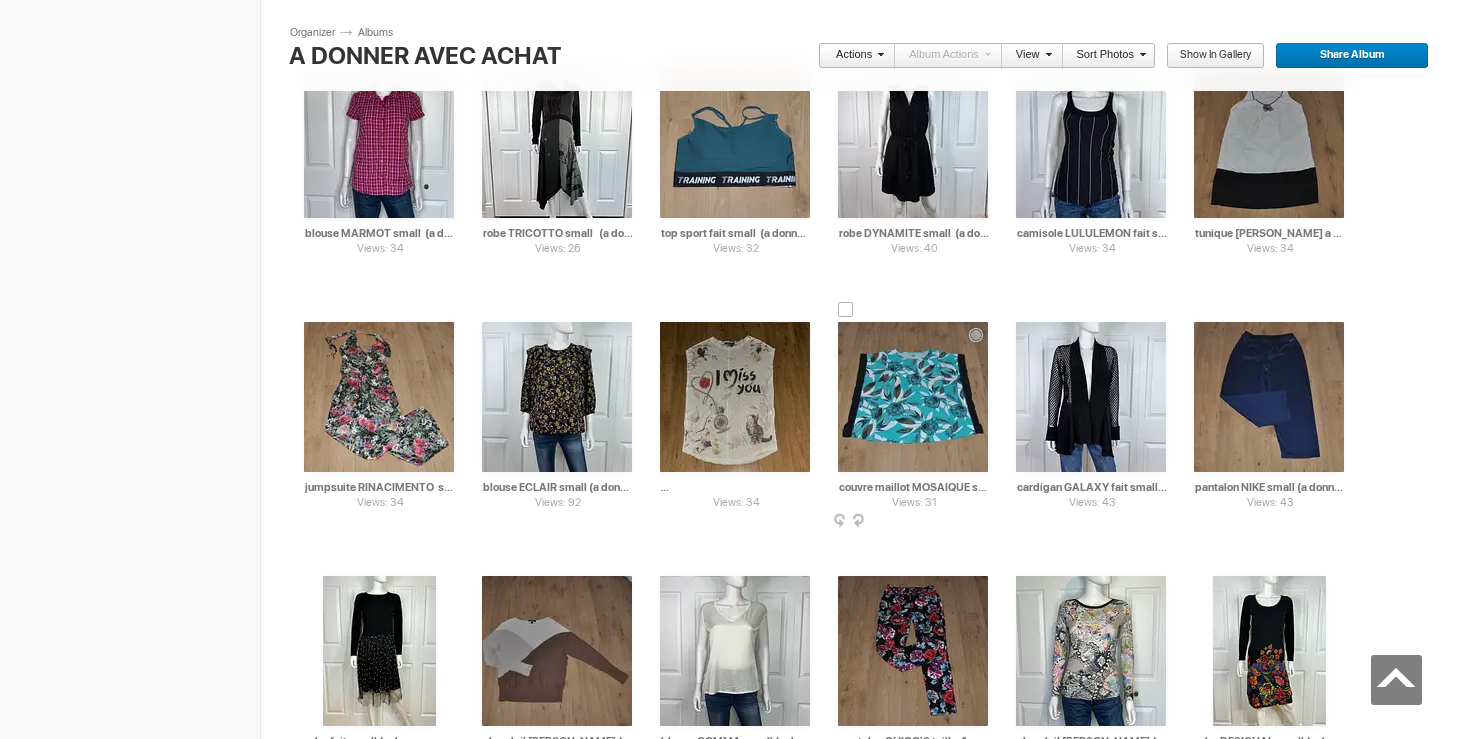 type on "couvre maillot PISTACHE small(a donner avec achat de 5$)" 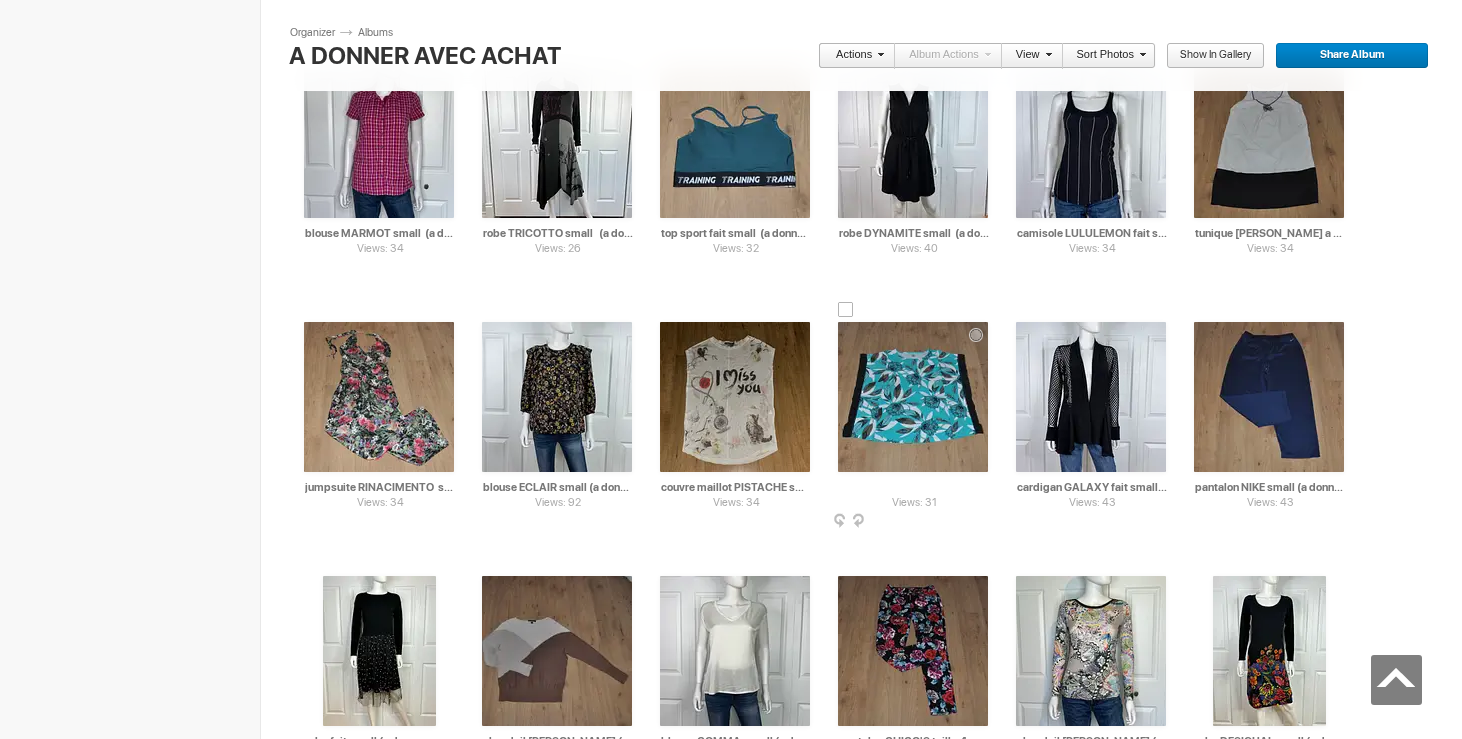 drag, startPoint x: 933, startPoint y: 485, endPoint x: 997, endPoint y: 487, distance: 64.03124 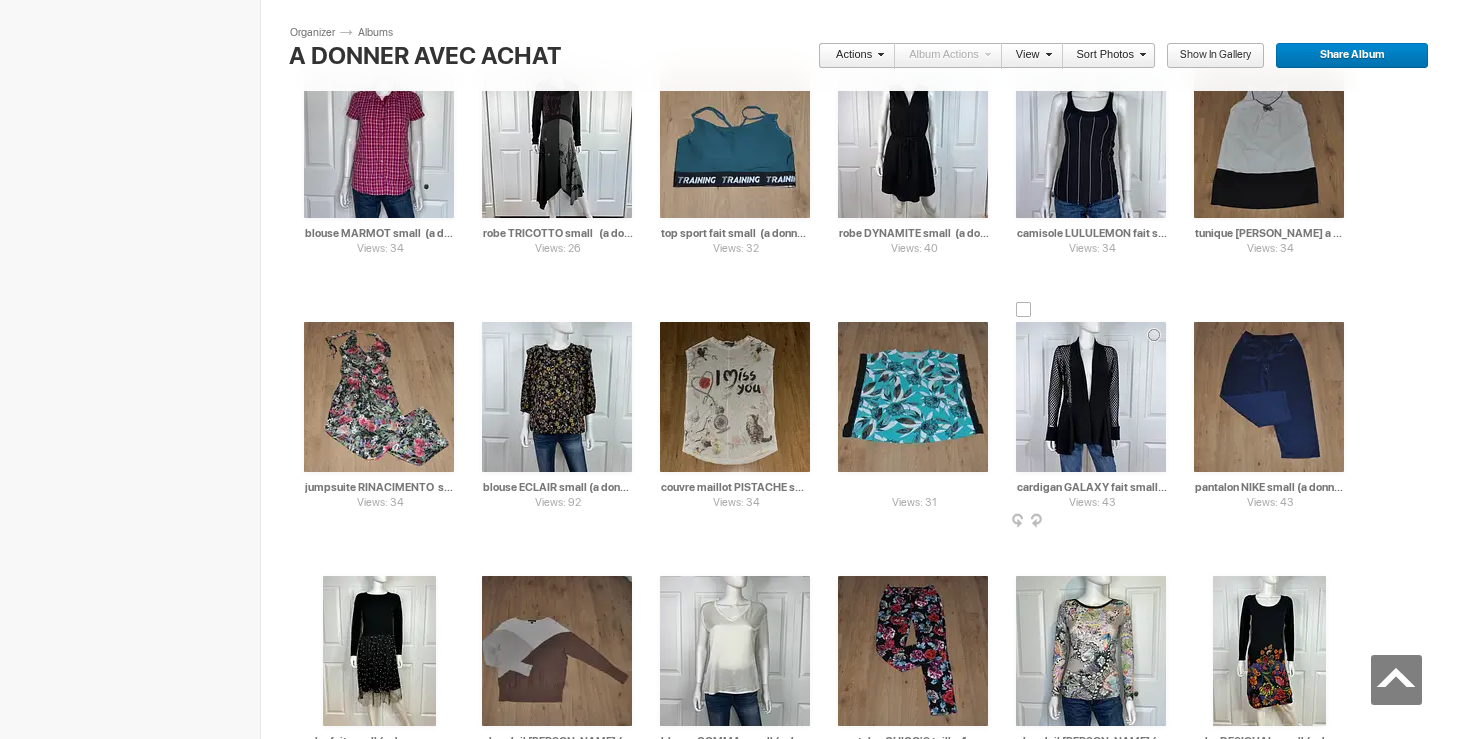 type on "couvre maillot MOSAIQUE small(a donner avec achat de 5$)" 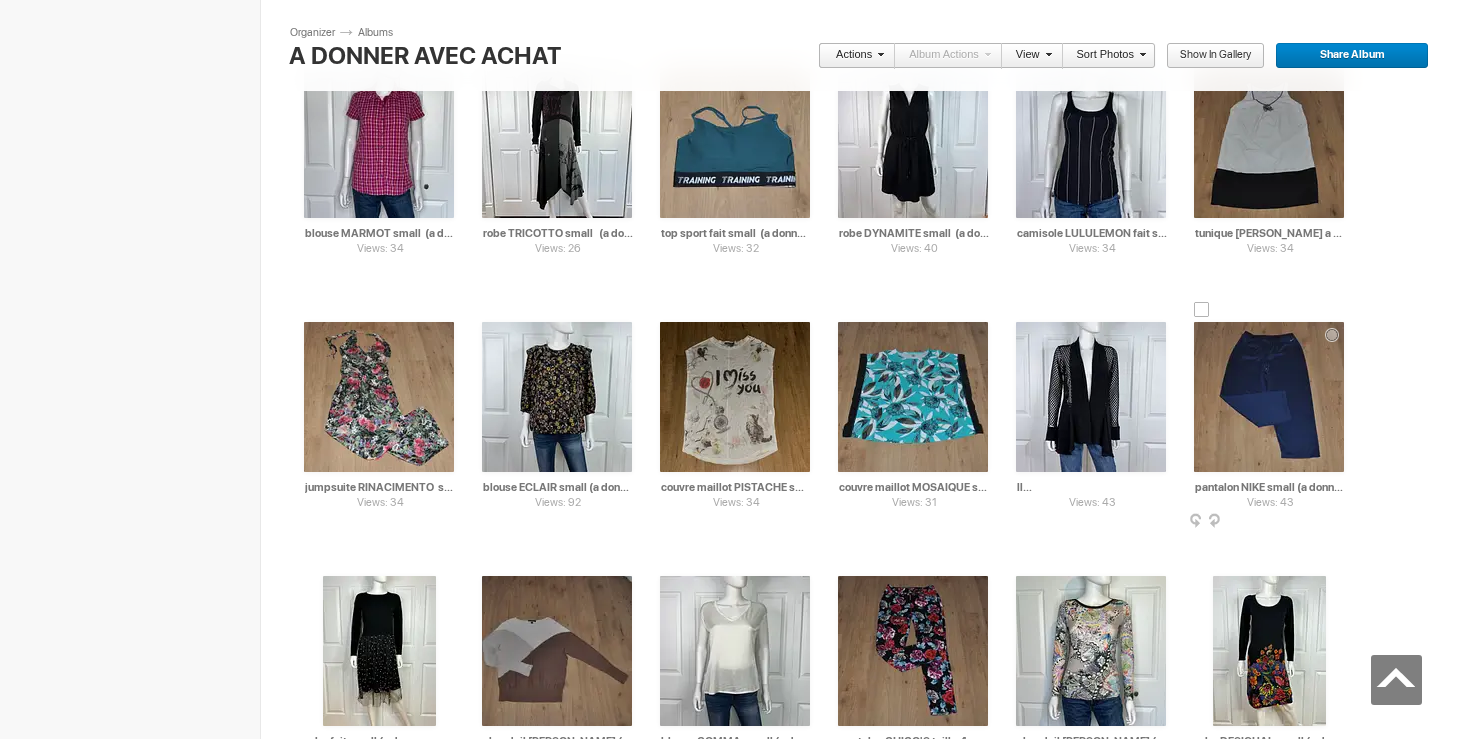 drag, startPoint x: 1082, startPoint y: 492, endPoint x: 1192, endPoint y: 492, distance: 110 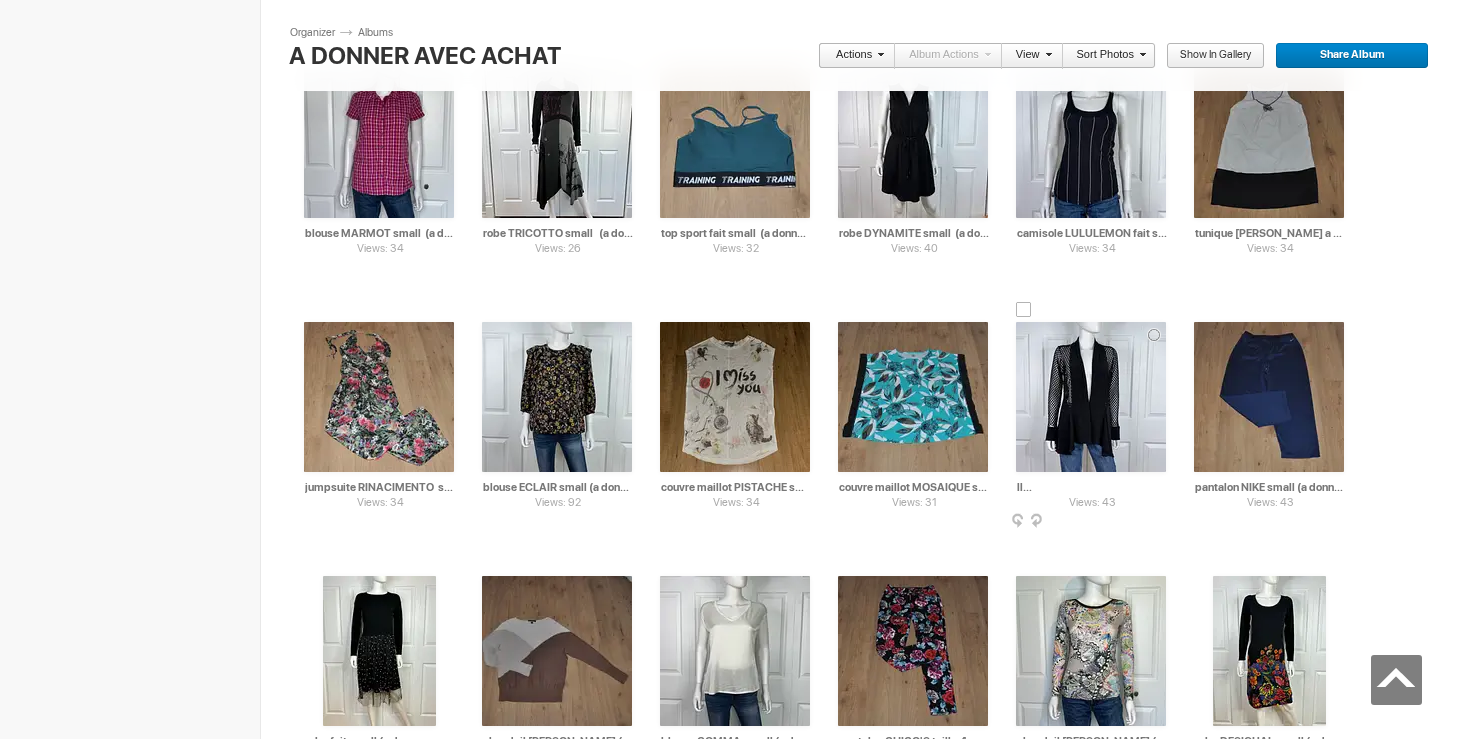 click on "cardigan GALAXY fait small (a donner avec achat de 20$)" at bounding box center [1092, 487] 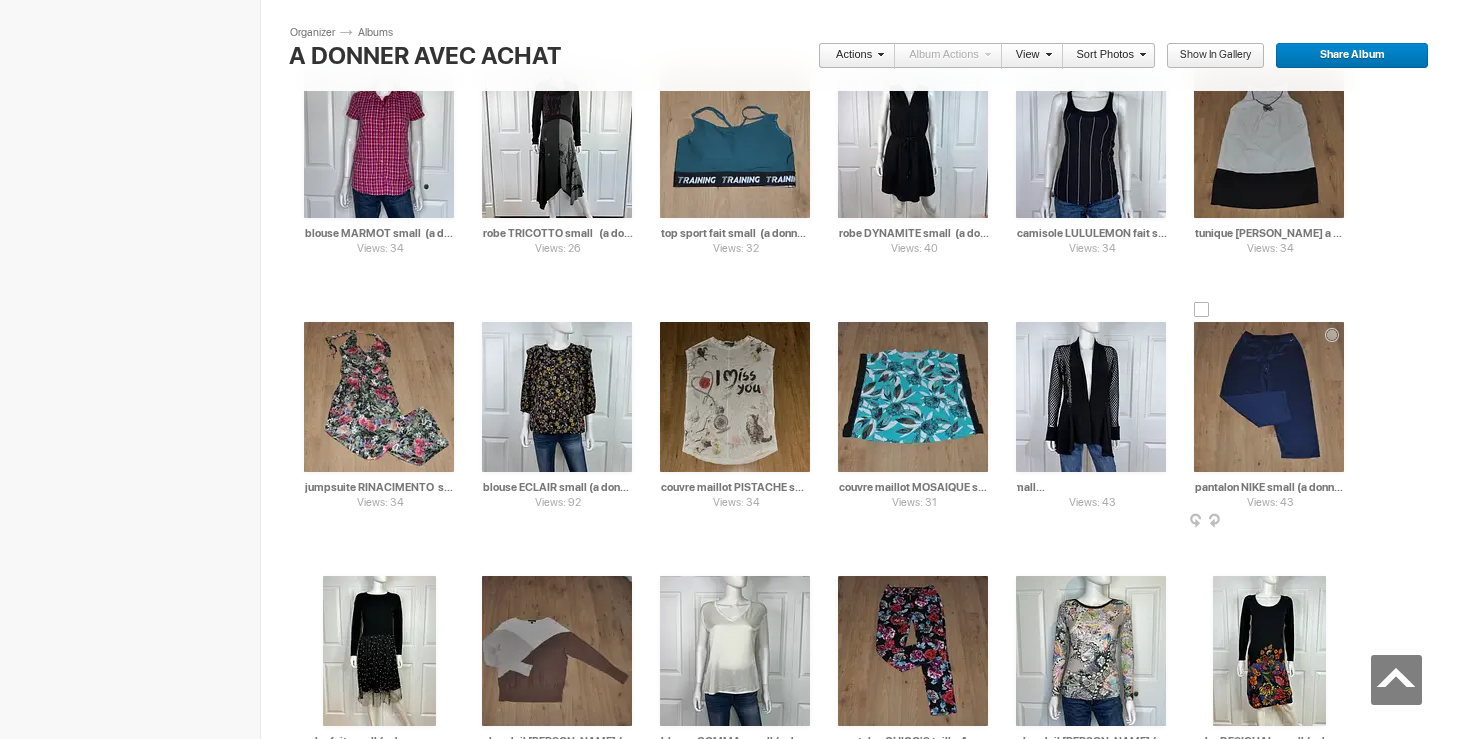 type on "cardigan GALAXY fait small (a donner avec achat de 5$)" 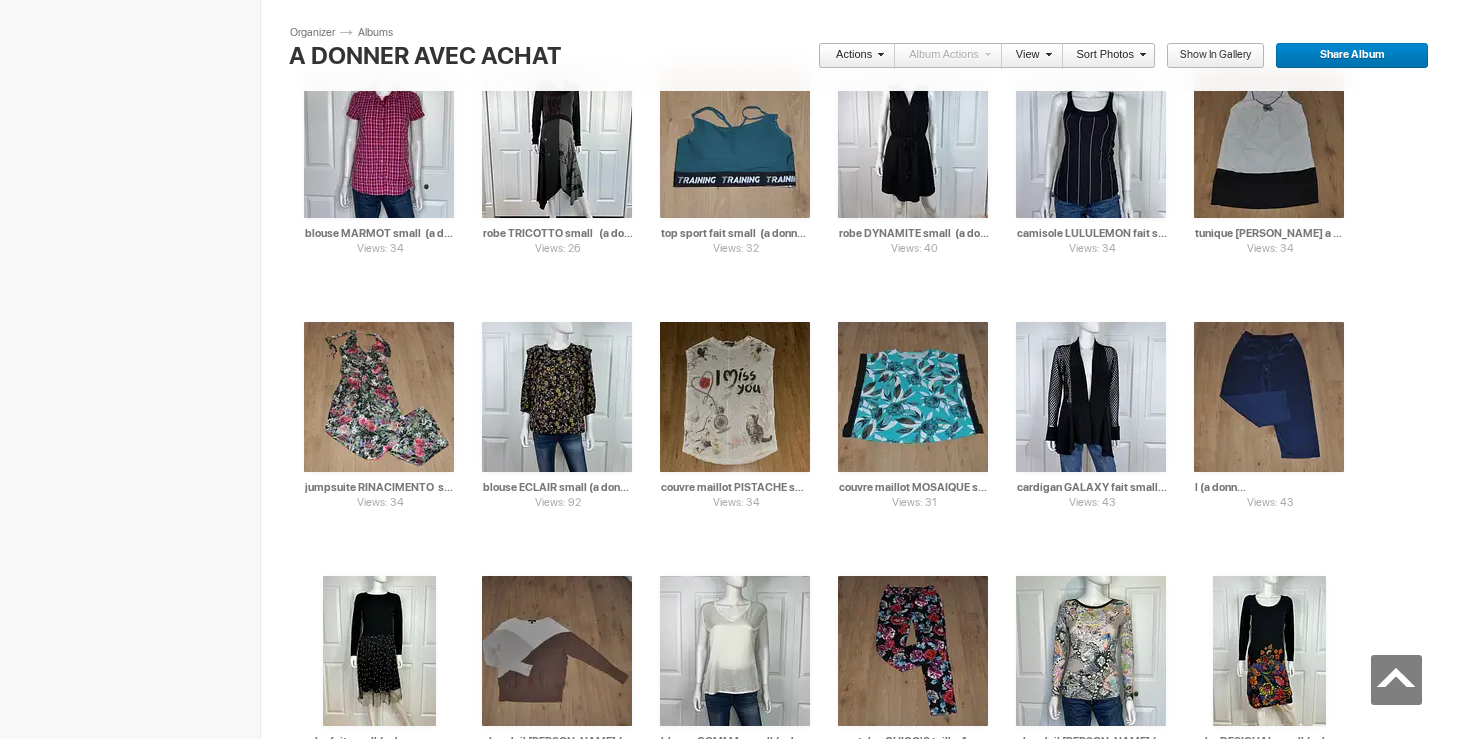 drag, startPoint x: 1289, startPoint y: 493, endPoint x: 1373, endPoint y: 492, distance: 84.00595 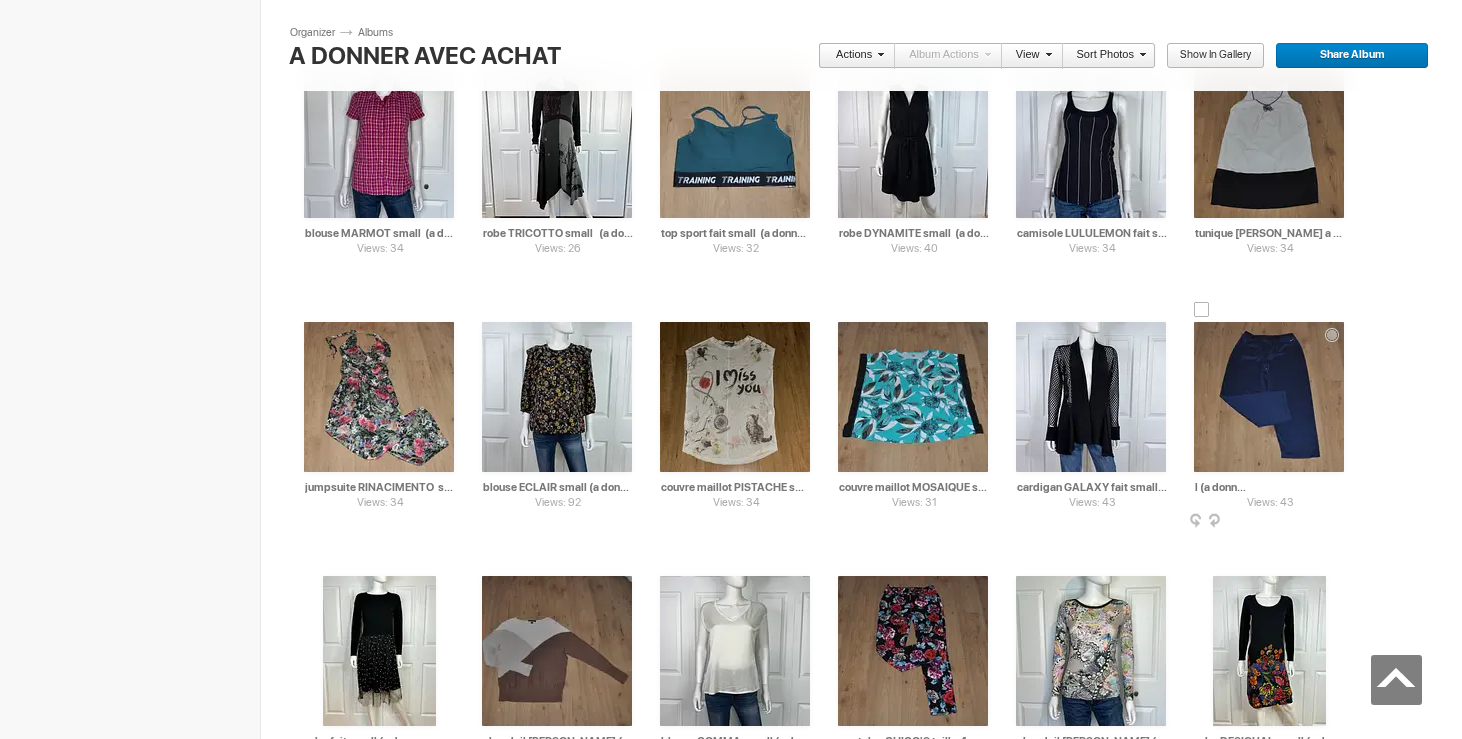 click on "pantalon NIKE small (a donner avec achat de 20$)" at bounding box center (1270, 487) 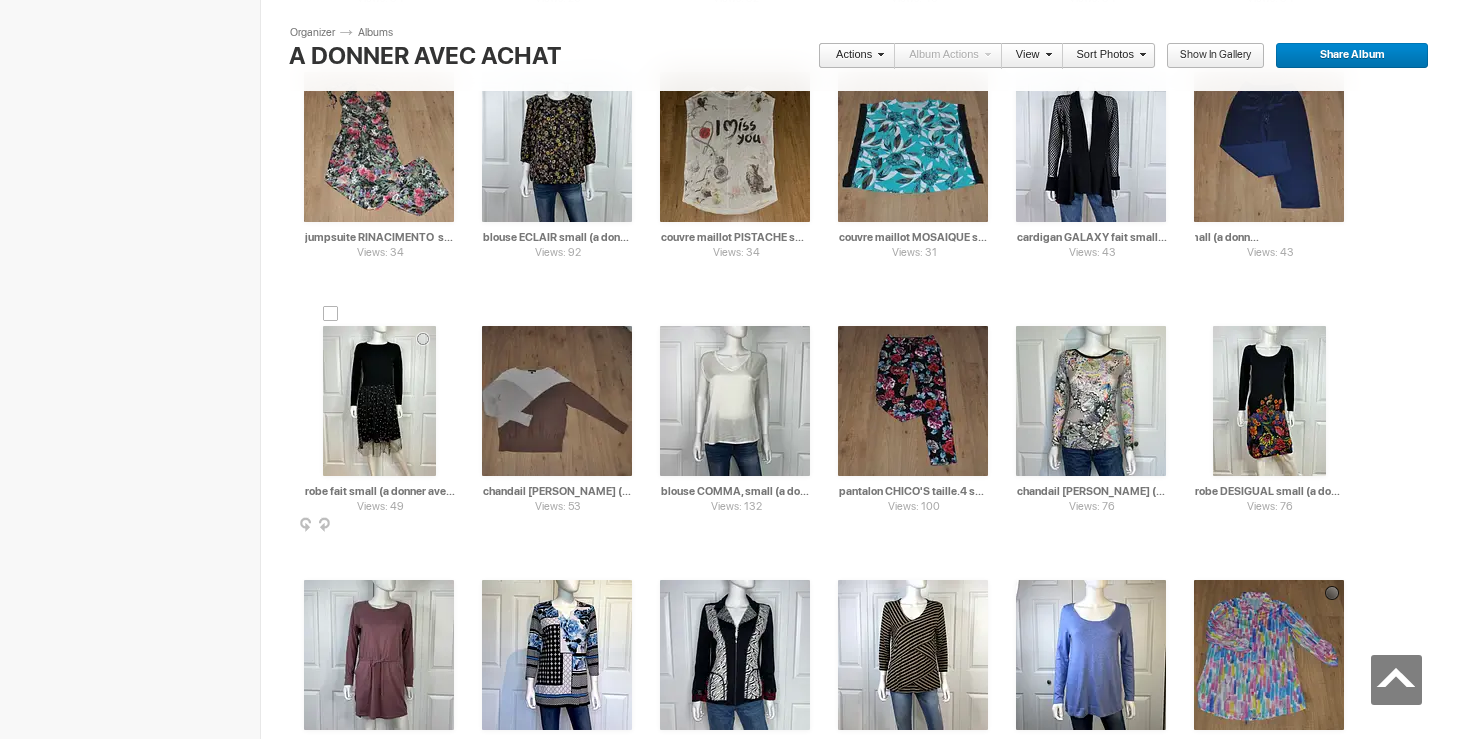 type on "pantalon NIKE small (a donner avec achat de 5$)" 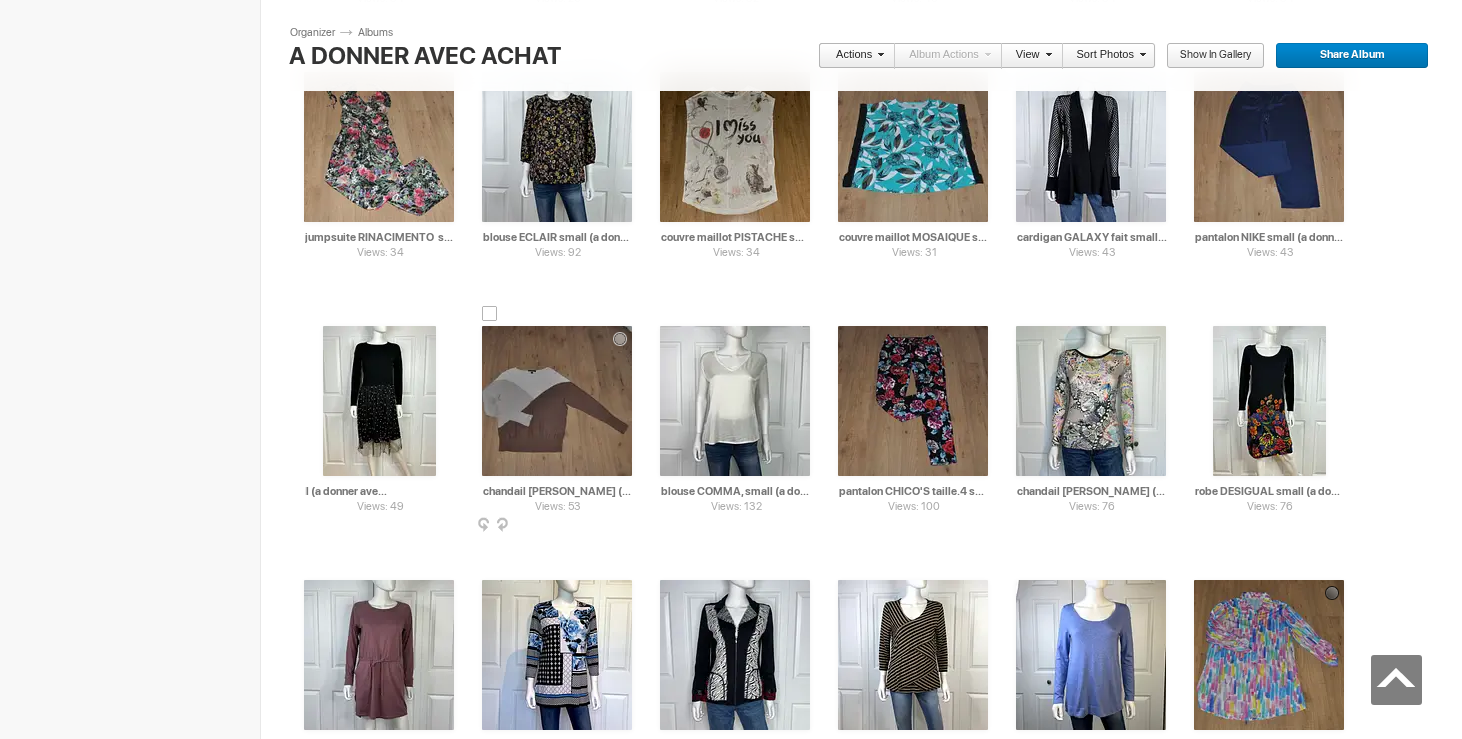 drag, startPoint x: 400, startPoint y: 486, endPoint x: 516, endPoint y: 487, distance: 116.00431 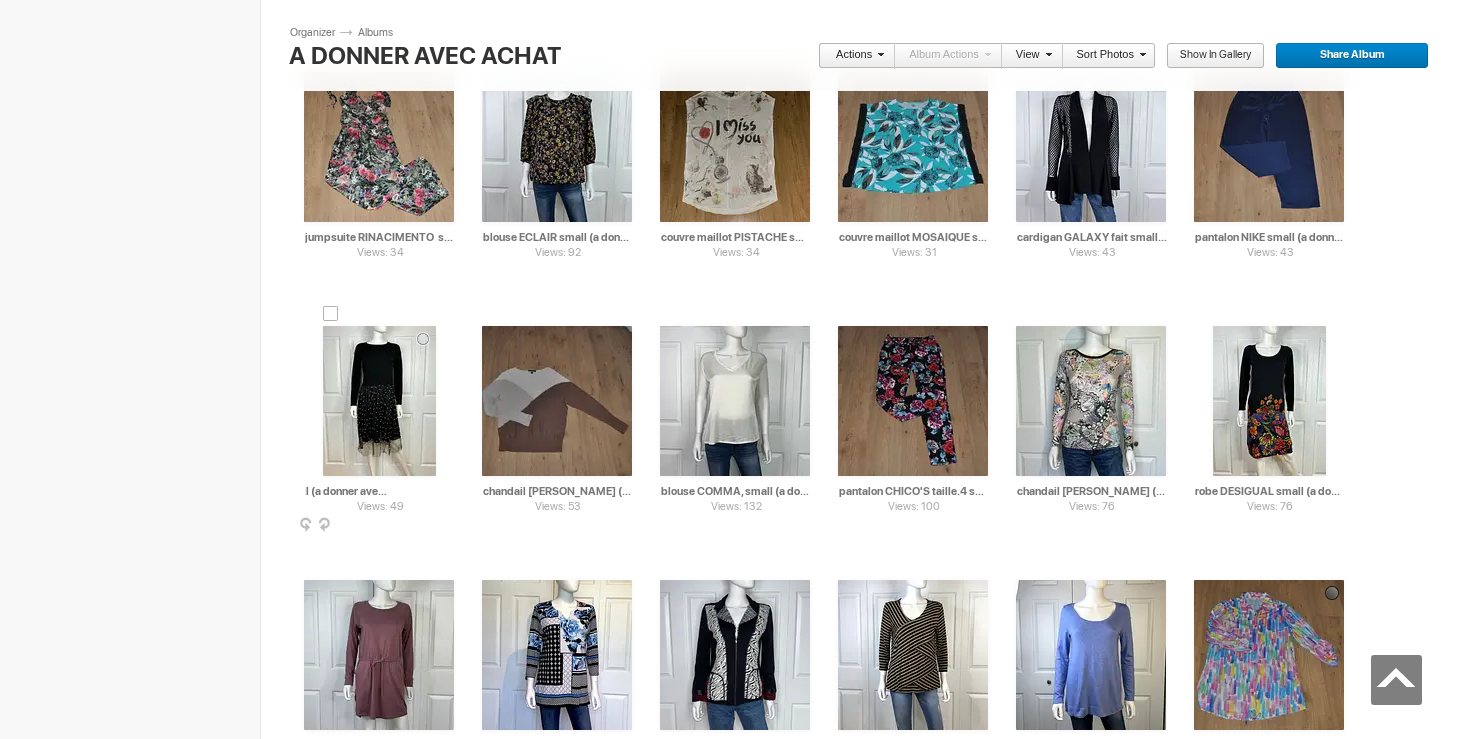 click on "robe fait small (a donner avec achat de 20$)" at bounding box center (380, 491) 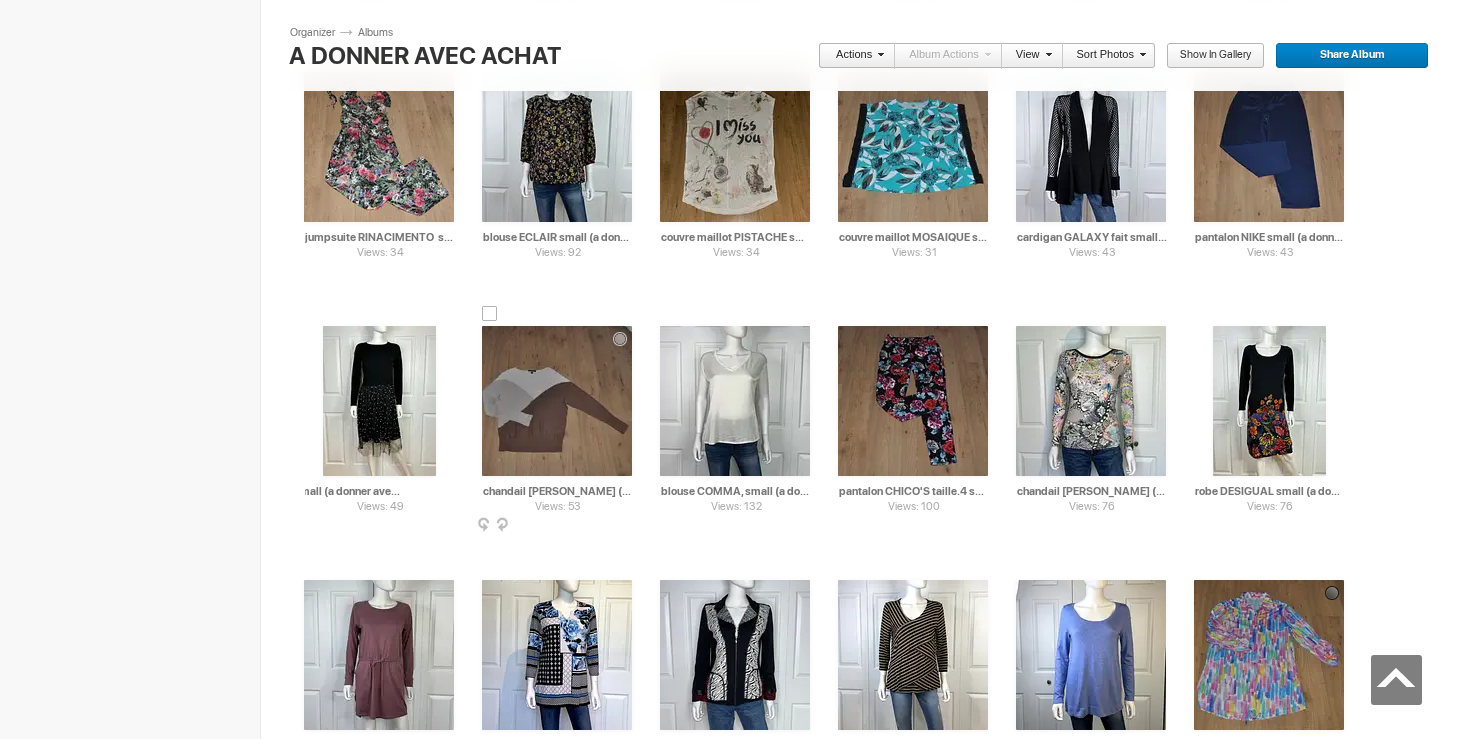 click at bounding box center (557, 401) 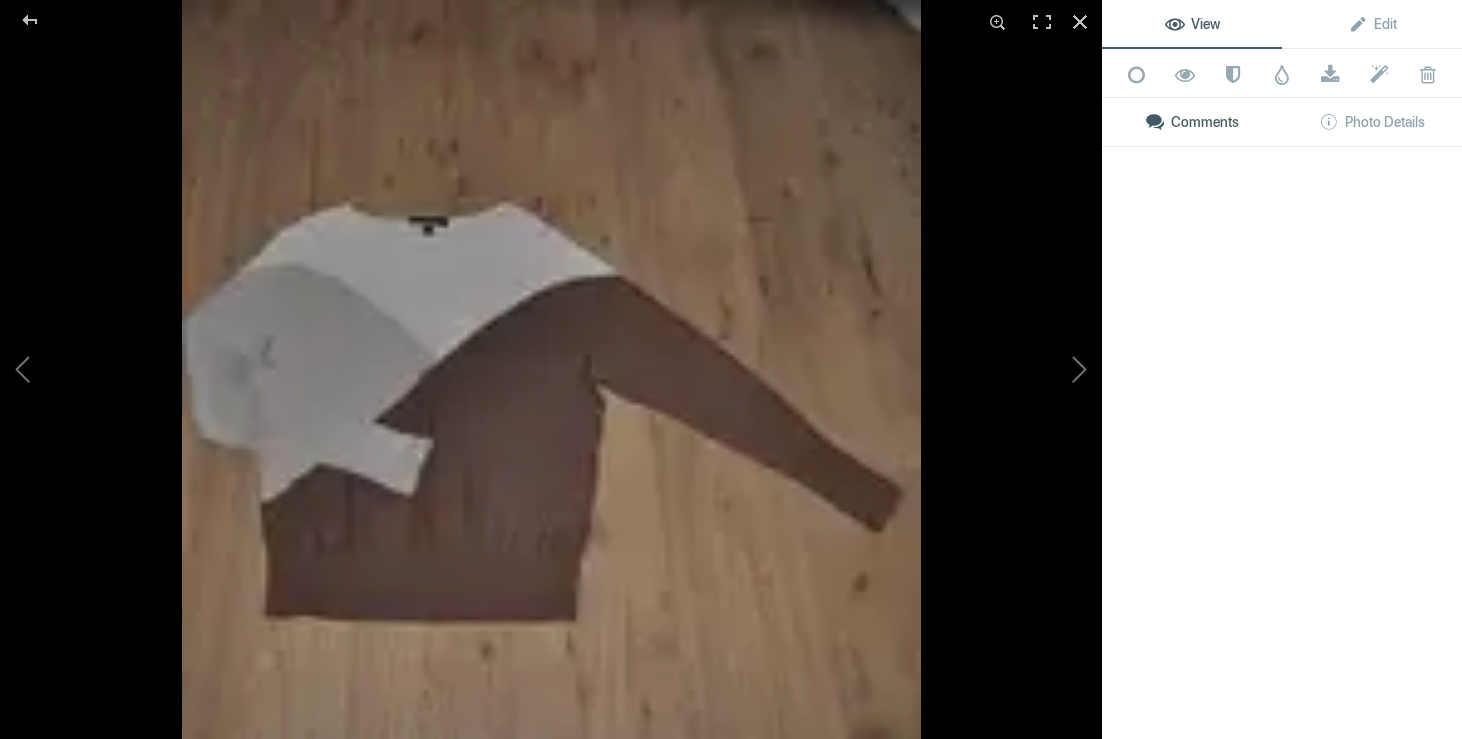 type on "robe fait small (a donner avec achat de 5$)" 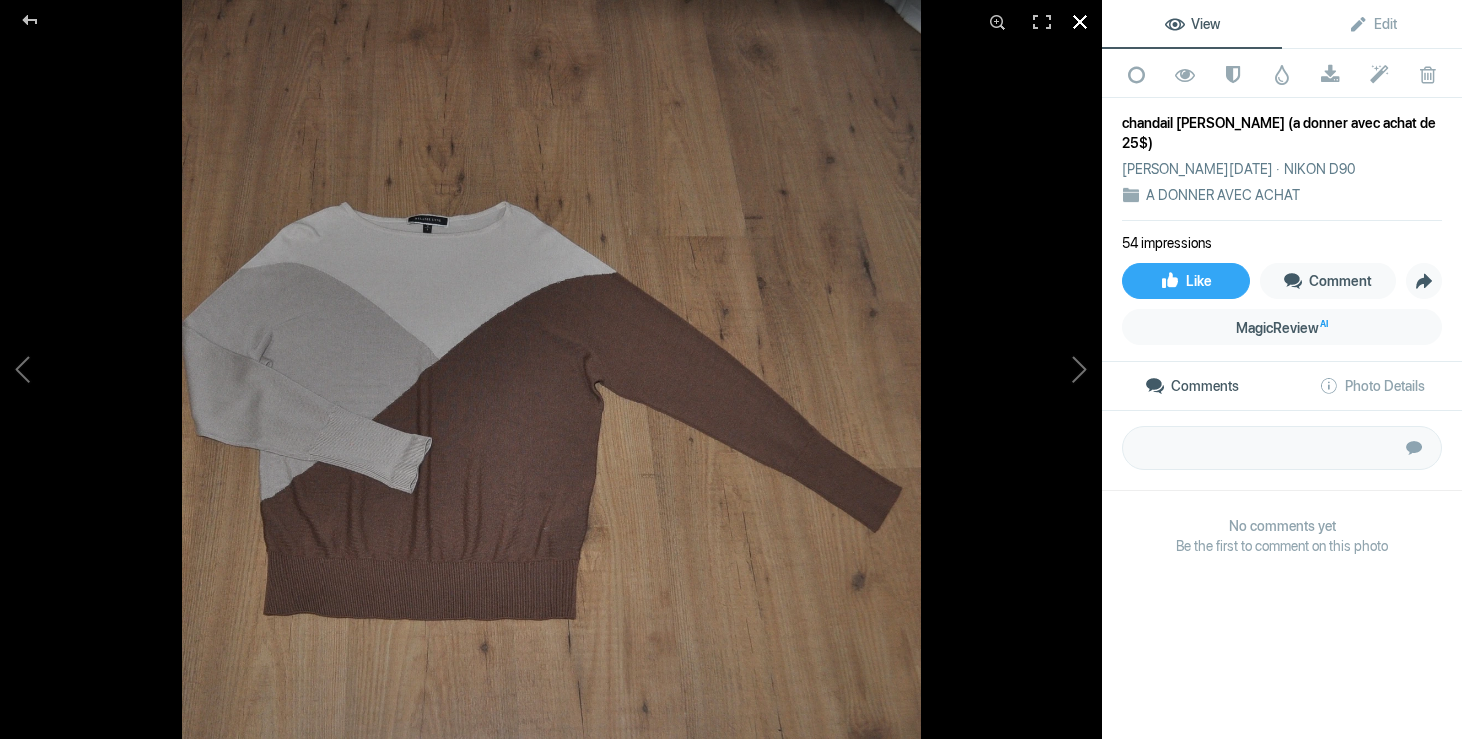 click 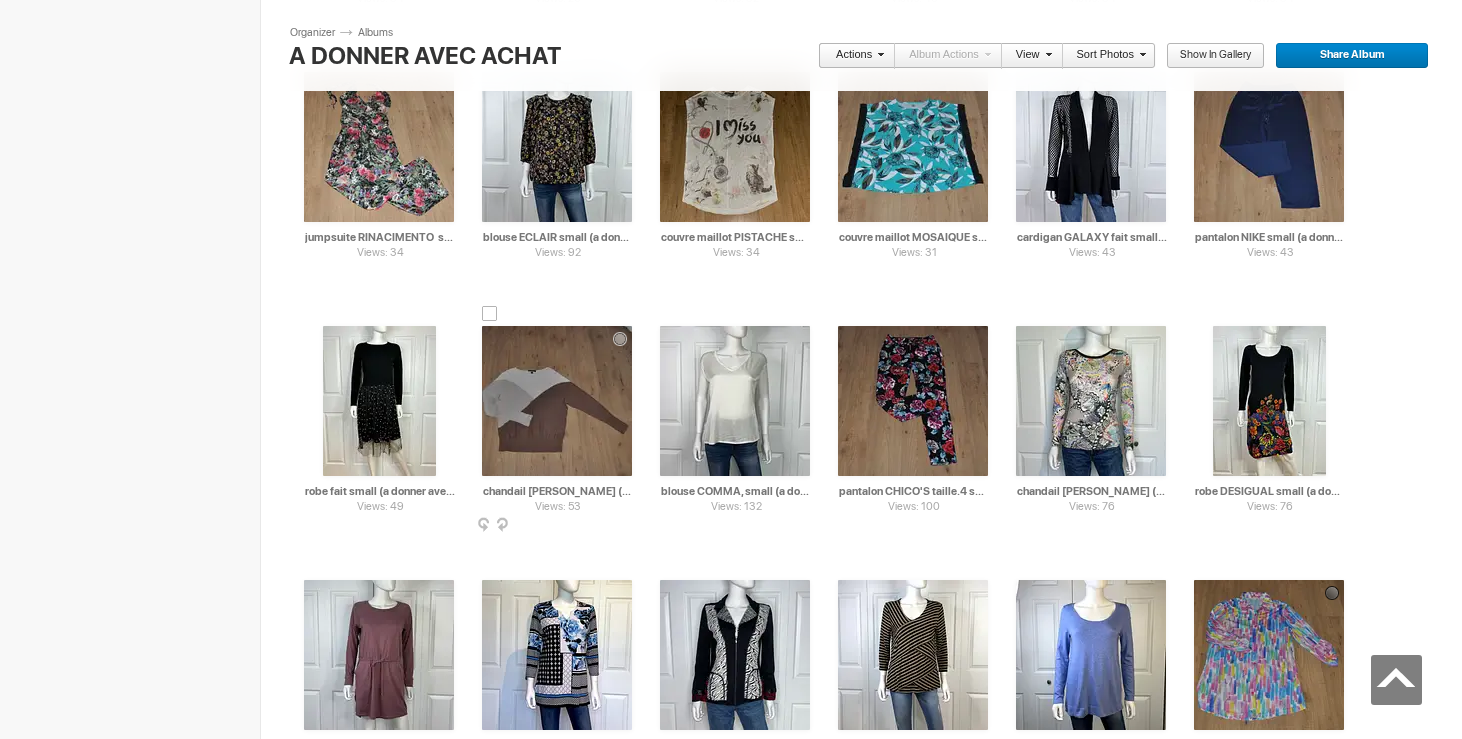 click at bounding box center (490, 314) 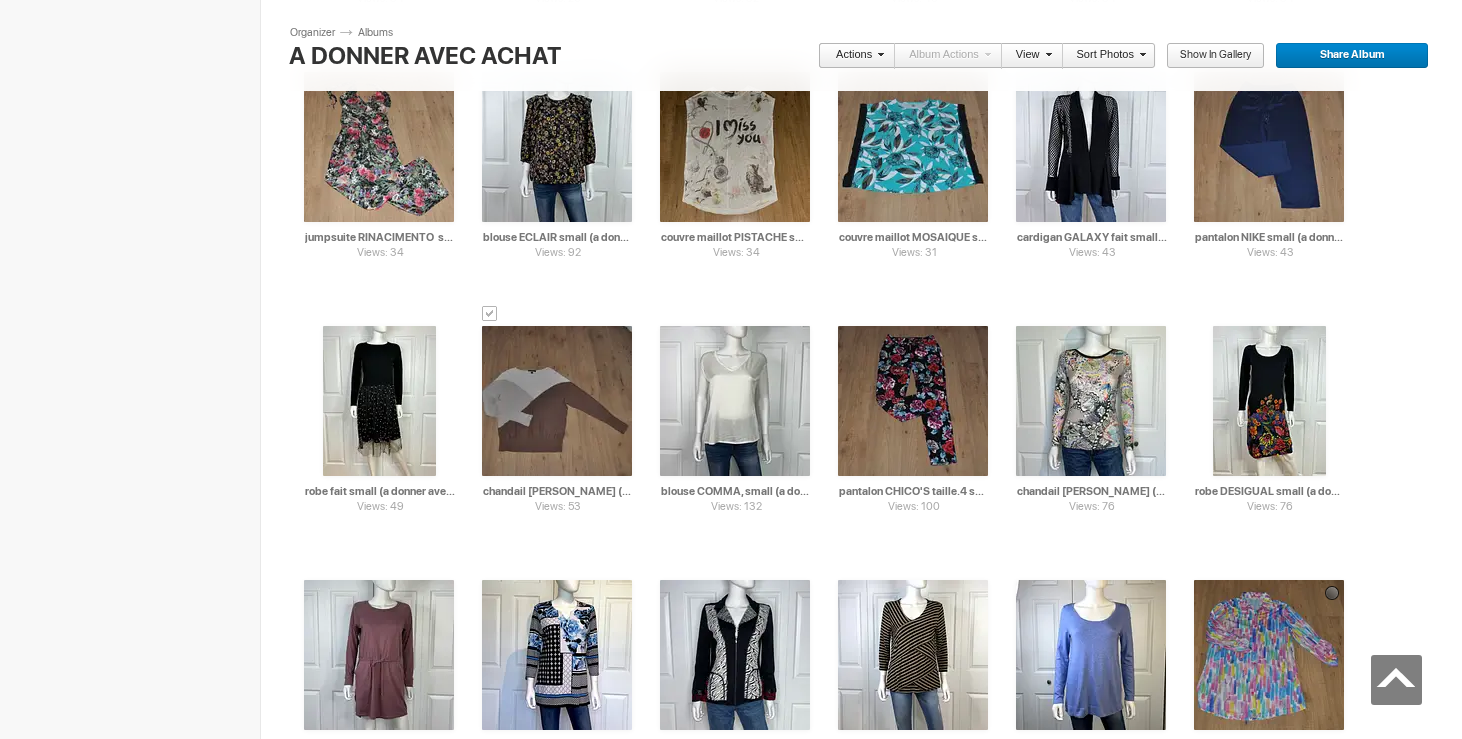 click on "Actions" at bounding box center [851, 56] 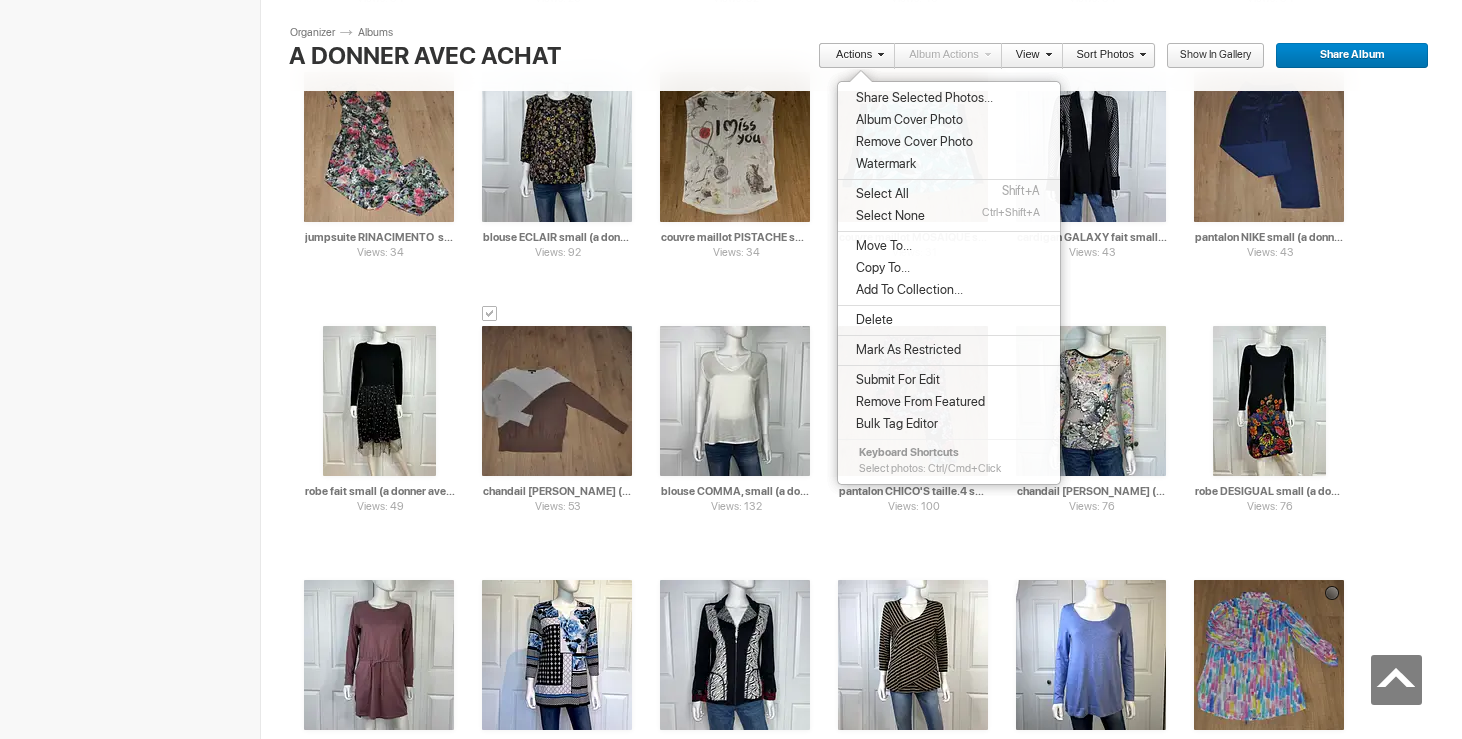 click on "Move To..." at bounding box center [881, 246] 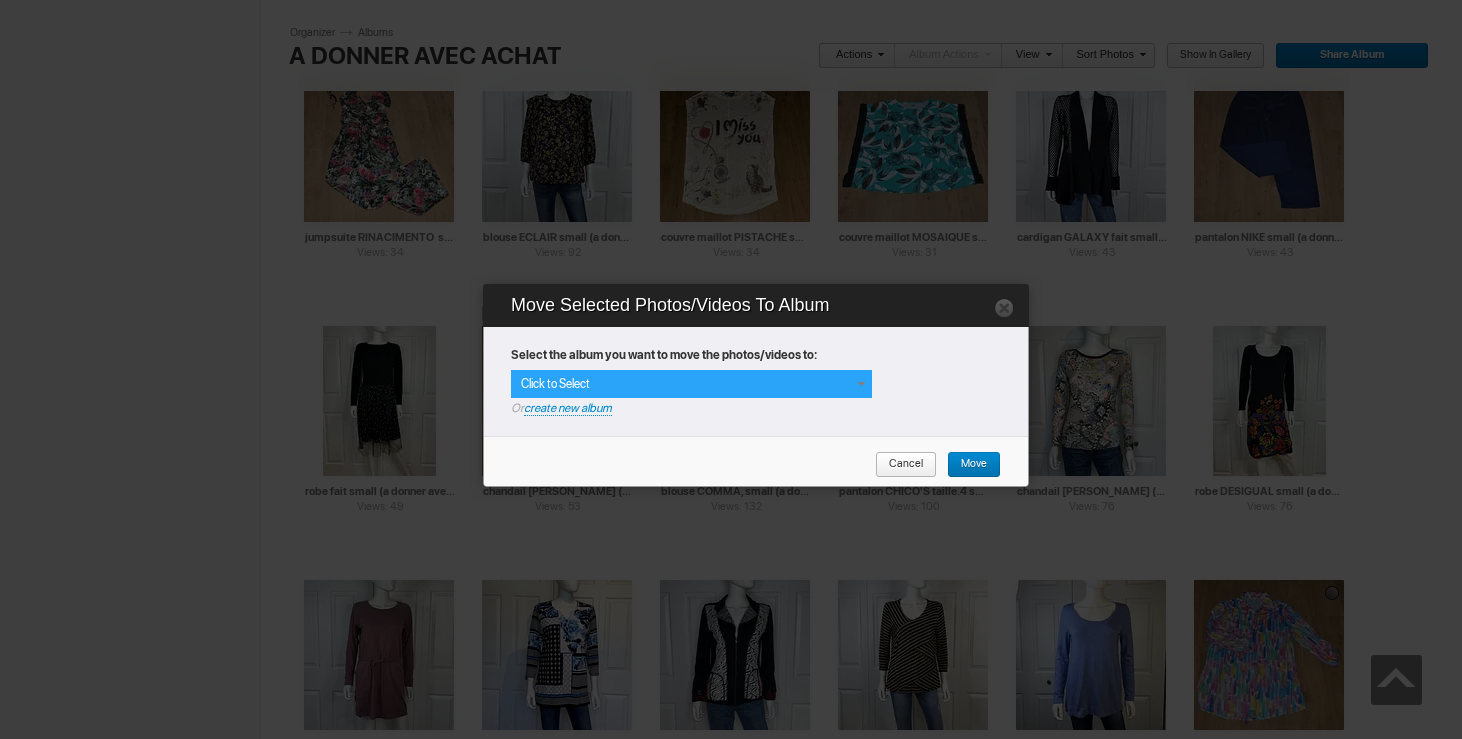click at bounding box center (861, 384) 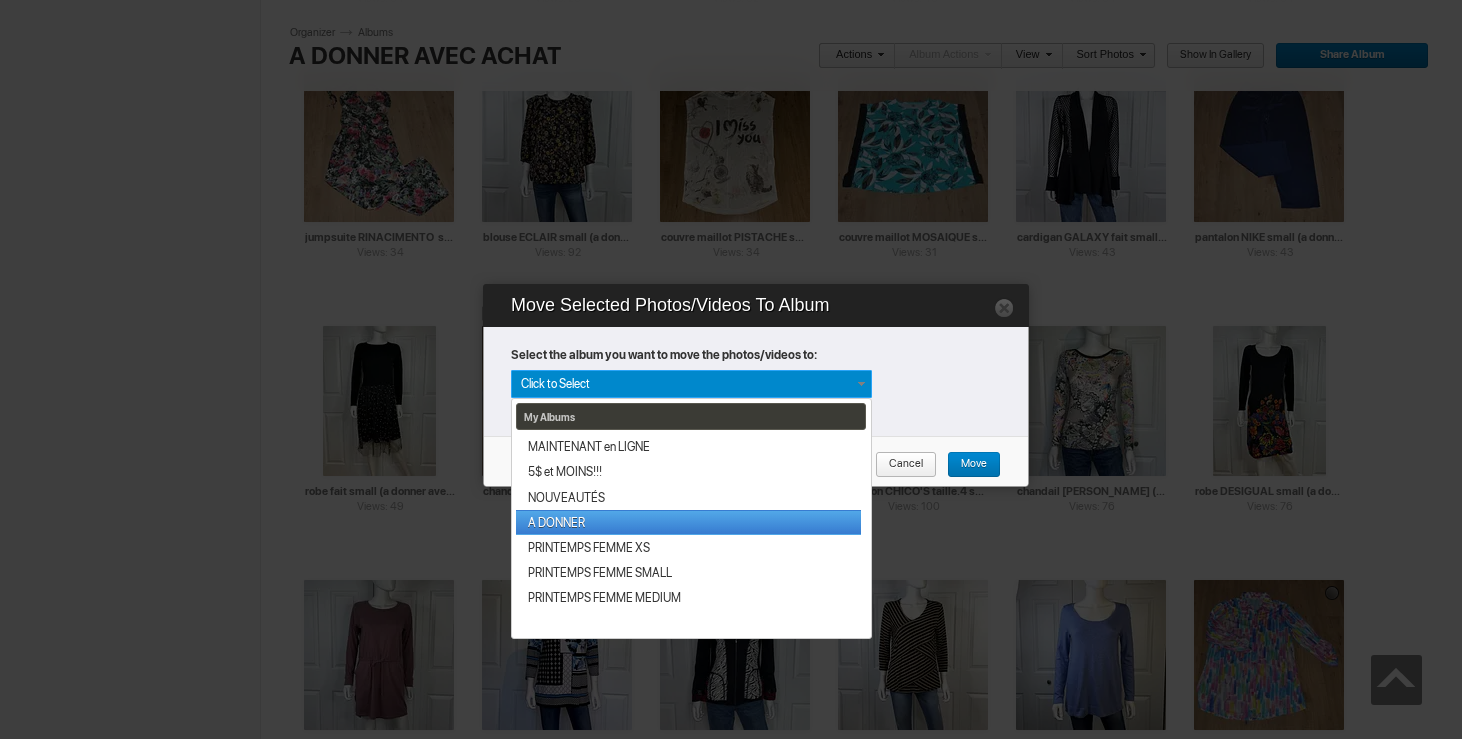 click on "A DONNER" at bounding box center [688, 522] 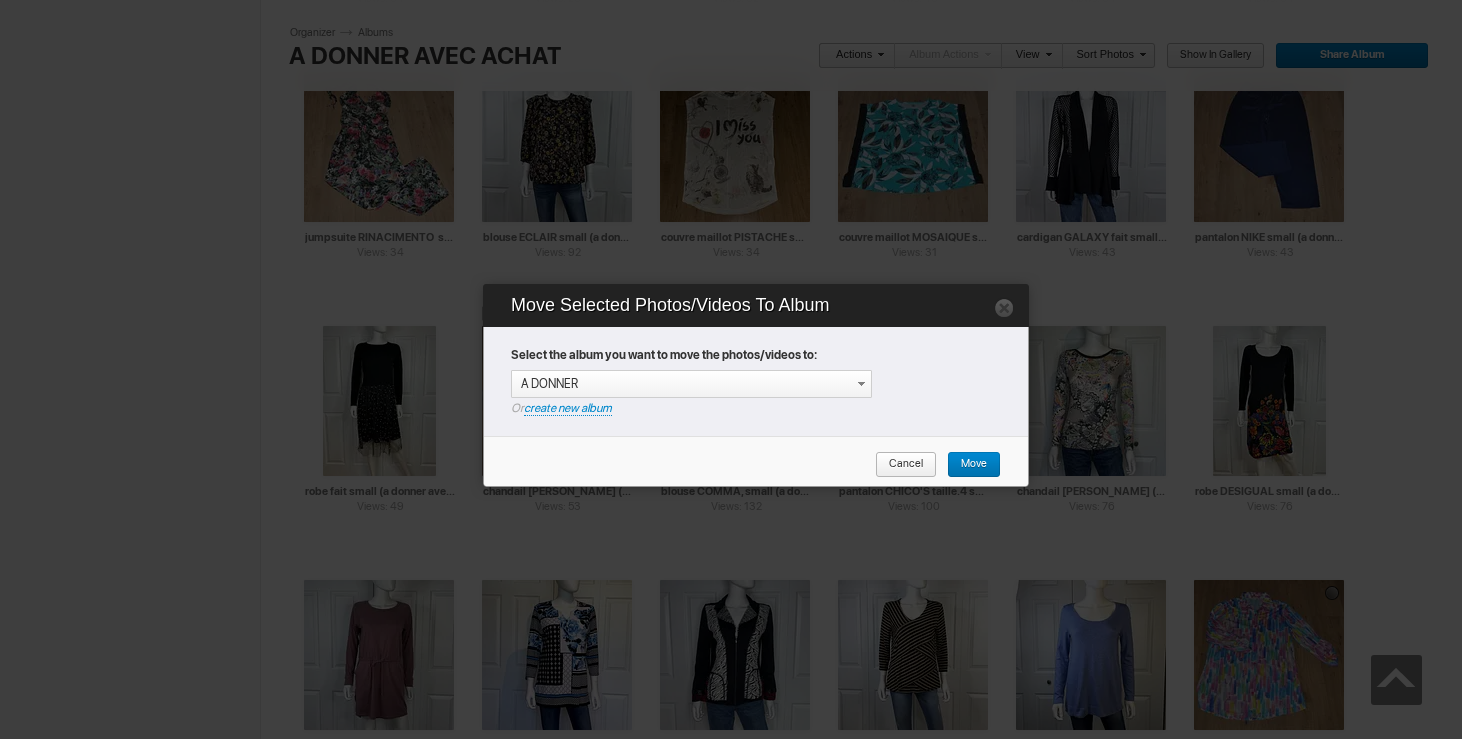 click on "Move" at bounding box center [967, 465] 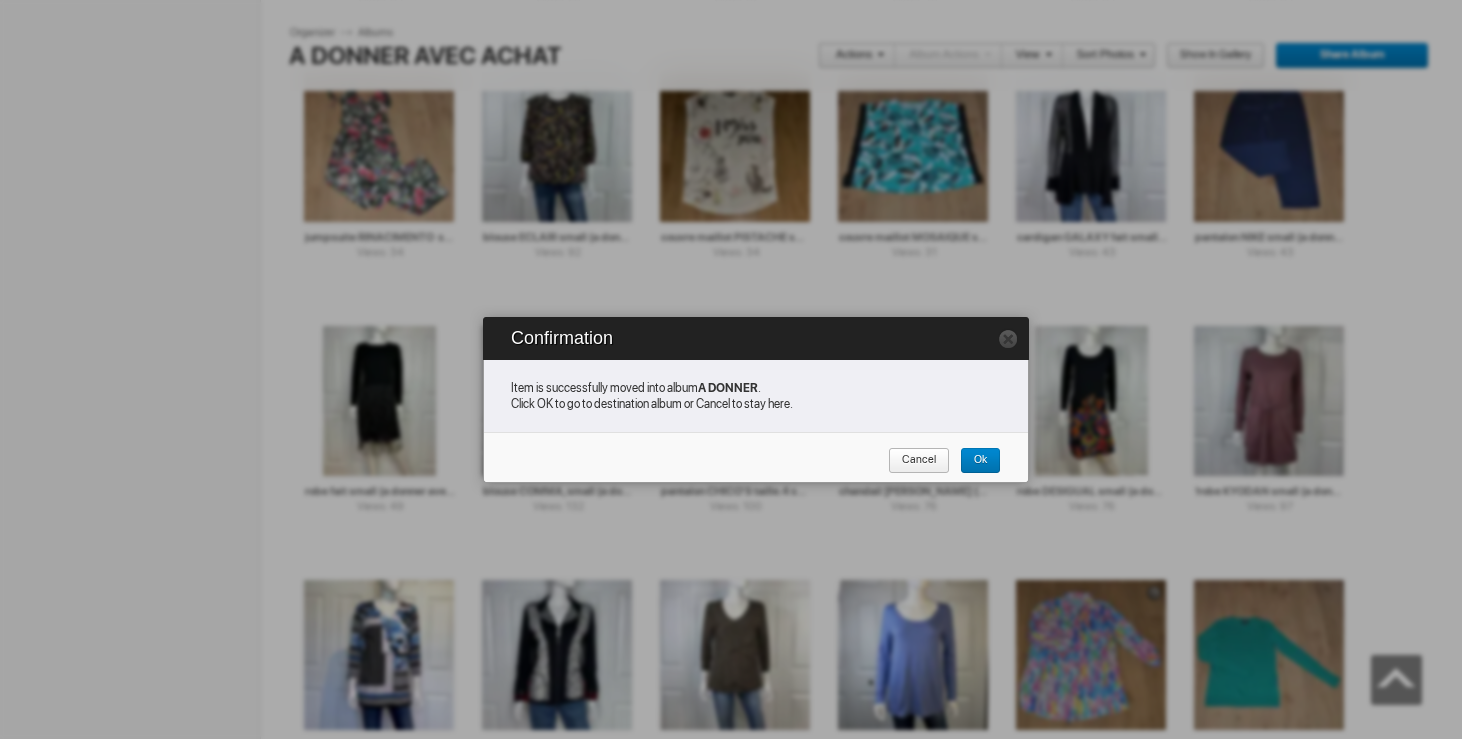 click on "Cancel" at bounding box center [912, 461] 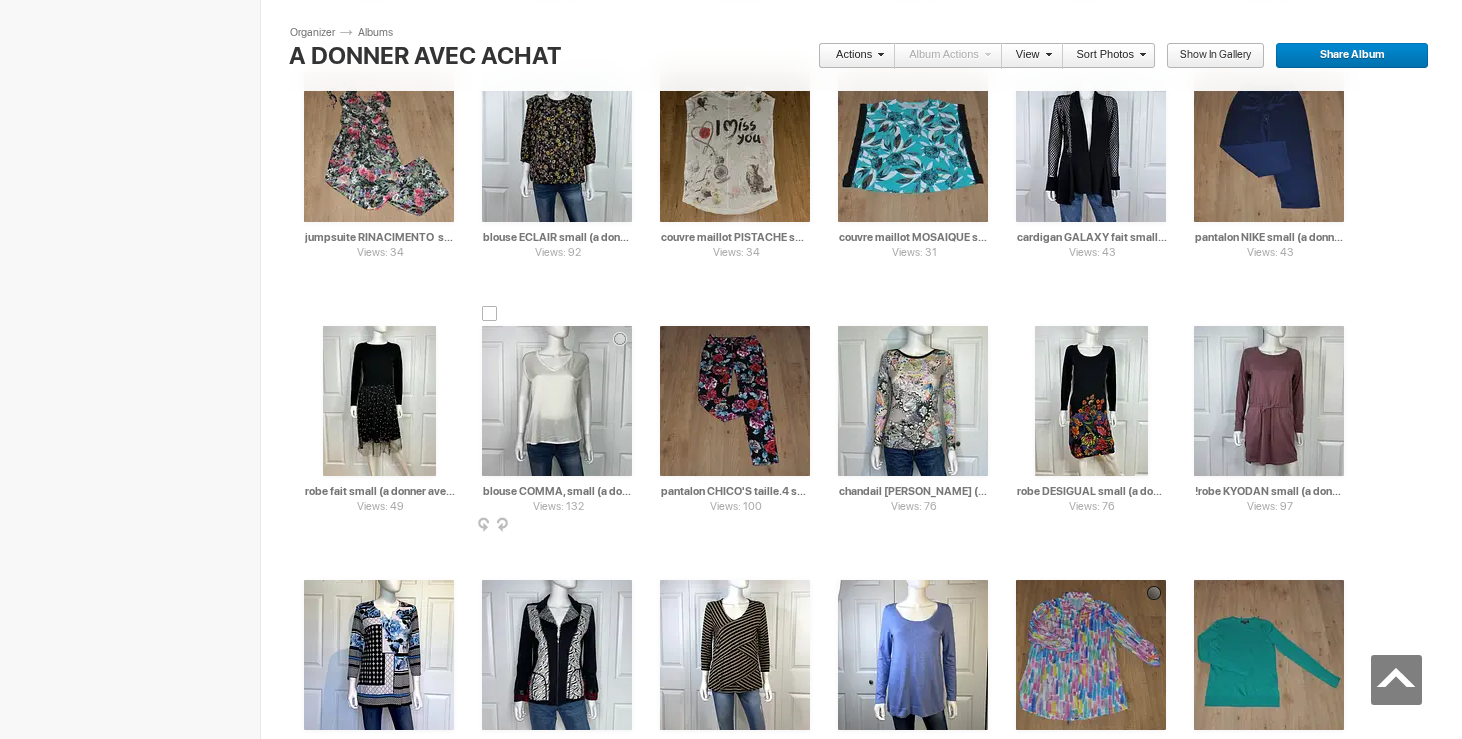 scroll, scrollTop: 0, scrollLeft: 101, axis: horizontal 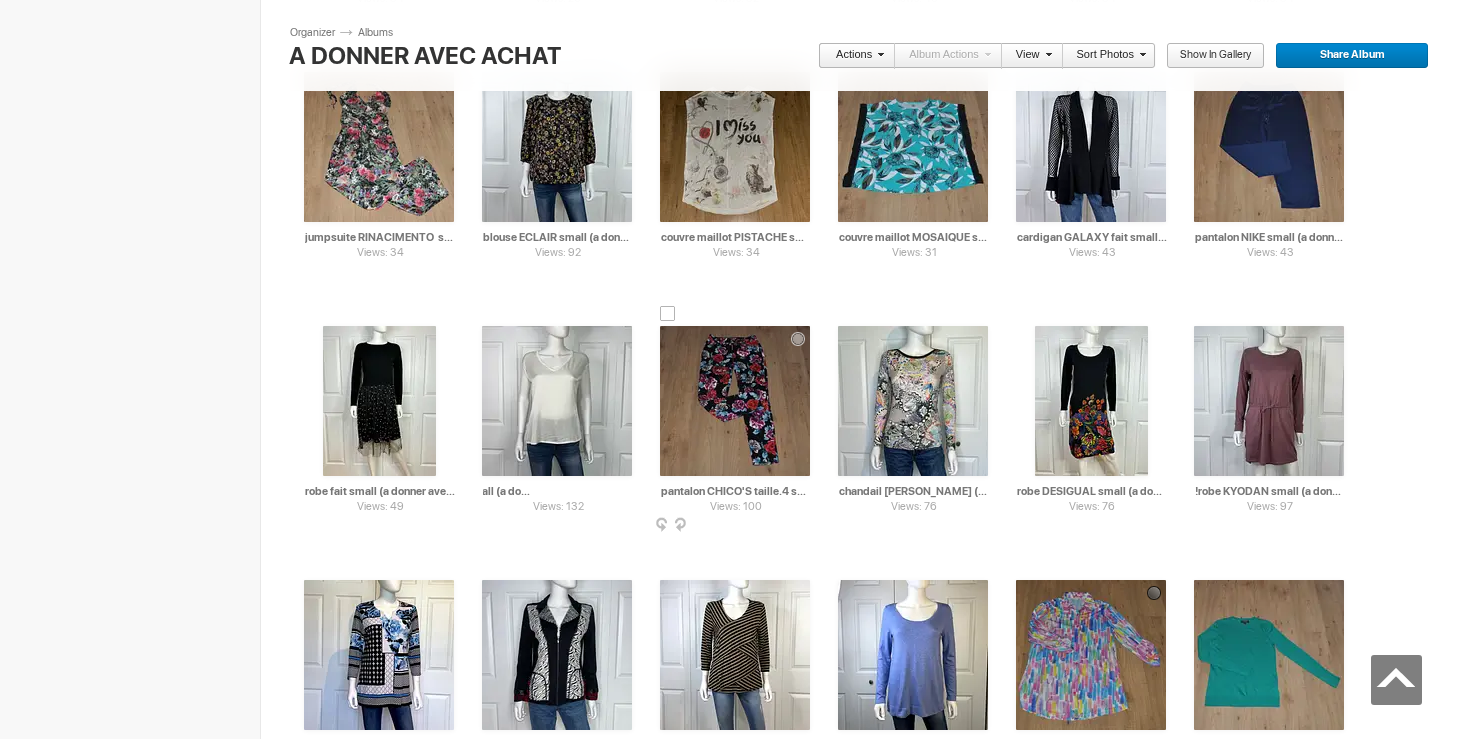 drag, startPoint x: 600, startPoint y: 495, endPoint x: 666, endPoint y: 495, distance: 66 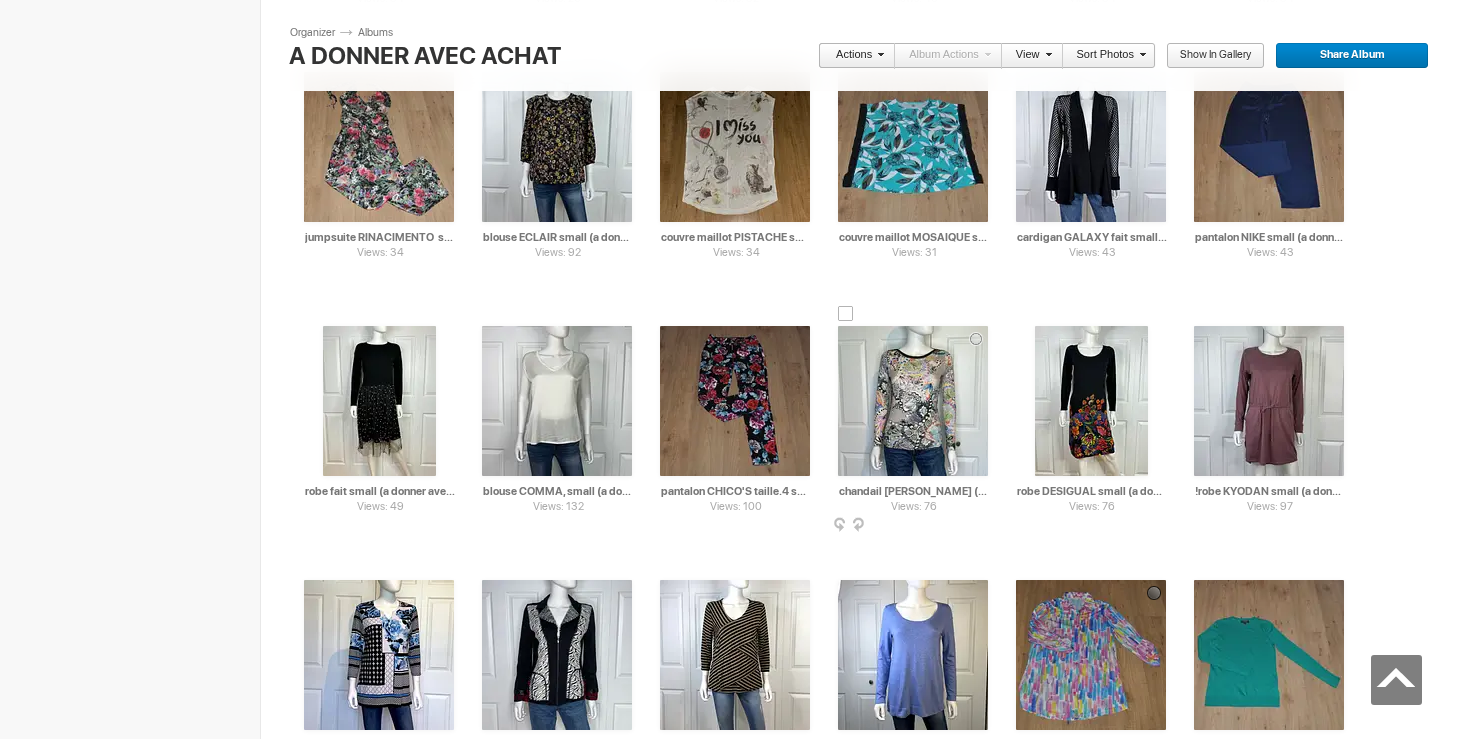 drag, startPoint x: 789, startPoint y: 494, endPoint x: 825, endPoint y: 495, distance: 36.013885 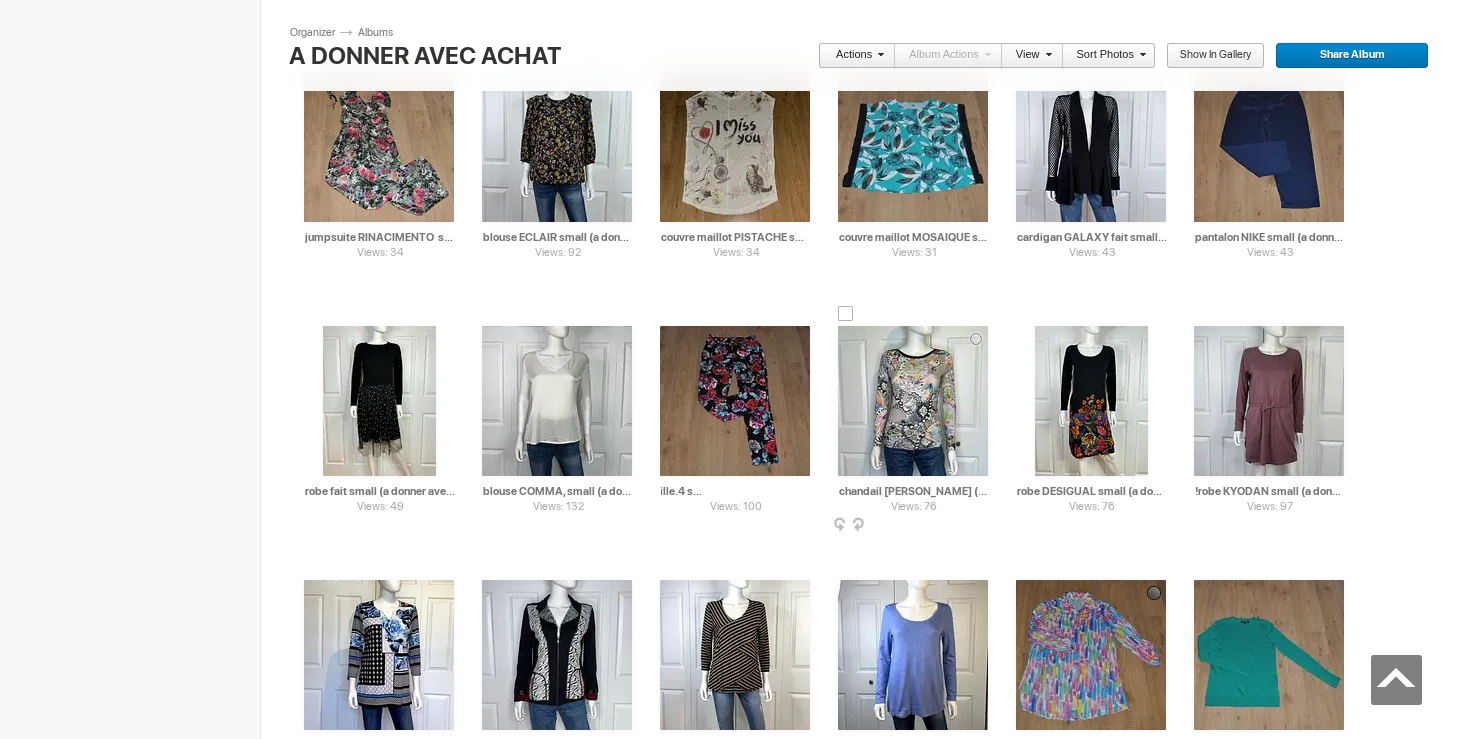 scroll, scrollTop: 0, scrollLeft: 151, axis: horizontal 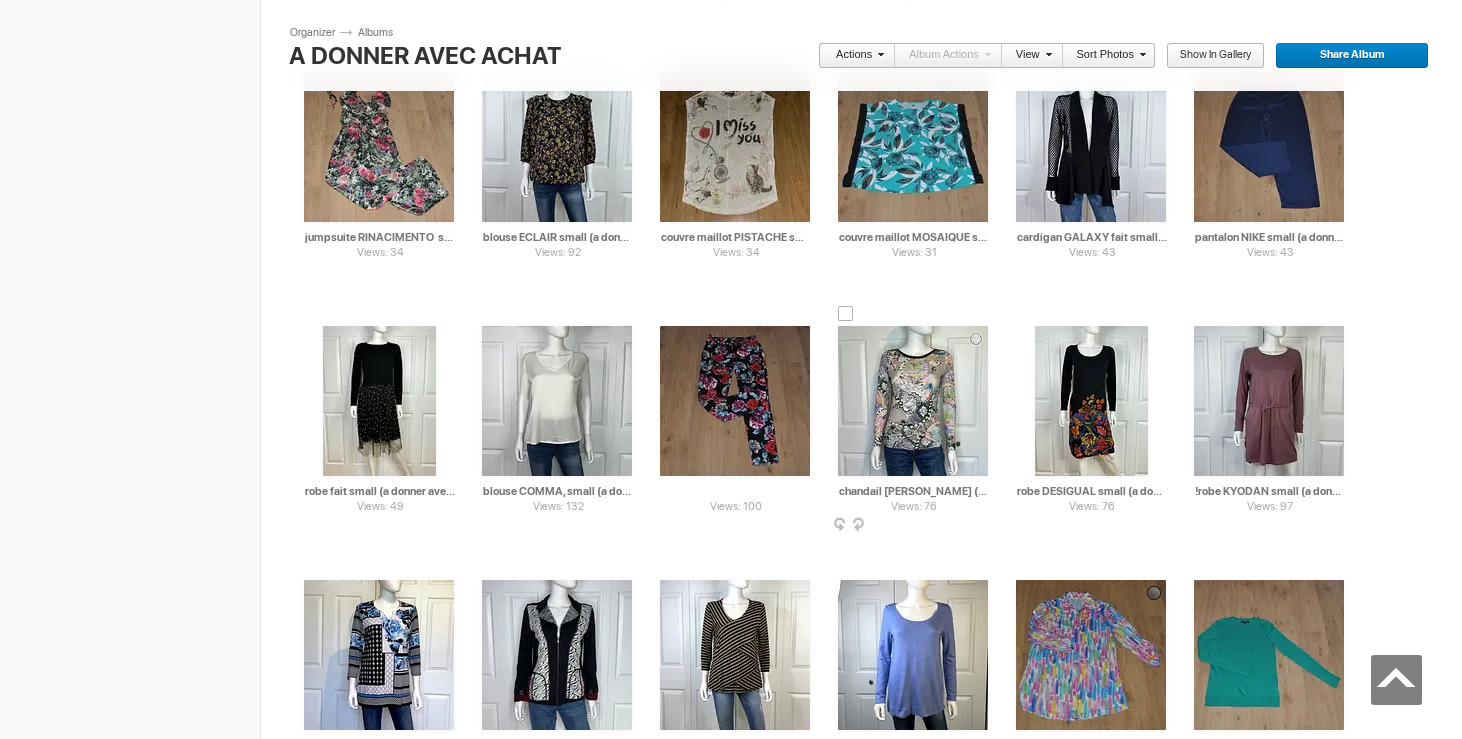 drag, startPoint x: 791, startPoint y: 491, endPoint x: 834, endPoint y: 493, distance: 43.046486 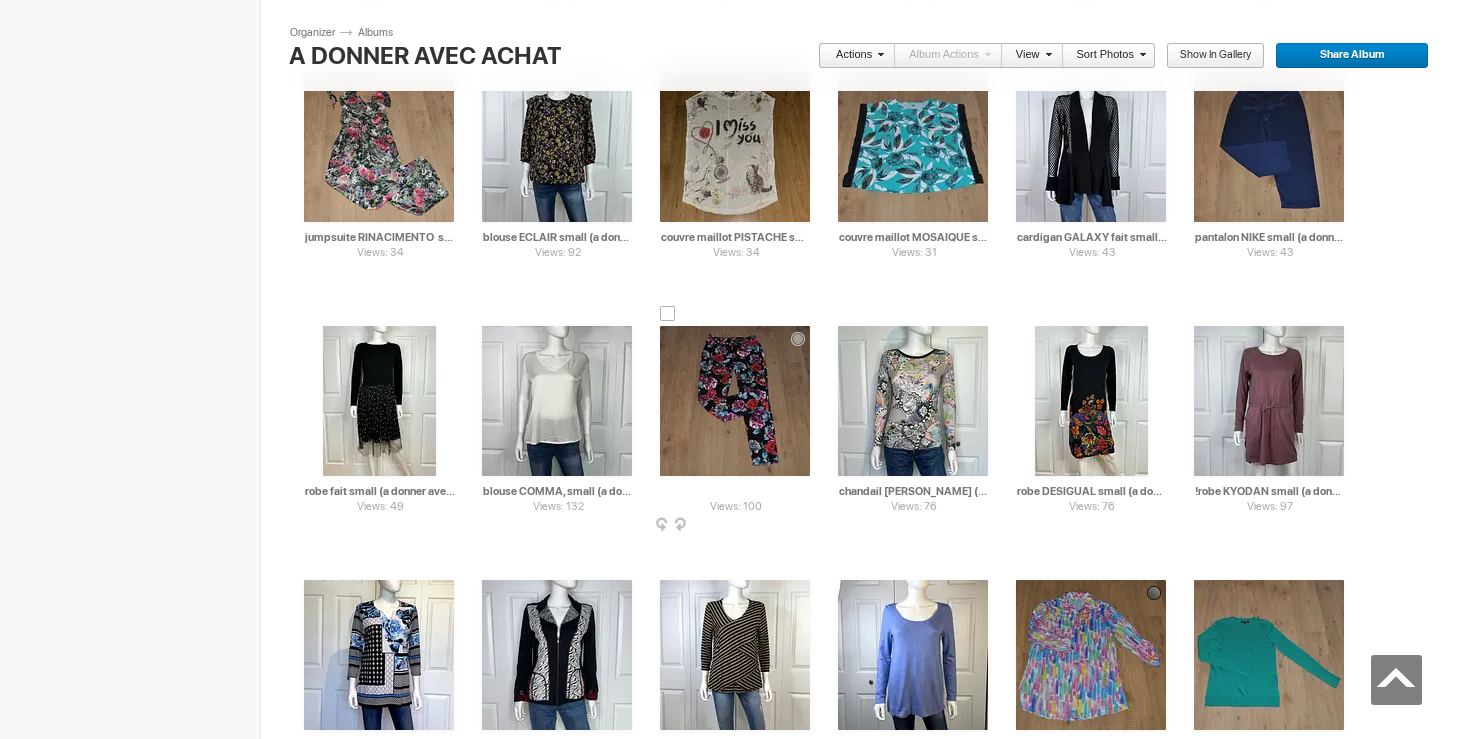 click on "pantalon CHICO'S taille.4 small(a donner avec achat de 10$)" at bounding box center (736, 491) 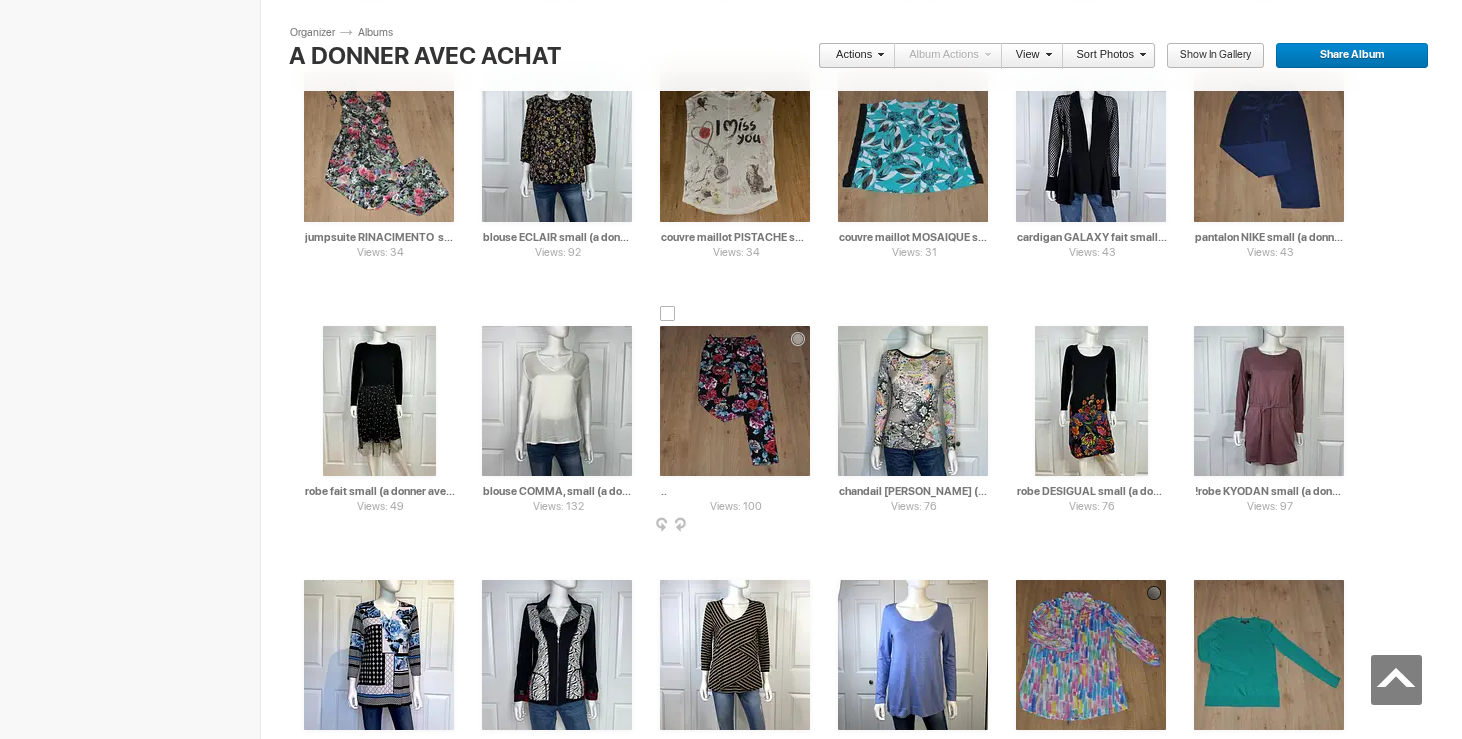 scroll, scrollTop: 0, scrollLeft: 138, axis: horizontal 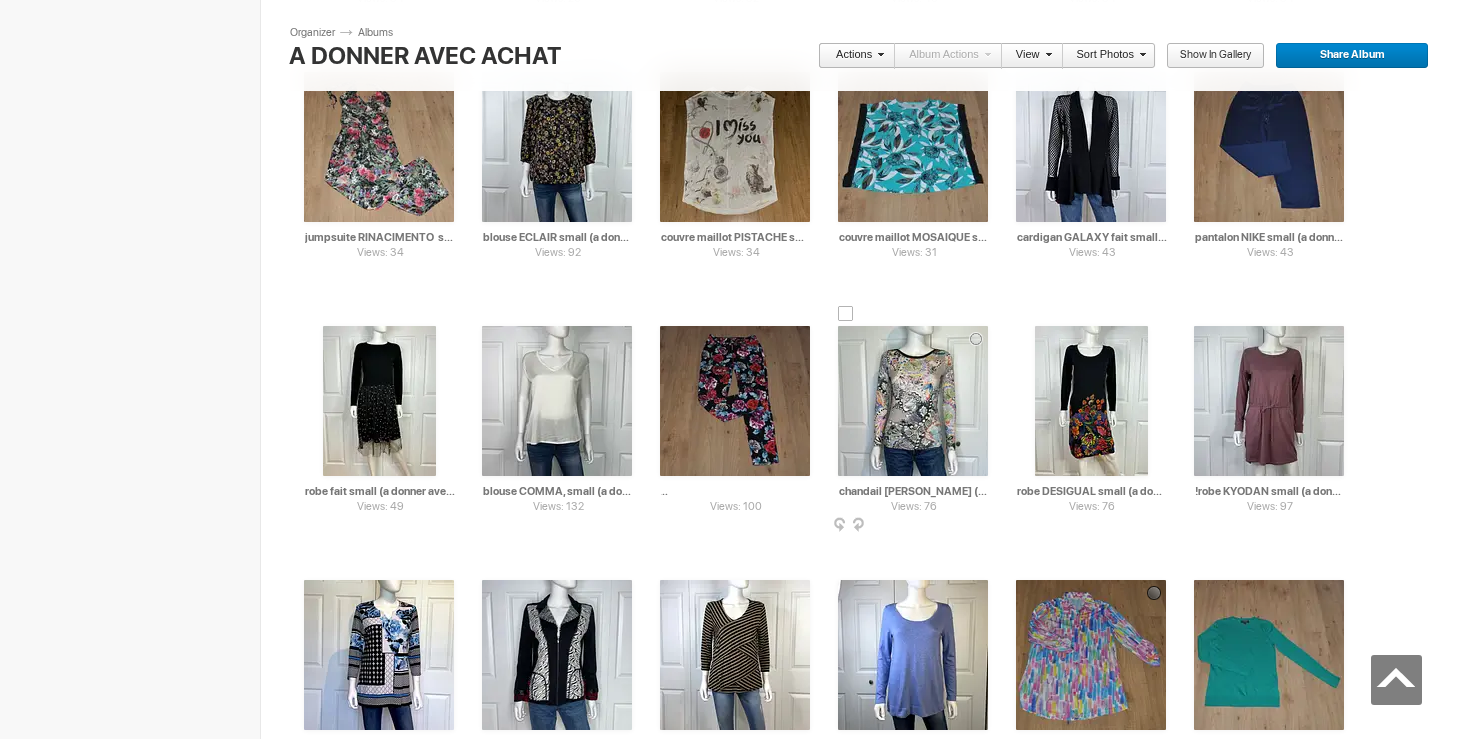 type on "pantalon CHICO'S taille.4 small(a donner avec achat de 5$)" 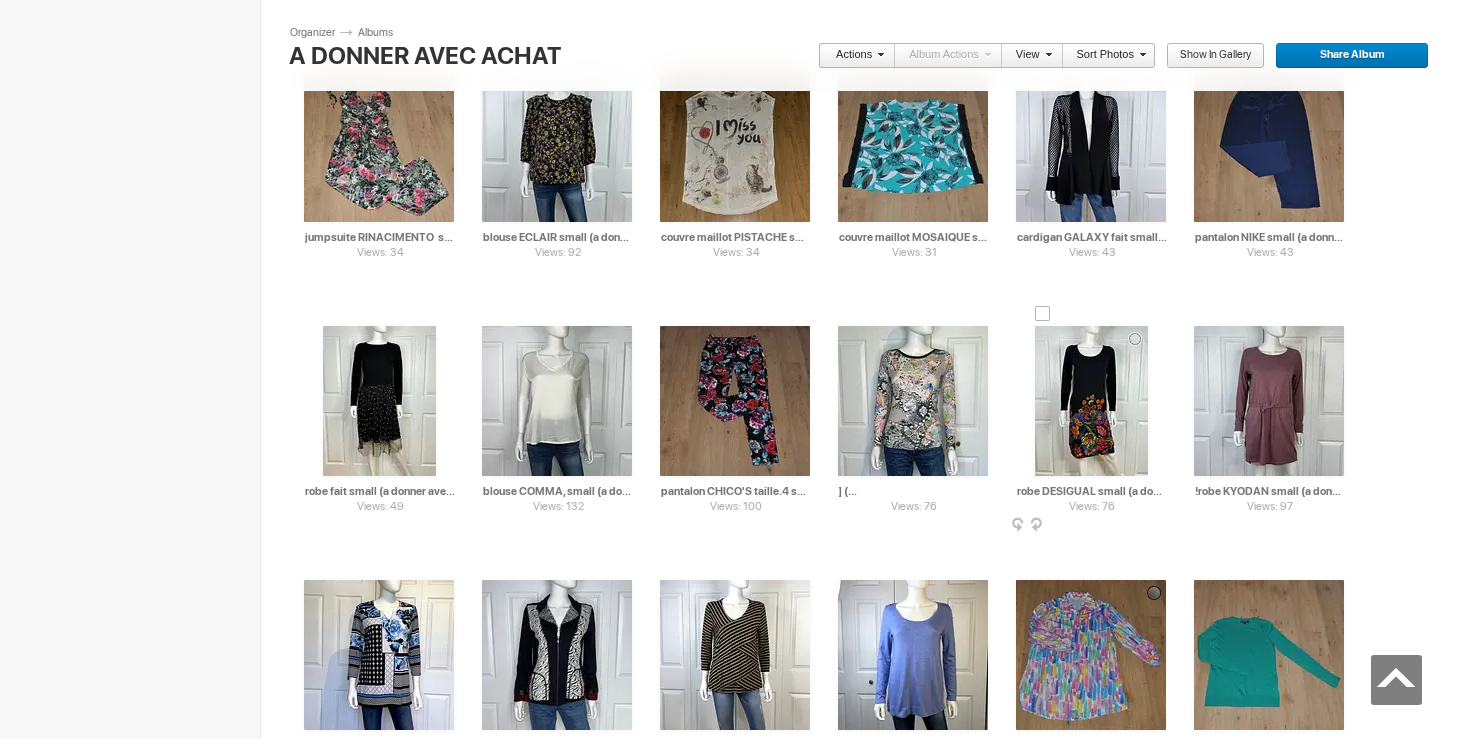 drag, startPoint x: 913, startPoint y: 493, endPoint x: 1011, endPoint y: 494, distance: 98.005104 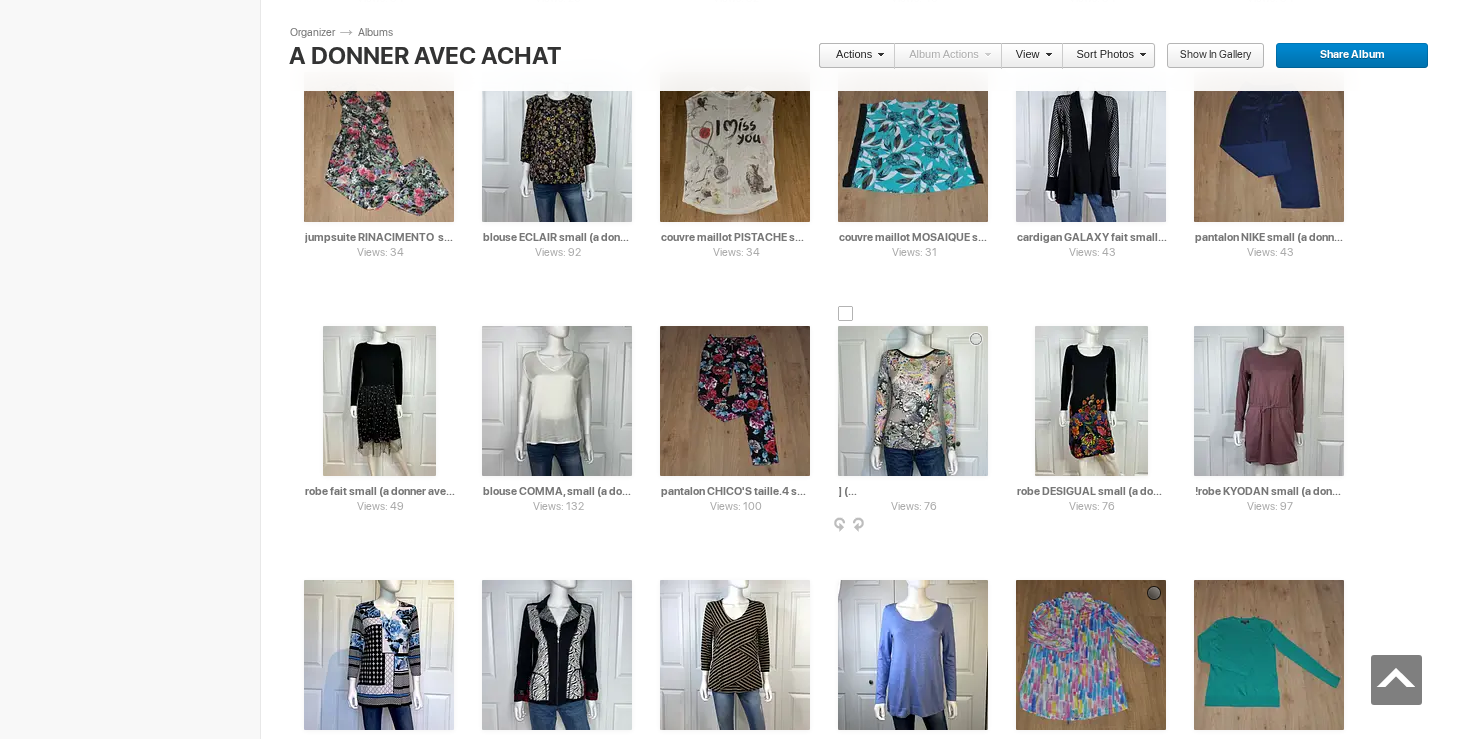 click on "chandail [PERSON_NAME] (a donner avec achat de 20$)" at bounding box center (914, 491) 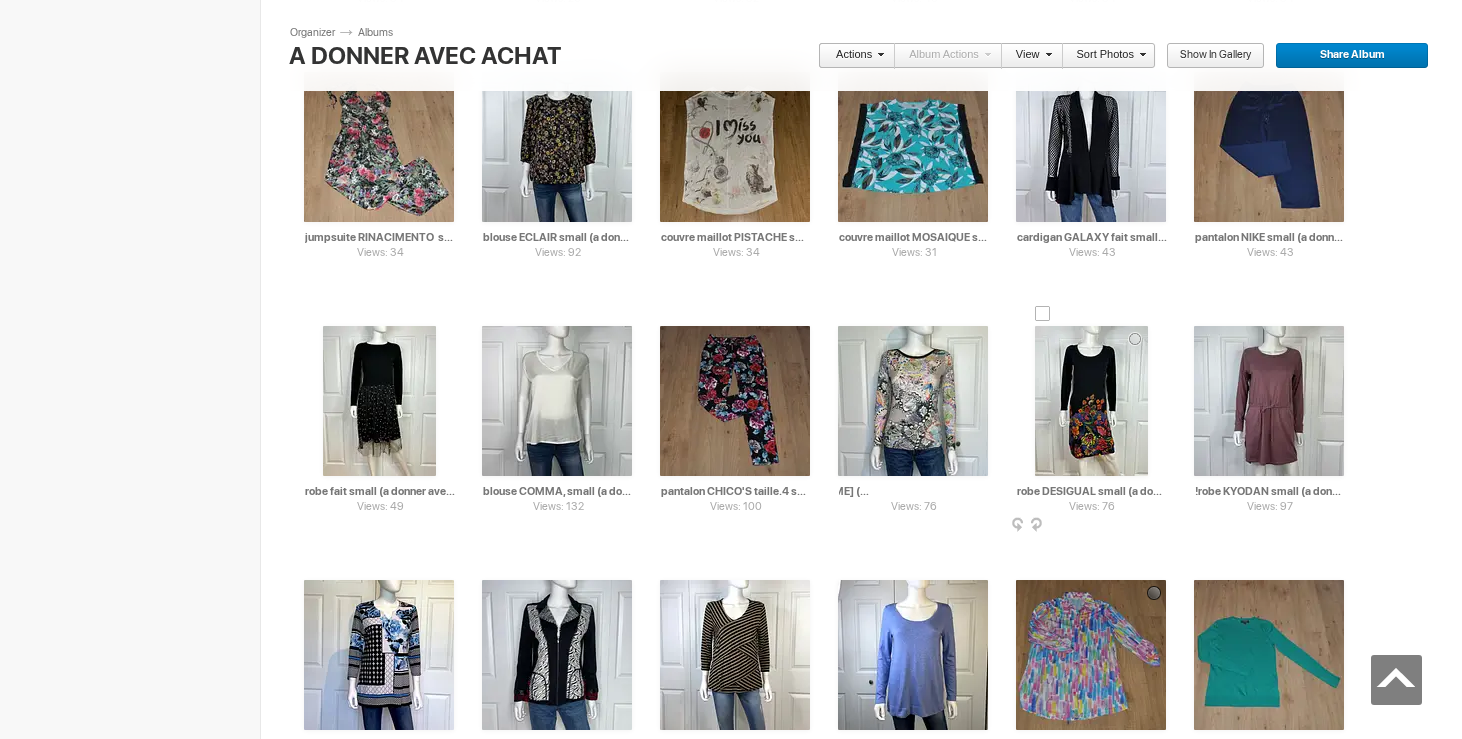 type on "chandail [PERSON_NAME] (a donner avec achat de 5$)" 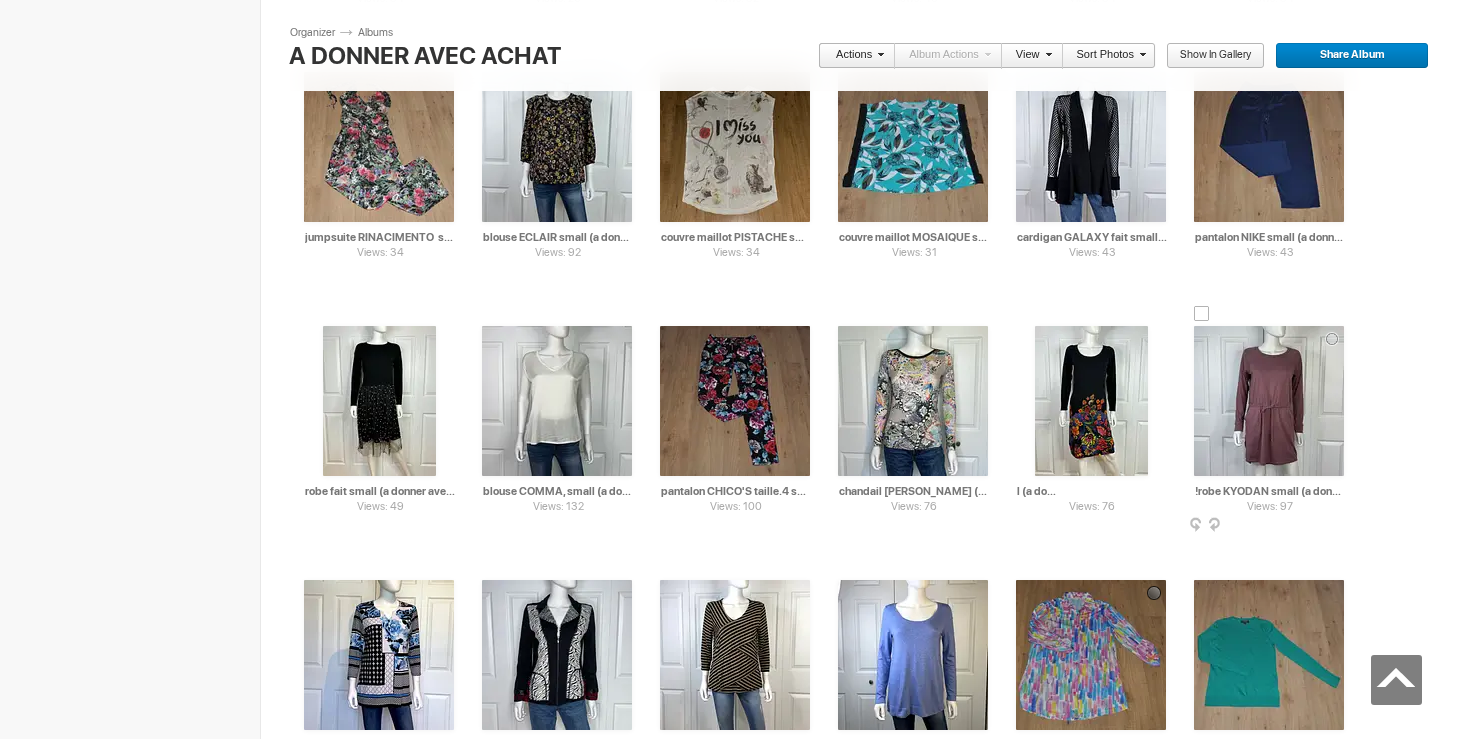 drag, startPoint x: 1121, startPoint y: 492, endPoint x: 1199, endPoint y: 494, distance: 78.025635 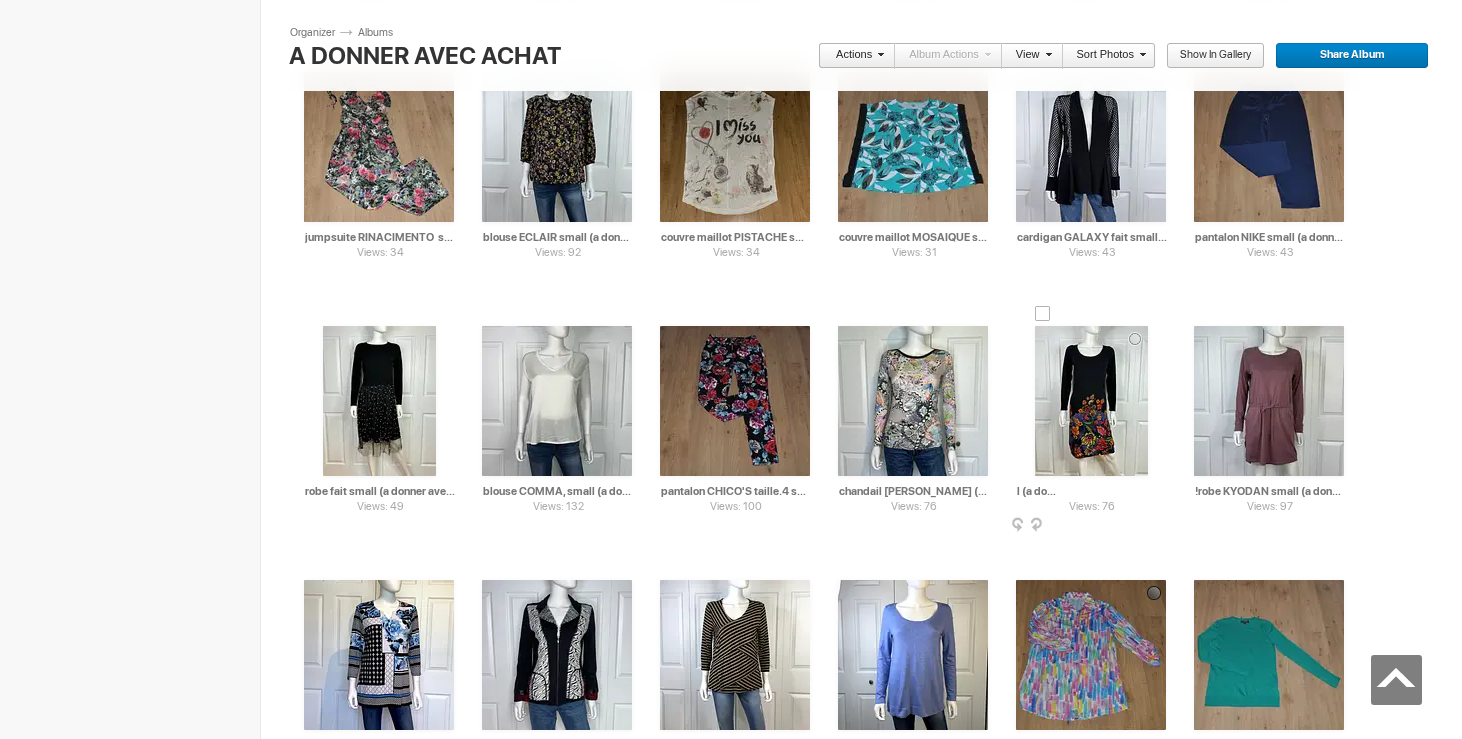 click on "robe DESIGUAL small (a donner avec achat de 40$)" at bounding box center (1092, 491) 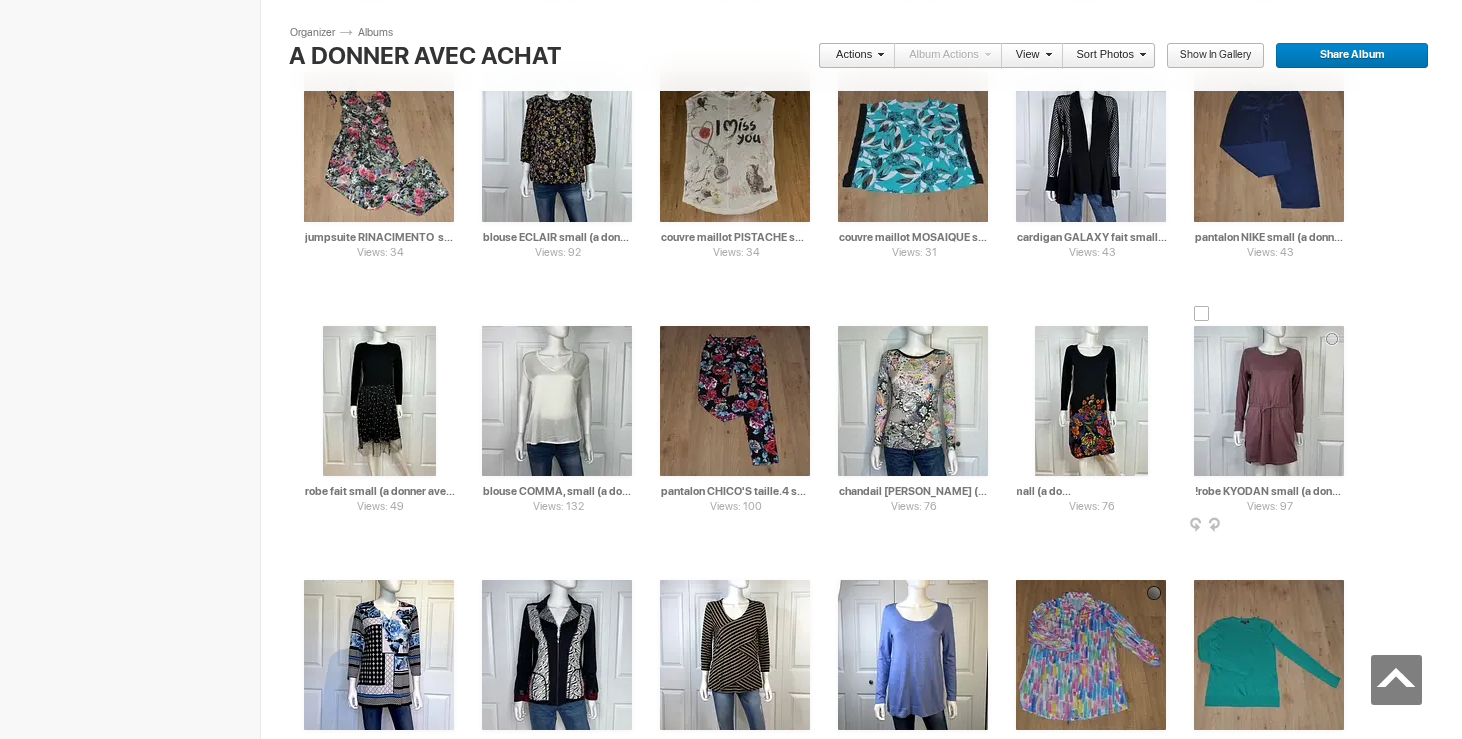 type on "robe DESIGUAL small (a donner avec achat de 5$)" 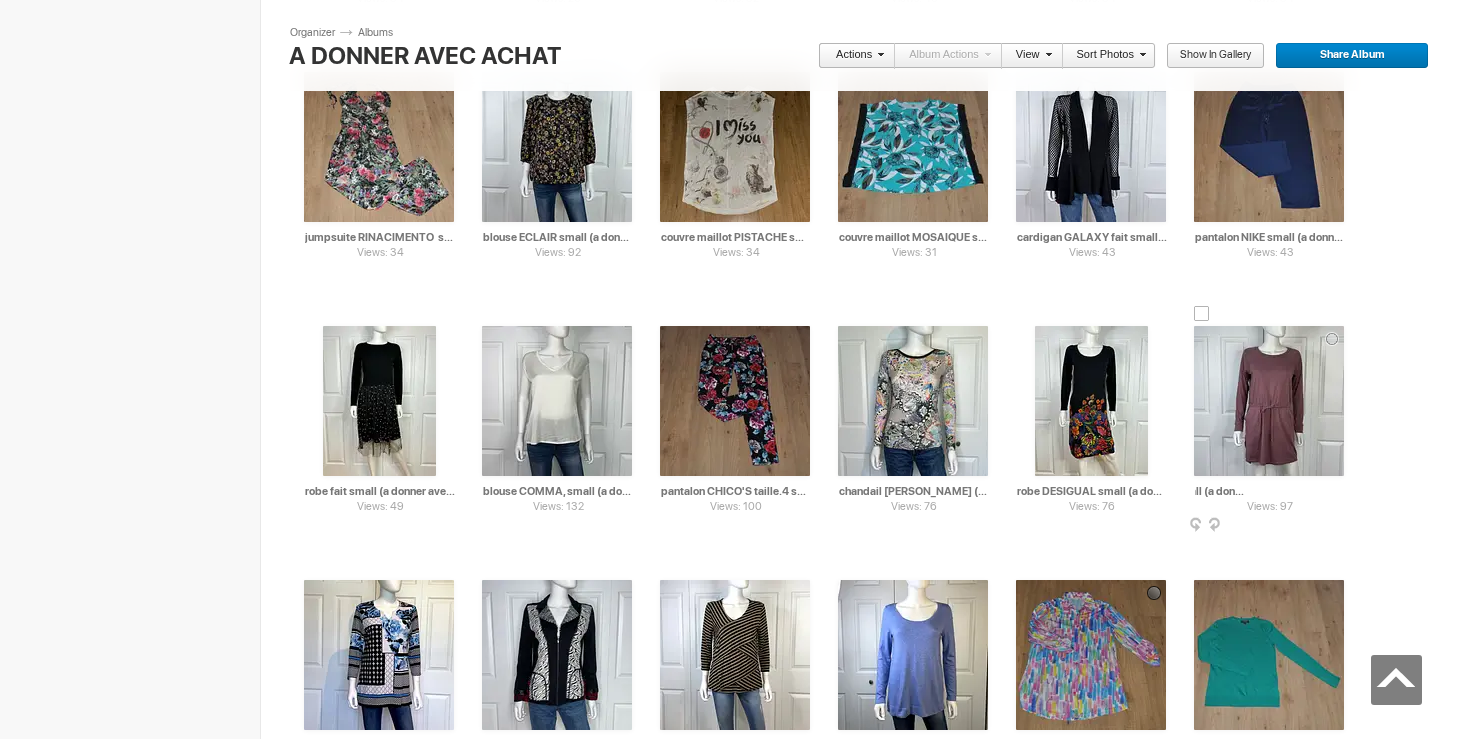 drag, startPoint x: 1286, startPoint y: 492, endPoint x: 1348, endPoint y: 494, distance: 62.03225 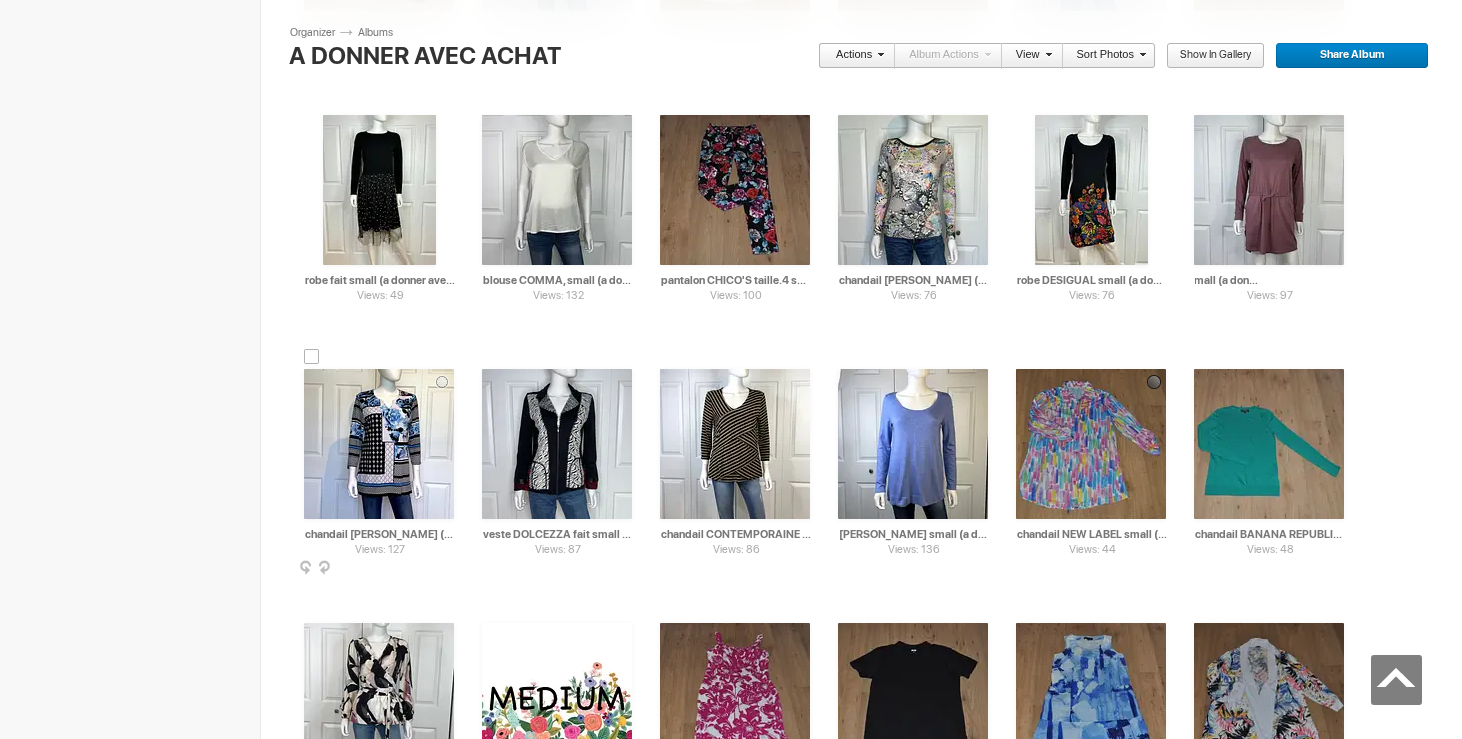 type on "!robe KYODAN small (a donner avec achat de 5$" 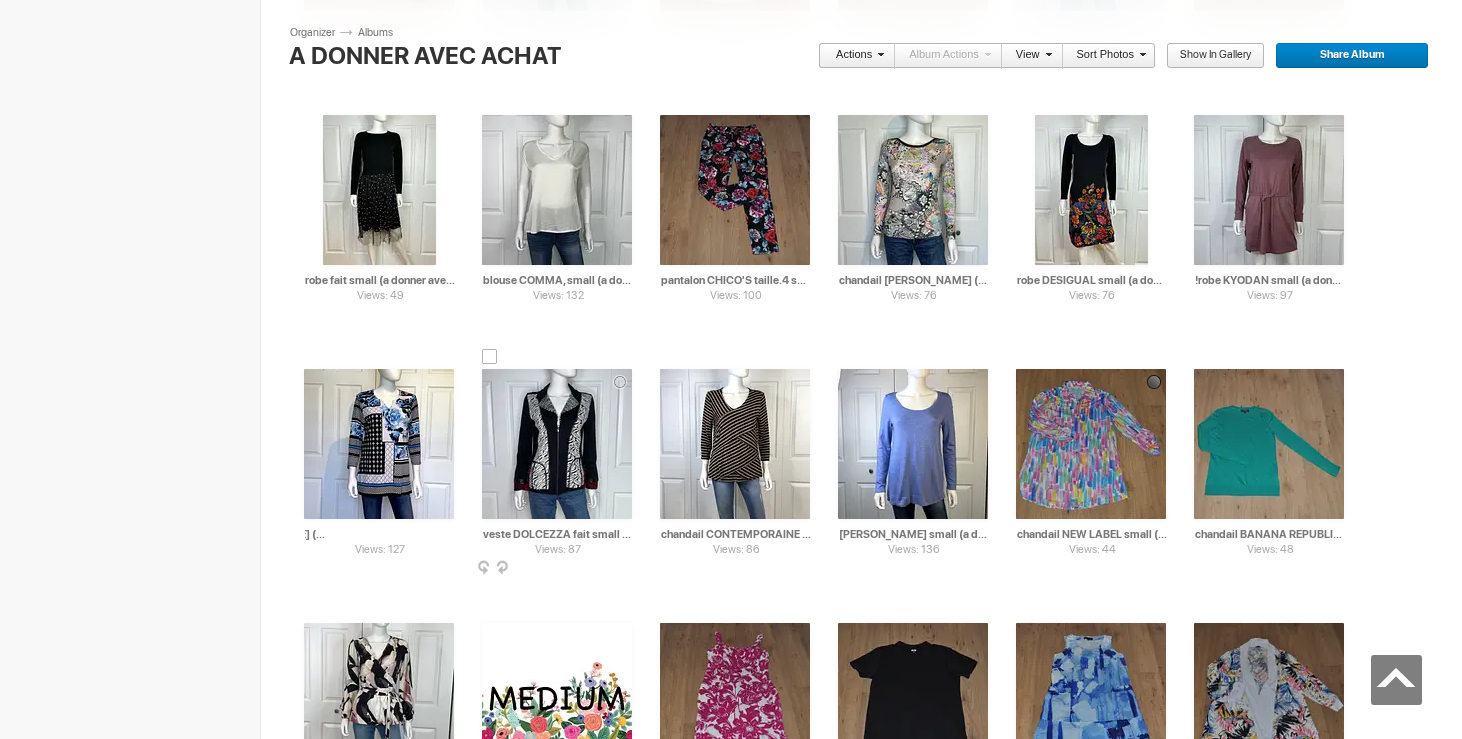 drag, startPoint x: 413, startPoint y: 538, endPoint x: 517, endPoint y: 541, distance: 104.04326 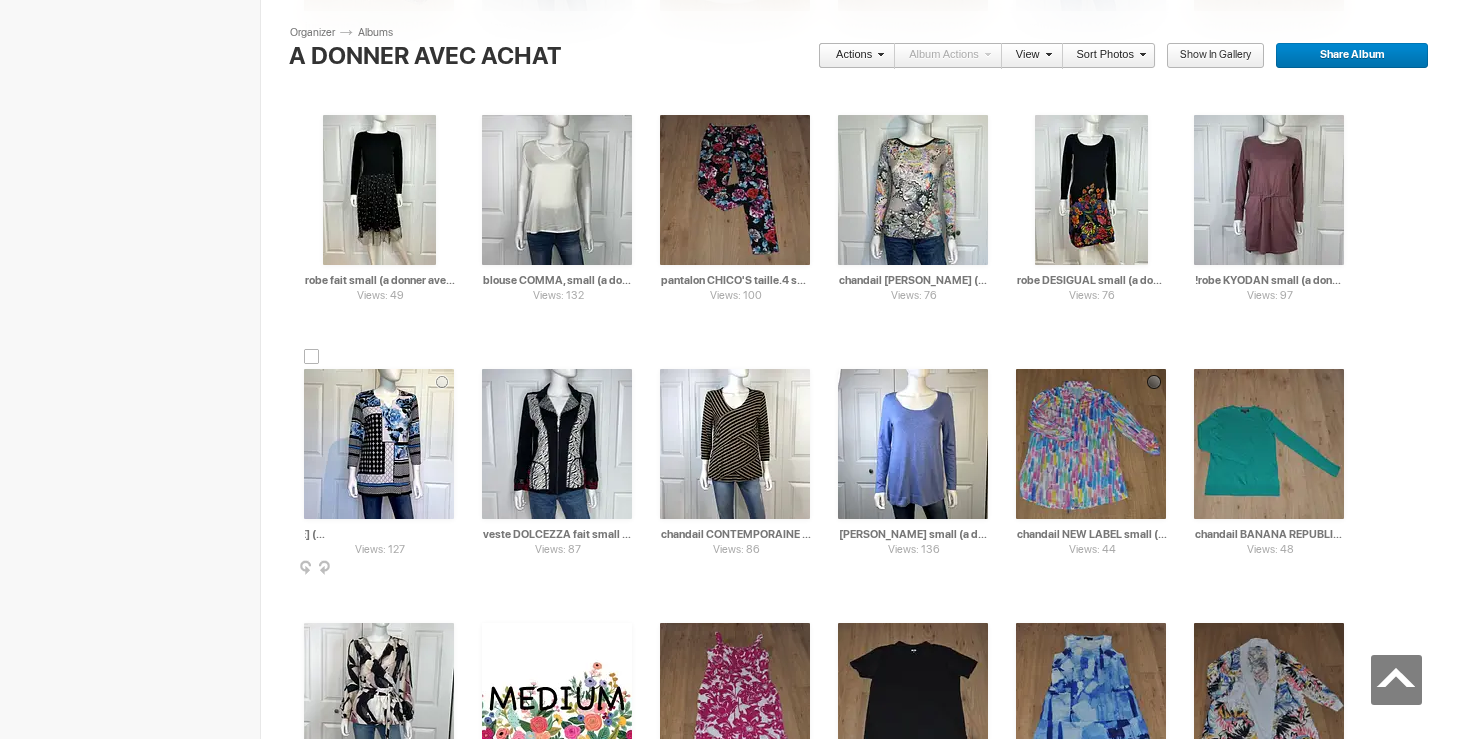 click on "chandail [PERSON_NAME] (a donner avec achat de 10$)" at bounding box center [380, 534] 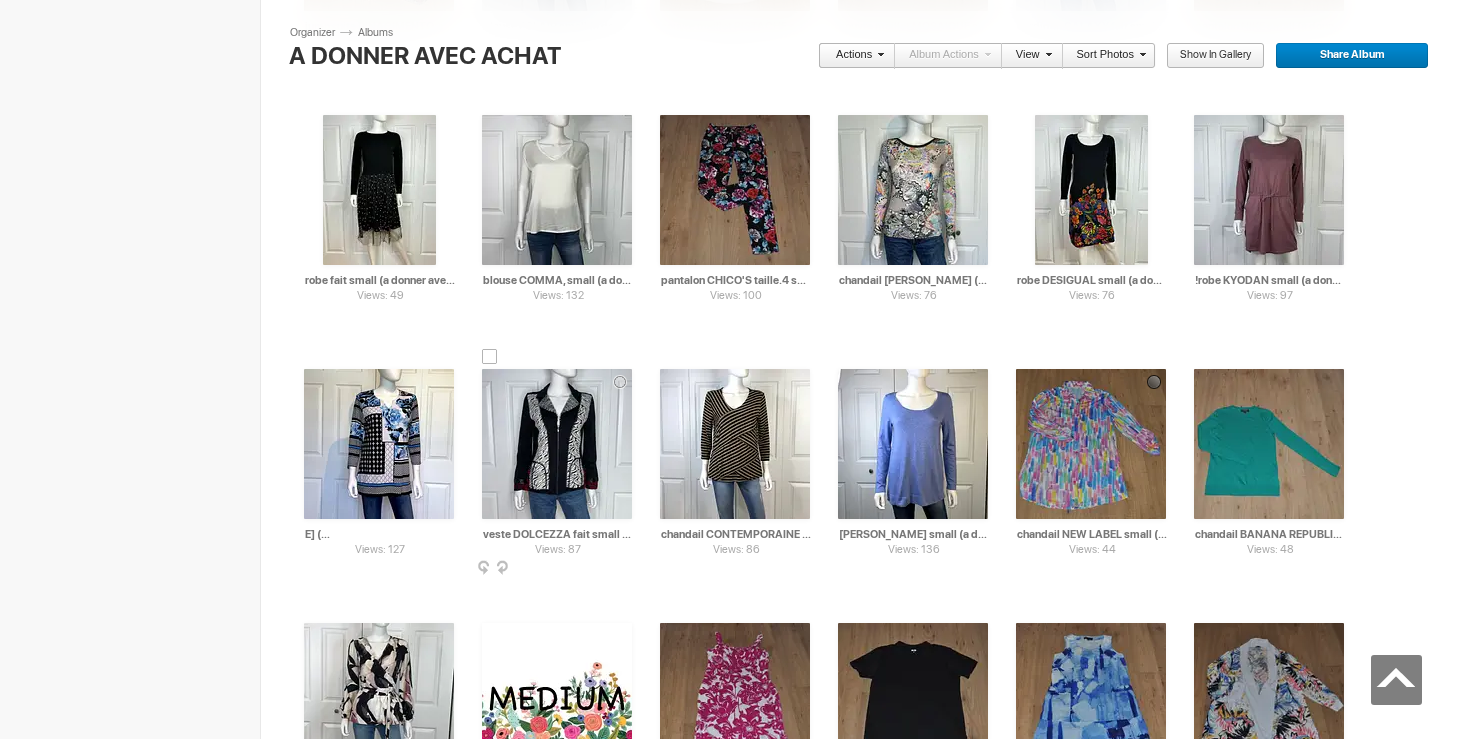 type on "chandail [PERSON_NAME] (a donner avec achat de 5$)" 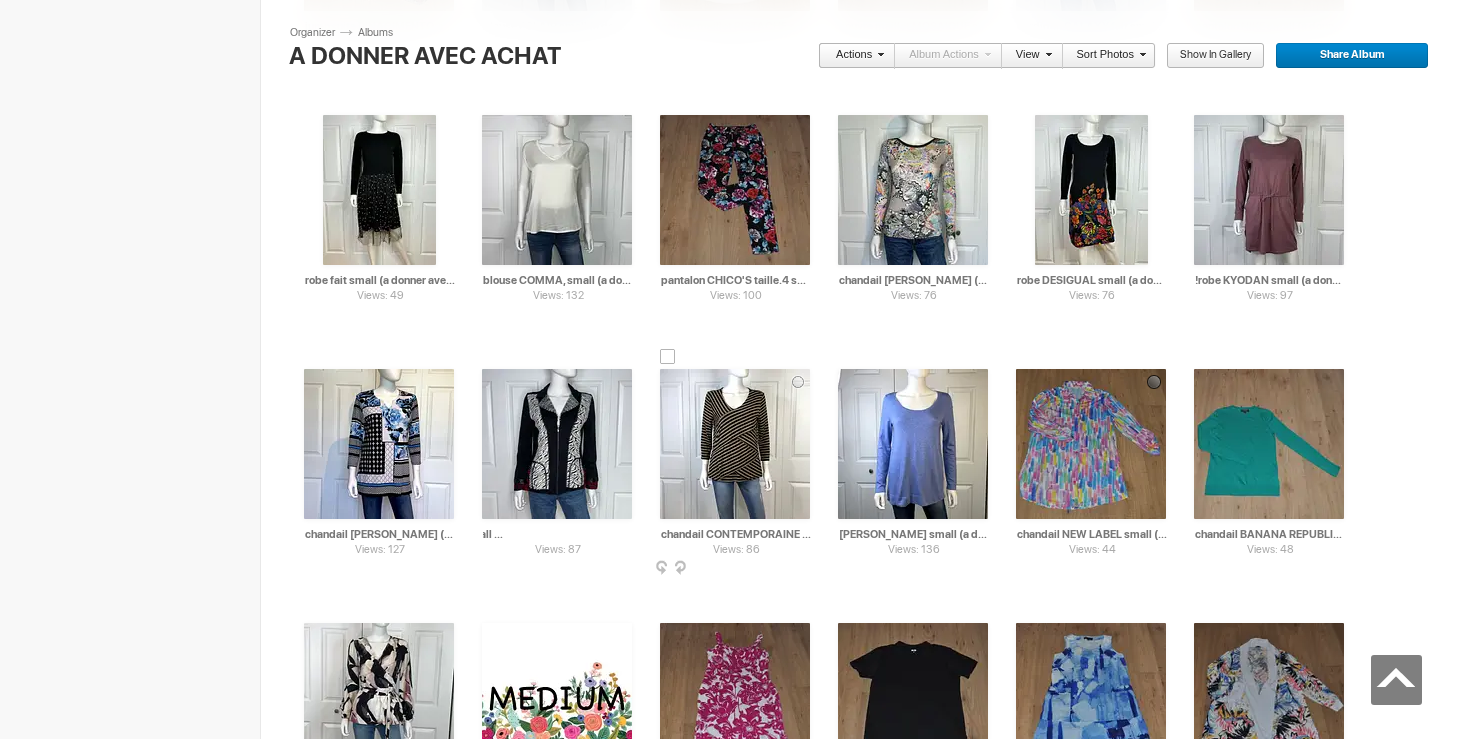 drag, startPoint x: 579, startPoint y: 537, endPoint x: 656, endPoint y: 538, distance: 77.00649 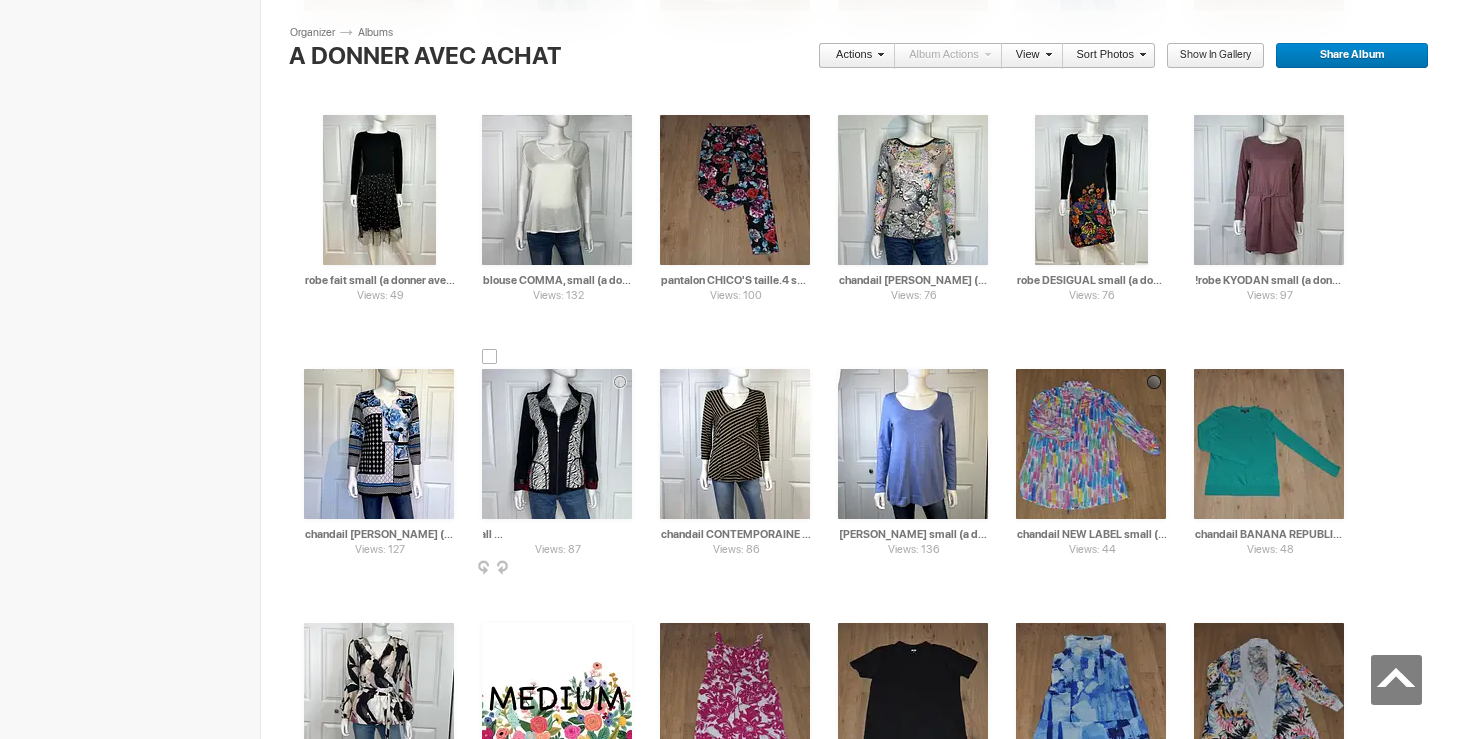 click on "veste DOLCEZZA fait small (a donner avec achat de 20$" at bounding box center (558, 534) 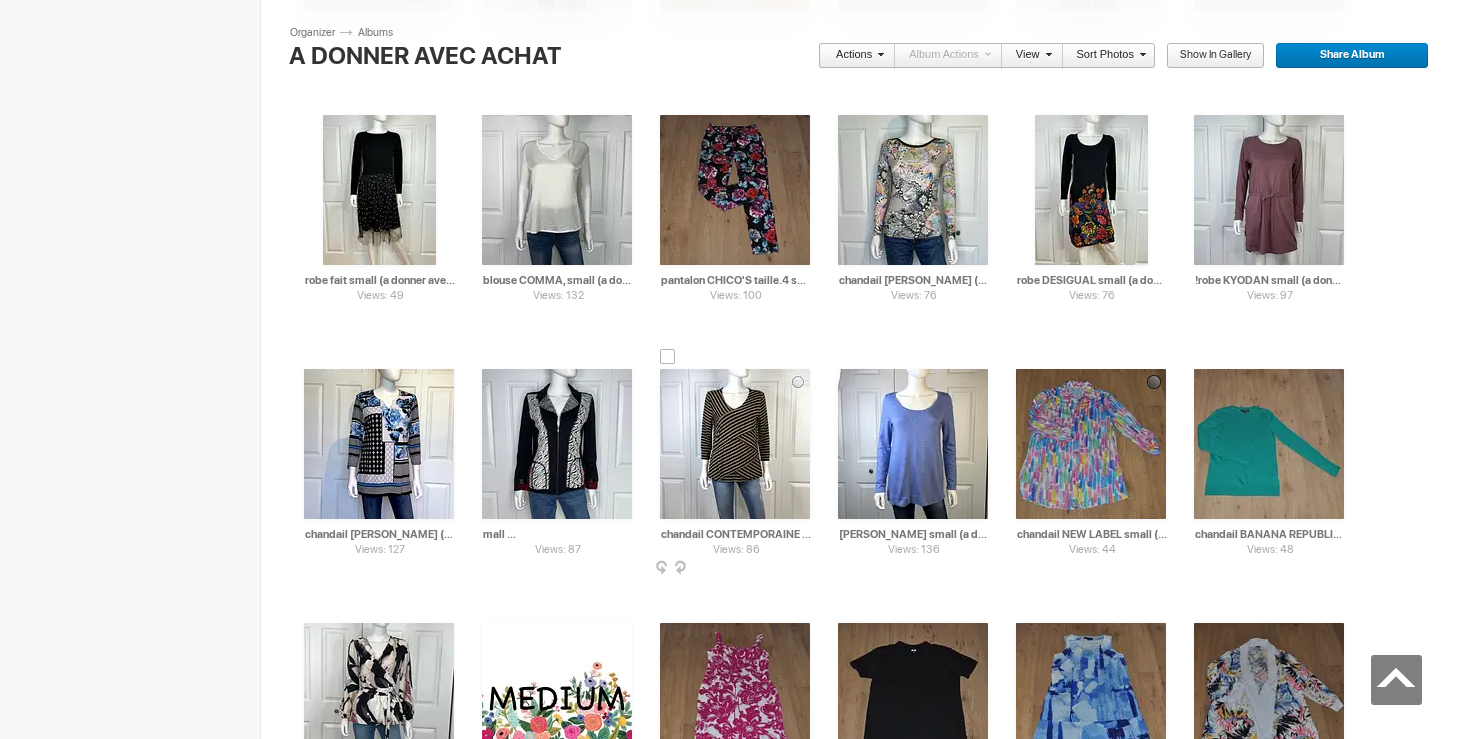 type on "veste DOLCEZZA fait small (a donner avec achat de 5$" 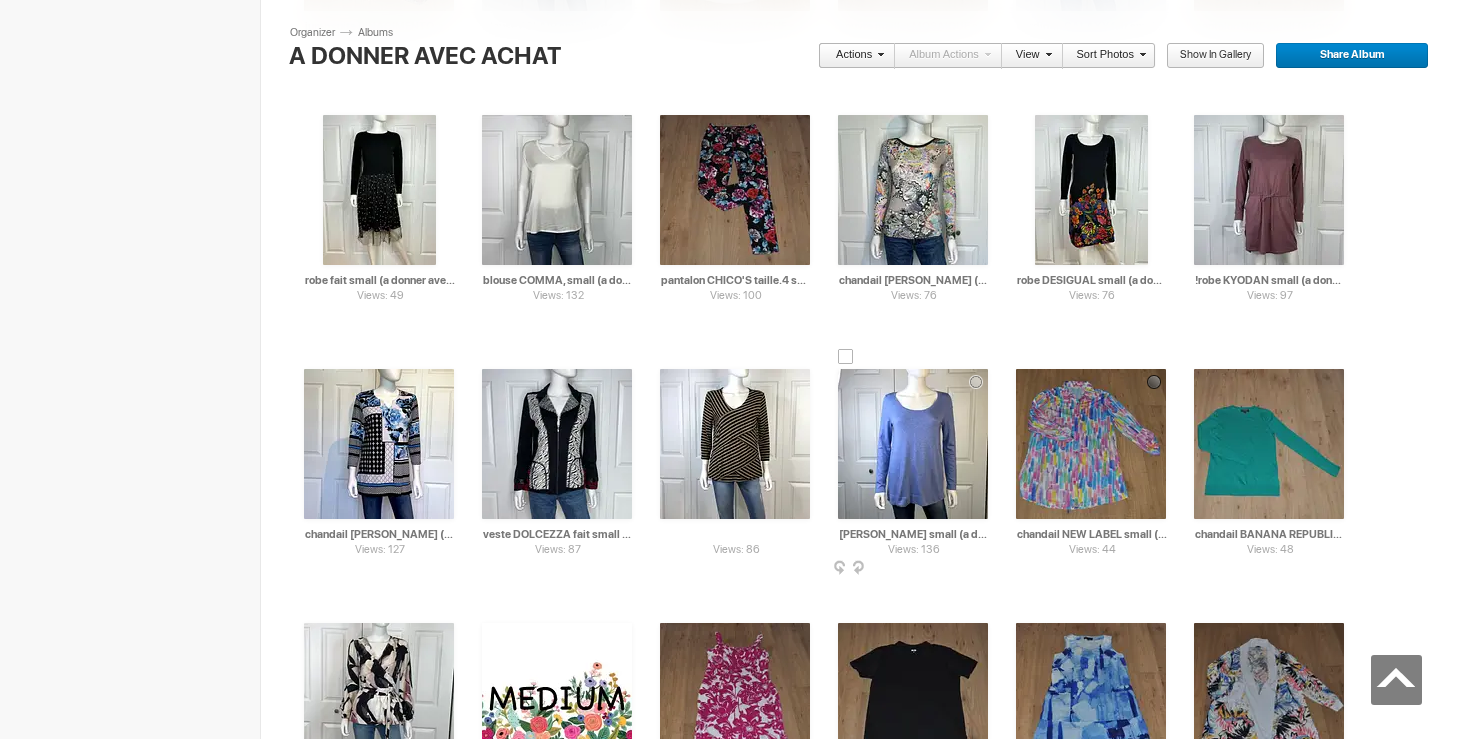 drag, startPoint x: 754, startPoint y: 532, endPoint x: 839, endPoint y: 532, distance: 85 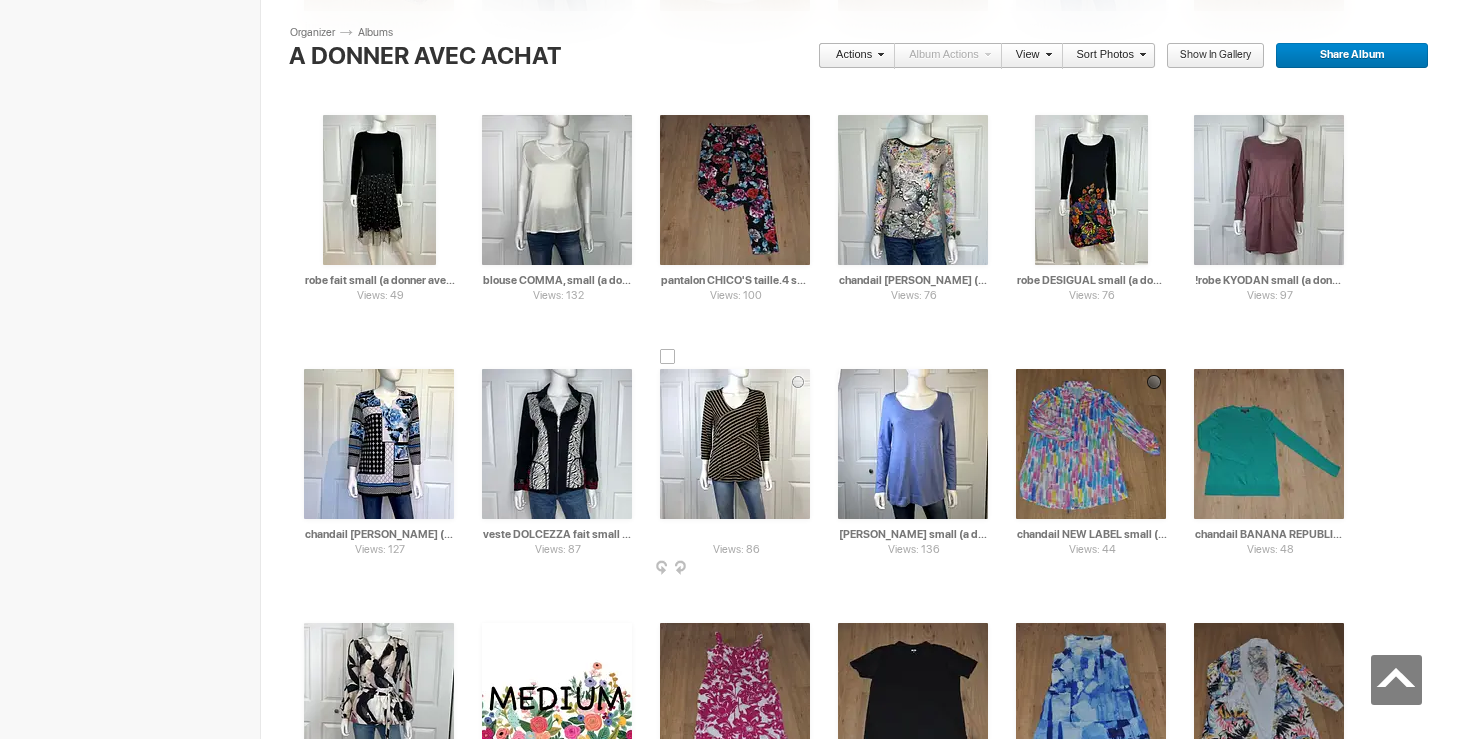 click on "chandail CONTEMPORAINE small (a donner avec achat de 10$)" at bounding box center [736, 534] 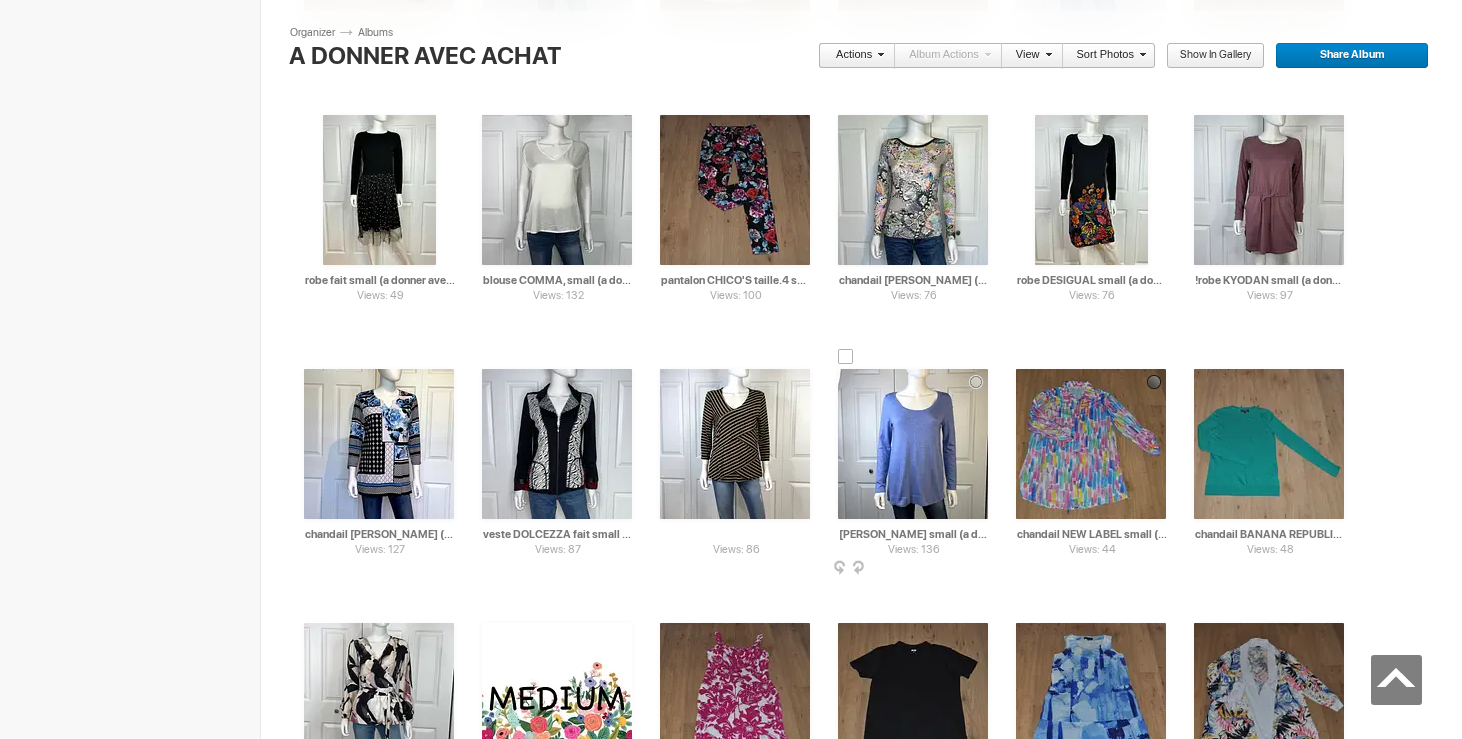 type on "chandail CONTEMPORAINE small (a donner avec achat de 5$)" 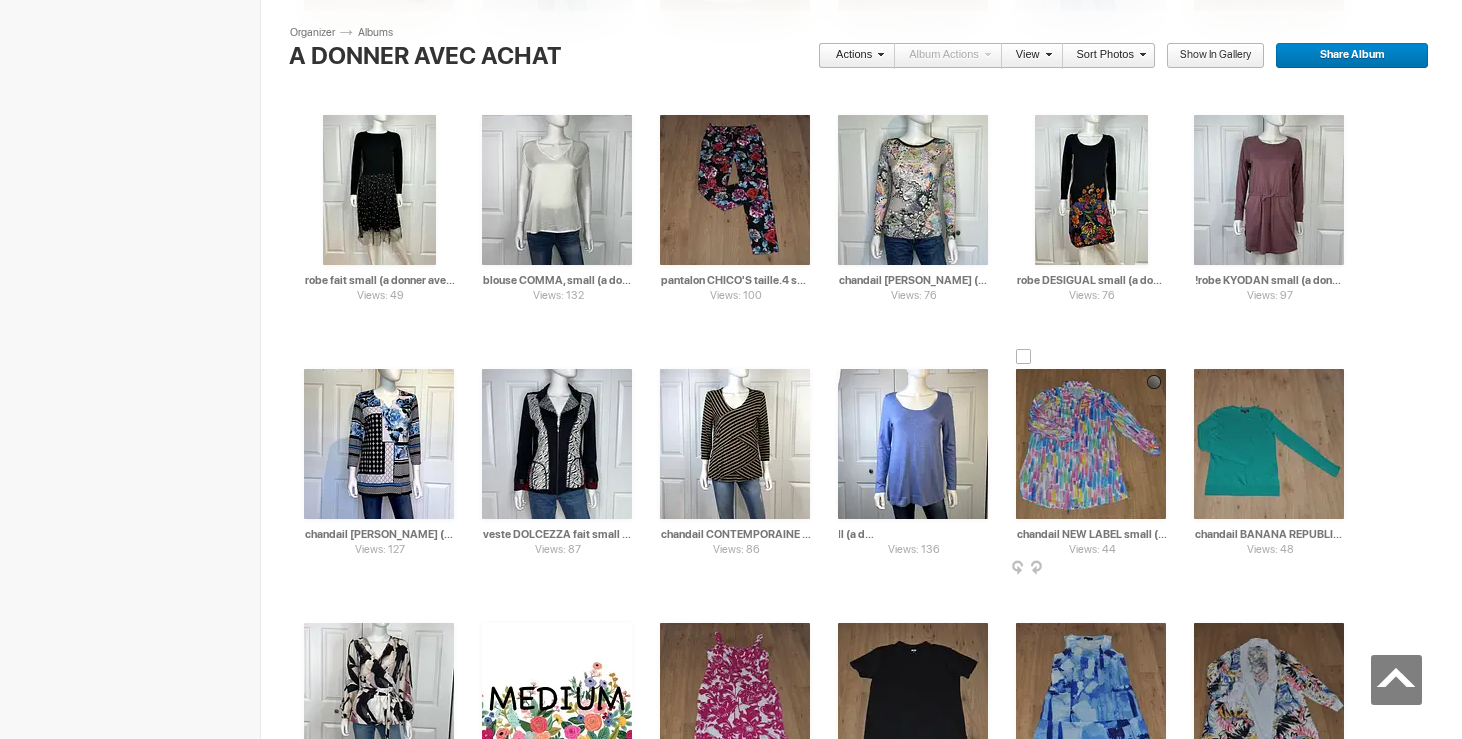 drag, startPoint x: 937, startPoint y: 536, endPoint x: 1002, endPoint y: 538, distance: 65.03076 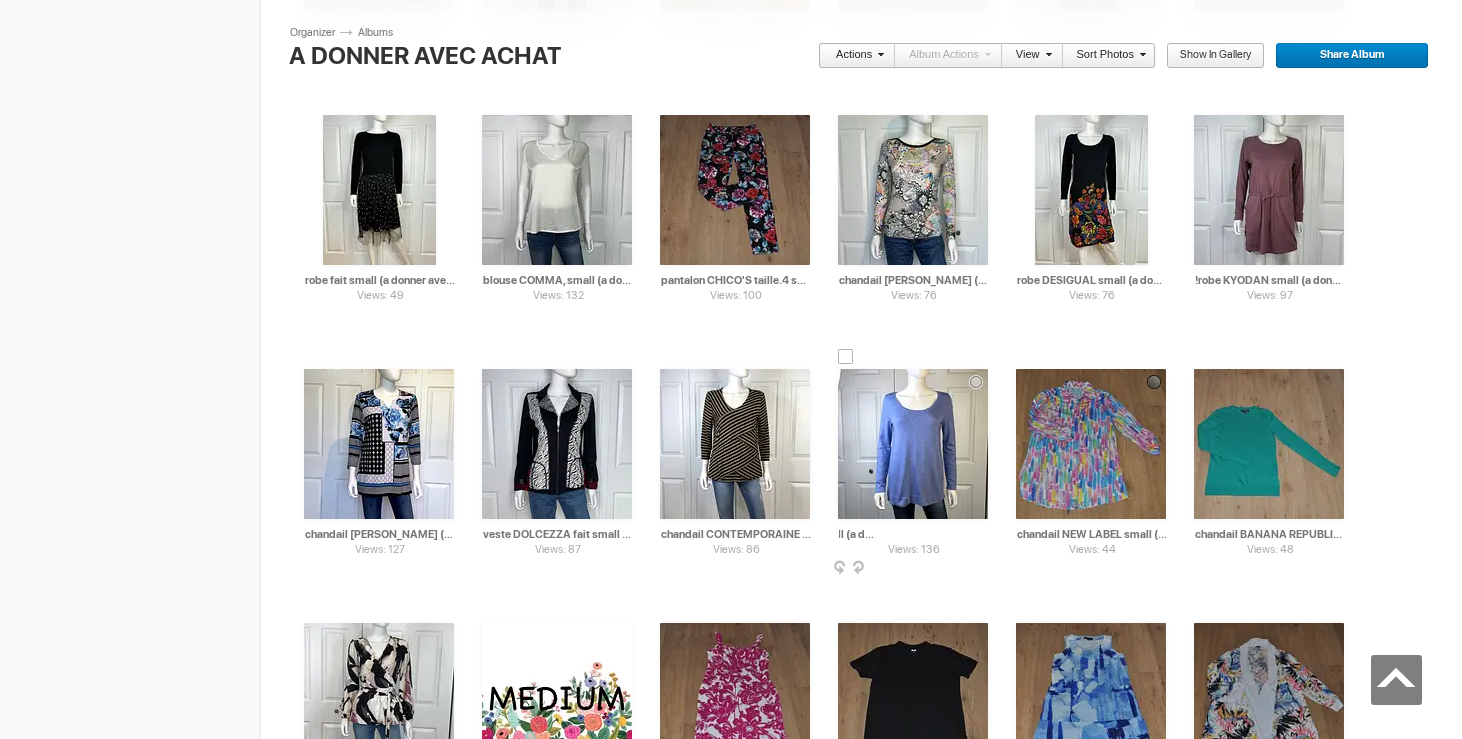 click on "[PERSON_NAME] small (a donner avec achat de 10$)" at bounding box center [914, 534] 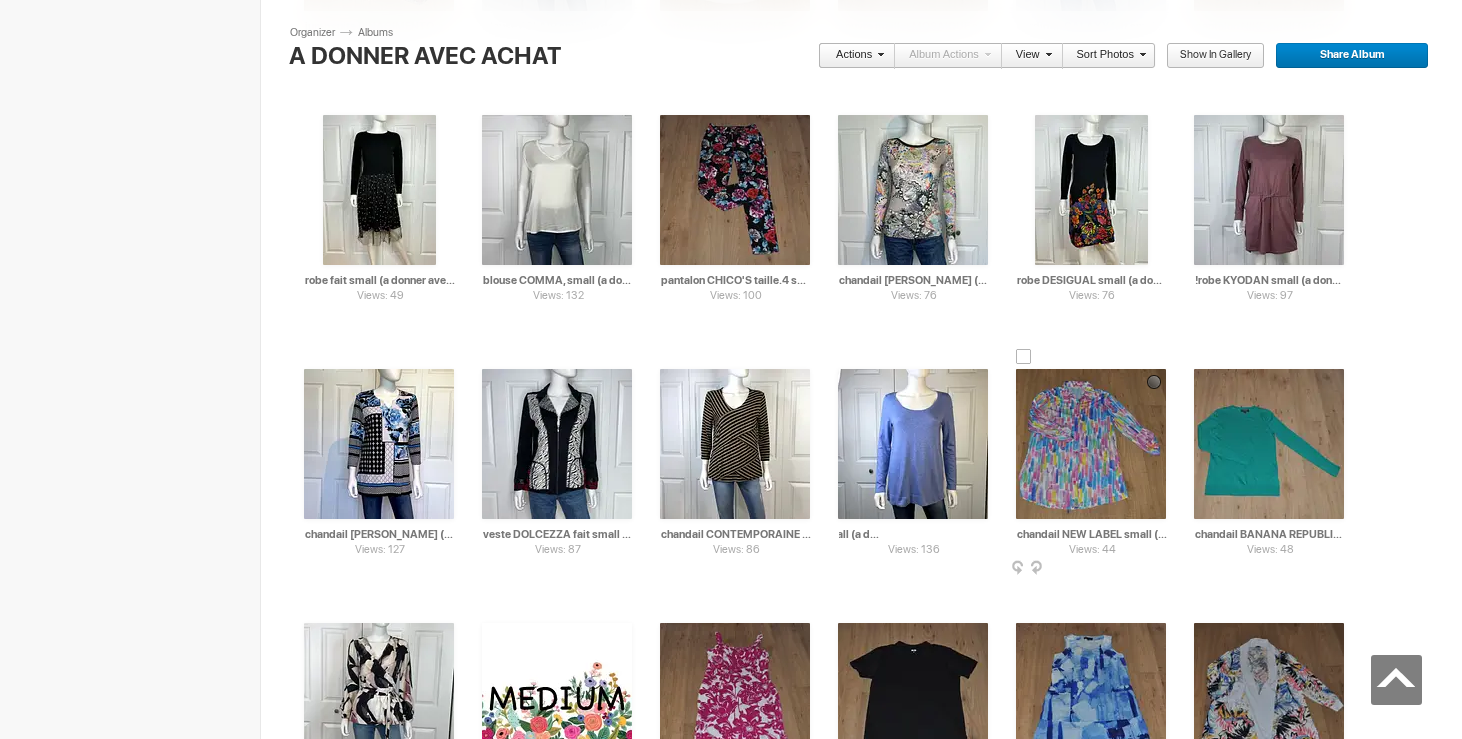 type on "[PERSON_NAME] small (a donner avec achat de 5$)" 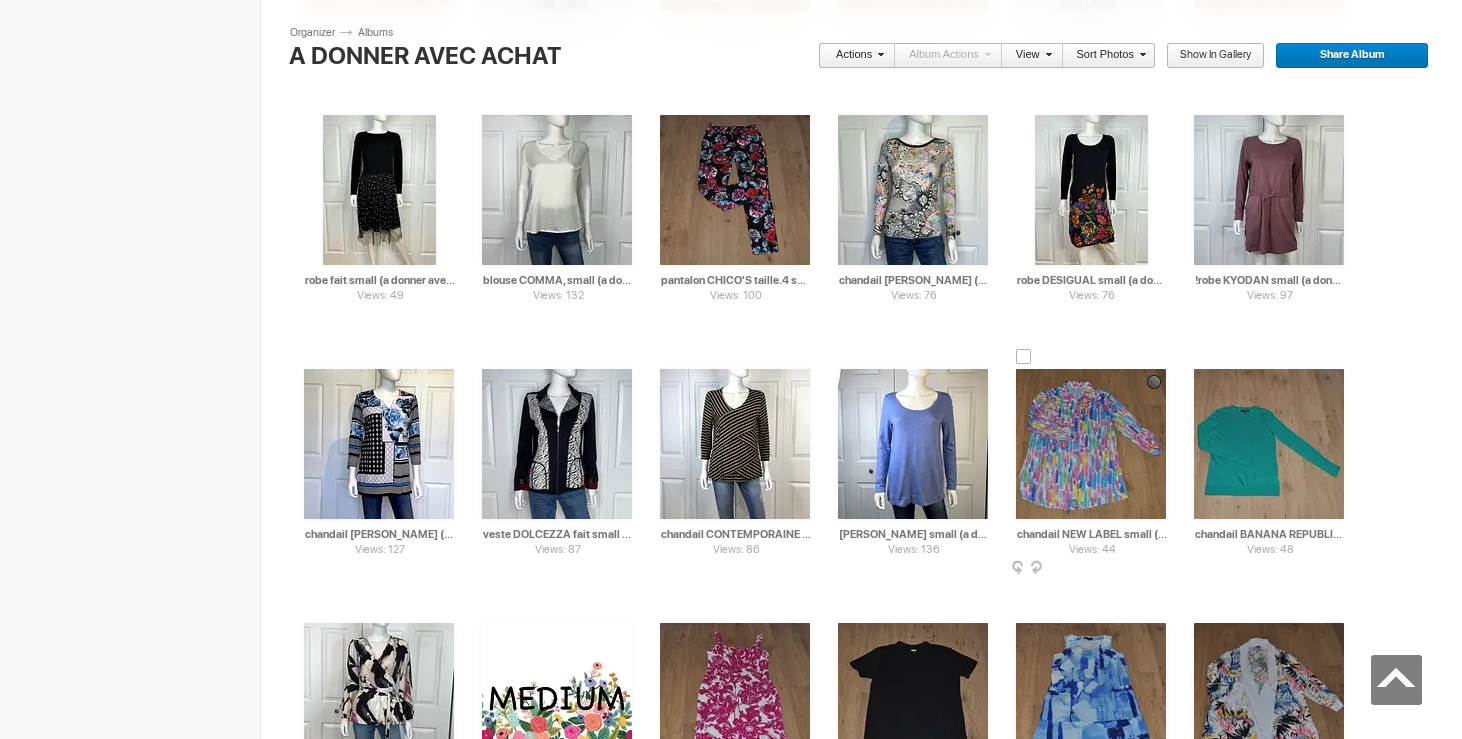 drag, startPoint x: 1112, startPoint y: 534, endPoint x: 1170, endPoint y: 536, distance: 58.034473 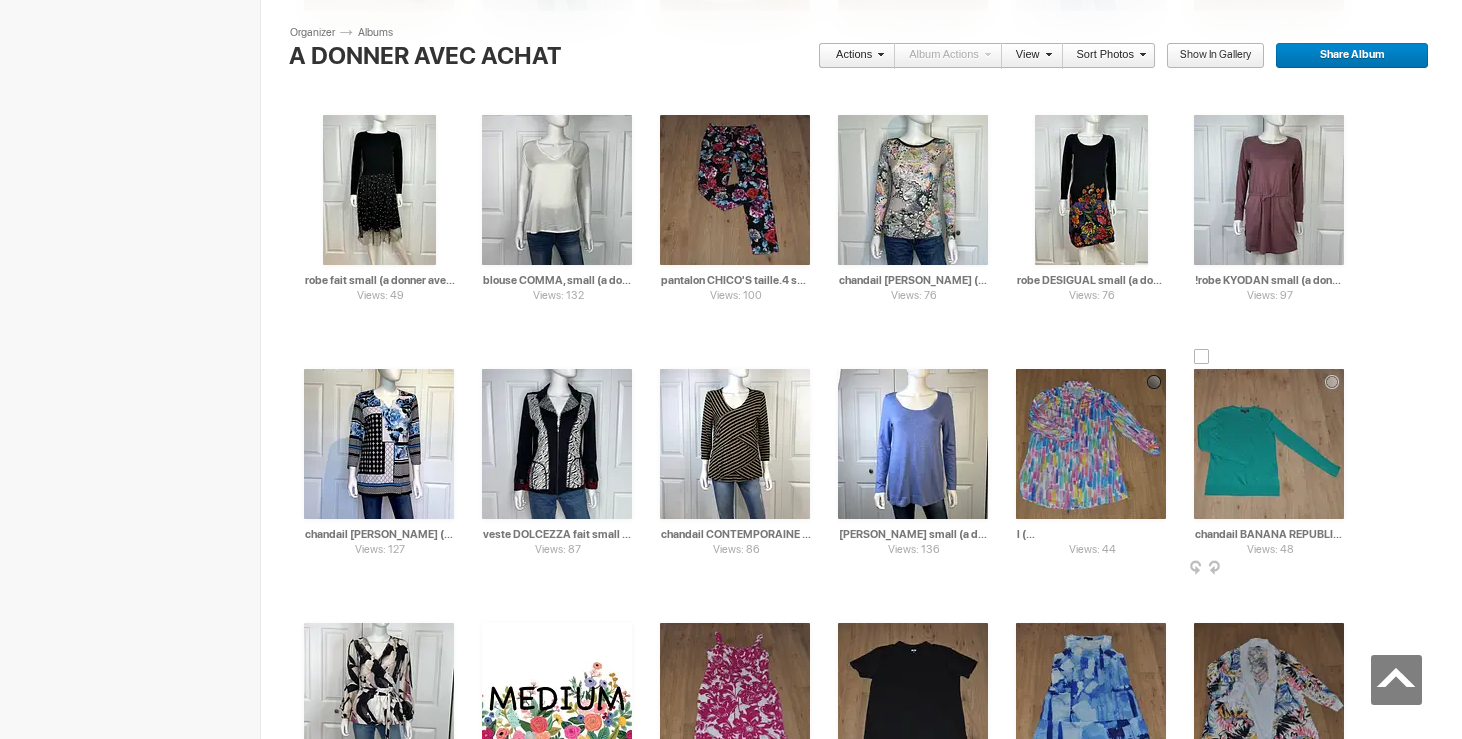 drag, startPoint x: 1114, startPoint y: 536, endPoint x: 1191, endPoint y: 538, distance: 77.02597 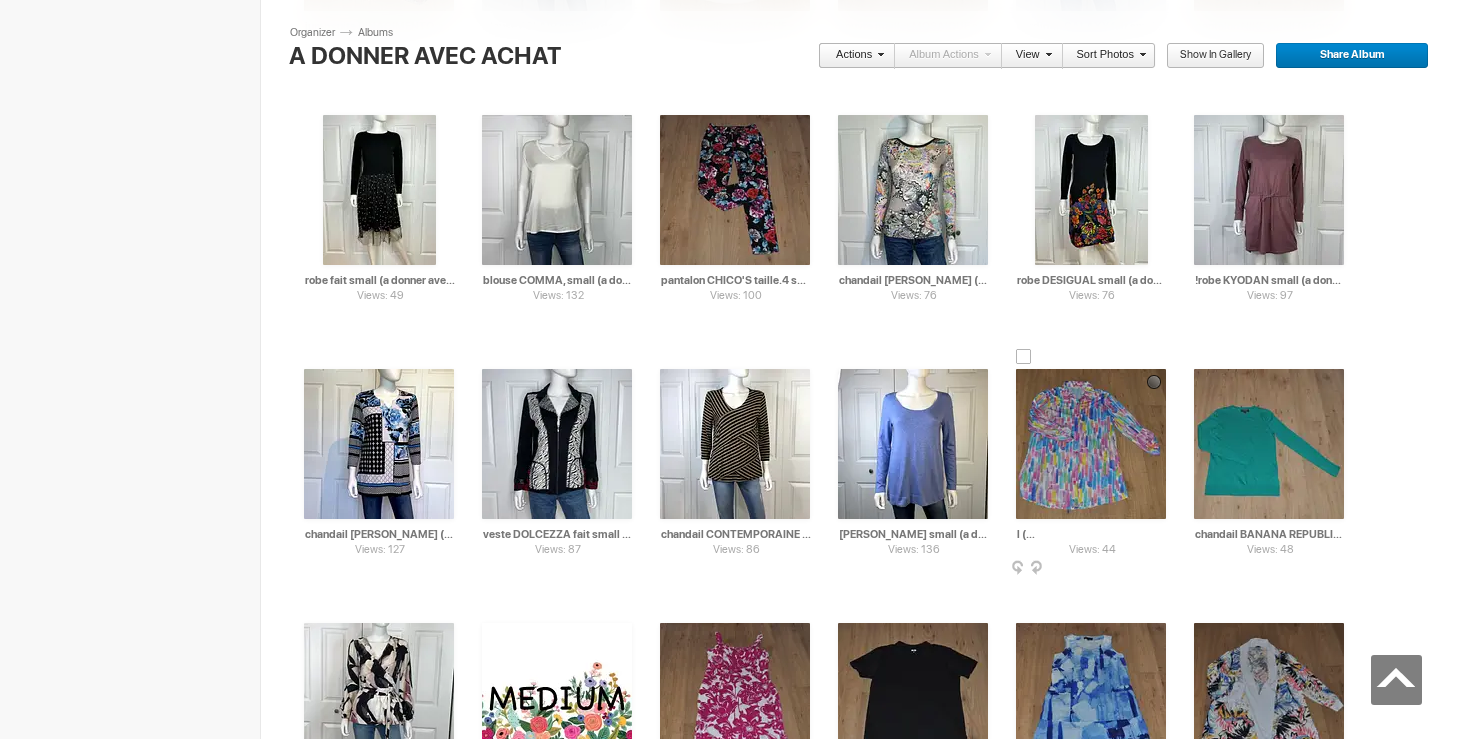 click on "chandail NEW LABEL small (a donner avec achat de 25$)" at bounding box center [1092, 534] 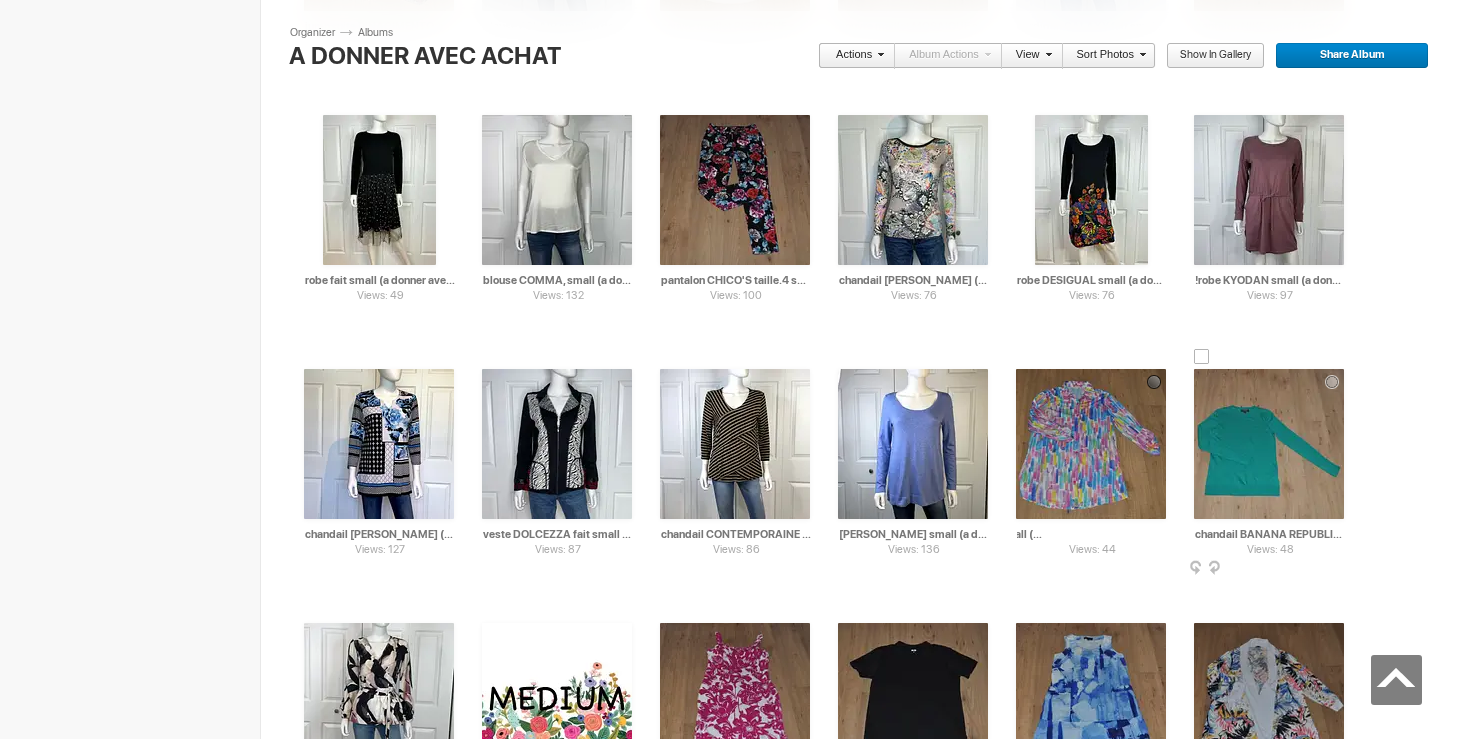 type on "chandail NEW LABEL small (a donner avec achat de 5$)" 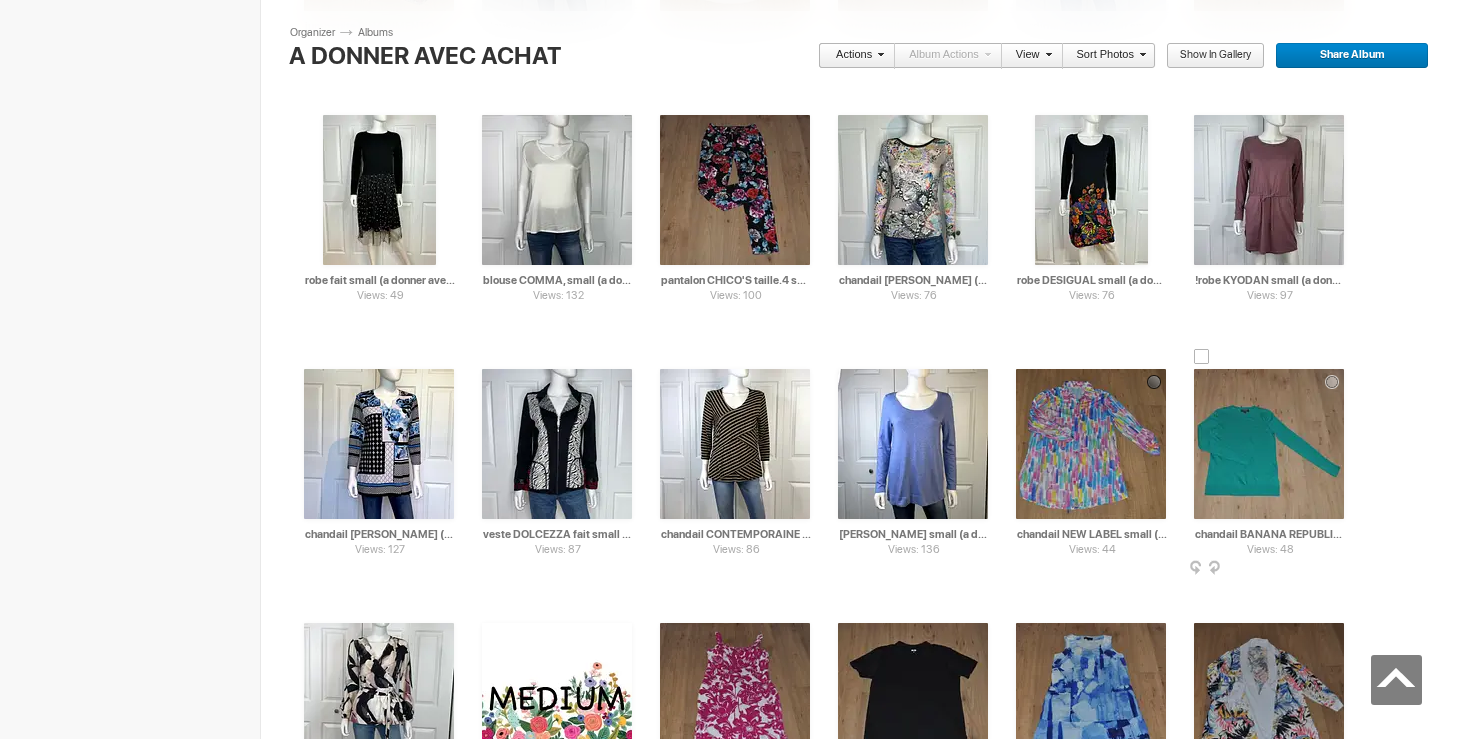 drag, startPoint x: 1286, startPoint y: 536, endPoint x: 1364, endPoint y: 534, distance: 78.025635 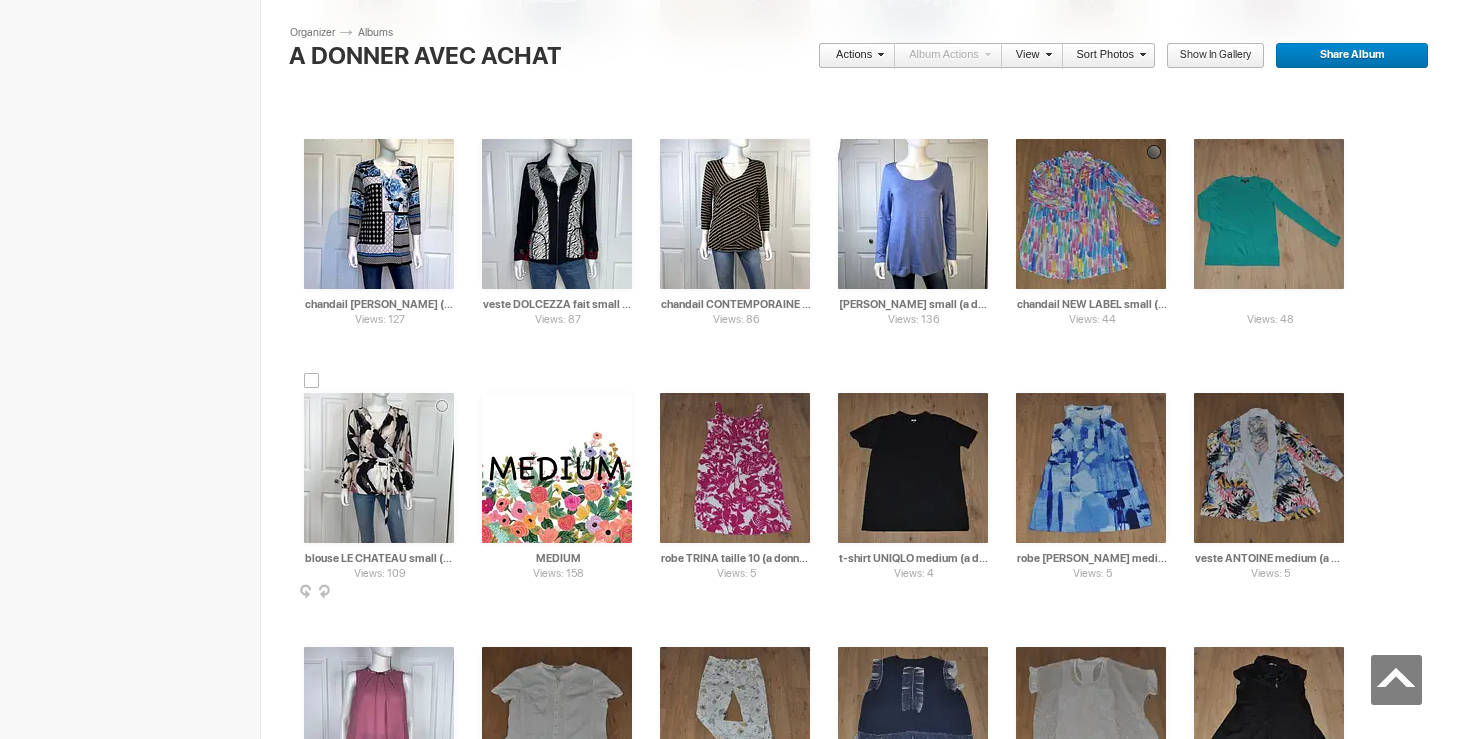 type on "chandail BANANA REPUBLIC merino small (a donner avec achat de 5$)" 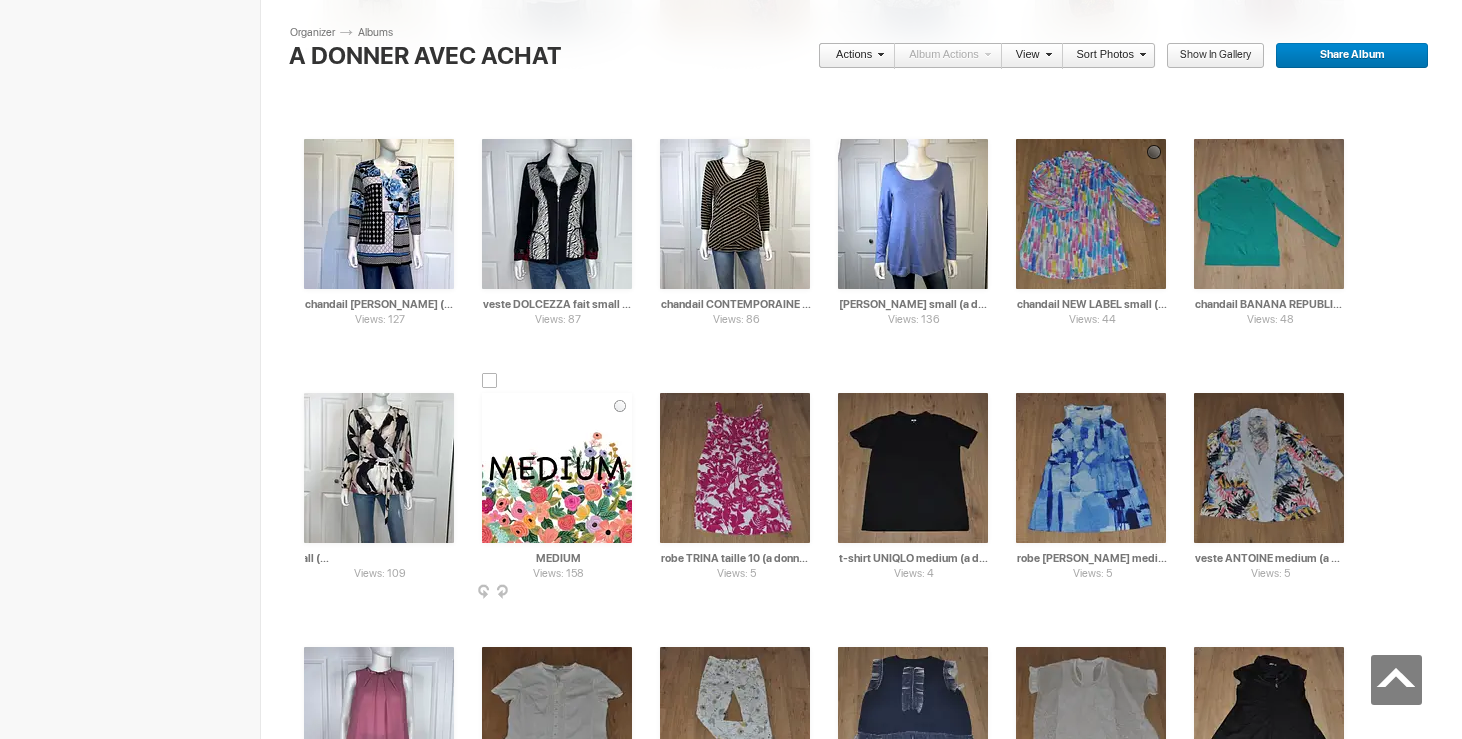 drag, startPoint x: 423, startPoint y: 555, endPoint x: 484, endPoint y: 560, distance: 61.204575 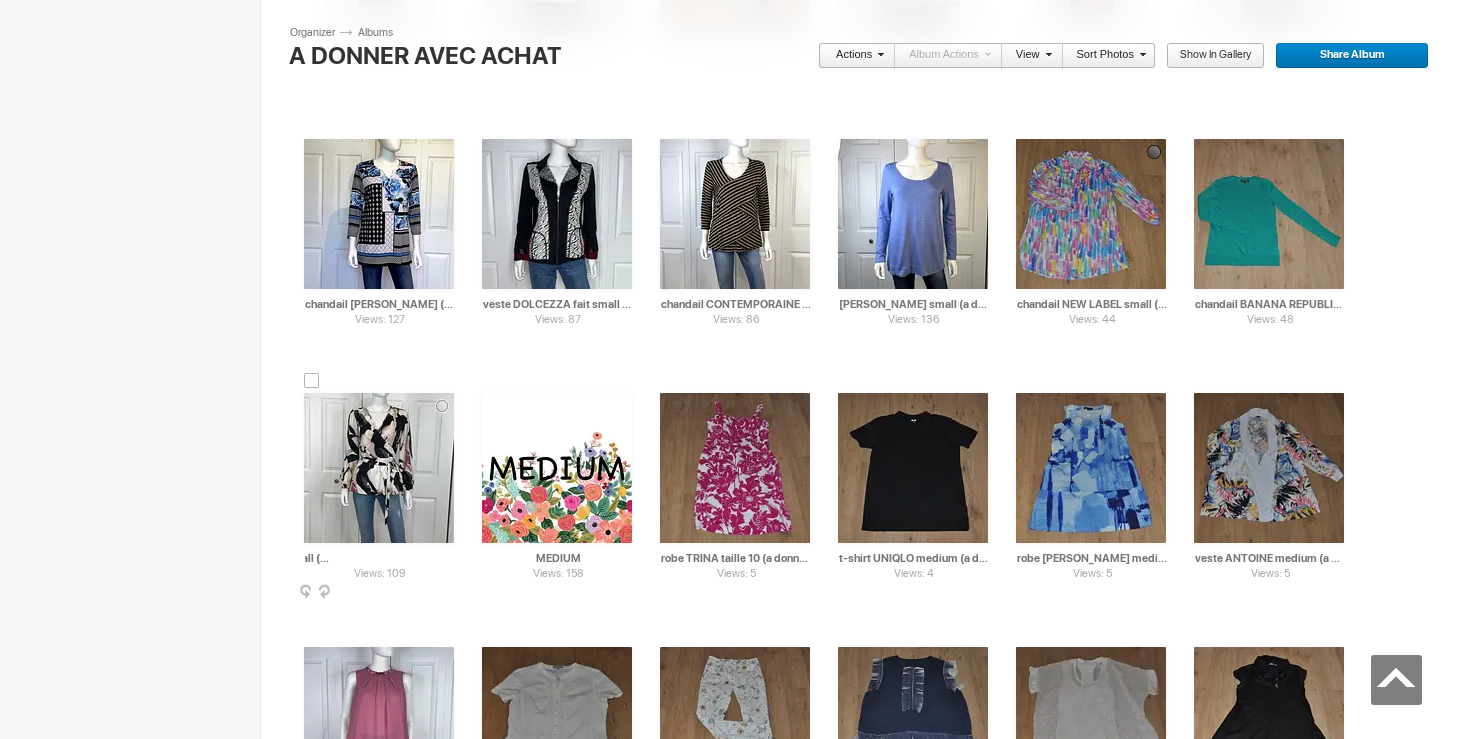 click on "blouse LE CHATEAU small (a donner avec achat de 10$" at bounding box center (380, 558) 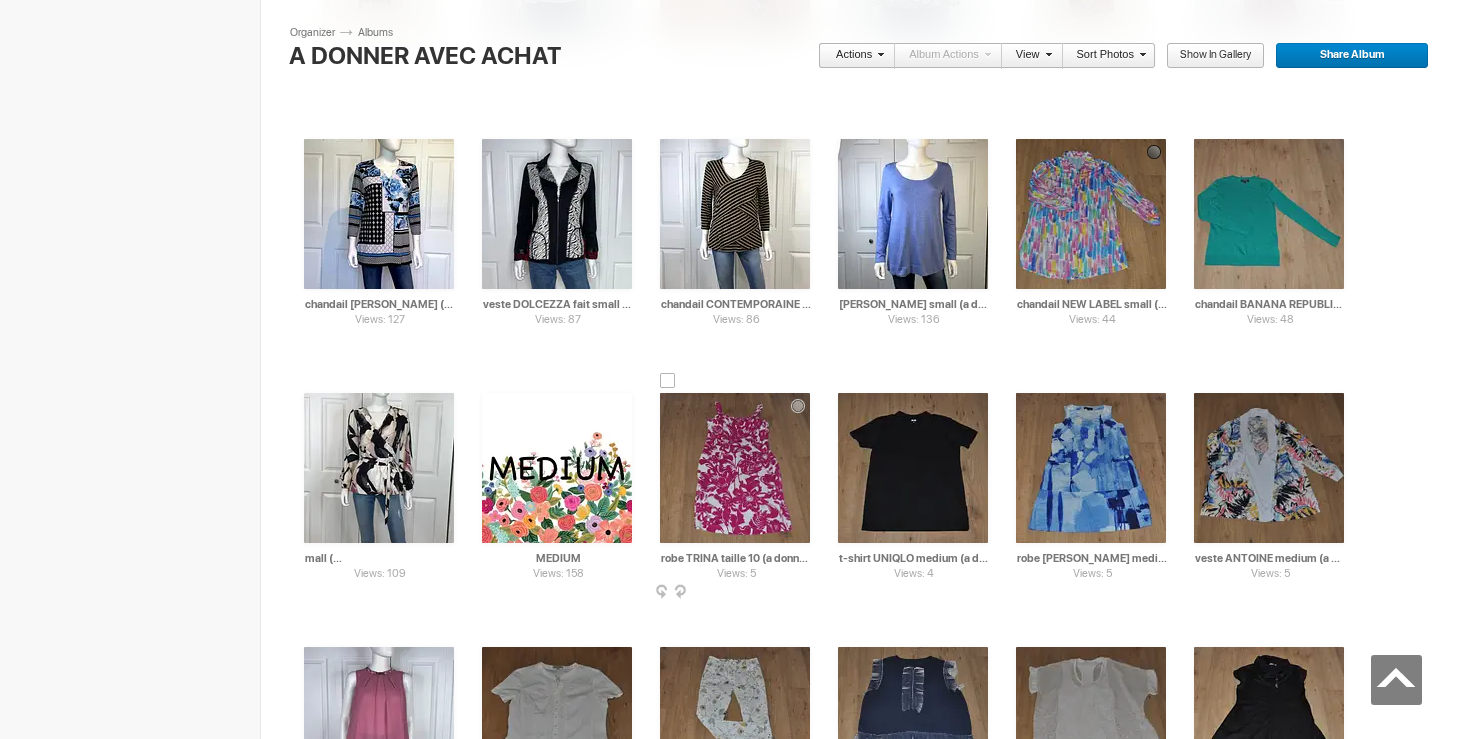 type on "blouse LE CHATEAU small (a donner avec achat de 5$" 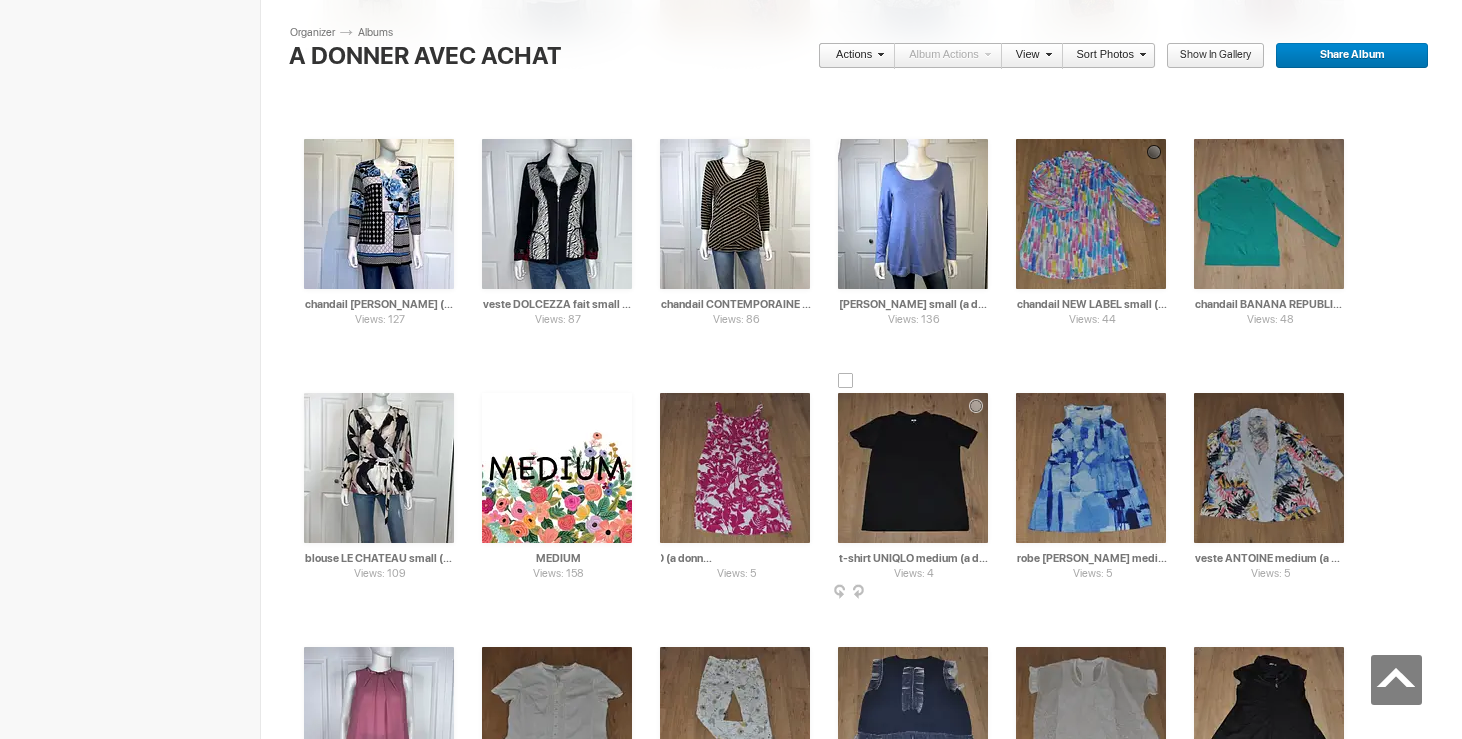 drag, startPoint x: 771, startPoint y: 557, endPoint x: 824, endPoint y: 560, distance: 53.08484 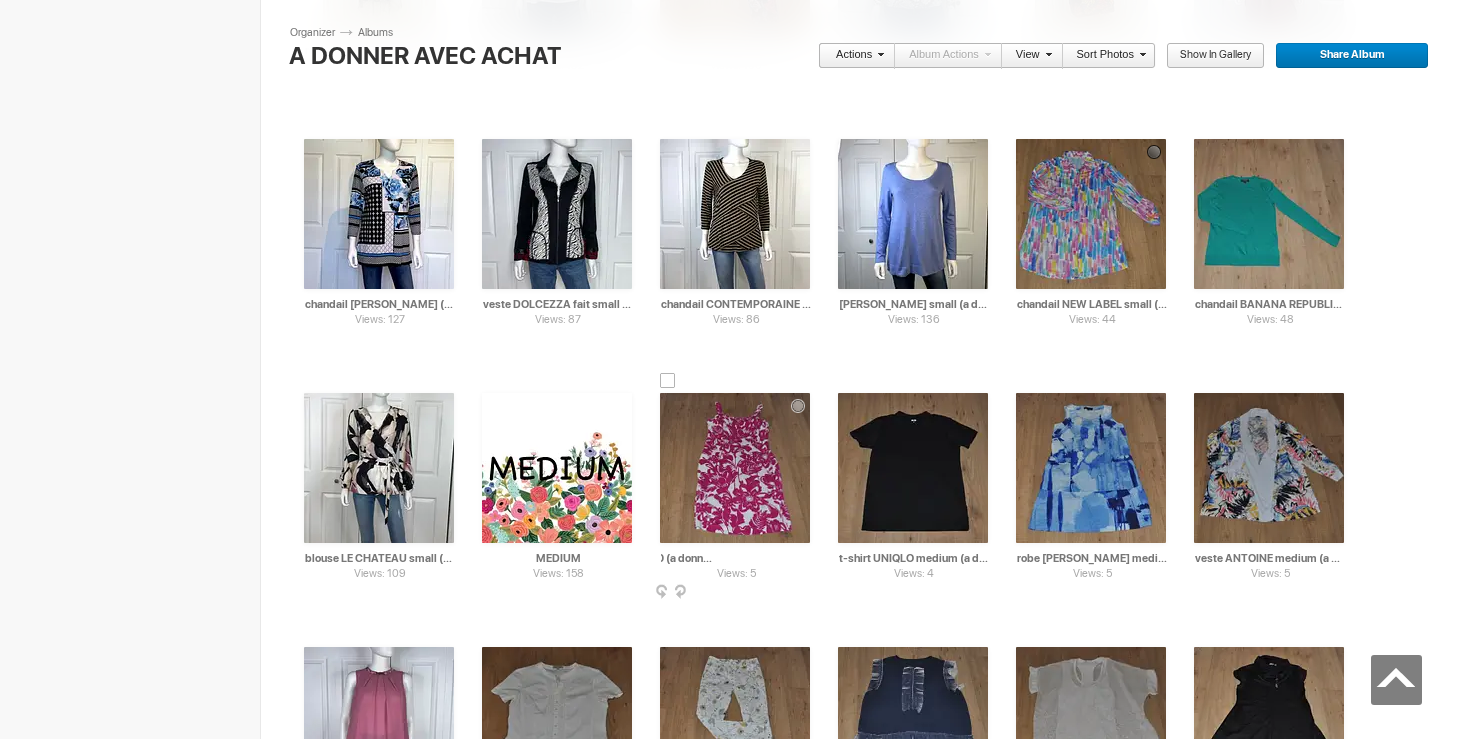 click on "robe TRINA taille 10 (a donner avec achat de 20$)" at bounding box center (736, 558) 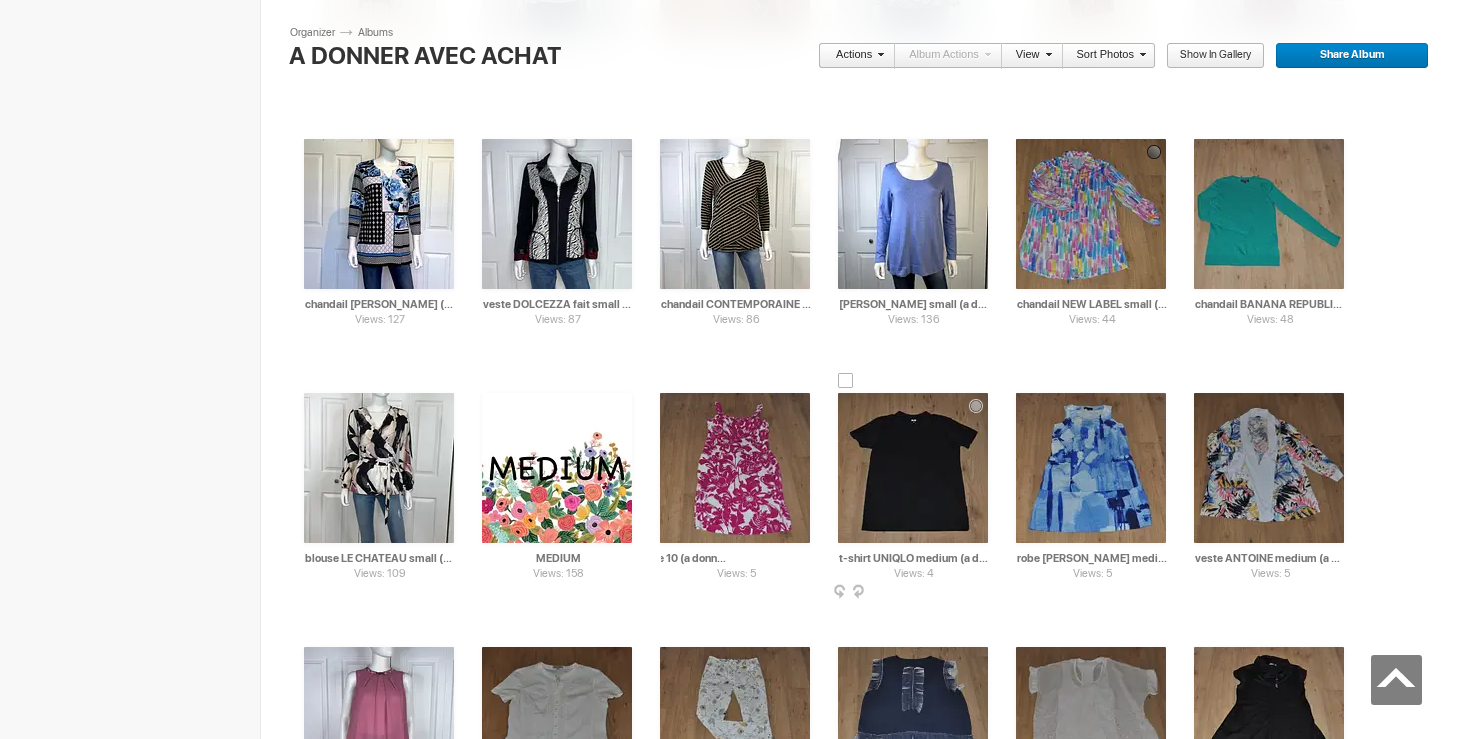type on "robe TRINA taille 10 (a donner avec achat de 5$)" 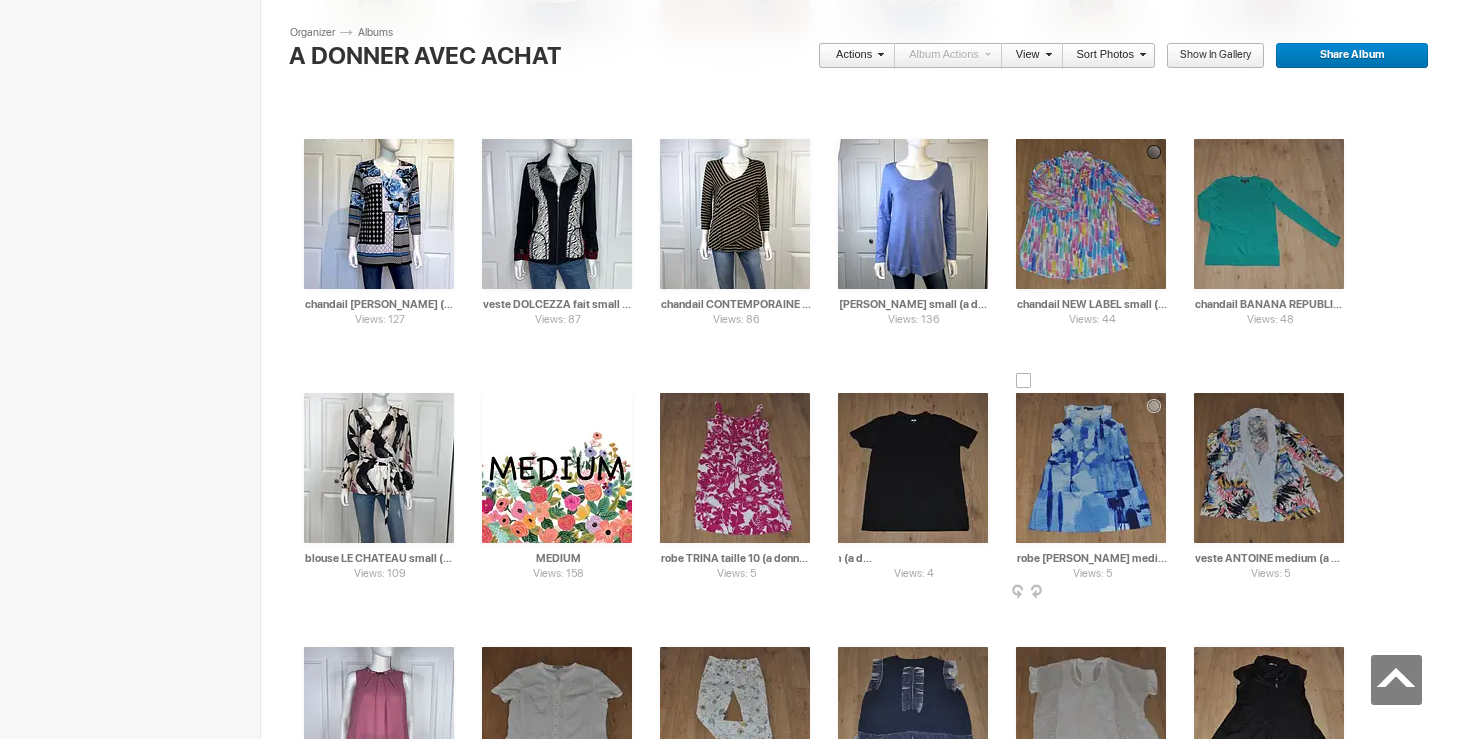 drag, startPoint x: 946, startPoint y: 558, endPoint x: 1004, endPoint y: 558, distance: 58 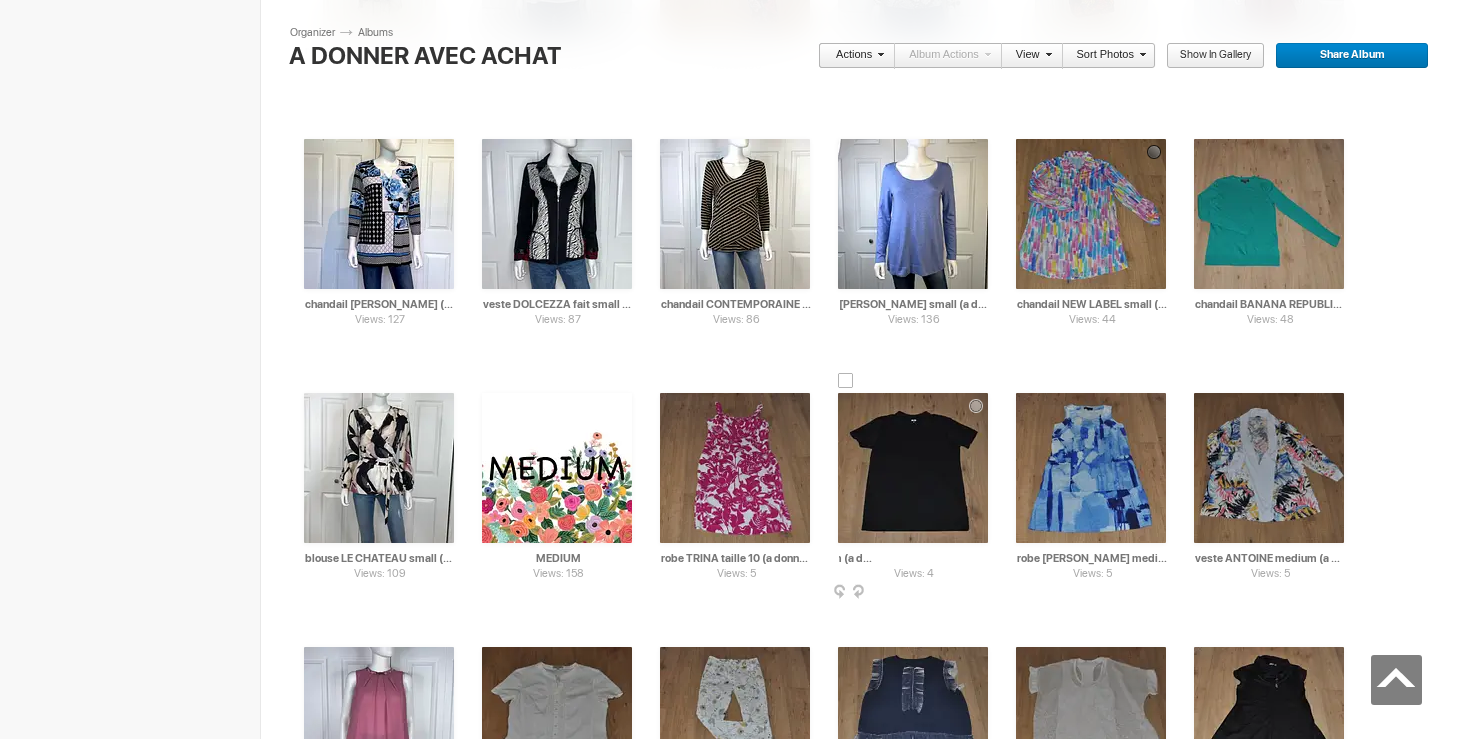 click on "t-shirt UNIQLO medium (a donner avec achat de 20$)" at bounding box center (914, 558) 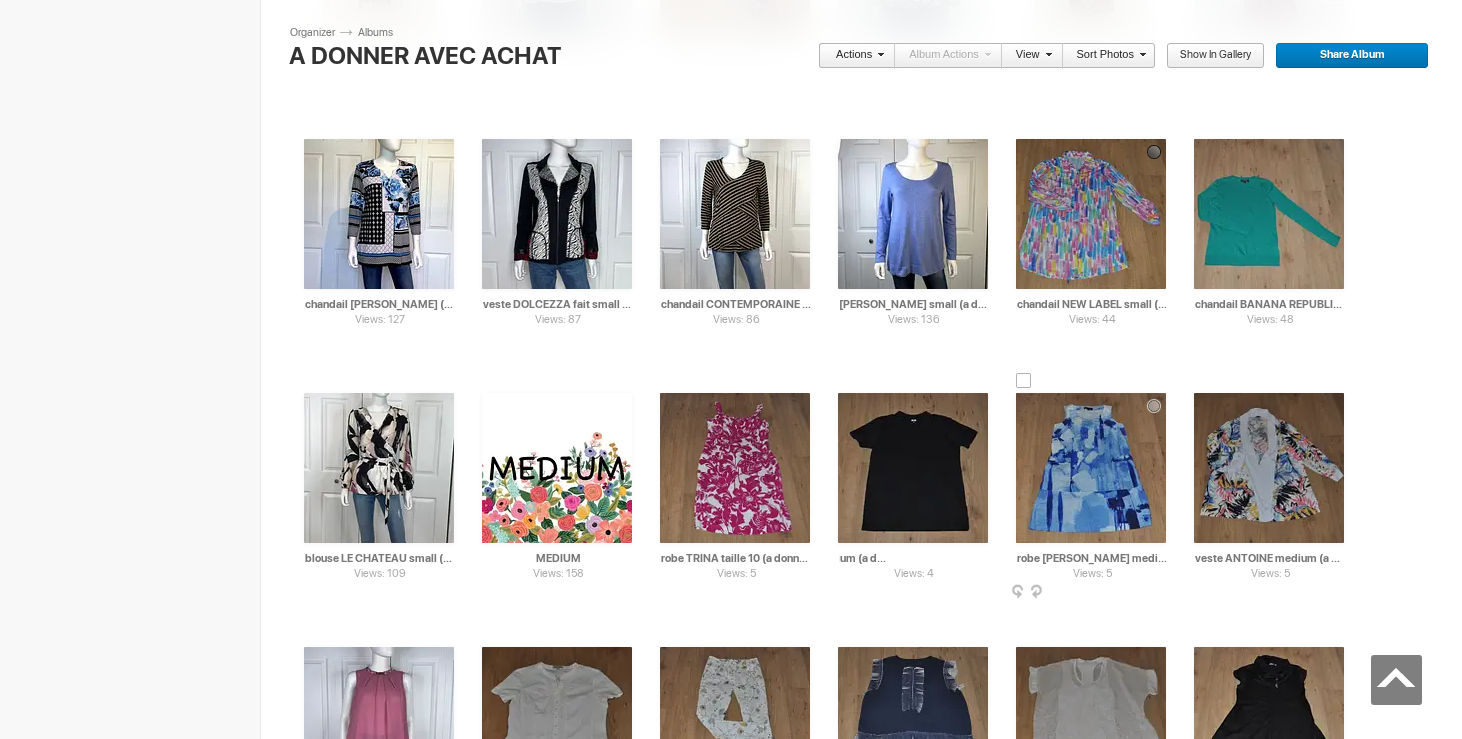type on "t-shirt UNIQLO medium (a donner avec achat de 5$)" 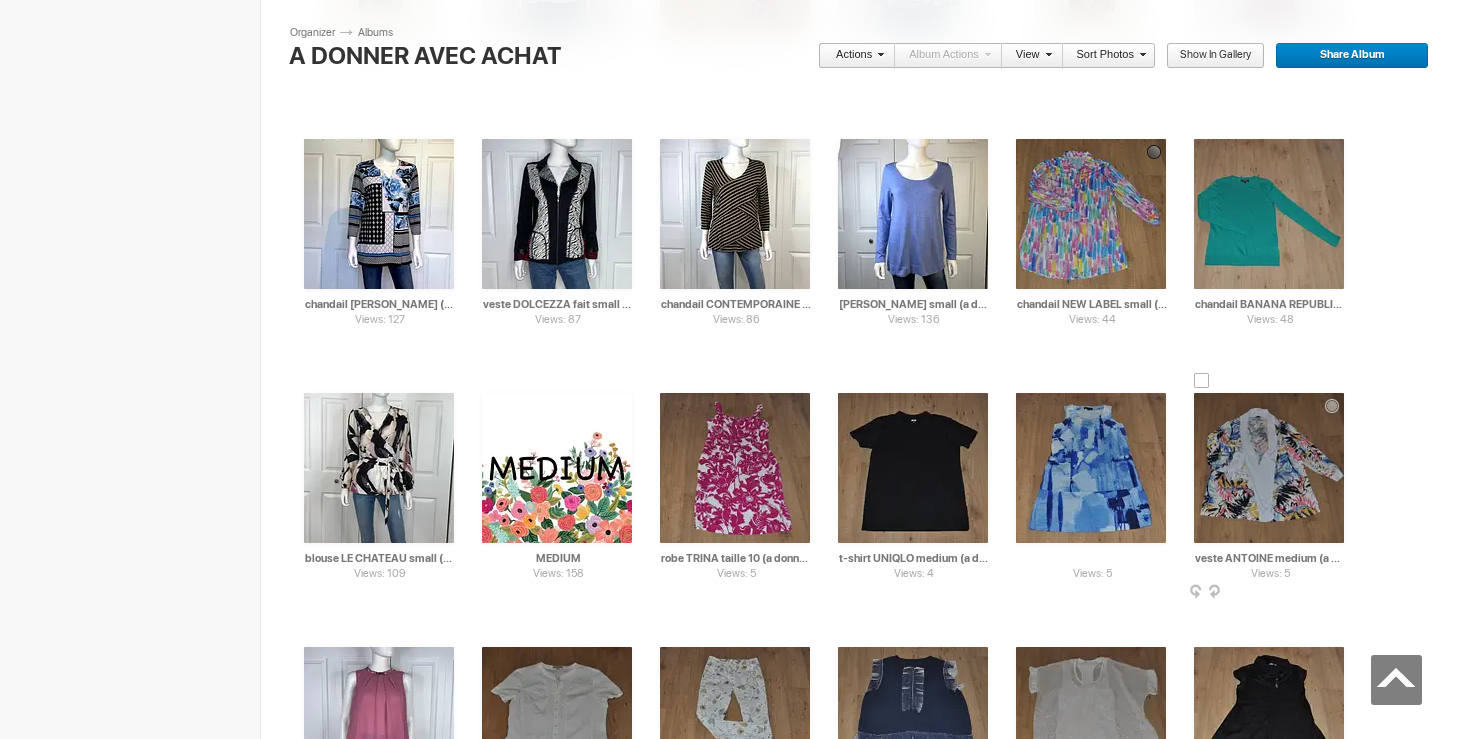 drag, startPoint x: 1119, startPoint y: 555, endPoint x: 1181, endPoint y: 558, distance: 62.072536 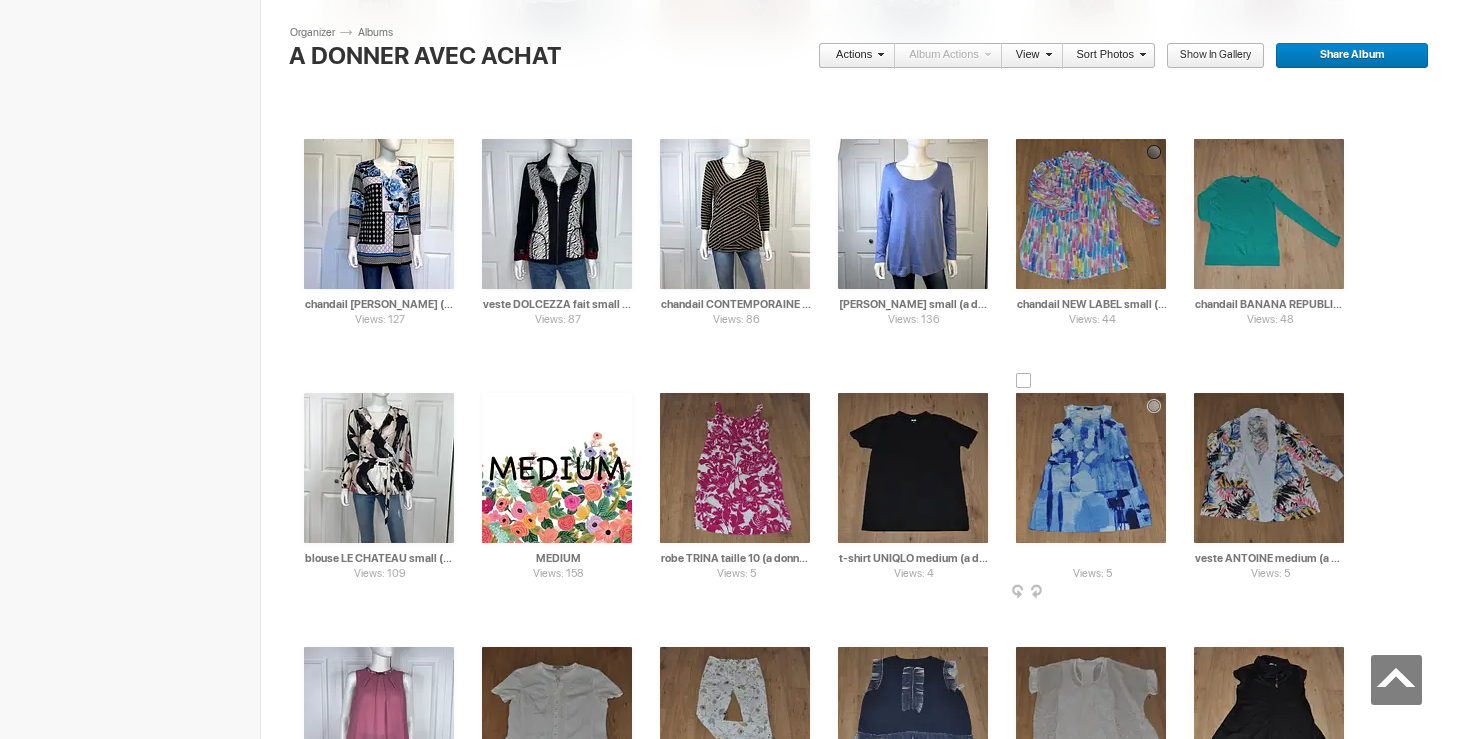 click on "robe [PERSON_NAME] medium (a donner avec achat de 30$)" at bounding box center [1092, 558] 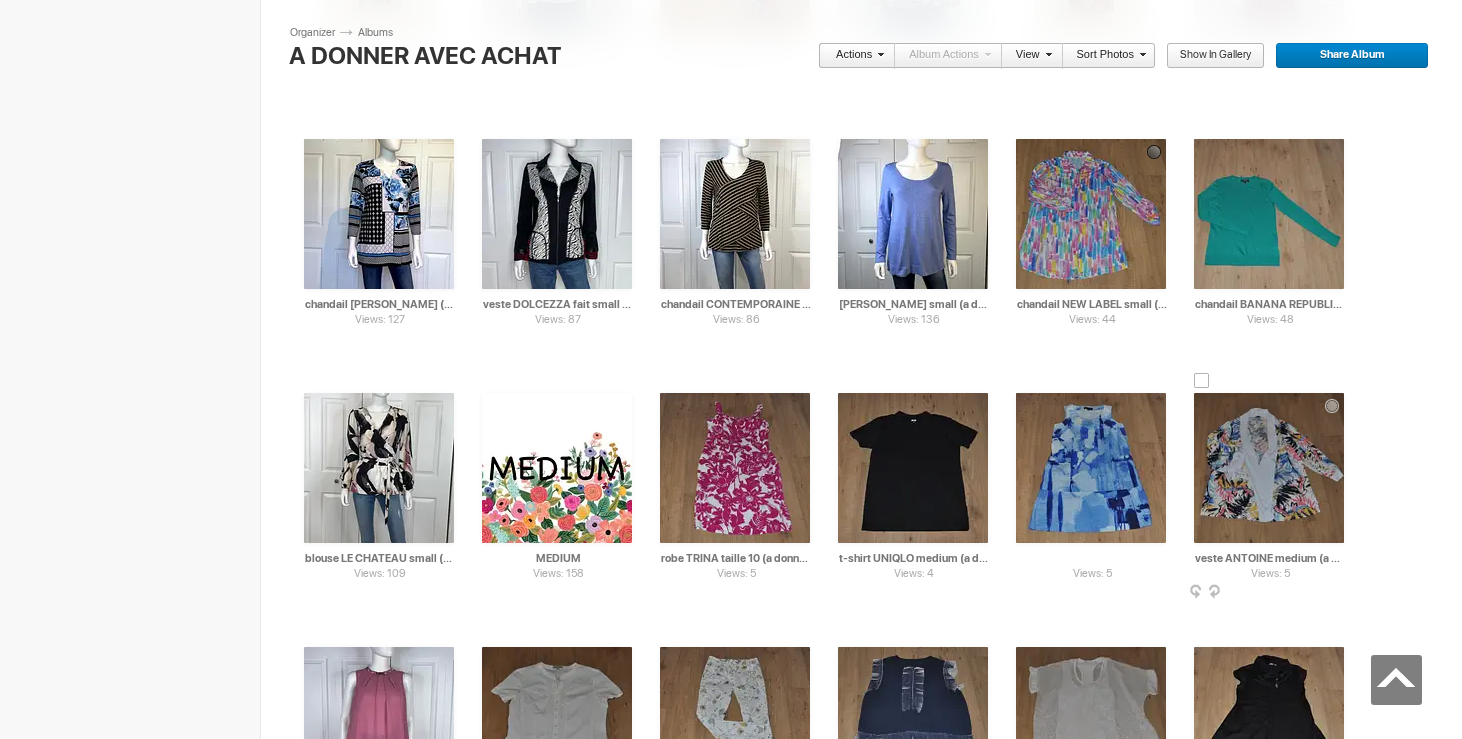 type on "robe [PERSON_NAME] medium (a donner avec achat de 10$)" 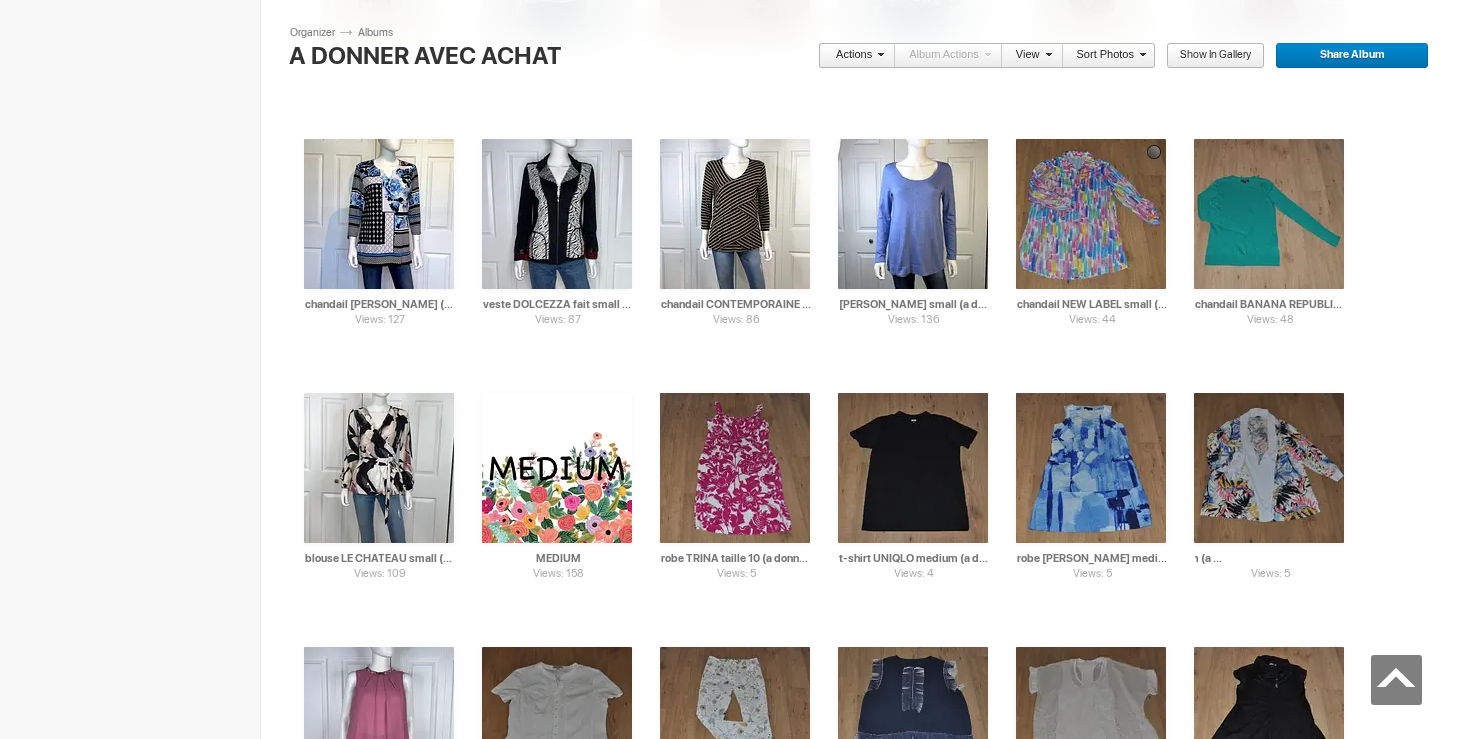 drag, startPoint x: 1313, startPoint y: 556, endPoint x: 1367, endPoint y: 556, distance: 54 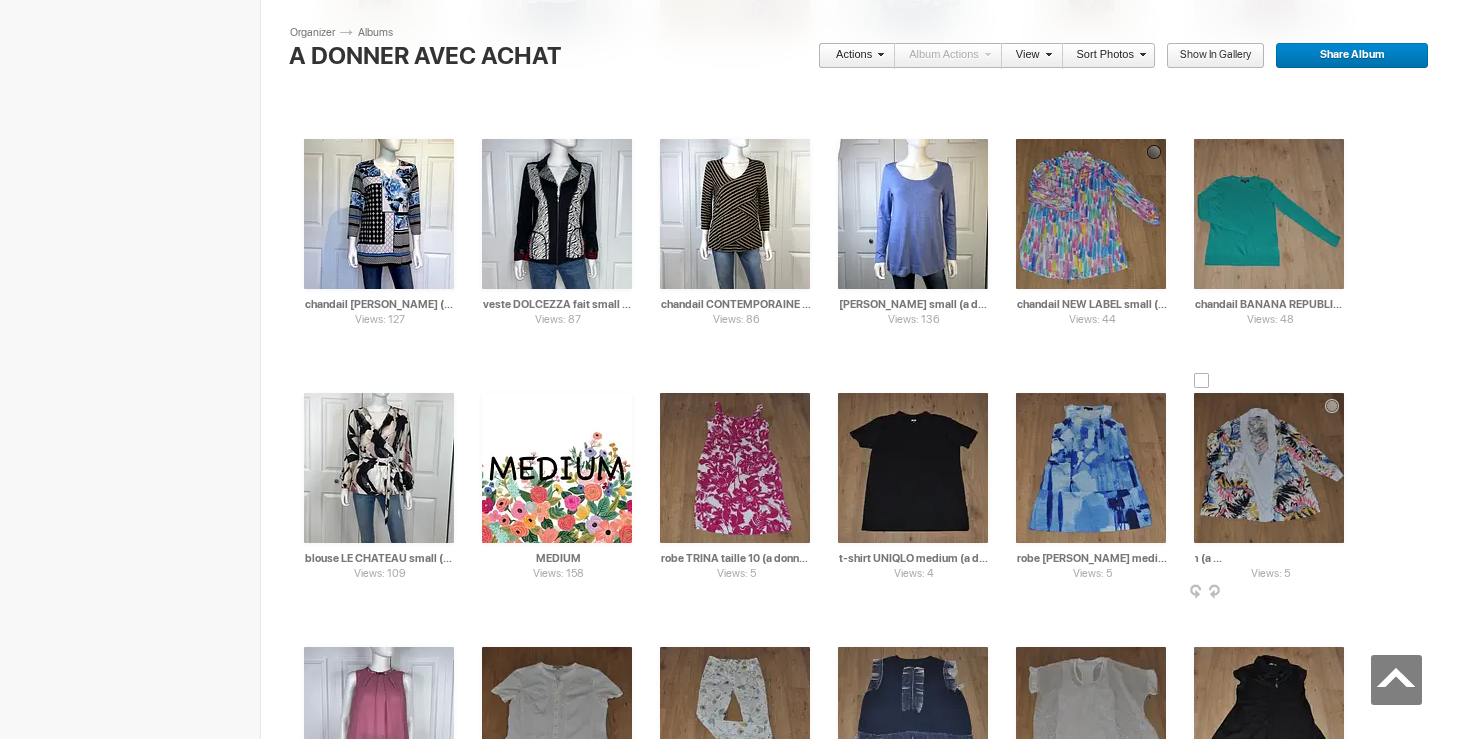 click on "veste ANTOINE medium (a donner avec achat de 20$)" at bounding box center [1270, 558] 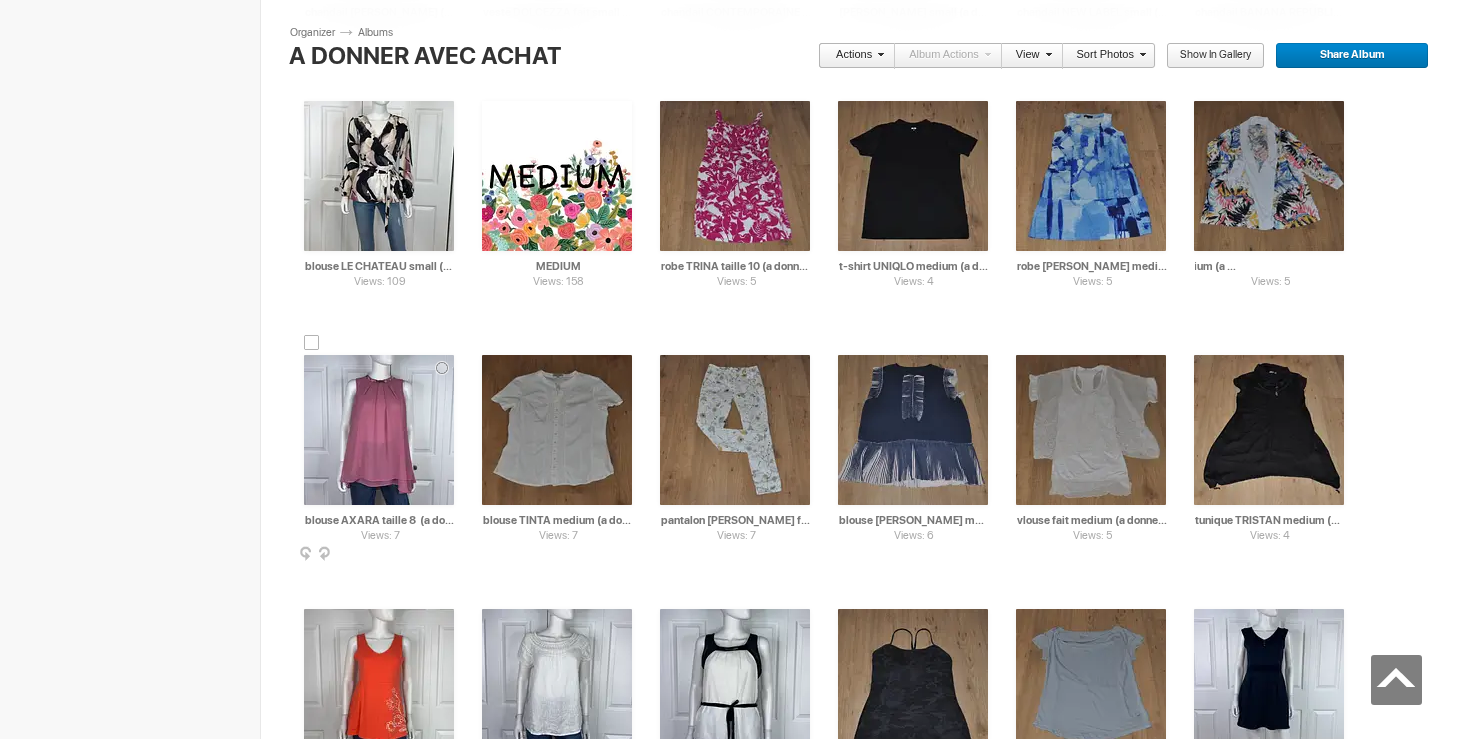 type on "veste ANTOINE medium (a donner avec achat de 5$)" 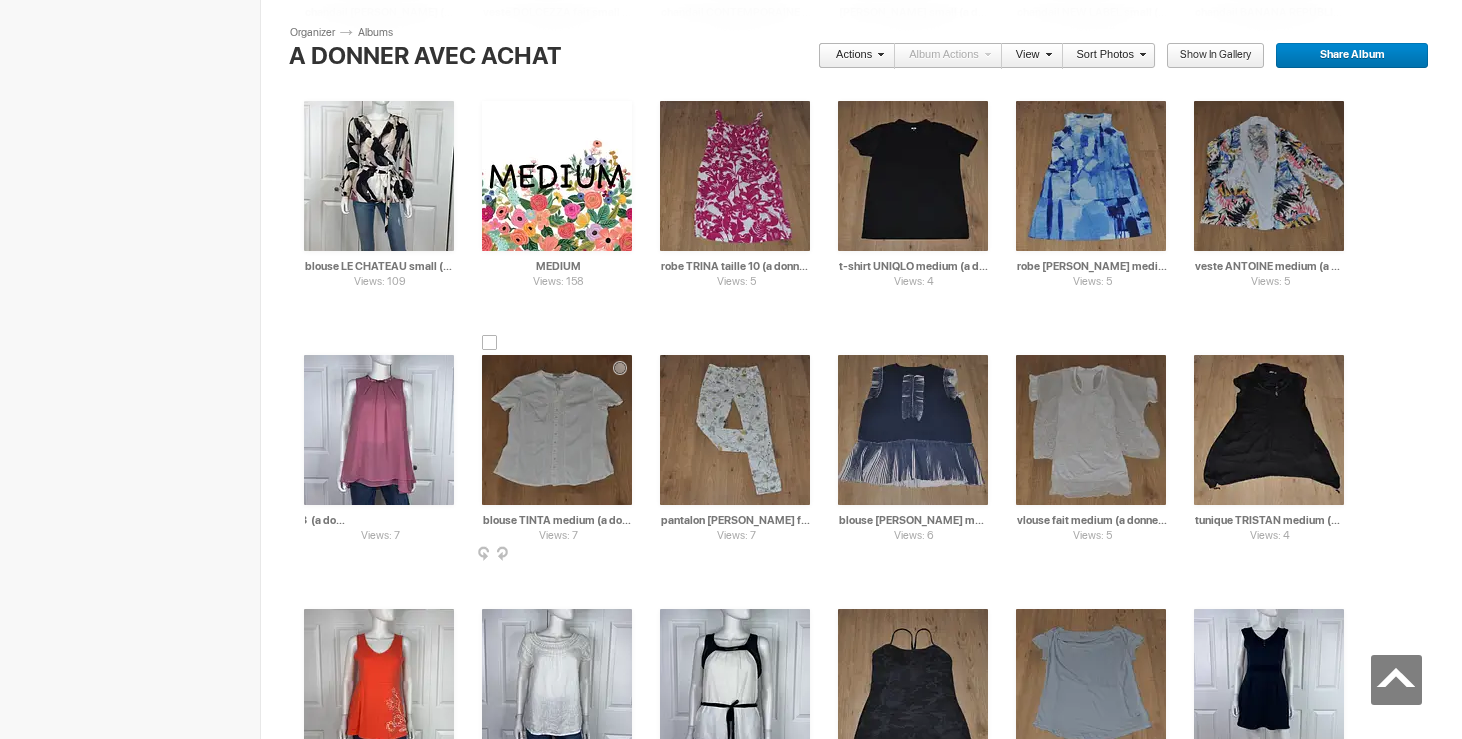 drag, startPoint x: 413, startPoint y: 517, endPoint x: 478, endPoint y: 518, distance: 65.00769 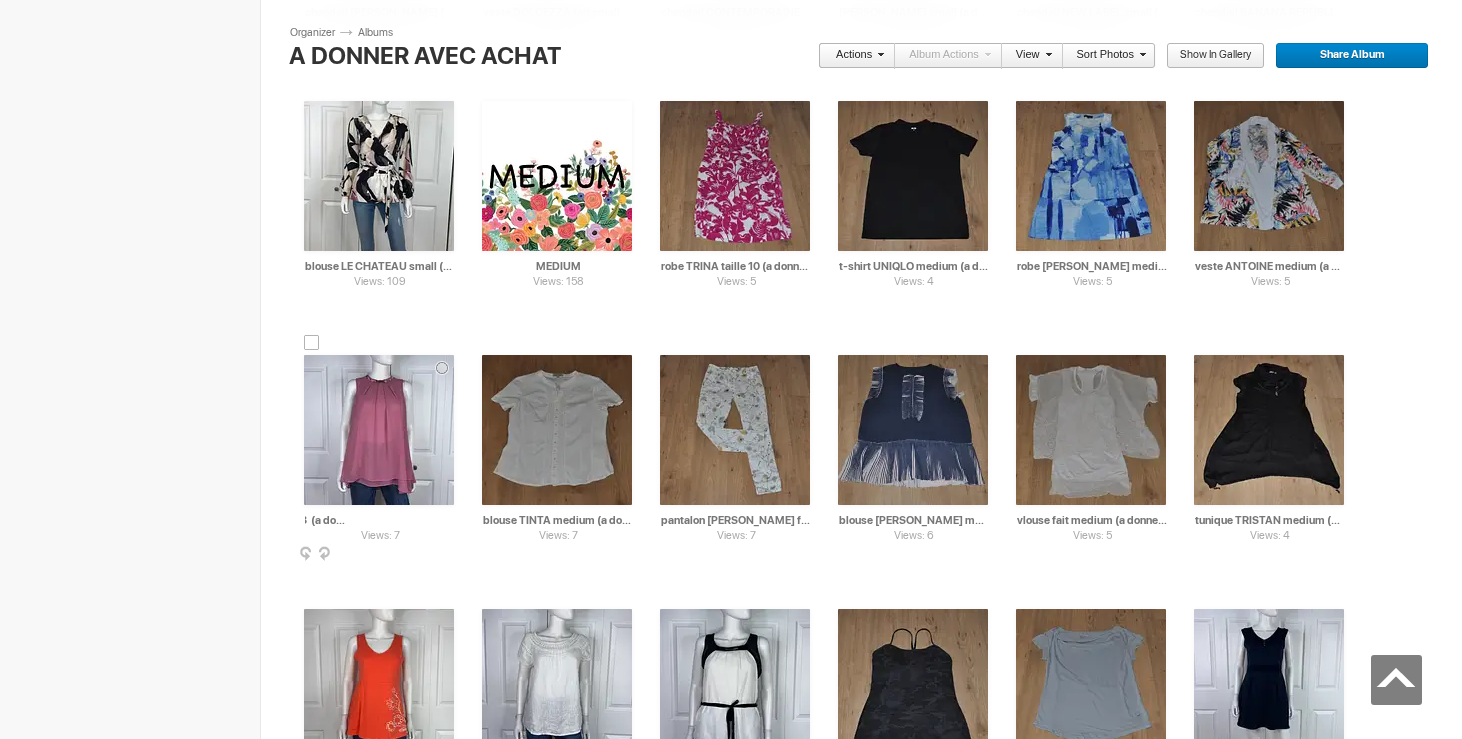 click on "blouse AXARA taille 8  (a donner avec achat de 25$)" at bounding box center [380, 520] 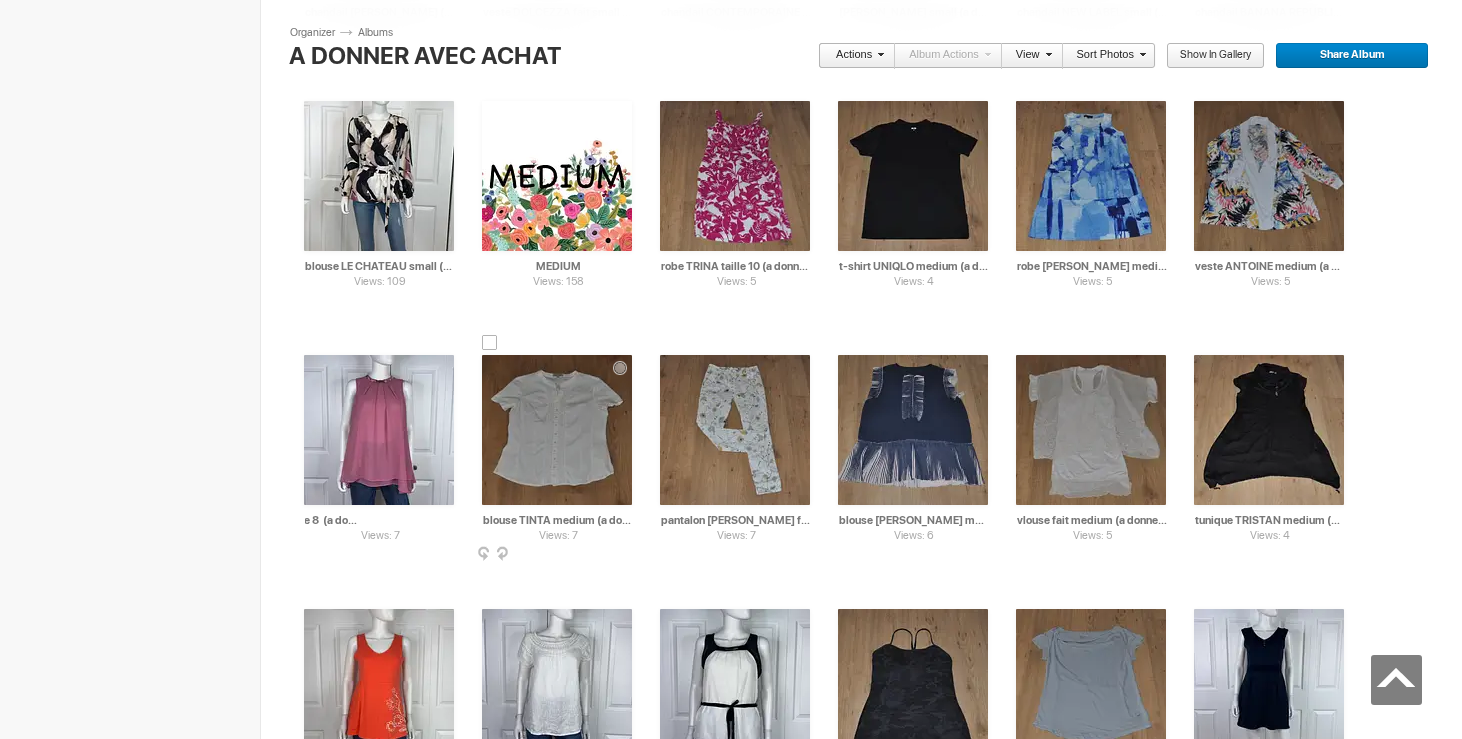 type on "blouse AXARA taille 8  (a donner avec achat de 10$)" 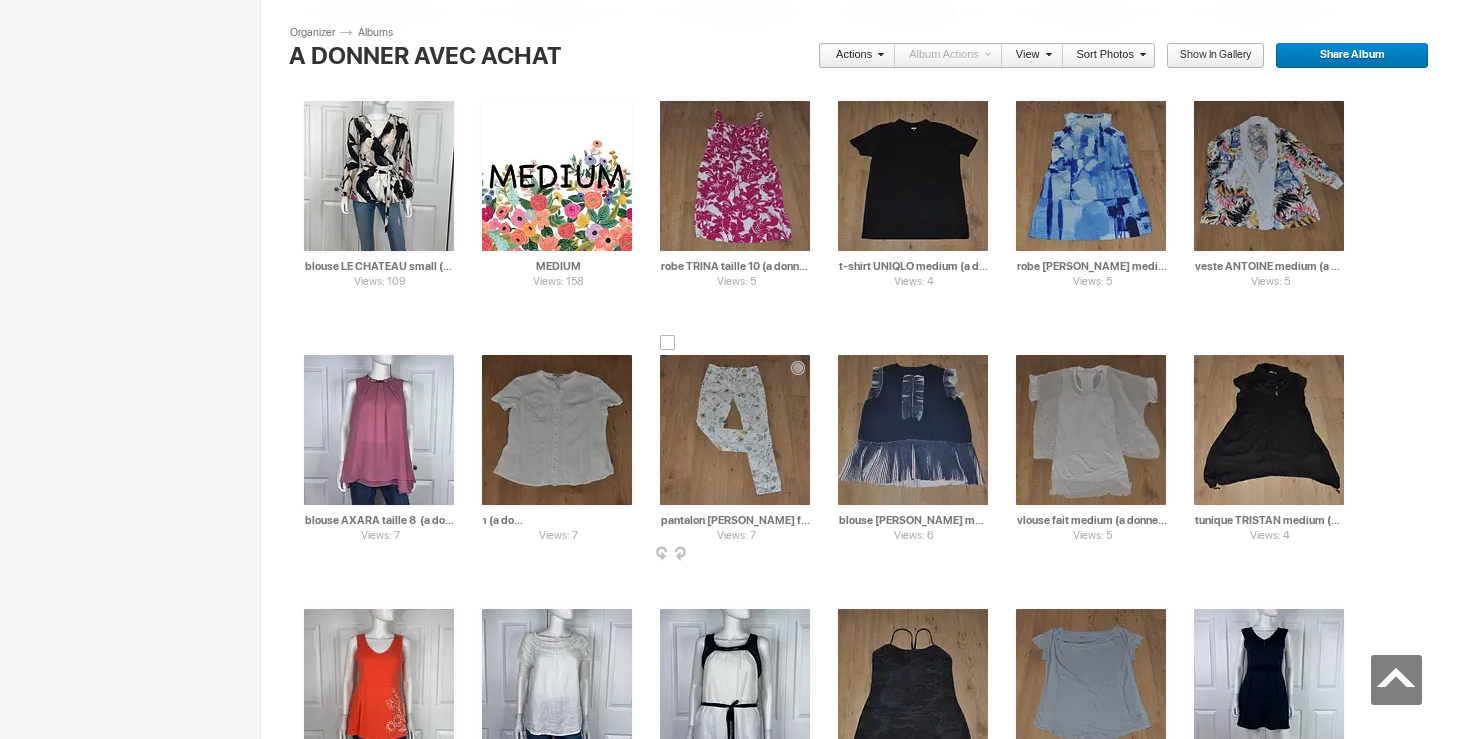 drag, startPoint x: 573, startPoint y: 521, endPoint x: 664, endPoint y: 525, distance: 91.08787 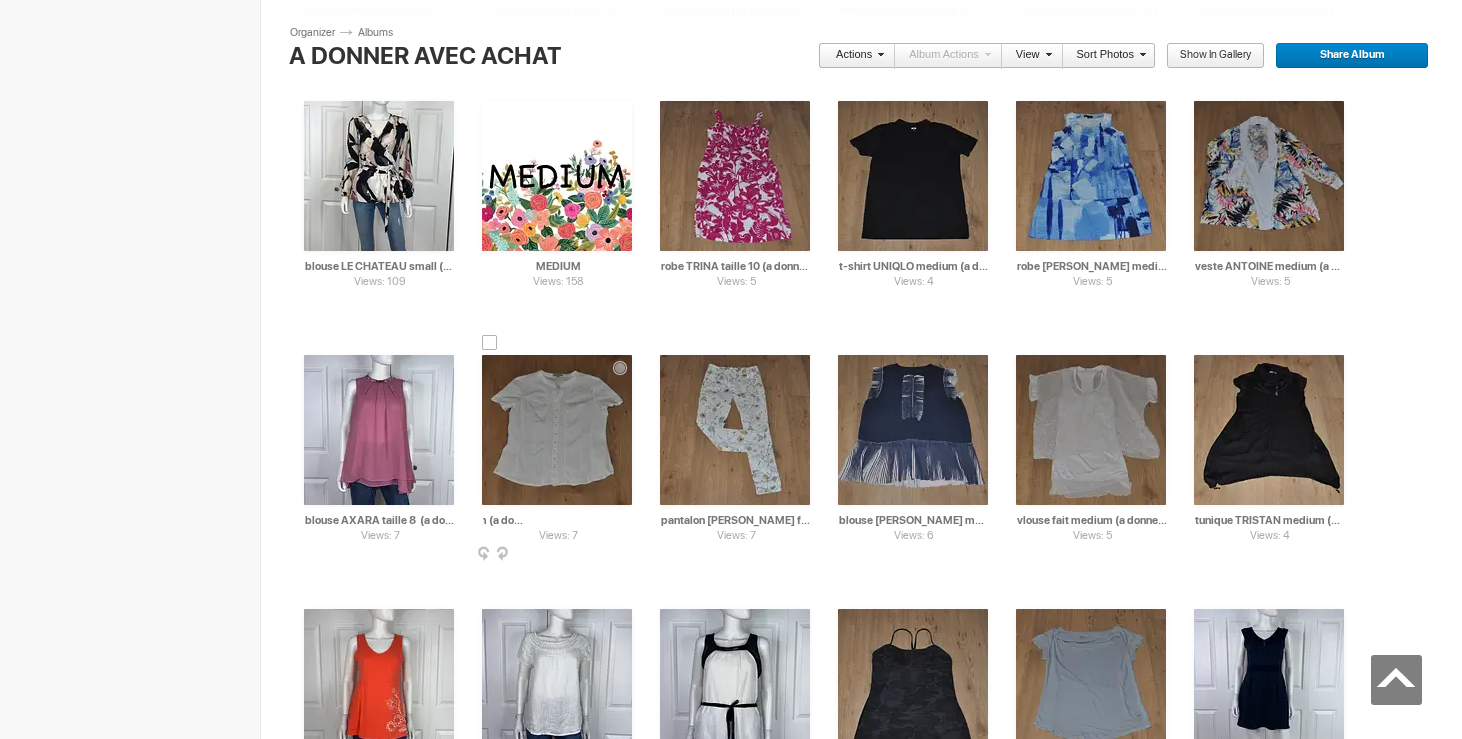 click on "blouse TINTA medium (a donner avec achat de 20$)" at bounding box center [558, 520] 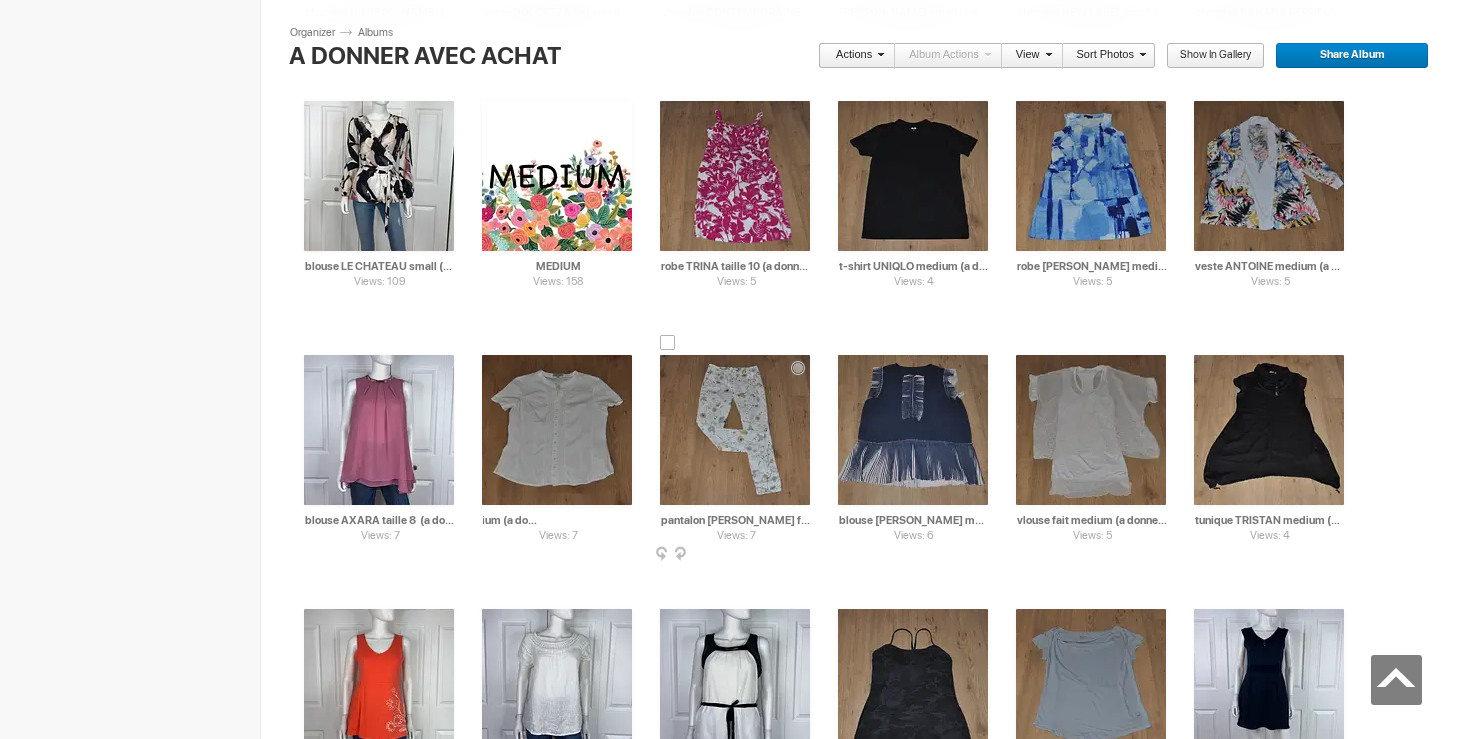 type on "blouse TINTA medium (a donner avec achat de 5$)" 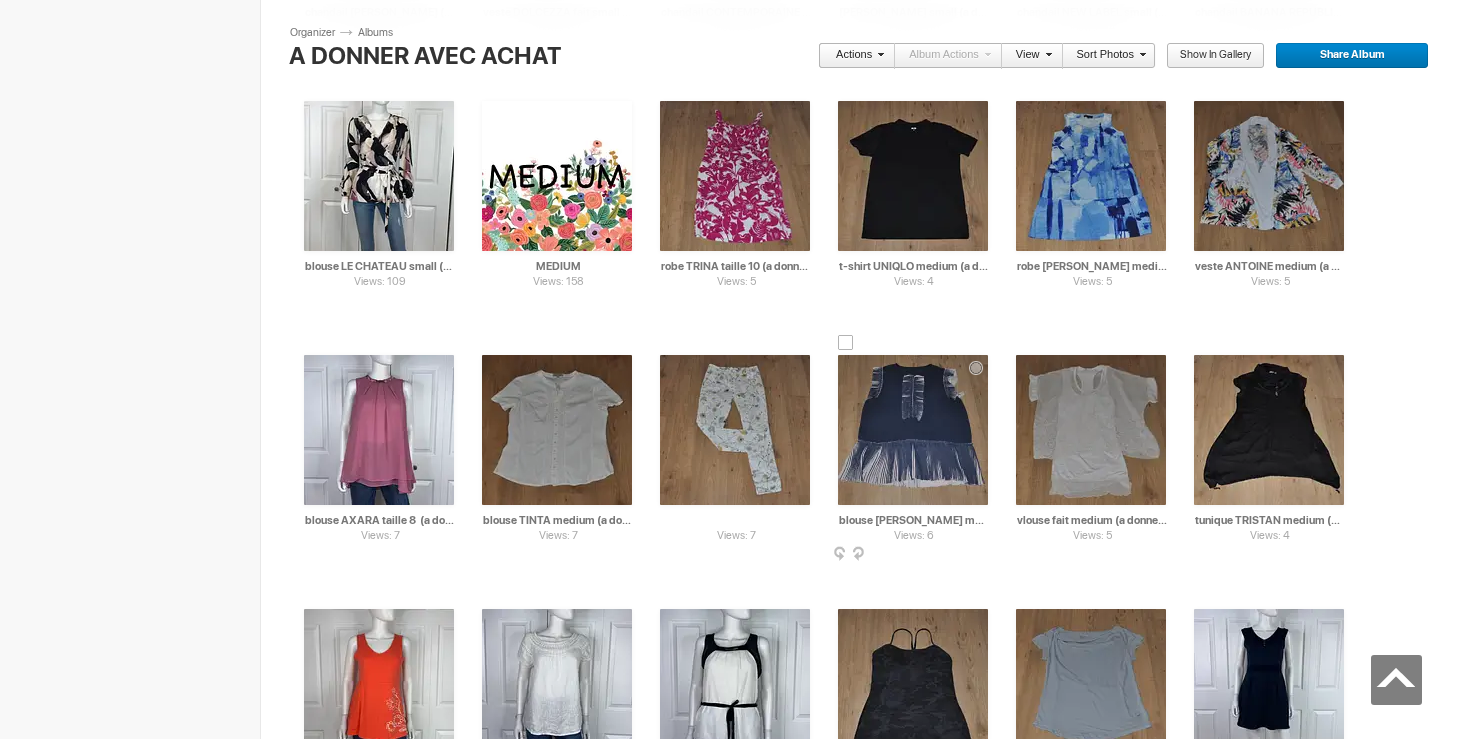 drag, startPoint x: 716, startPoint y: 516, endPoint x: 875, endPoint y: 520, distance: 159.05031 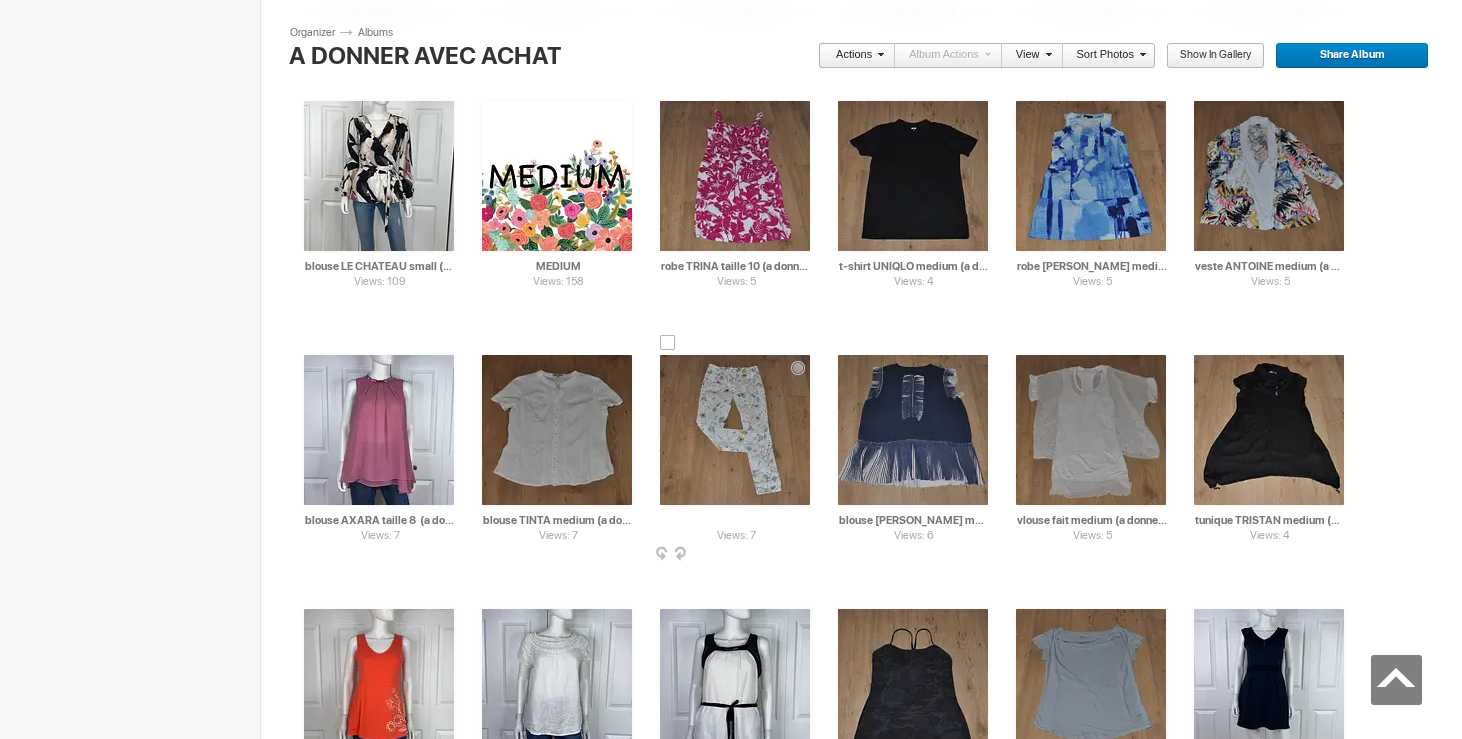 click on "pantalon [PERSON_NAME] fait medium (a donner avec achat de 20$)" at bounding box center [736, 520] 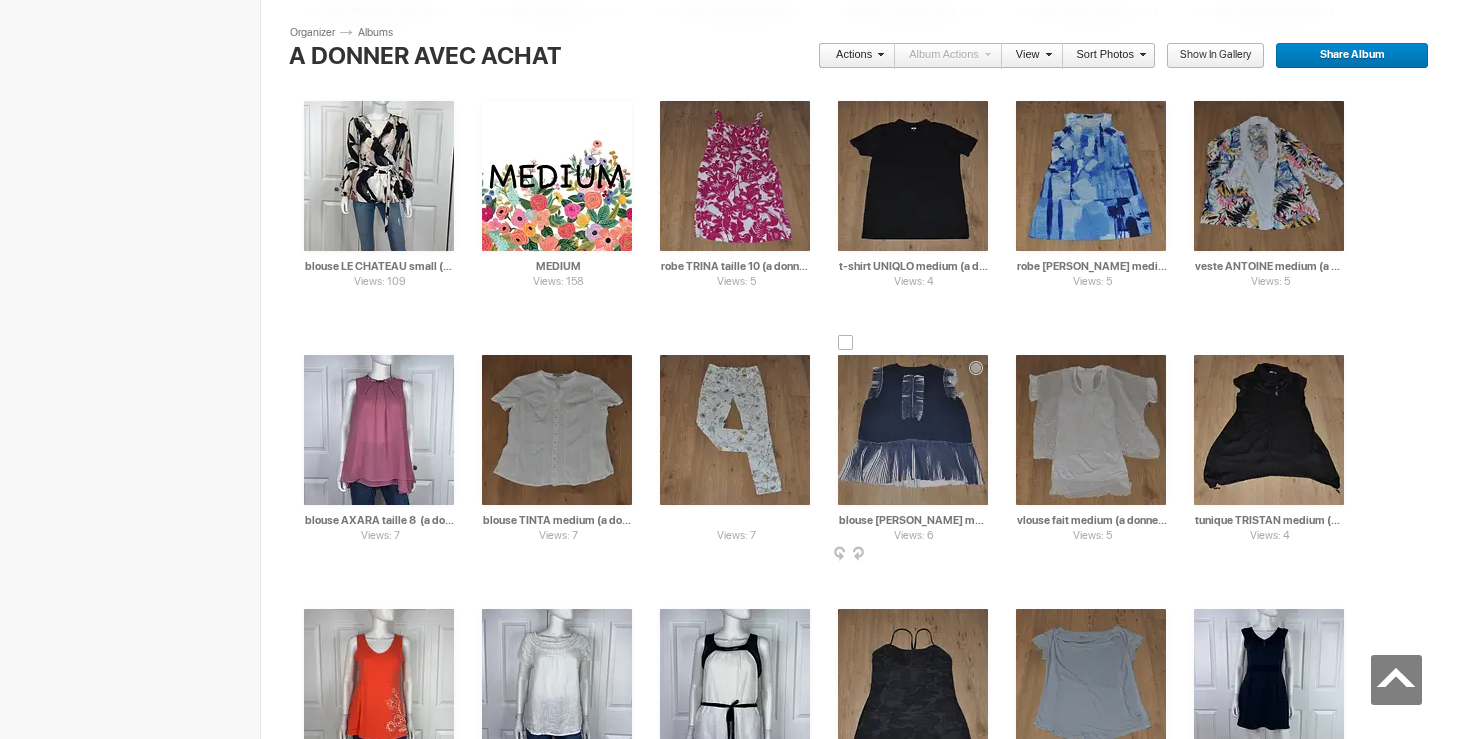 type on "pantalon [PERSON_NAME] fait medium (a donner avec achat de 5$)" 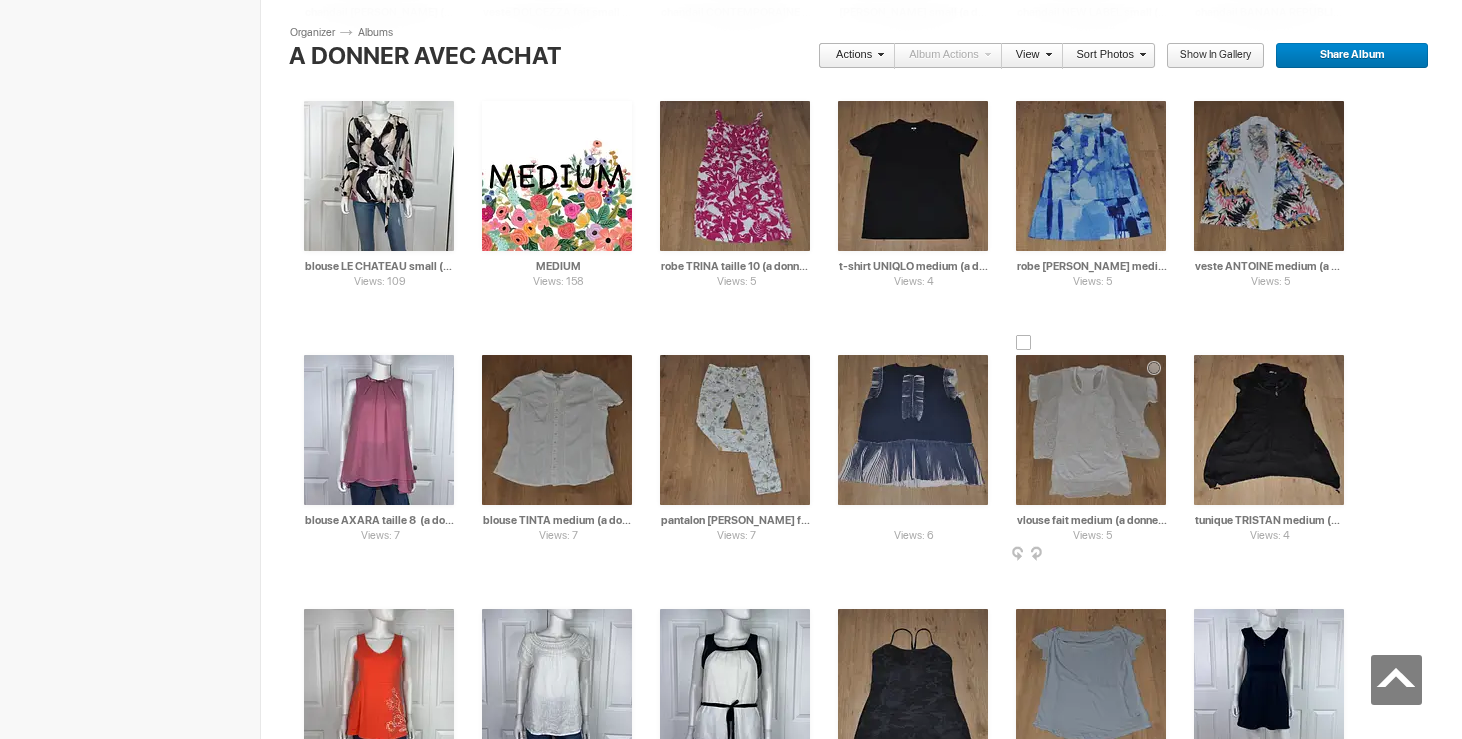 drag, startPoint x: 932, startPoint y: 519, endPoint x: 1032, endPoint y: 521, distance: 100.02 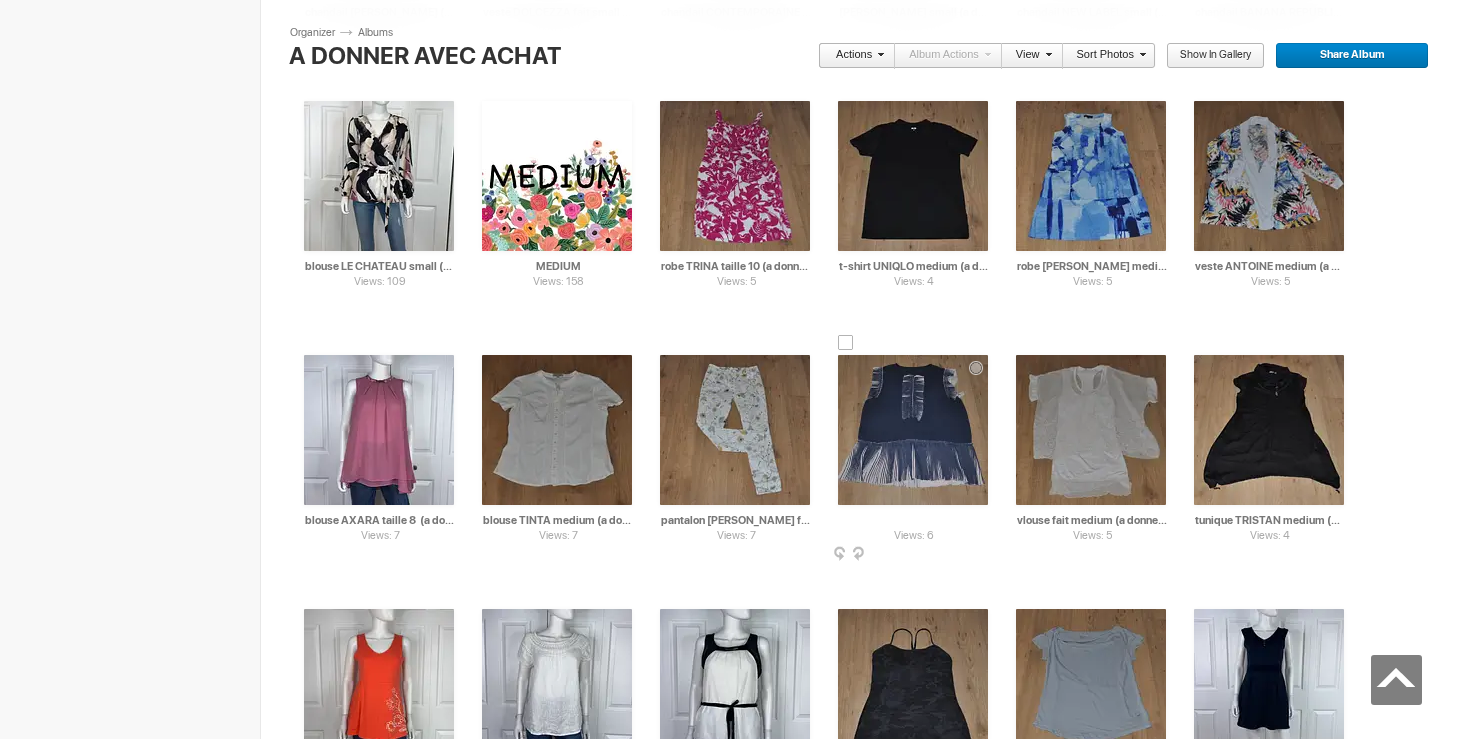 click on "blouse [PERSON_NAME] medium (a donner avec achat de 25$)" at bounding box center [914, 520] 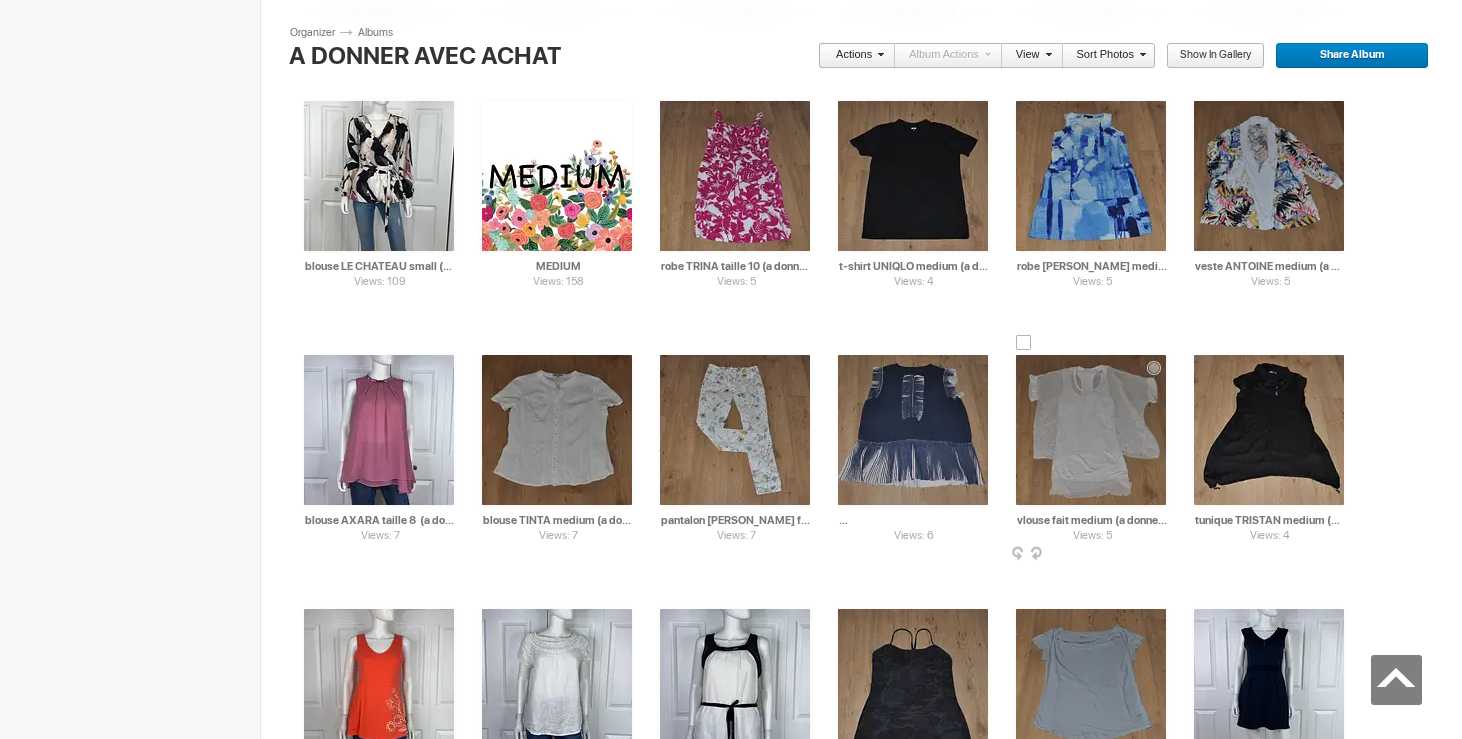type on "blouse [PERSON_NAME] medium (a donner avec achat de 5$)" 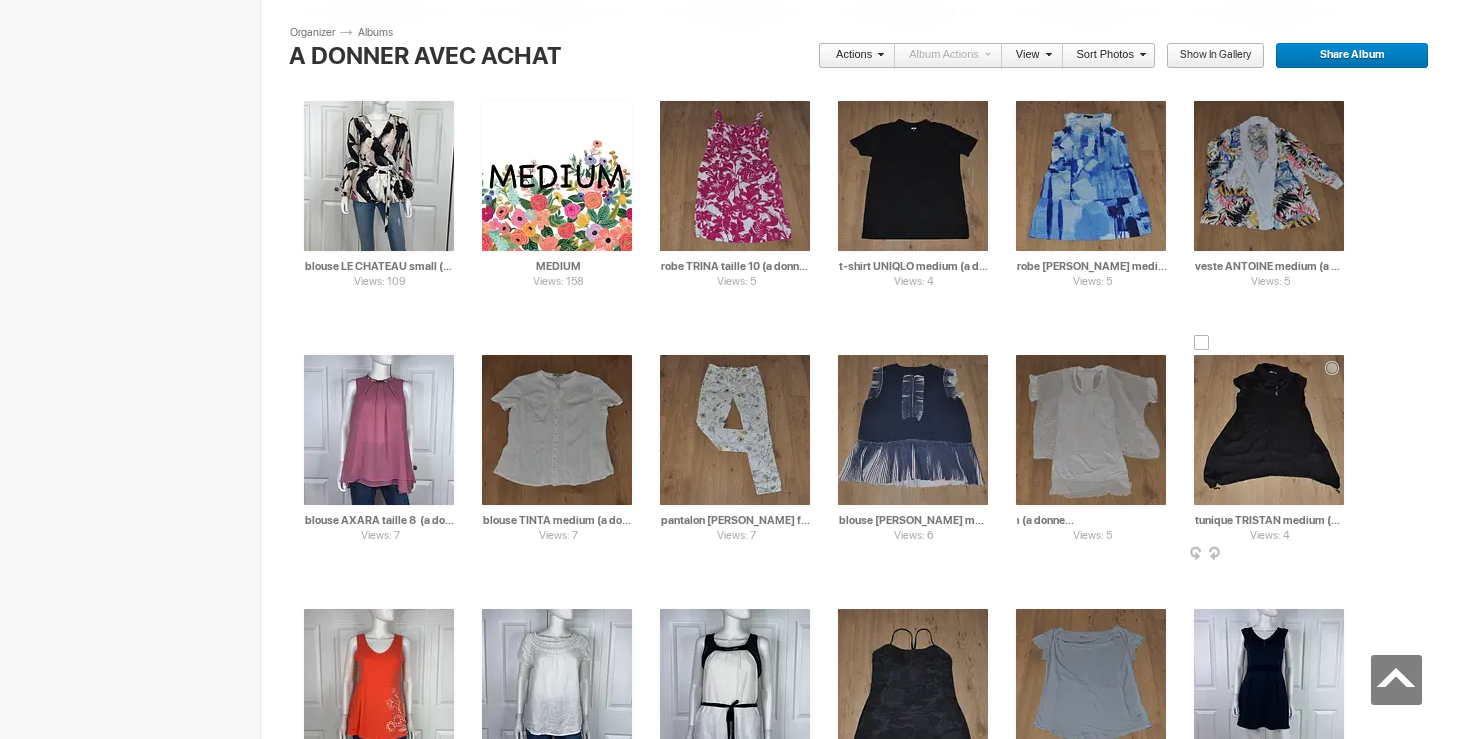 drag, startPoint x: 1096, startPoint y: 524, endPoint x: 1204, endPoint y: 528, distance: 108.07405 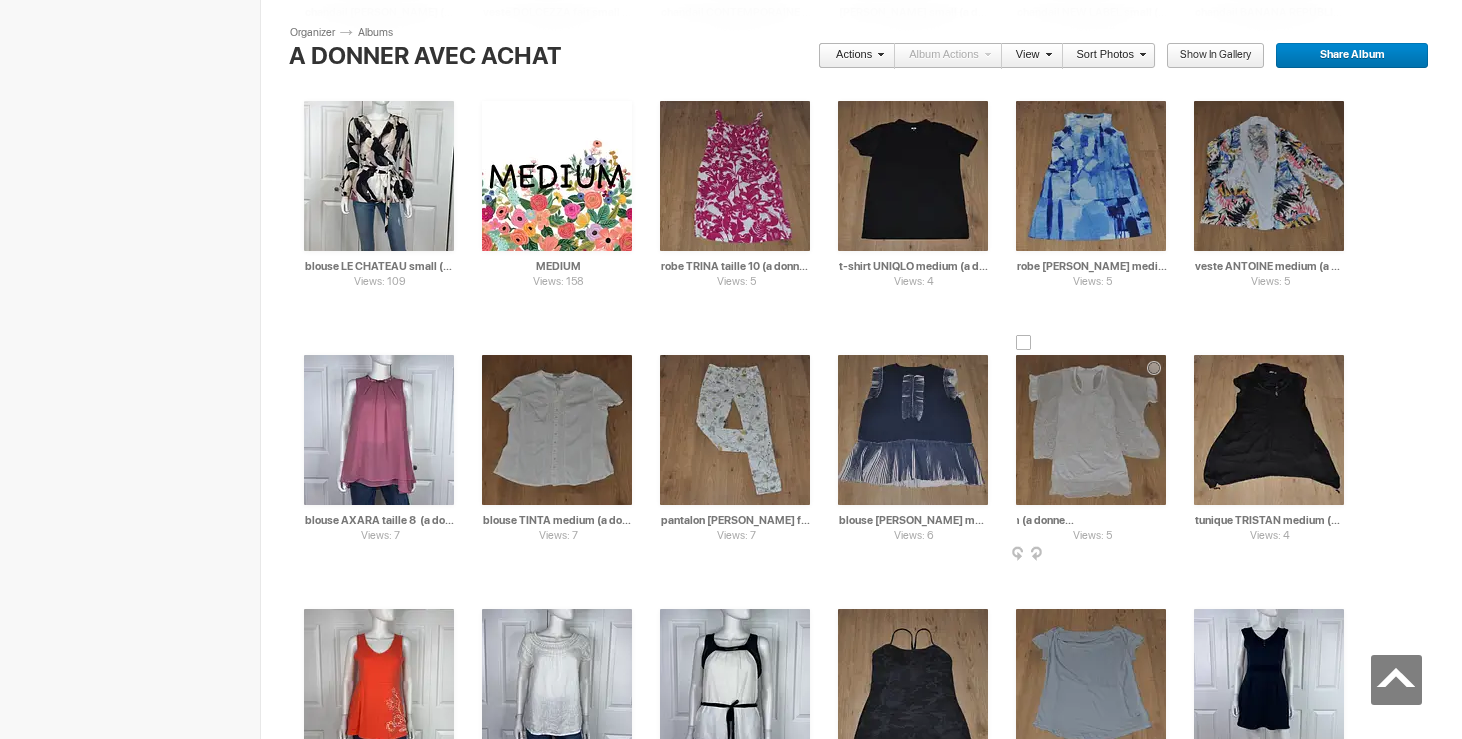 click on "vlouse fait medium (a donner avec achat de 20$)" at bounding box center [1092, 520] 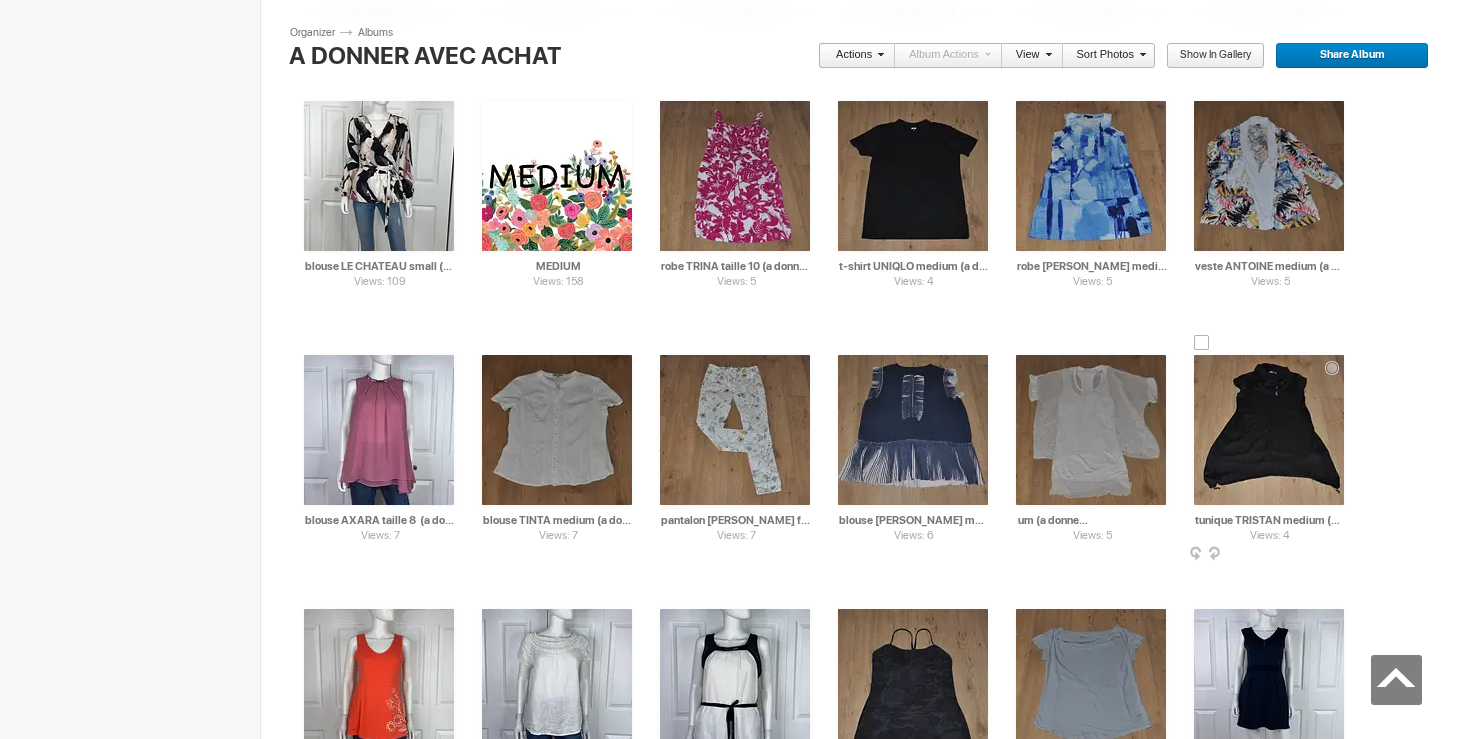type on "vlouse fait medium (a donner avec achat de 5$)" 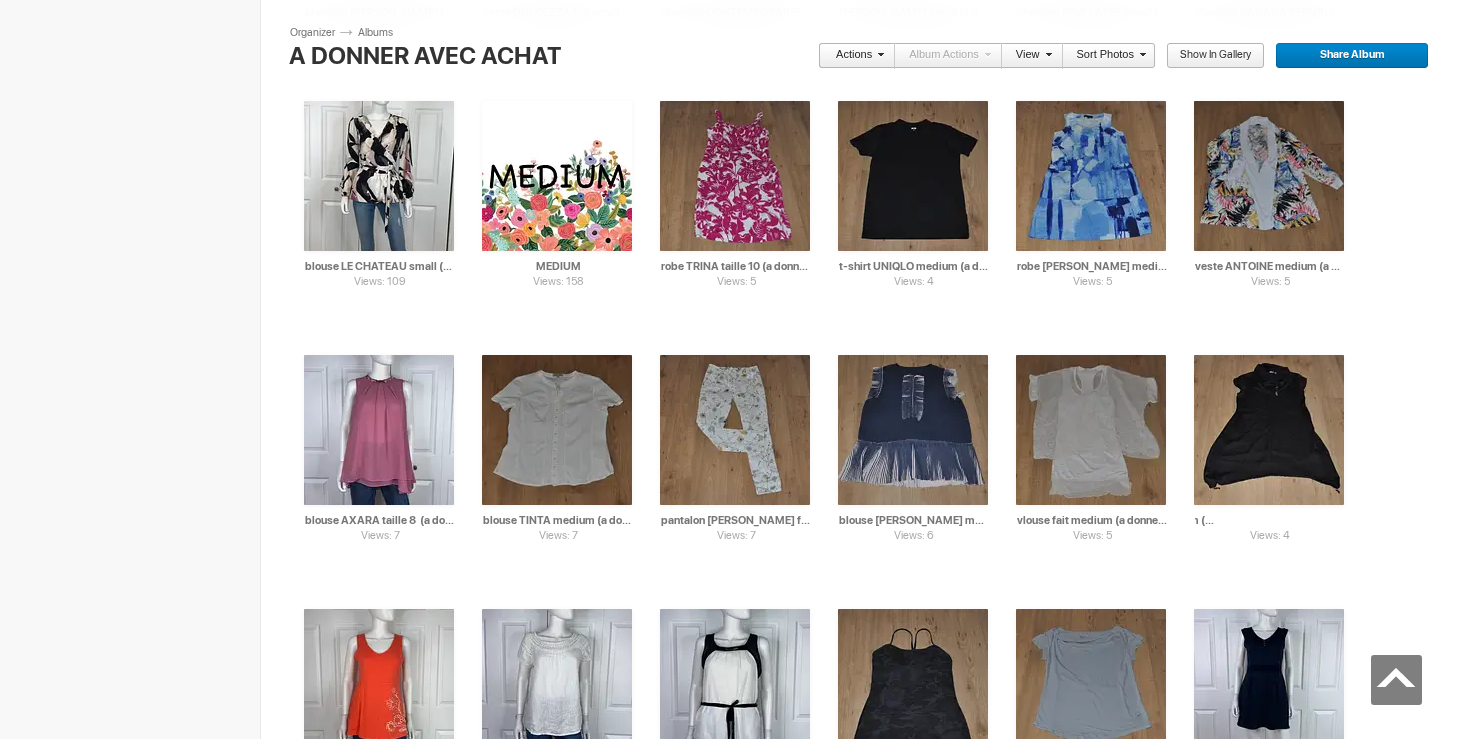 drag, startPoint x: 1292, startPoint y: 521, endPoint x: 1392, endPoint y: 521, distance: 100 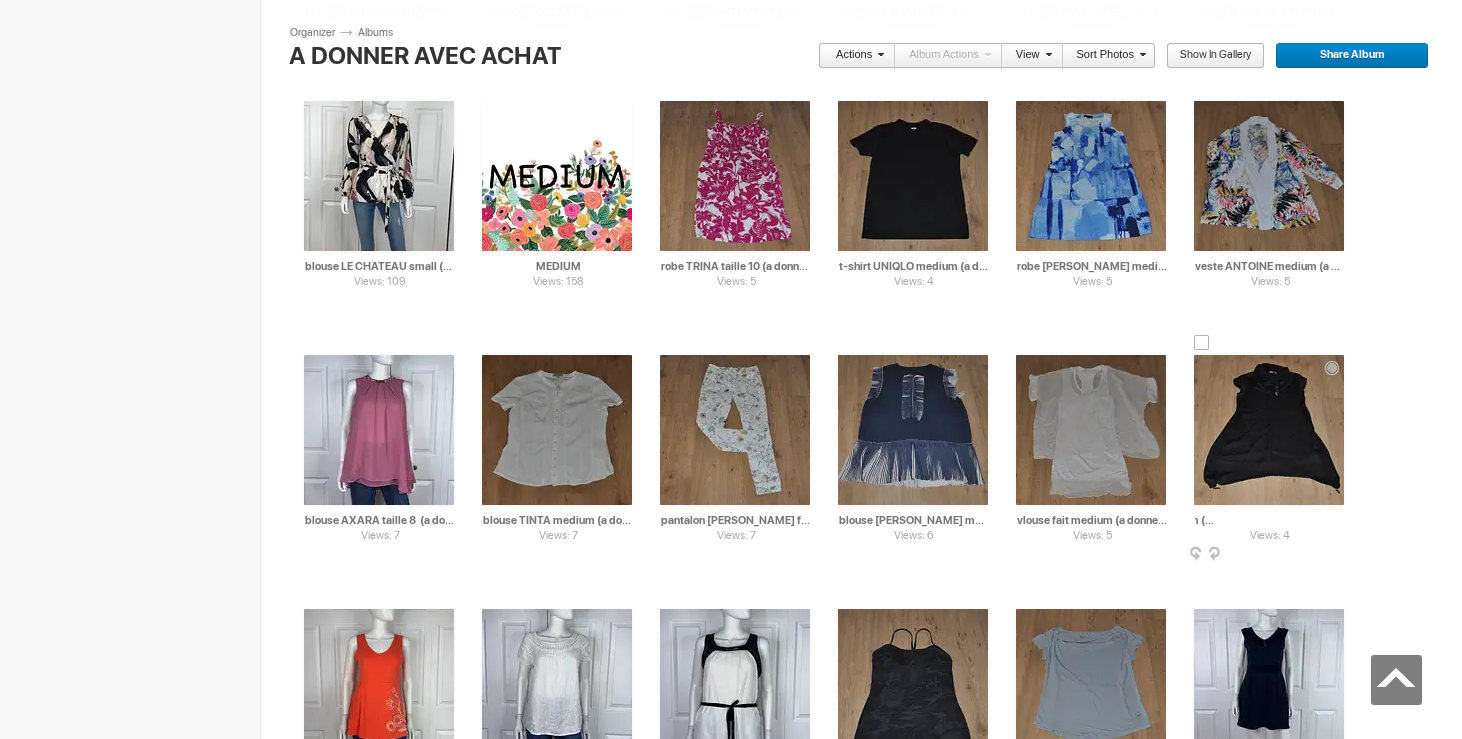 click on "tunique TRISTAN medium (a donner avec achat de 20$)" at bounding box center [1270, 520] 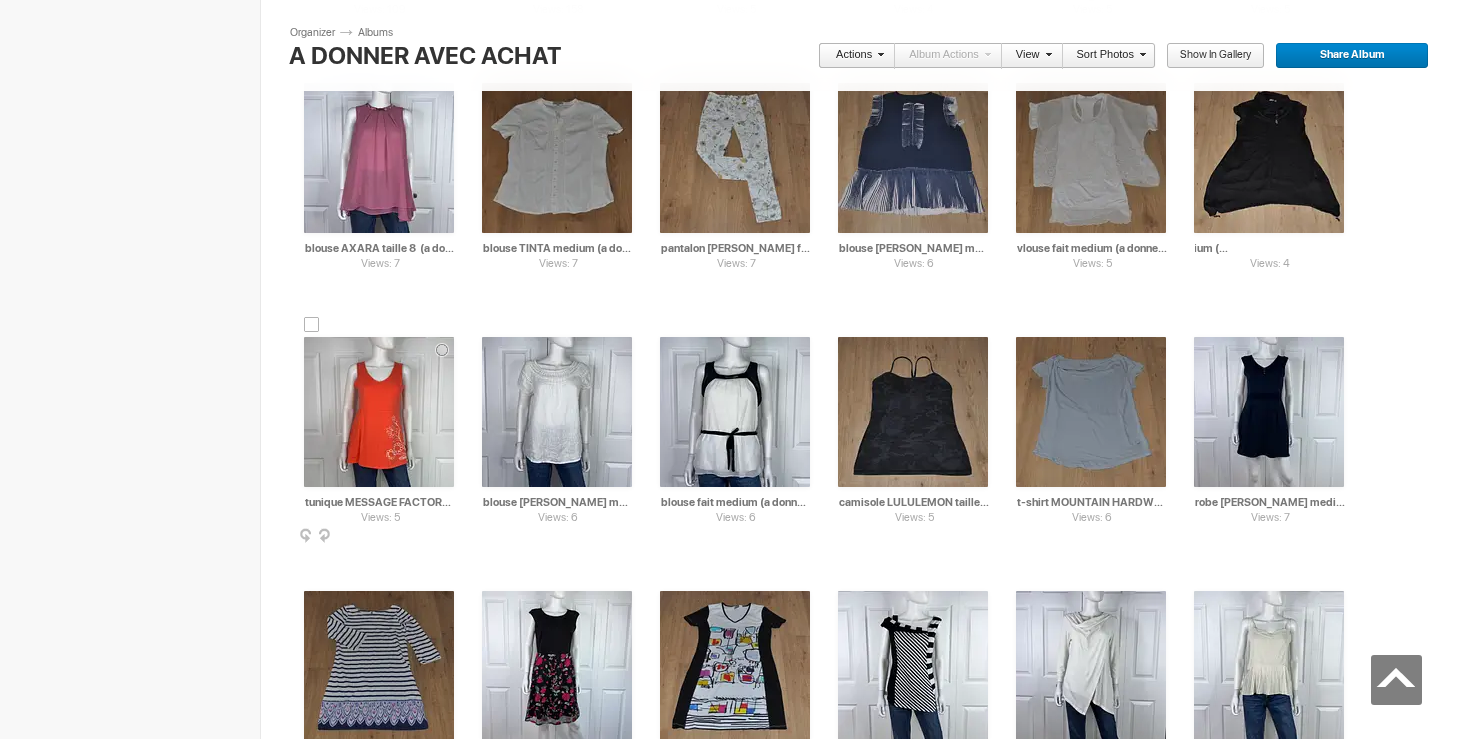 type on "tunique TRISTAN medium (a donner avec achat de 5$)" 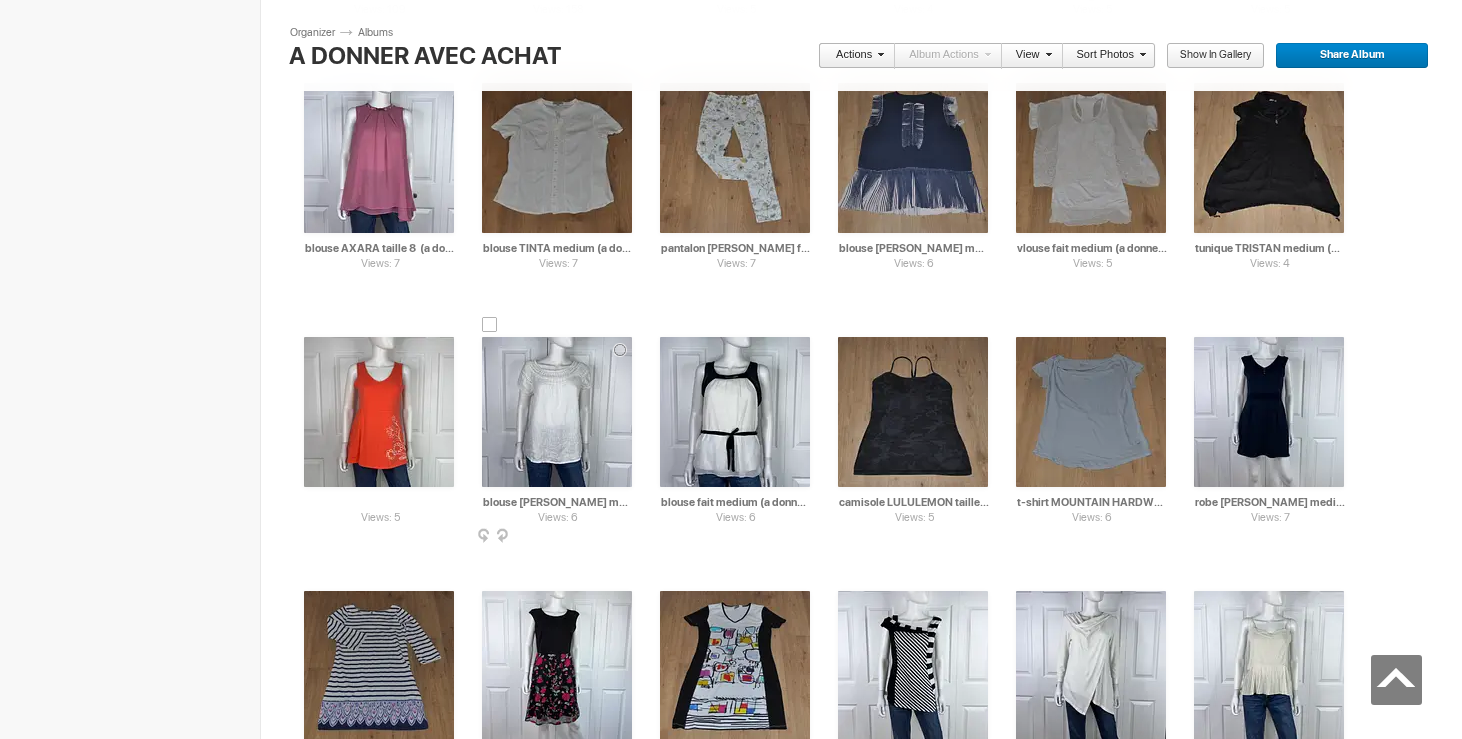 drag, startPoint x: 369, startPoint y: 503, endPoint x: 494, endPoint y: 506, distance: 125.035995 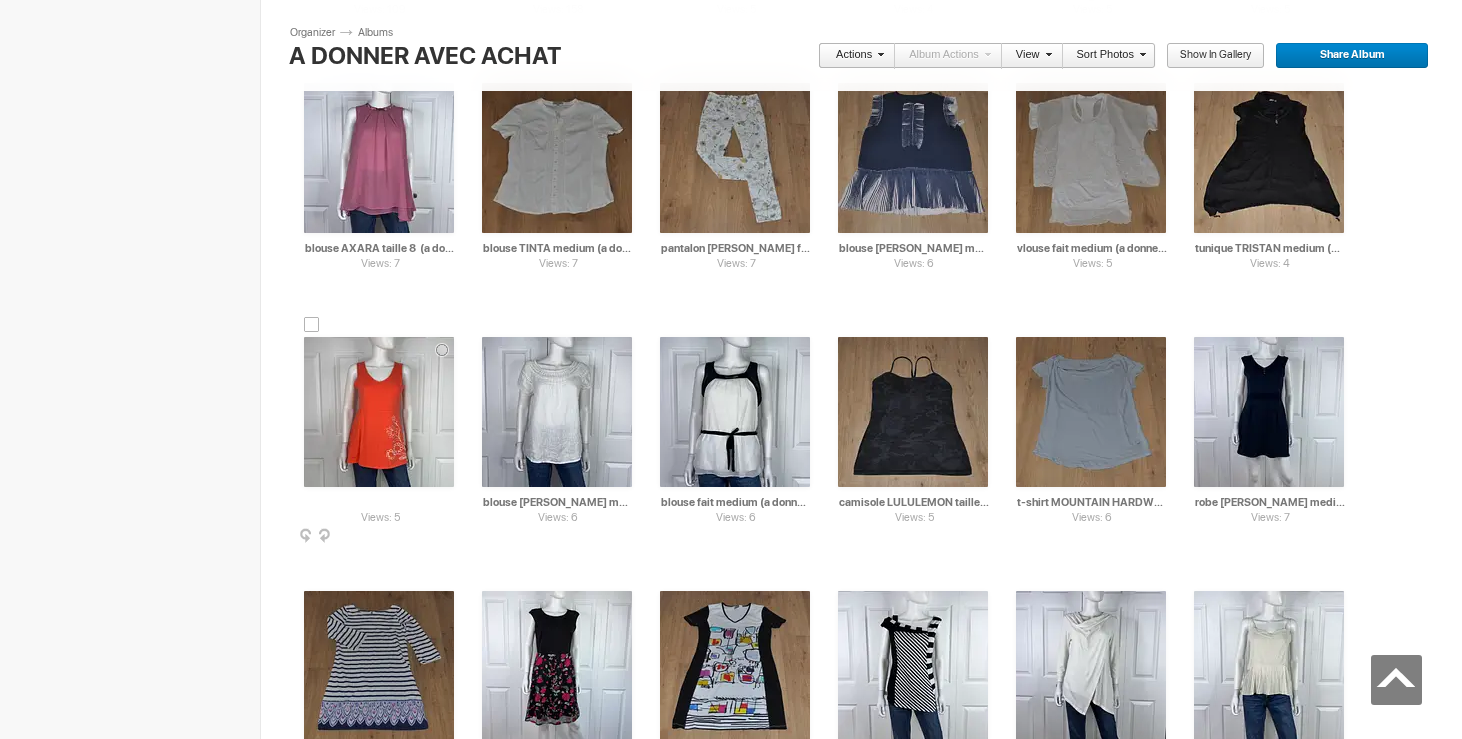 click on "tunique MESSAGE FACTORY medium (a donner avec achat de 25$)" at bounding box center (380, 502) 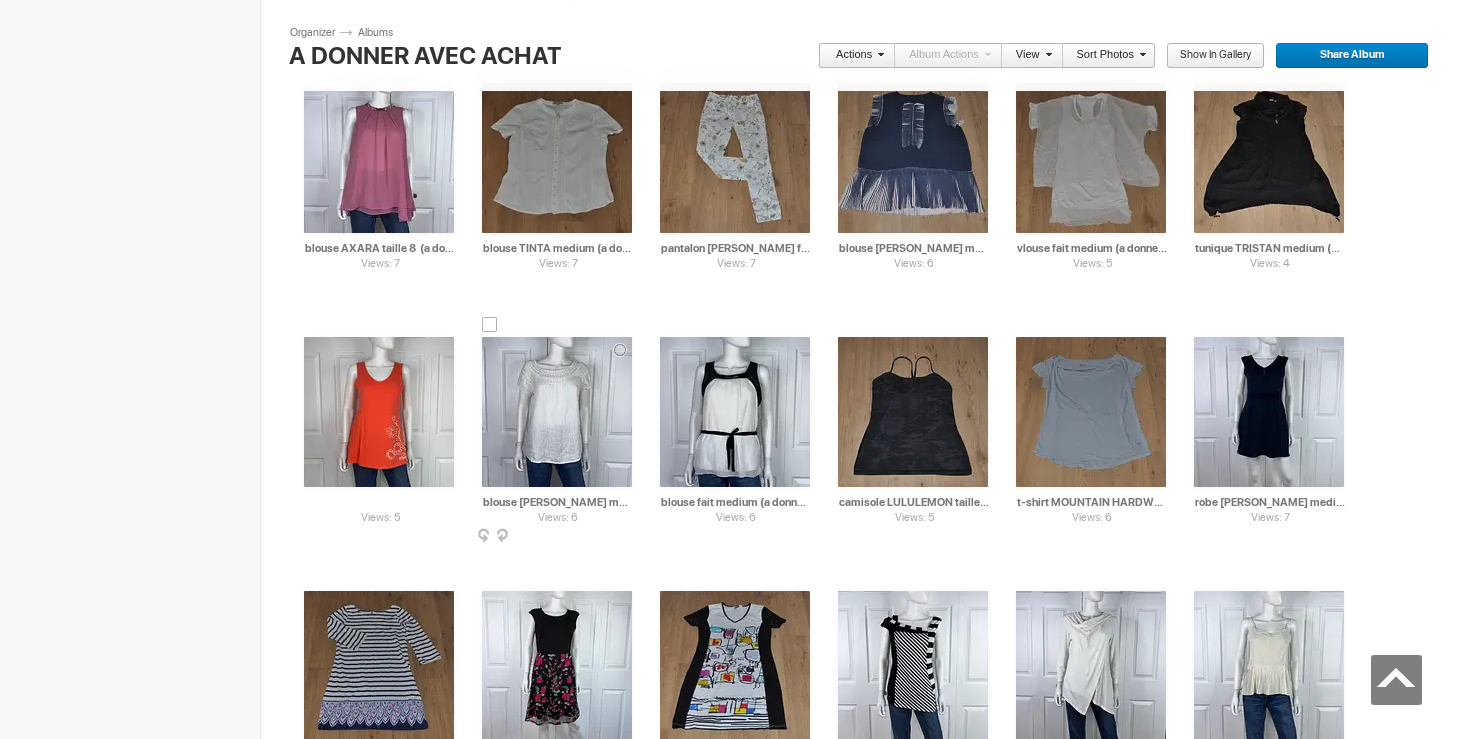 type on "tunique MESSAGE FACTORY medium (a donner avec achat de 10$)" 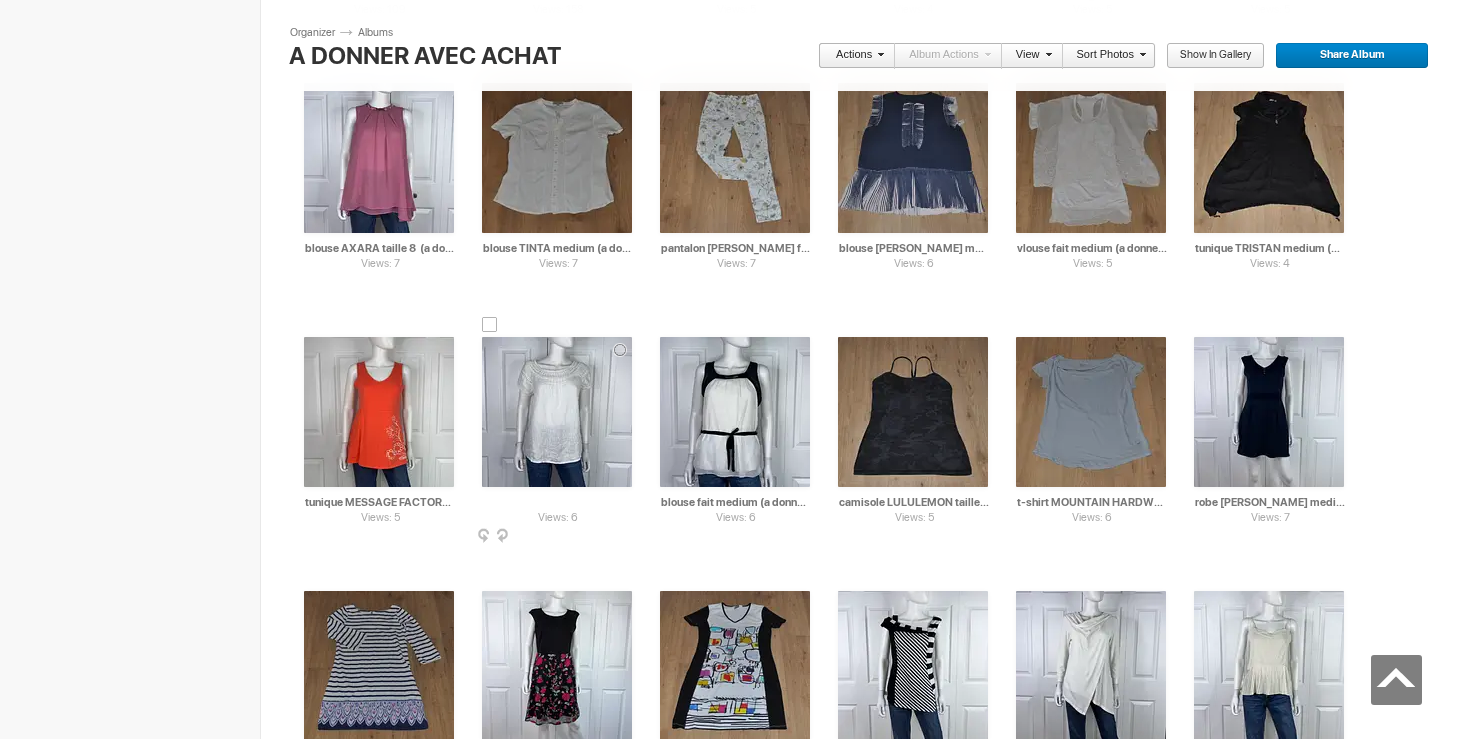 drag, startPoint x: 541, startPoint y: 506, endPoint x: 637, endPoint y: 510, distance: 96.0833 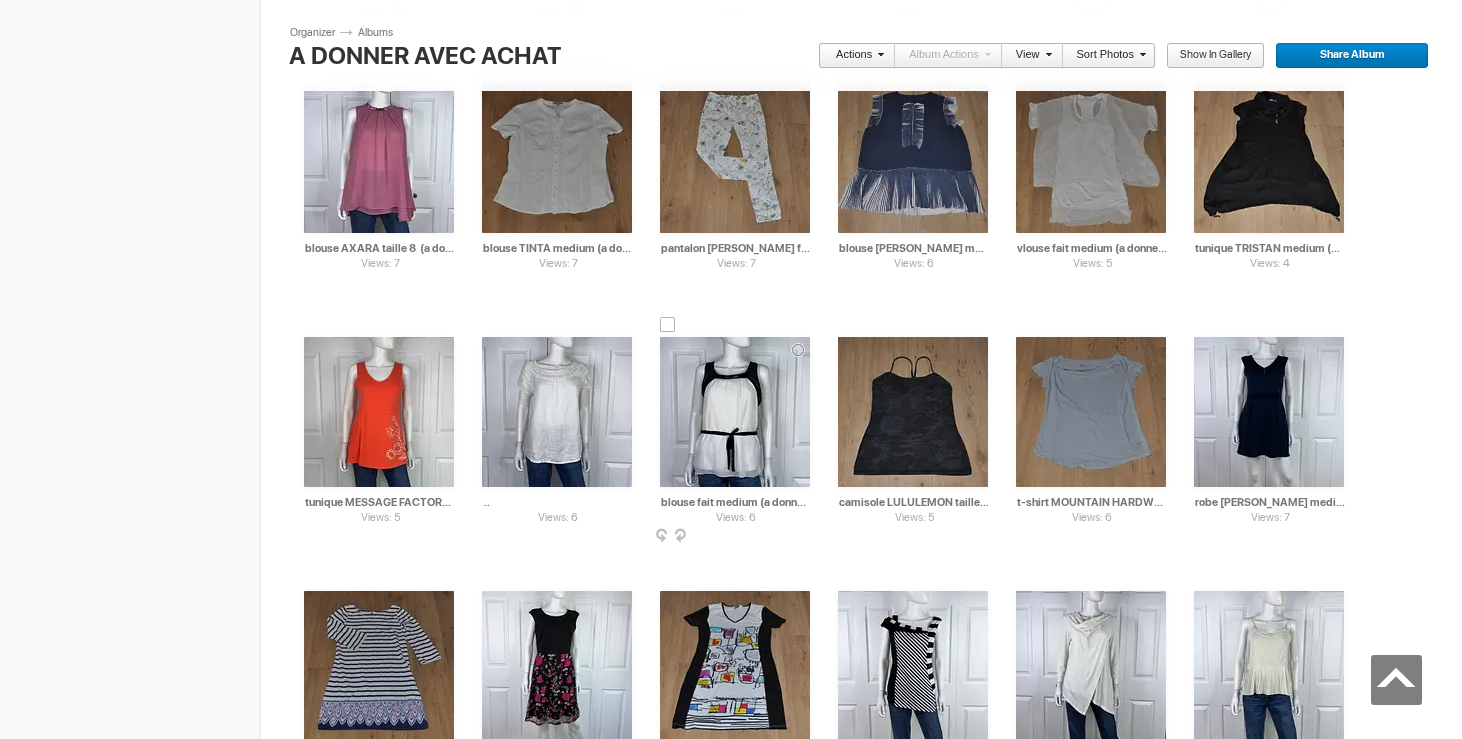 type on "blouse [PERSON_NAME] medium (a donner avec achat de 10$)" 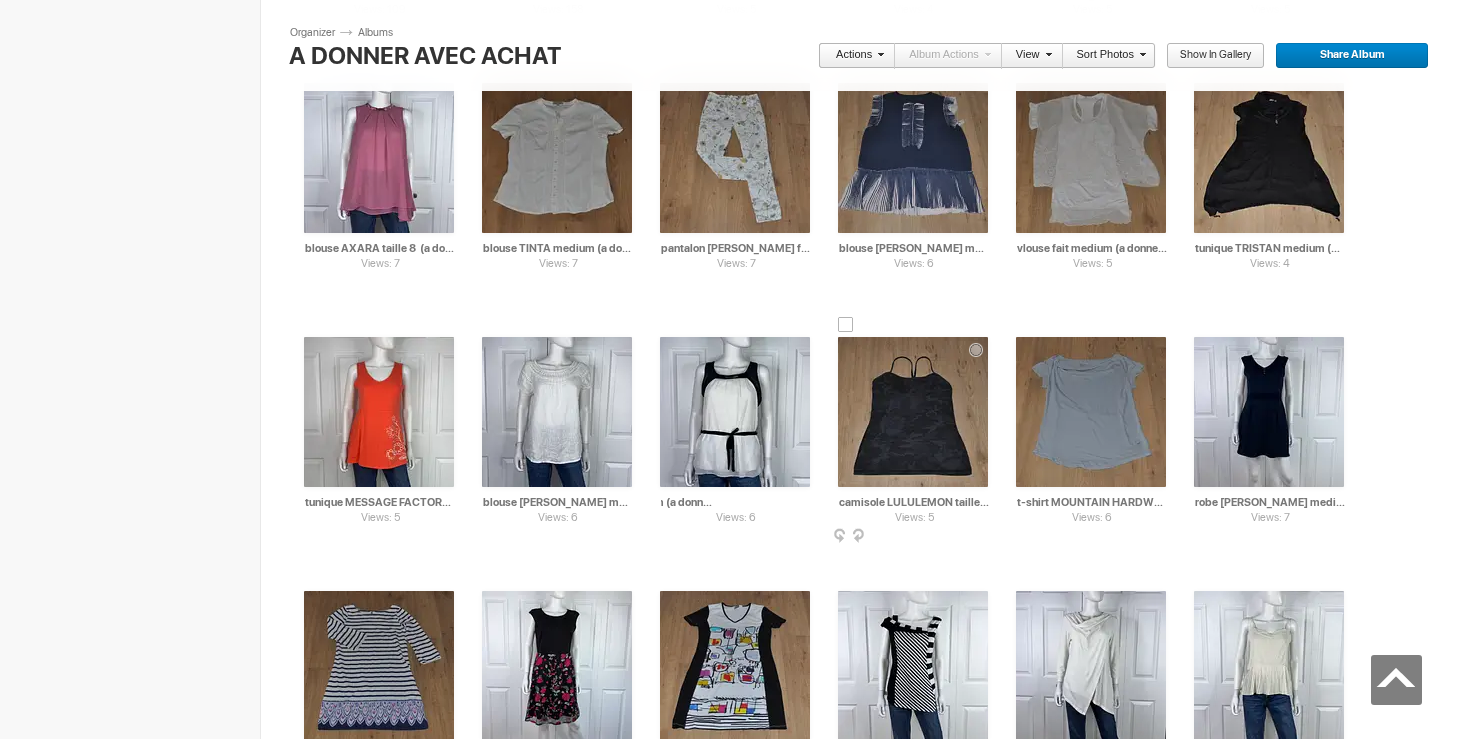 drag, startPoint x: 725, startPoint y: 506, endPoint x: 880, endPoint y: 508, distance: 155.01291 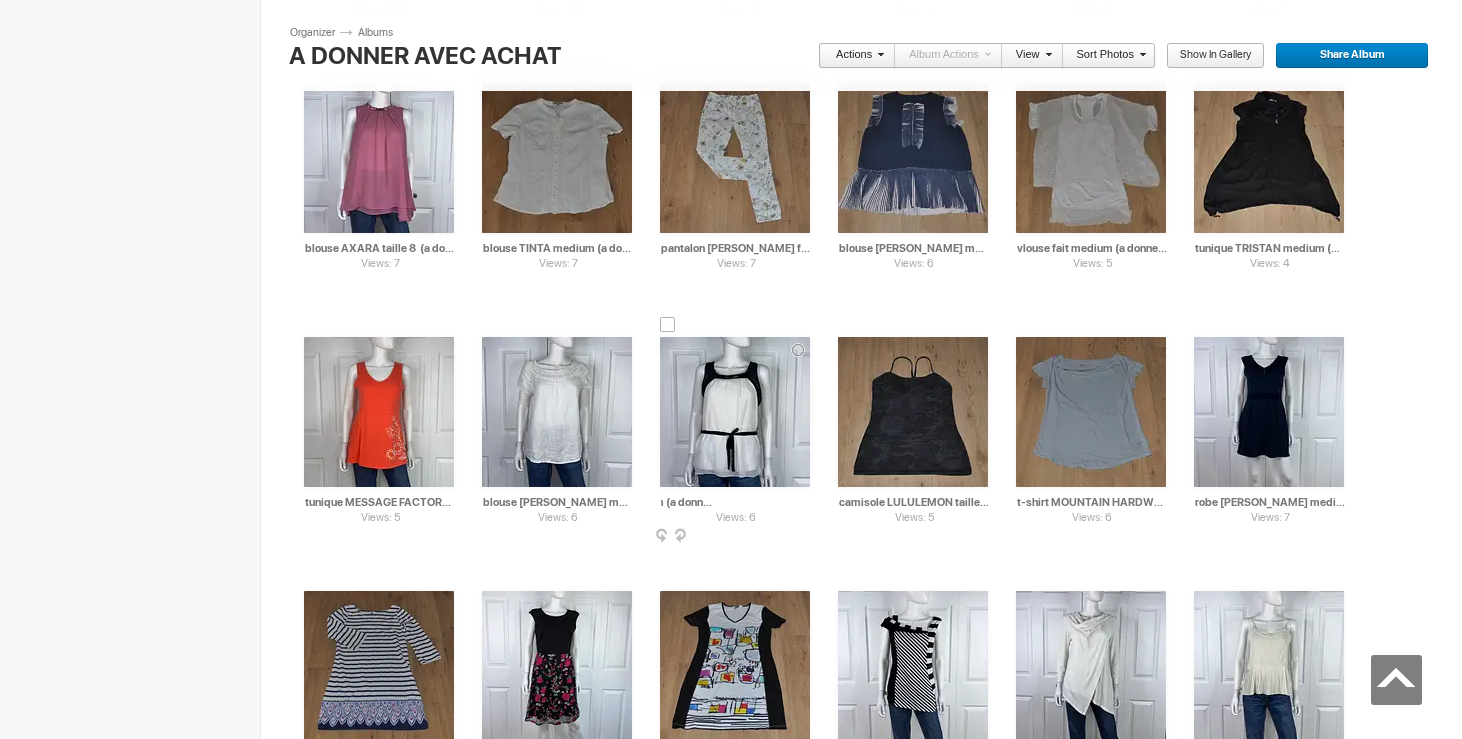 click on "blouse fait medium (a donner avec achat de 30$)" at bounding box center (736, 502) 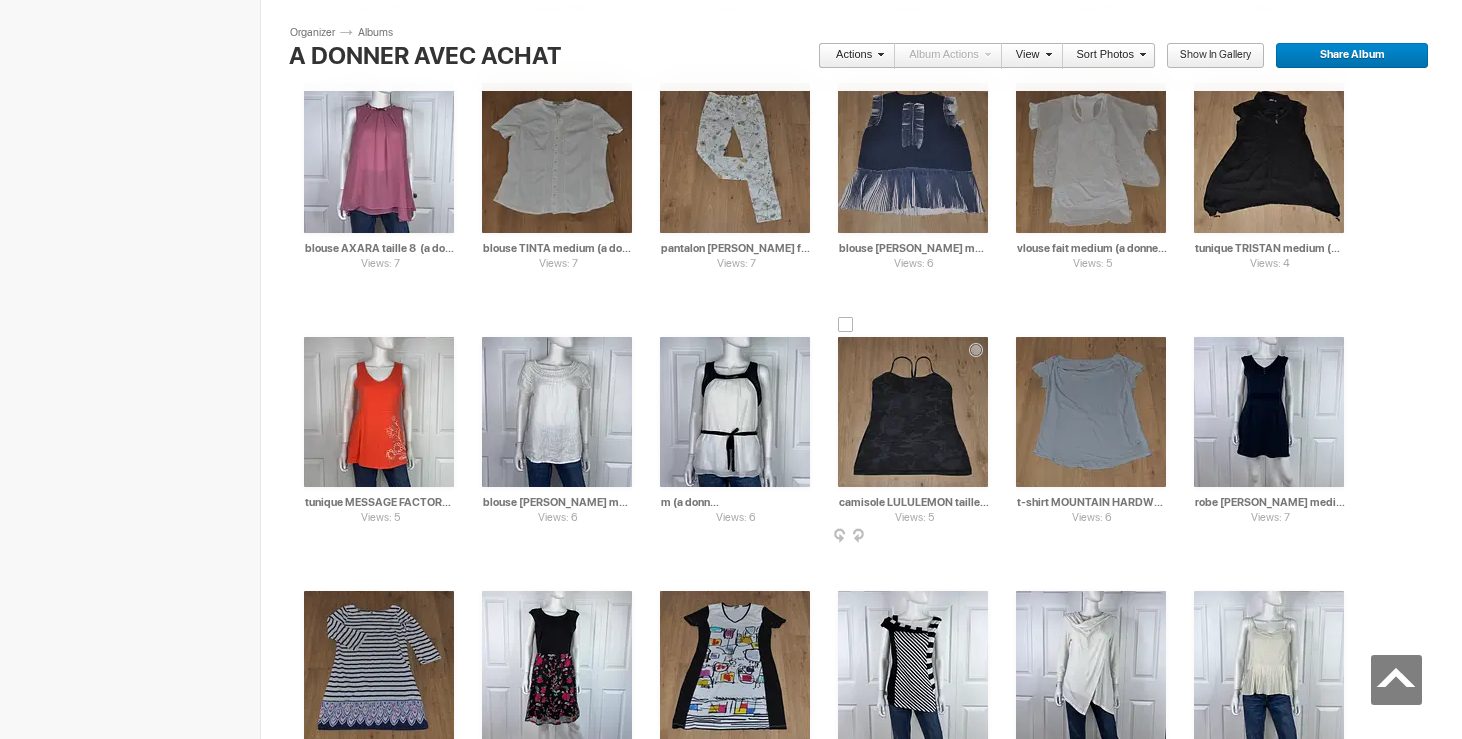 type on "blouse fait medium (a donner avec achat de 10$)" 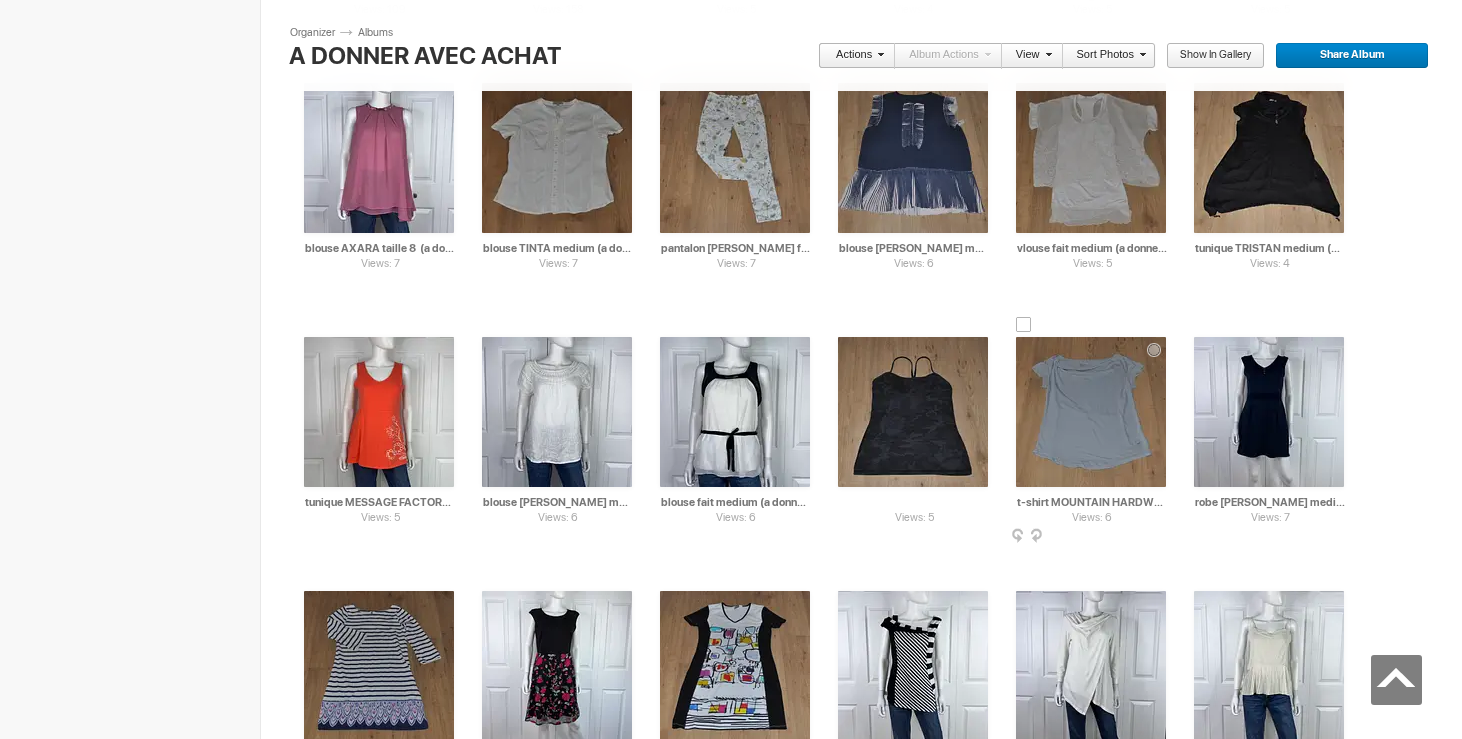 drag, startPoint x: 887, startPoint y: 505, endPoint x: 1014, endPoint y: 506, distance: 127.00394 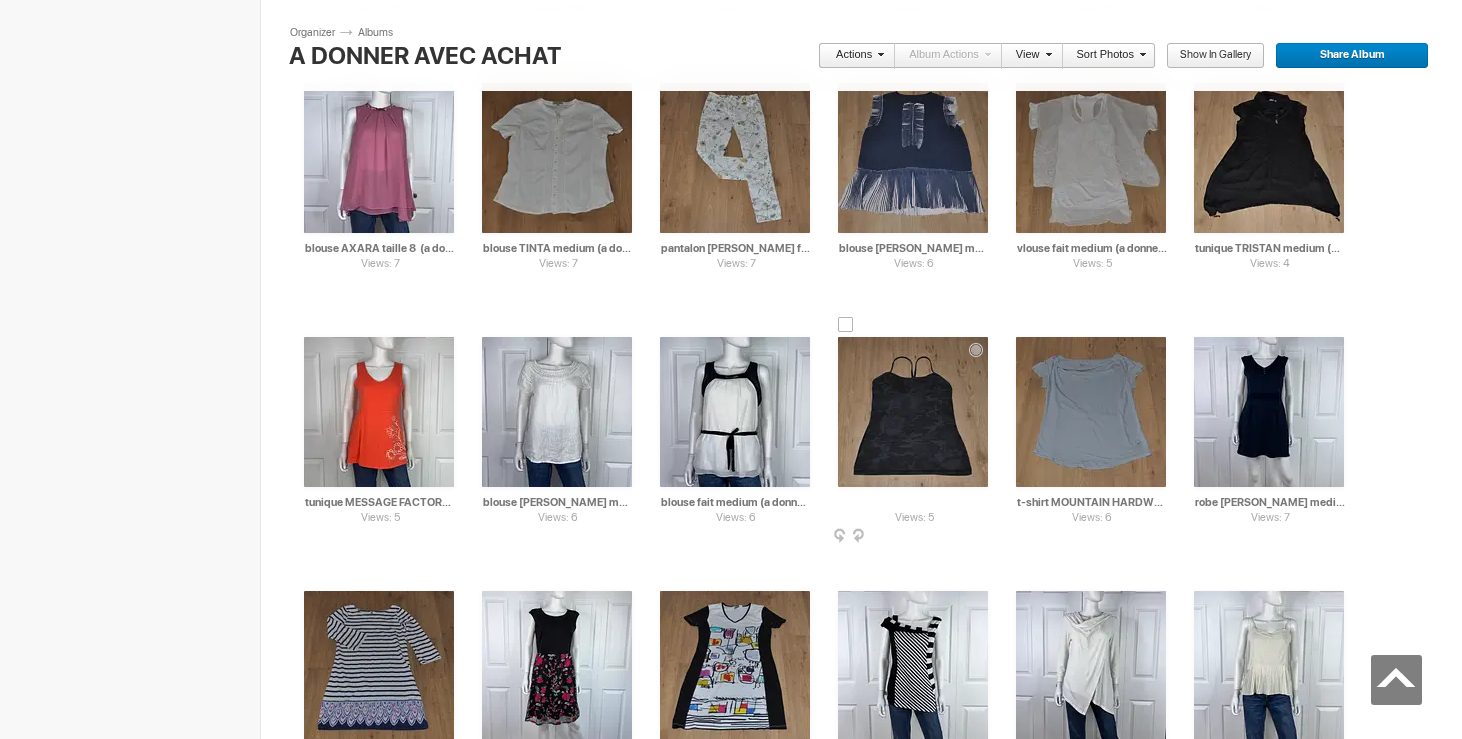 click on "camisole LULULEMON taille 10 (a donner avec achat de 20$)" at bounding box center [914, 502] 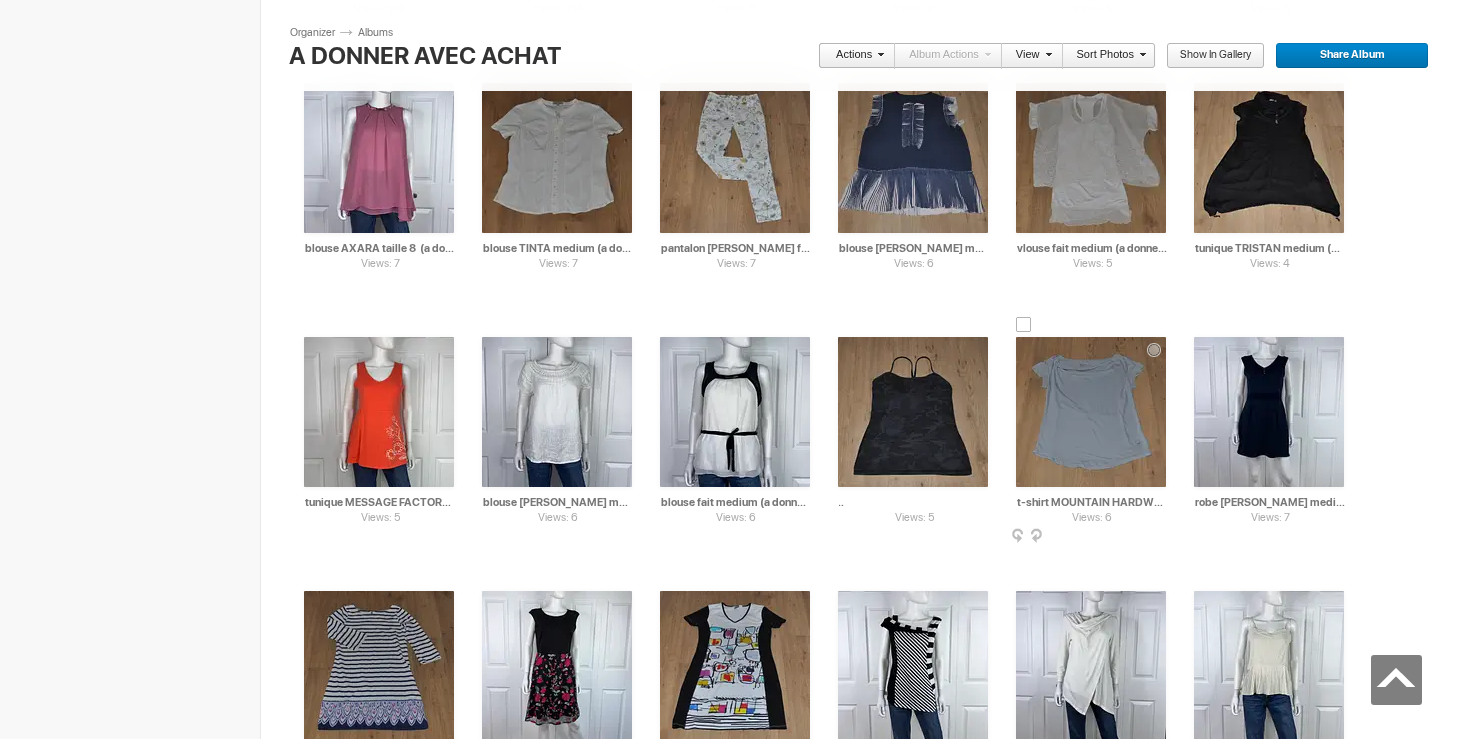 type on "camisole LULULEMON taille 10 (a donner avec achat de 10$)" 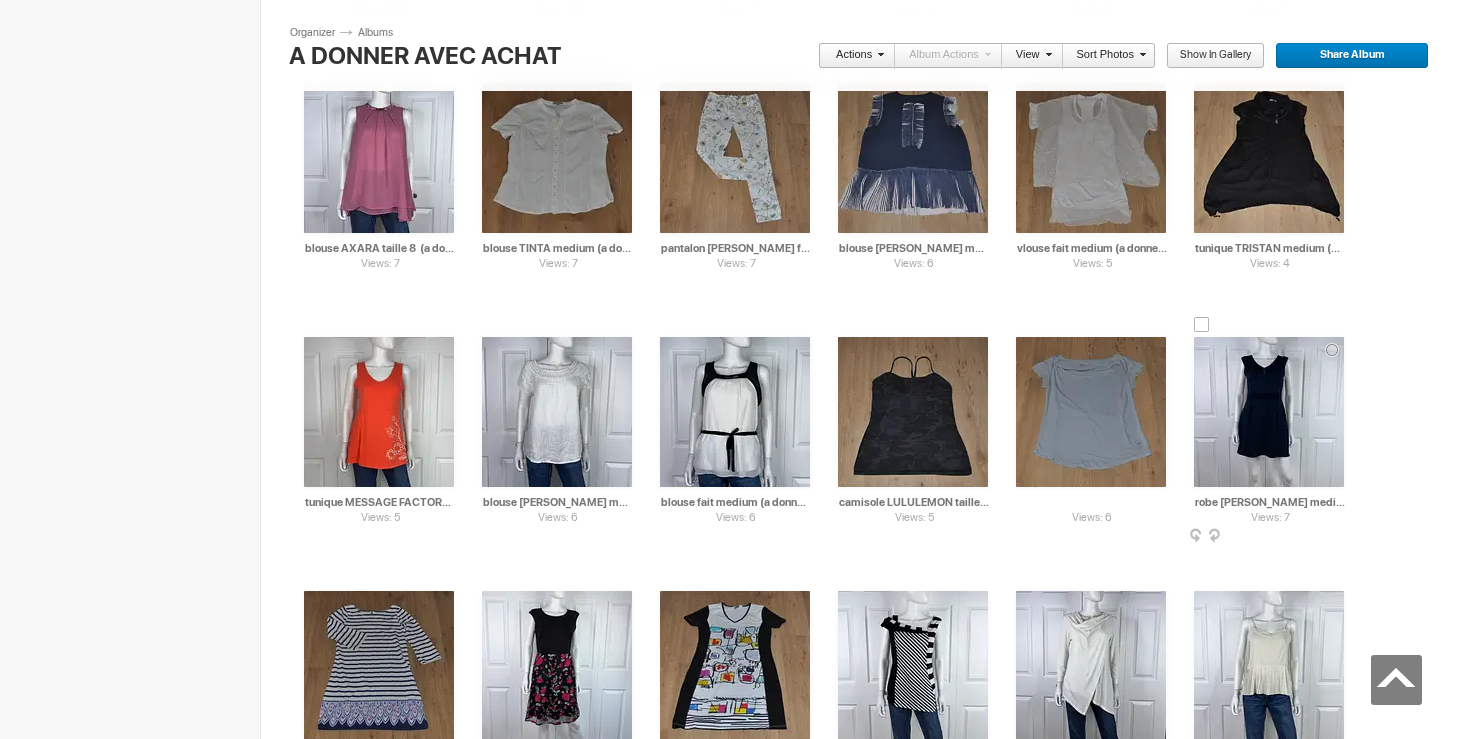drag, startPoint x: 1115, startPoint y: 504, endPoint x: 1196, endPoint y: 504, distance: 81 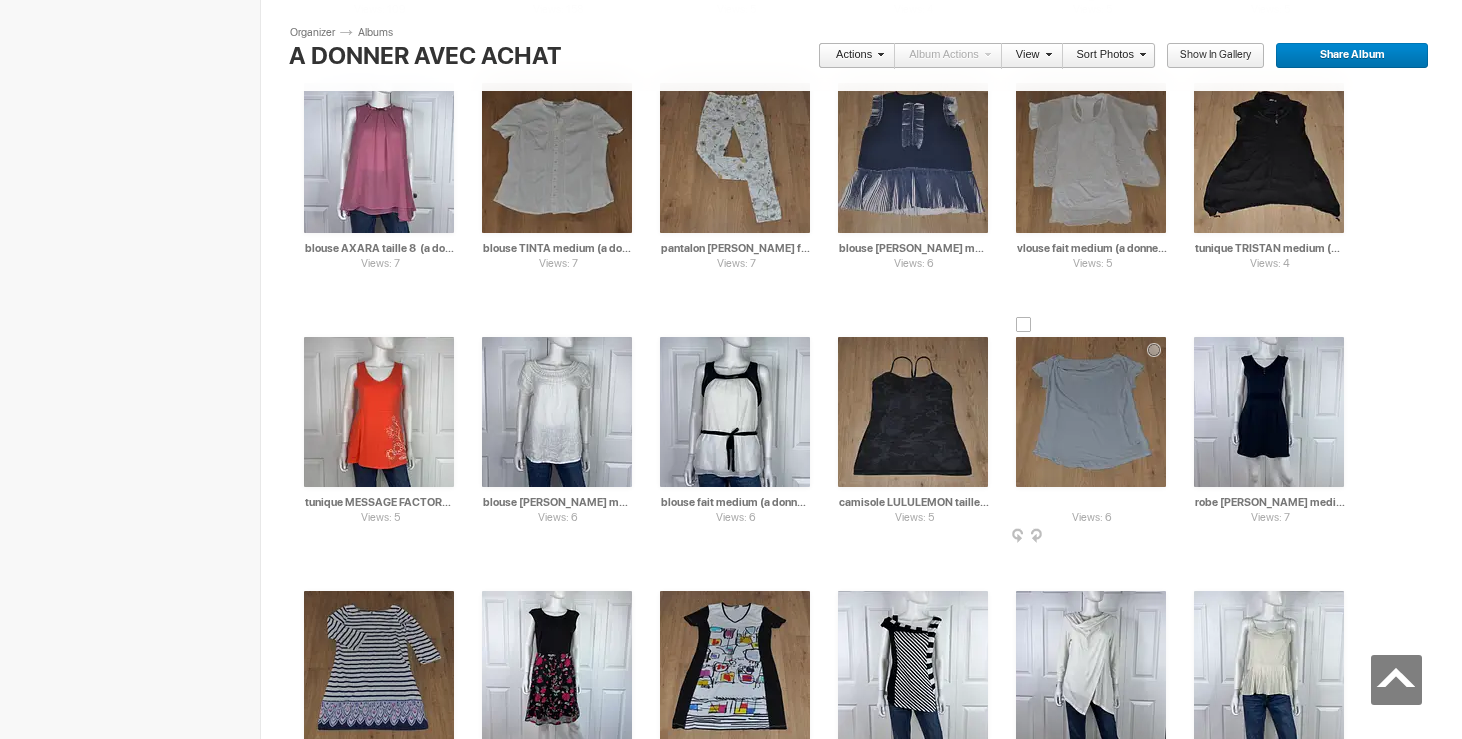 click on "t-shirt MOUNTAIN HARDWEAR medium (a donner avec achat de 20$)" at bounding box center (1092, 502) 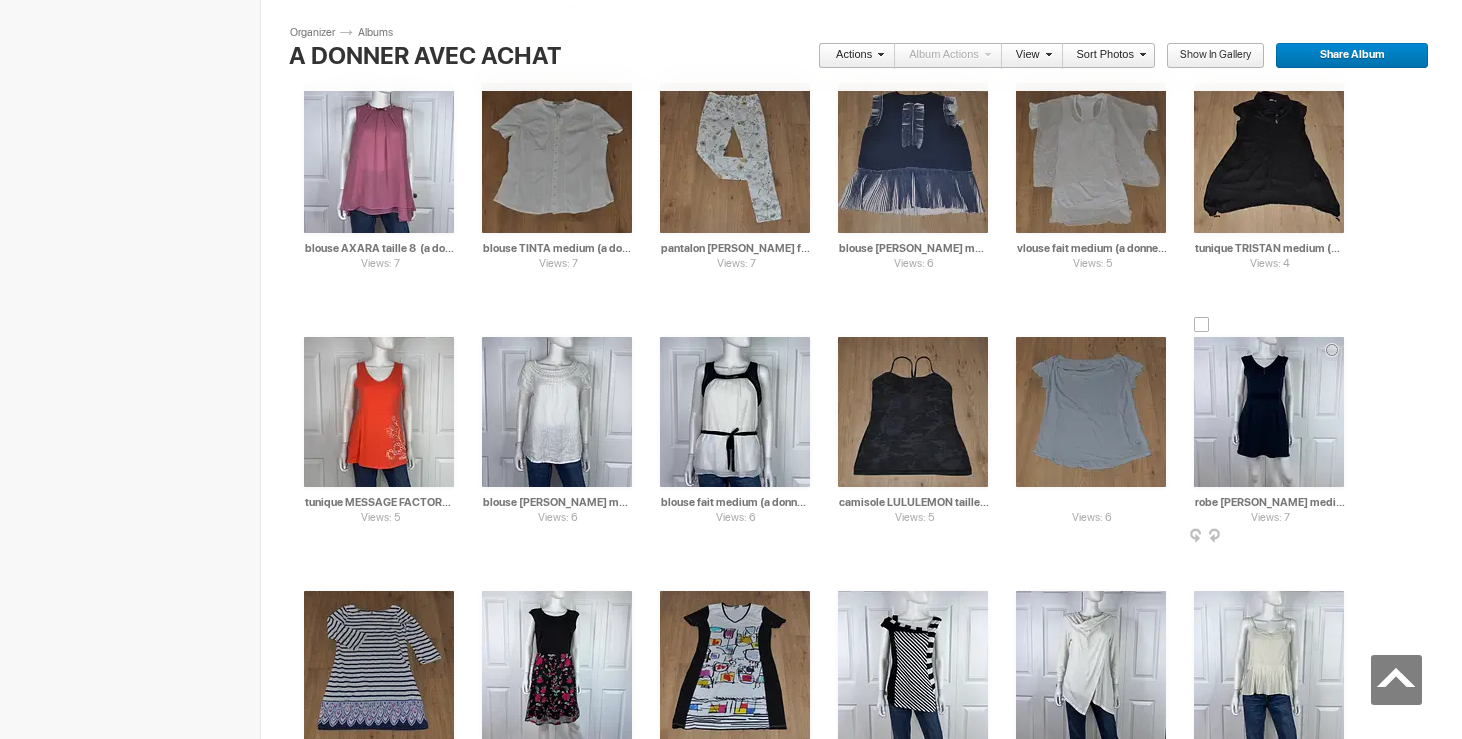 click at bounding box center (1269, 412) 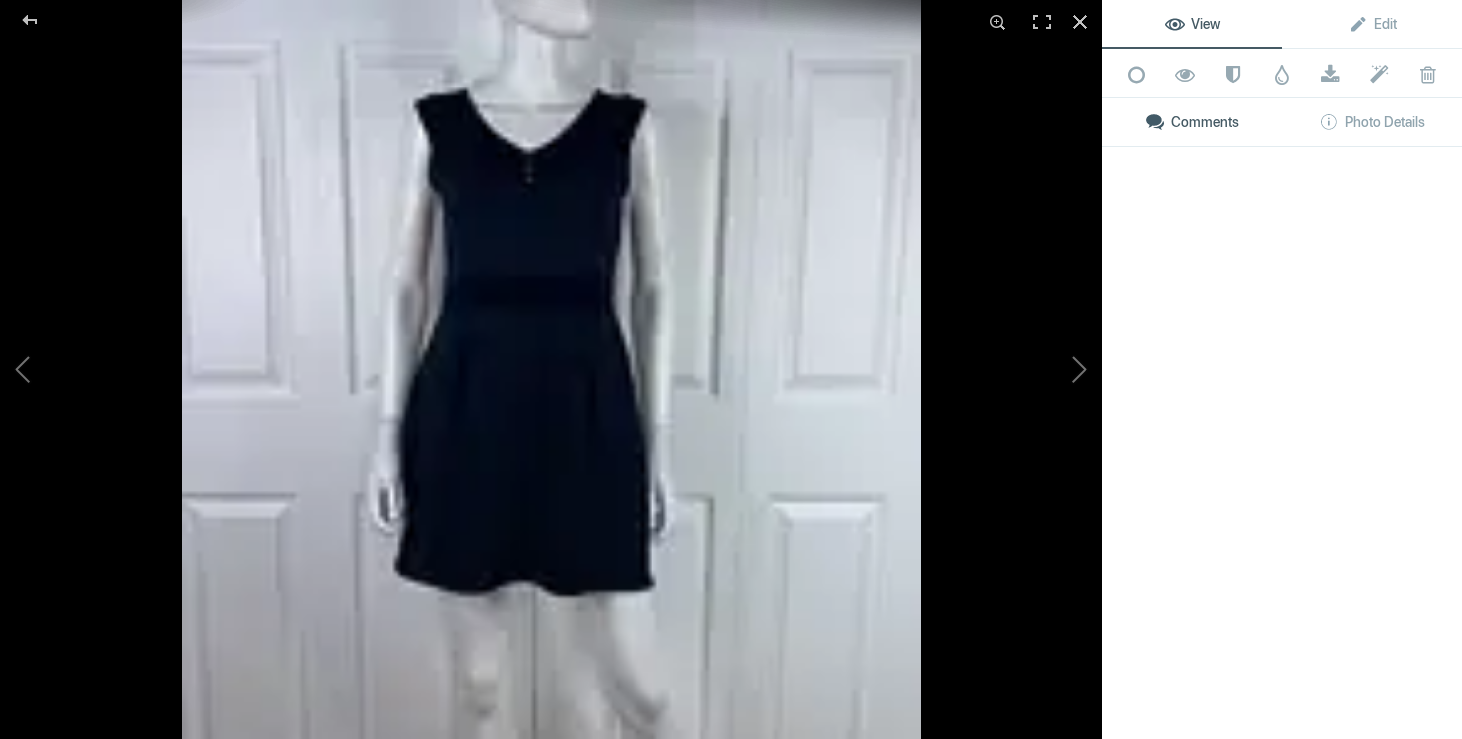 type on "t-shirt MOUNTAIN HARDWEAR medium (a donner avec achat de 5$)" 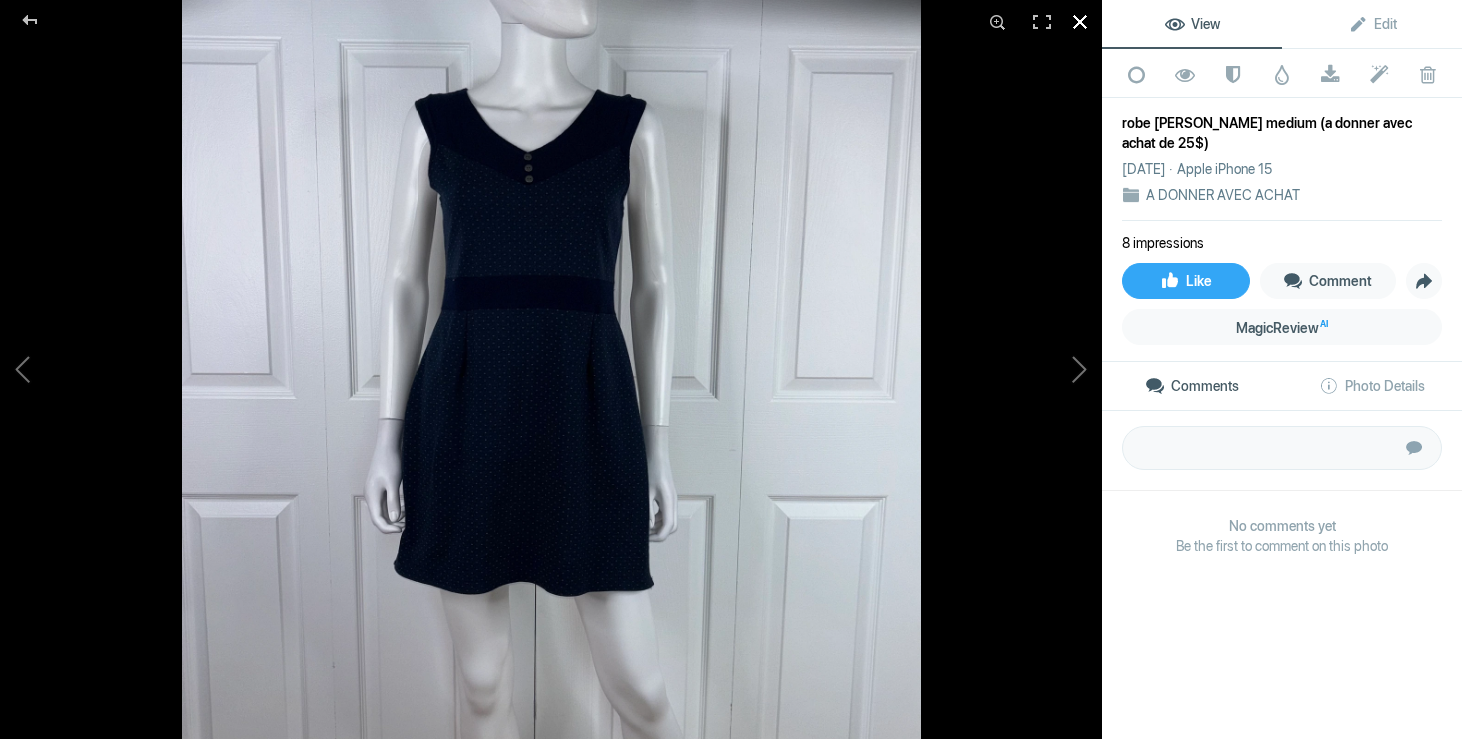 click 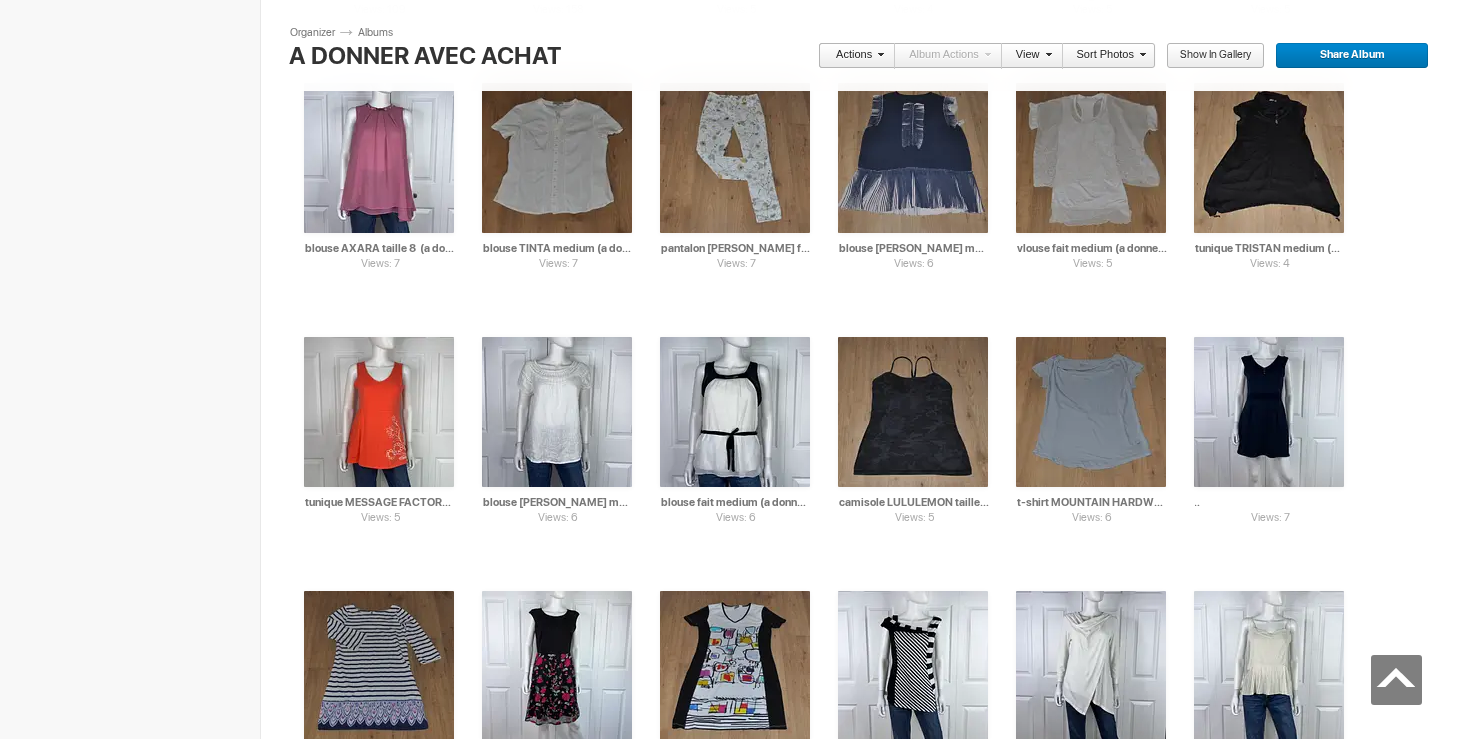 drag, startPoint x: 1265, startPoint y: 503, endPoint x: 1424, endPoint y: 503, distance: 159 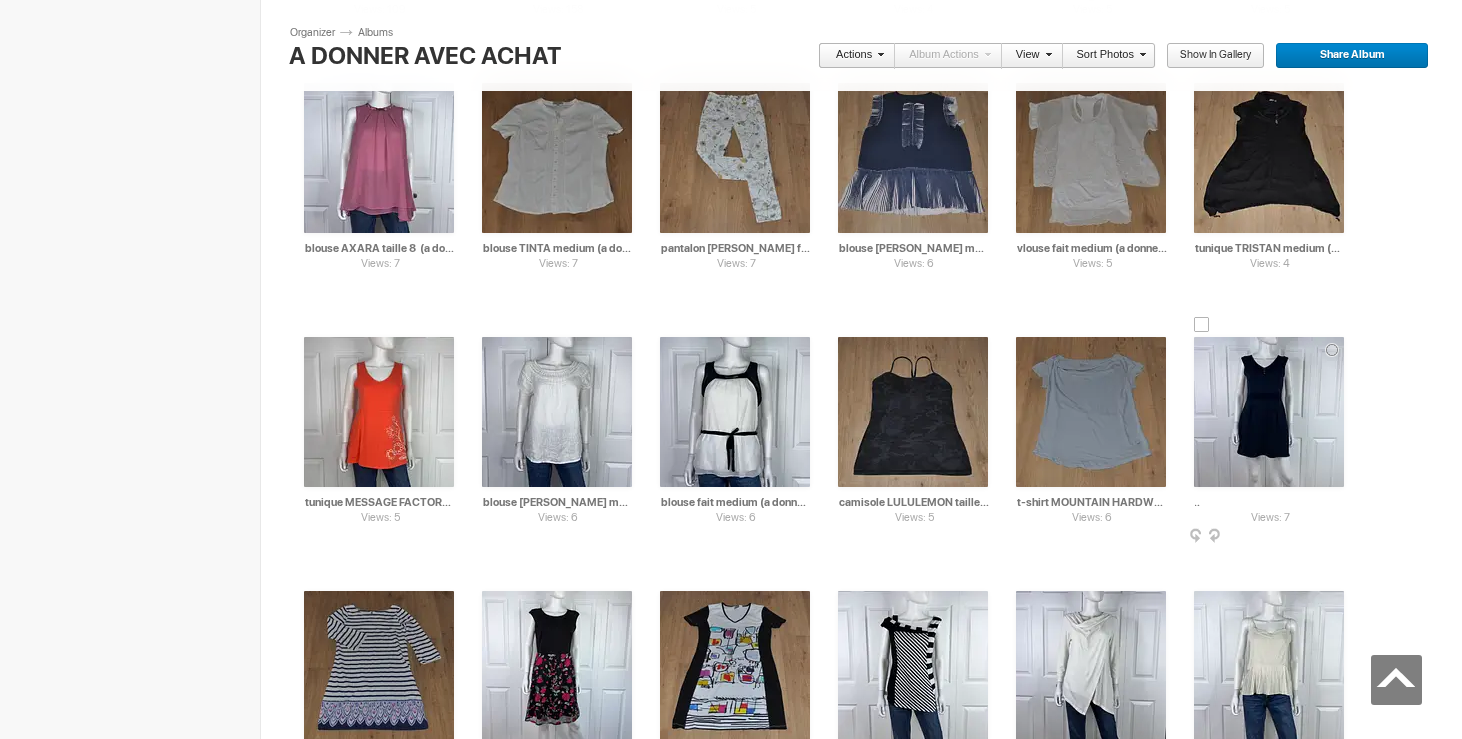 click on "robe [PERSON_NAME] medium (a donner avec achat de 25$)" at bounding box center [1270, 502] 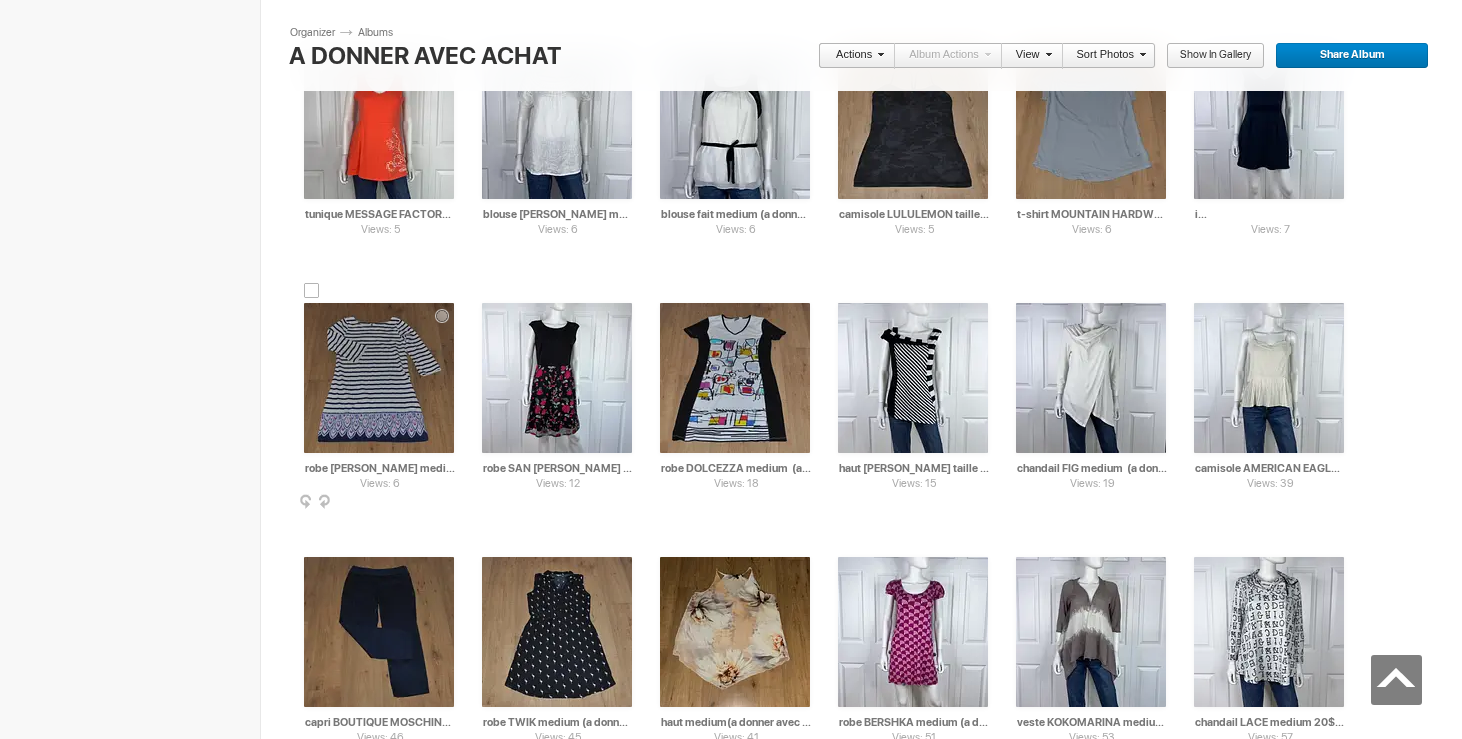 type on "robe [PERSON_NAME] medium (a donner avec achat de 5$)" 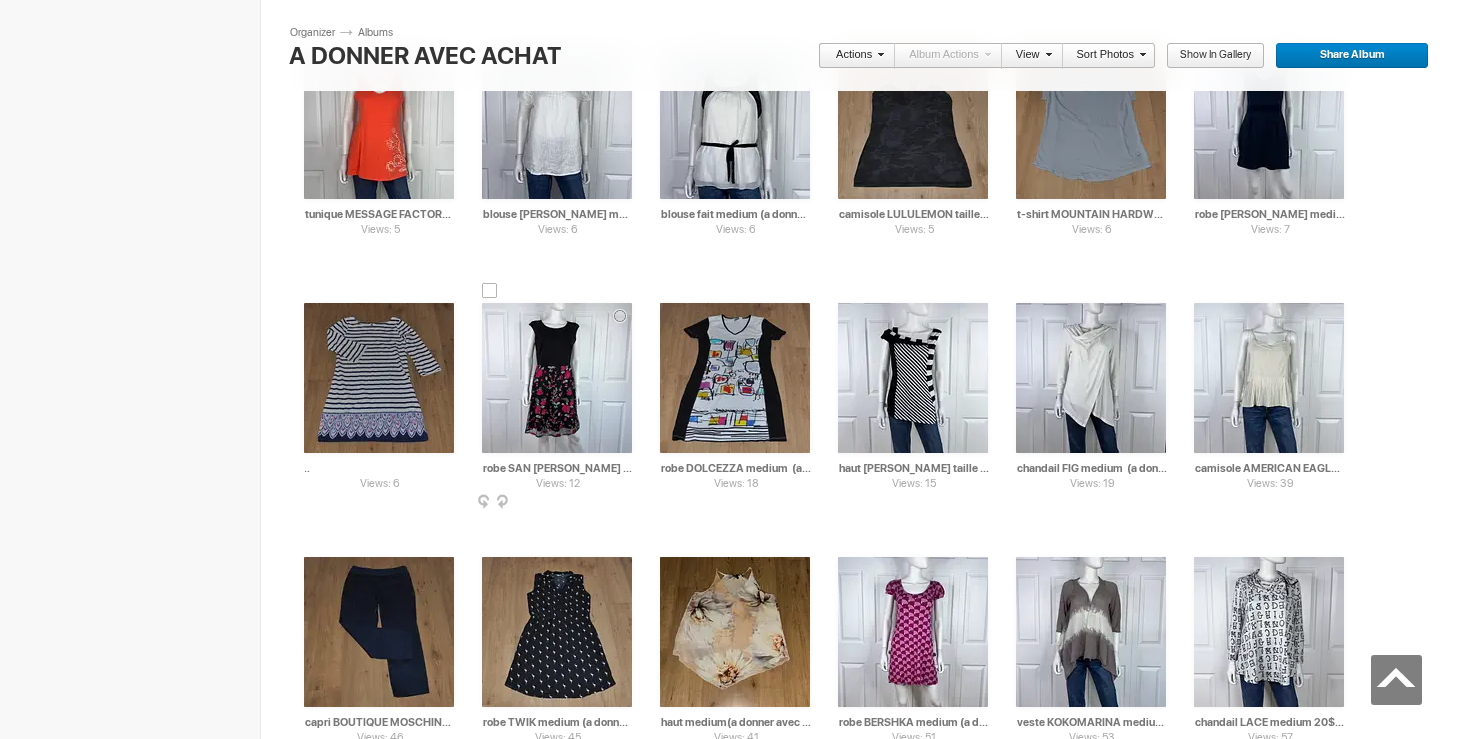 drag, startPoint x: 413, startPoint y: 469, endPoint x: 469, endPoint y: 471, distance: 56.0357 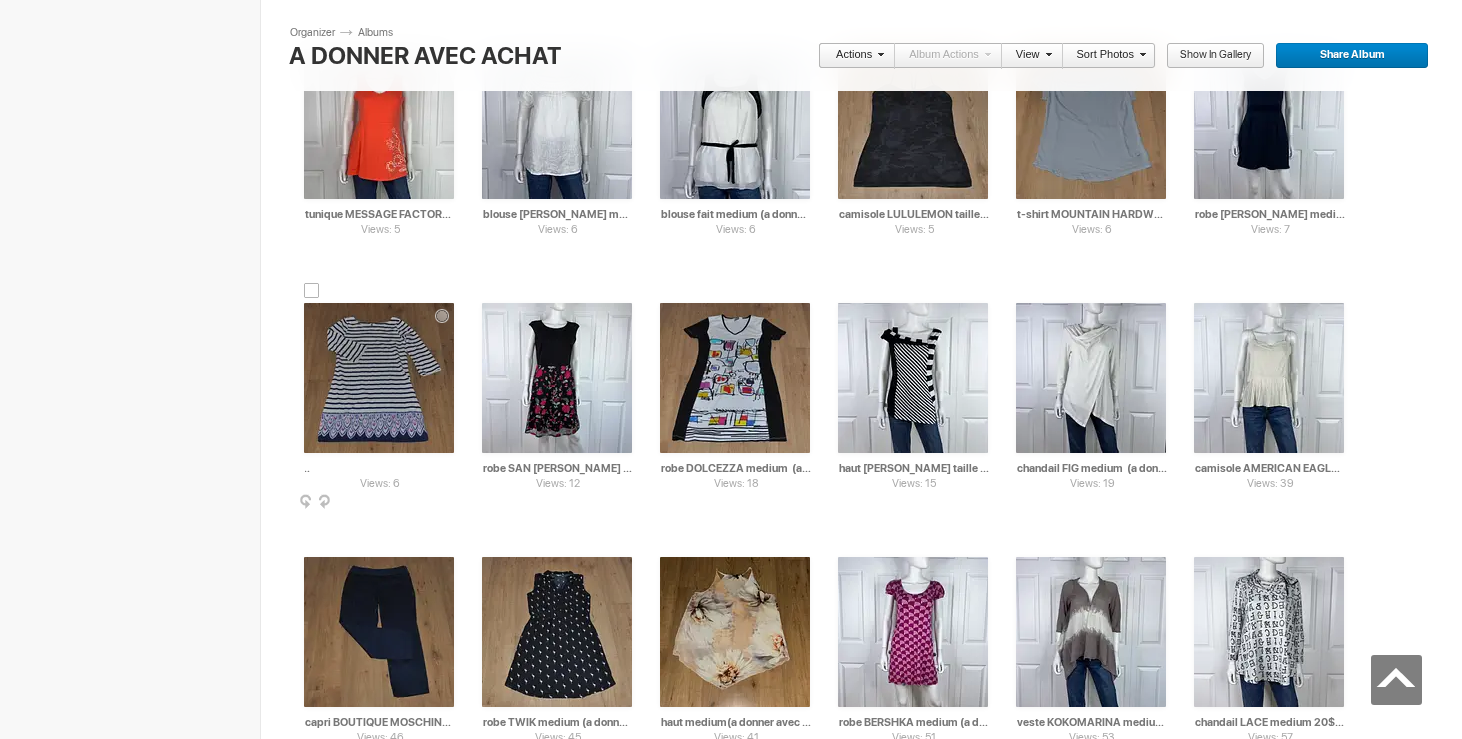 click on "robe [PERSON_NAME] medium (a donner avec achat de 25$)" at bounding box center [380, 468] 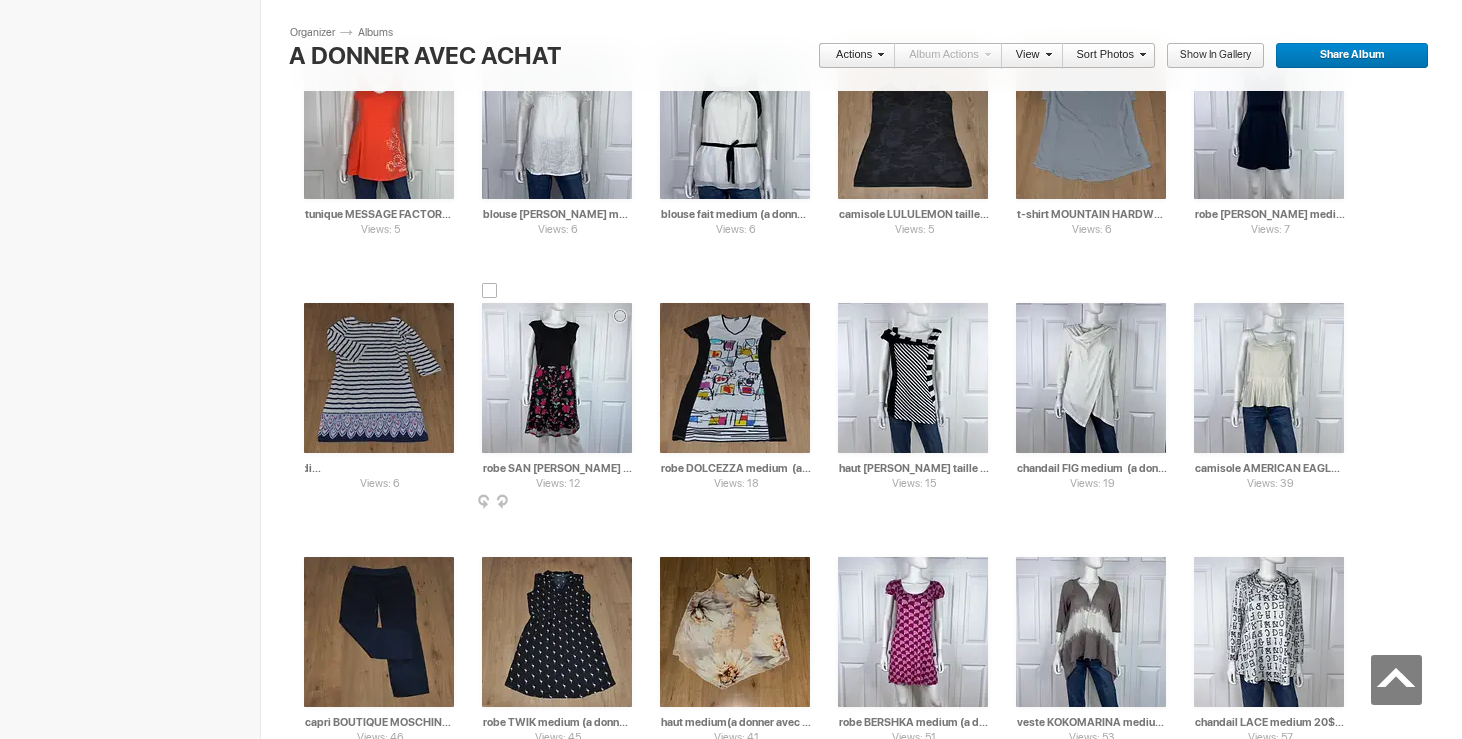 type on "robe [PERSON_NAME] medium (a donner avec achat de 10$)" 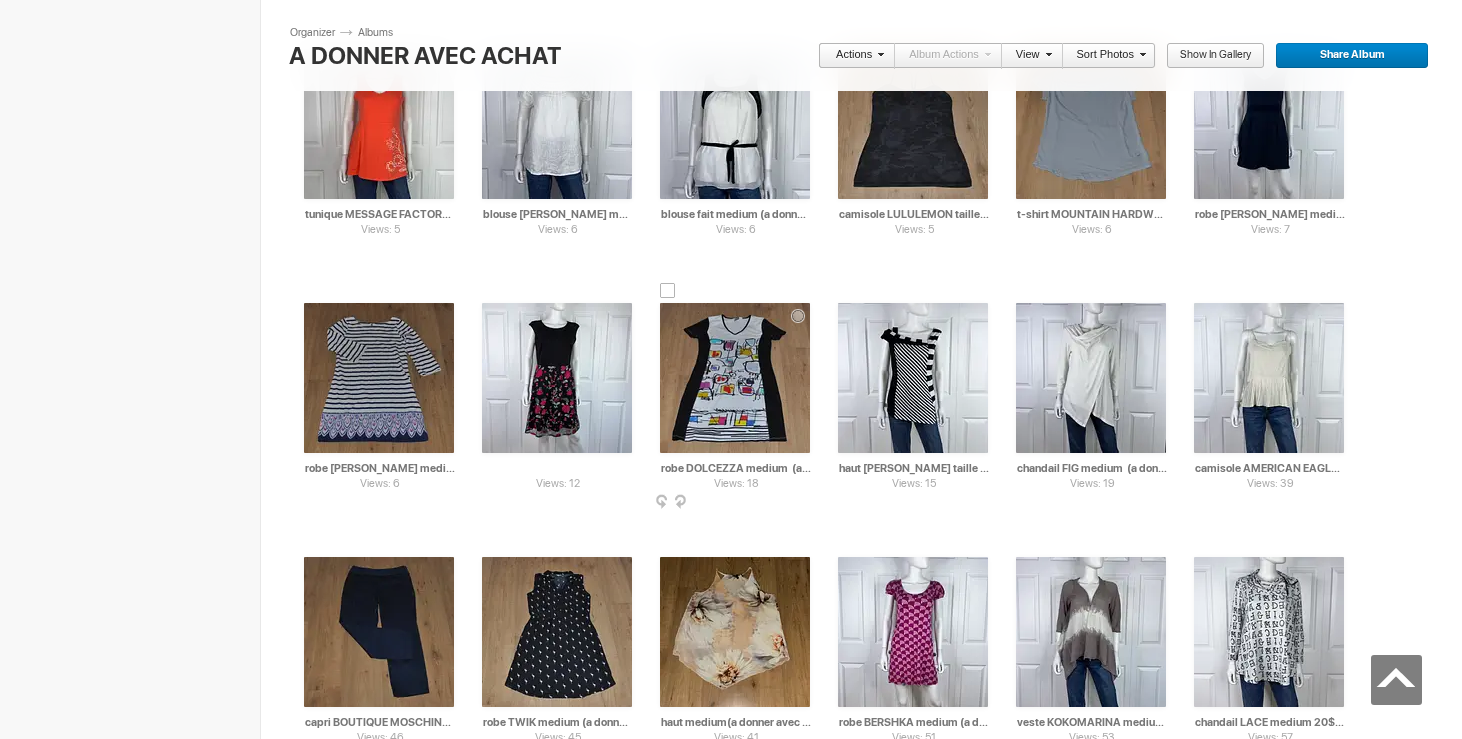 drag, startPoint x: 598, startPoint y: 470, endPoint x: 654, endPoint y: 472, distance: 56.0357 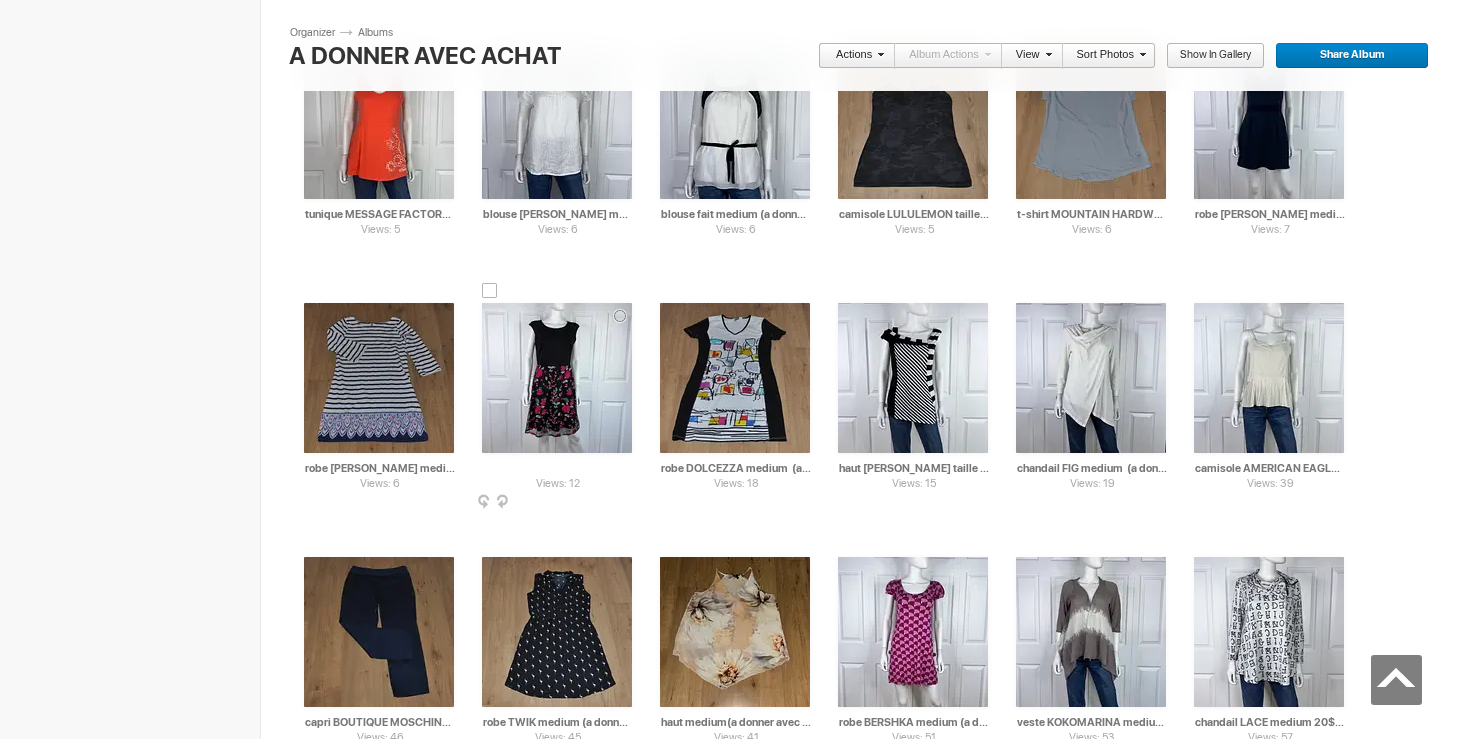 click on "robe SAN [PERSON_NAME] medium (a donner avec achat de 25$)" at bounding box center (558, 468) 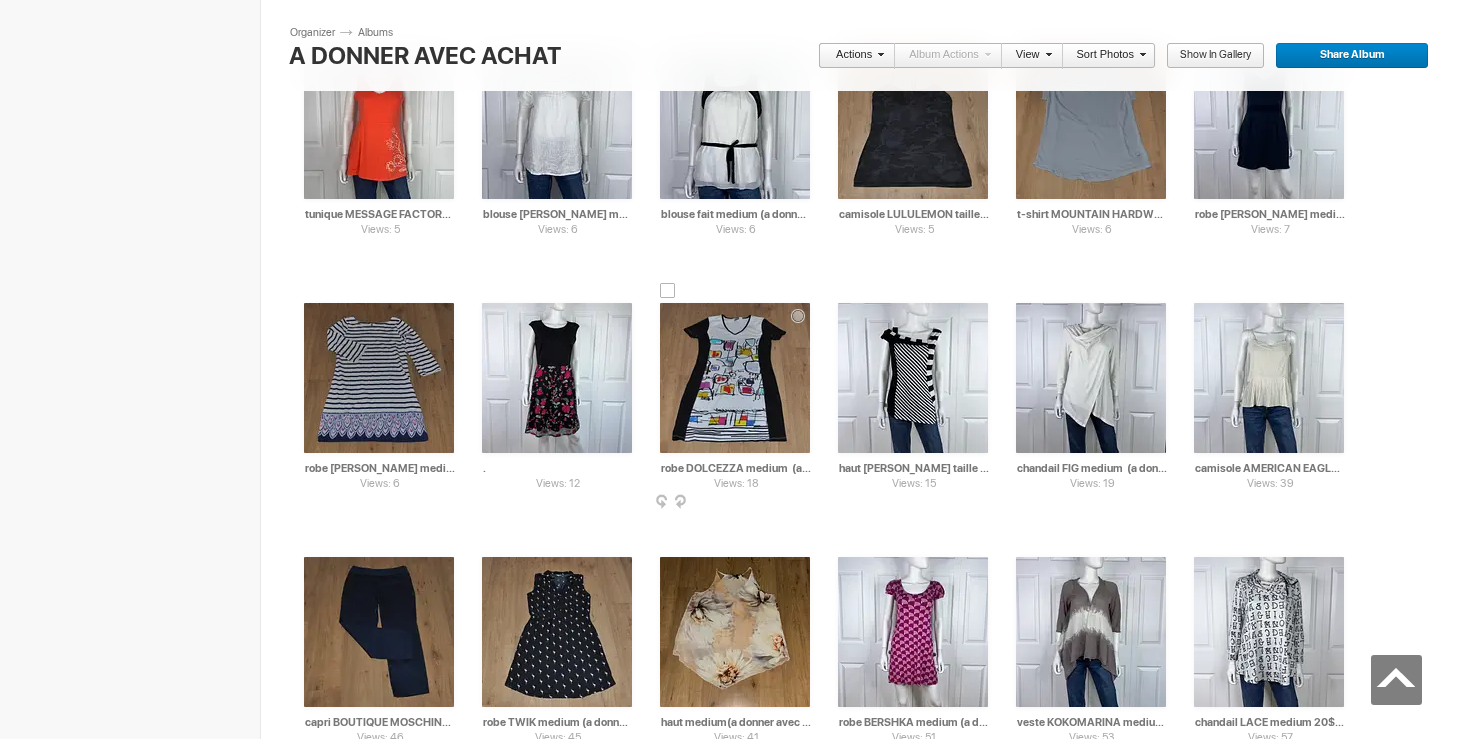 click at bounding box center (808, 503) 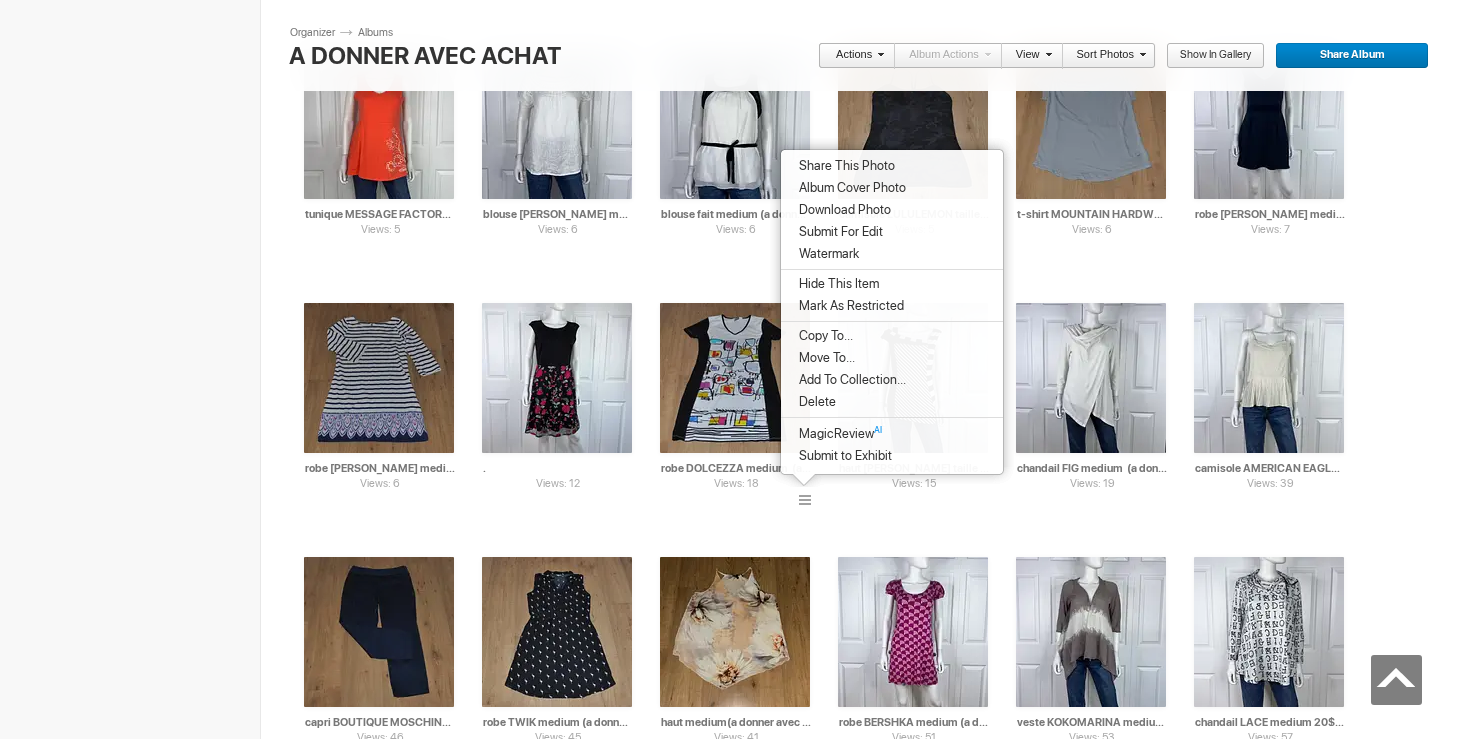 click on "Delete" at bounding box center (814, 402) 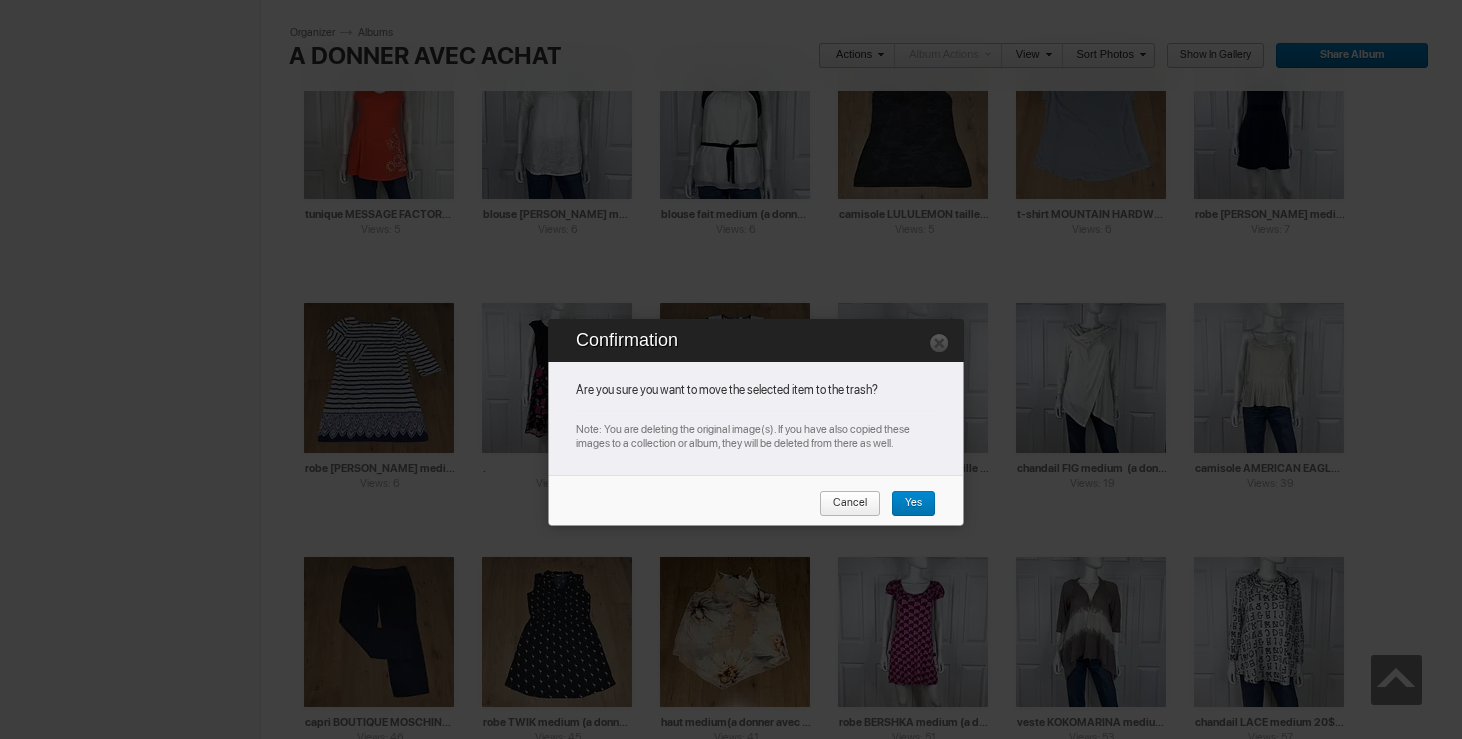 type on "robe SAN [PERSON_NAME] medium (a donner avec achat de 5$)" 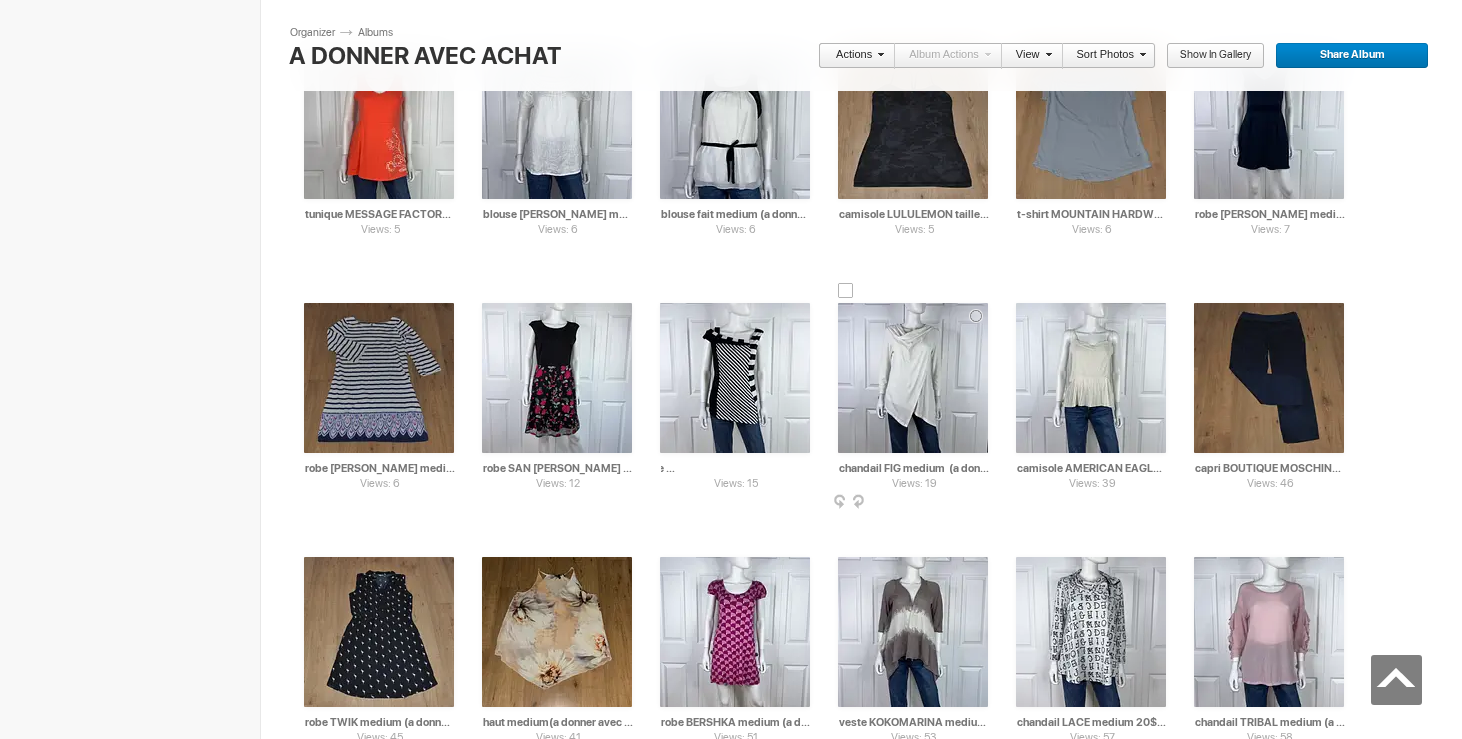 drag, startPoint x: 765, startPoint y: 469, endPoint x: 832, endPoint y: 471, distance: 67.02985 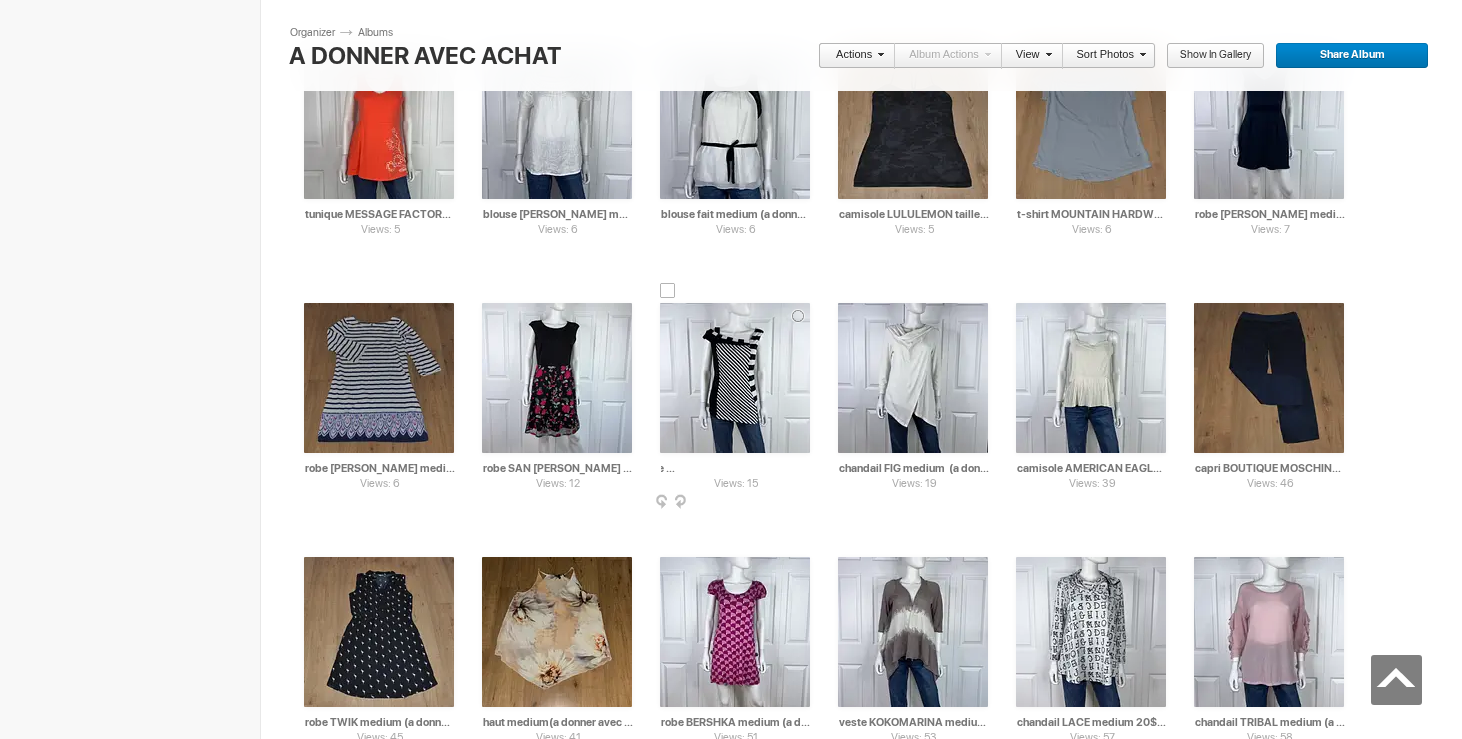 click on "haut [PERSON_NAME] taille 8  (a donner avec achat de 30$)" at bounding box center [736, 468] 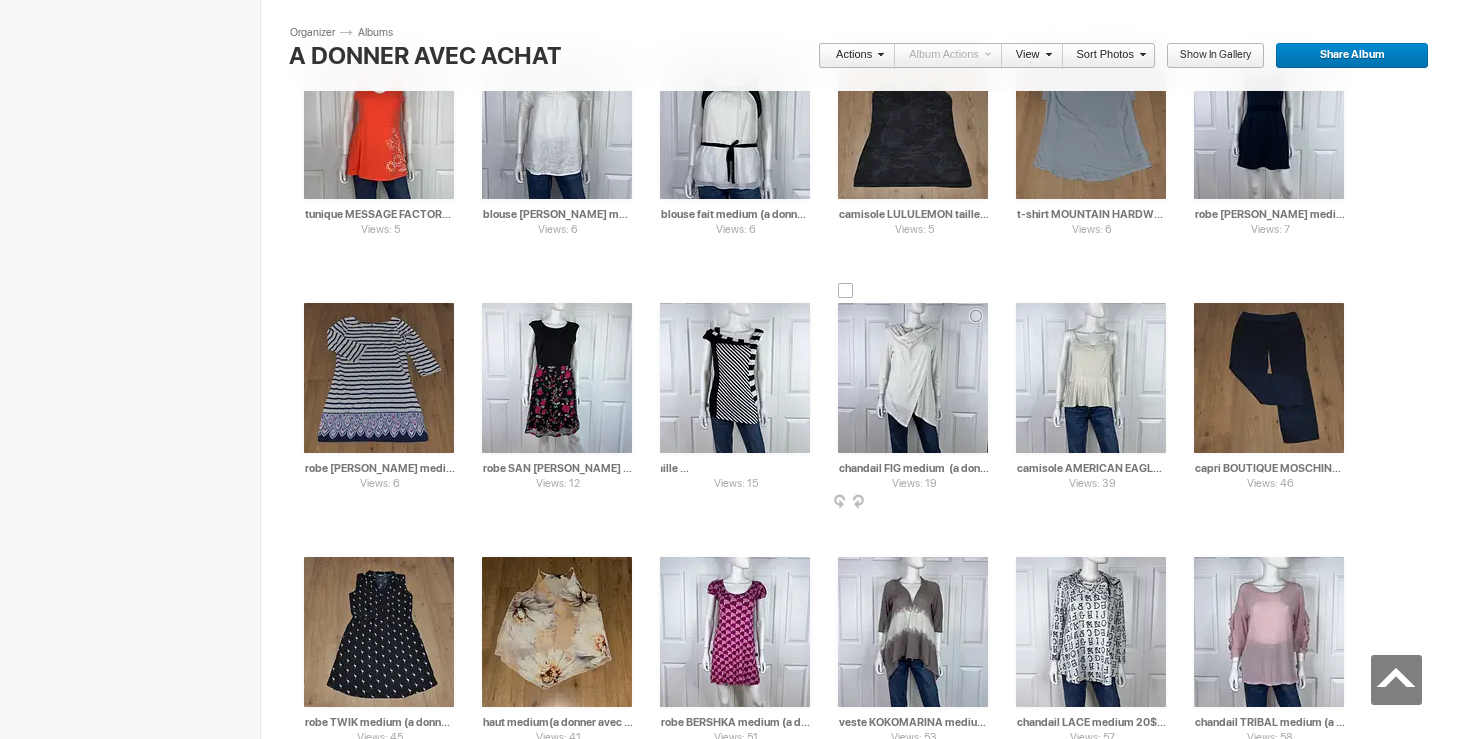 type on "haut [PERSON_NAME] taille 8  (a donner avec achat de 5$)" 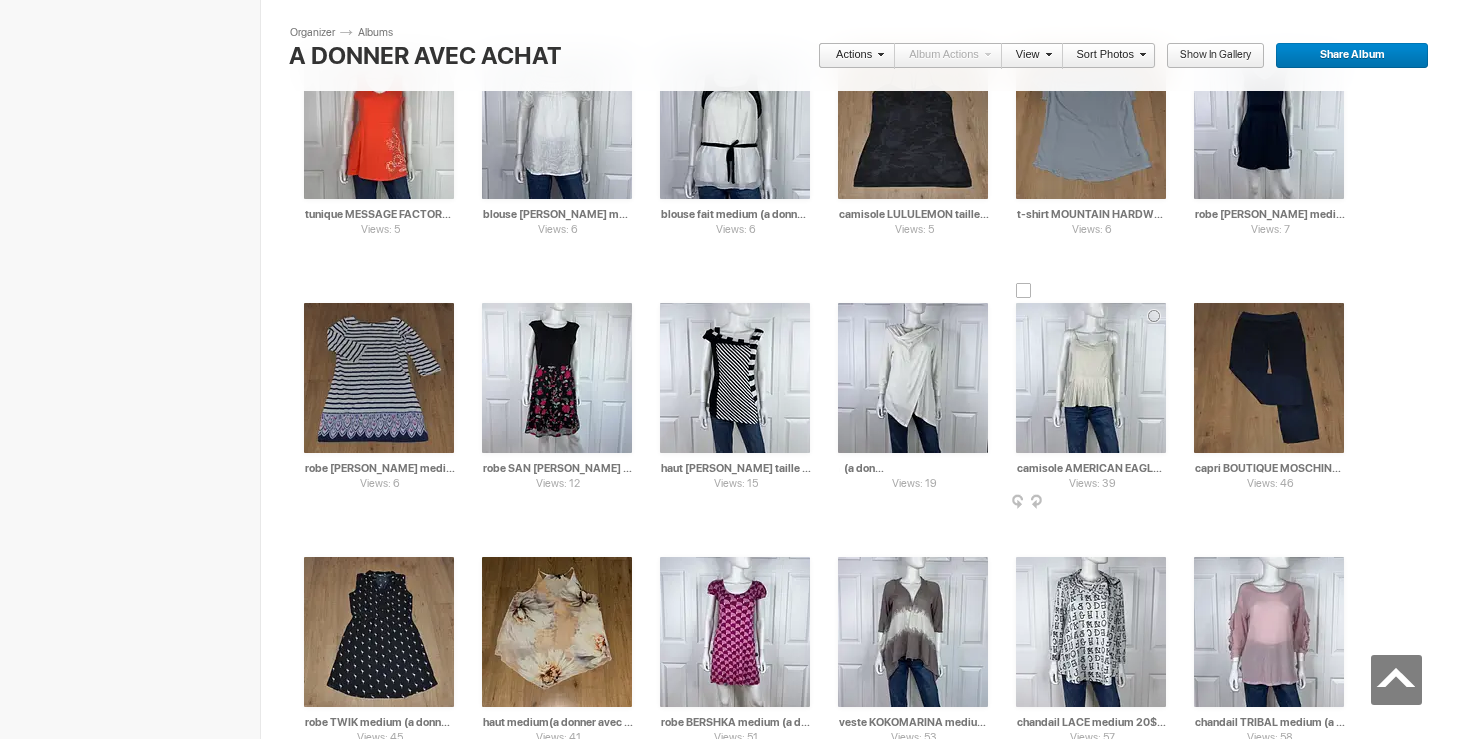 drag, startPoint x: 930, startPoint y: 468, endPoint x: 1013, endPoint y: 468, distance: 83 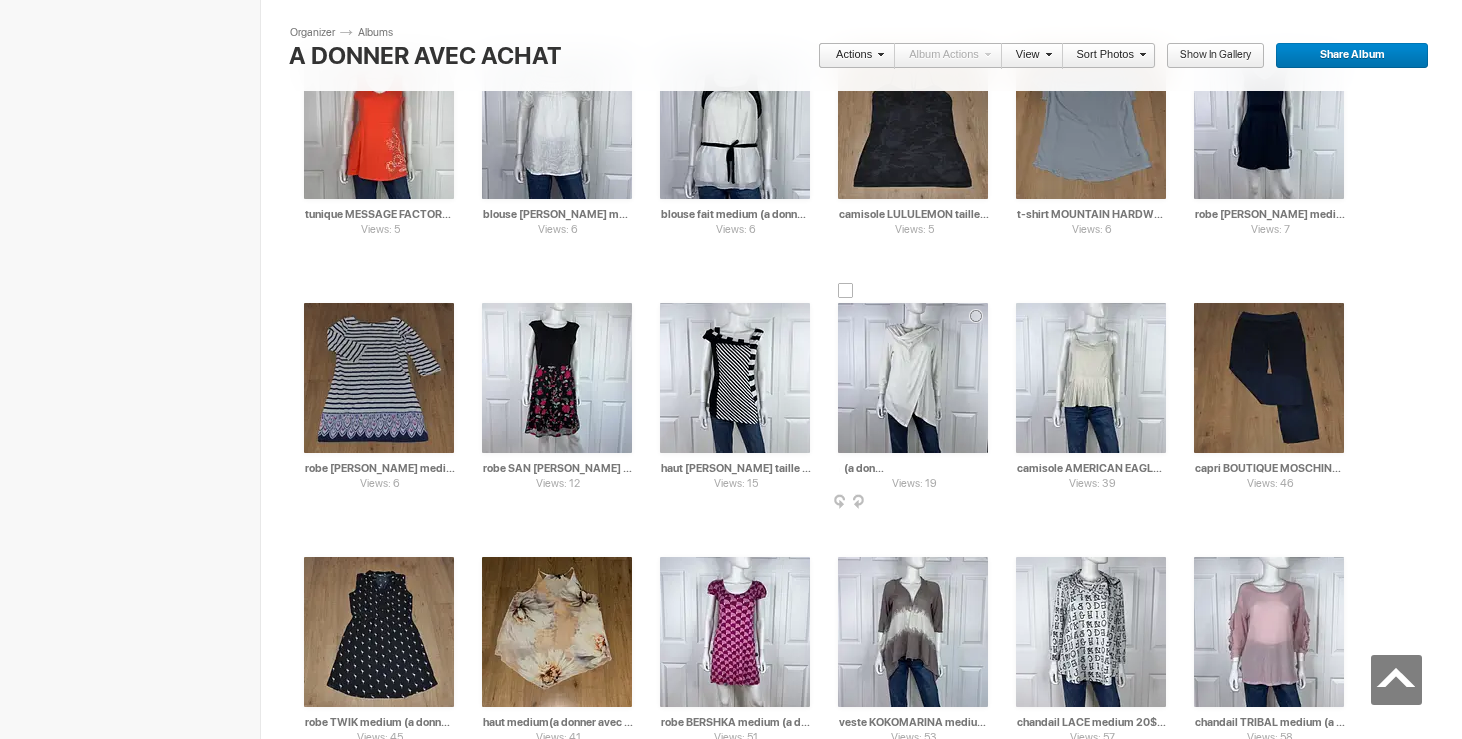 click on "chandail FIG medium  (a donner avec achat de 25$)" at bounding box center [914, 468] 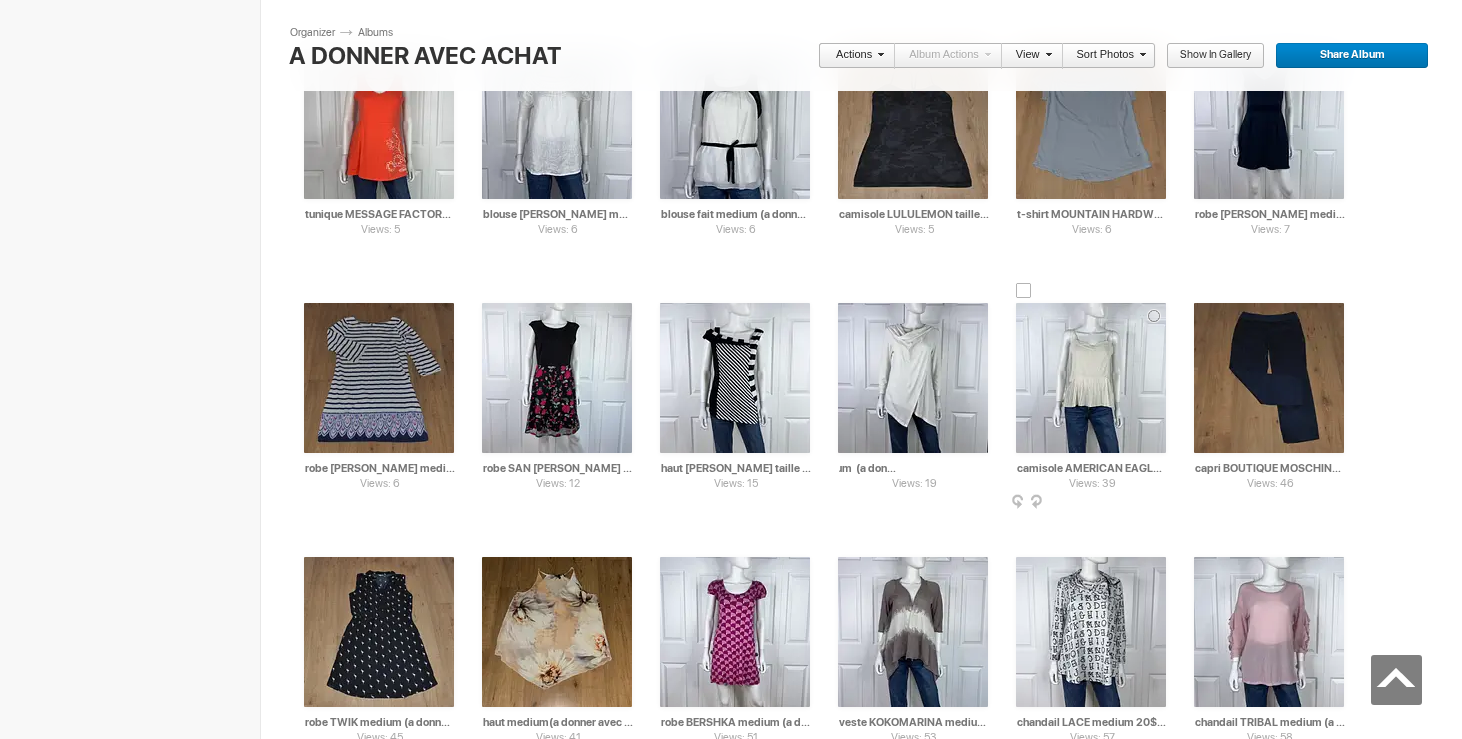 click at bounding box center (1091, 378) 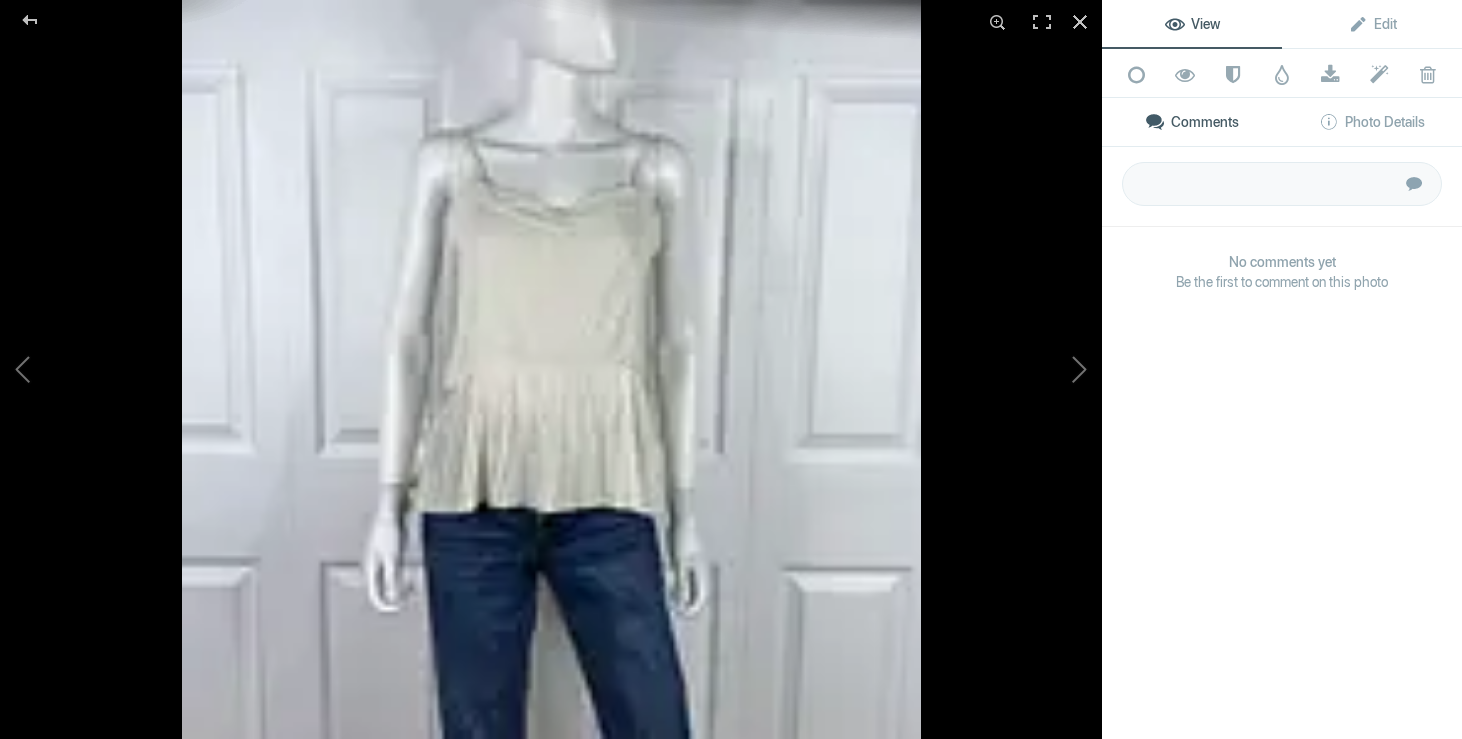type on "chandail FIG medium  (a donner avec achat de 10$)" 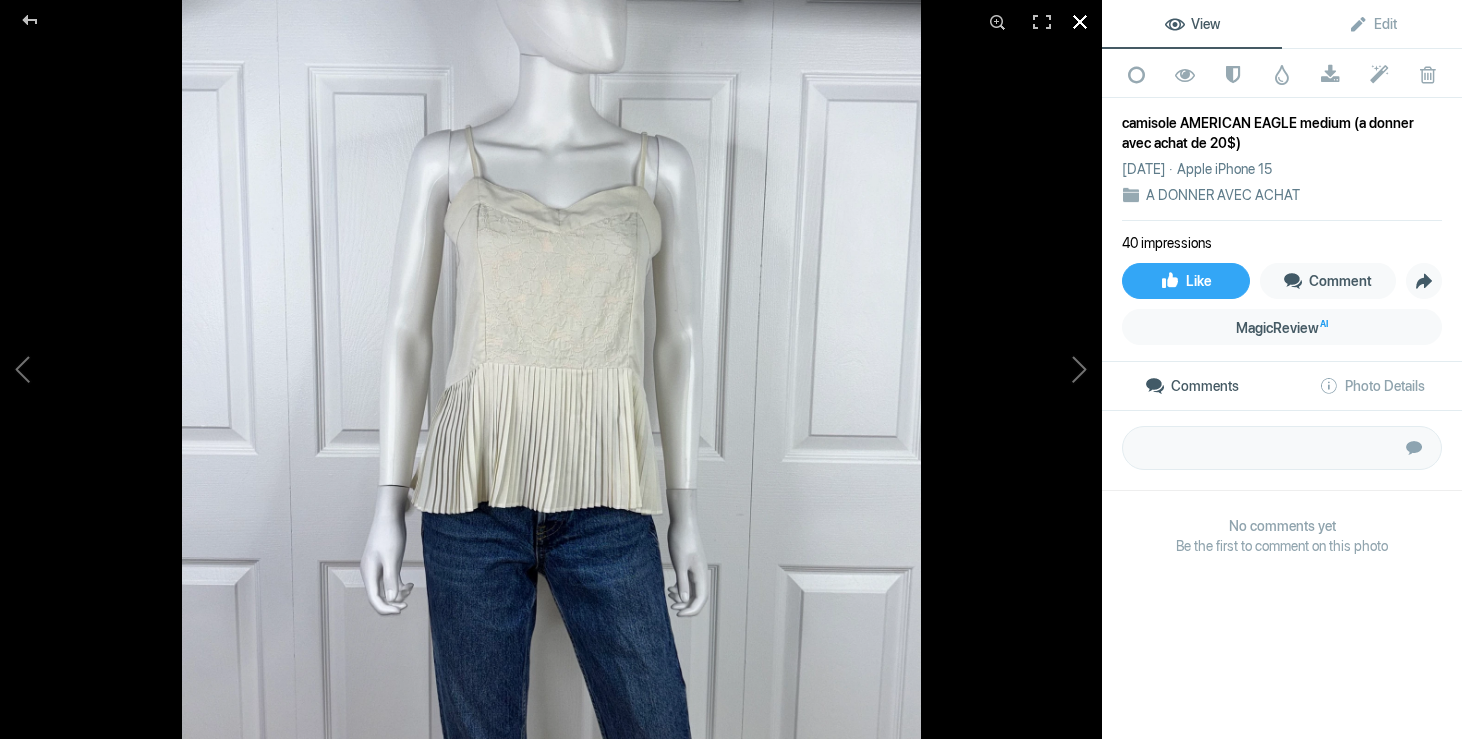 click 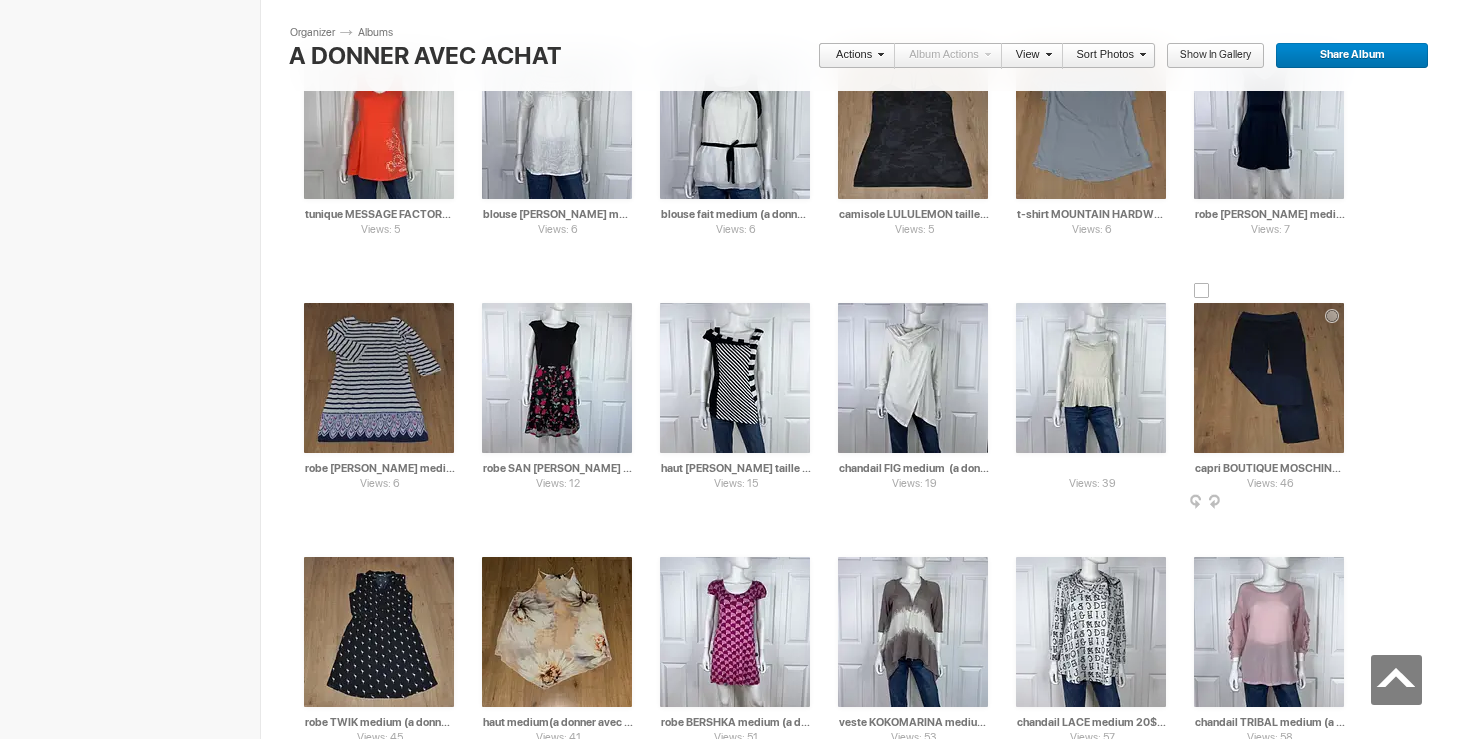 drag, startPoint x: 1081, startPoint y: 474, endPoint x: 1245, endPoint y: 465, distance: 164.24677 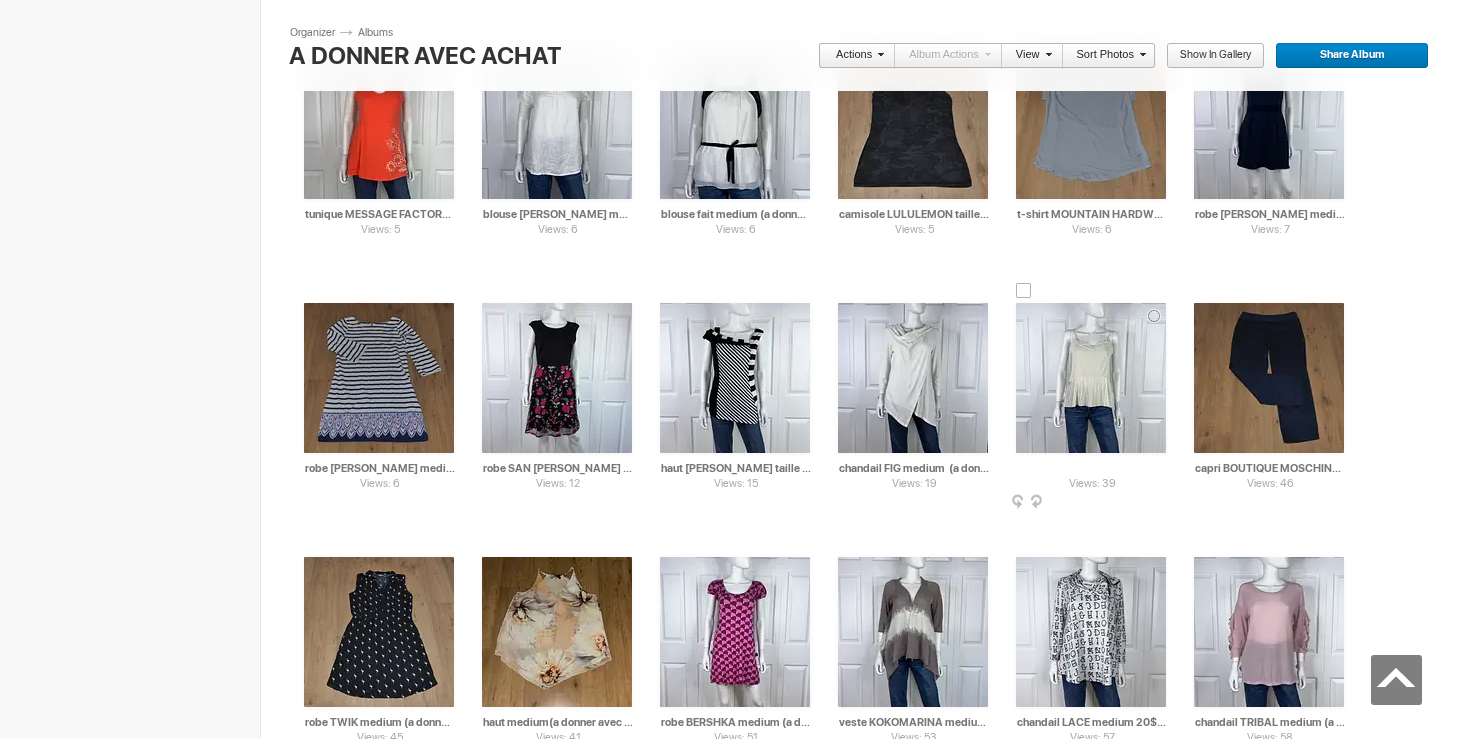 click on "camisole AMERICAN EAGLE medium (a donner avec achat de 20$)" at bounding box center (1092, 468) 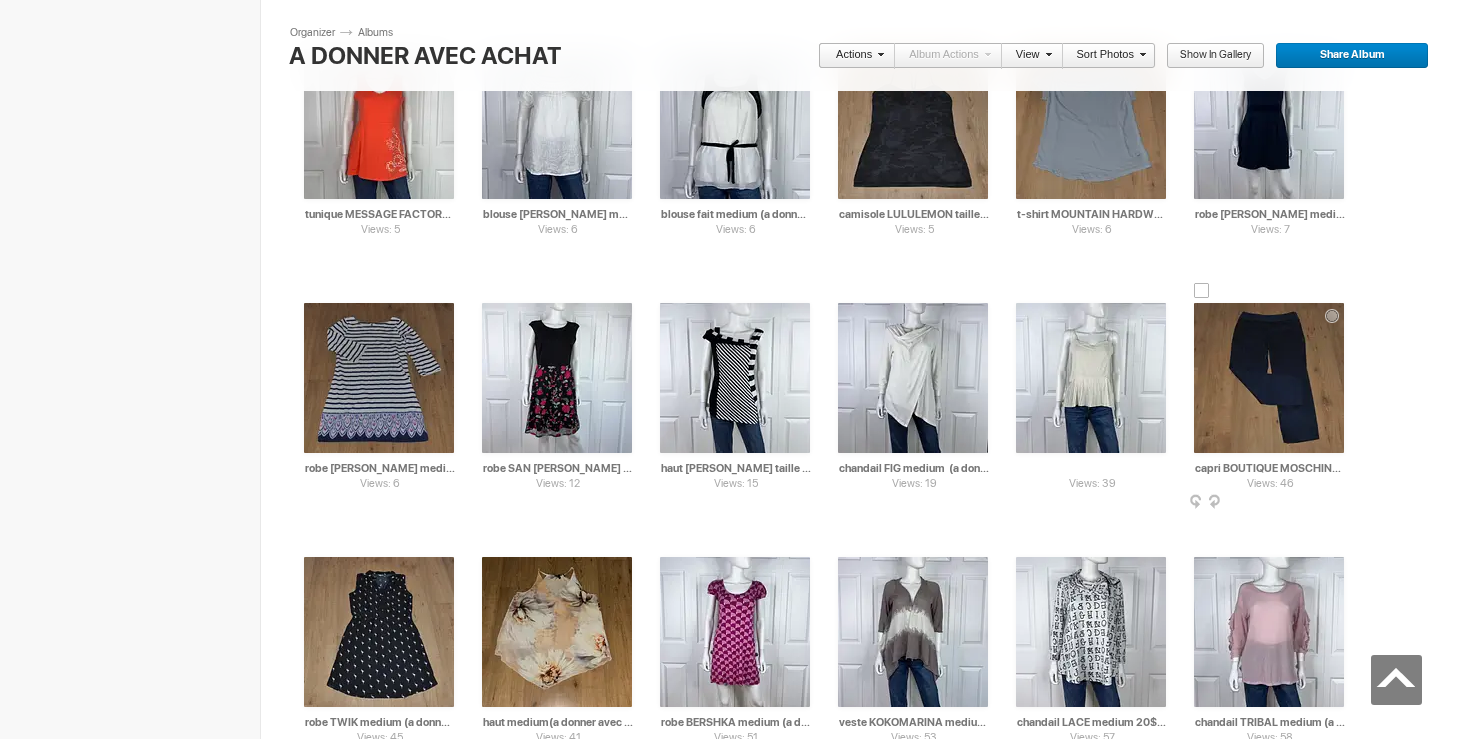 type on "camisole AMERICAN EAGLE medium (a donner avec achat de 5$)" 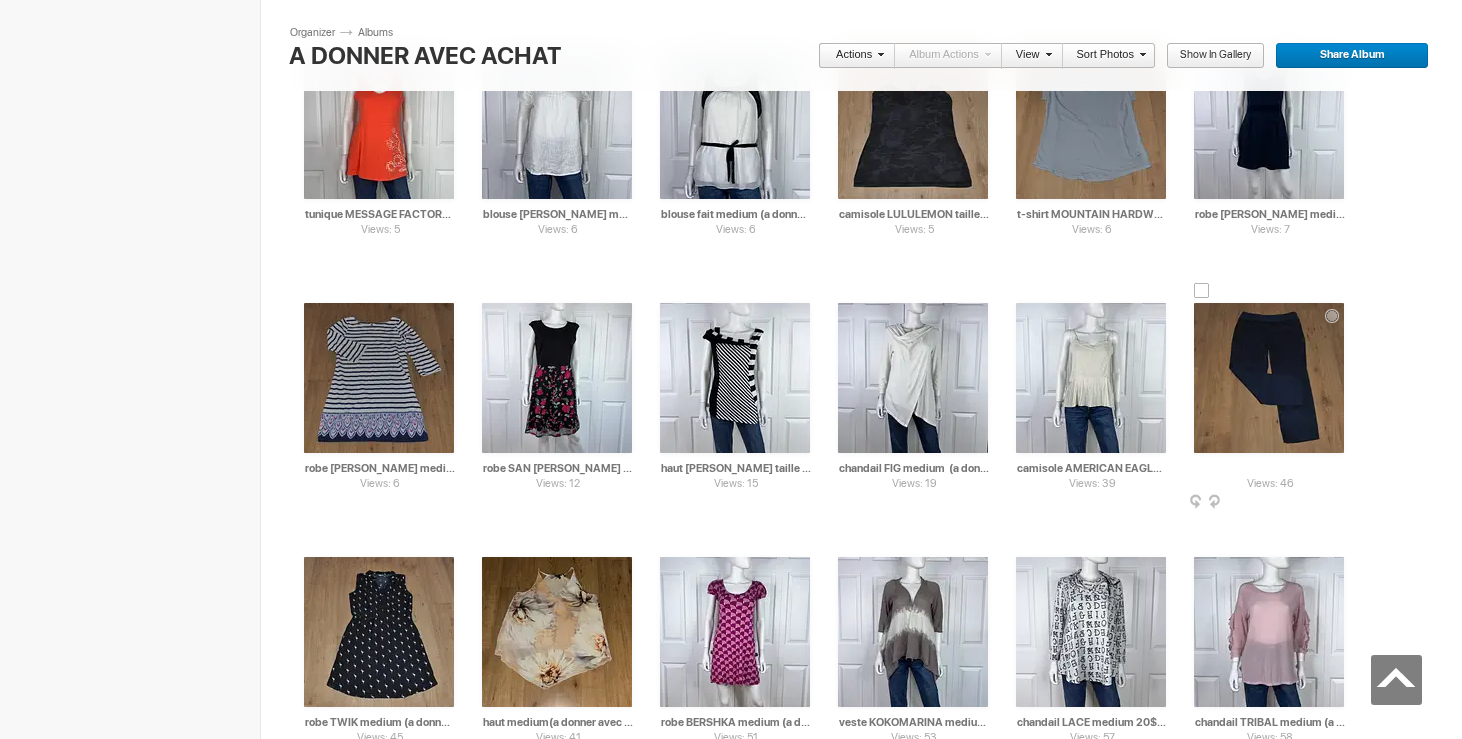 drag, startPoint x: 1289, startPoint y: 466, endPoint x: 1354, endPoint y: 471, distance: 65.192024 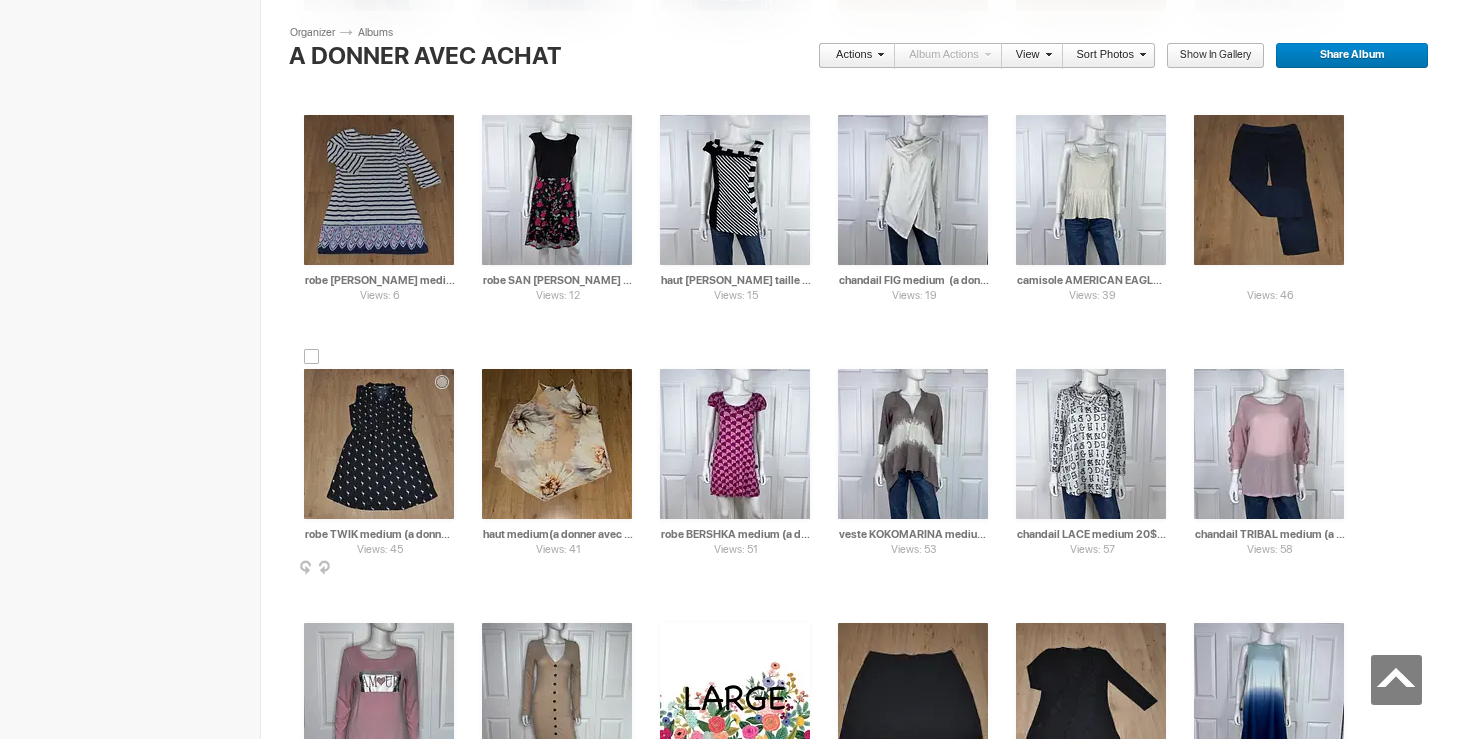 type on "capri BOUTIQUE MOSCHINO taille 8 (a donner avec achat de 5$)" 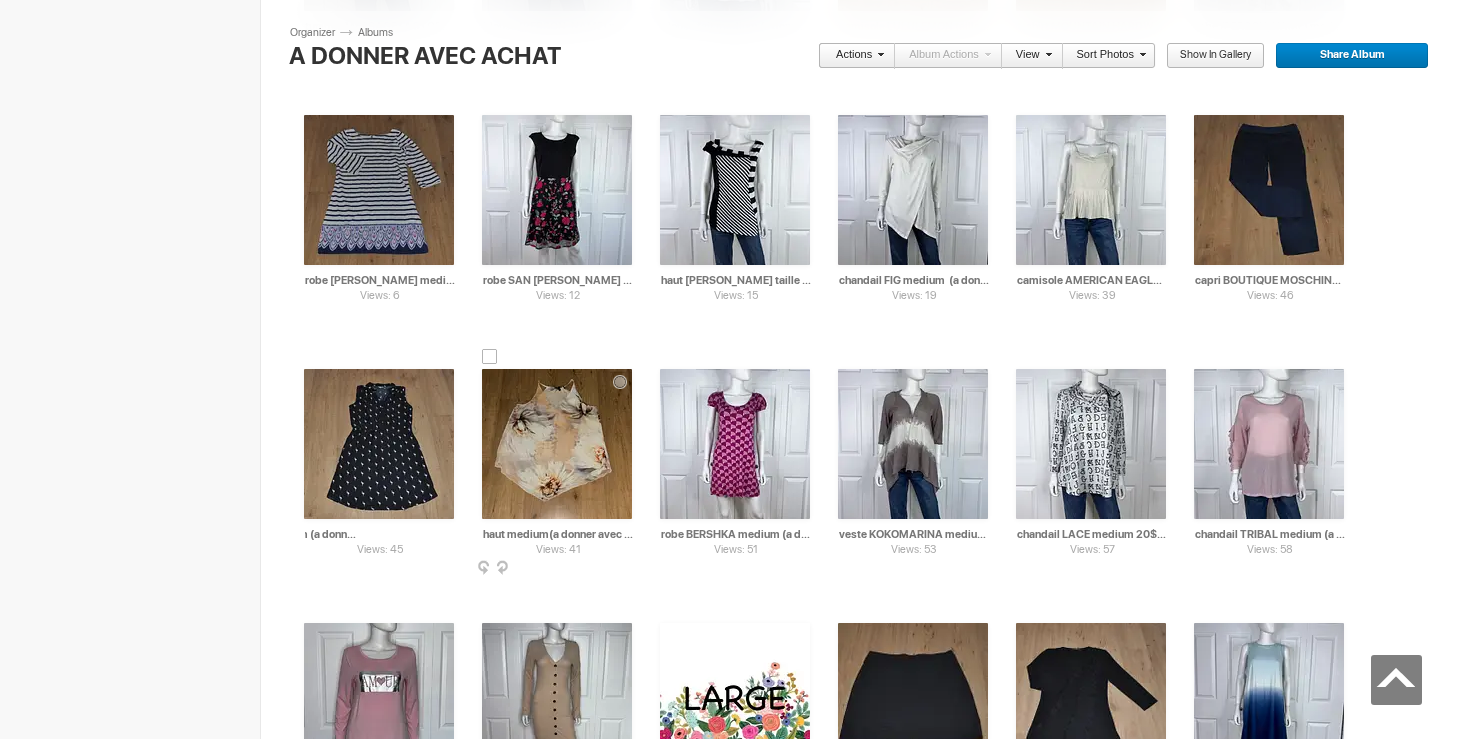 drag, startPoint x: 391, startPoint y: 537, endPoint x: 506, endPoint y: 537, distance: 115 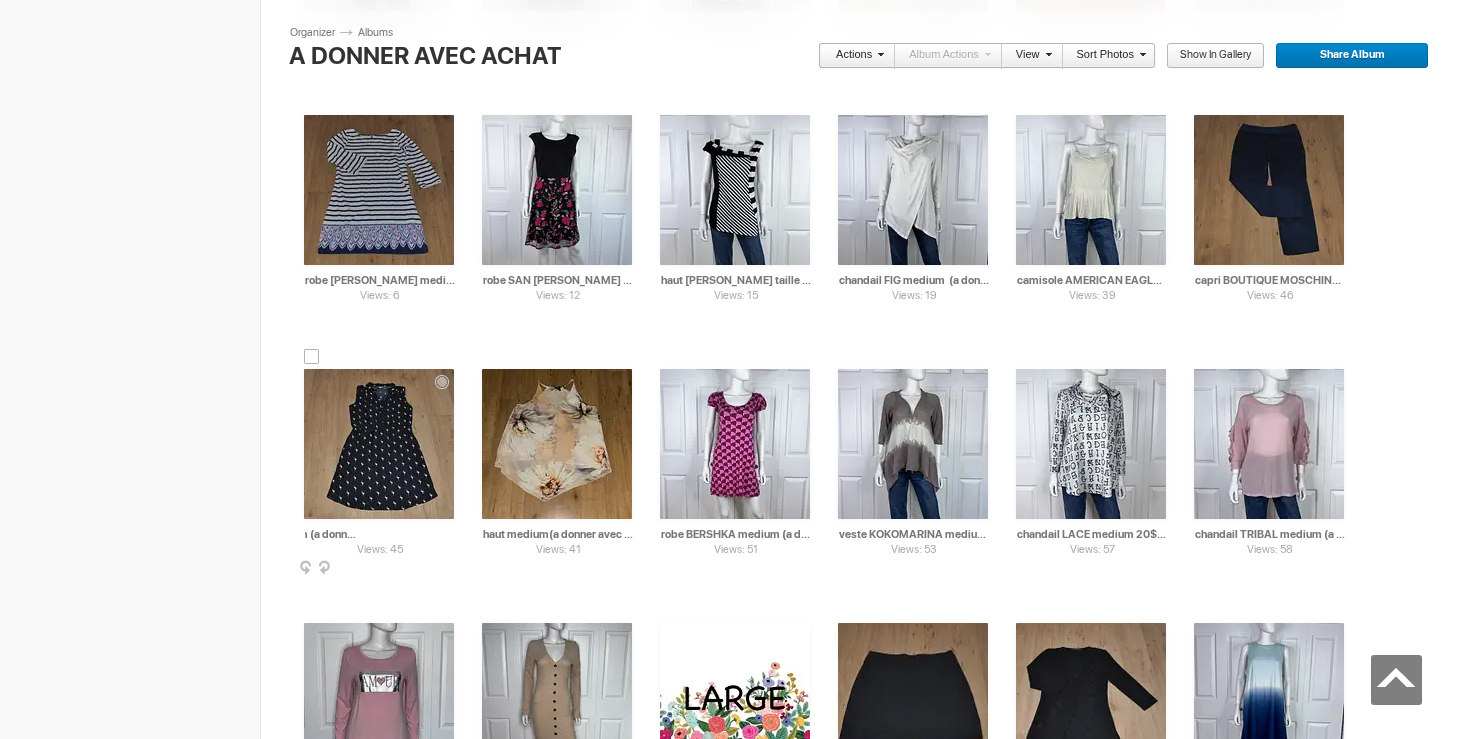 click on "robe TWIK medium (a donner avec achat de 20$)" at bounding box center [380, 534] 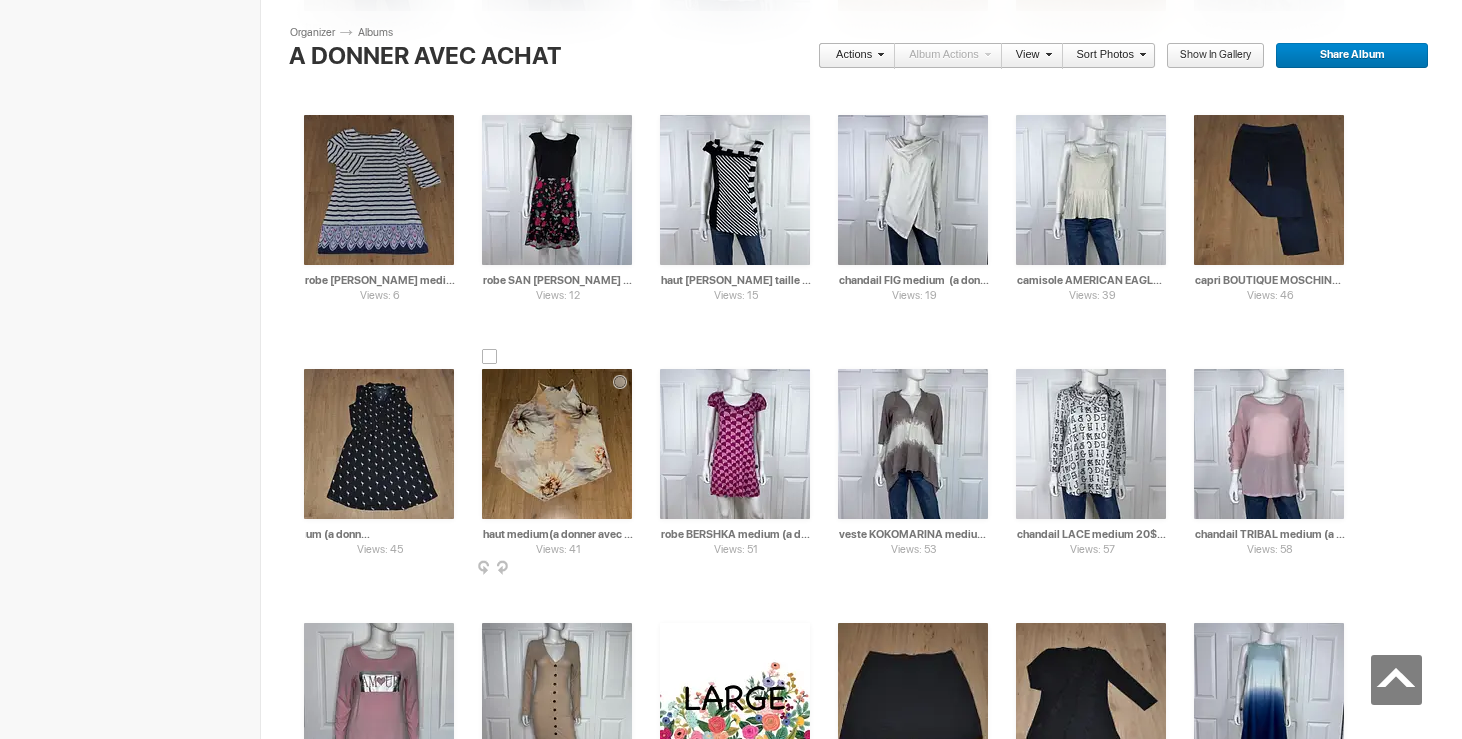 type on "robe TWIK medium (a donner avec achat de 5$)" 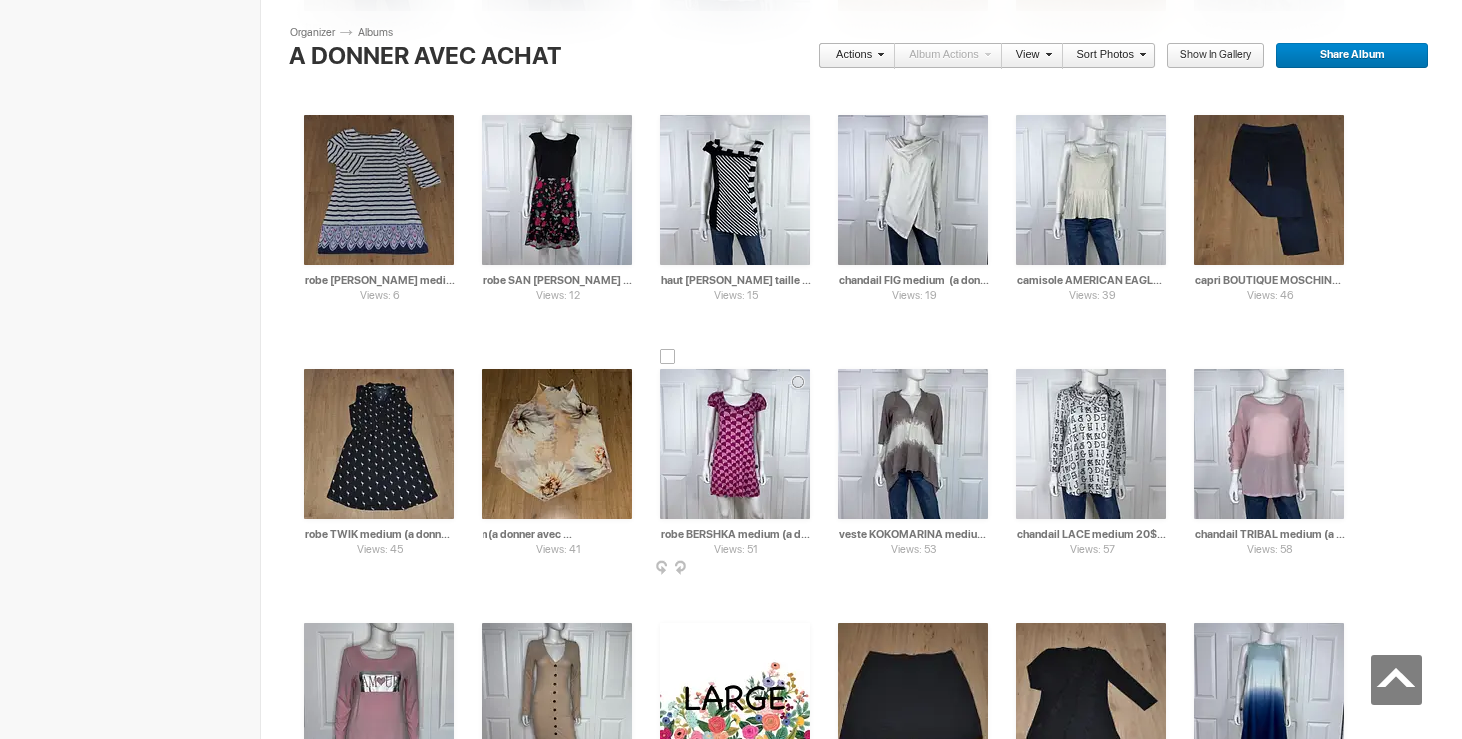 drag, startPoint x: 566, startPoint y: 535, endPoint x: 674, endPoint y: 534, distance: 108.00463 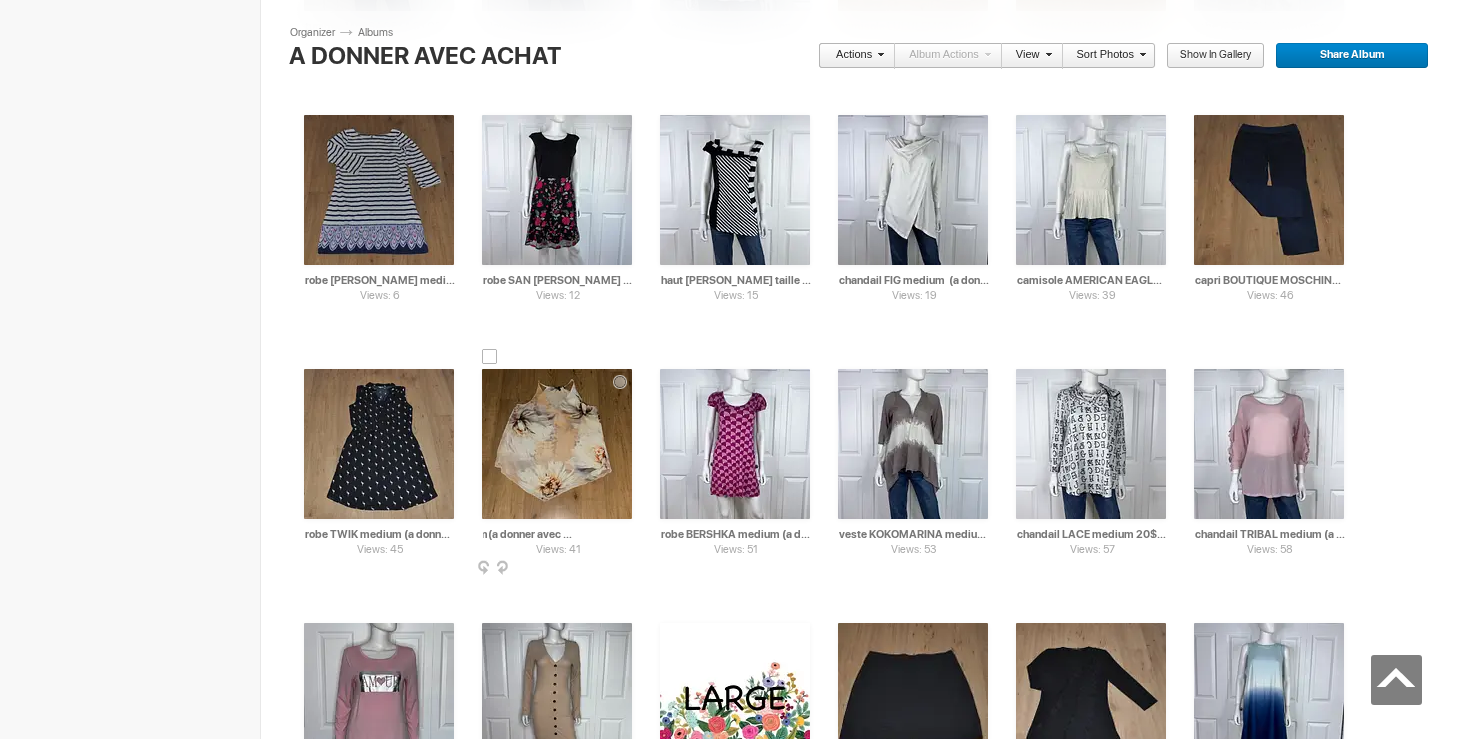 click on "haut medium(a donner avec achat de 20$)" at bounding box center (558, 534) 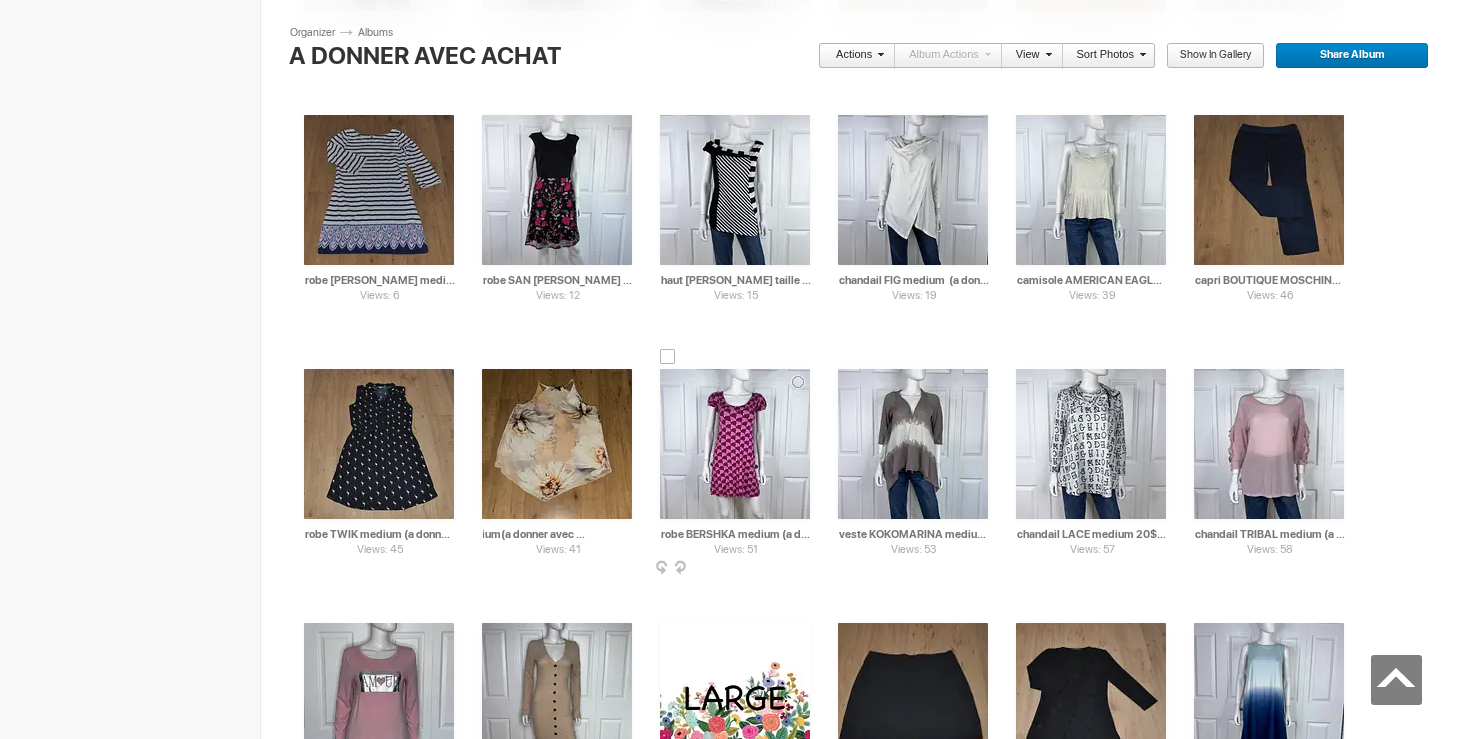 type on "haut medium(a donner avec achat de 5$)" 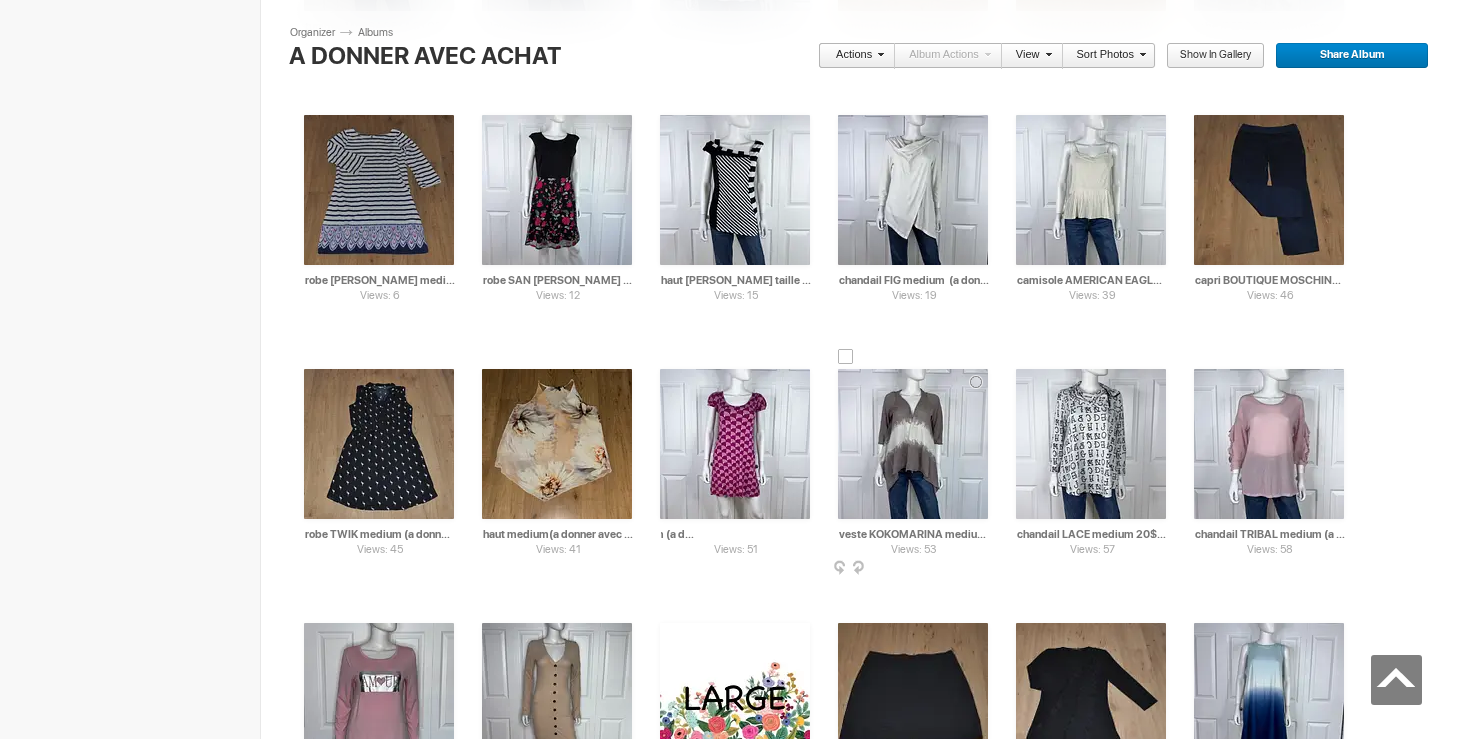drag, startPoint x: 763, startPoint y: 540, endPoint x: 849, endPoint y: 543, distance: 86.05231 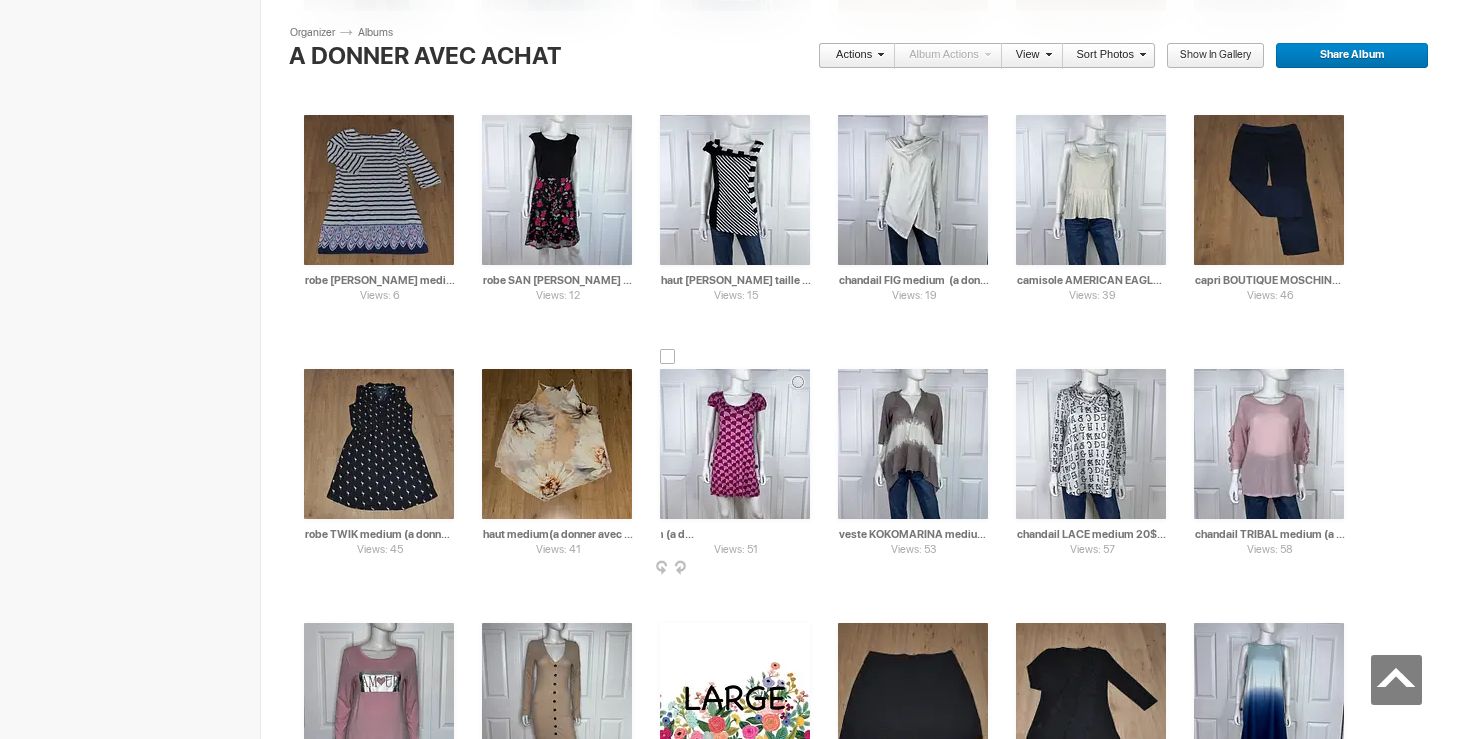 click on "robe BERSHKA medium (a donner avec achat de 20$)" at bounding box center [736, 534] 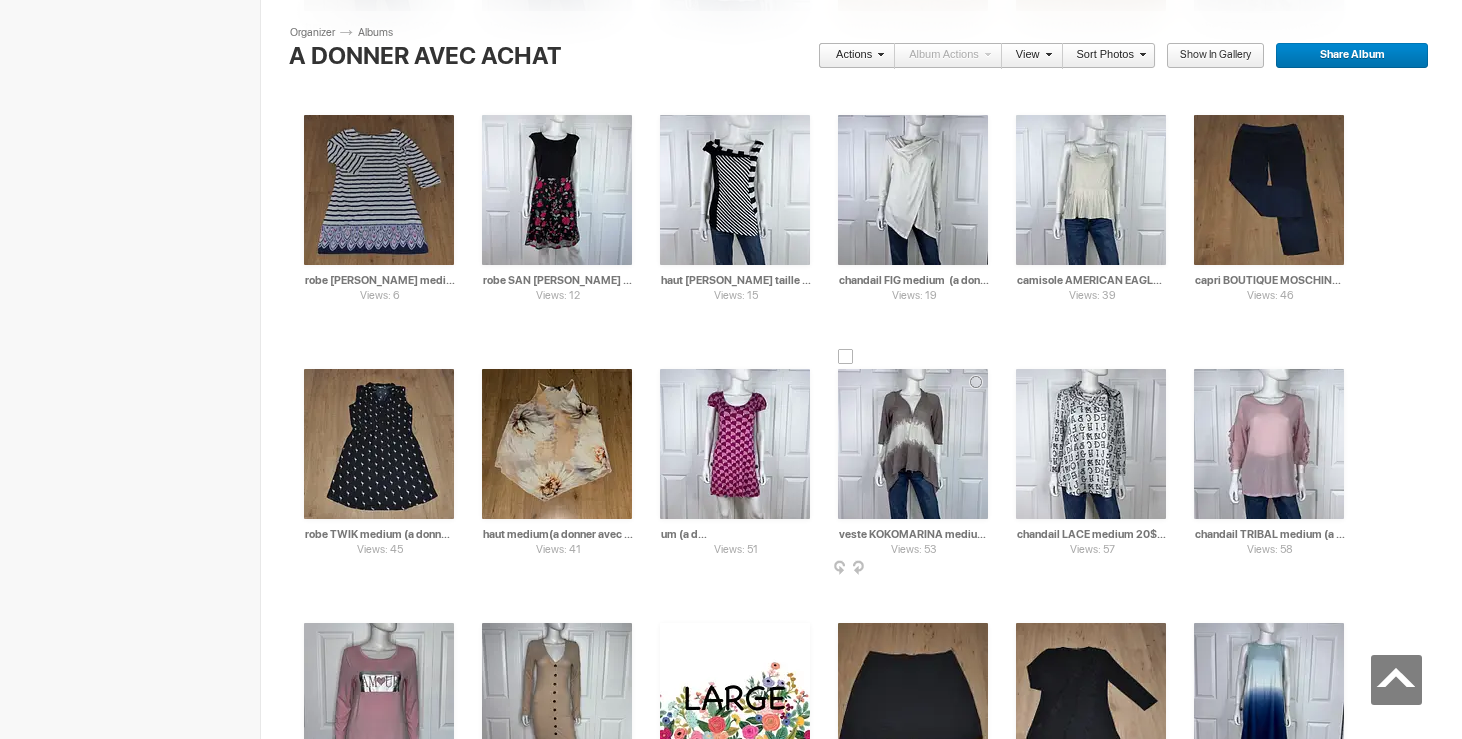 type on "robe BERSHKA medium (a donner avec achat de 5$)" 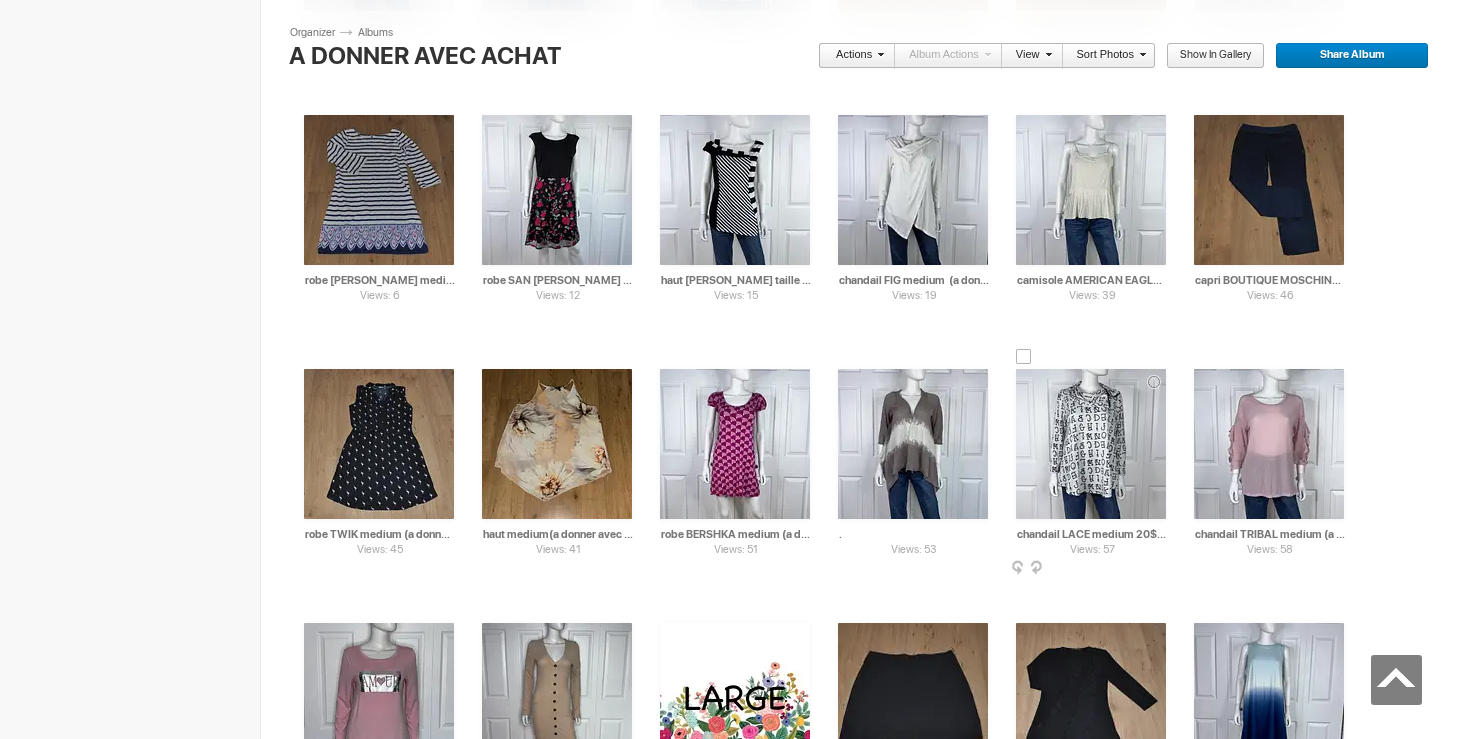 drag, startPoint x: 925, startPoint y: 533, endPoint x: 1018, endPoint y: 538, distance: 93.13431 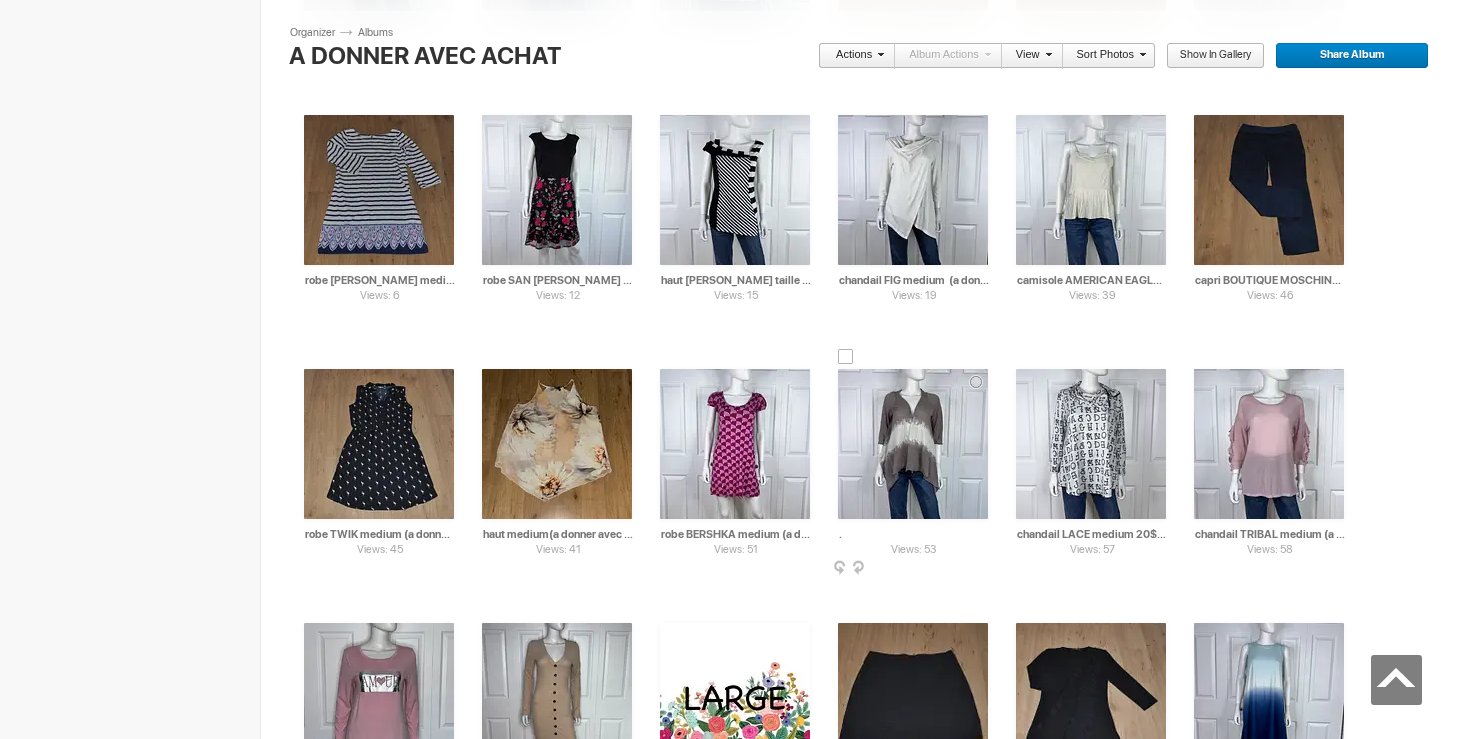 click on "veste KOKOMARINA medium (a donner avec achat de 40$)" at bounding box center [914, 534] 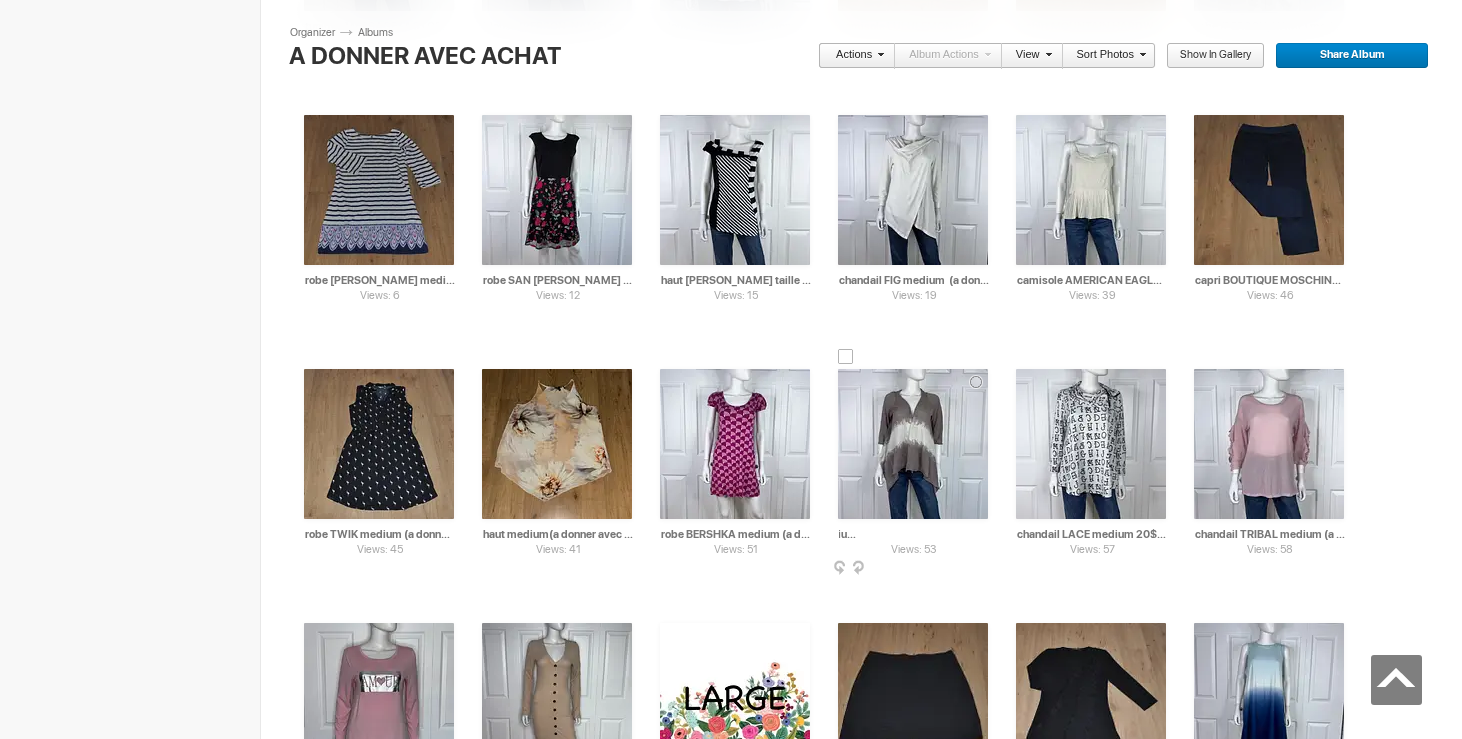 click at bounding box center [913, 444] 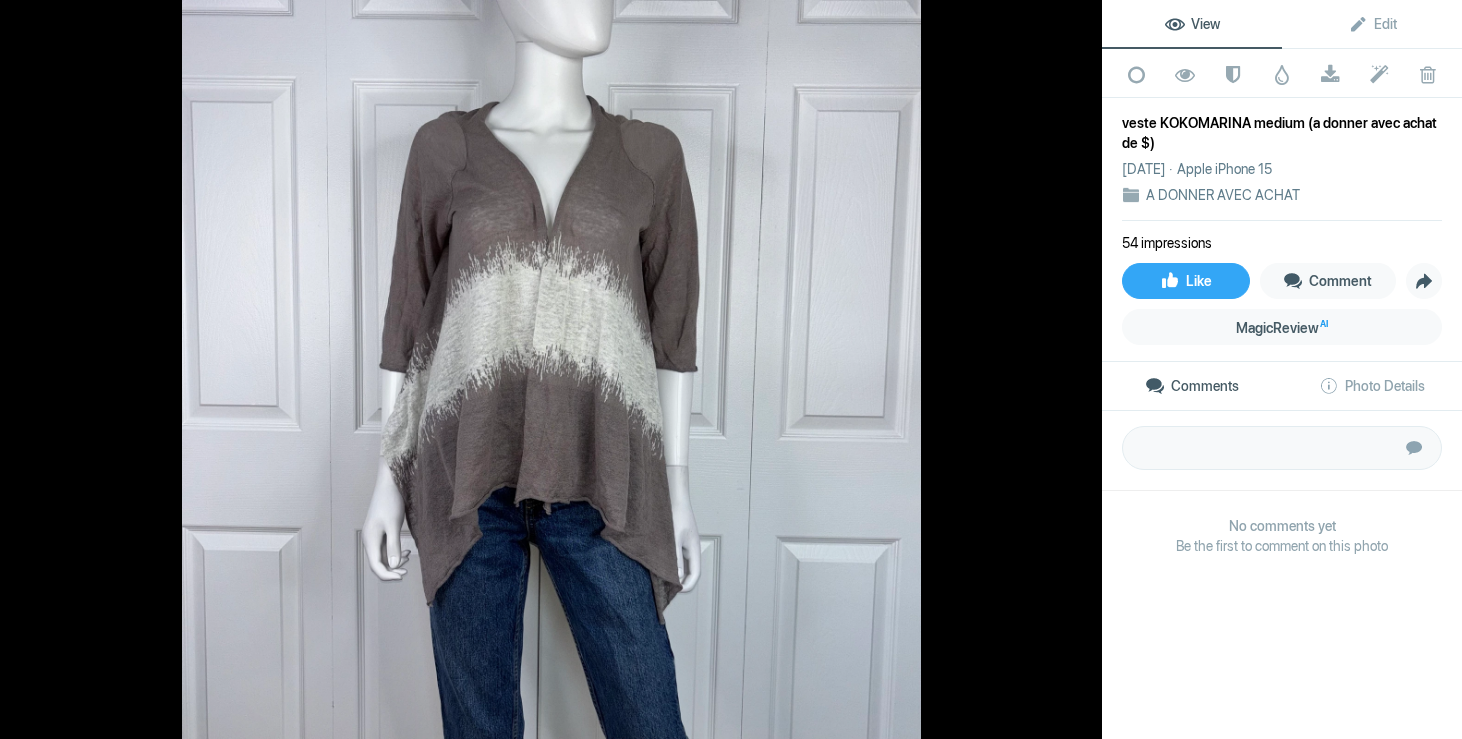 click 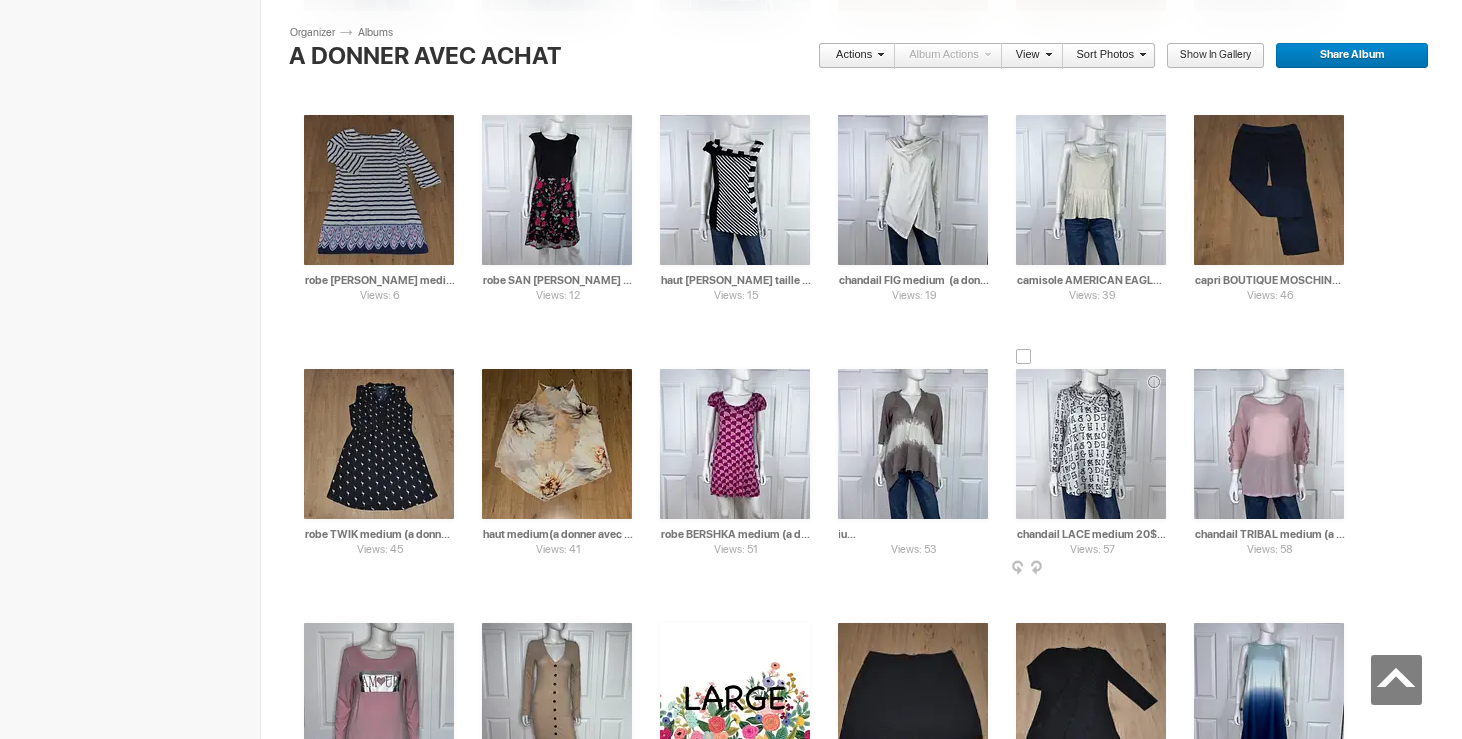 drag, startPoint x: 960, startPoint y: 534, endPoint x: 1012, endPoint y: 535, distance: 52.009613 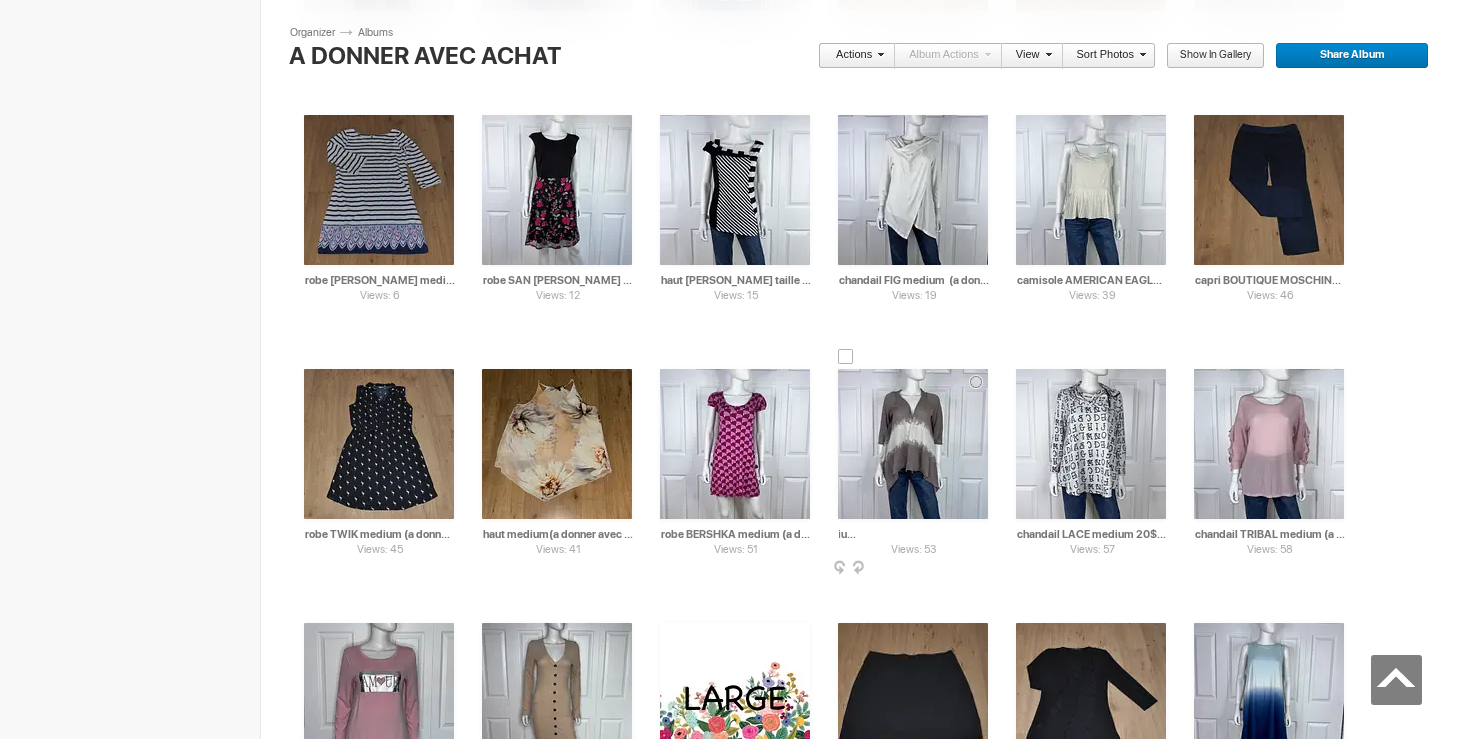 click on "veste KOKOMARINA medium (a donner avec achat de $)" at bounding box center (914, 534) 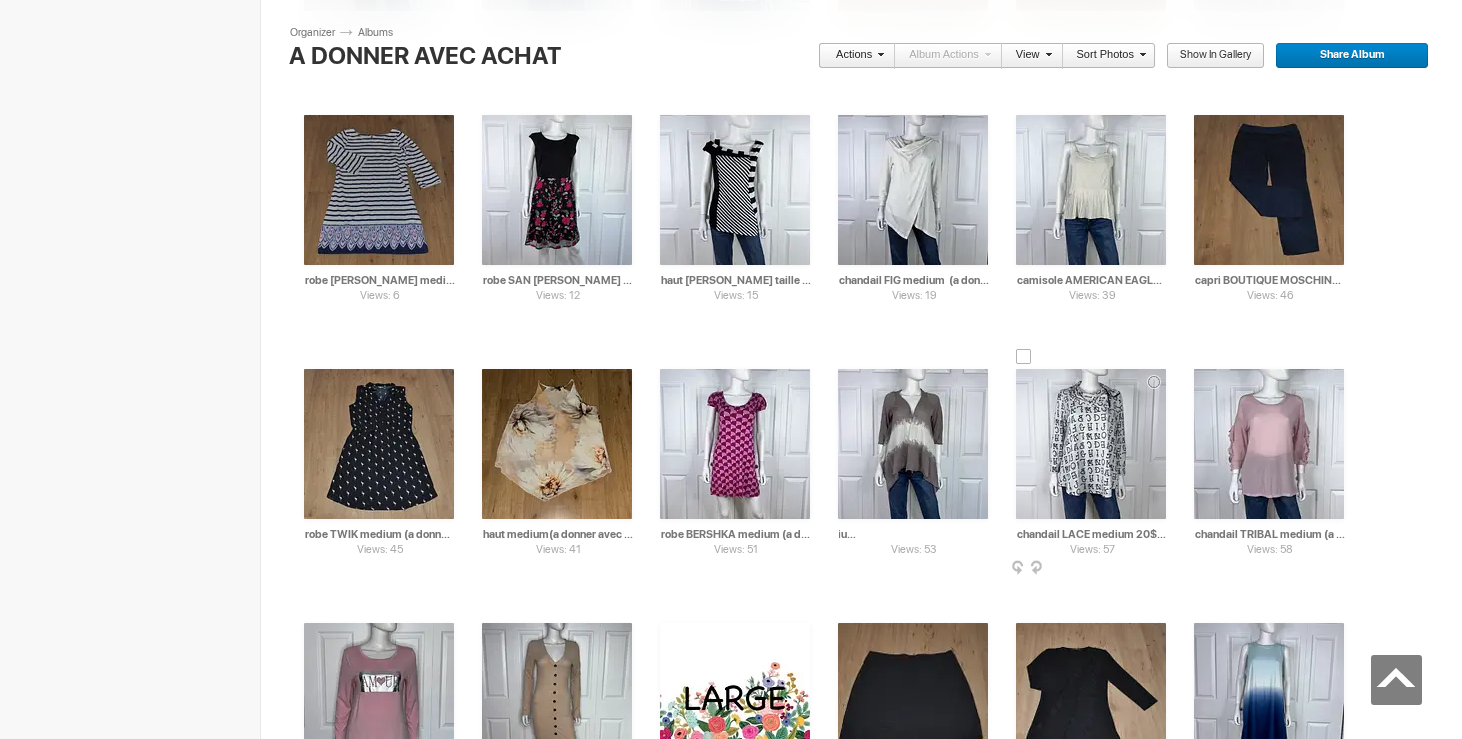 type on "veste KOKOMARINA medium (a donner avec achat de 5$)" 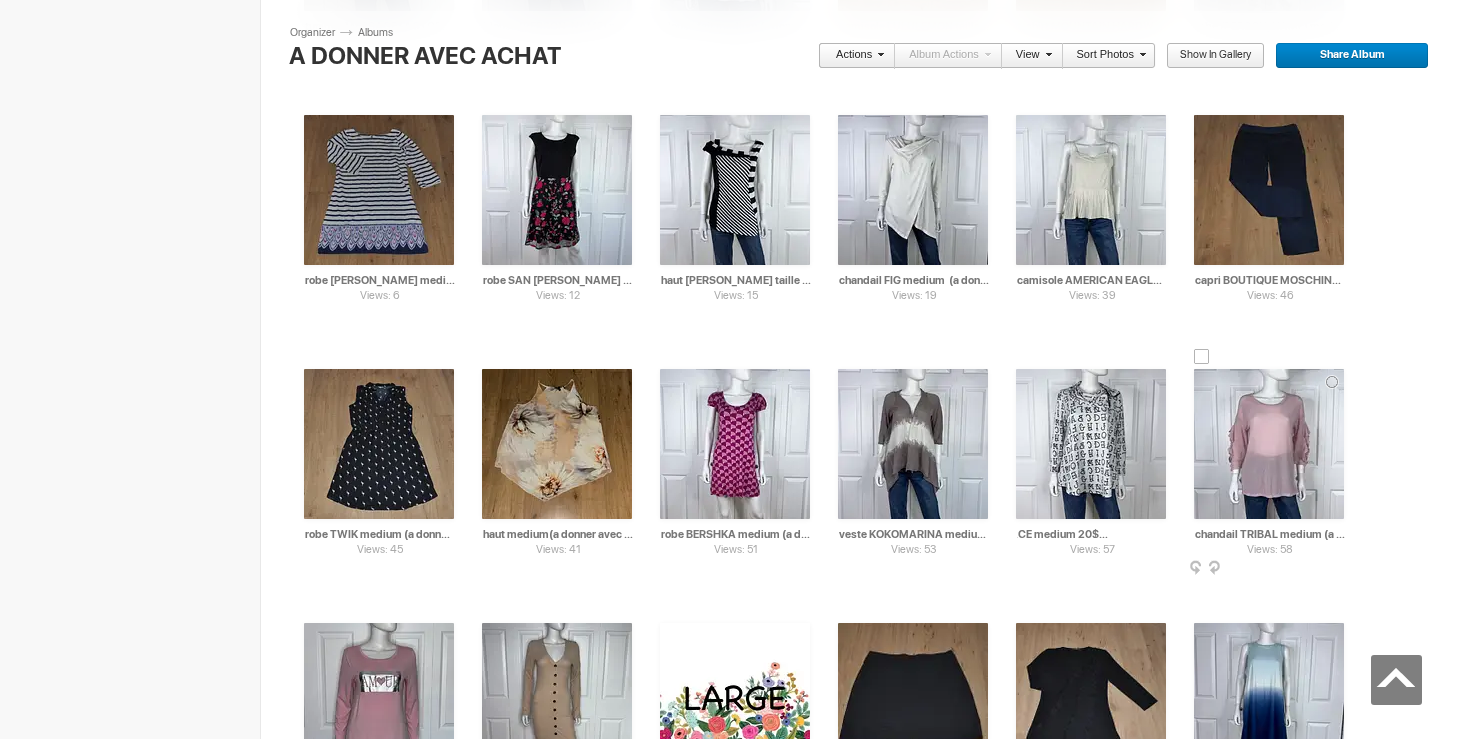 drag, startPoint x: 1102, startPoint y: 529, endPoint x: 1195, endPoint y: 537, distance: 93.34345 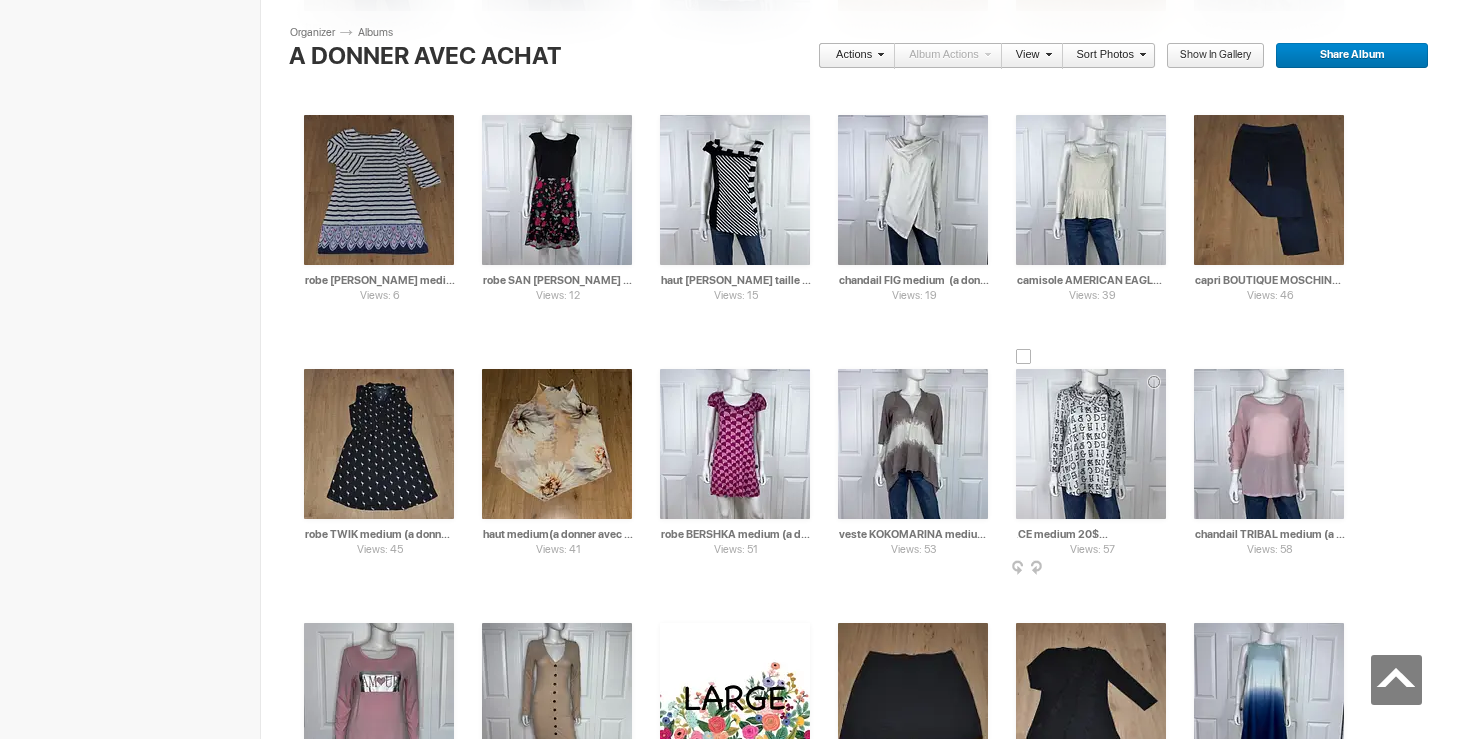 click on "chandail LACE medium 20$(comme neuf)" at bounding box center [1092, 534] 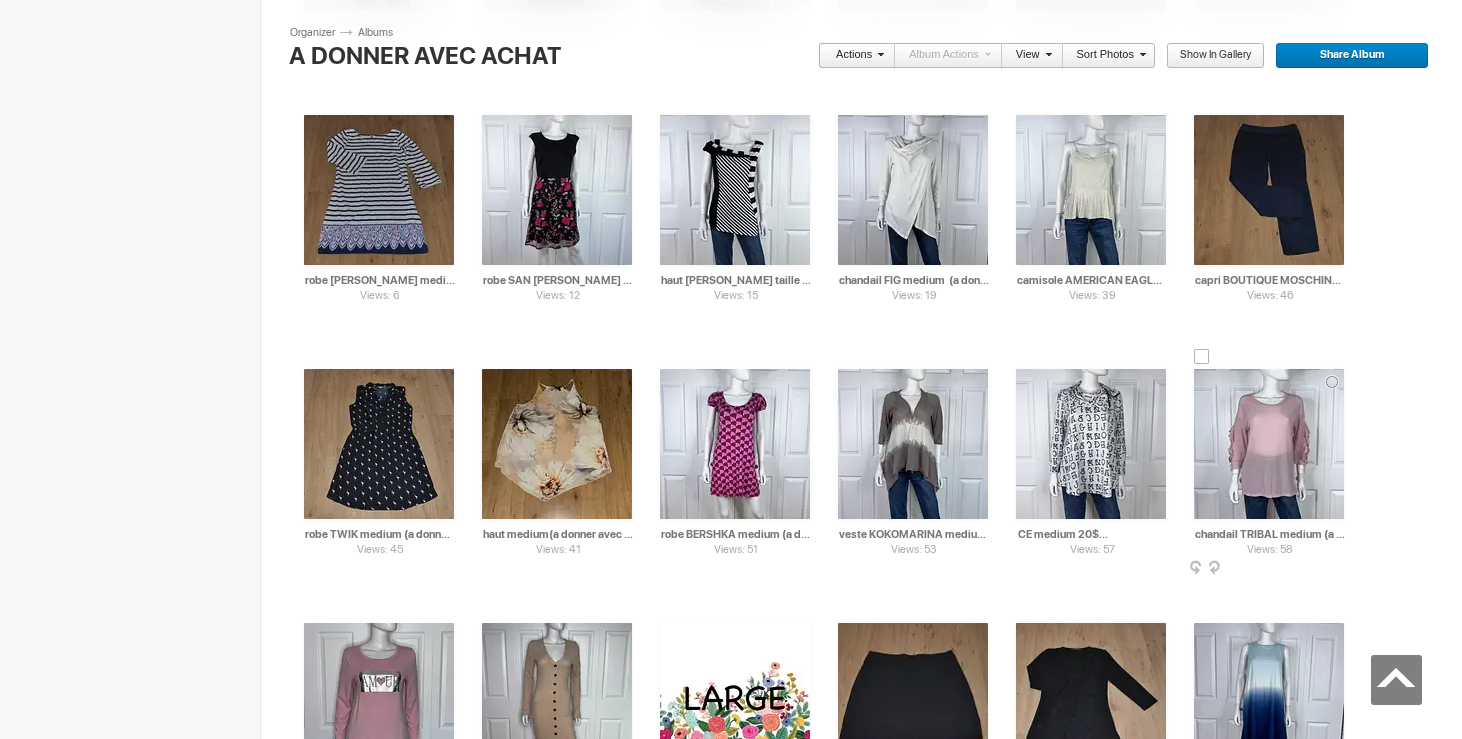 drag, startPoint x: 1078, startPoint y: 536, endPoint x: 1187, endPoint y: 539, distance: 109.041275 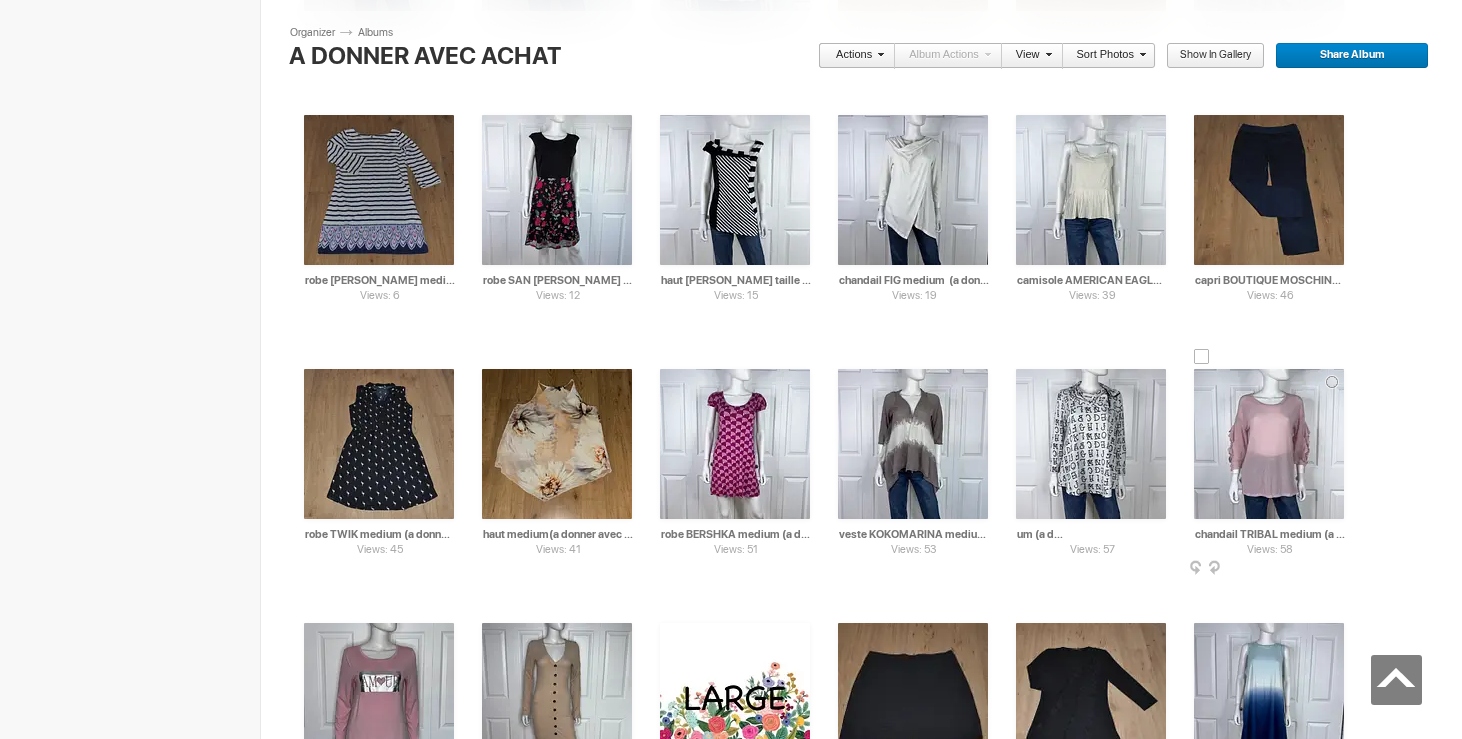 scroll, scrollTop: 0, scrollLeft: 108, axis: horizontal 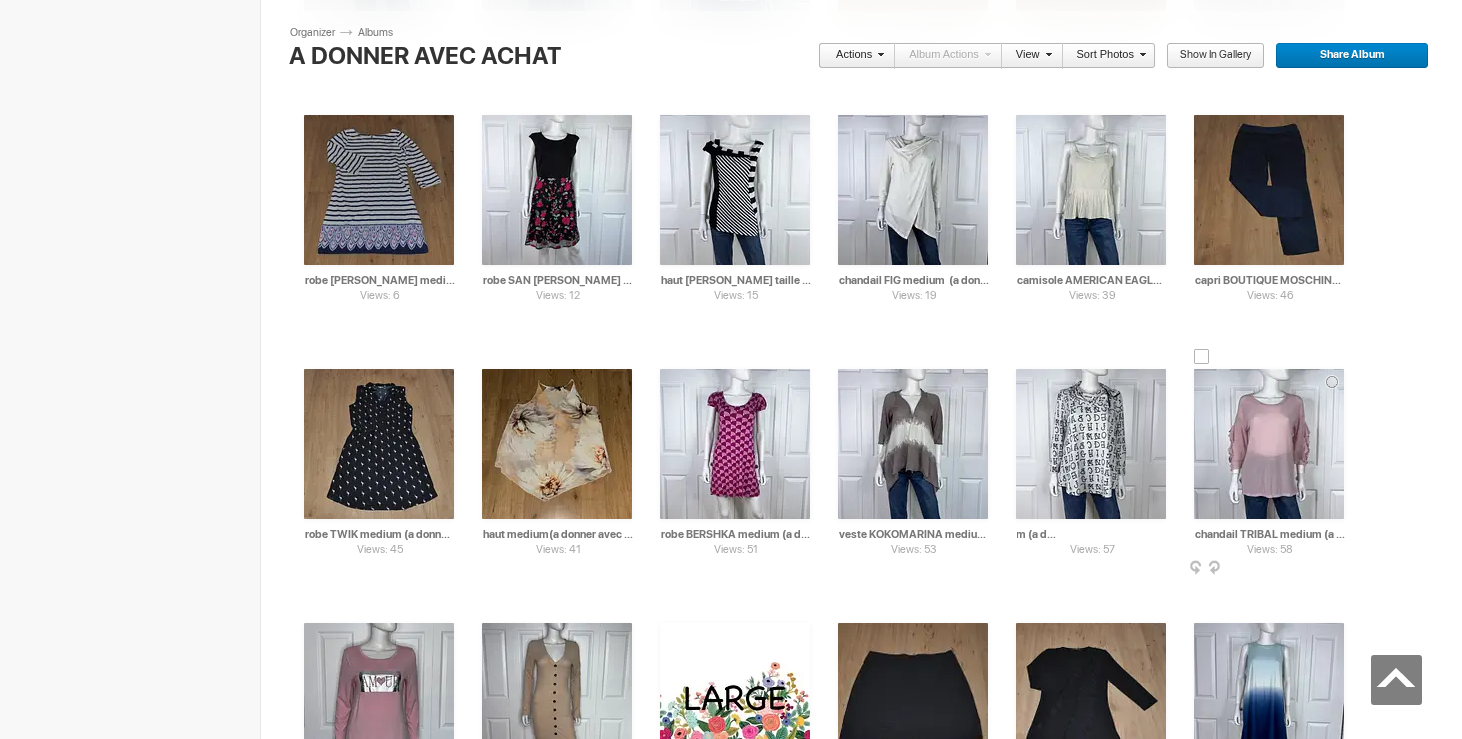 type on "chandail LACE medium (a donner avec achat de 10$" 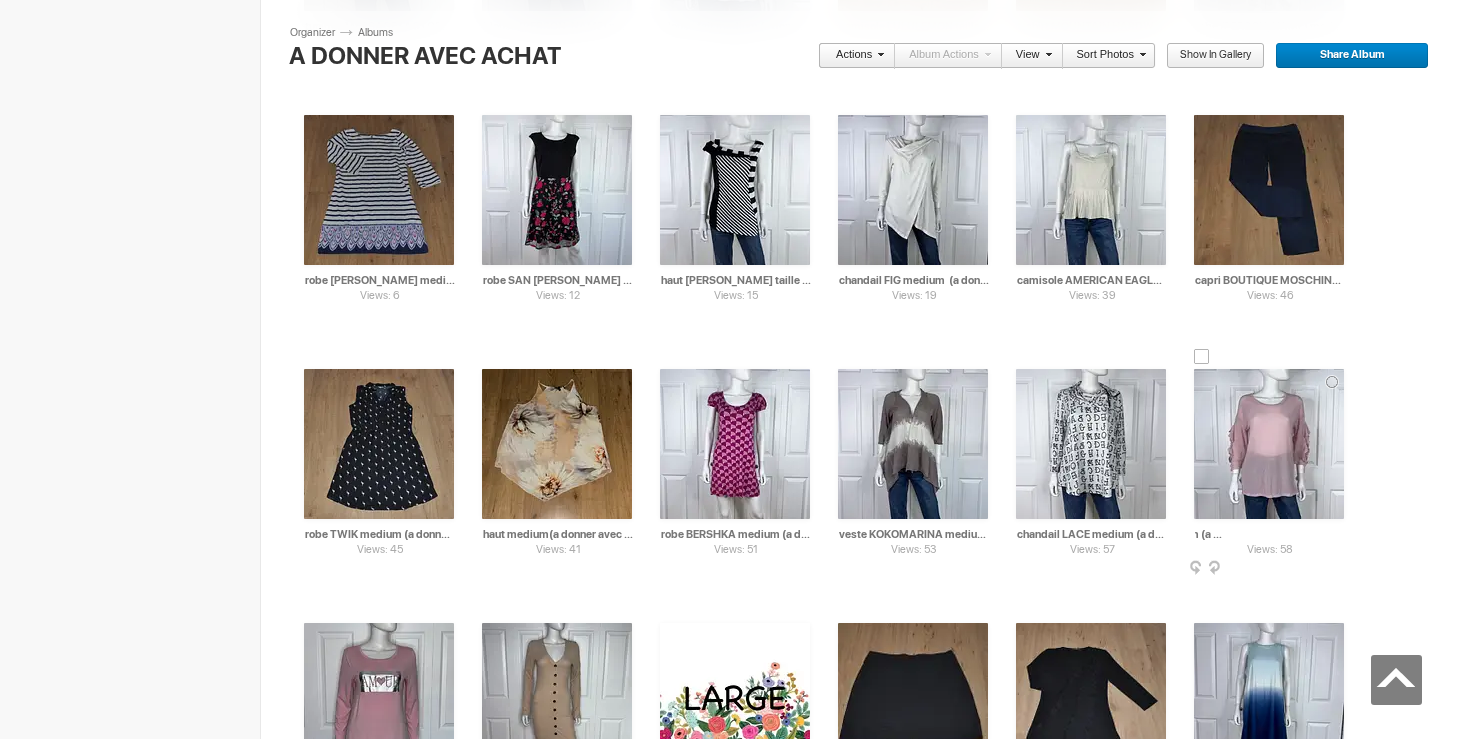drag, startPoint x: 1305, startPoint y: 536, endPoint x: 1354, endPoint y: 535, distance: 49.010204 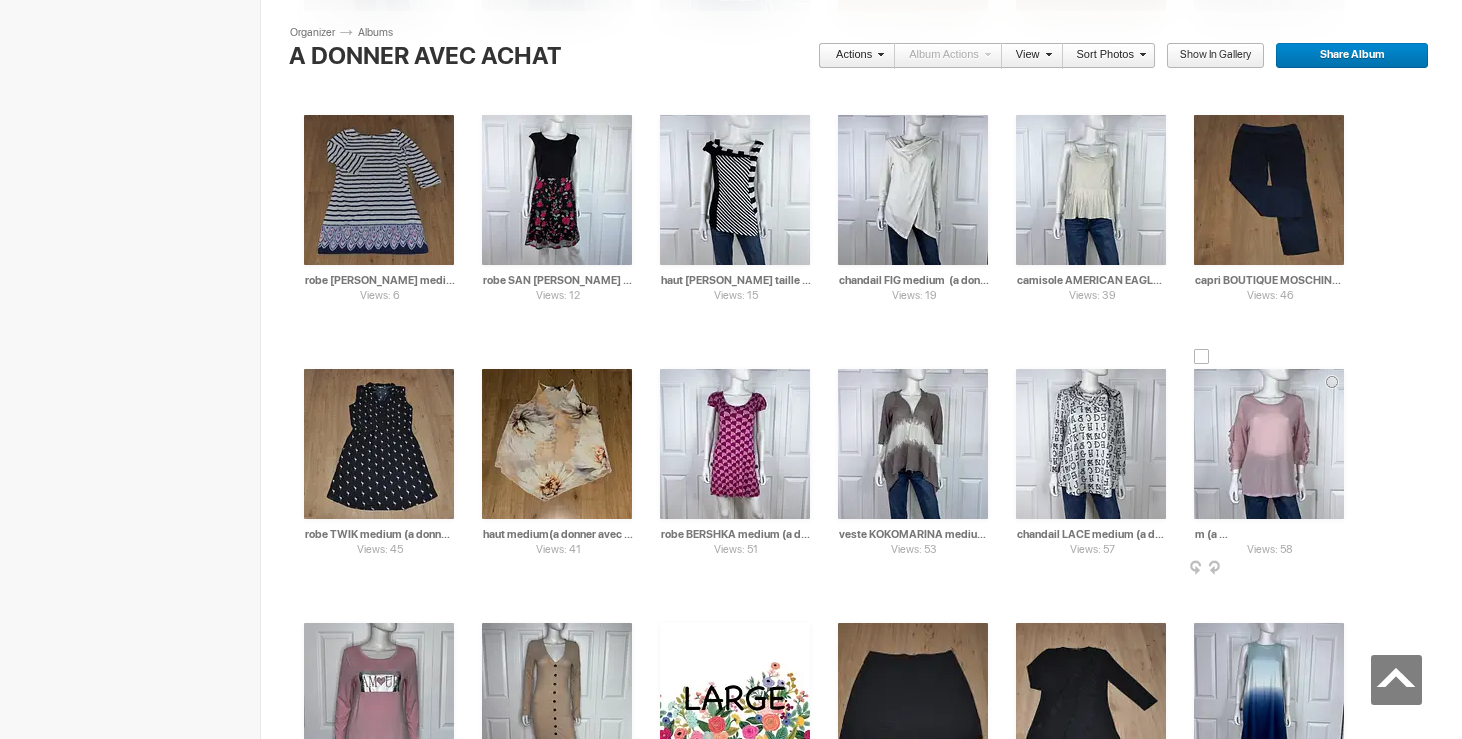 scroll, scrollTop: 0, scrollLeft: 116, axis: horizontal 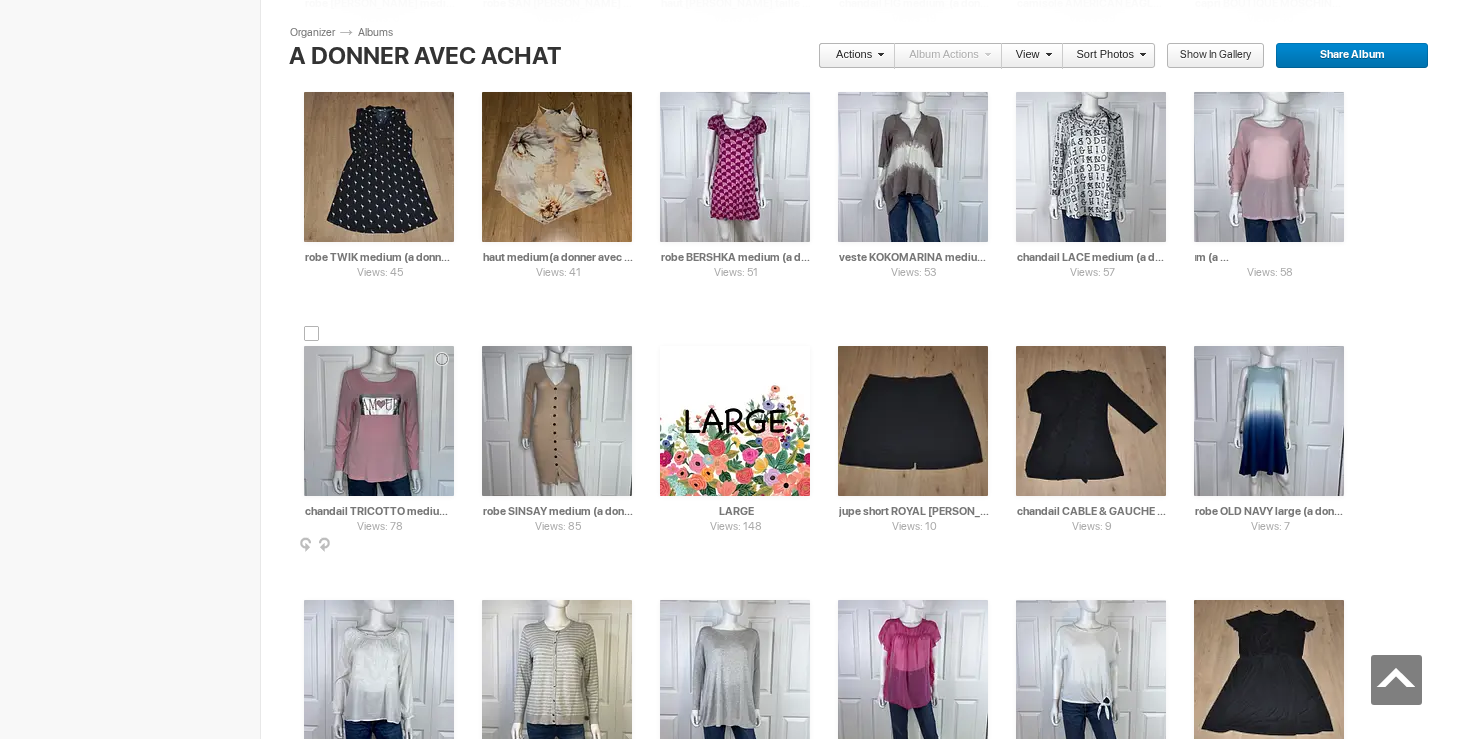 type on "chandail TRIBAL medium (a donner avec achat de 5$)" 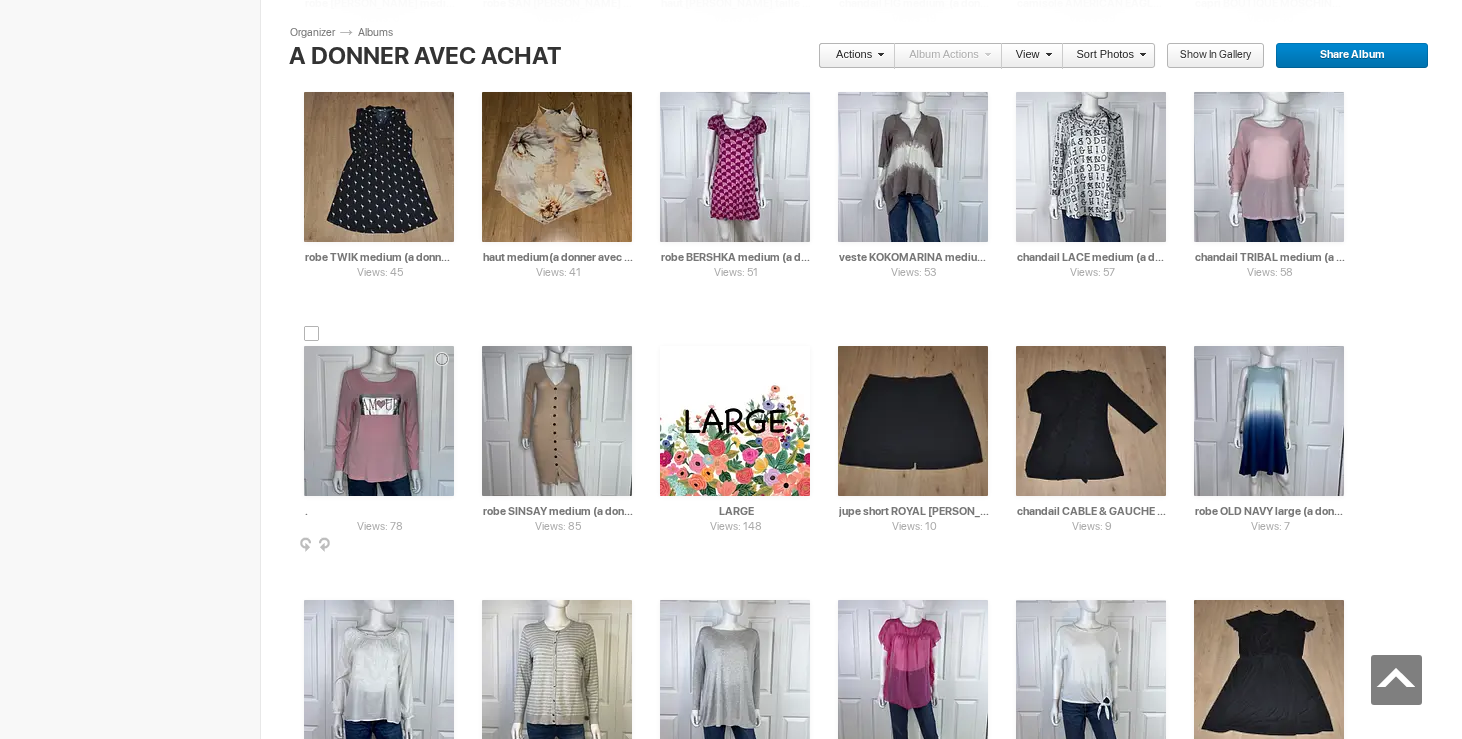 drag, startPoint x: 398, startPoint y: 509, endPoint x: 475, endPoint y: 513, distance: 77.10383 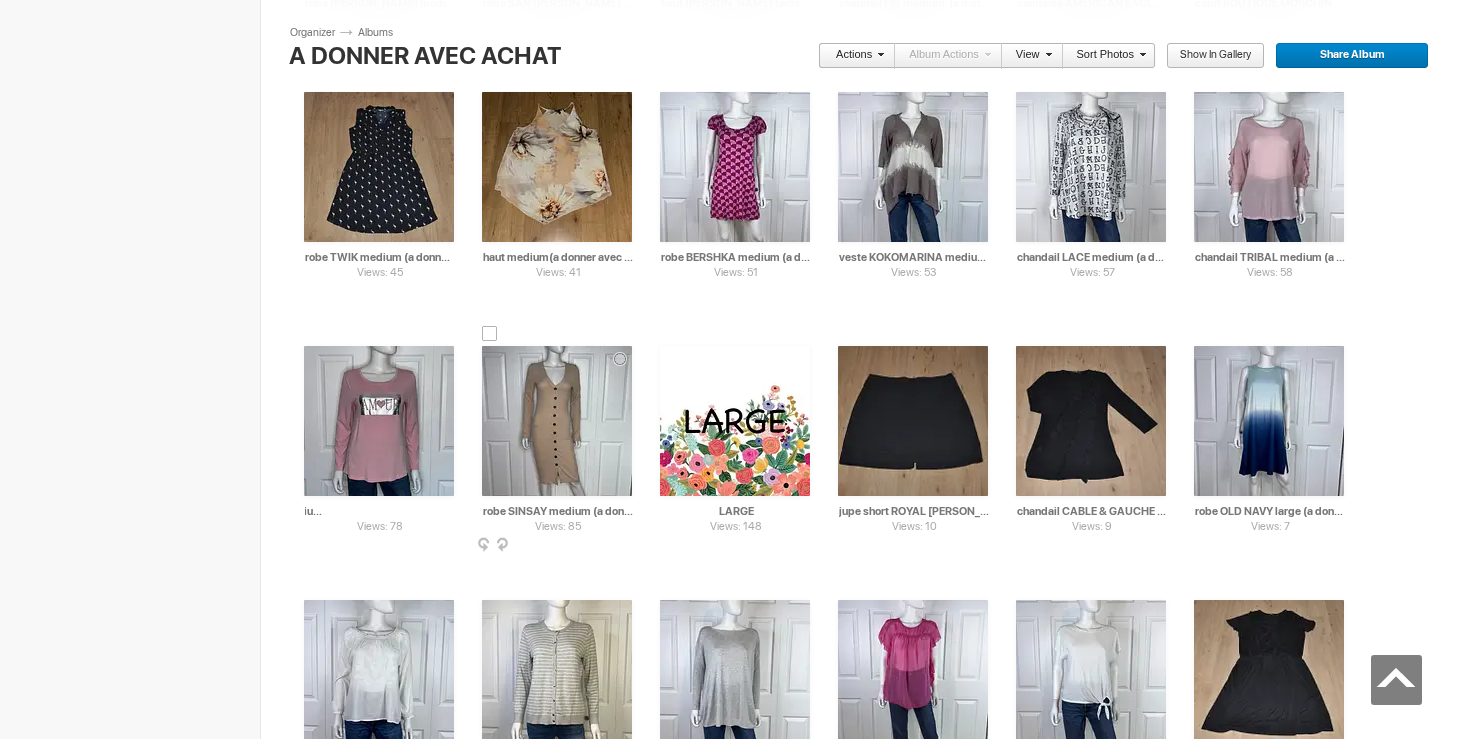 type on "chandail TRICOTTO medium (a donner avec achat de 5$)" 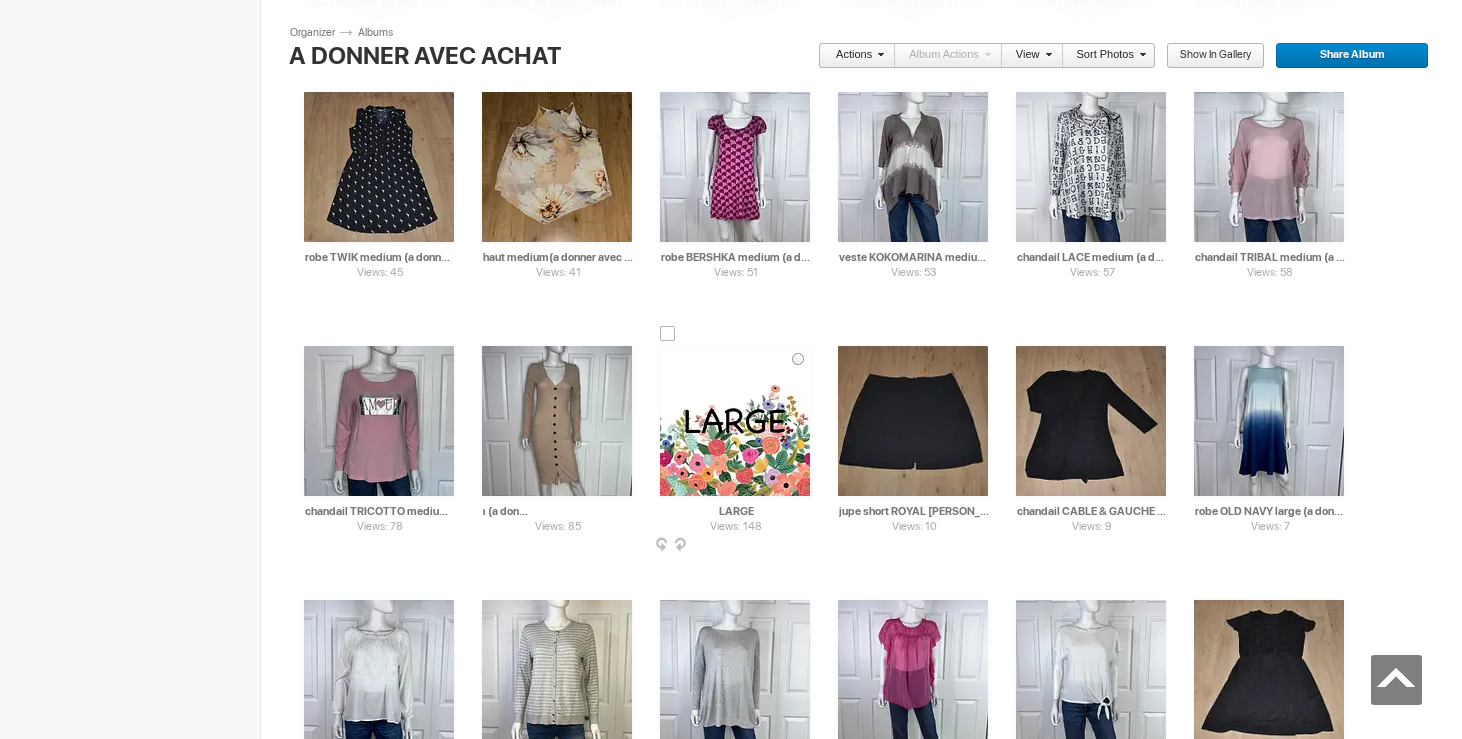 drag, startPoint x: 578, startPoint y: 511, endPoint x: 663, endPoint y: 512, distance: 85.00588 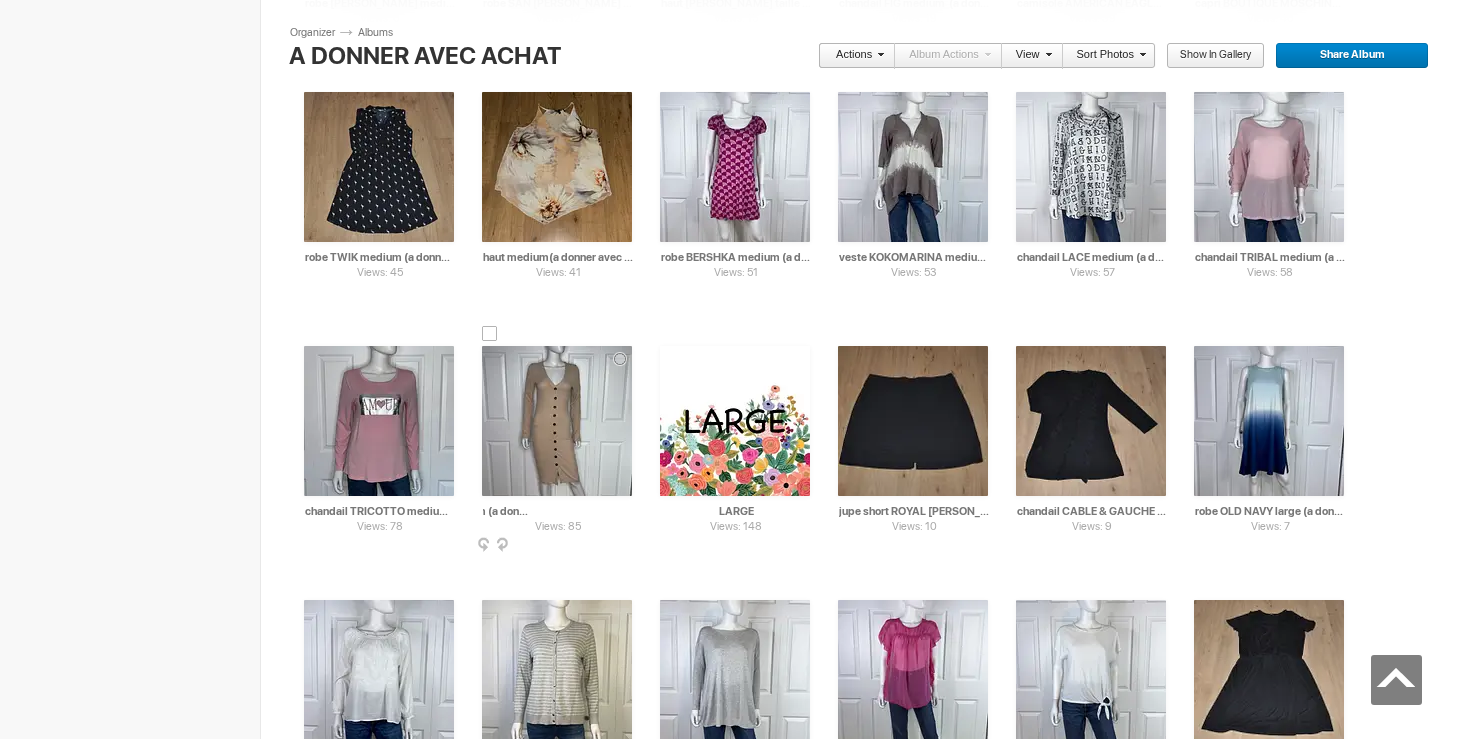 click on "robe SINSAY medium (a donner avec achat de 20$)" at bounding box center (558, 511) 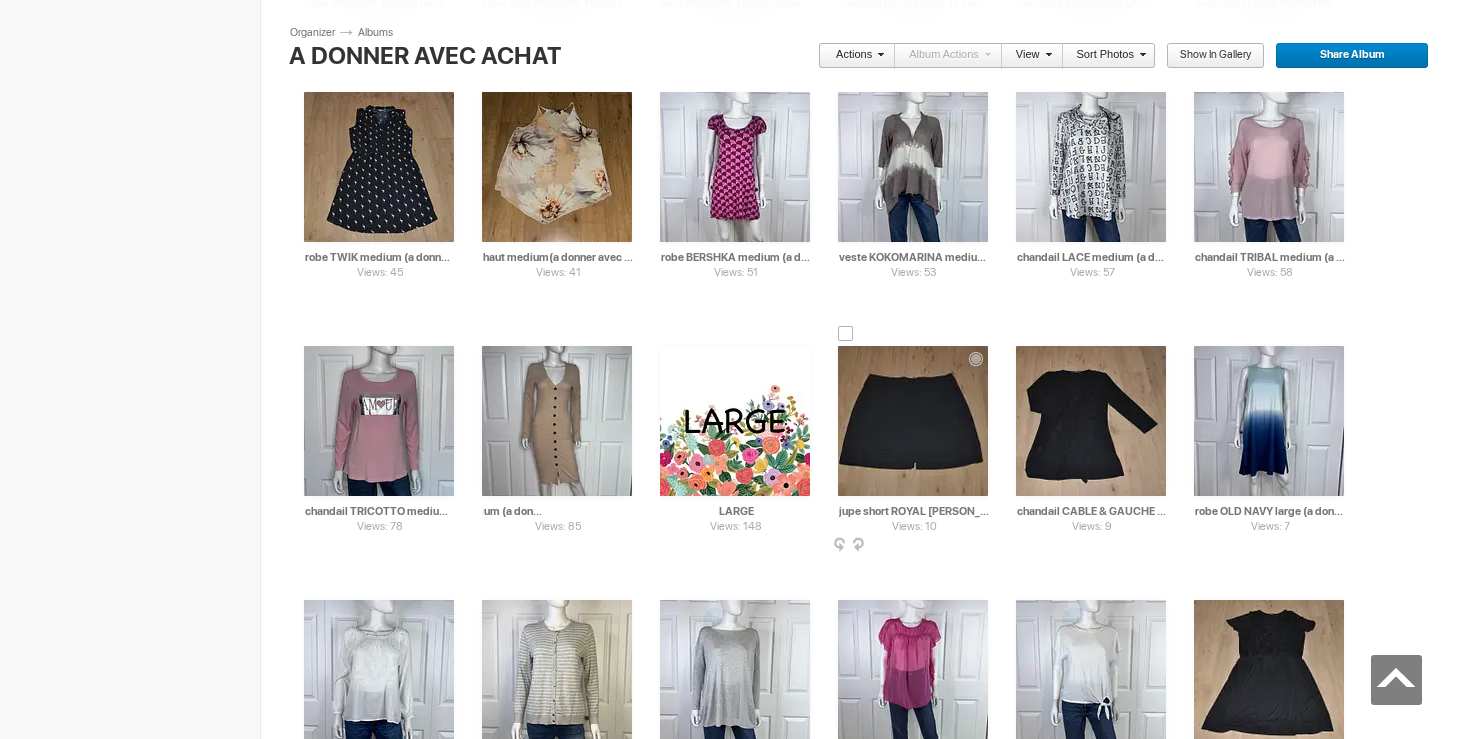 type on "robe SINSAY medium (a donner avec achat de 5$)" 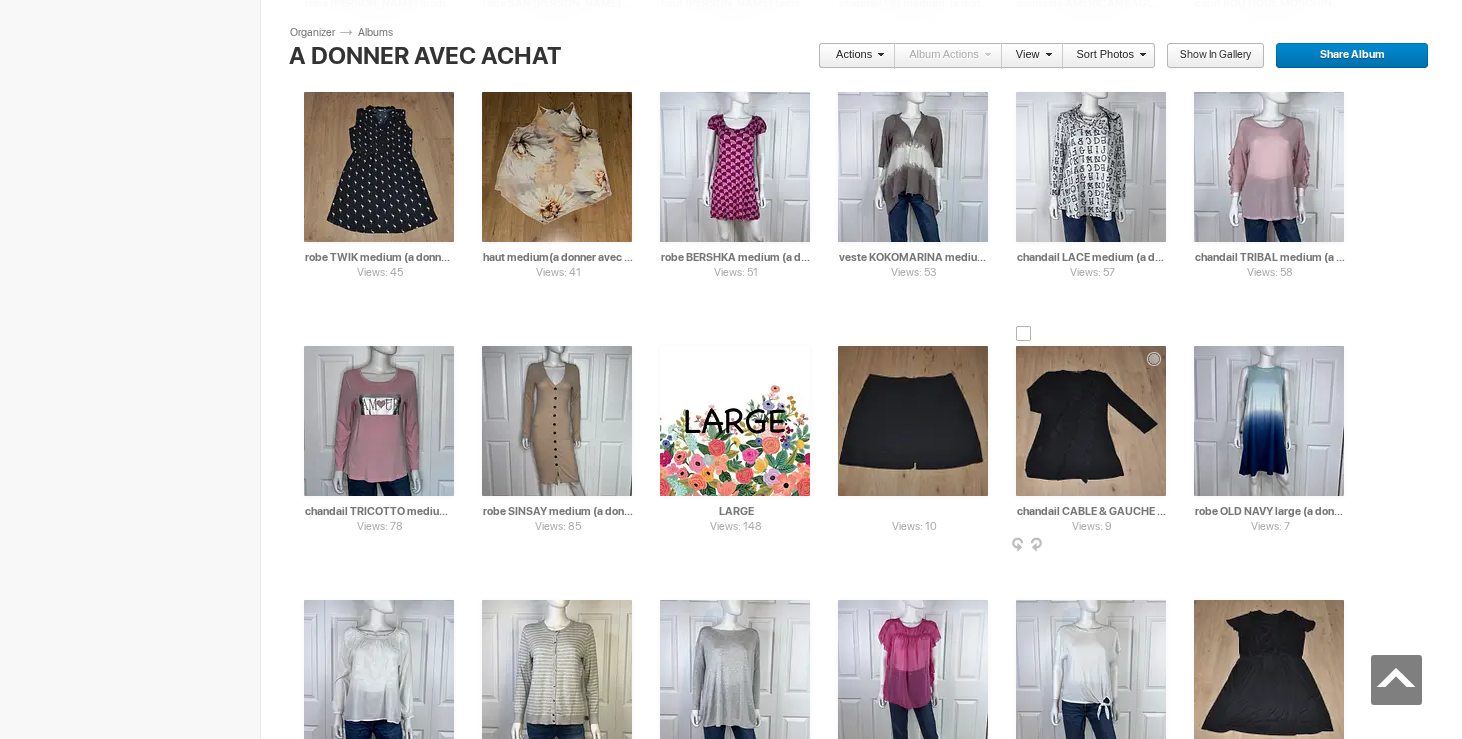 drag, startPoint x: 877, startPoint y: 506, endPoint x: 1030, endPoint y: 506, distance: 153 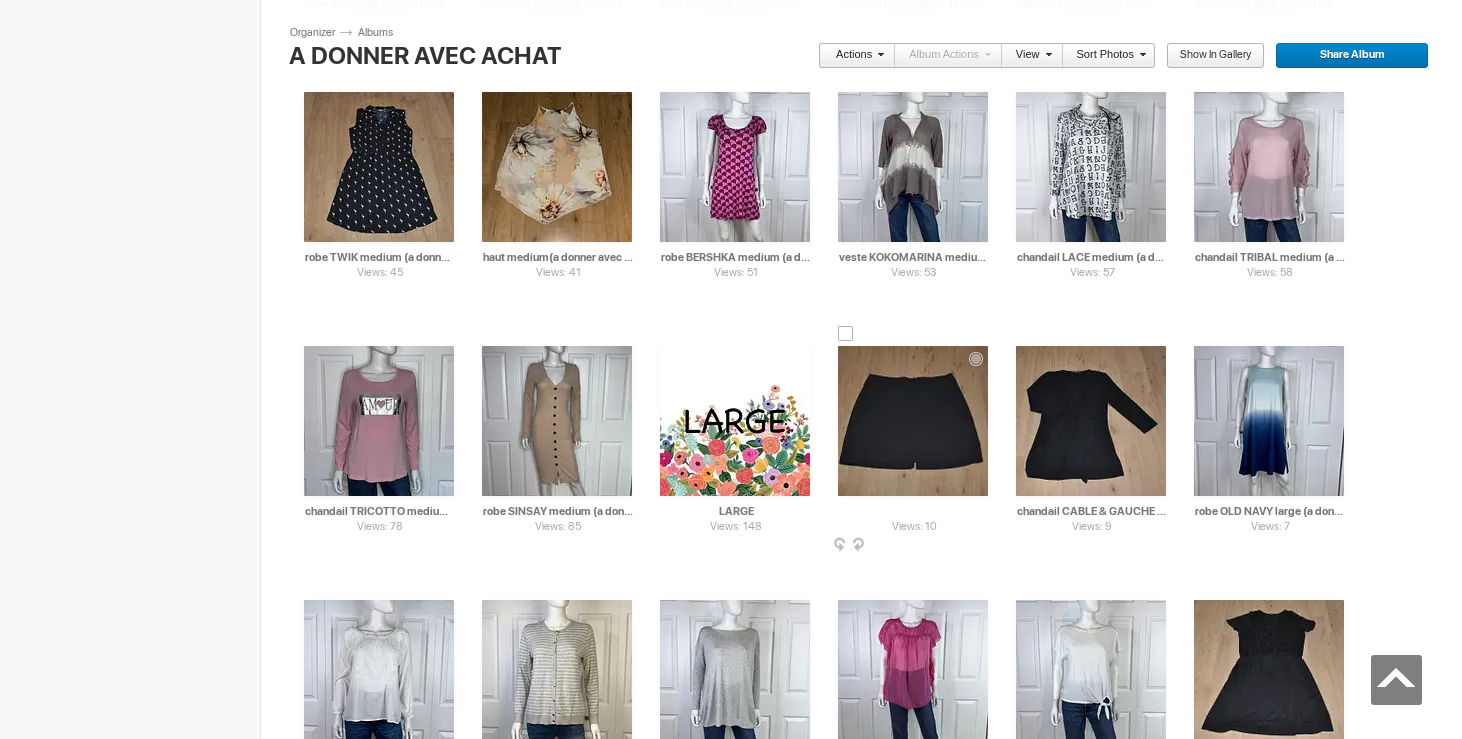 click on "jupe short ROYAL [PERSON_NAME]  taille 12 (a donner avec achat de 20$)" at bounding box center [914, 511] 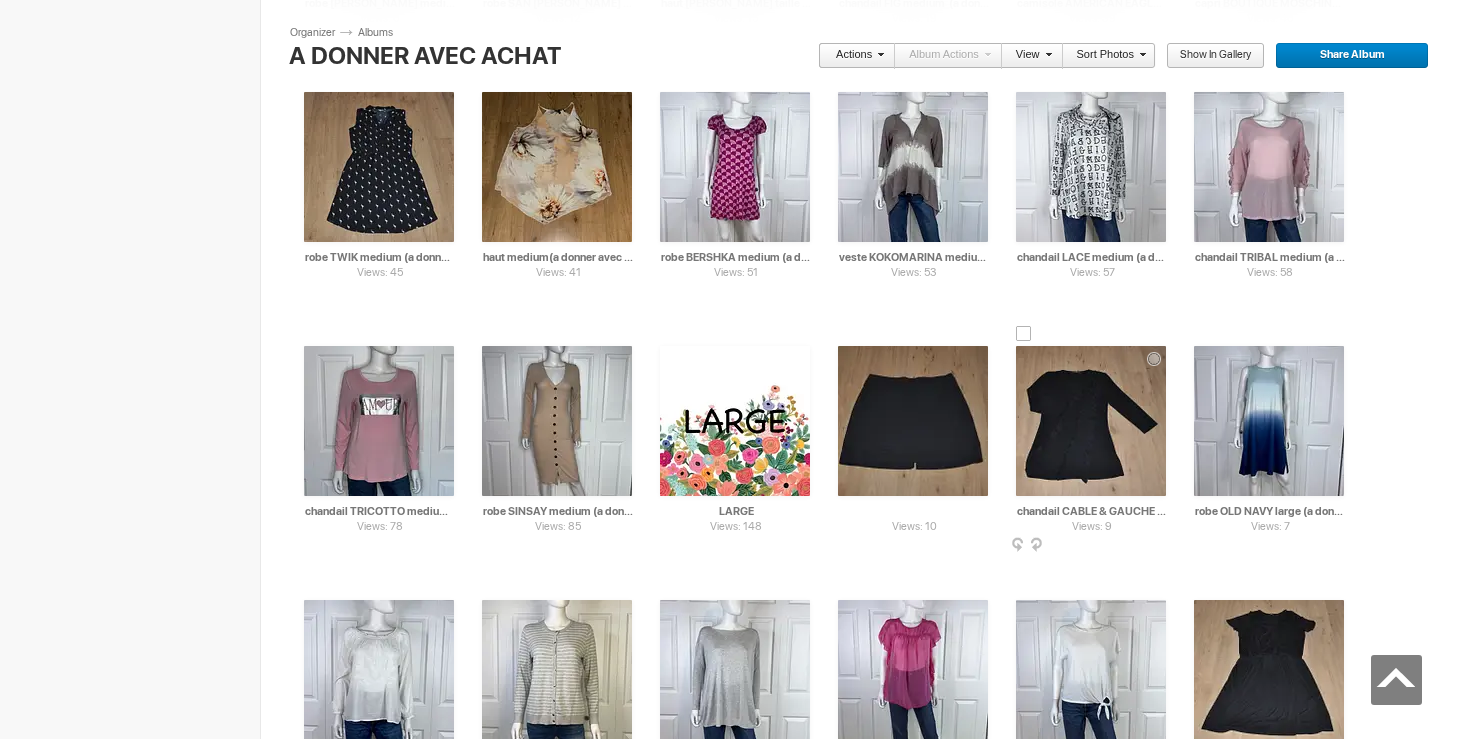 type on "jupe short ROYAL [PERSON_NAME]  taille 12 (a donner avec achat de 5$)" 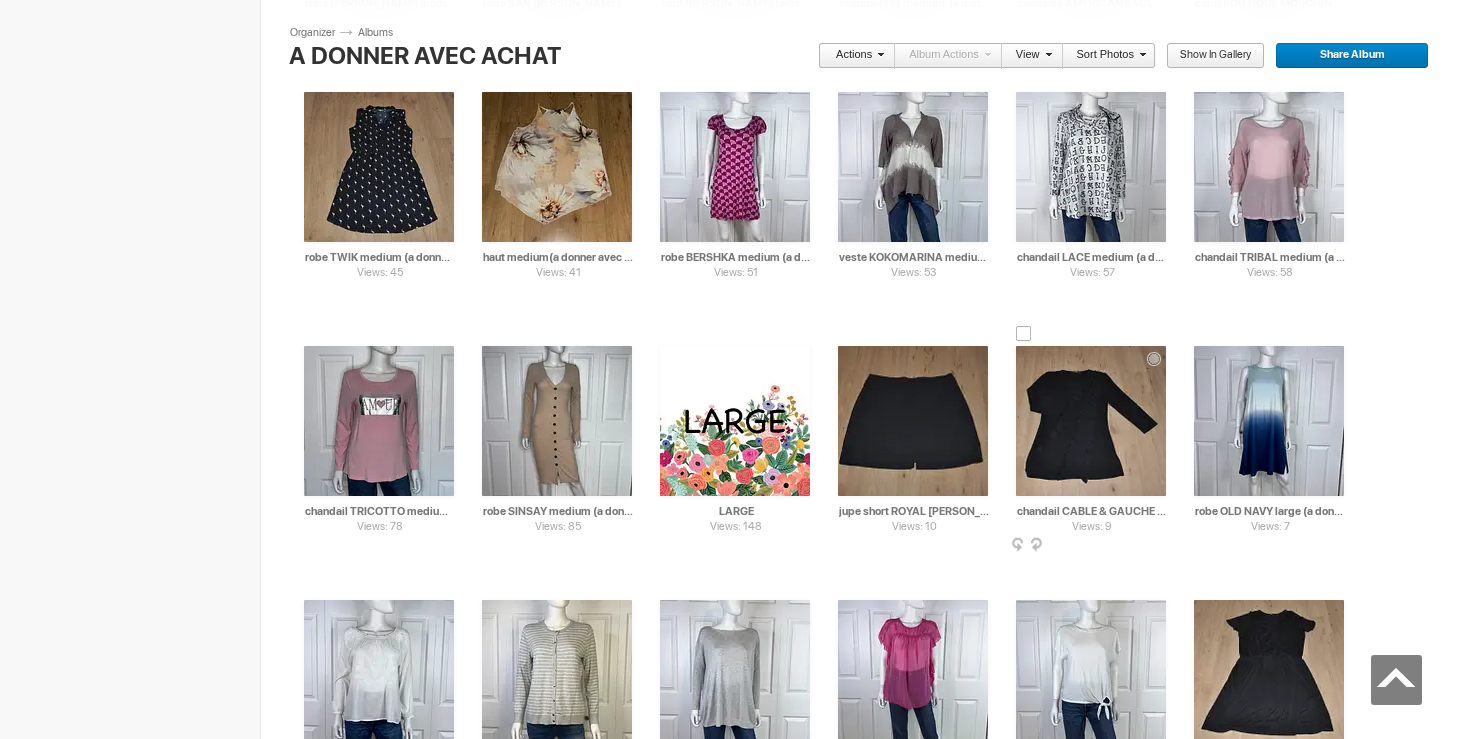 click on "chandail CABLE & GAUCHE fait large (a donner avec achat de 20$)" at bounding box center [1092, 511] 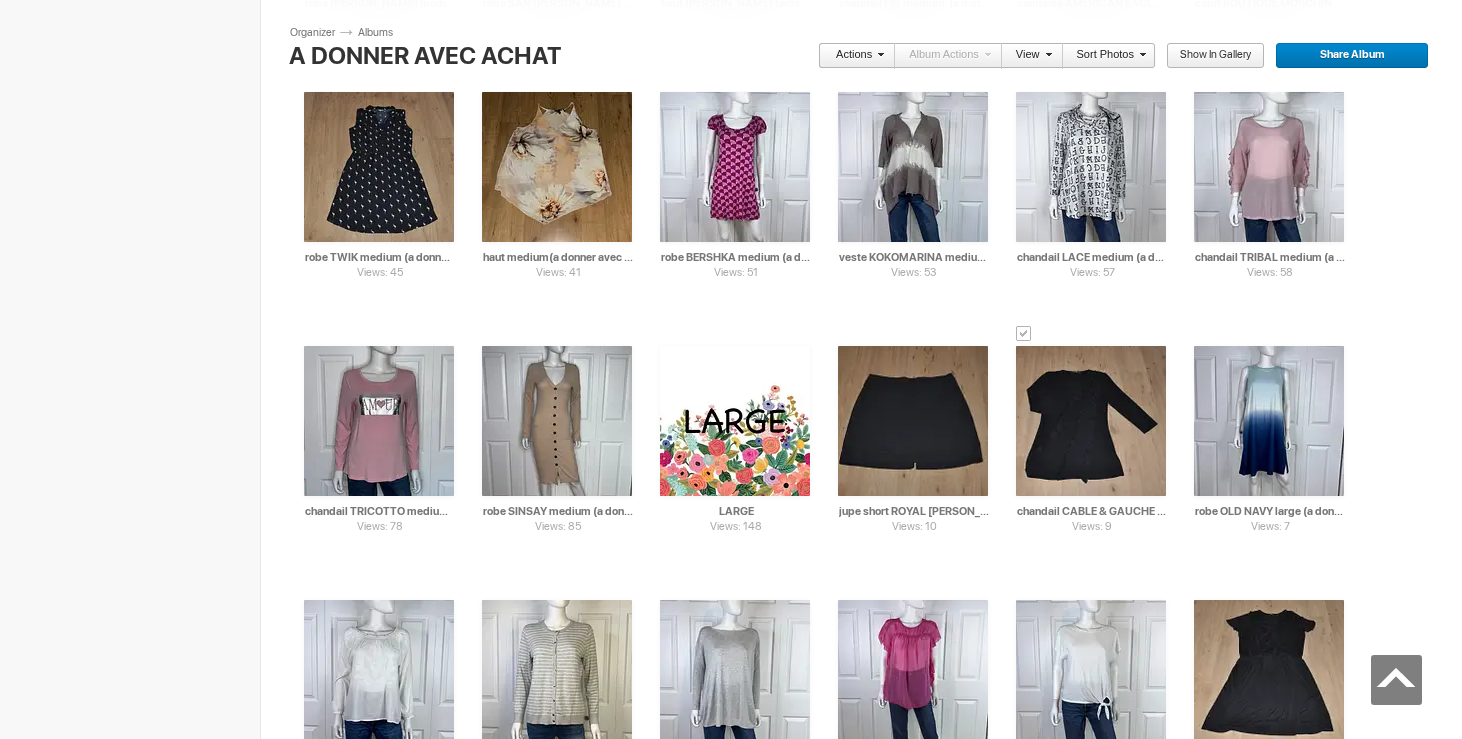 click on "Actions" at bounding box center (851, 56) 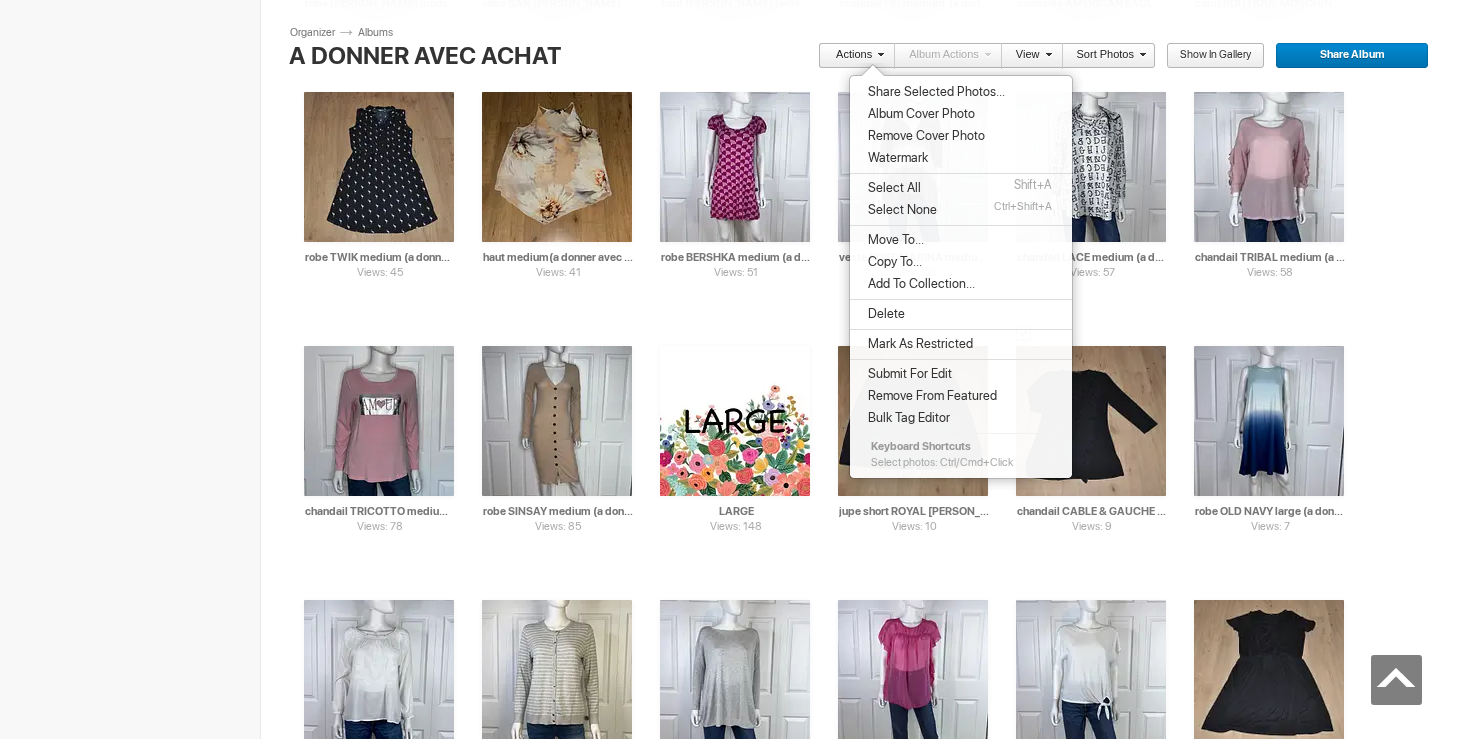 click on "Move To..." at bounding box center (893, 240) 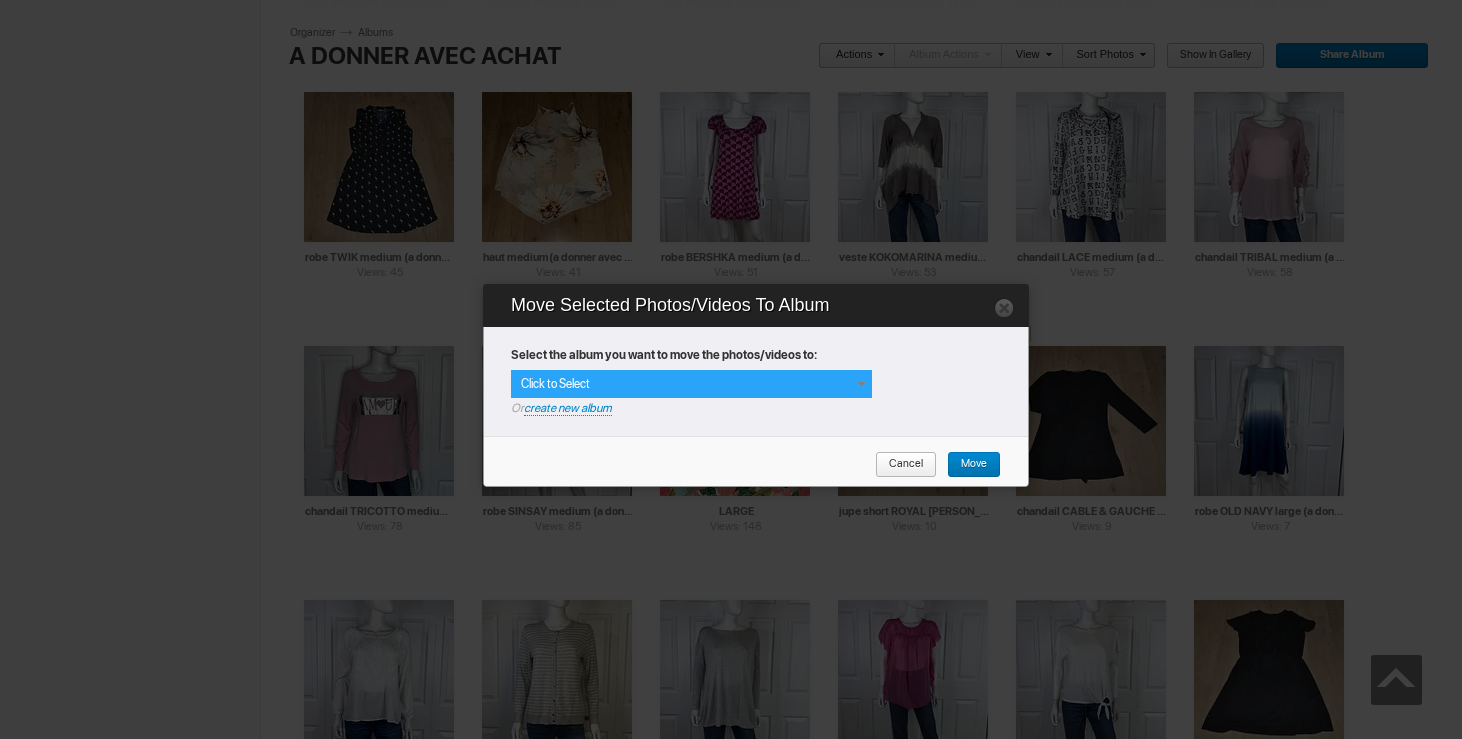 click at bounding box center [861, 384] 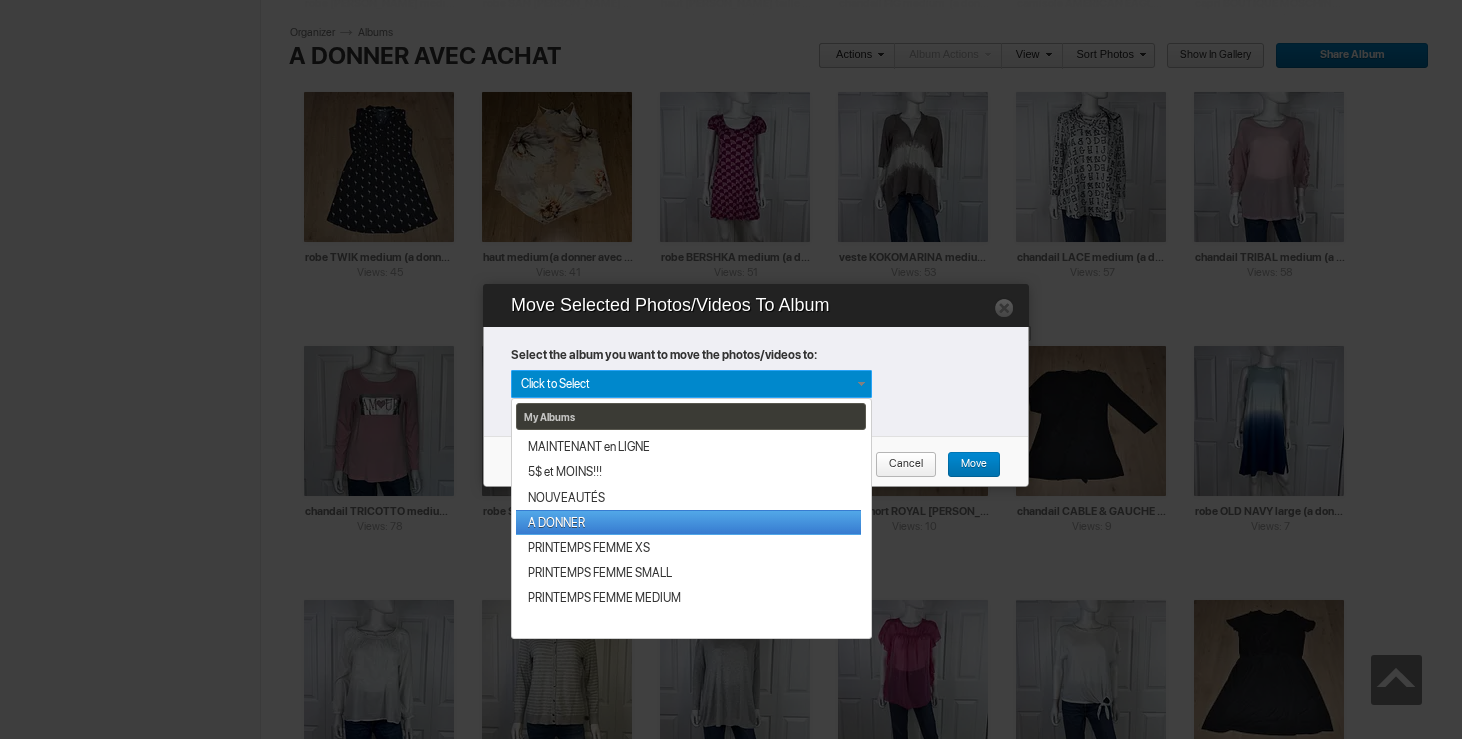 click on "A DONNER" at bounding box center (688, 522) 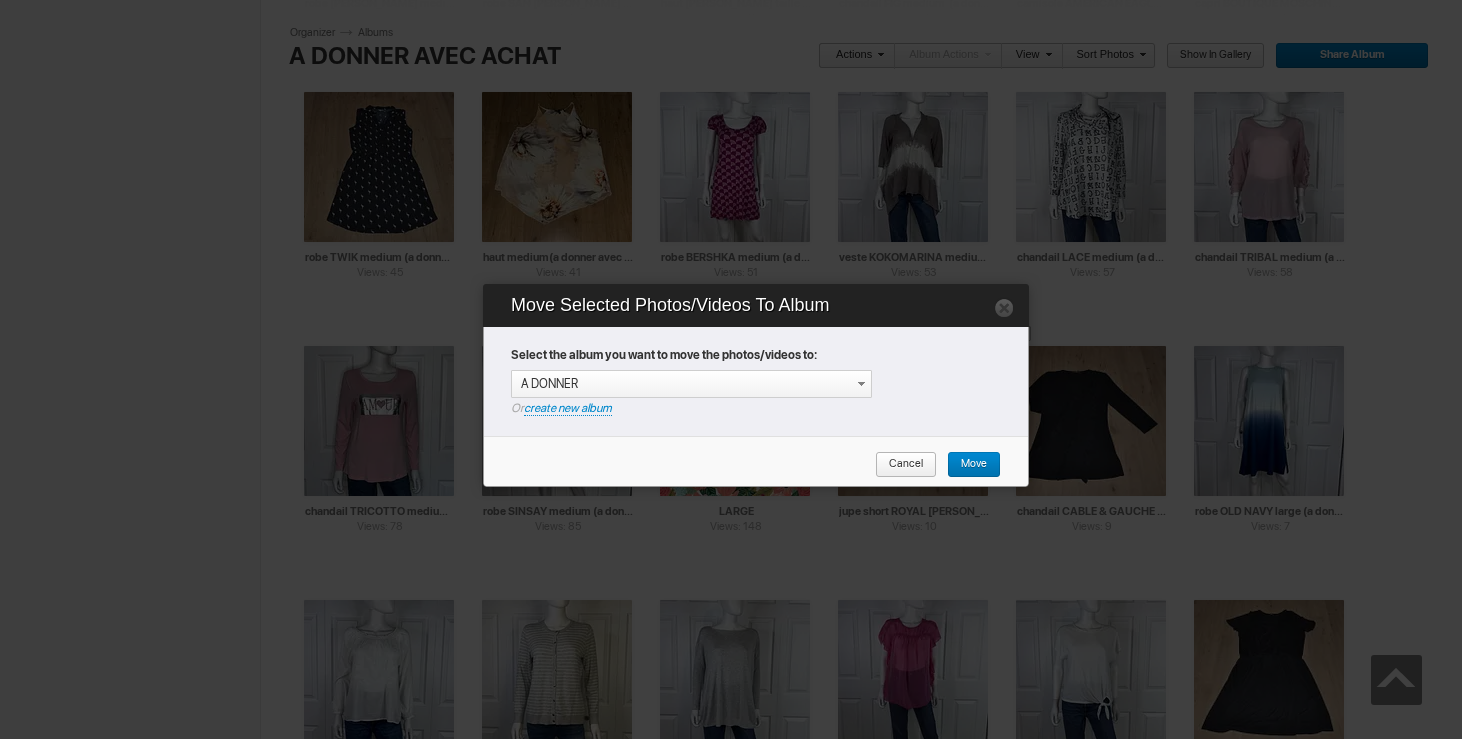 click on "Move" at bounding box center [967, 465] 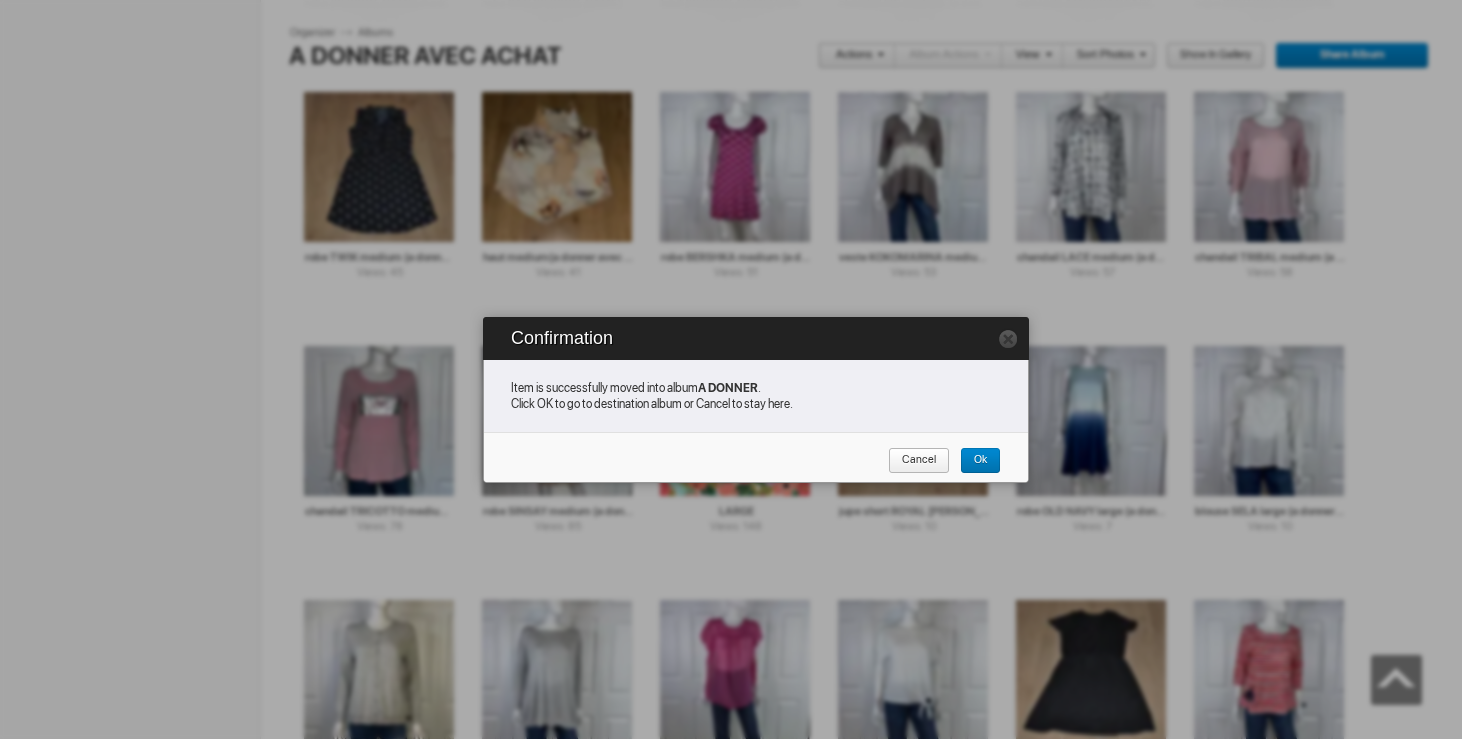 click on "Cancel" at bounding box center [912, 461] 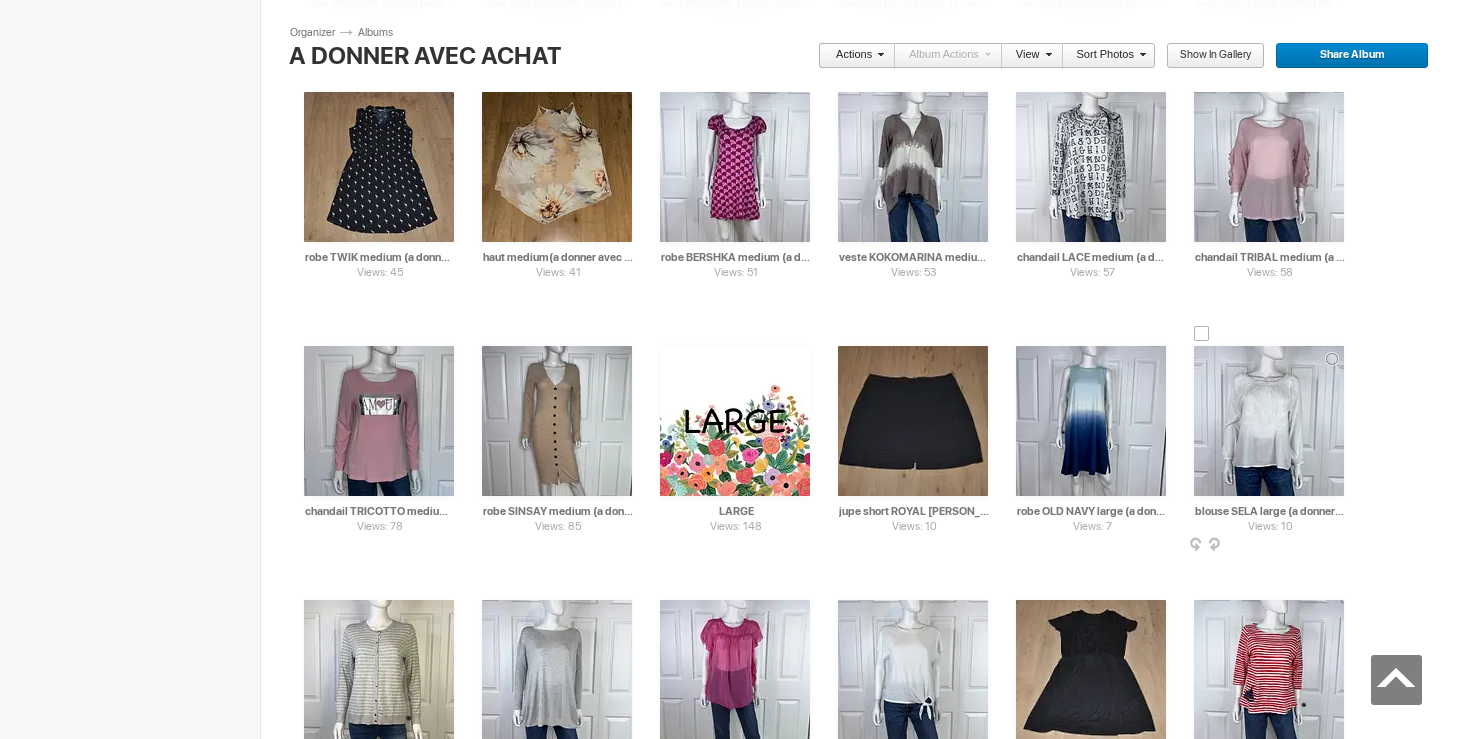 drag, startPoint x: 1103, startPoint y: 518, endPoint x: 1195, endPoint y: 518, distance: 92 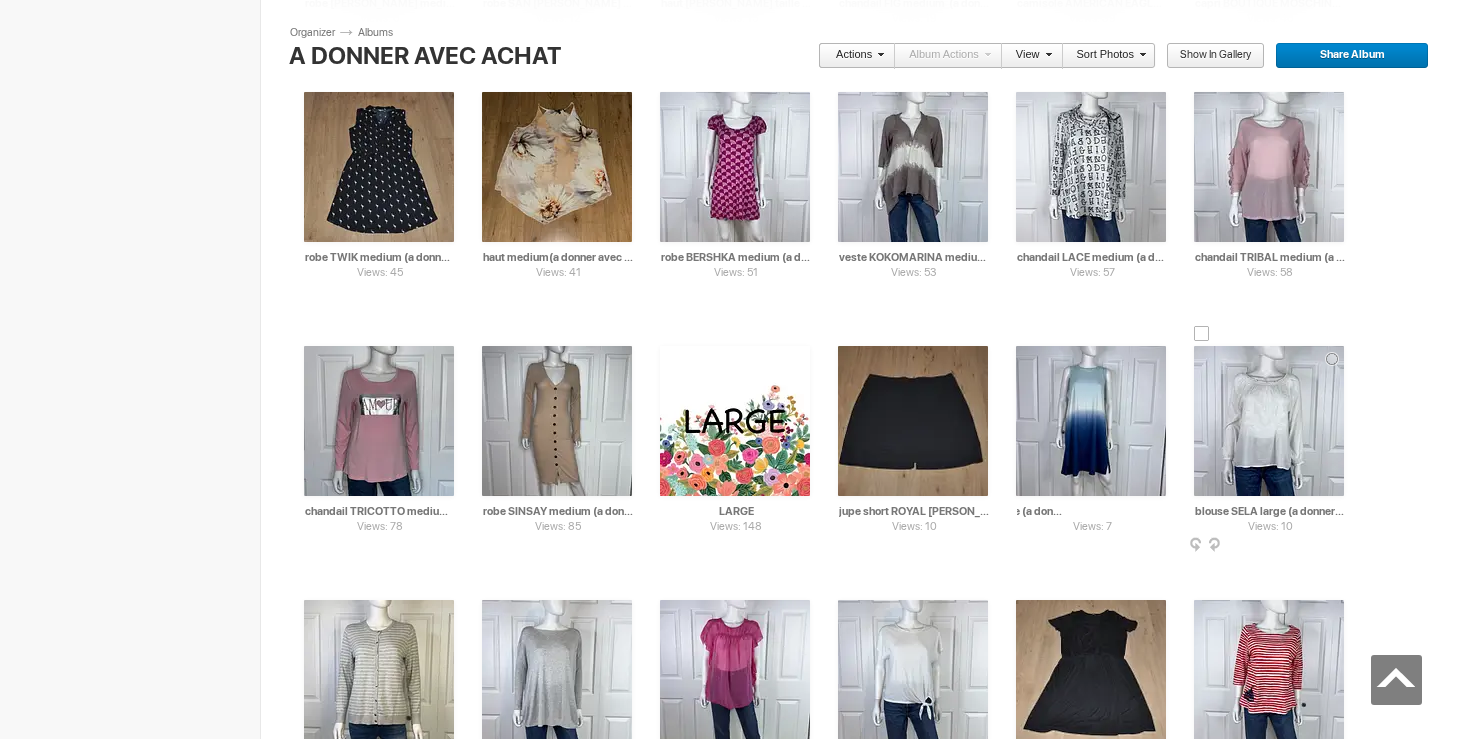 drag, startPoint x: 1124, startPoint y: 511, endPoint x: 1200, endPoint y: 513, distance: 76.02631 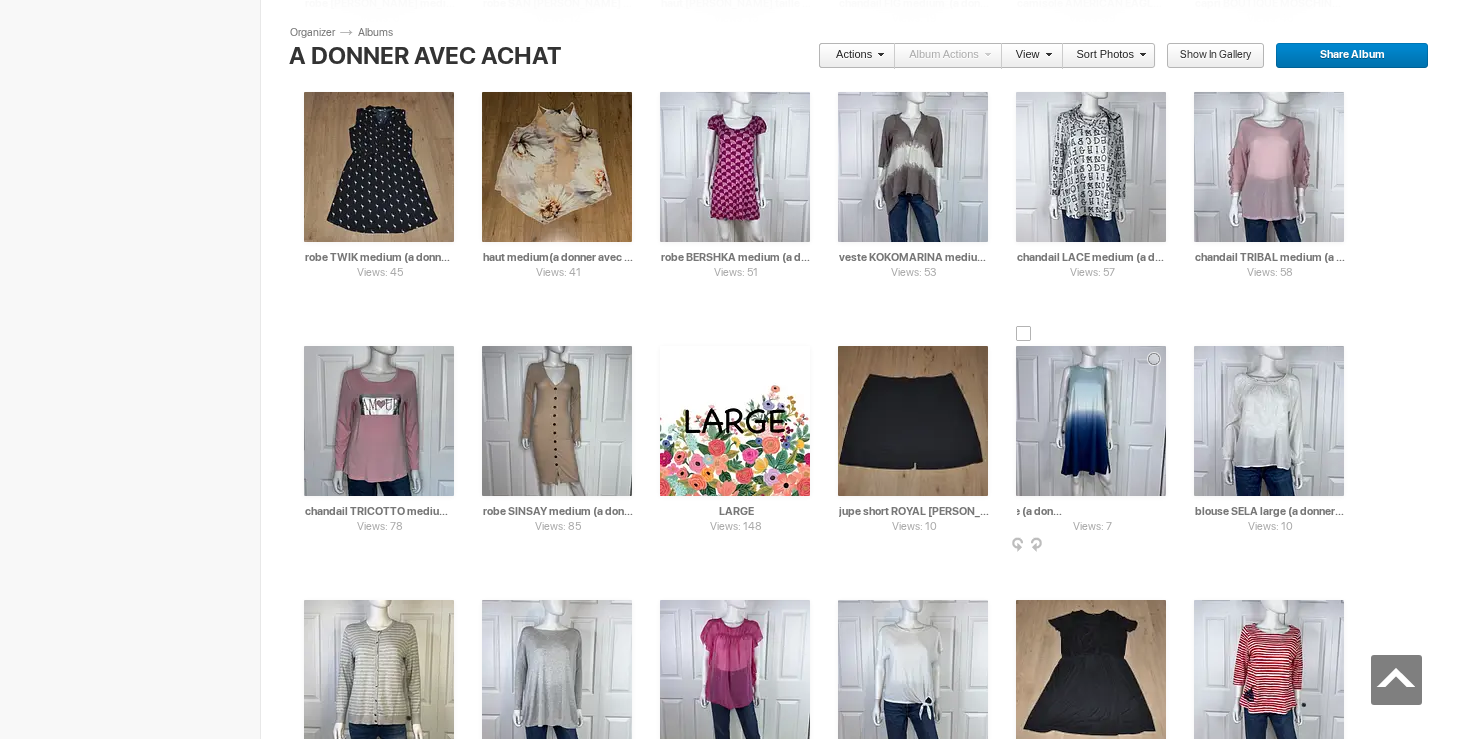 click on "robe OLD NAVY large (a donner avec achat de 20$)" at bounding box center [1092, 511] 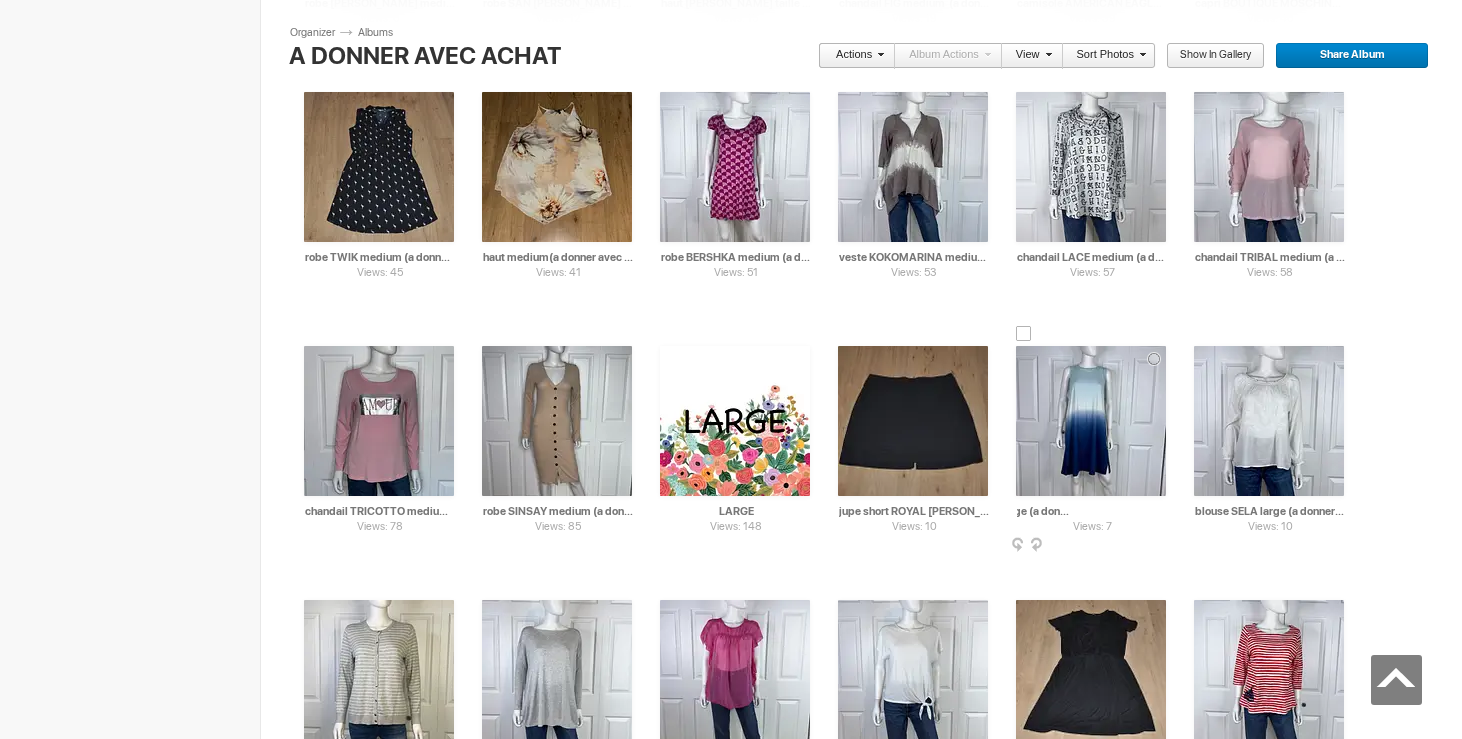 scroll, scrollTop: 0, scrollLeft: 98, axis: horizontal 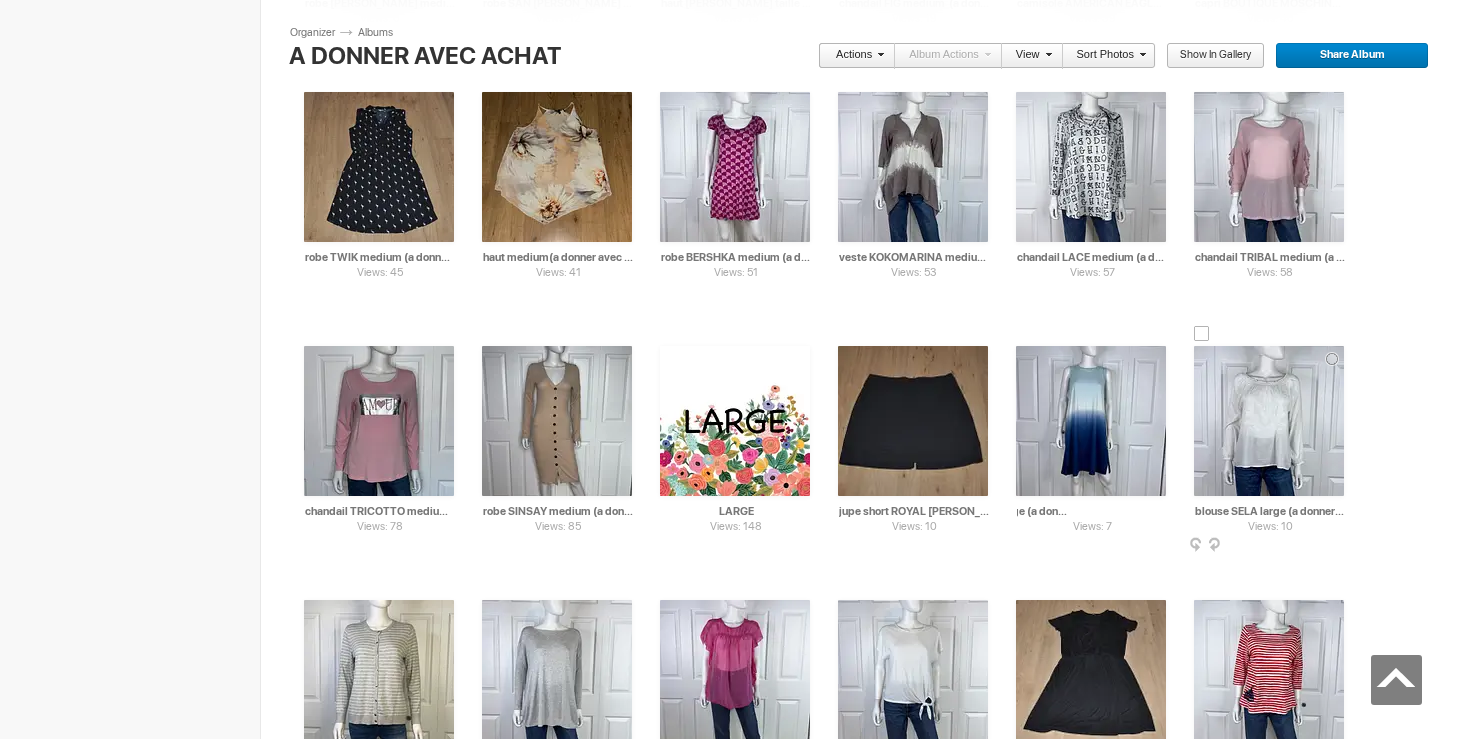 click at bounding box center (1269, 421) 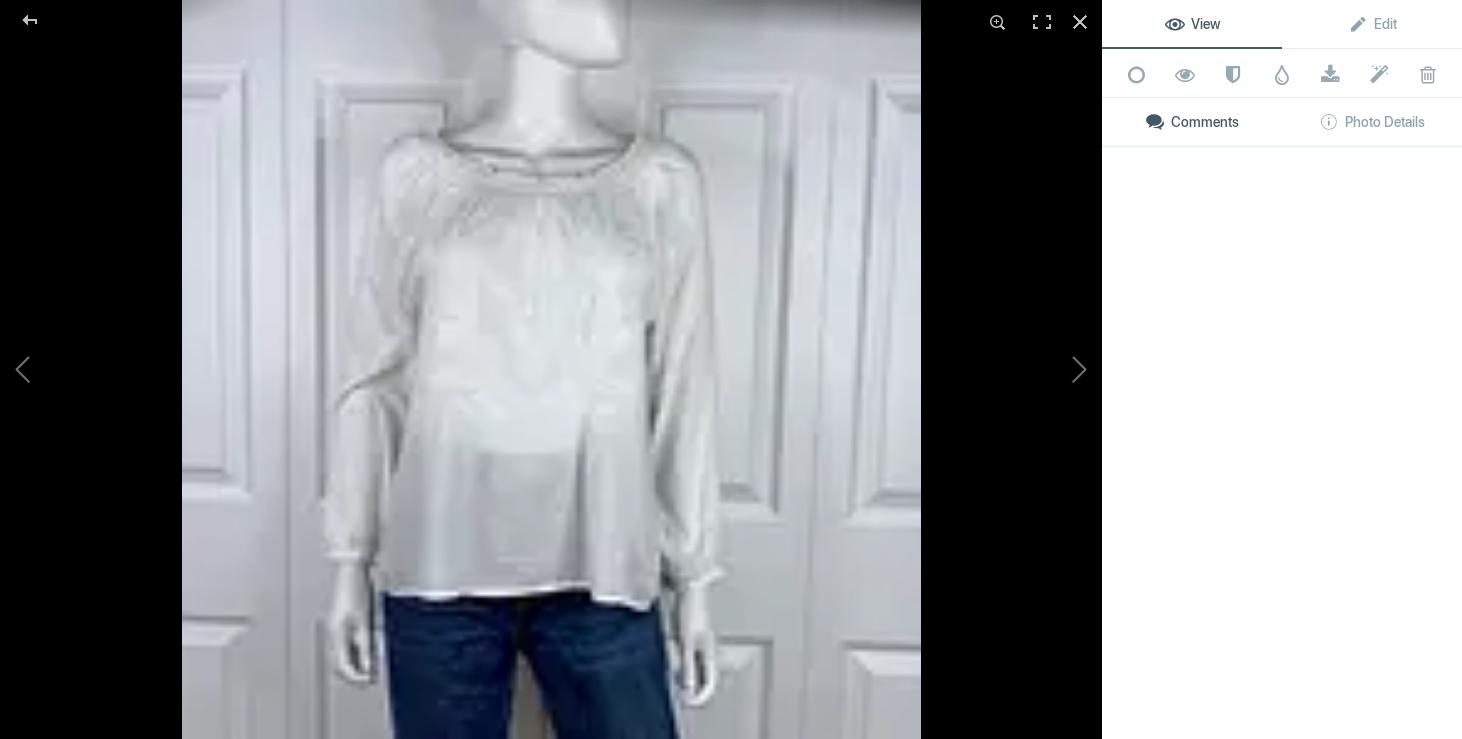 type on "robe OLD NAVY large (a donner avec achat de 10$)" 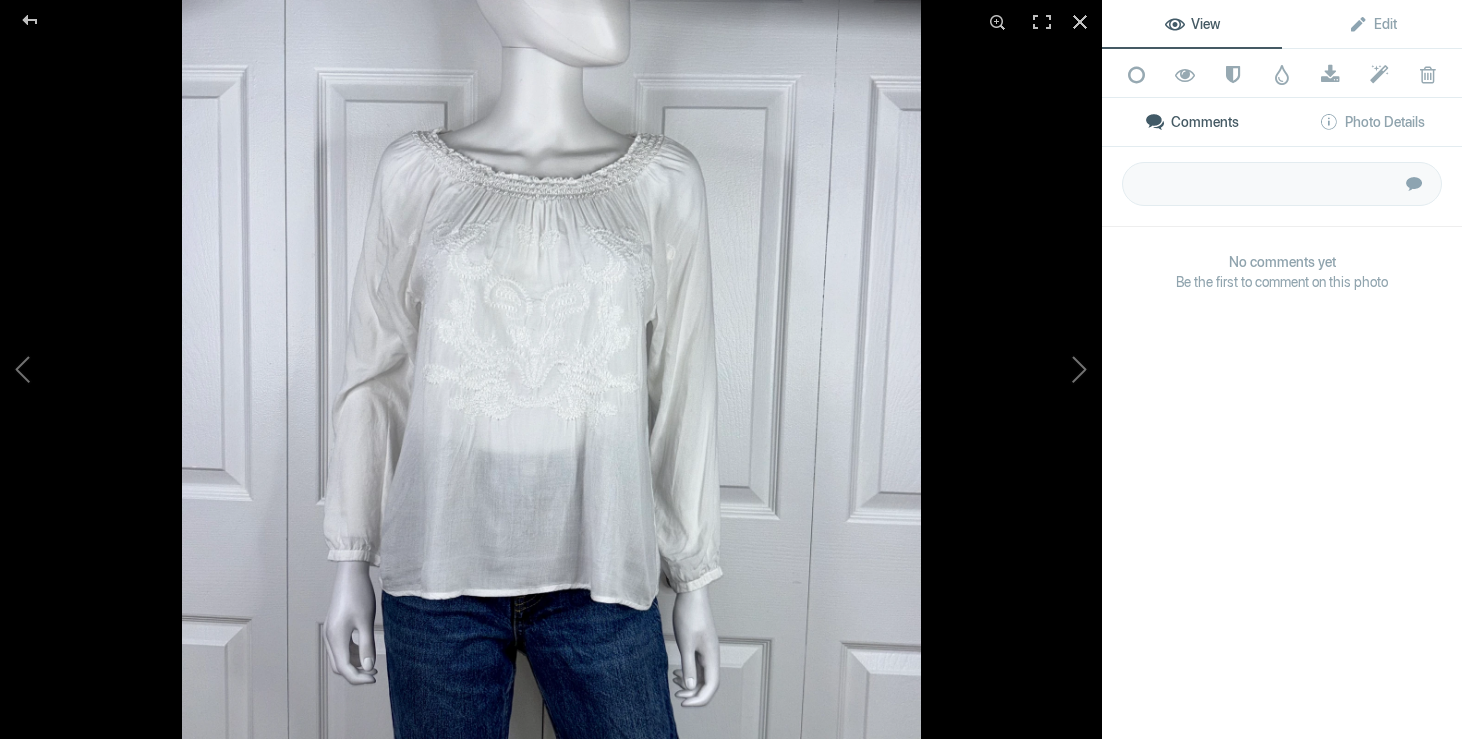scroll, scrollTop: 0, scrollLeft: 0, axis: both 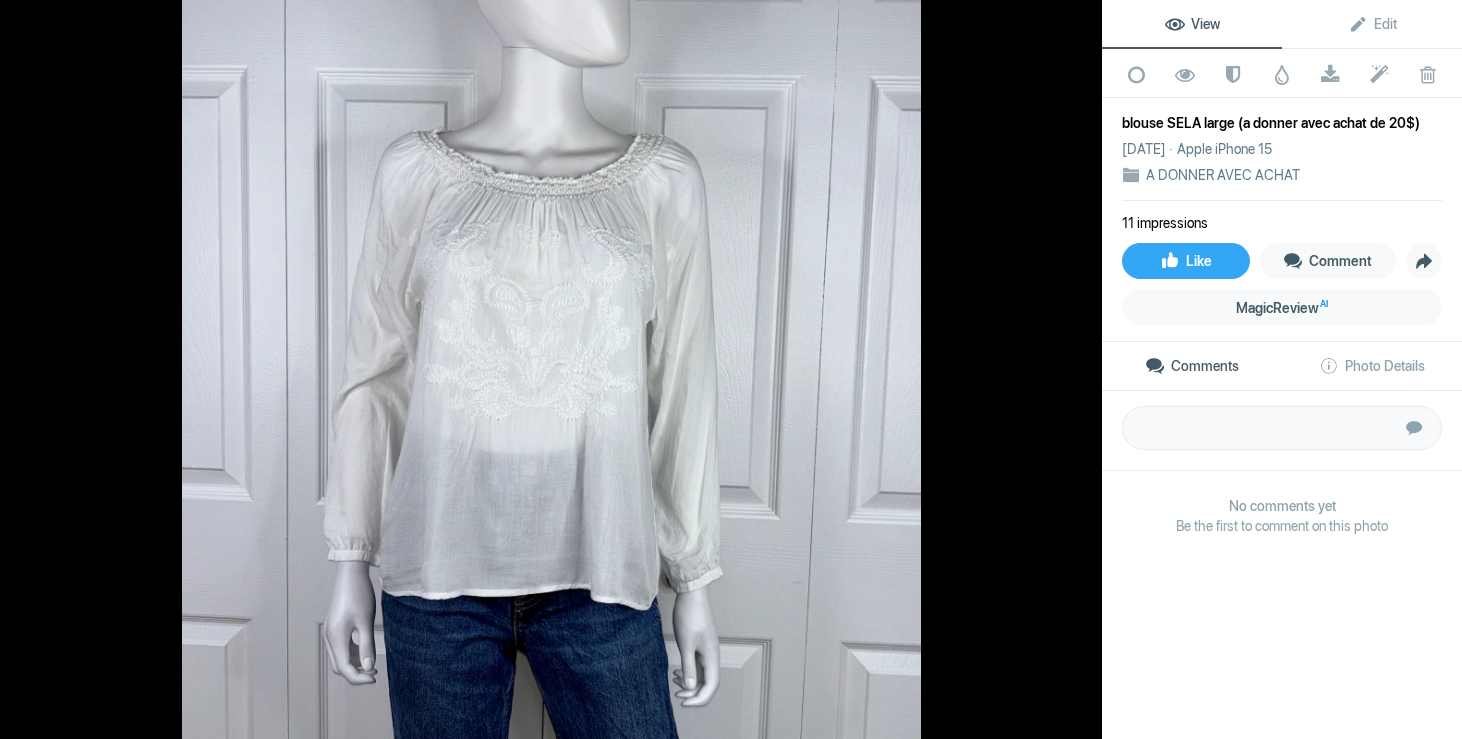 click 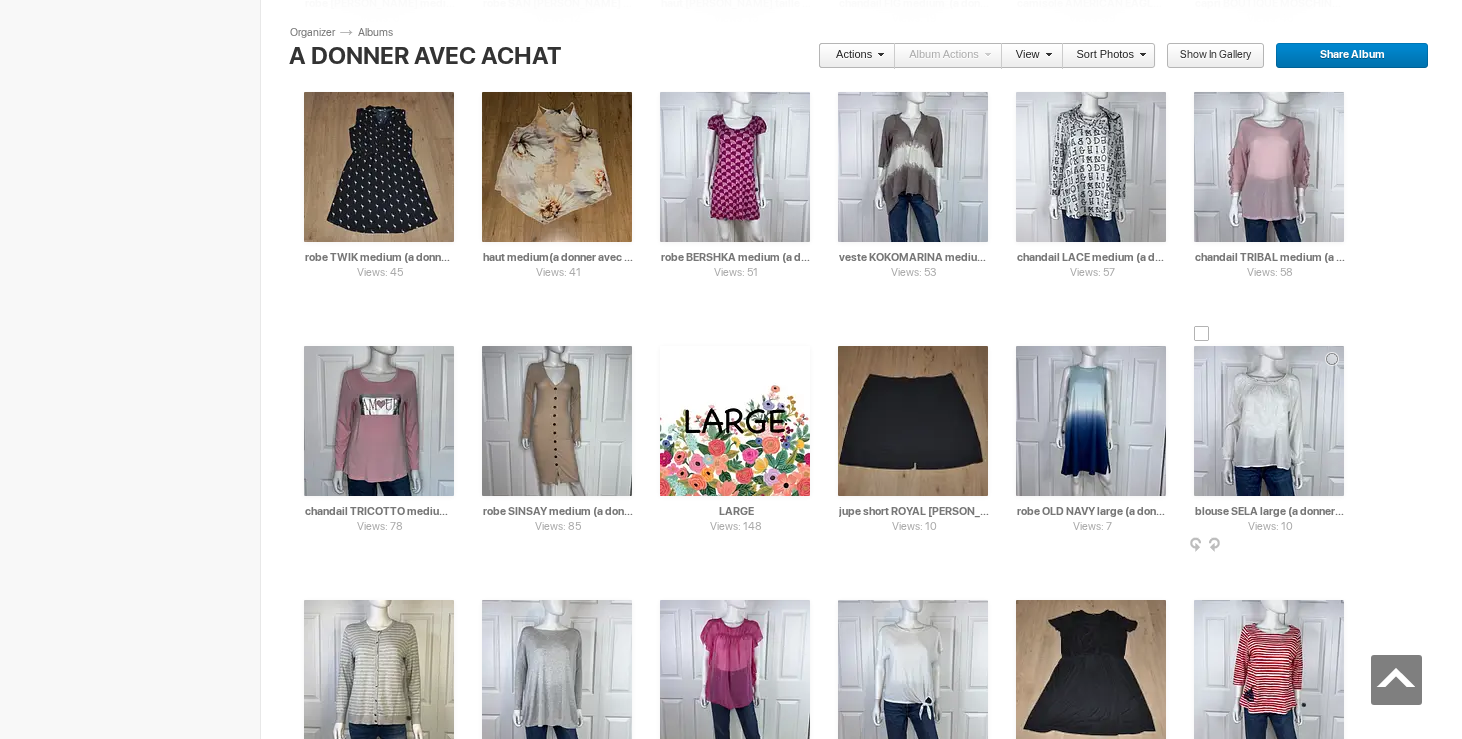 scroll, scrollTop: 0, scrollLeft: 88, axis: horizontal 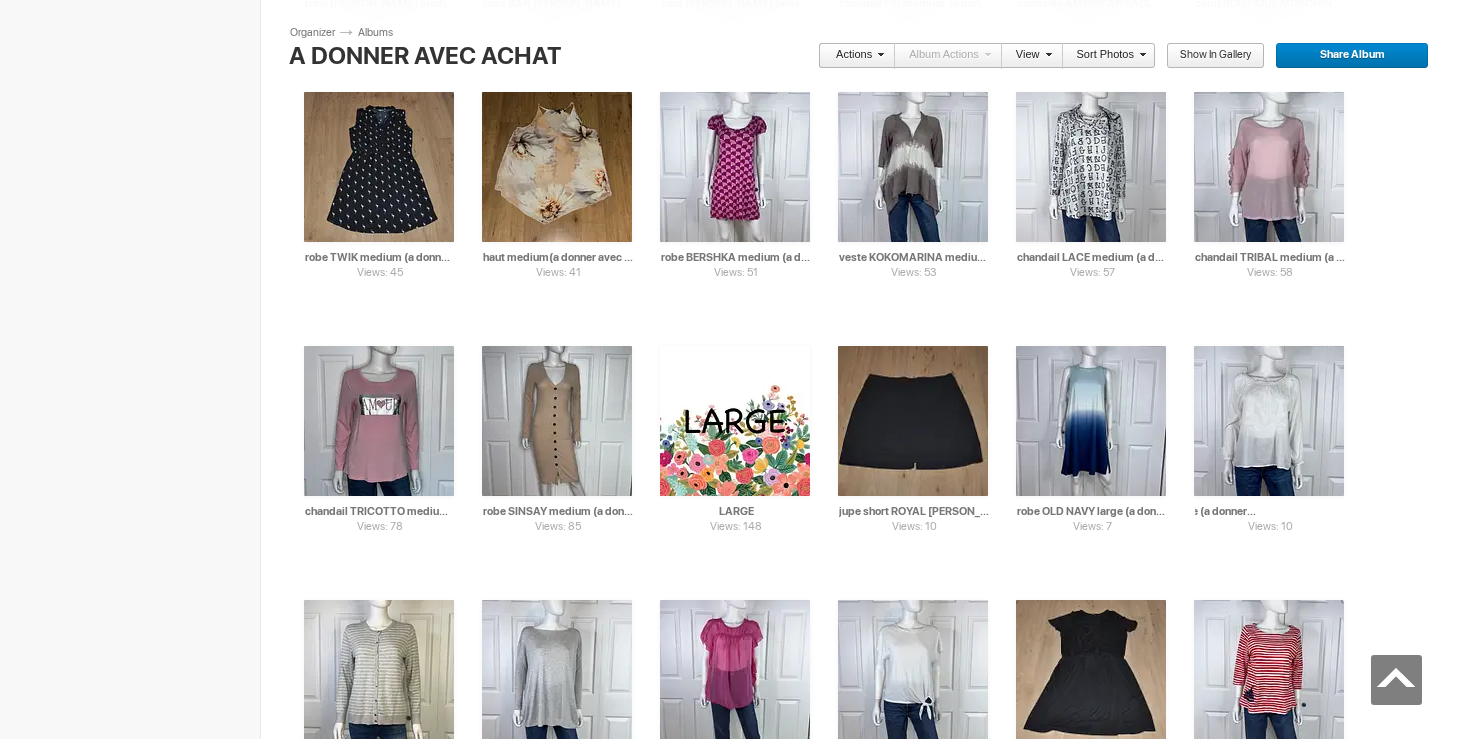 drag, startPoint x: 1299, startPoint y: 510, endPoint x: 1388, endPoint y: 511, distance: 89.005615 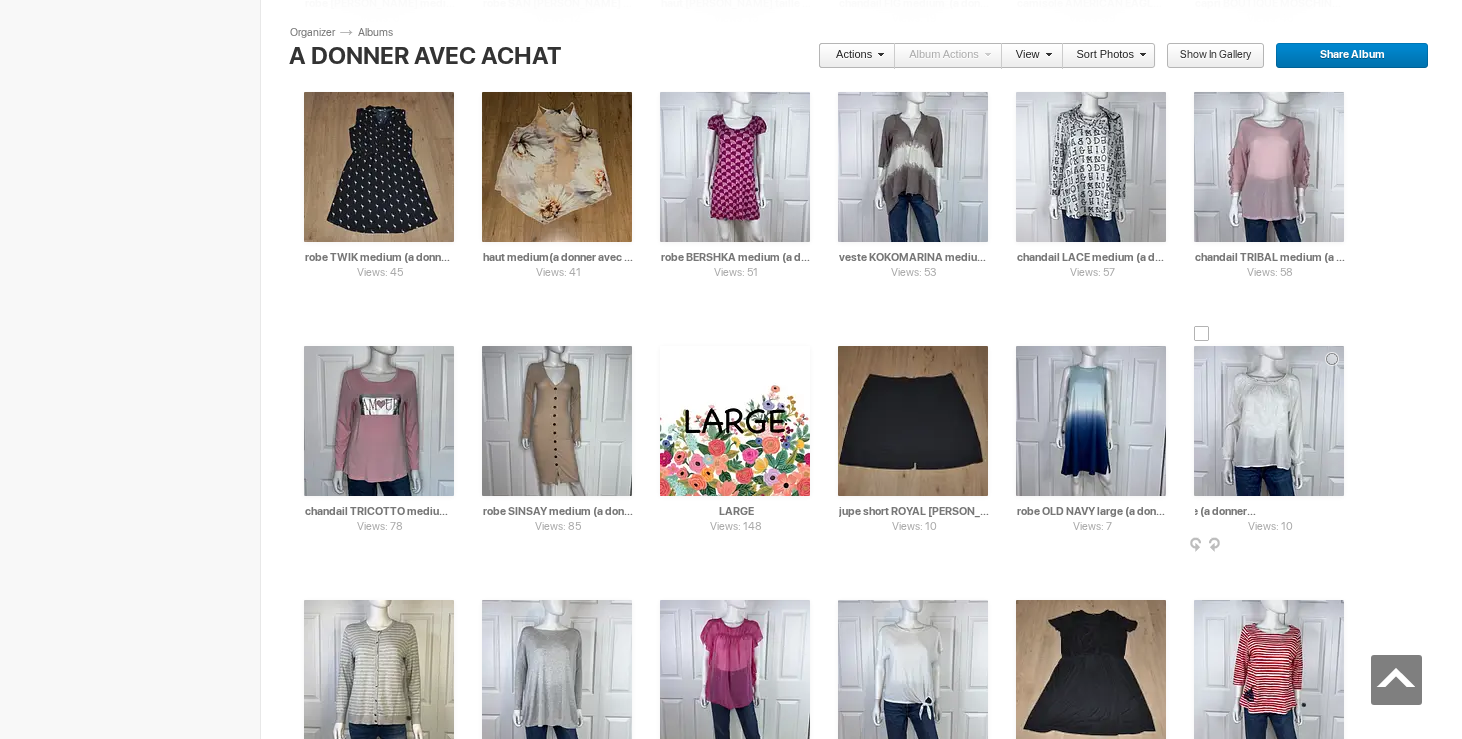 click on "blouse SELA large (a donner avec achat de 20$)" at bounding box center (1270, 511) 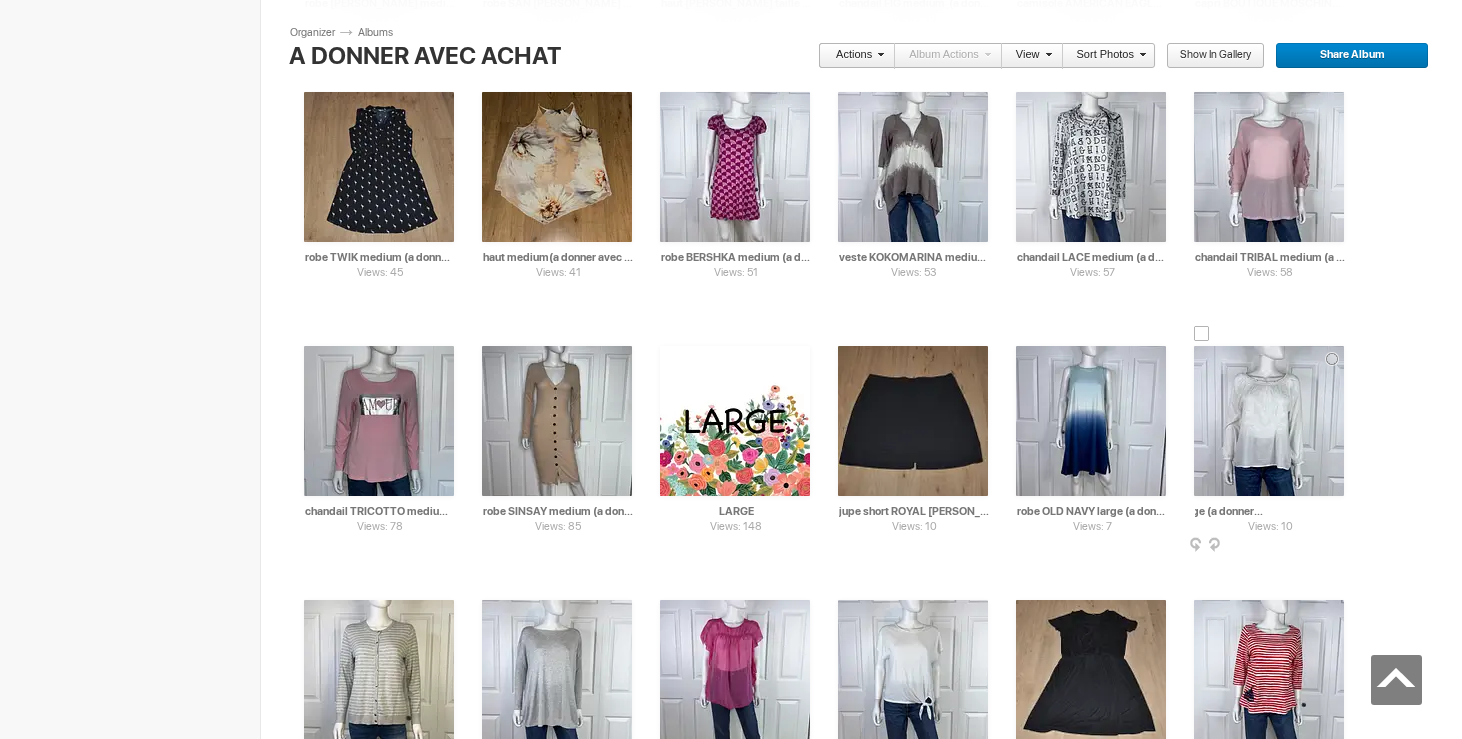 scroll, scrollTop: 0, scrollLeft: 82, axis: horizontal 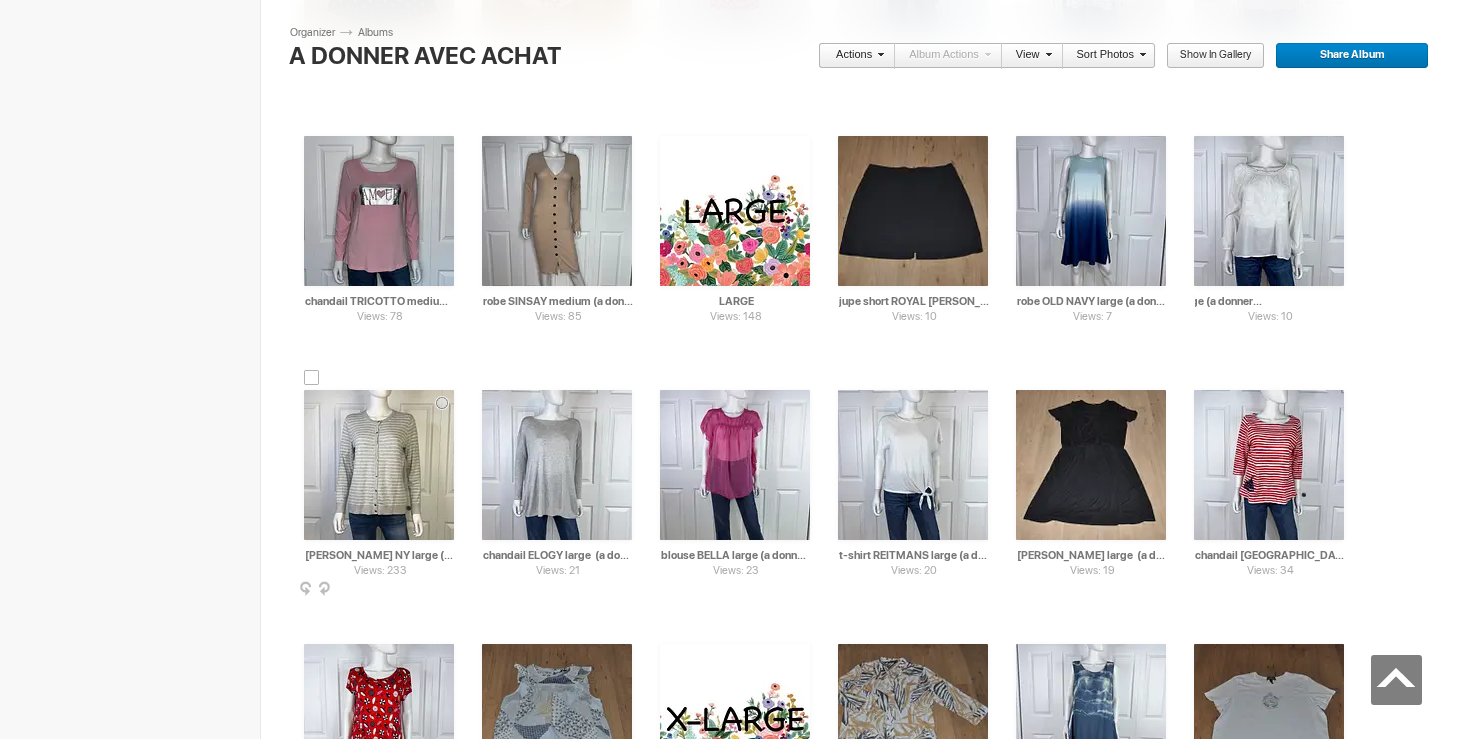 click at bounding box center [379, 465] 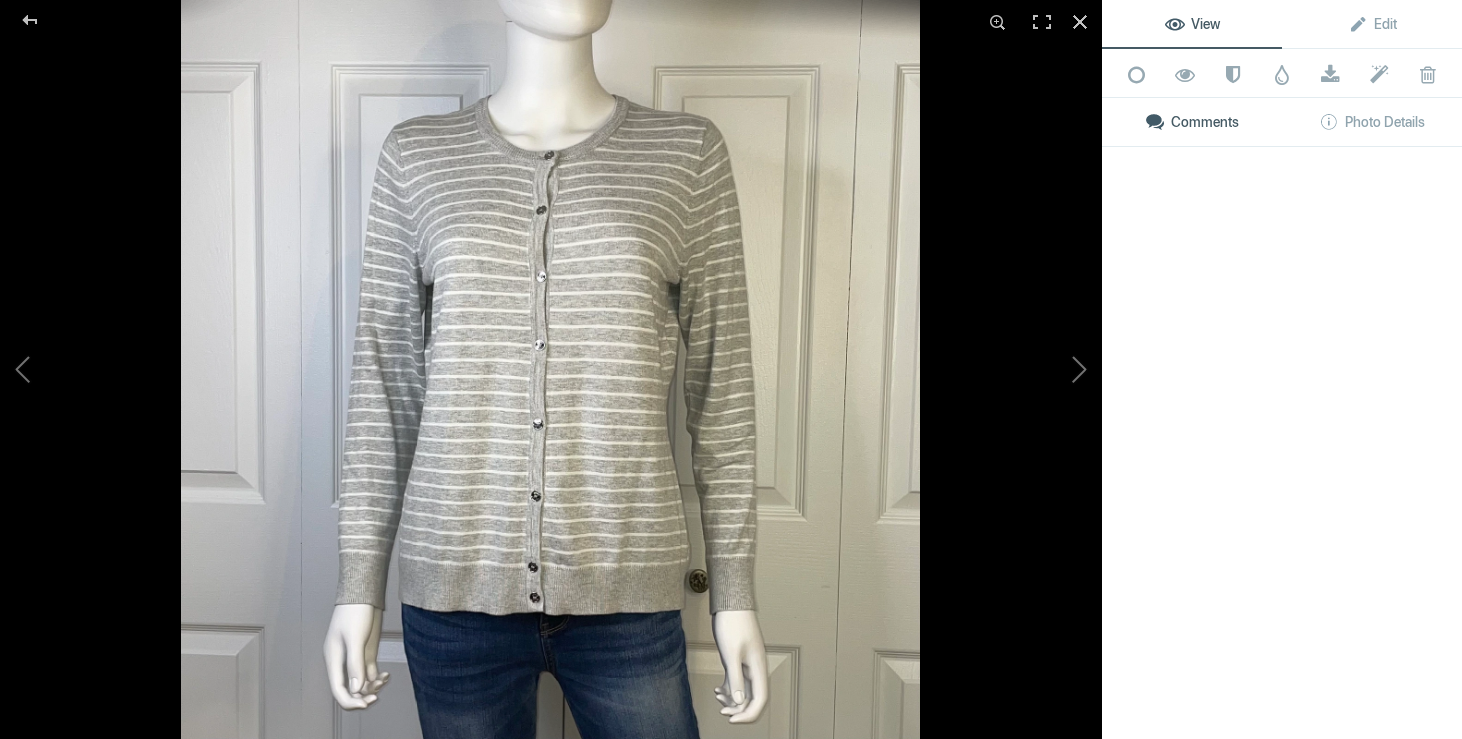 type on "blouse SELA large (a donner avec achat de 10$)" 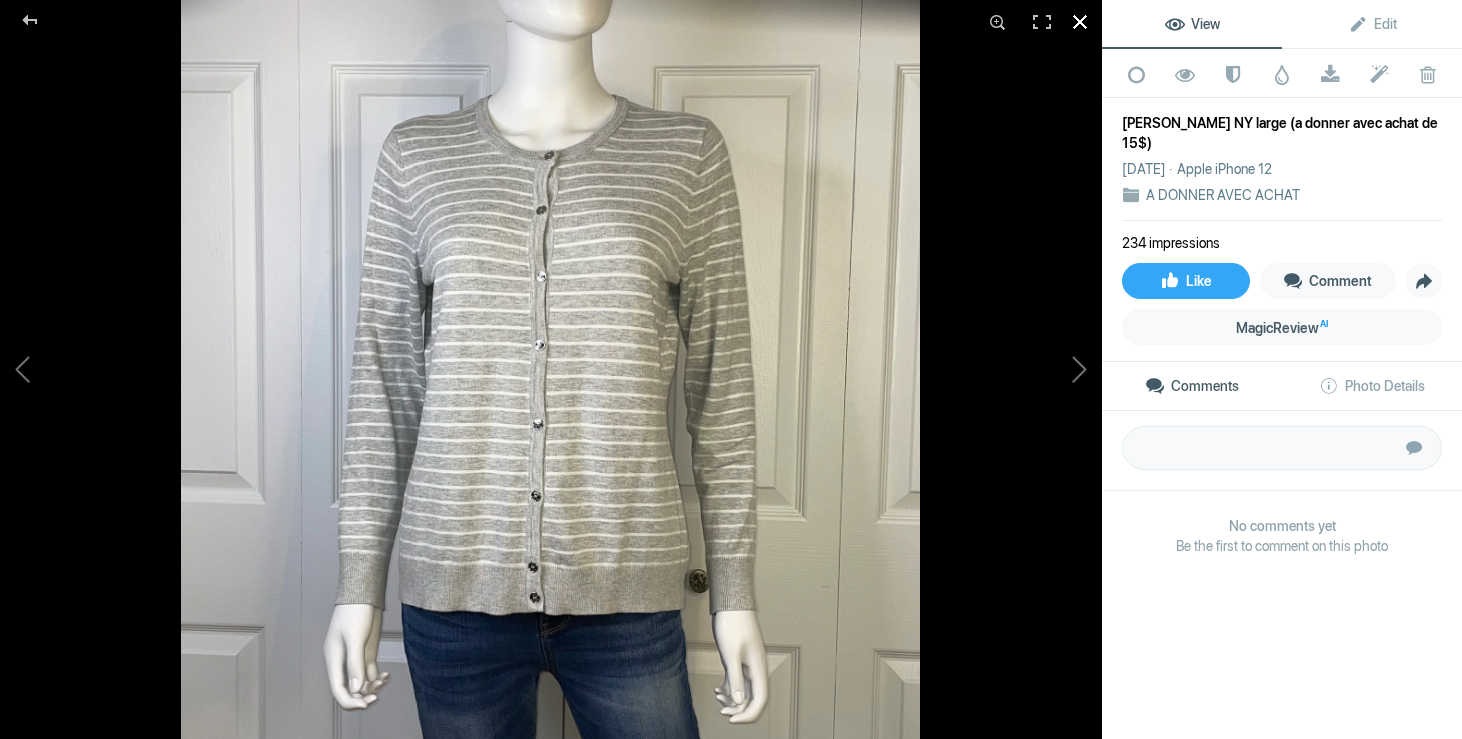 click 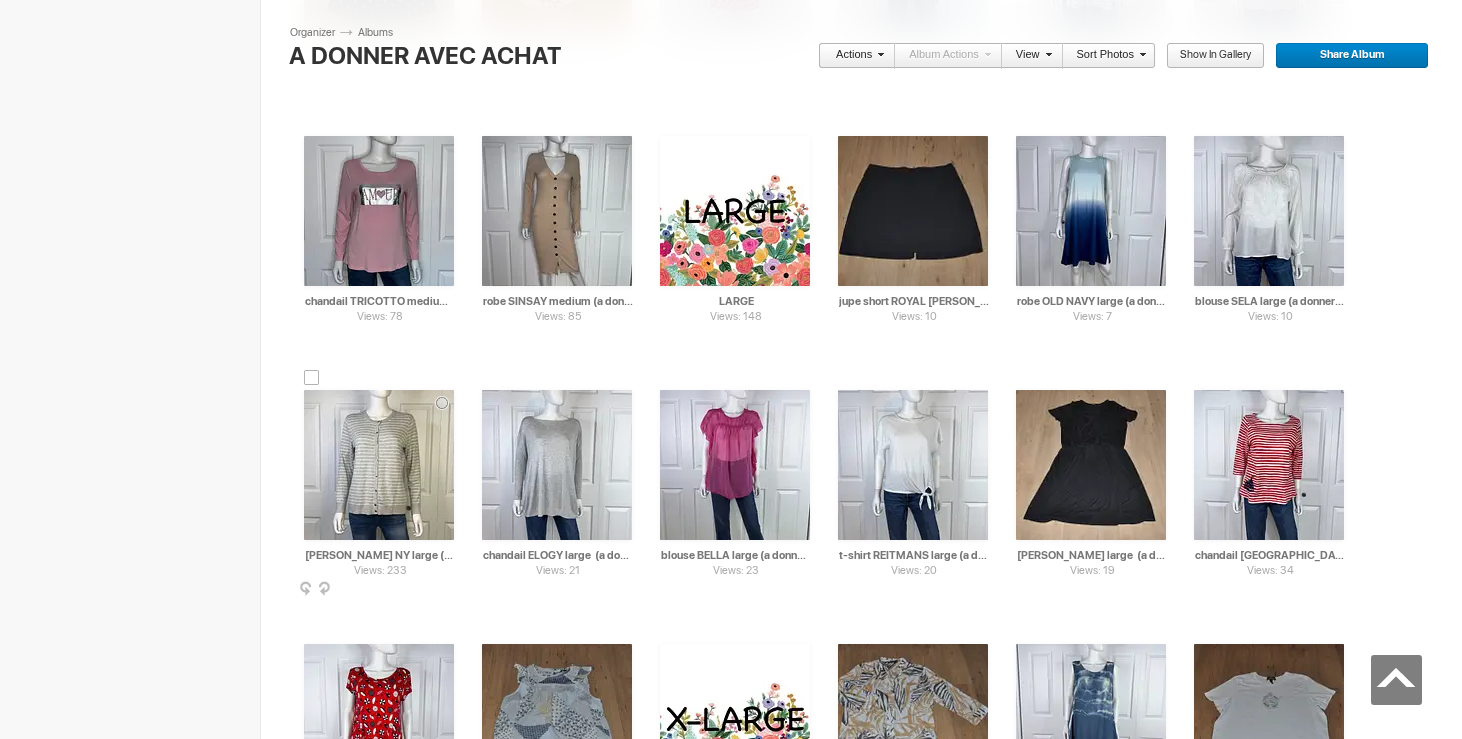 click at bounding box center [312, 378] 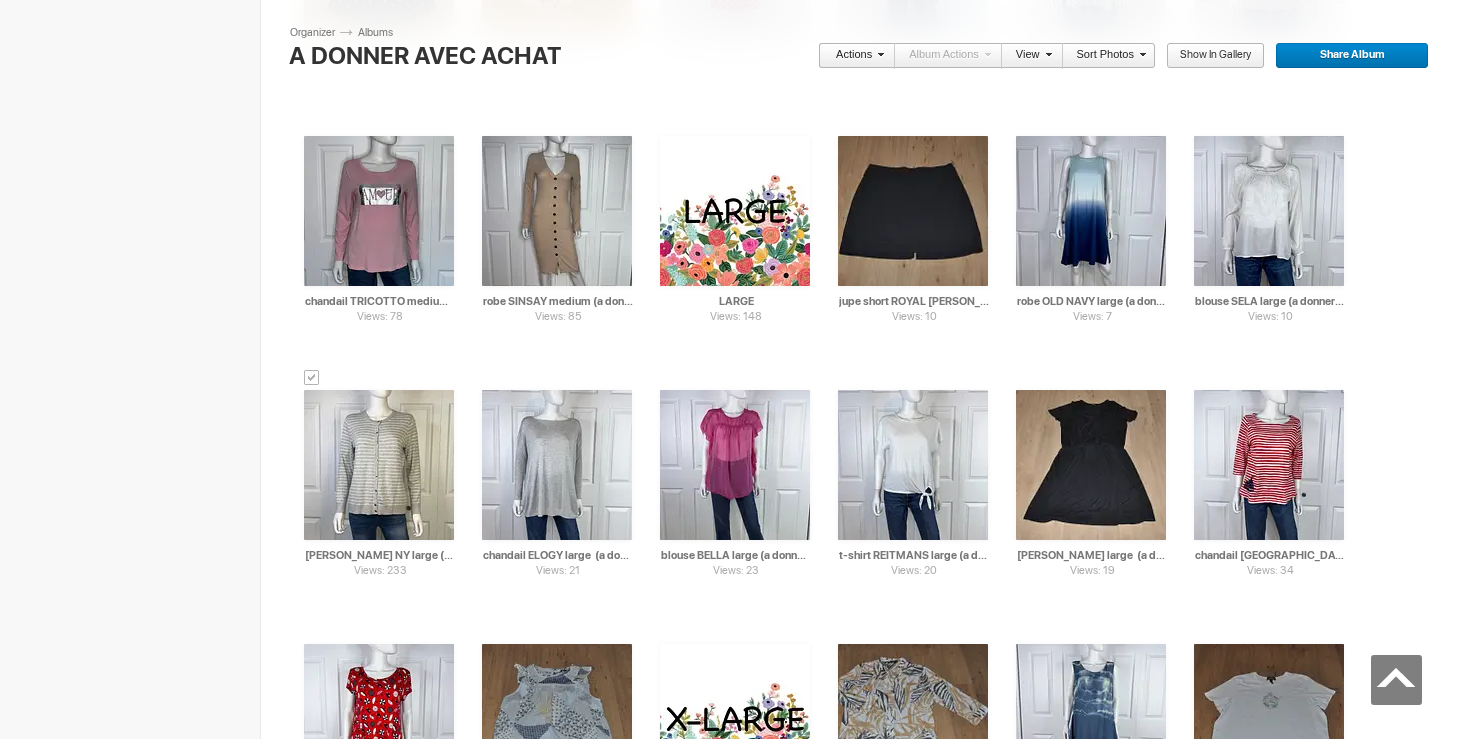 click on "Actions" at bounding box center (851, 56) 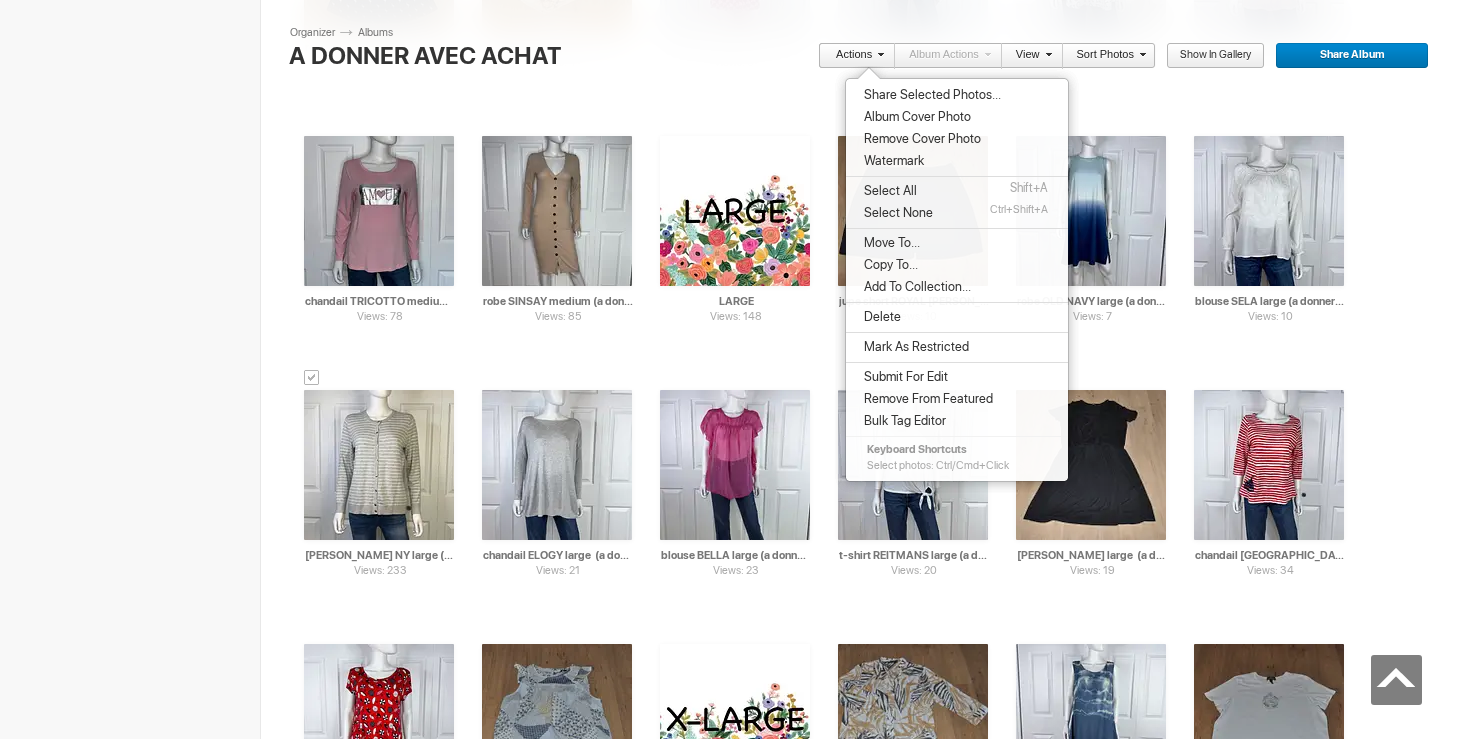 click on "Move To..." at bounding box center [889, 243] 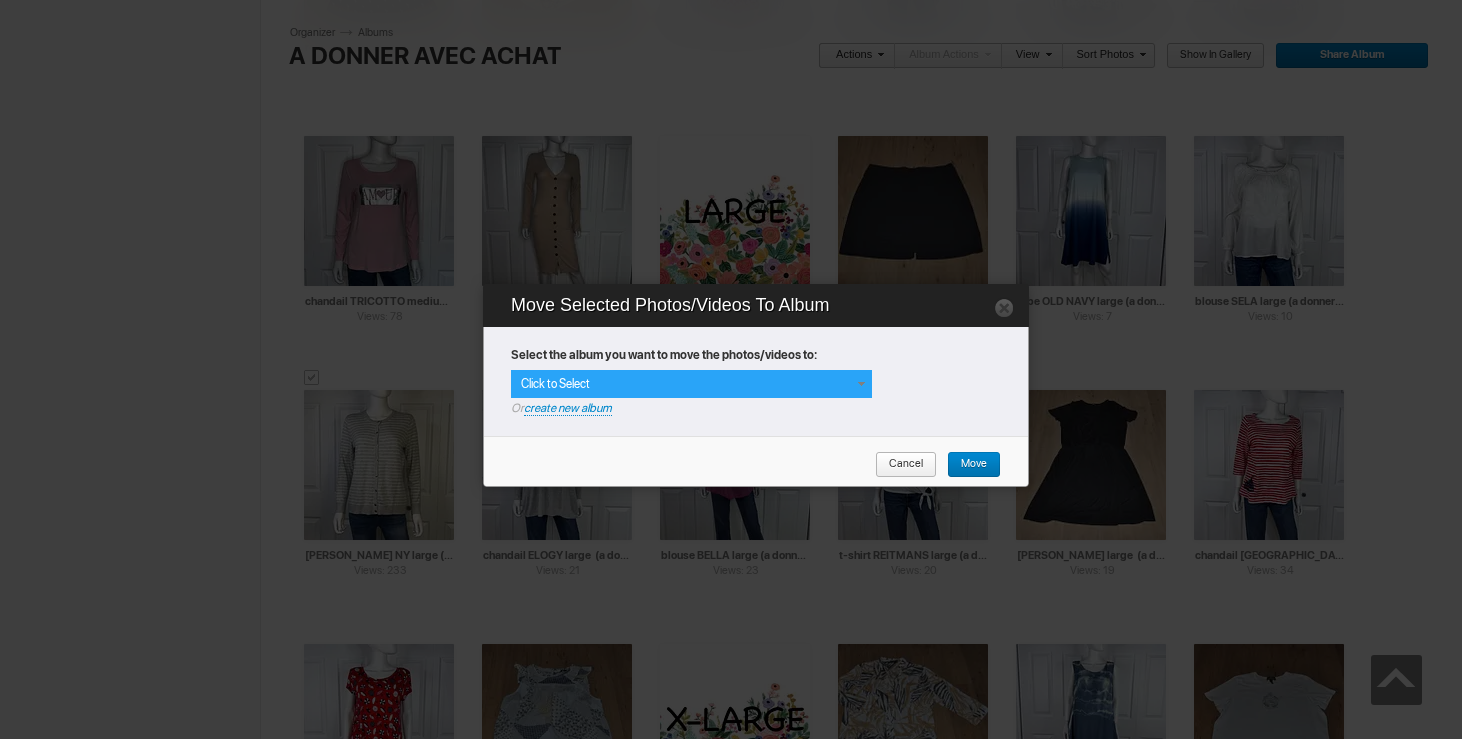 click on "Click to Select" at bounding box center [691, 384] 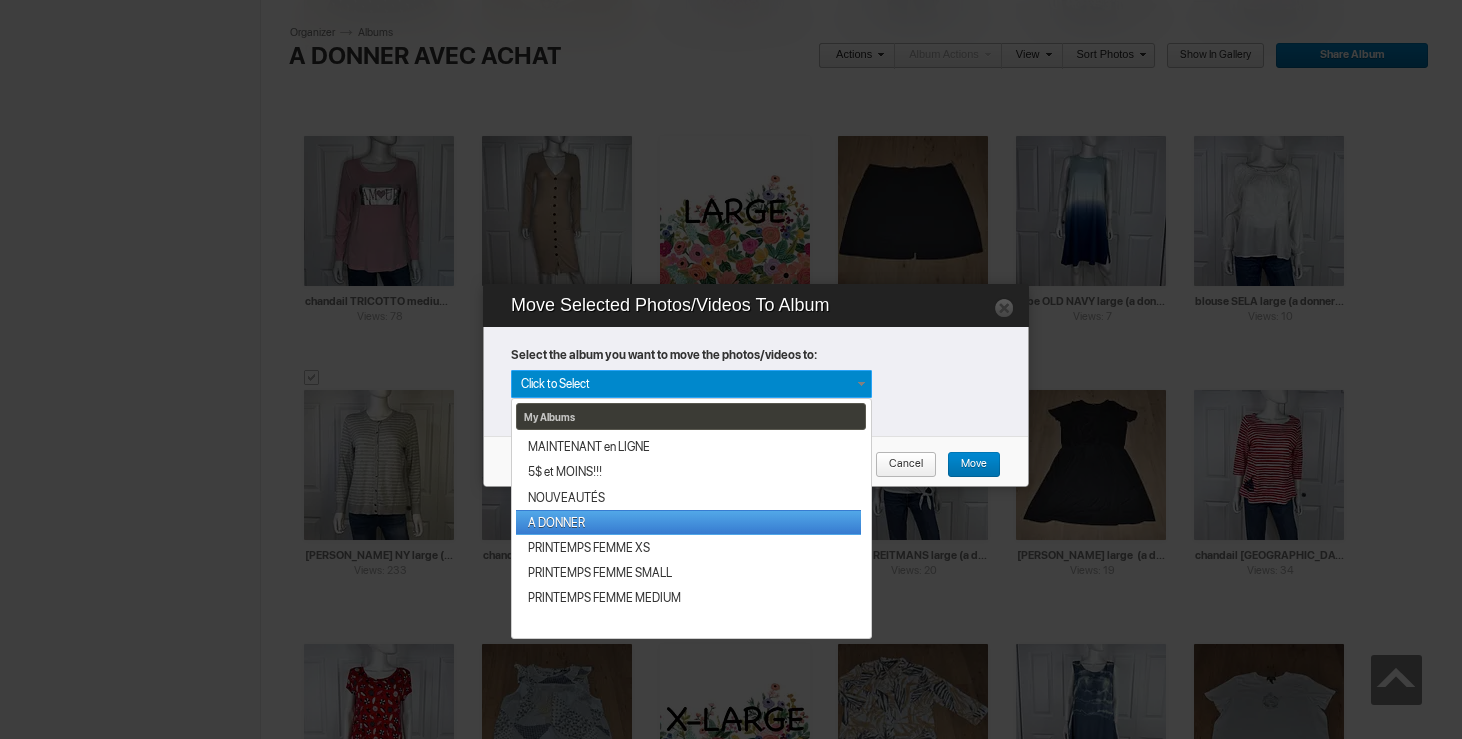 click on "A DONNER" at bounding box center [688, 522] 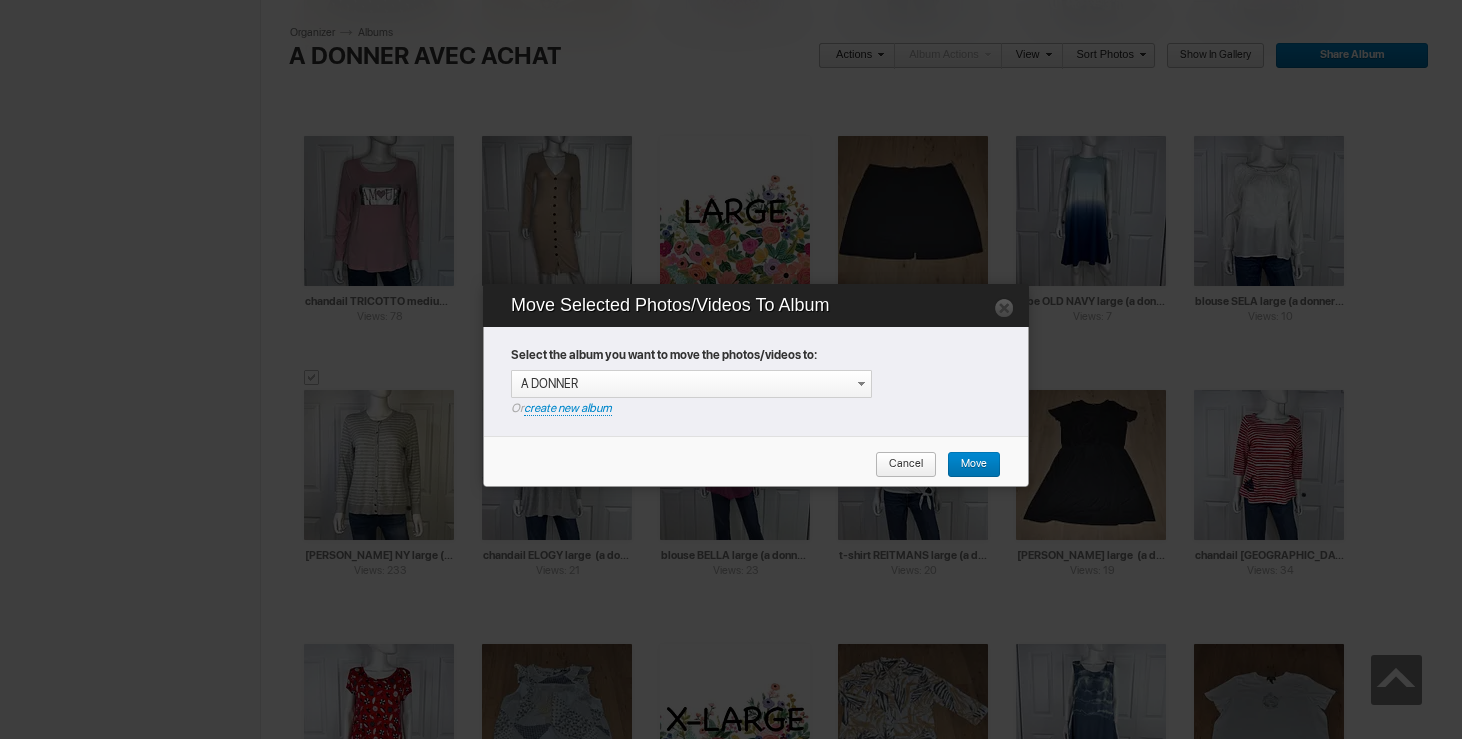 click on "Move" at bounding box center [967, 465] 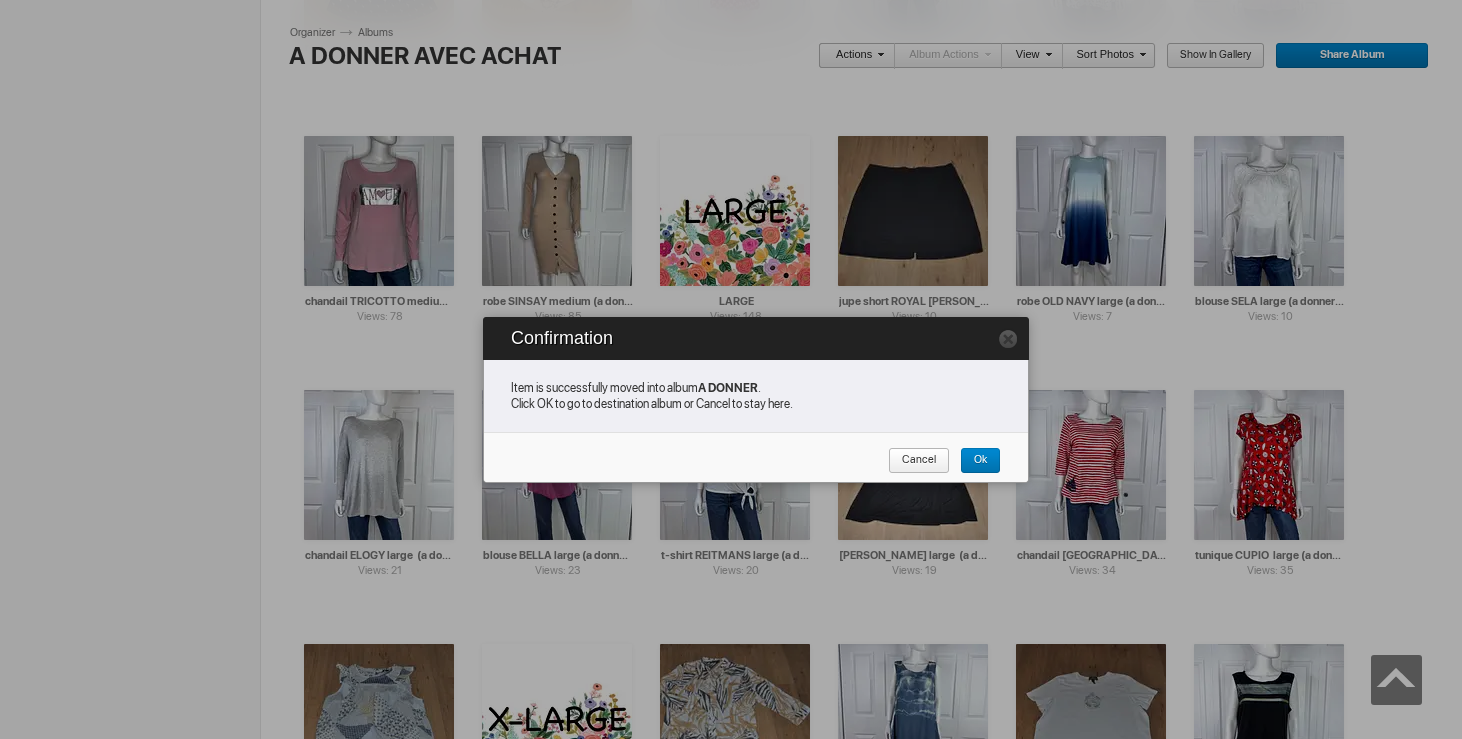click on "Cancel" at bounding box center [912, 461] 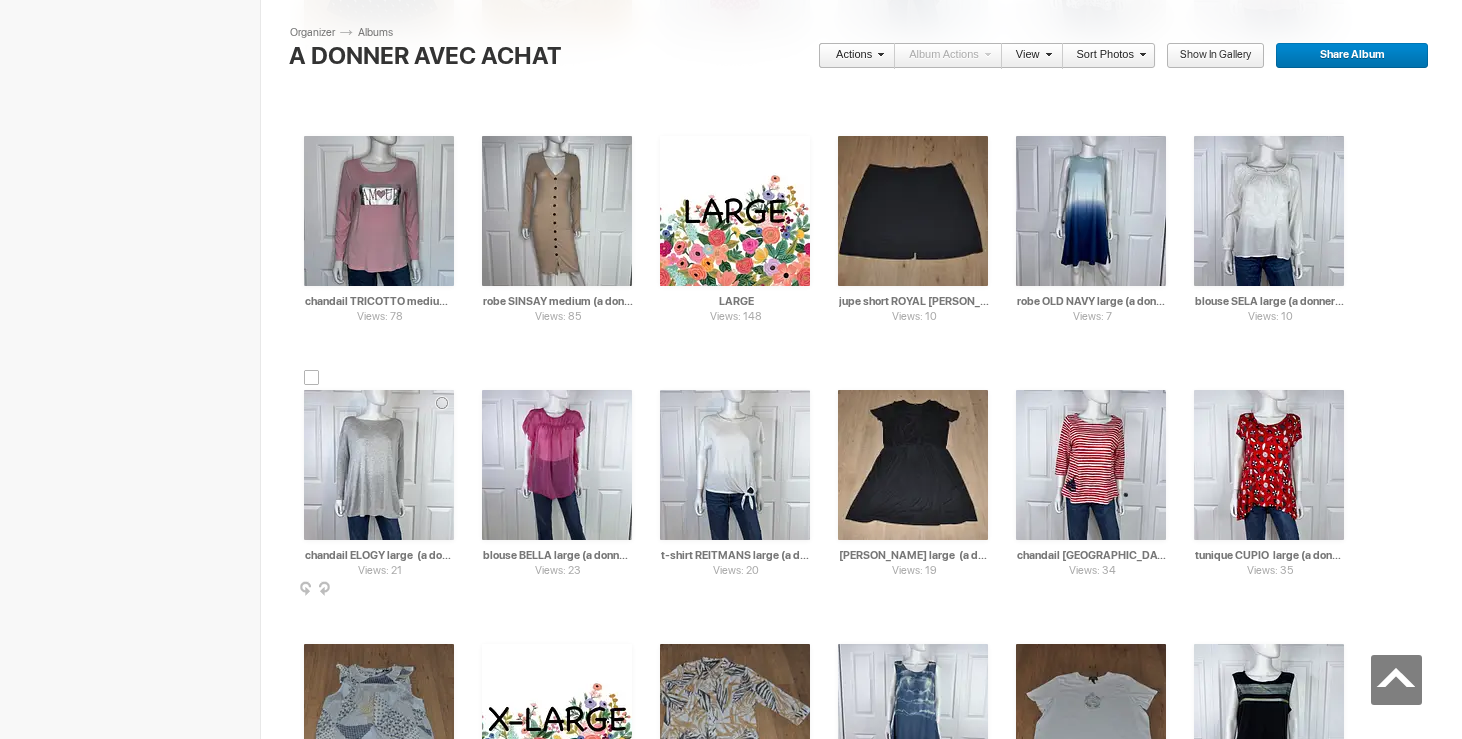 click at bounding box center [379, 465] 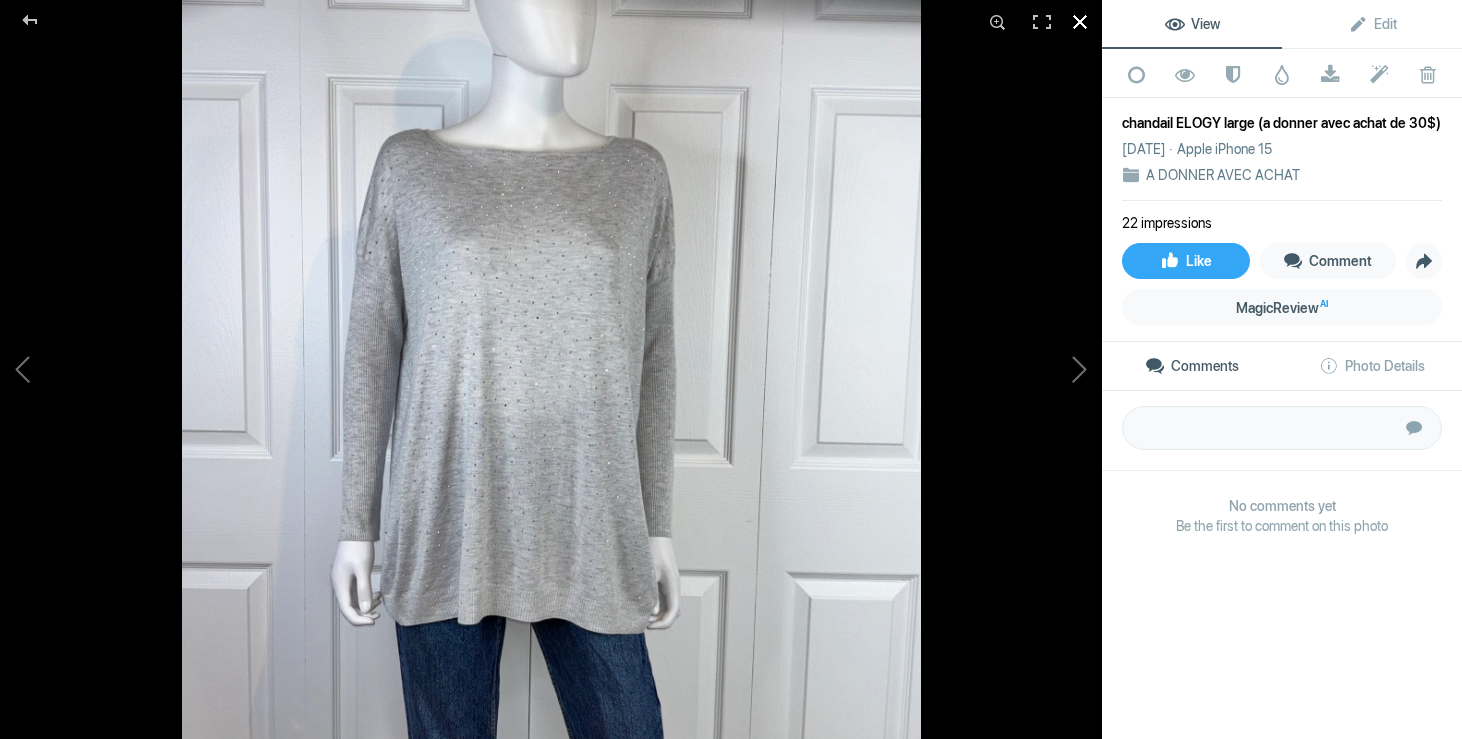 click 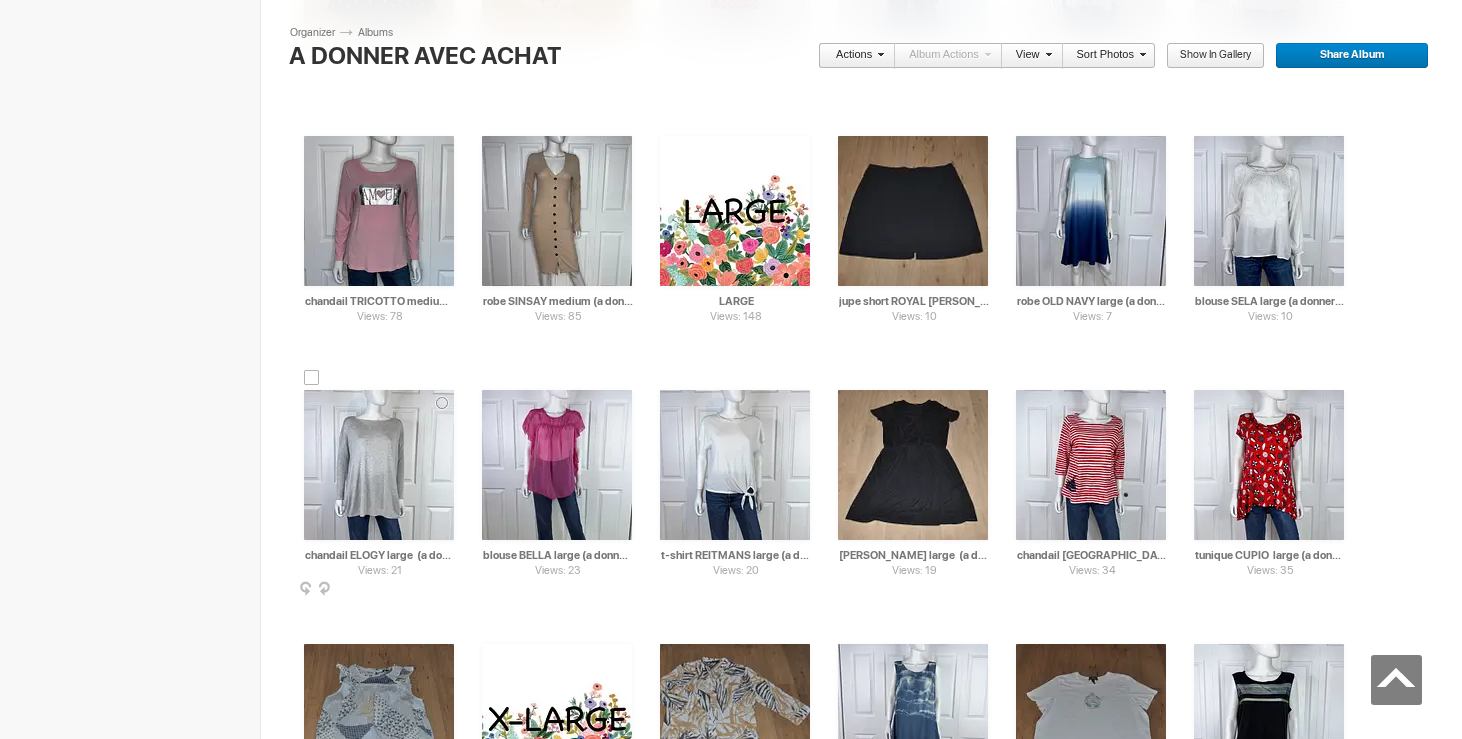 click at bounding box center (312, 378) 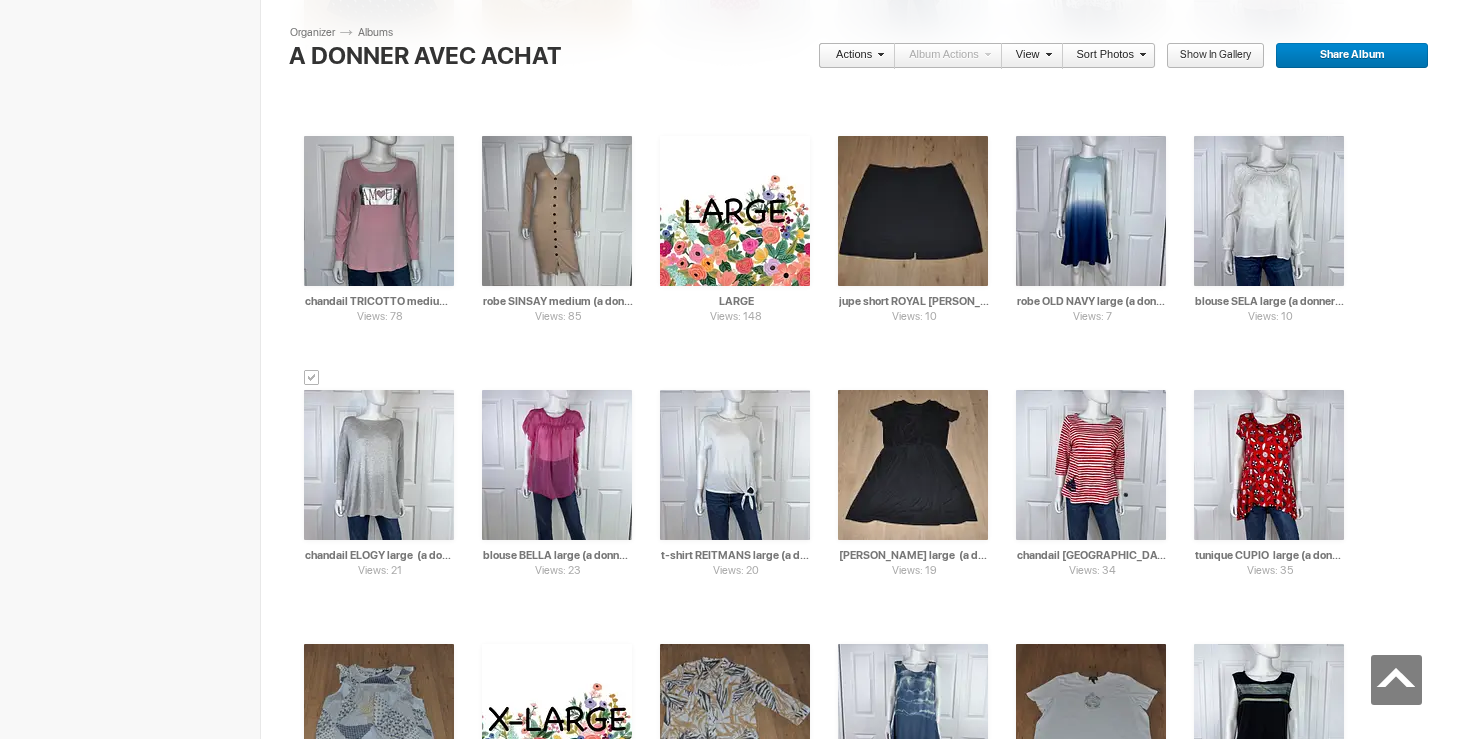 click on "Actions" at bounding box center (851, 56) 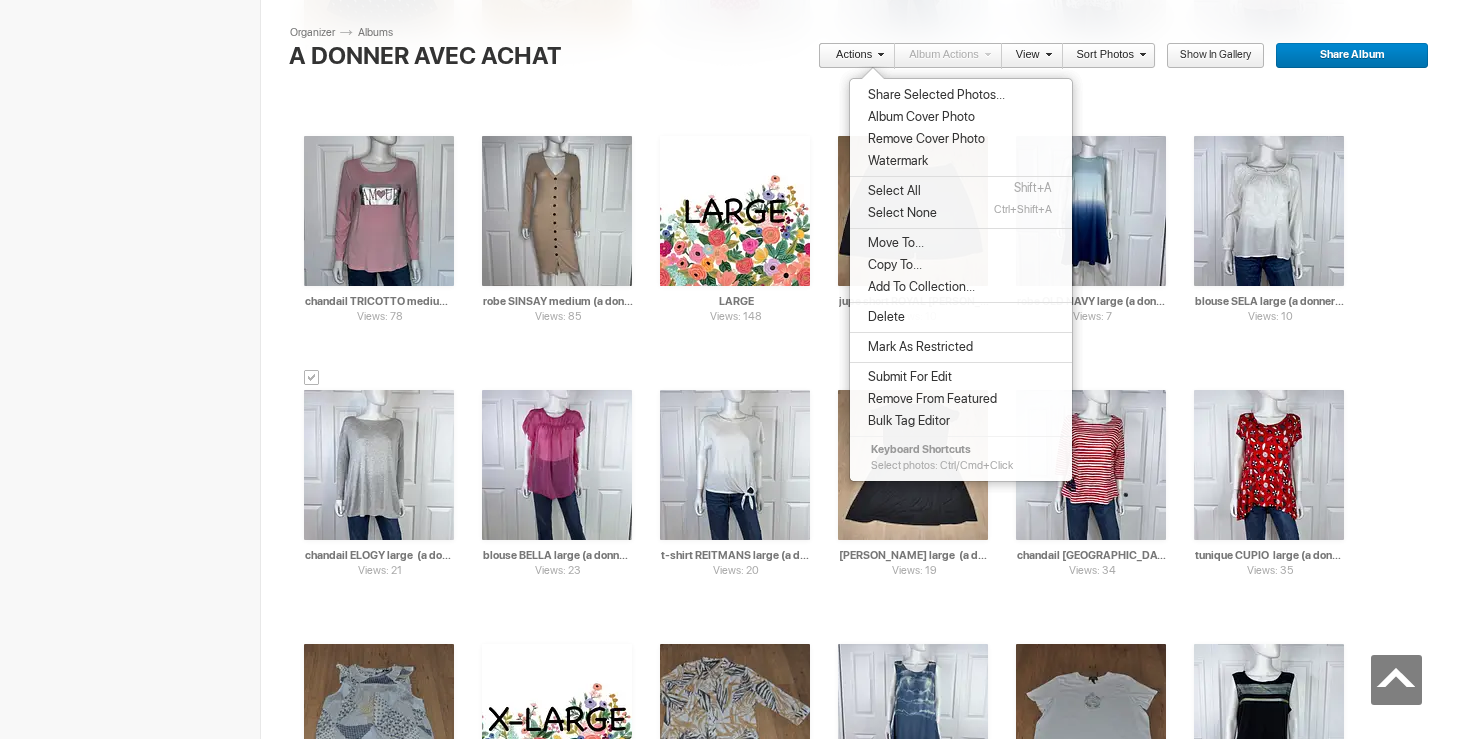click on "Move To..." at bounding box center [893, 243] 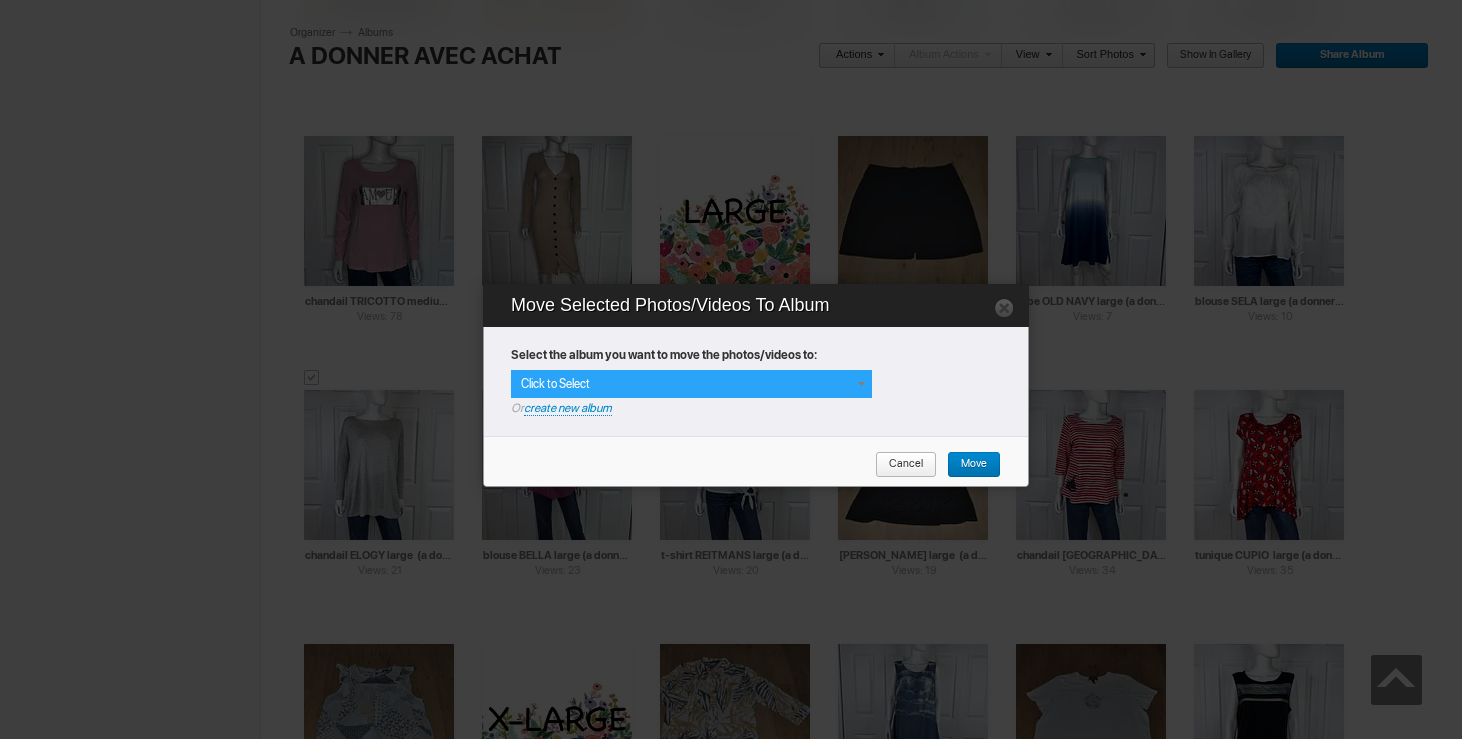 click at bounding box center [861, 384] 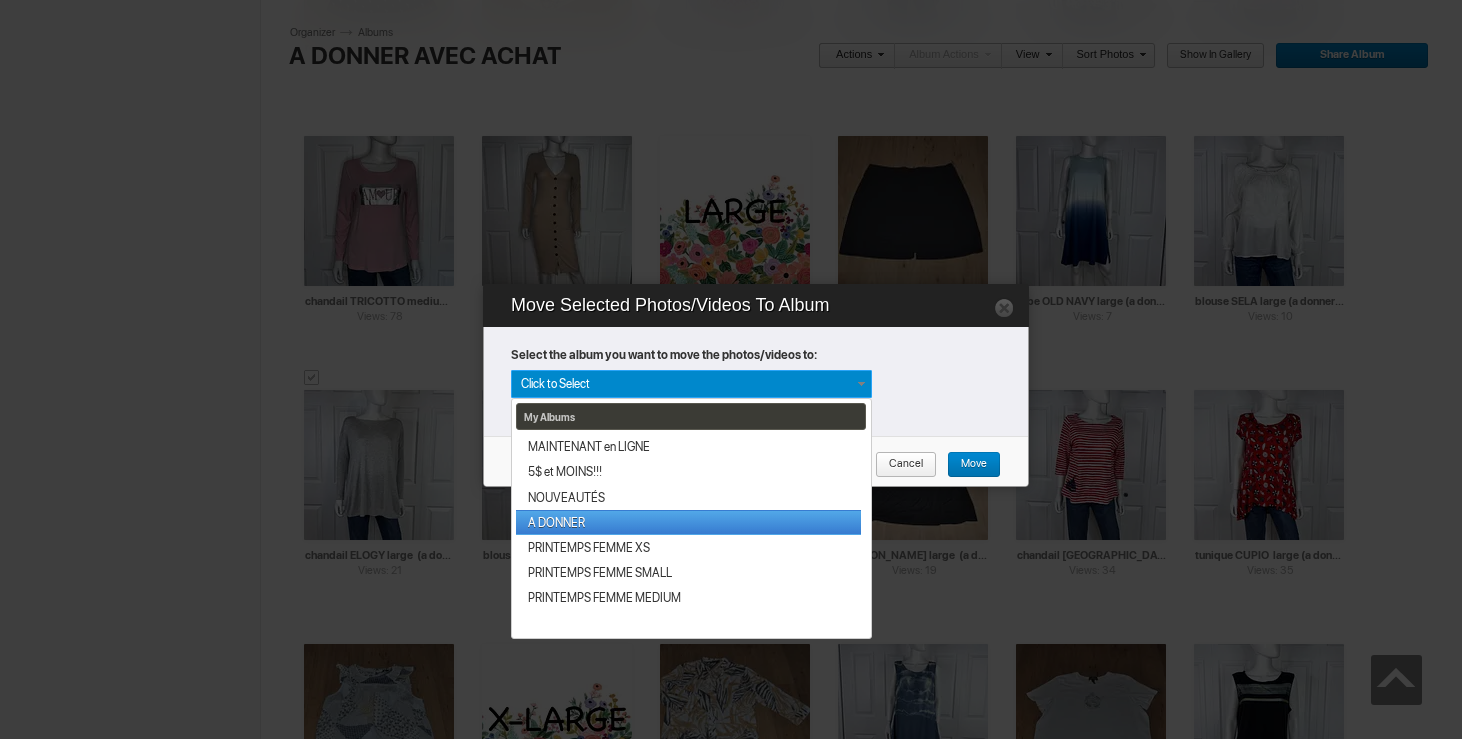 click on "A DONNER" at bounding box center [688, 522] 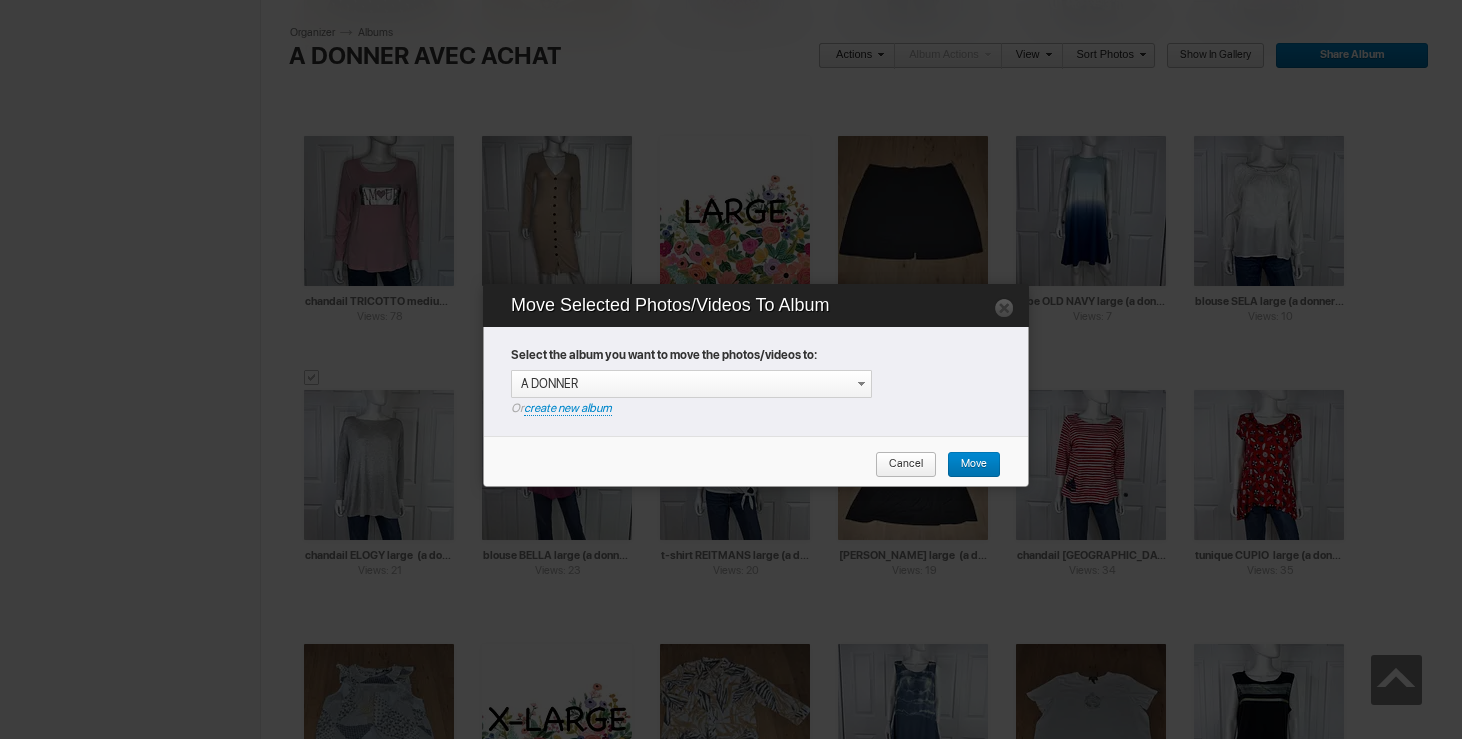 click on "Move" at bounding box center [967, 465] 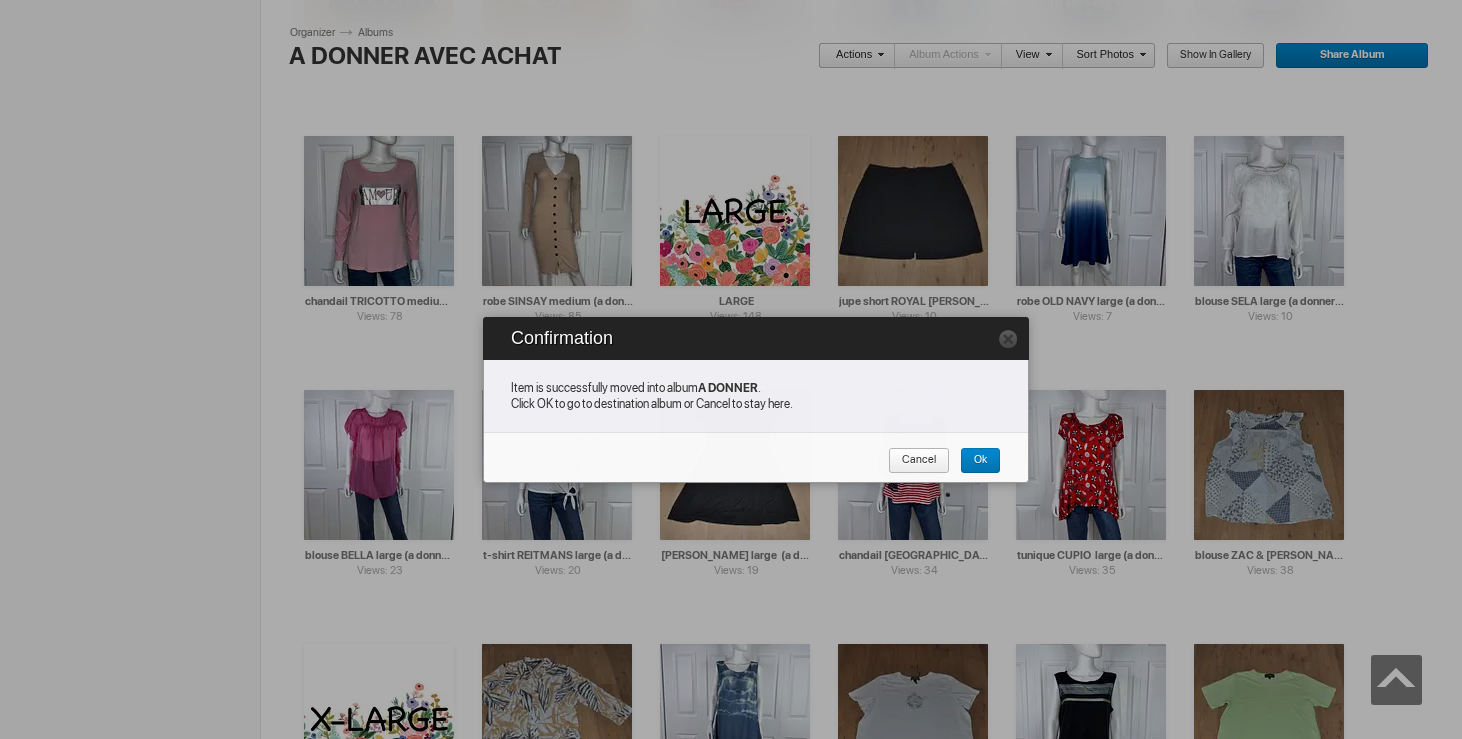 click on "Cancel" at bounding box center (912, 461) 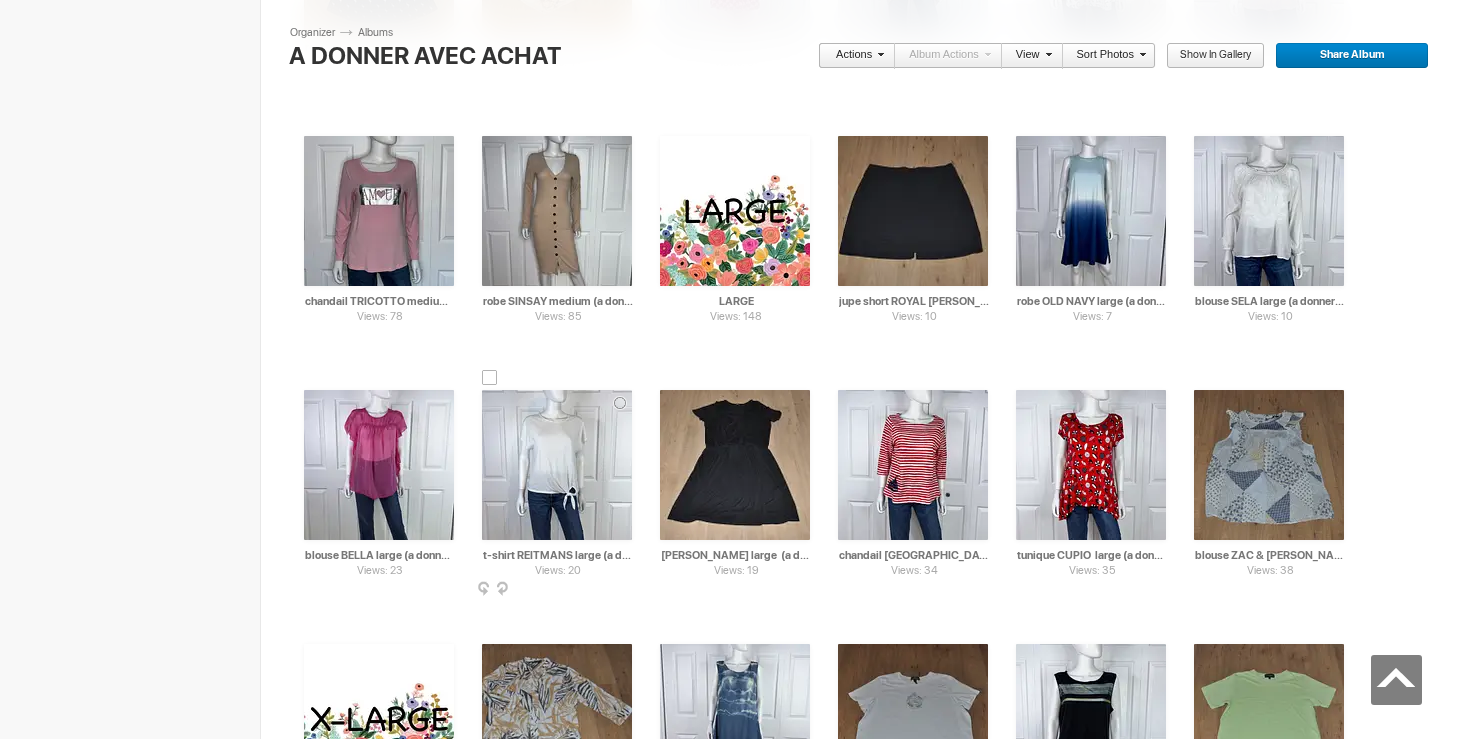 scroll, scrollTop: 0, scrollLeft: 95, axis: horizontal 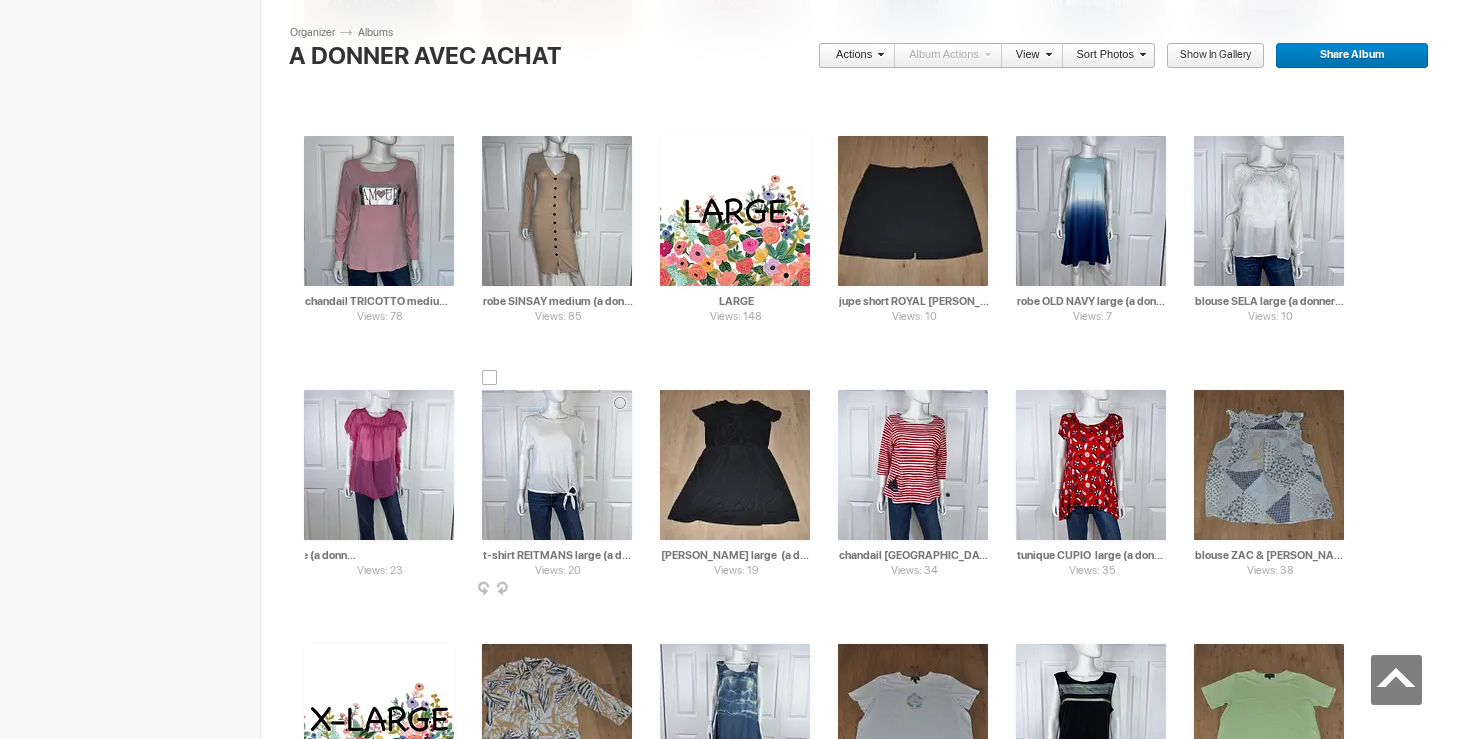 drag, startPoint x: 364, startPoint y: 555, endPoint x: 484, endPoint y: 557, distance: 120.01666 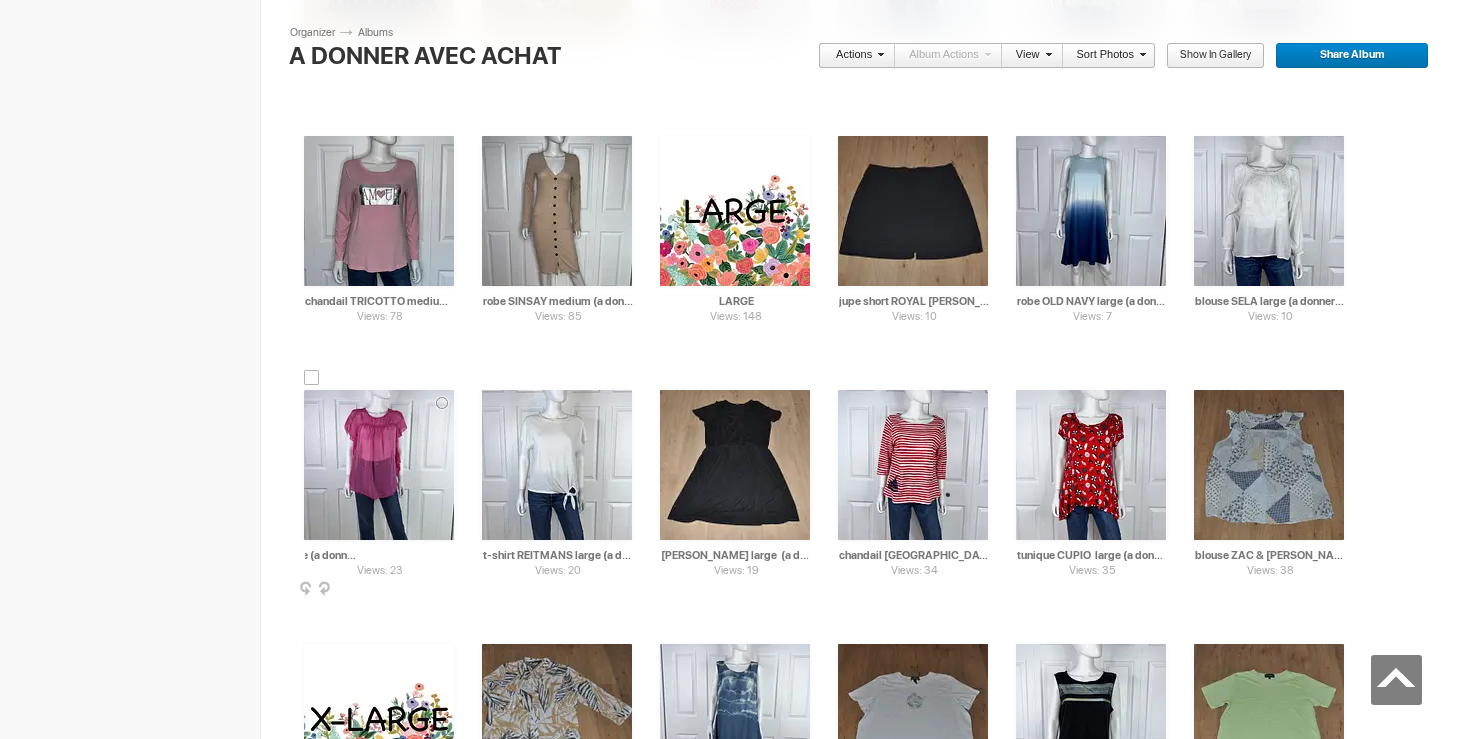 click on "blouse BELLA large (a donner avec achat de 20$)" at bounding box center (380, 555) 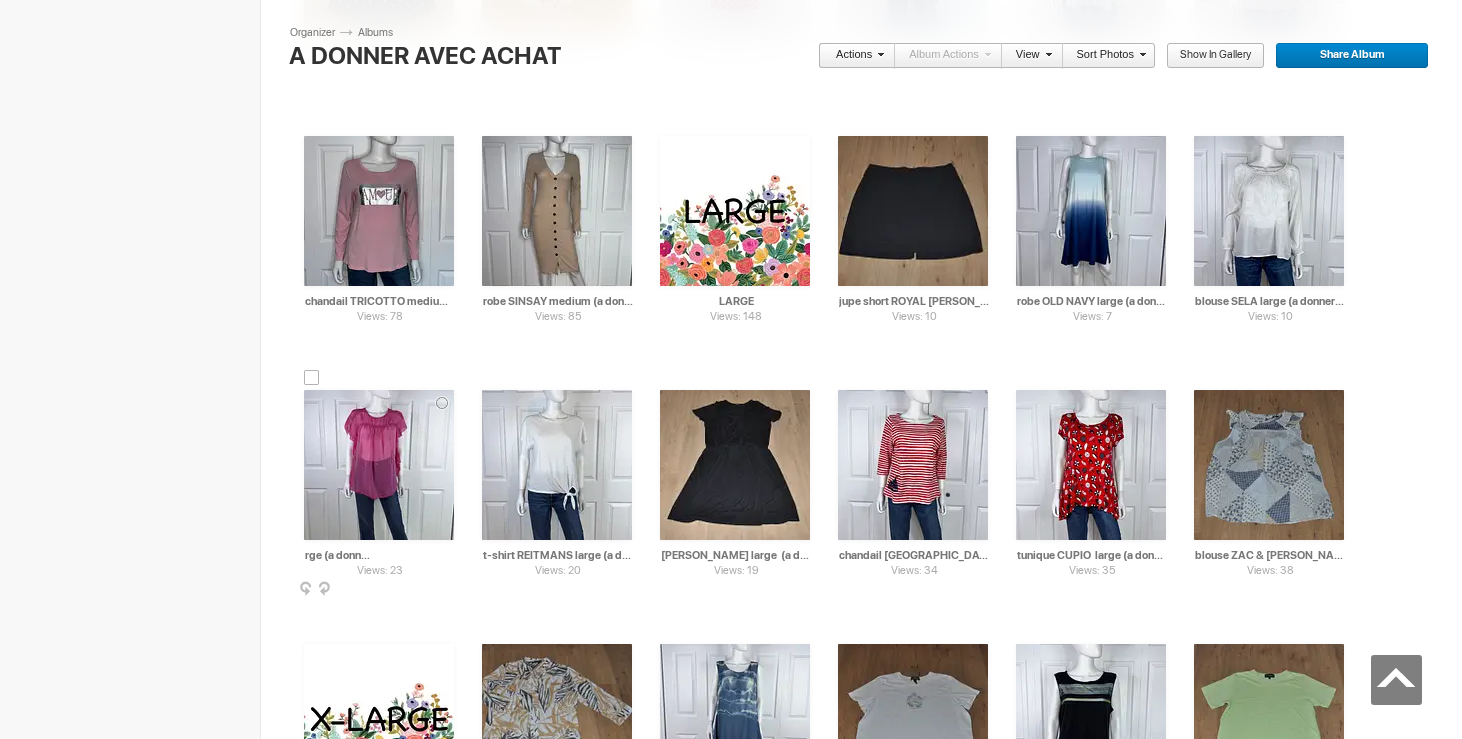 scroll, scrollTop: 0, scrollLeft: 81, axis: horizontal 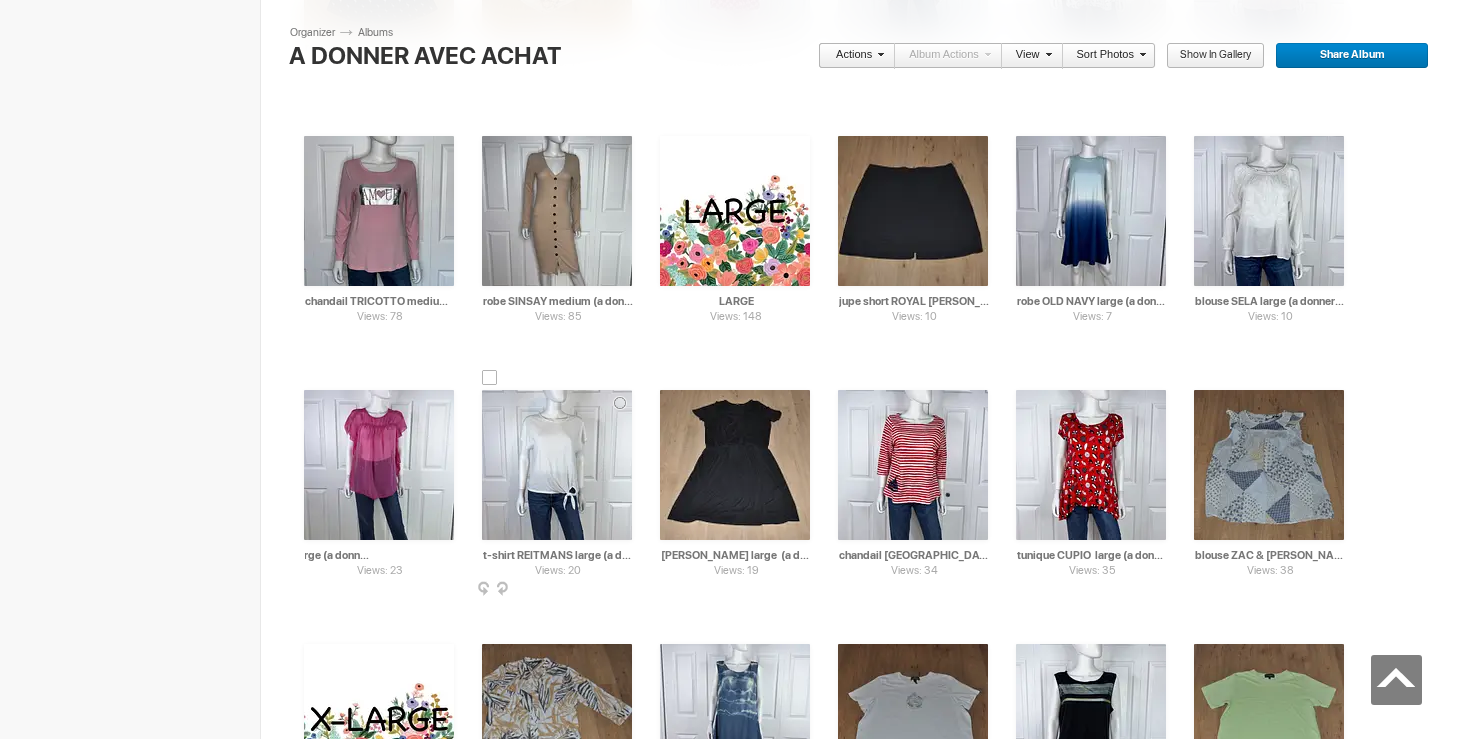 type on "blouse BELLA large (a donner avec achat de 5$)" 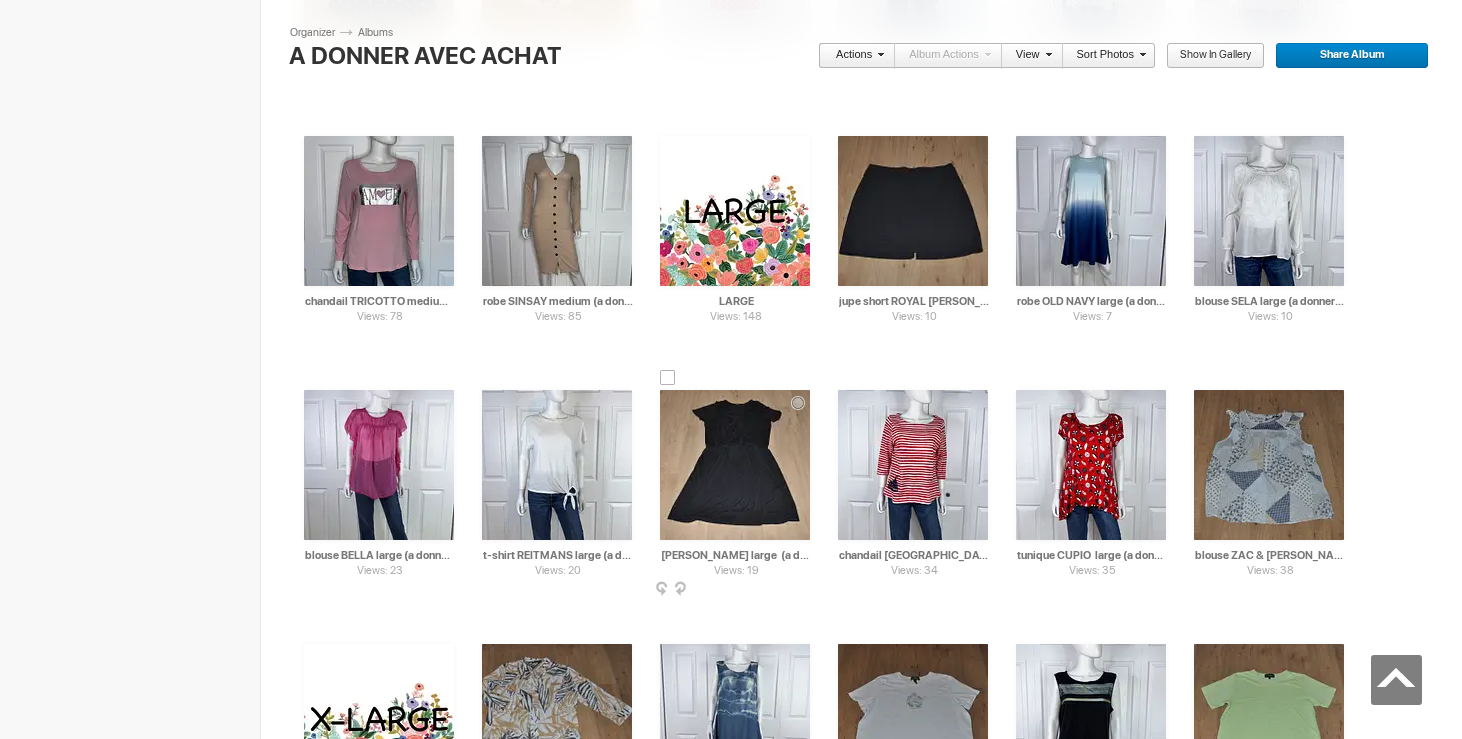 drag, startPoint x: 595, startPoint y: 555, endPoint x: 647, endPoint y: 556, distance: 52.009613 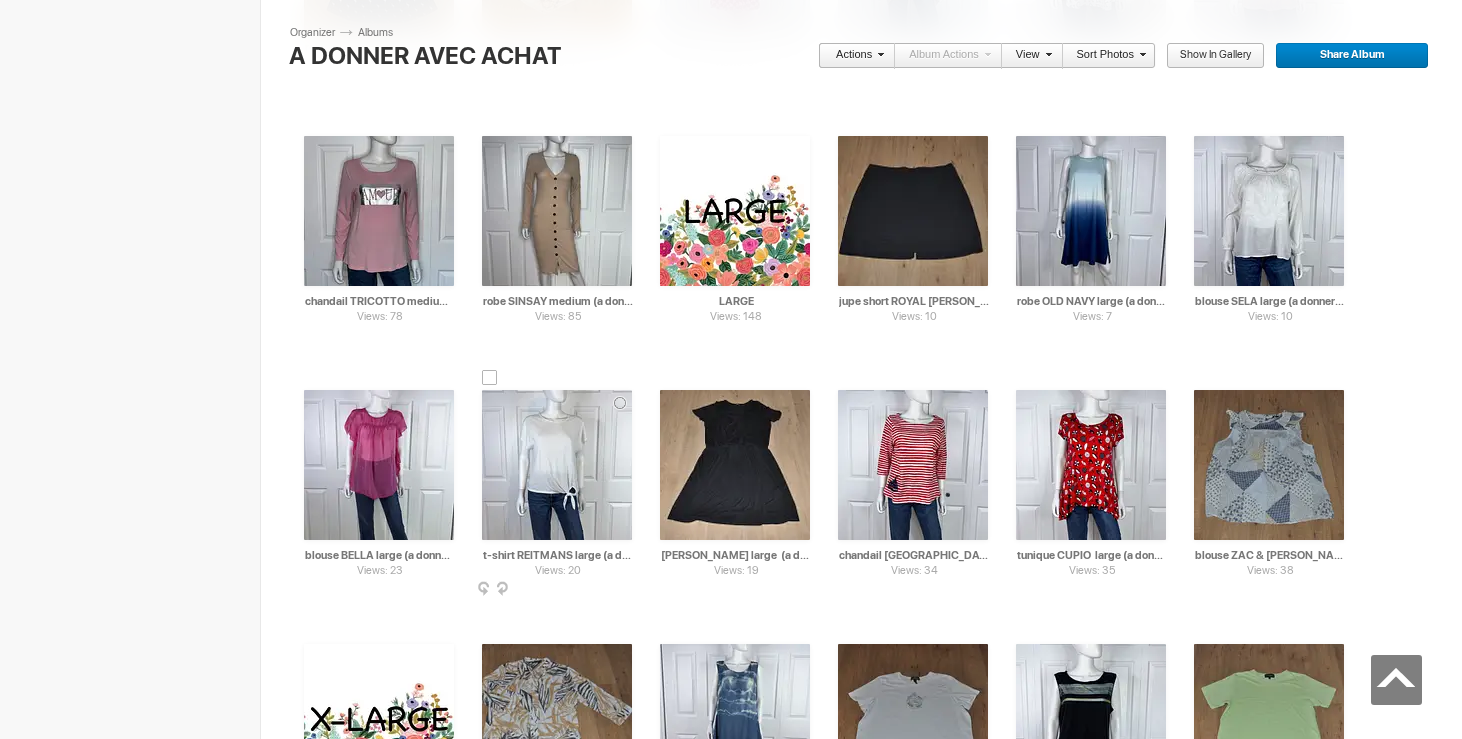 click on "t-shirt REITMANS large (a donner avec achat de 20$)" at bounding box center [558, 555] 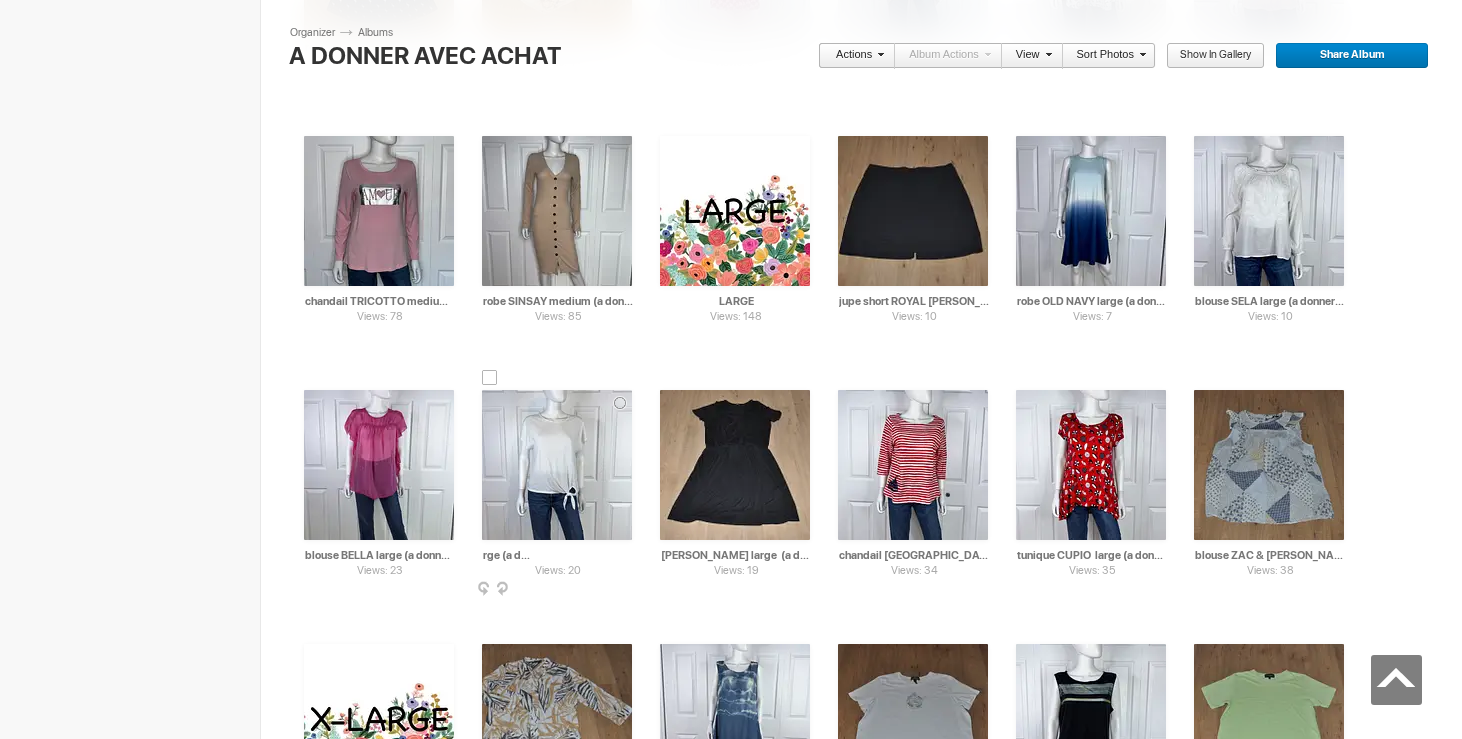 scroll, scrollTop: 0, scrollLeft: 100, axis: horizontal 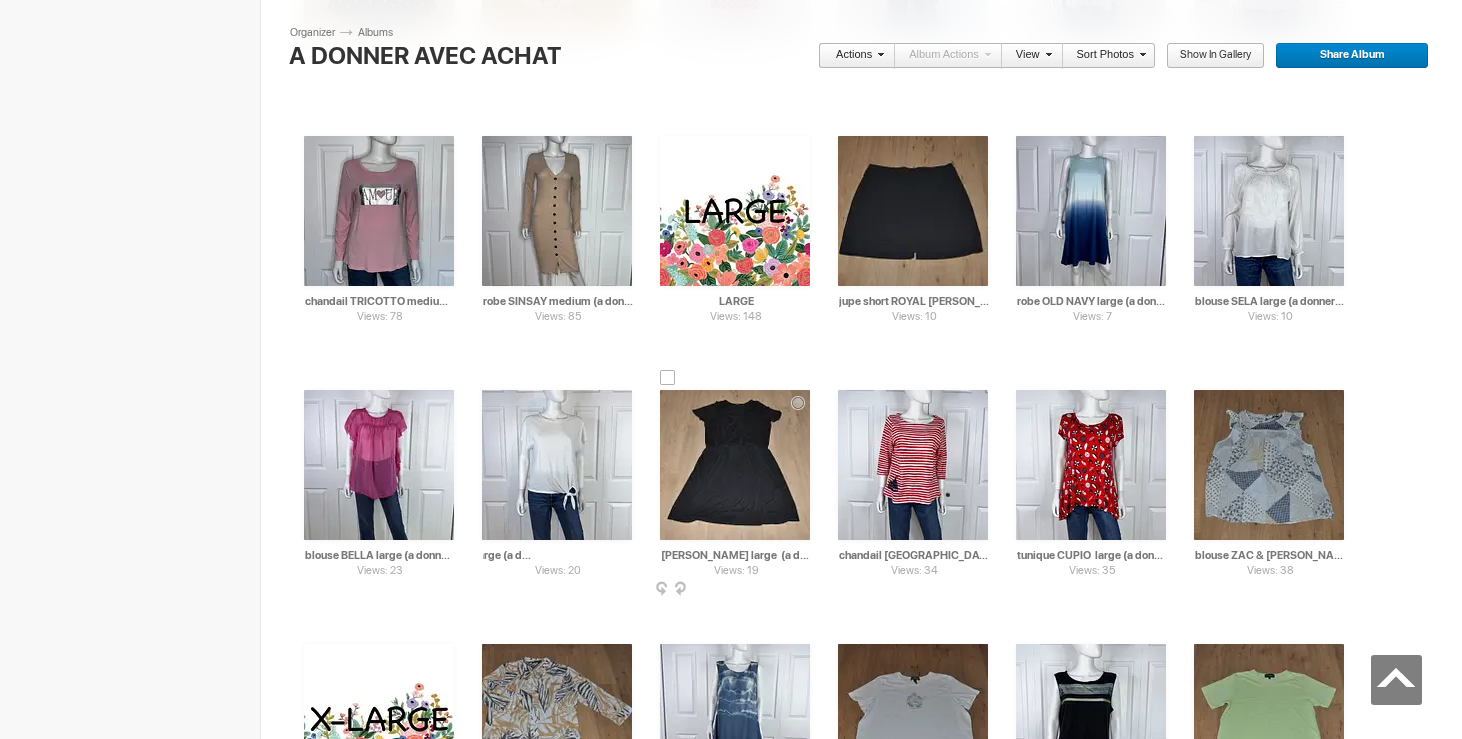 type on "t-shirt REITMANS large (a donner avec achat de 5$)" 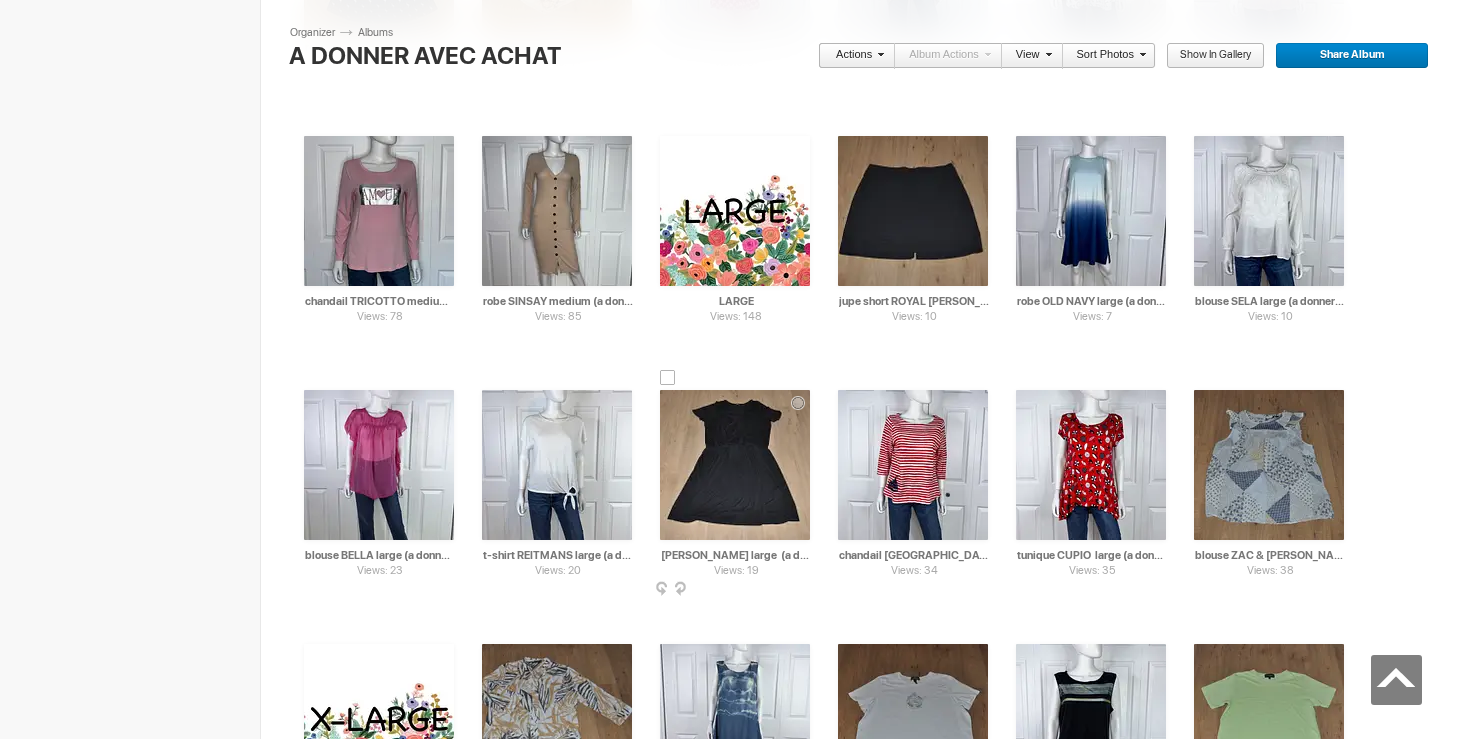 click on "[PERSON_NAME] large  (a donner avec achat de 20$)" at bounding box center (736, 555) 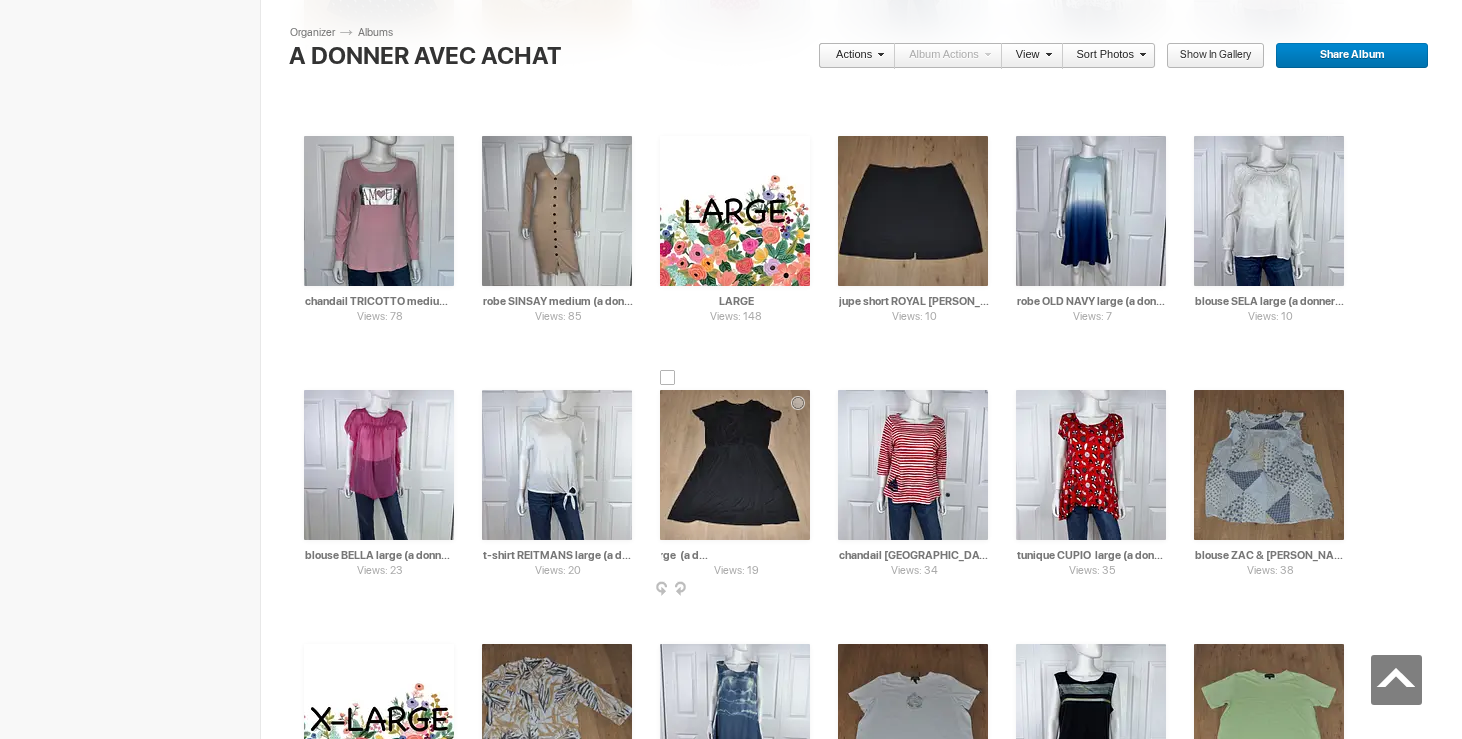 scroll, scrollTop: 0, scrollLeft: 94, axis: horizontal 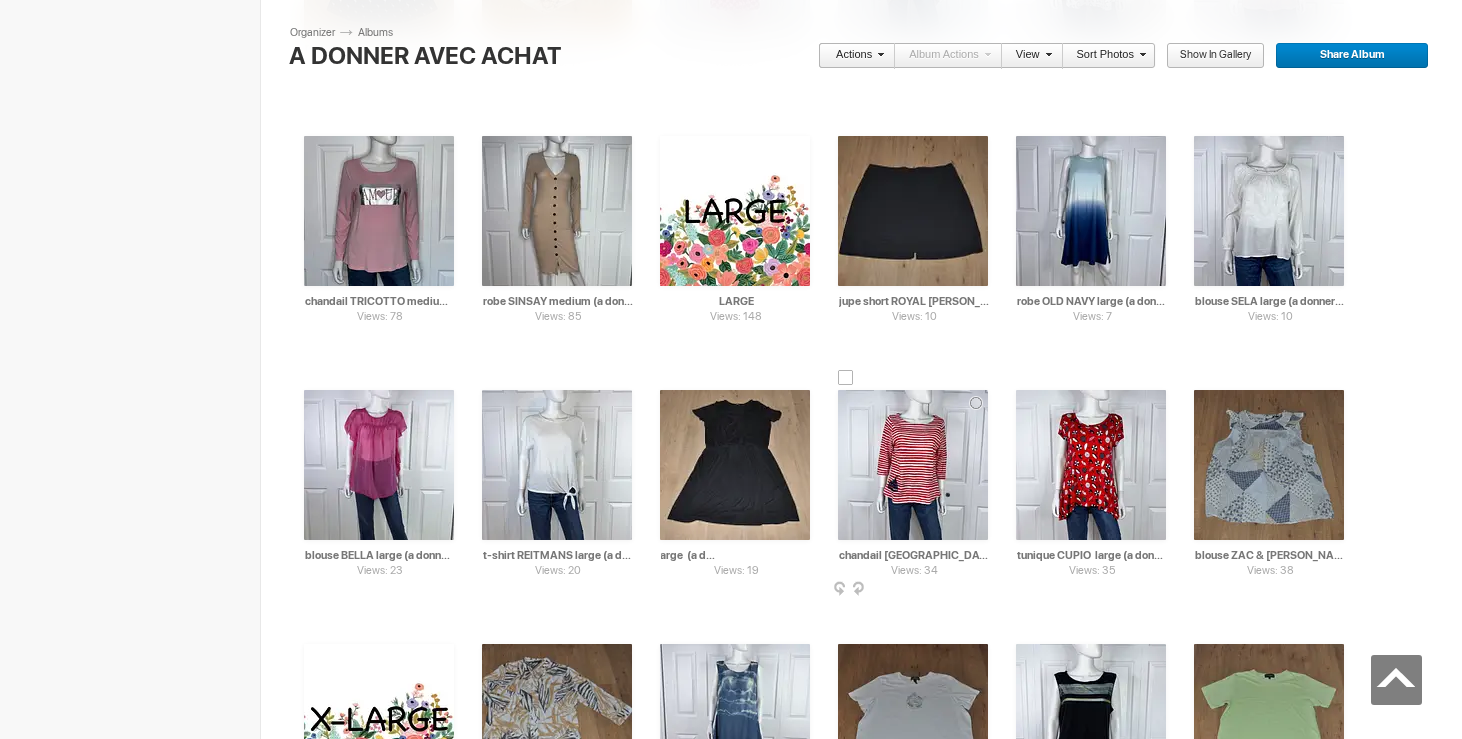type on "[PERSON_NAME] large  (a donner avec achat de 5$)" 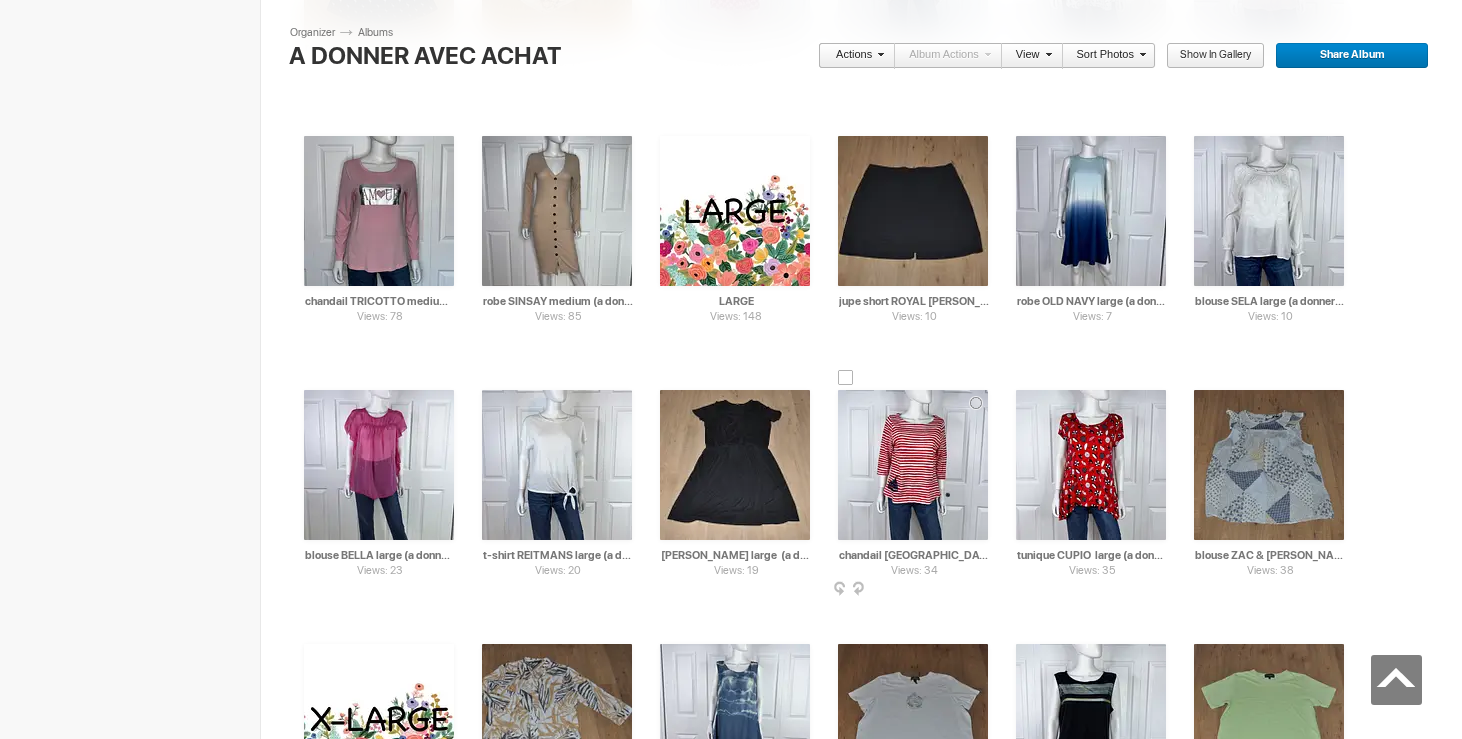 click on "chandail [GEOGRAPHIC_DATA] large   (a donner avec achat de 20$)" at bounding box center (914, 555) 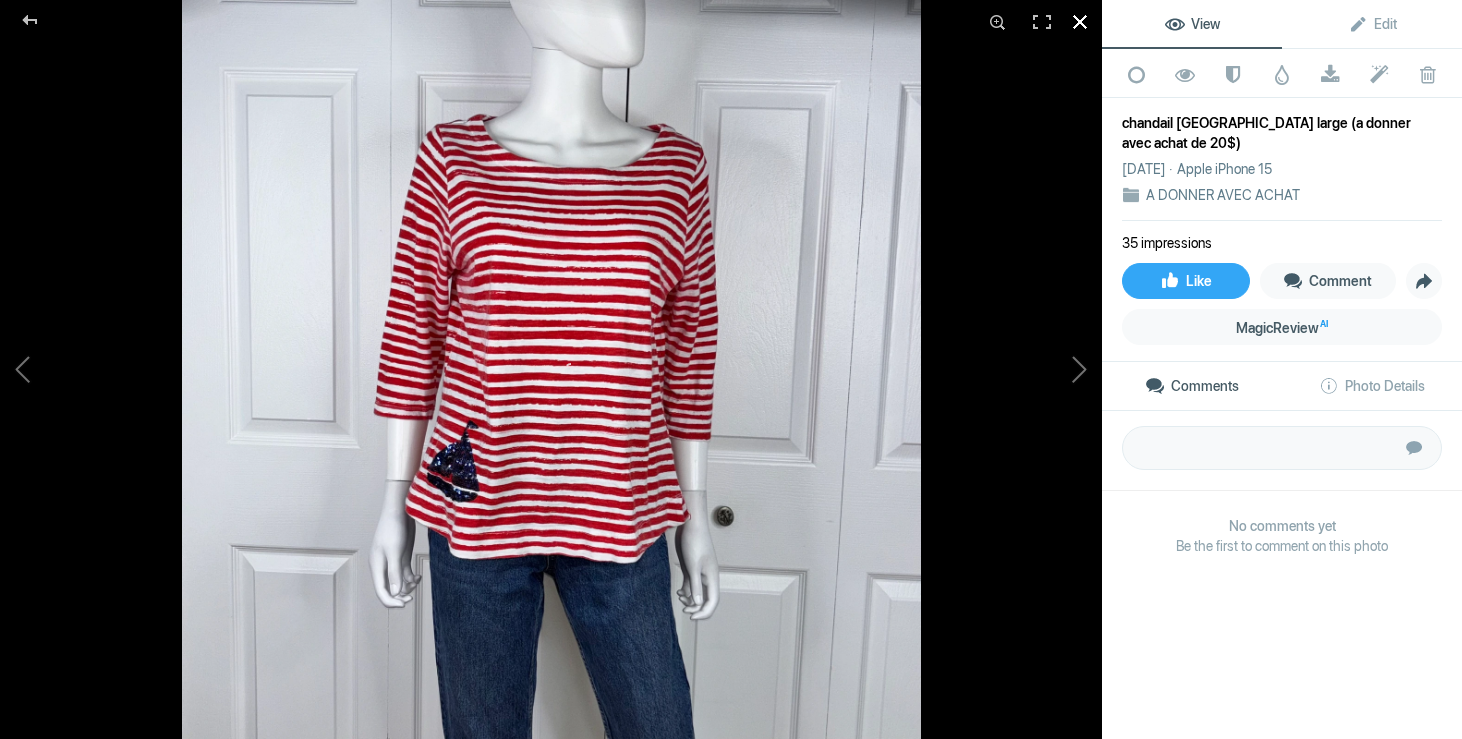 click 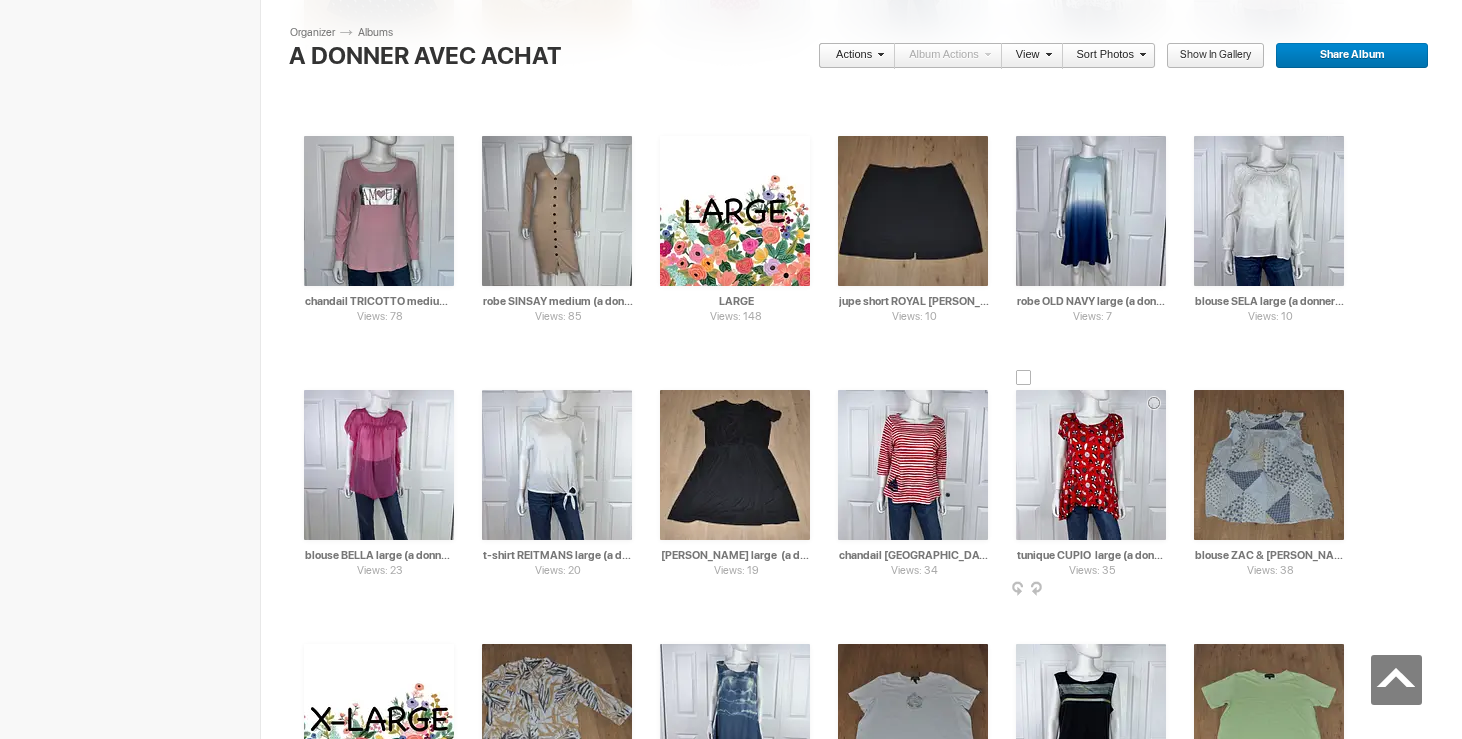 drag, startPoint x: 908, startPoint y: 561, endPoint x: 1004, endPoint y: 550, distance: 96.62815 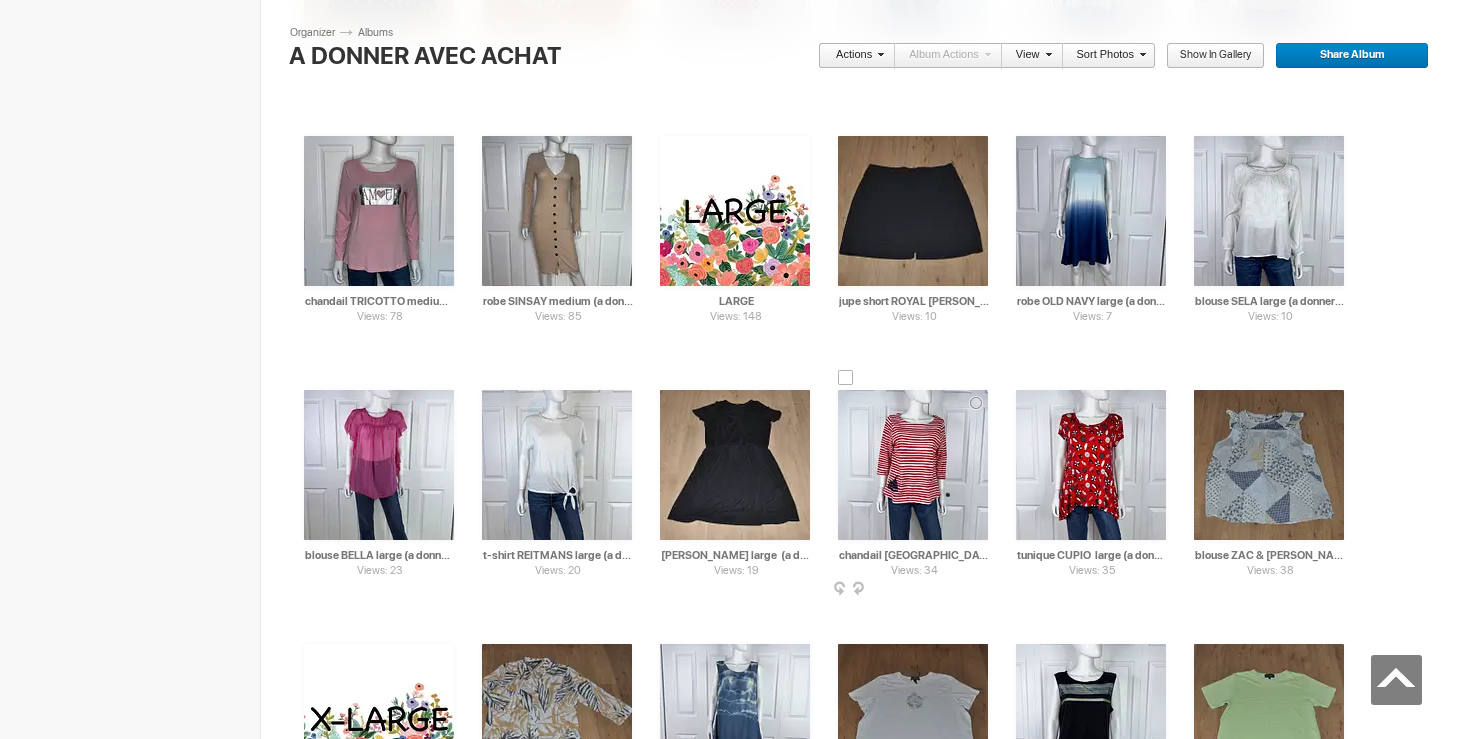 click on "chandail [GEOGRAPHIC_DATA] large   (a donner avec achat de 20$)" at bounding box center (914, 555) 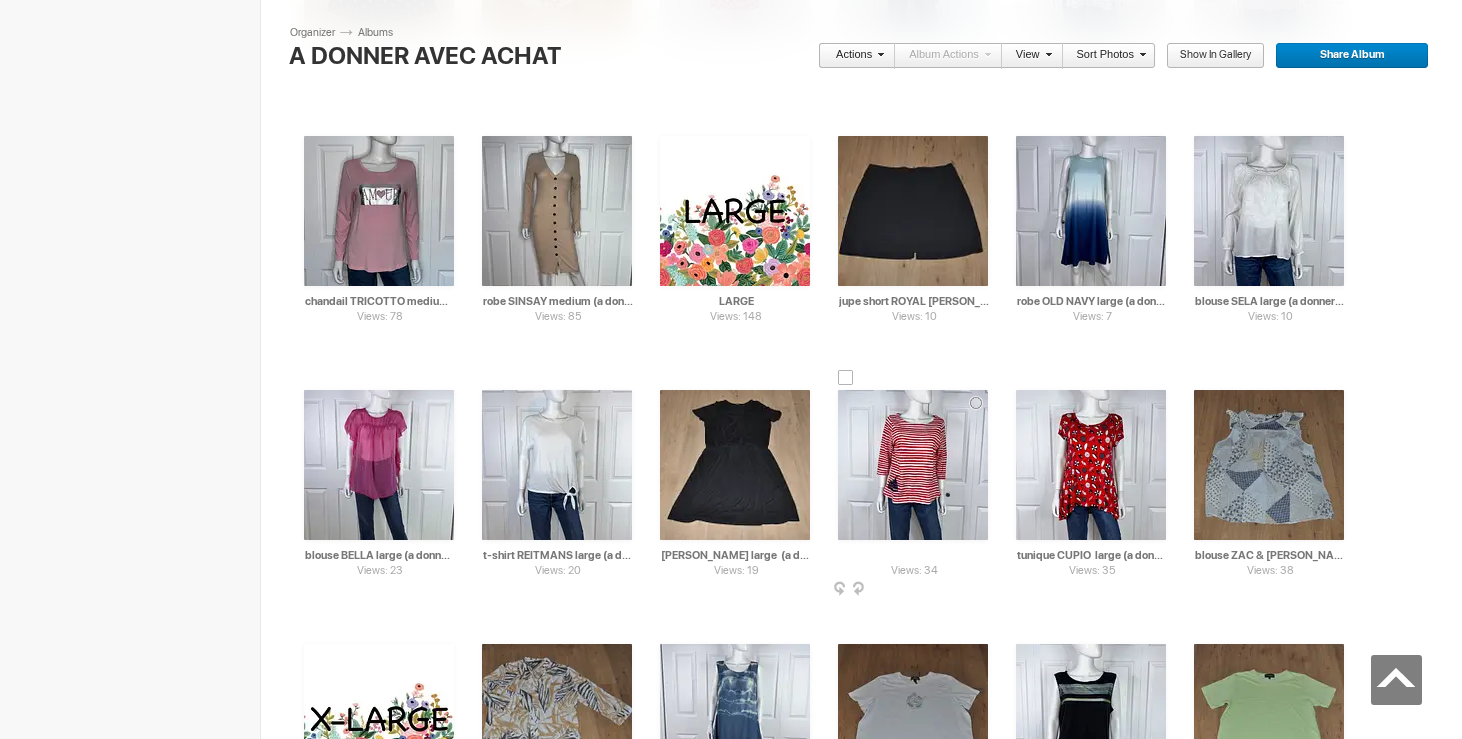 scroll, scrollTop: 0, scrollLeft: 145, axis: horizontal 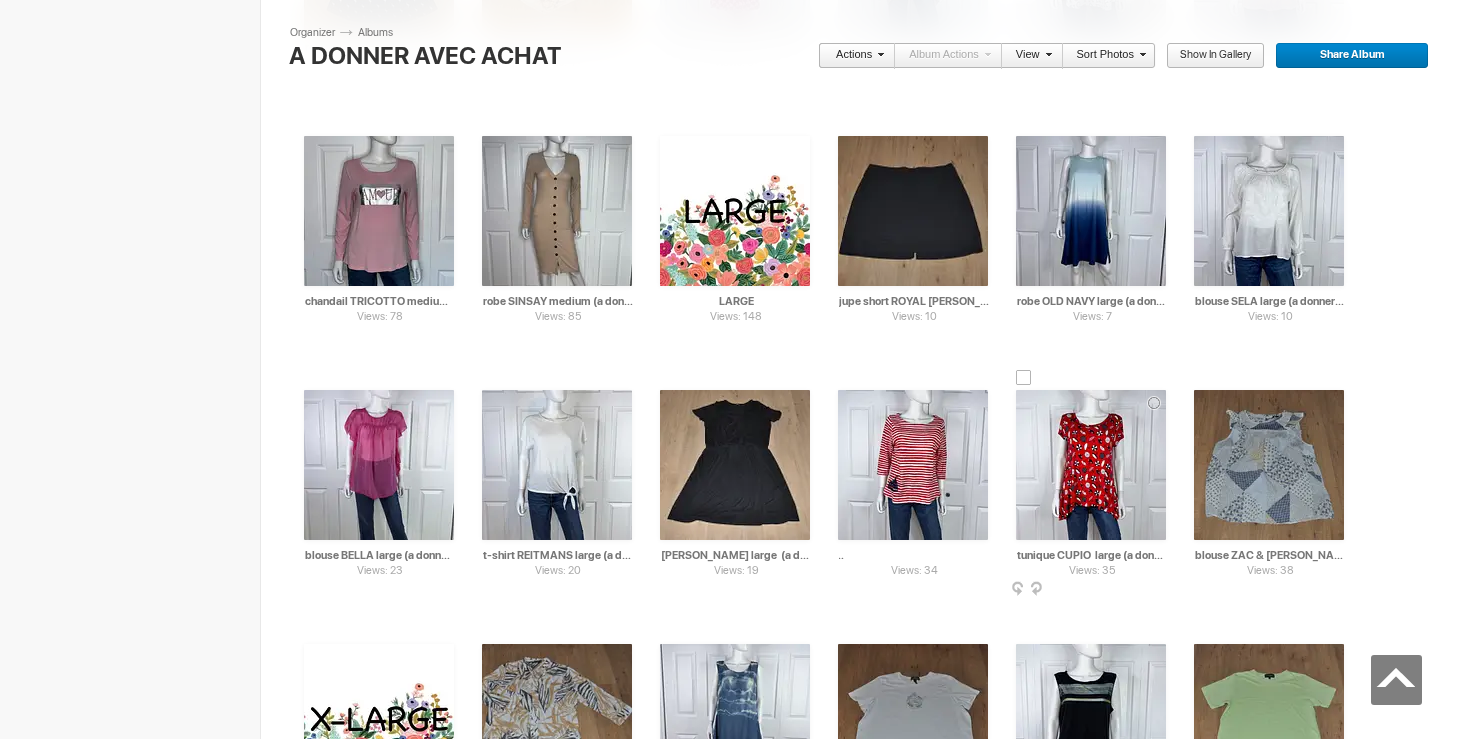 click on "Views: 35" at bounding box center (1092, 571) 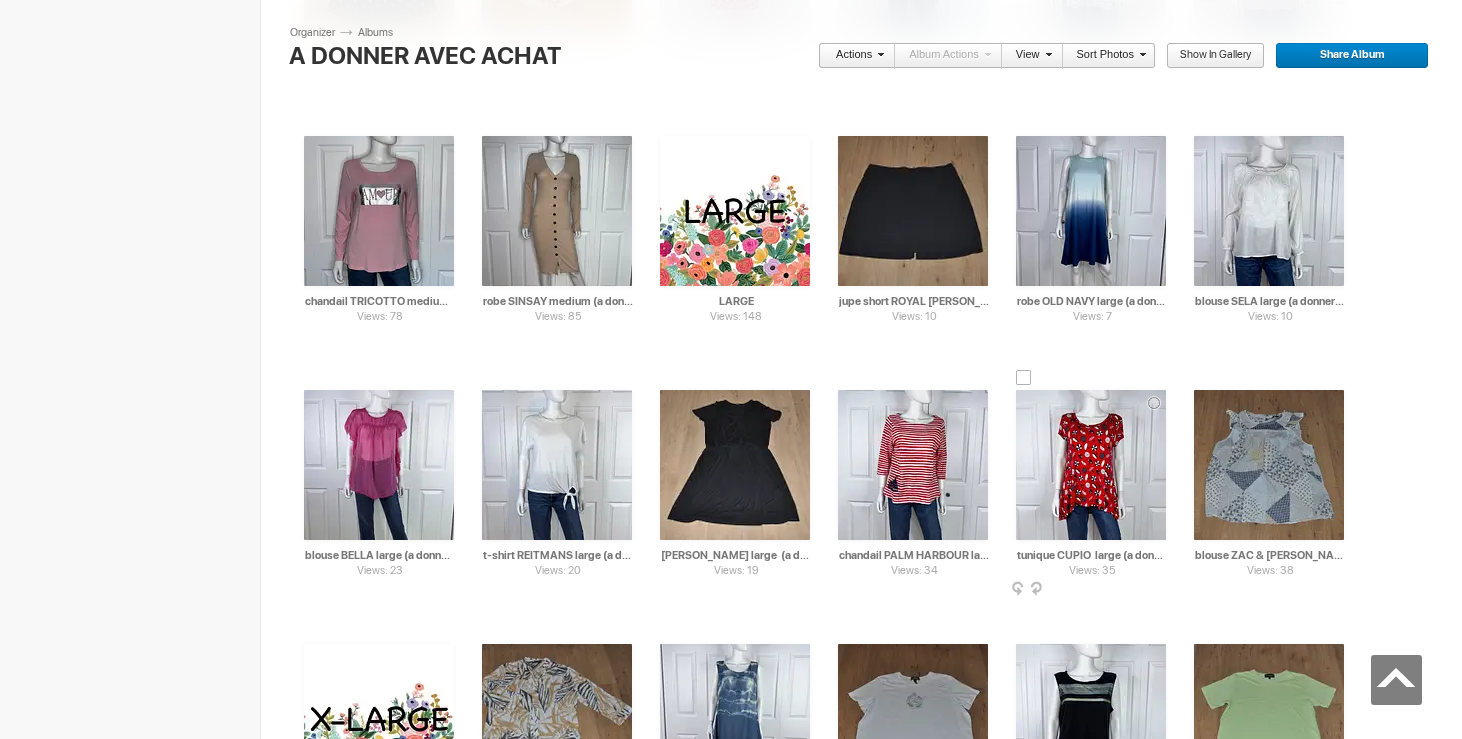 click on "tunique CUPIO  large (a donner avec achat de 20$)" at bounding box center [1092, 555] 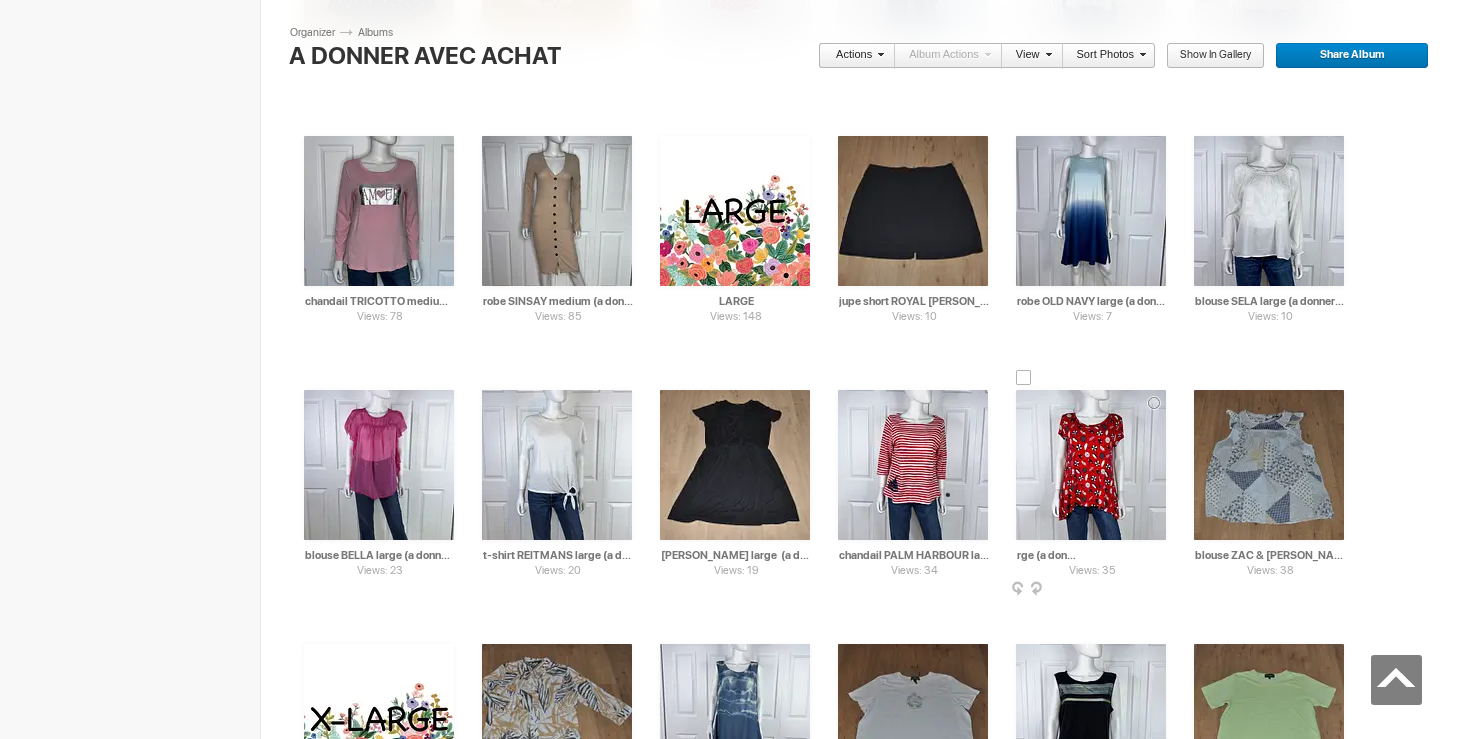 scroll, scrollTop: 0, scrollLeft: 88, axis: horizontal 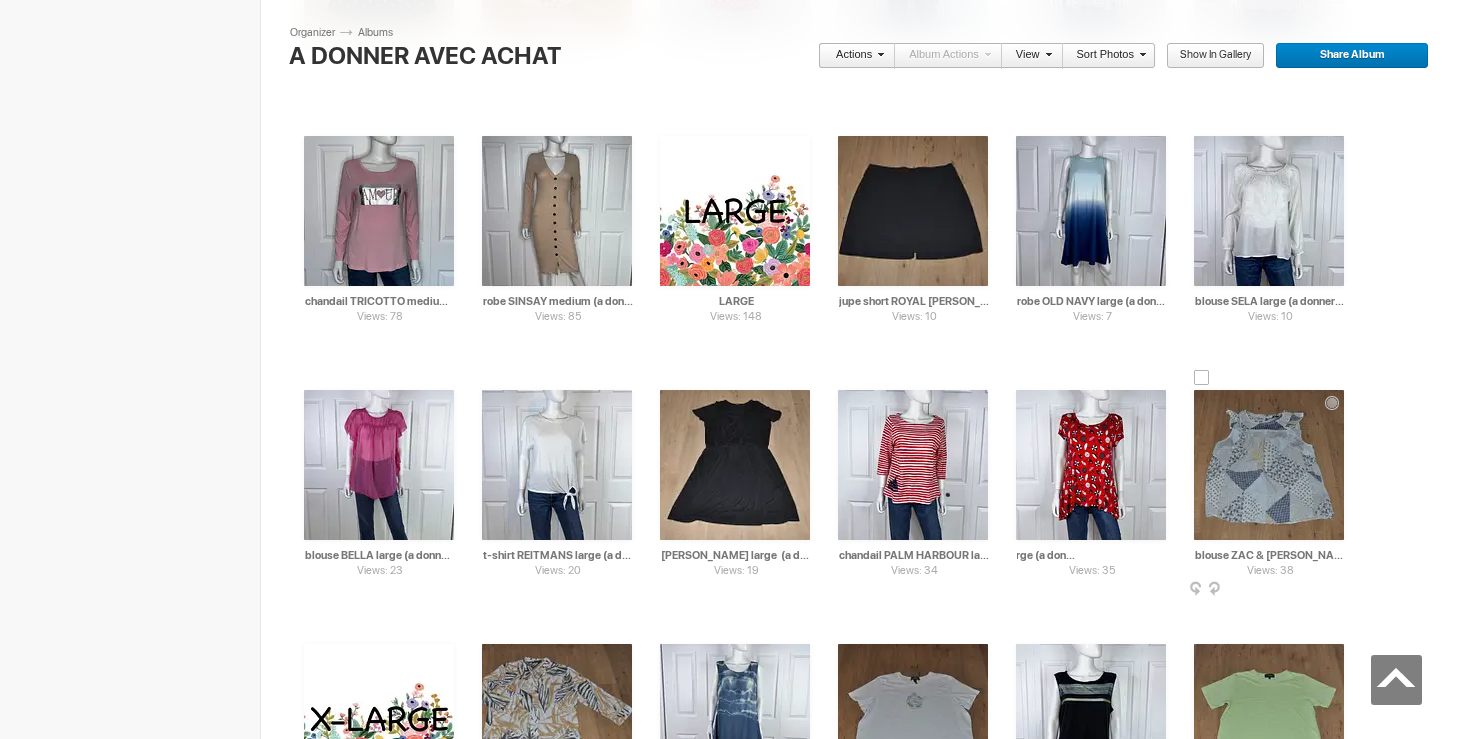 type on "tunique CUPIO  large (a donner avec achat de 5$)" 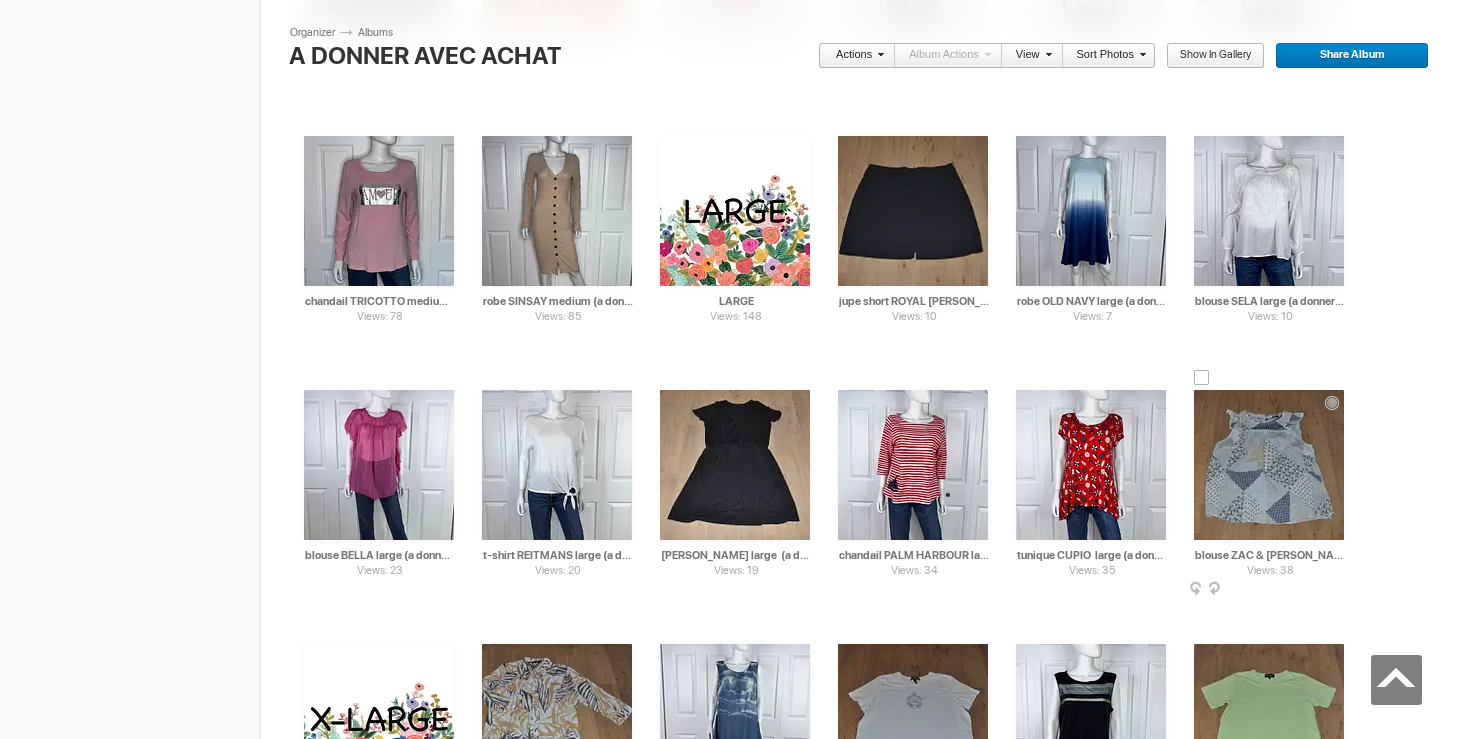 scroll, scrollTop: 0, scrollLeft: 138, axis: horizontal 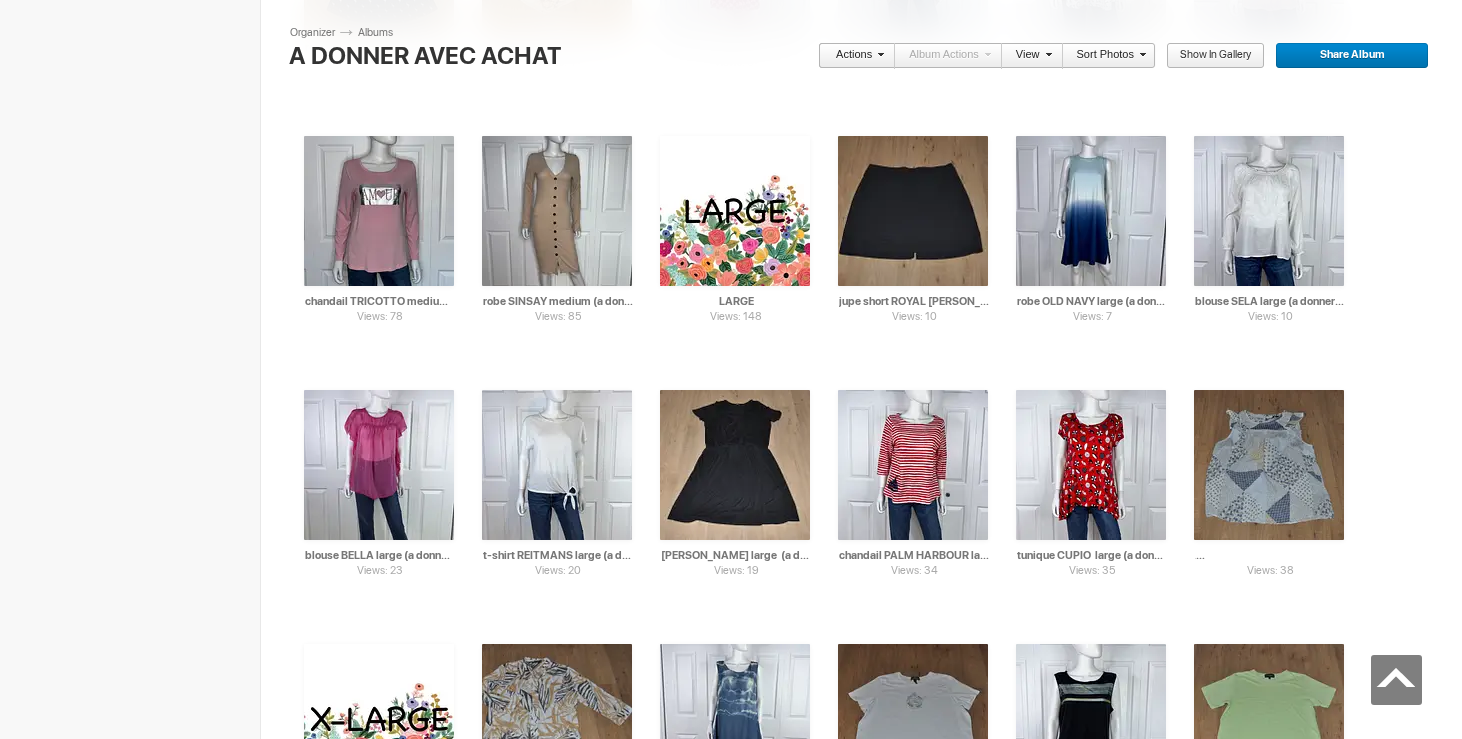 drag, startPoint x: 1239, startPoint y: 553, endPoint x: 1359, endPoint y: 551, distance: 120.01666 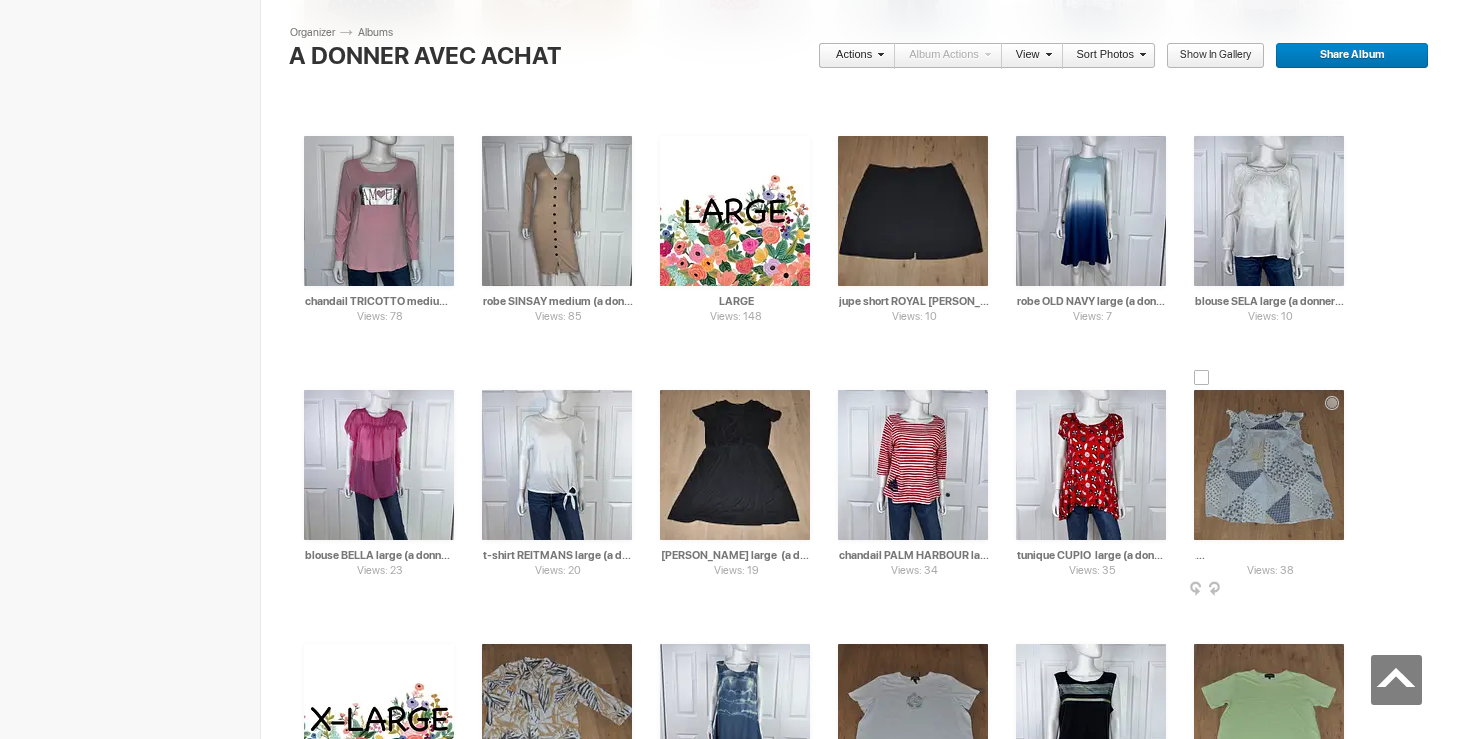 click on "blouse ZAC & [PERSON_NAME] (a donner avec achat de 20$)" at bounding box center [1270, 555] 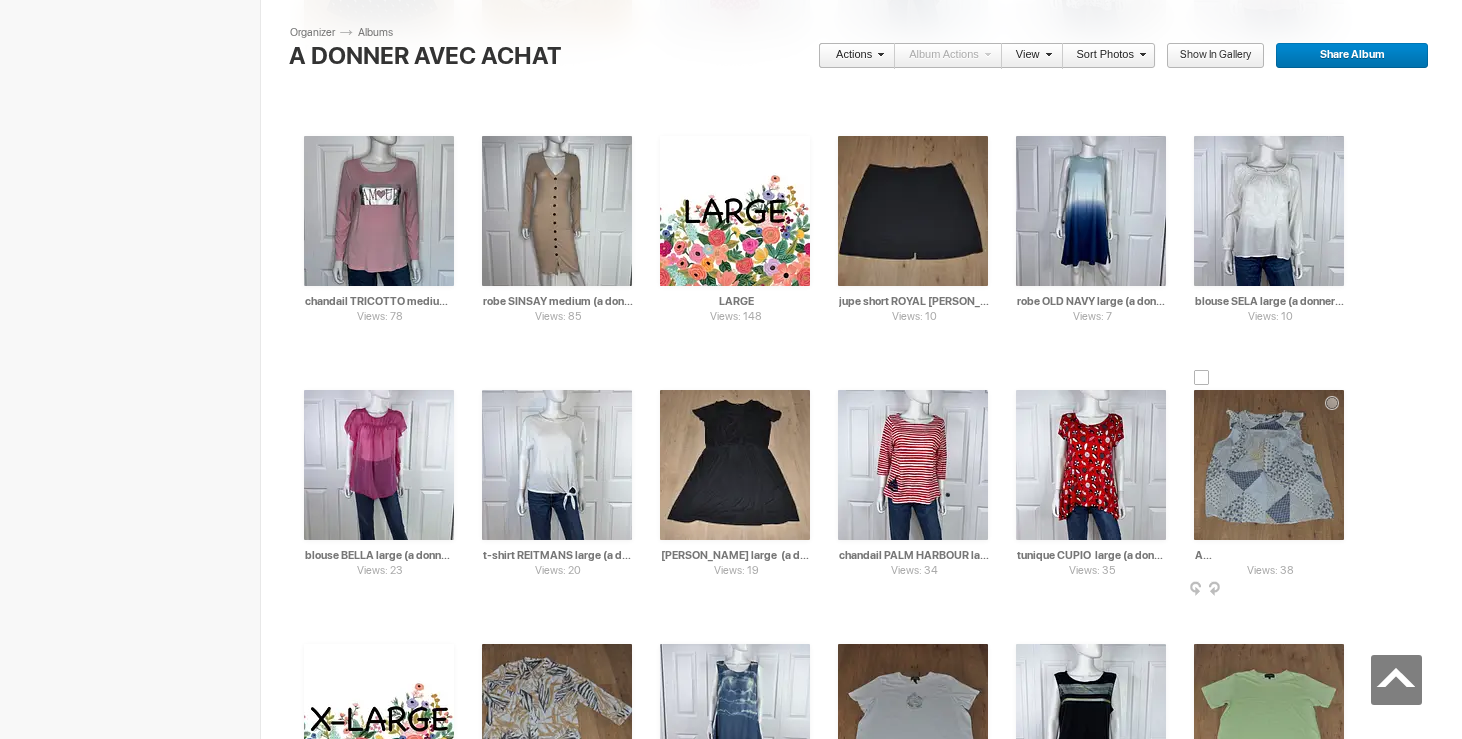 scroll, scrollTop: 0, scrollLeft: 124, axis: horizontal 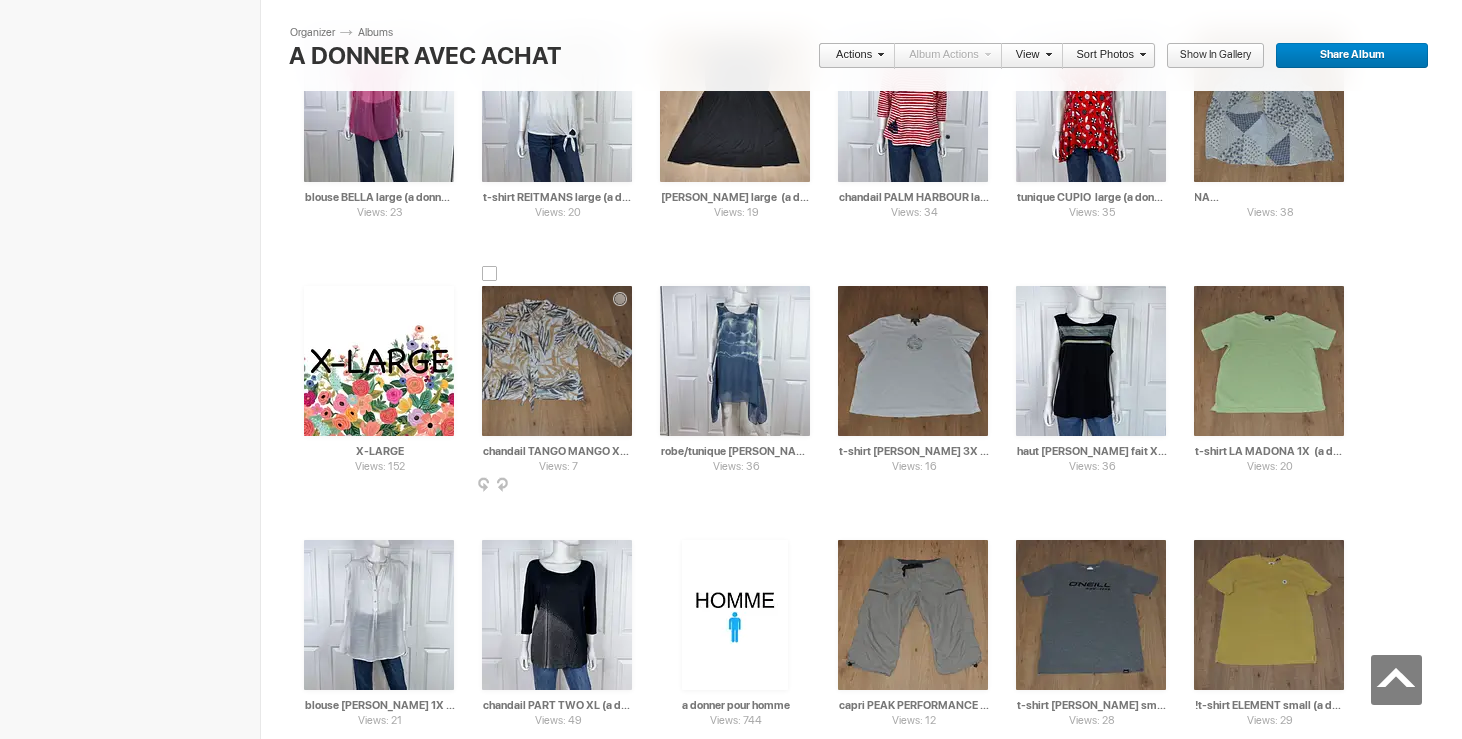 type on "blouse ZAC & [PERSON_NAME] (a donner avec achat de 5$)" 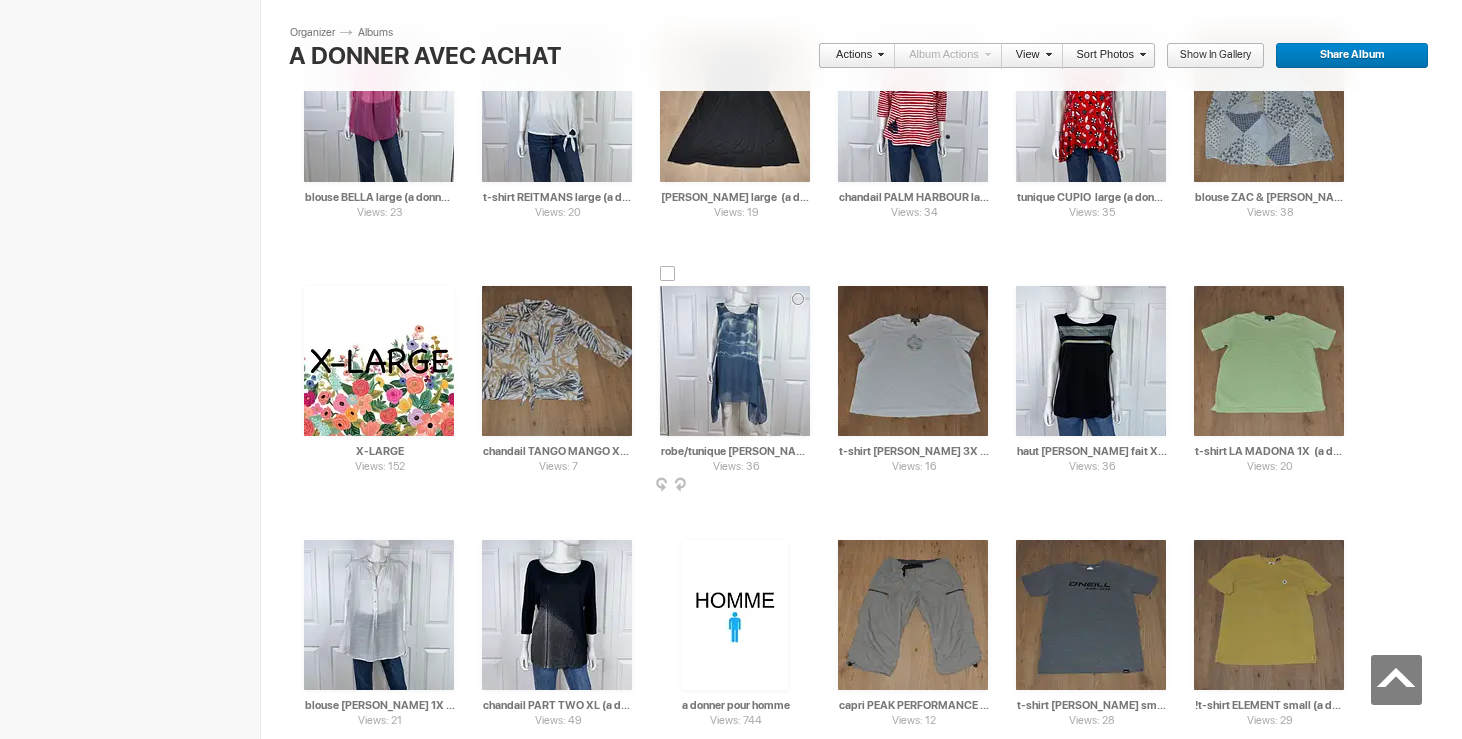 scroll, scrollTop: 0, scrollLeft: 147, axis: horizontal 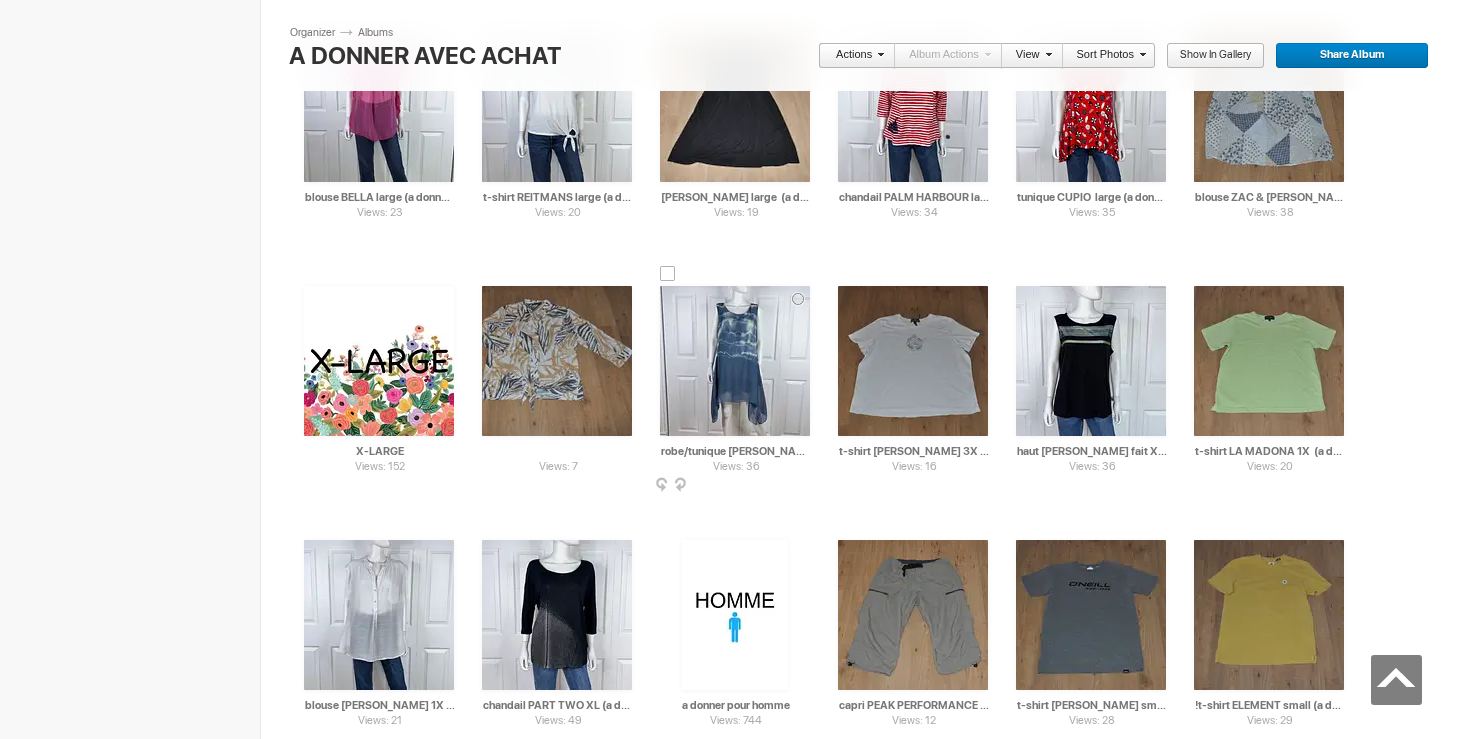 drag, startPoint x: 565, startPoint y: 453, endPoint x: 682, endPoint y: 452, distance: 117.00427 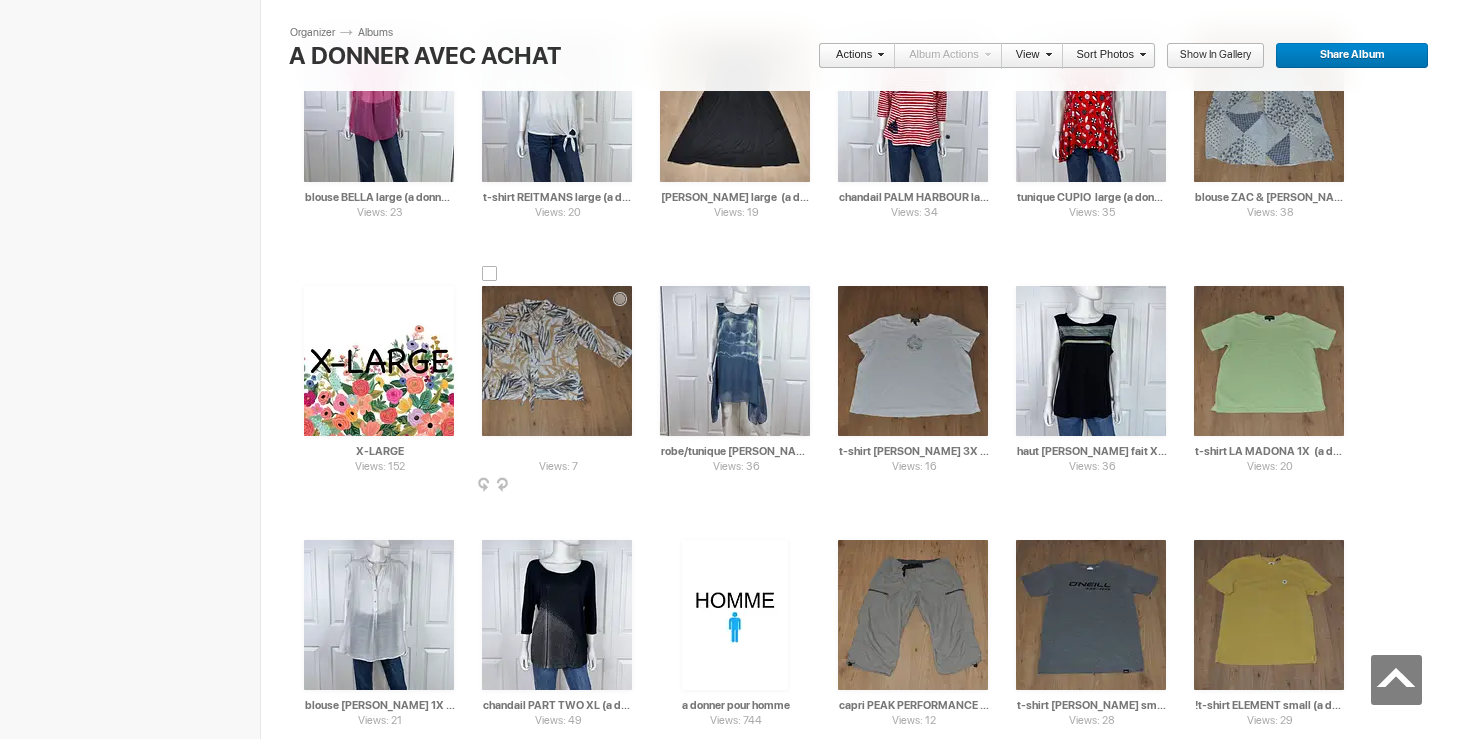 click on "chandail TANGO MANGO XXL (a donner avec achat de 20$)" at bounding box center (558, 451) 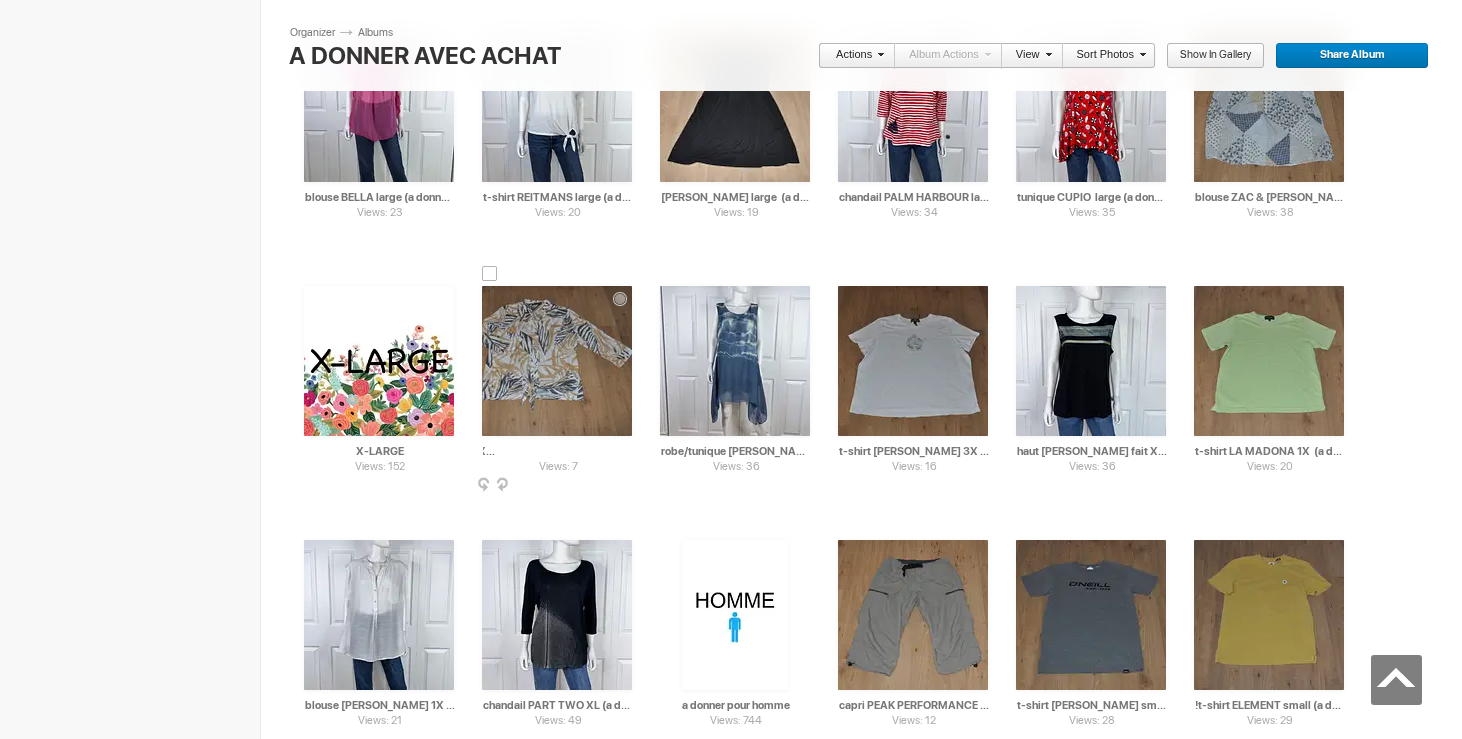scroll, scrollTop: 0, scrollLeft: 134, axis: horizontal 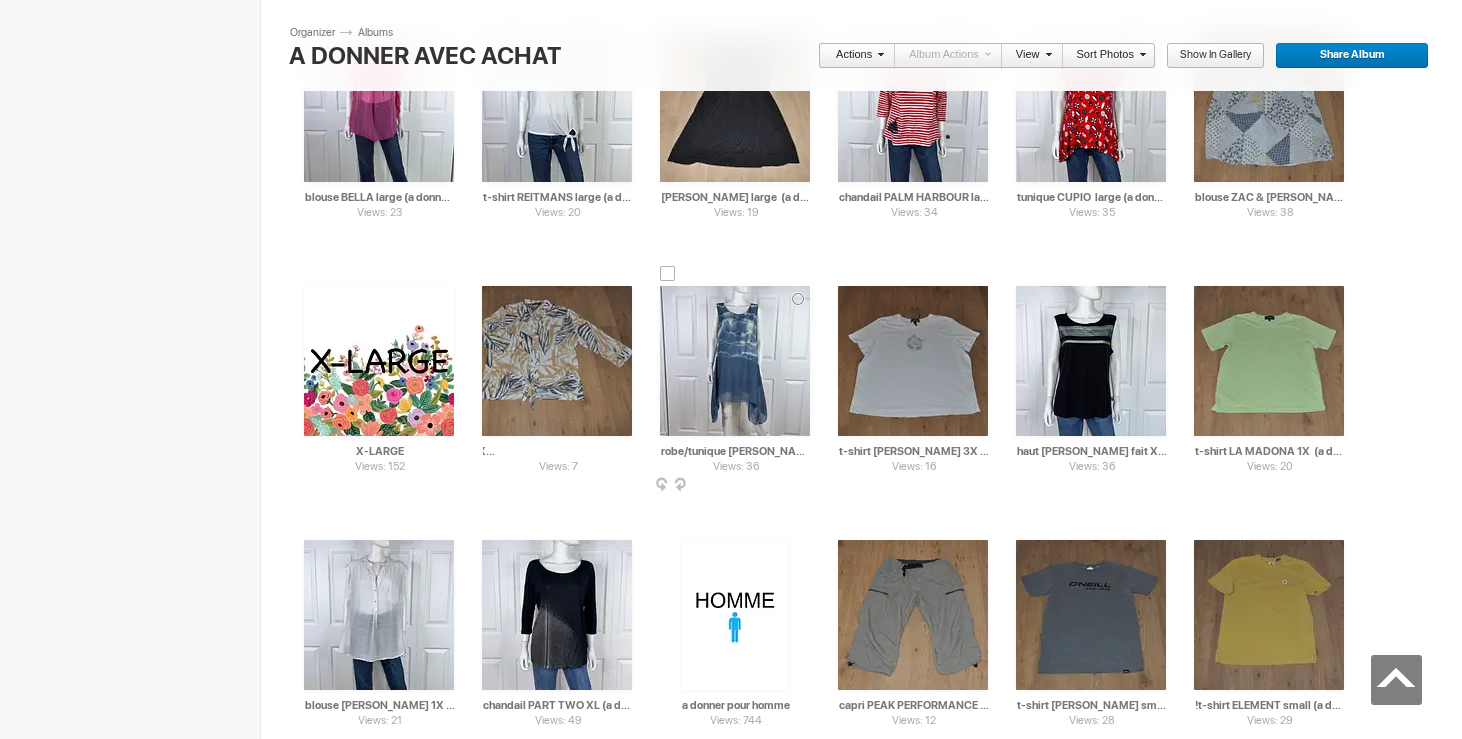 type on "chandail TANGO MANGO XXL (a donner avec achat de 5$)" 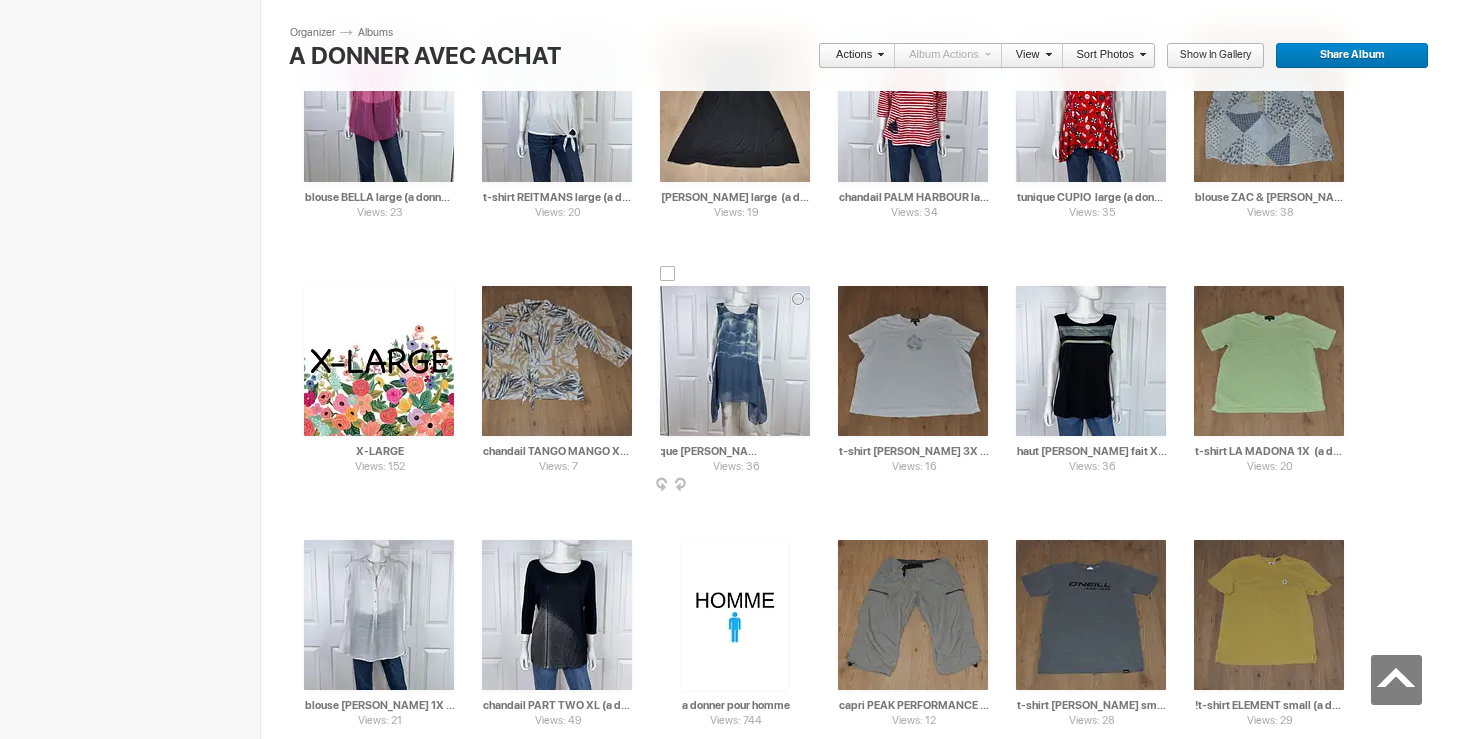 scroll, scrollTop: 0, scrollLeft: 137, axis: horizontal 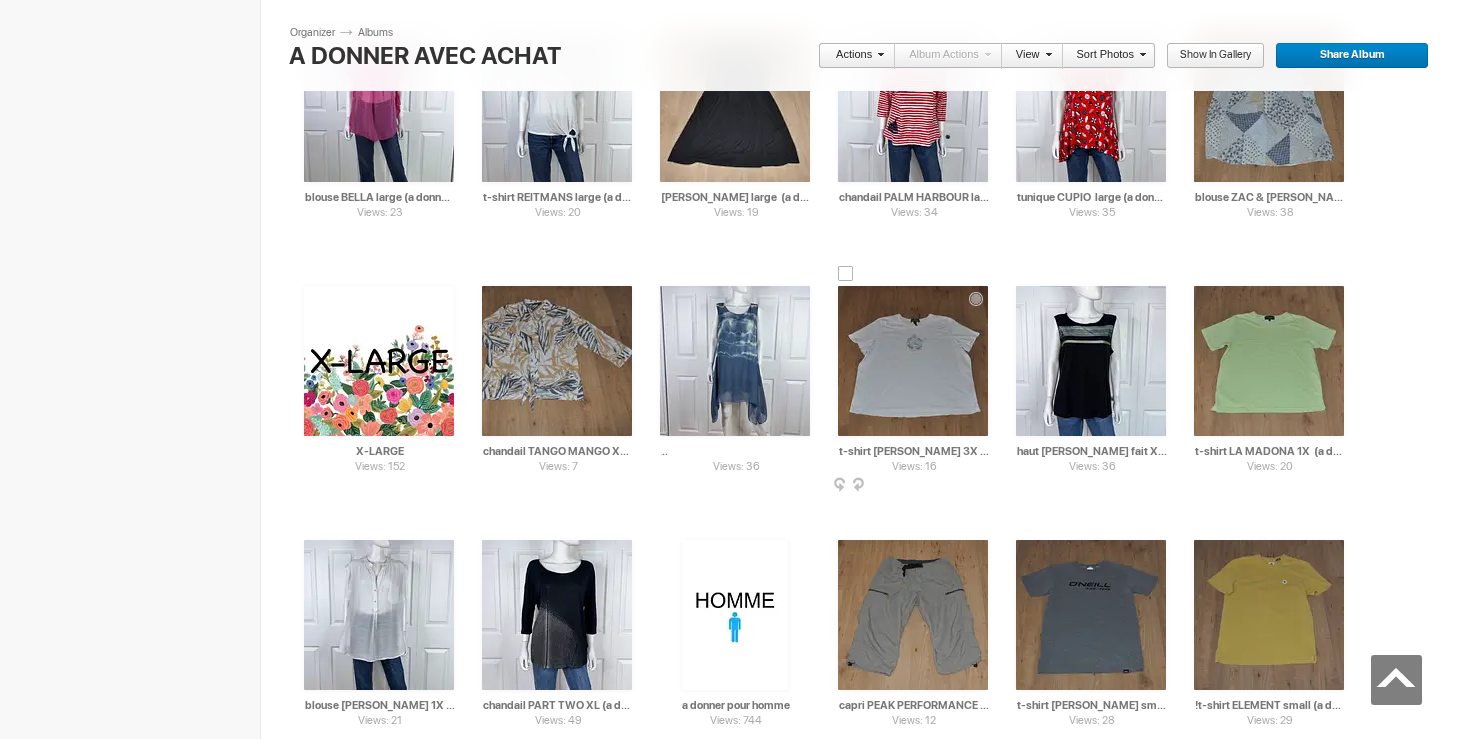 drag, startPoint x: 750, startPoint y: 455, endPoint x: 832, endPoint y: 455, distance: 82 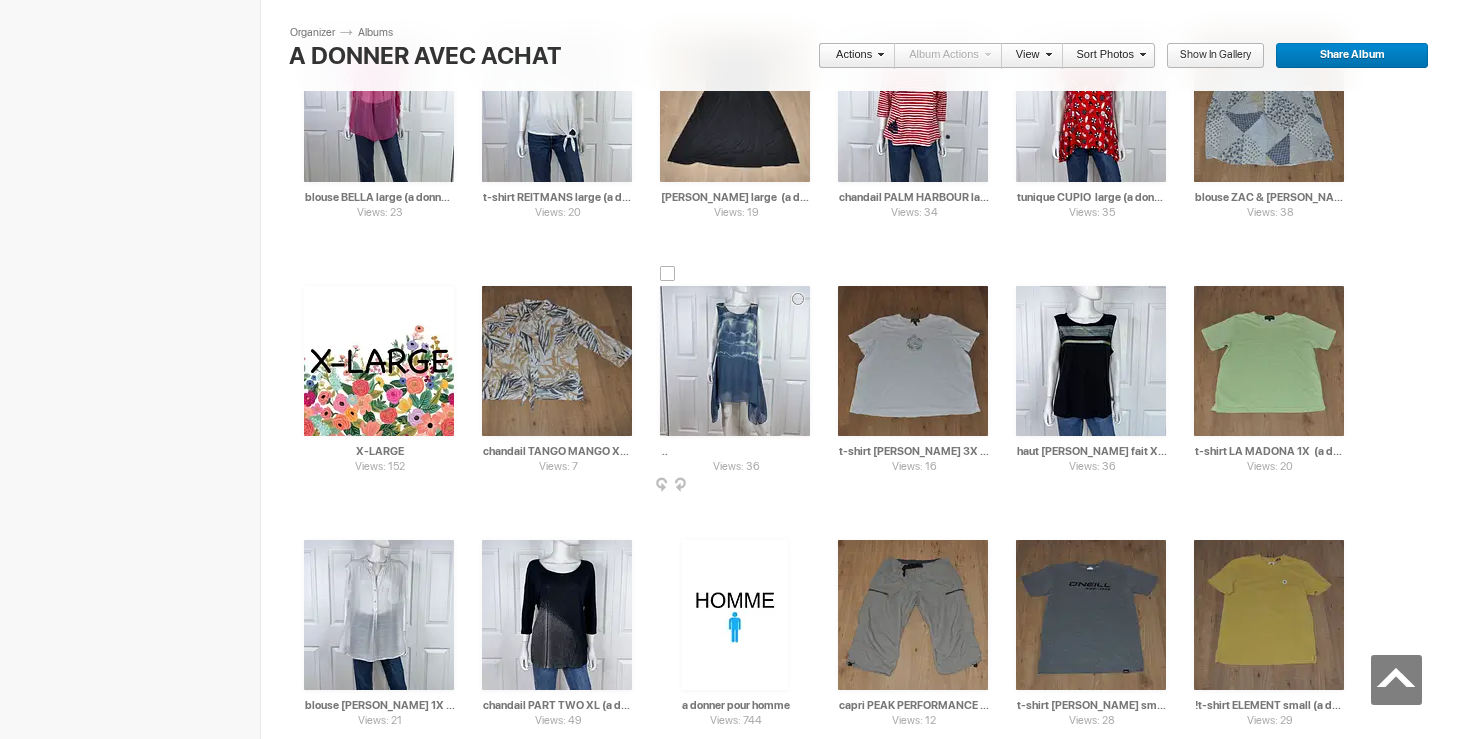 click on "robe/tunique [PERSON_NAME] (a donner avec achat de 30$)" at bounding box center [736, 451] 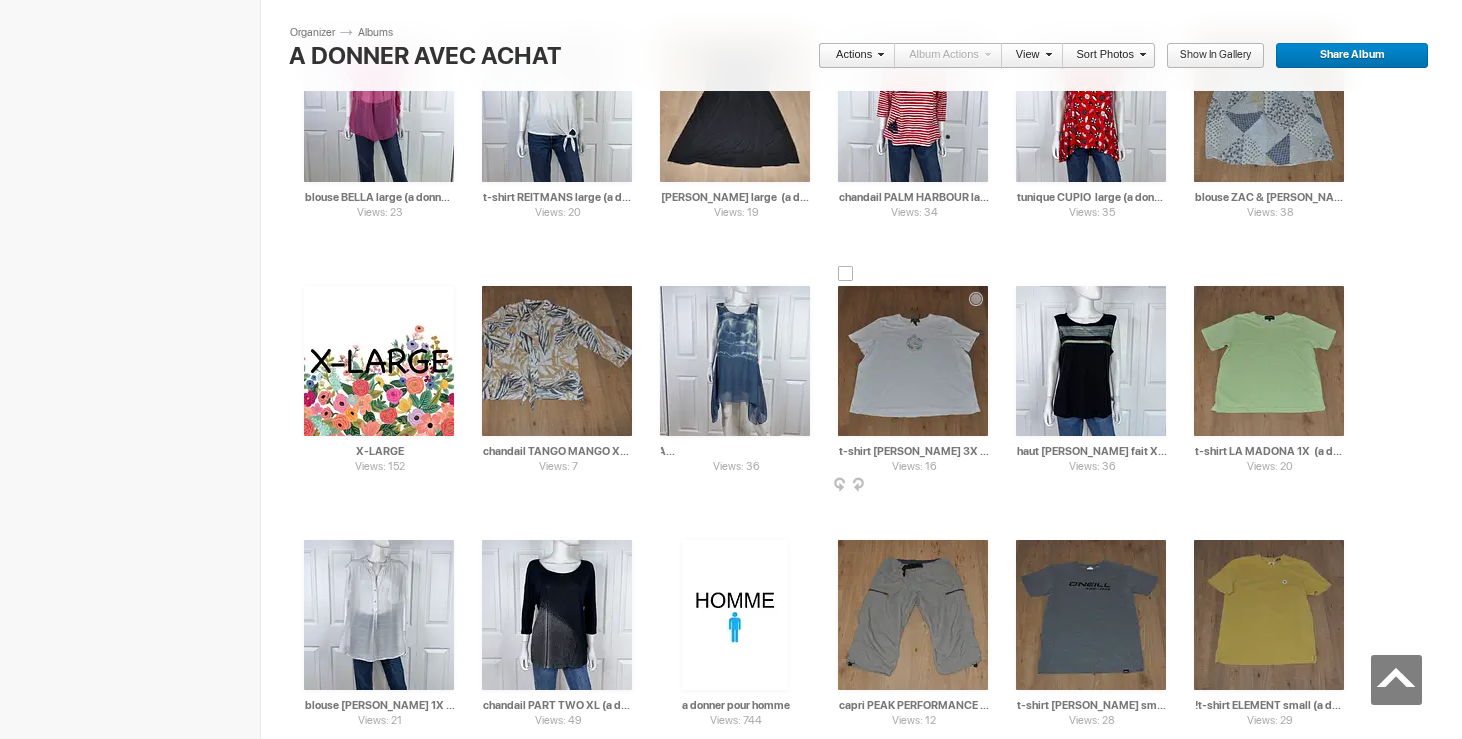 type on "robe/tunique [PERSON_NAME] (a donner avec achat de 10$)" 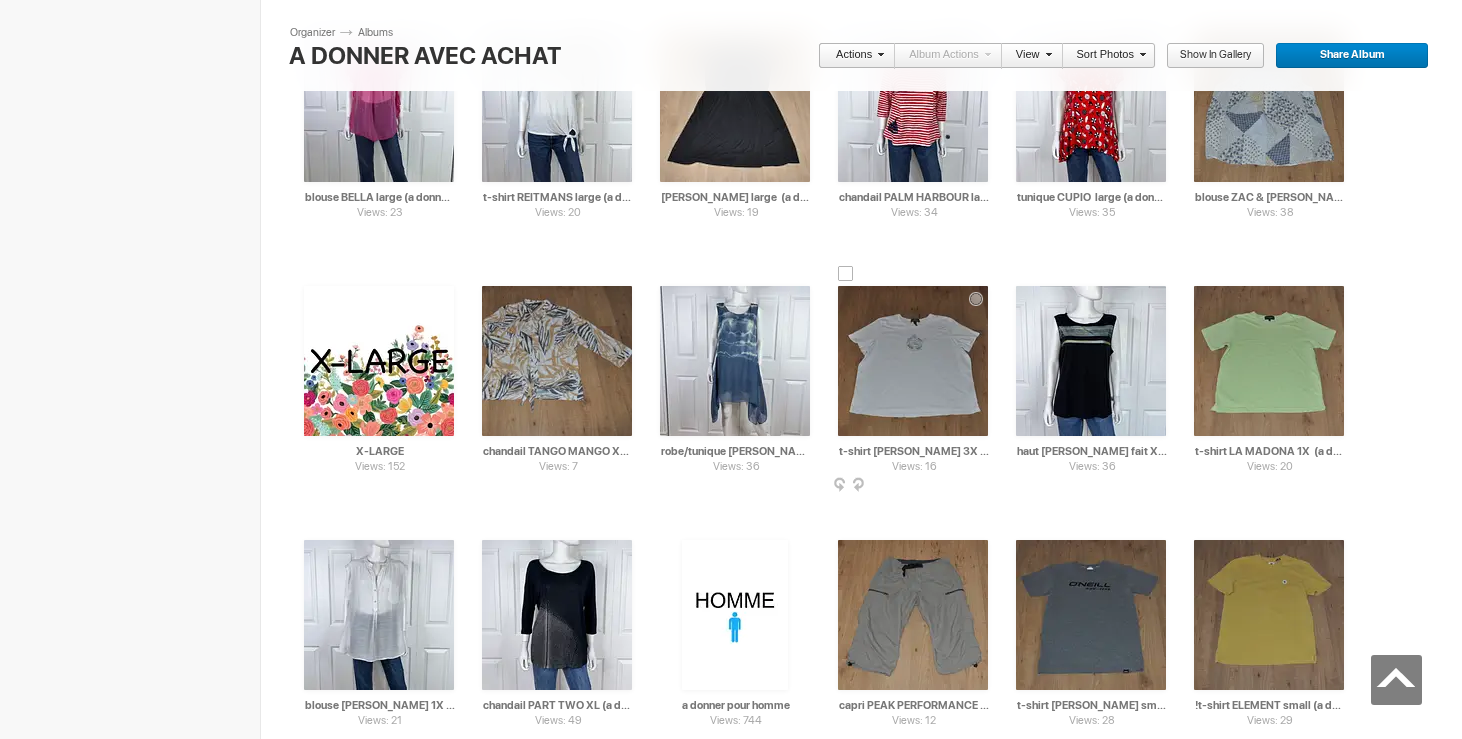 scroll, scrollTop: 0, scrollLeft: 131, axis: horizontal 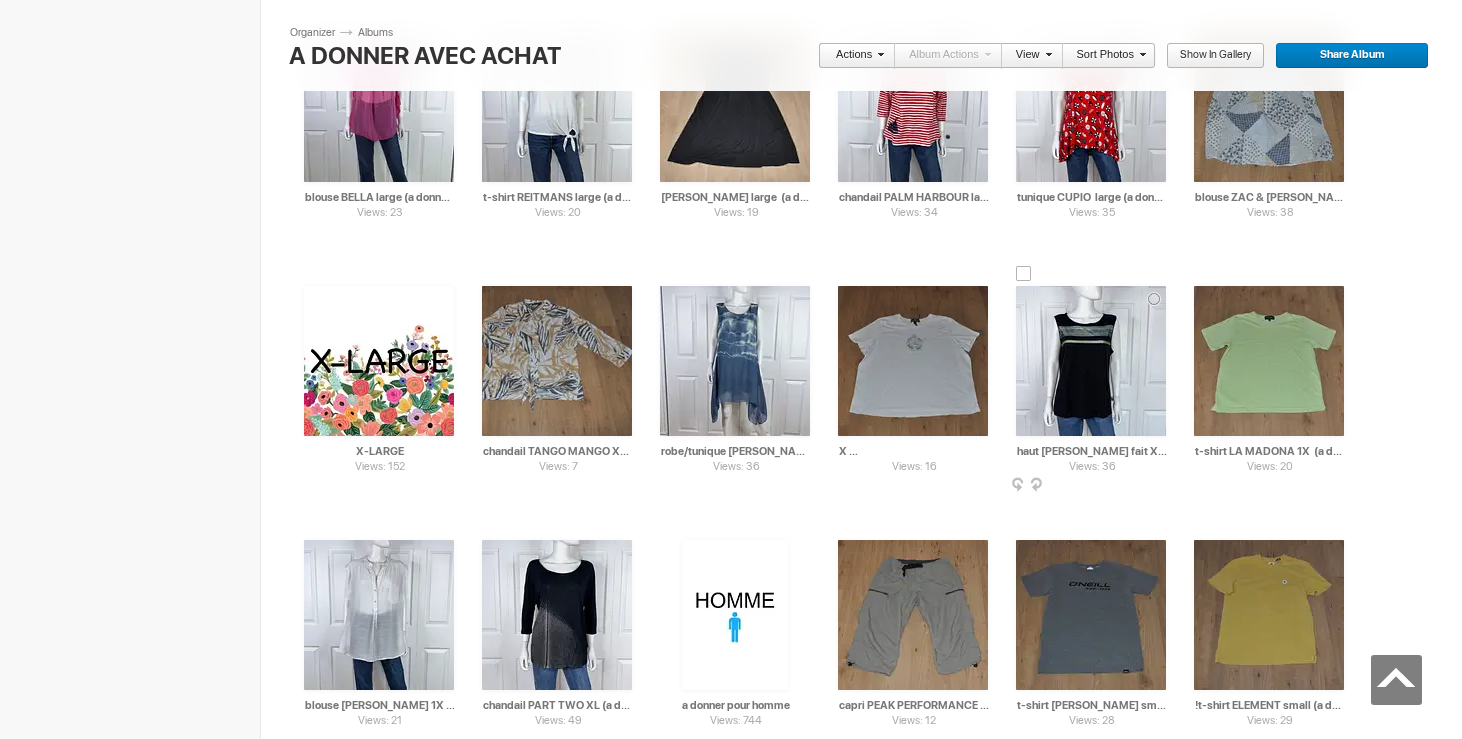 drag, startPoint x: 925, startPoint y: 449, endPoint x: 1014, endPoint y: 451, distance: 89.02247 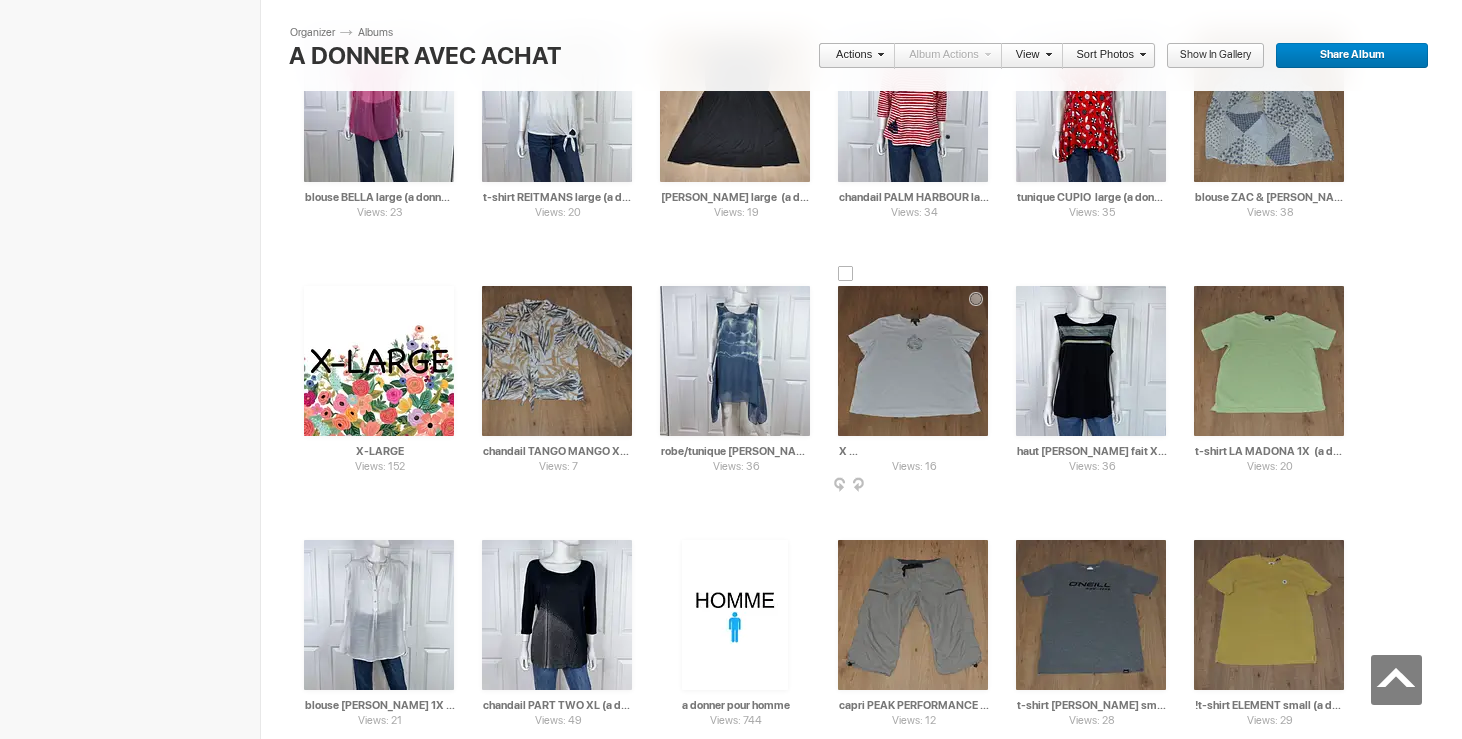 click on "t-shirt [PERSON_NAME] 3X  (a donner avec achat de 20$)" at bounding box center (914, 451) 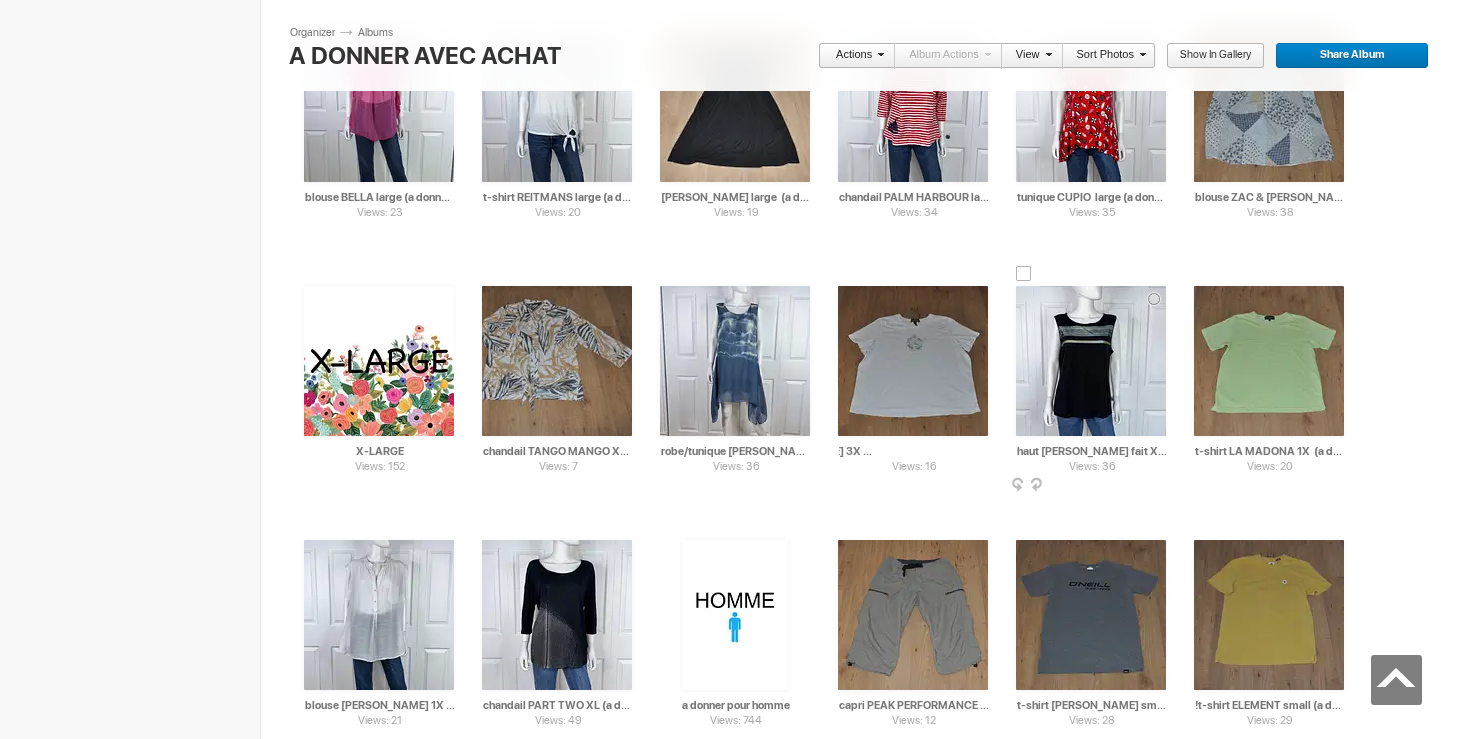 type on "t-shirt [PERSON_NAME] 3X  (a donner avec achat de 5$)" 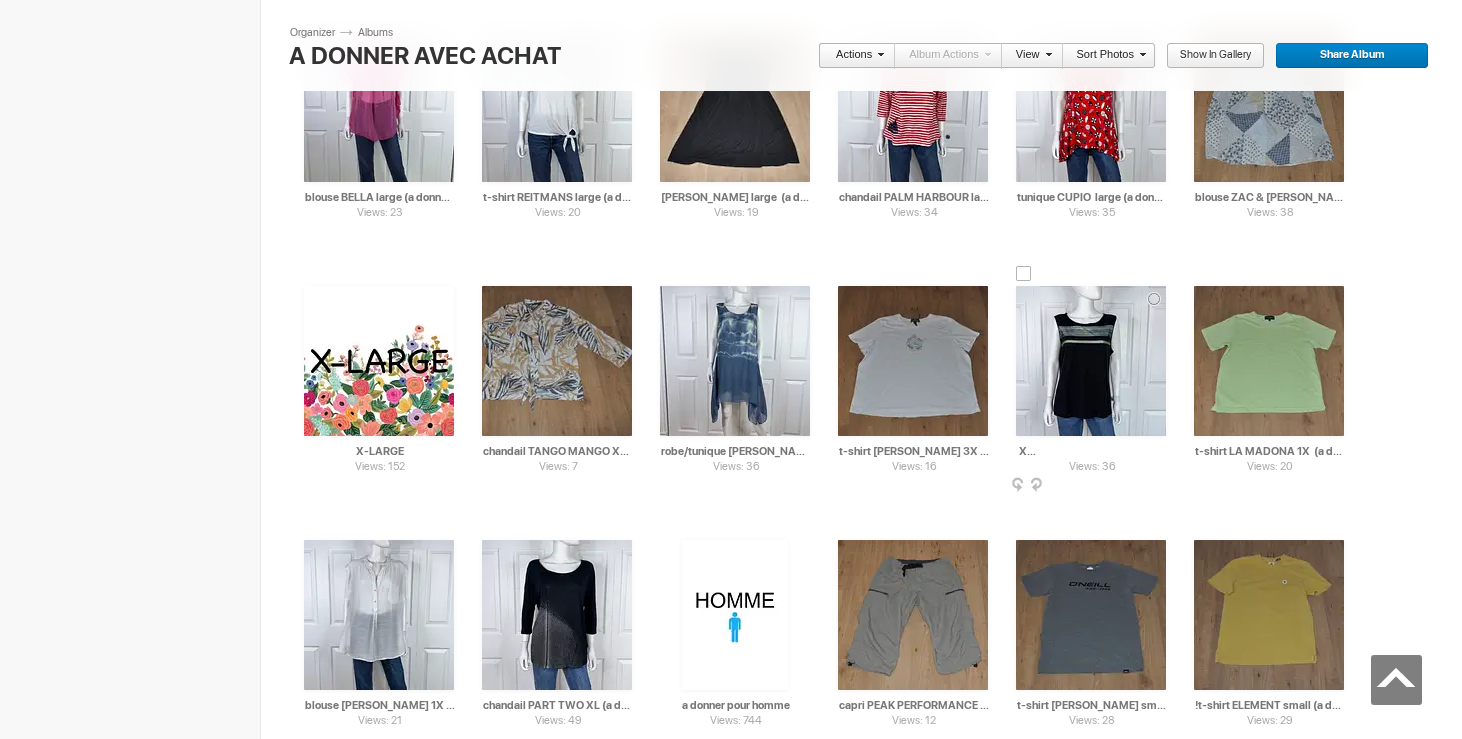 drag, startPoint x: 1105, startPoint y: 450, endPoint x: 1166, endPoint y: 450, distance: 61 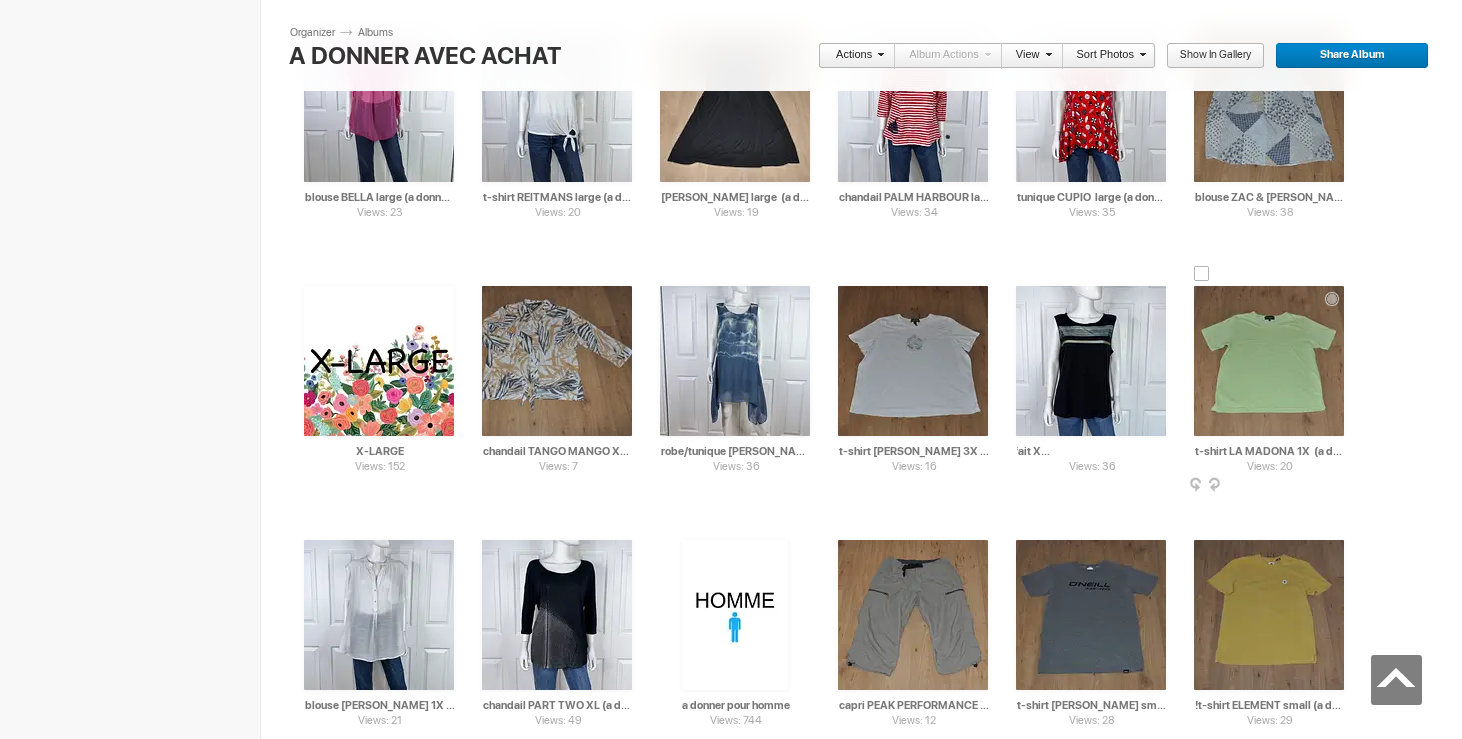 type on "haut [PERSON_NAME] fait XL  (a donner avec achat de 5$)" 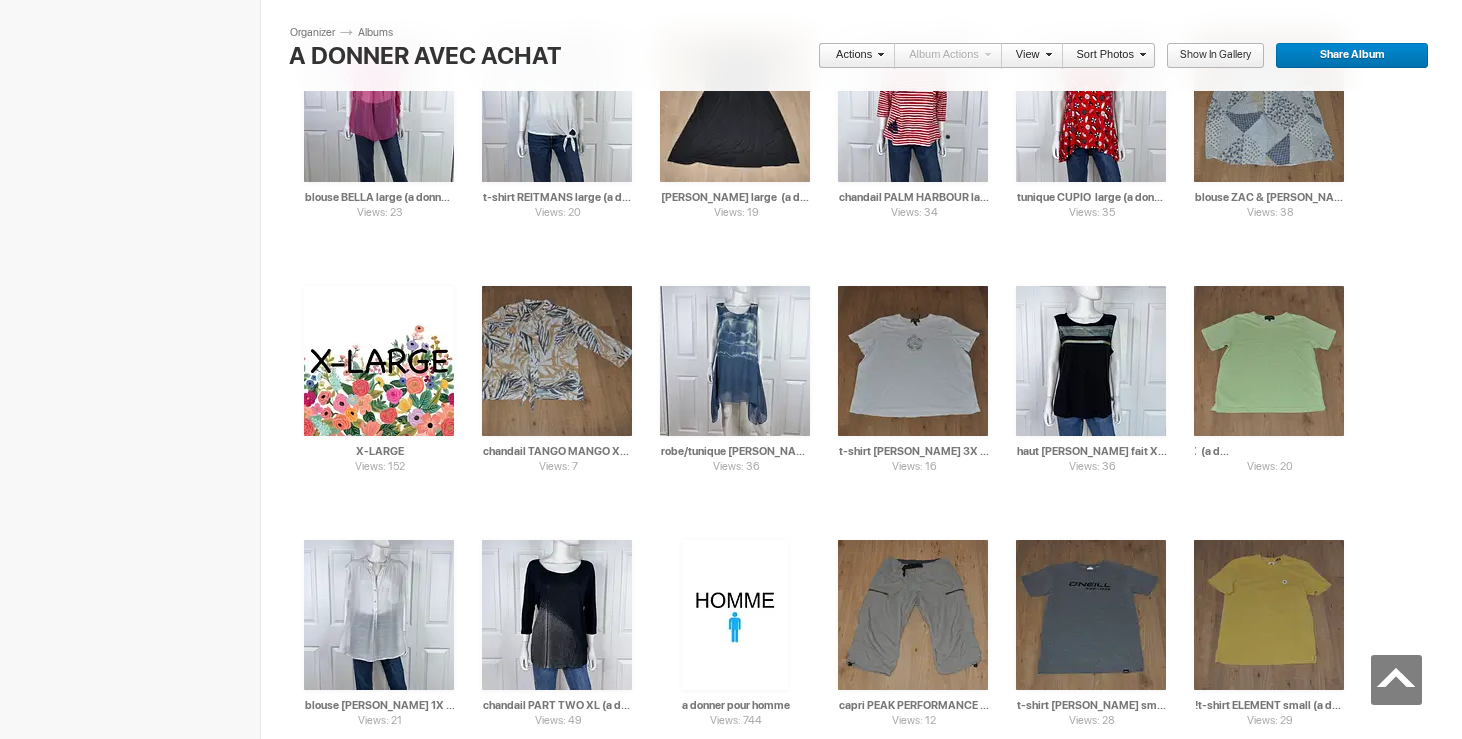 drag, startPoint x: 1278, startPoint y: 449, endPoint x: 1379, endPoint y: 451, distance: 101.0198 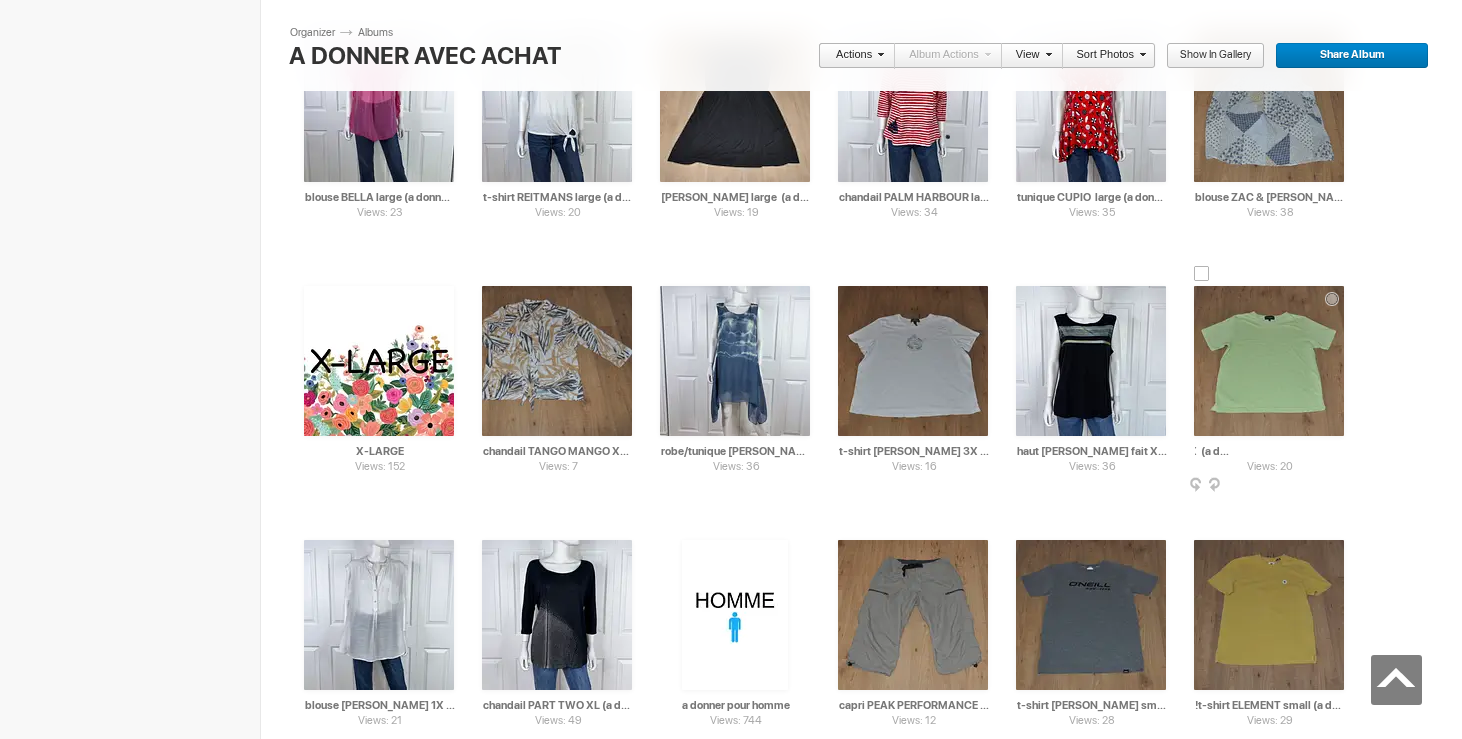click on "t-shirt LA MADONA 1X  (a donner avec achat de 20$)" at bounding box center (1270, 451) 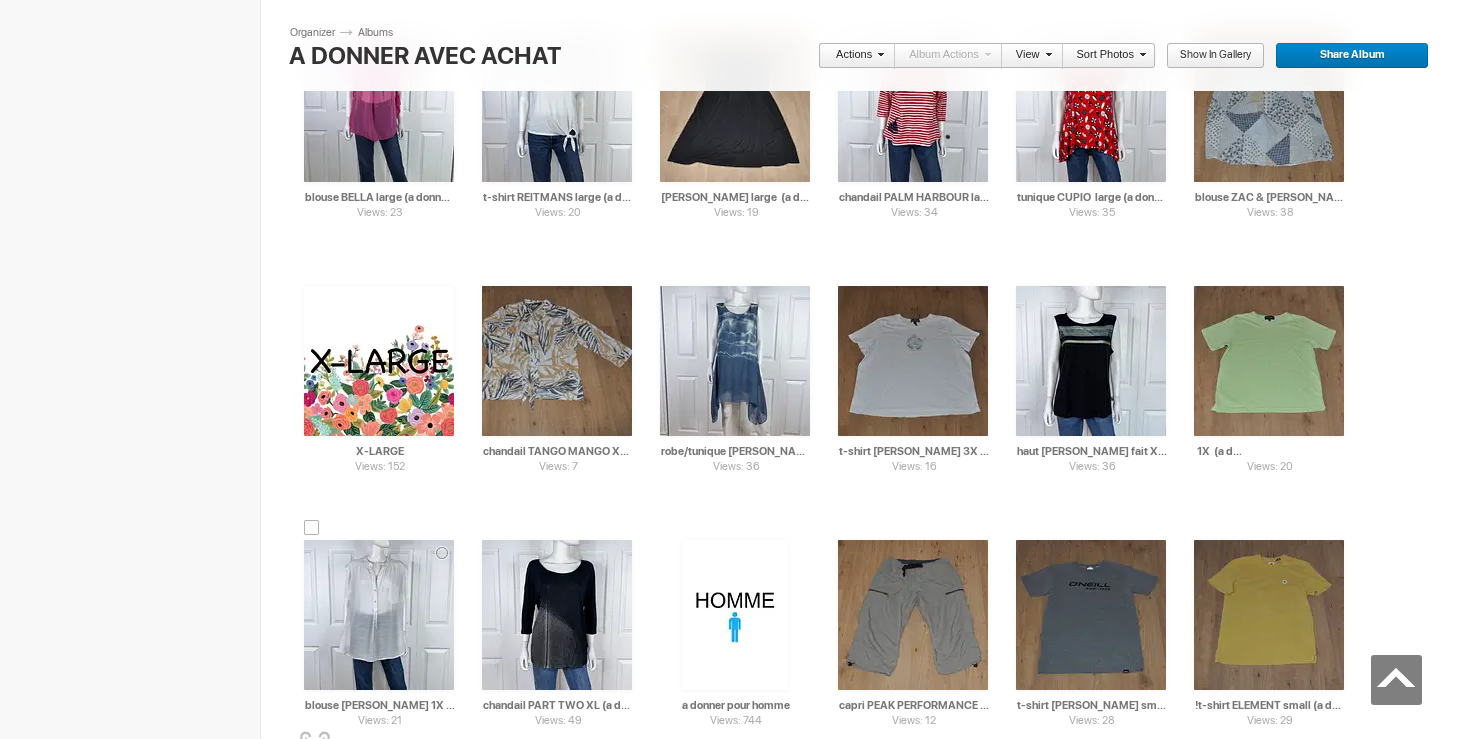 type on "t-shirt LA MADONA 1X  (a donner avec achat de 5$)" 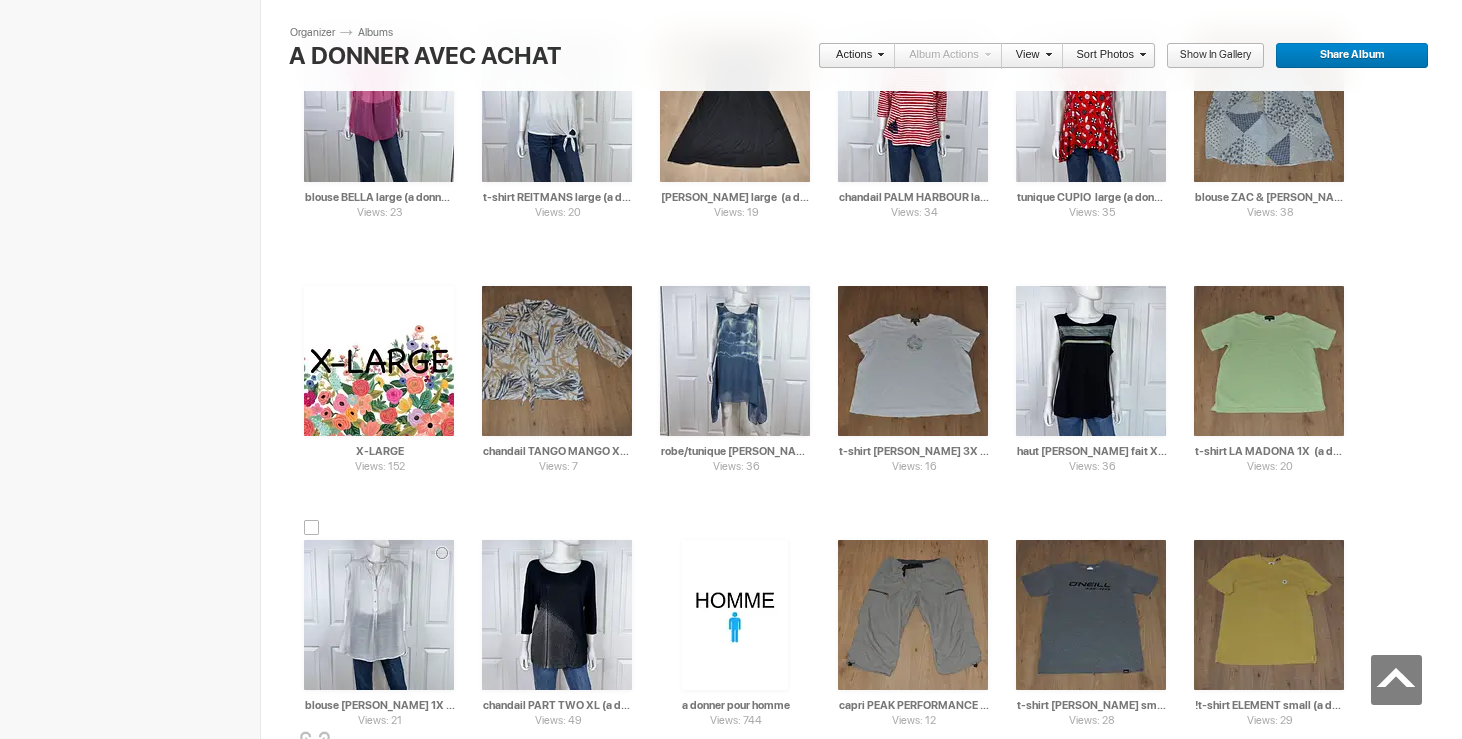 click on "blouse [PERSON_NAME] 1X (a donner avec achat de 20$)" at bounding box center [380, 705] 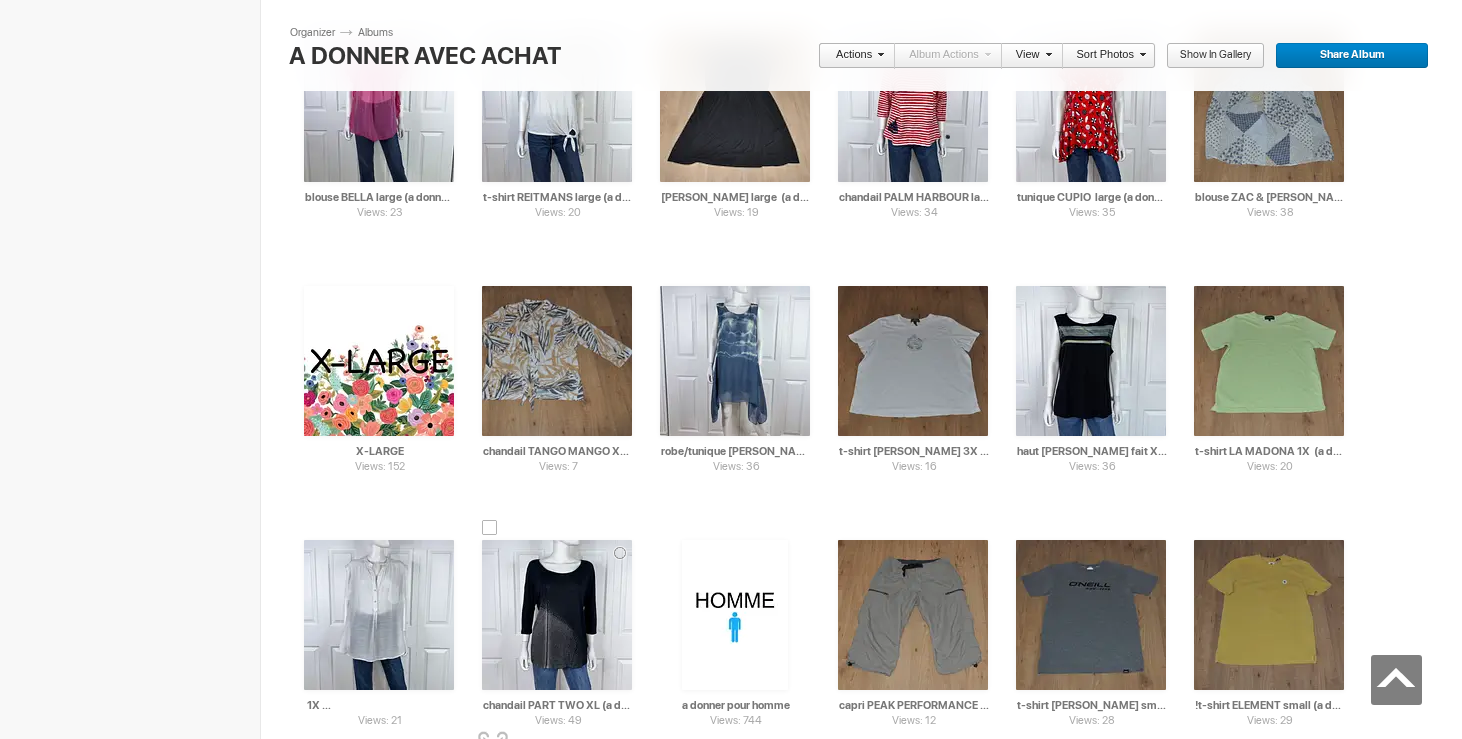 drag, startPoint x: 380, startPoint y: 706, endPoint x: 467, endPoint y: 706, distance: 87 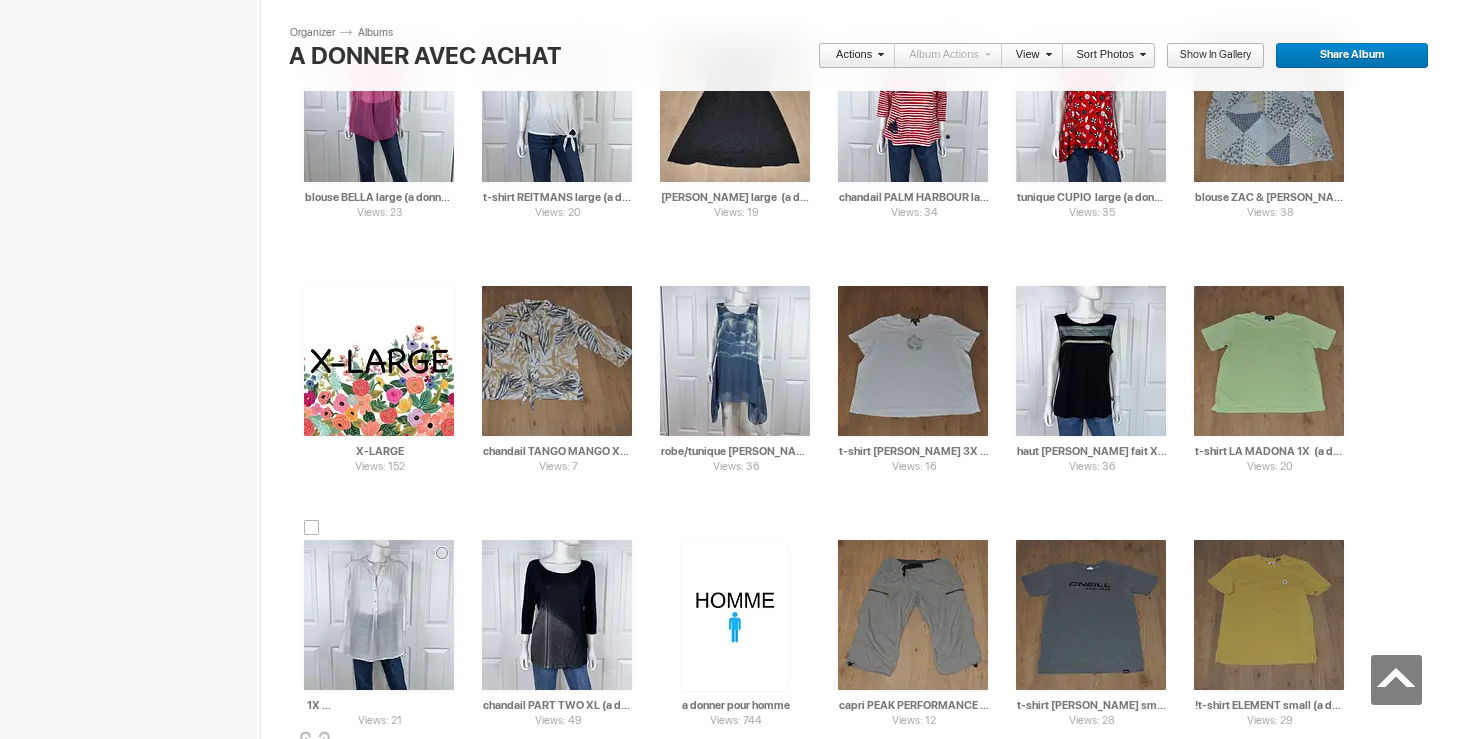 click on "blouse [PERSON_NAME] 1X (a donner avec achat de 20$)" at bounding box center [380, 705] 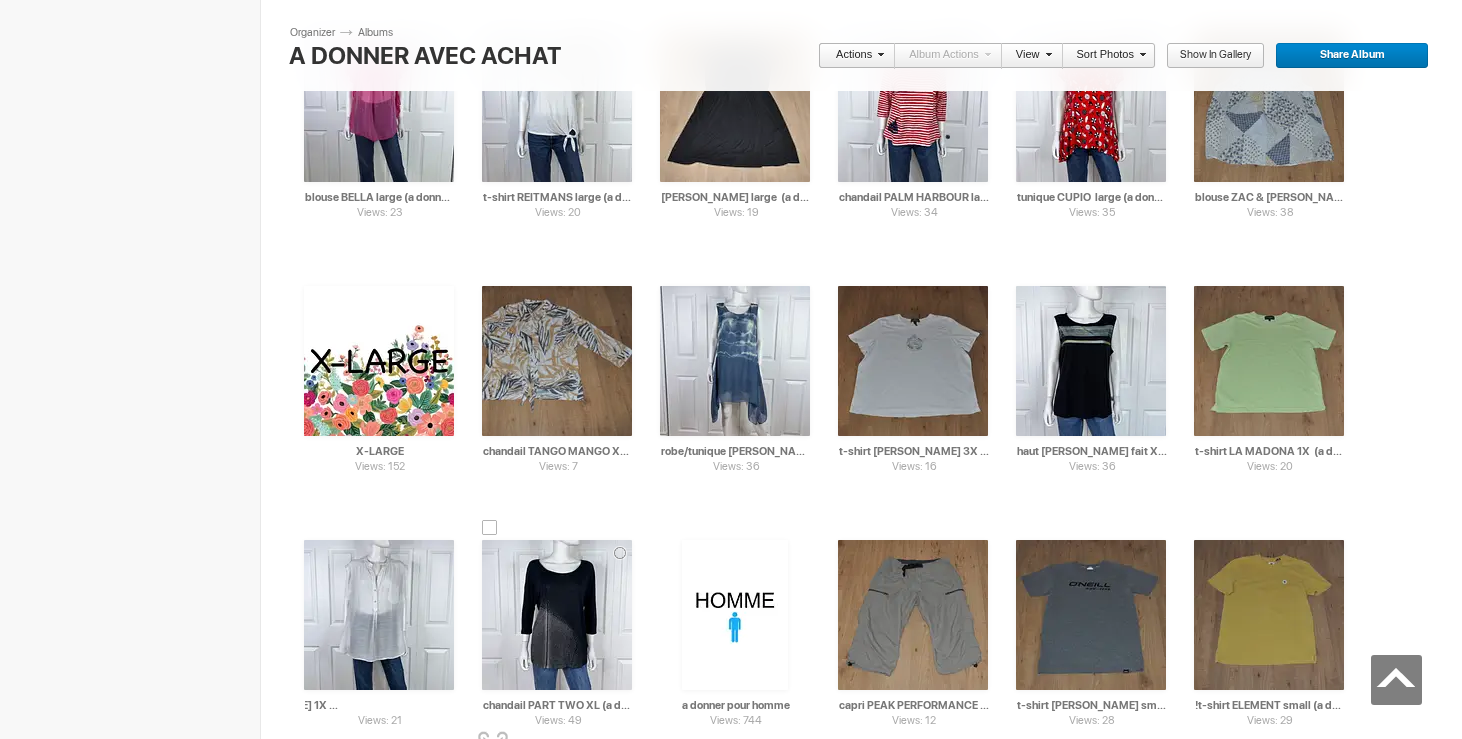 click at bounding box center [557, 615] 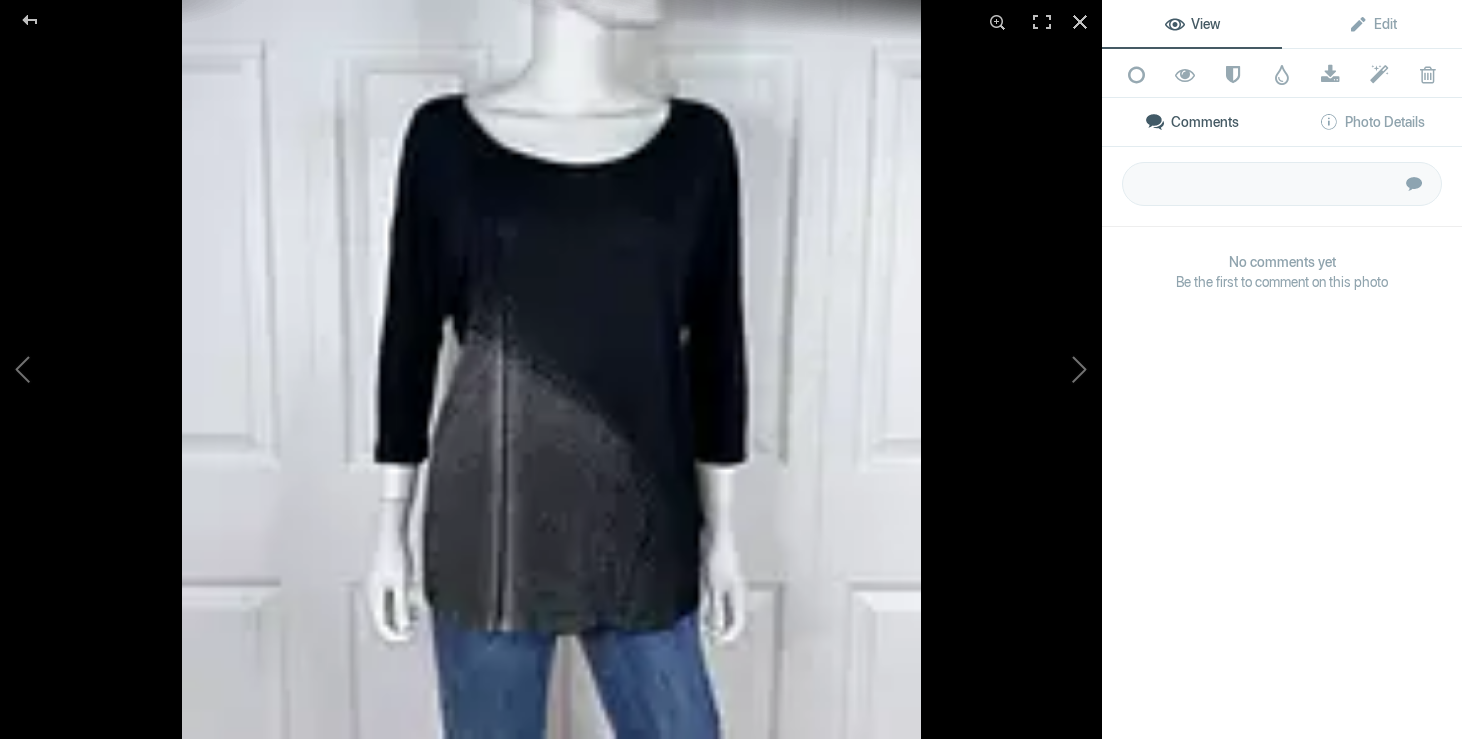 type on "blouse [PERSON_NAME] 1X (a donner avec achat de 10$)" 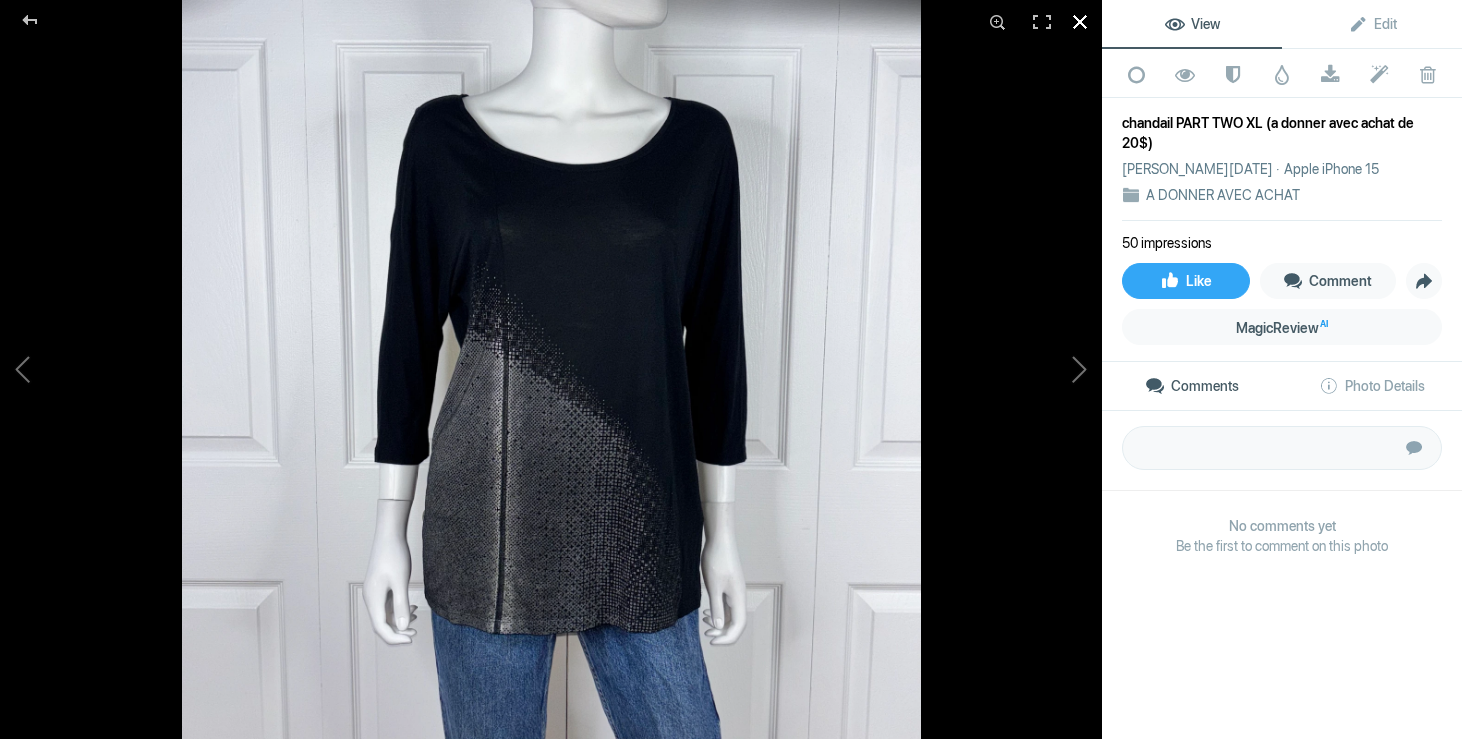 click 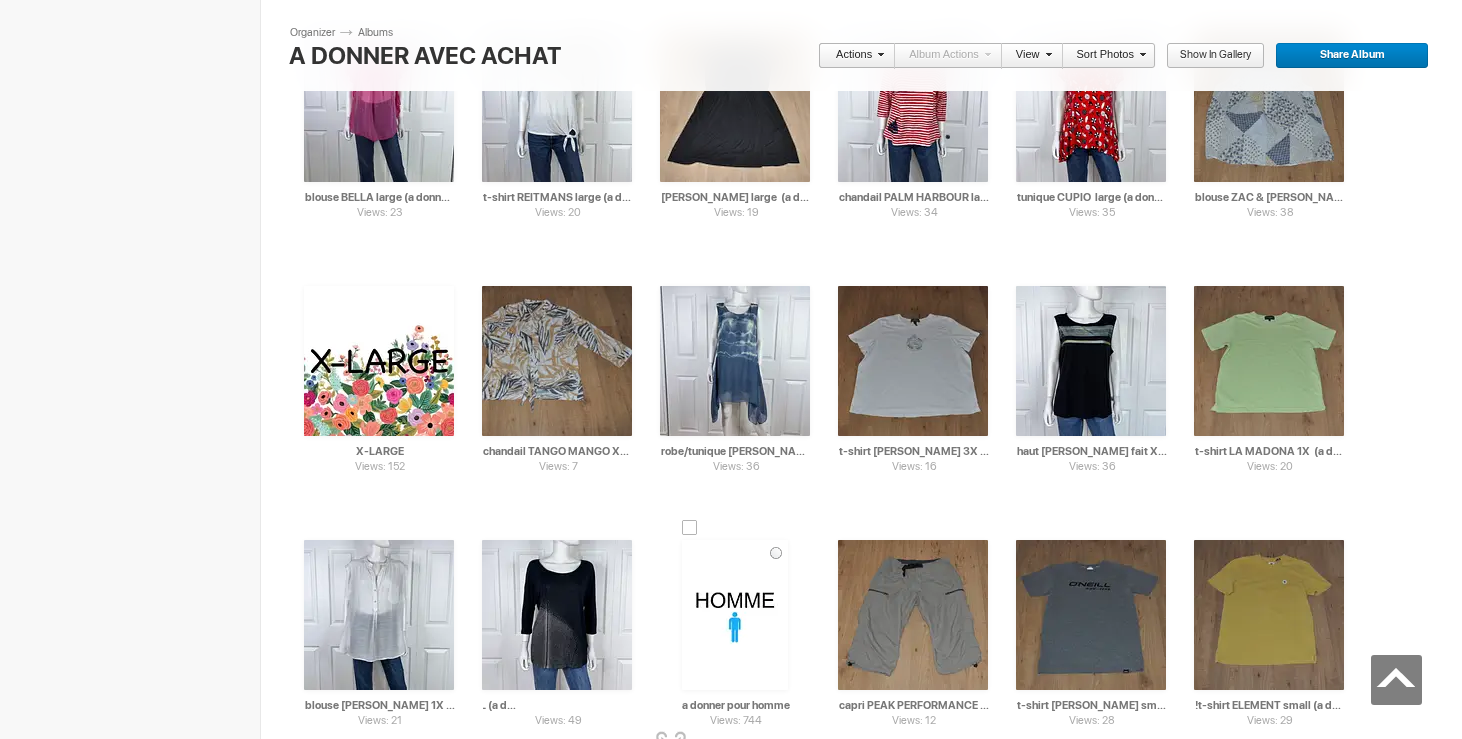 drag, startPoint x: 560, startPoint y: 702, endPoint x: 668, endPoint y: 702, distance: 108 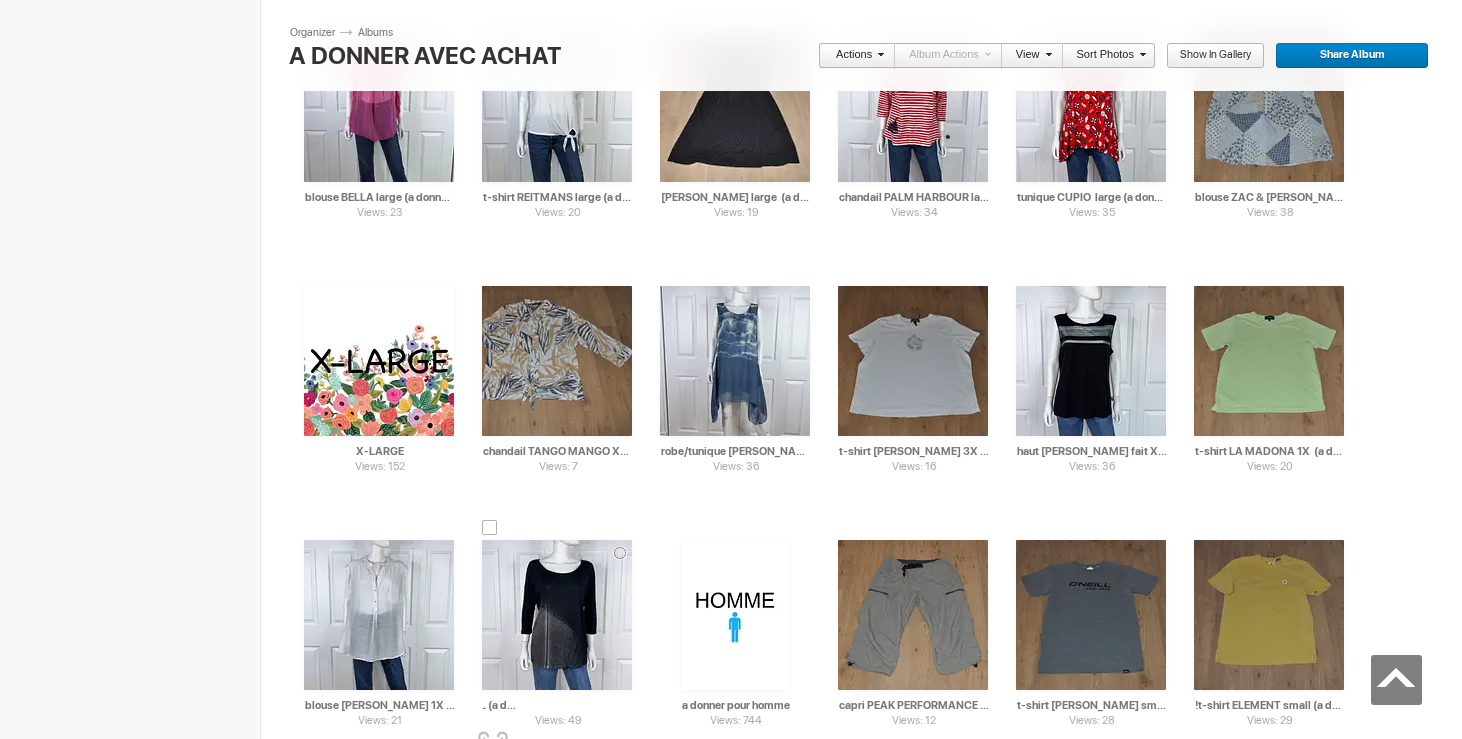 click on "chandail PART TWO XL (a donner avec achat de 20$)" at bounding box center [558, 705] 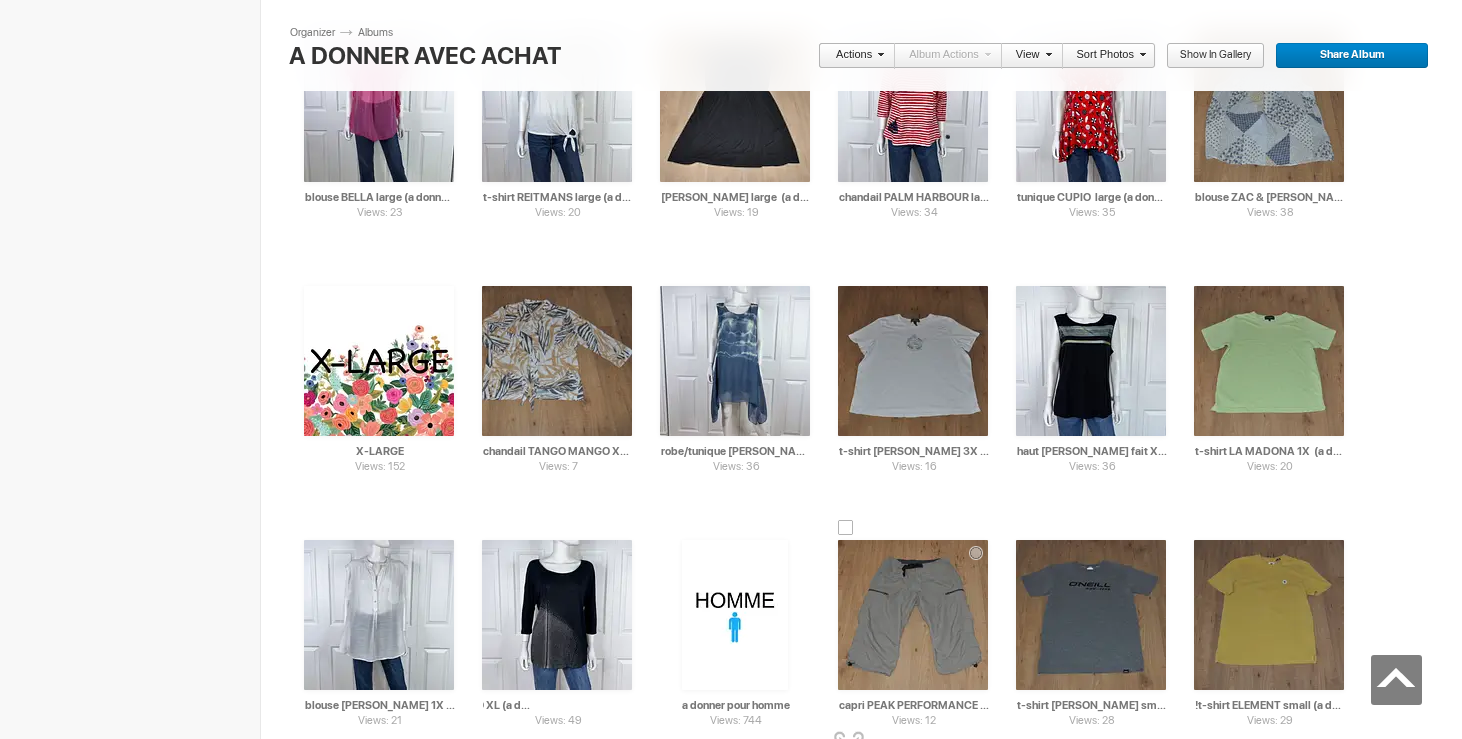 type on "chandail PART TWO XL (a donner avec achat de 5$)" 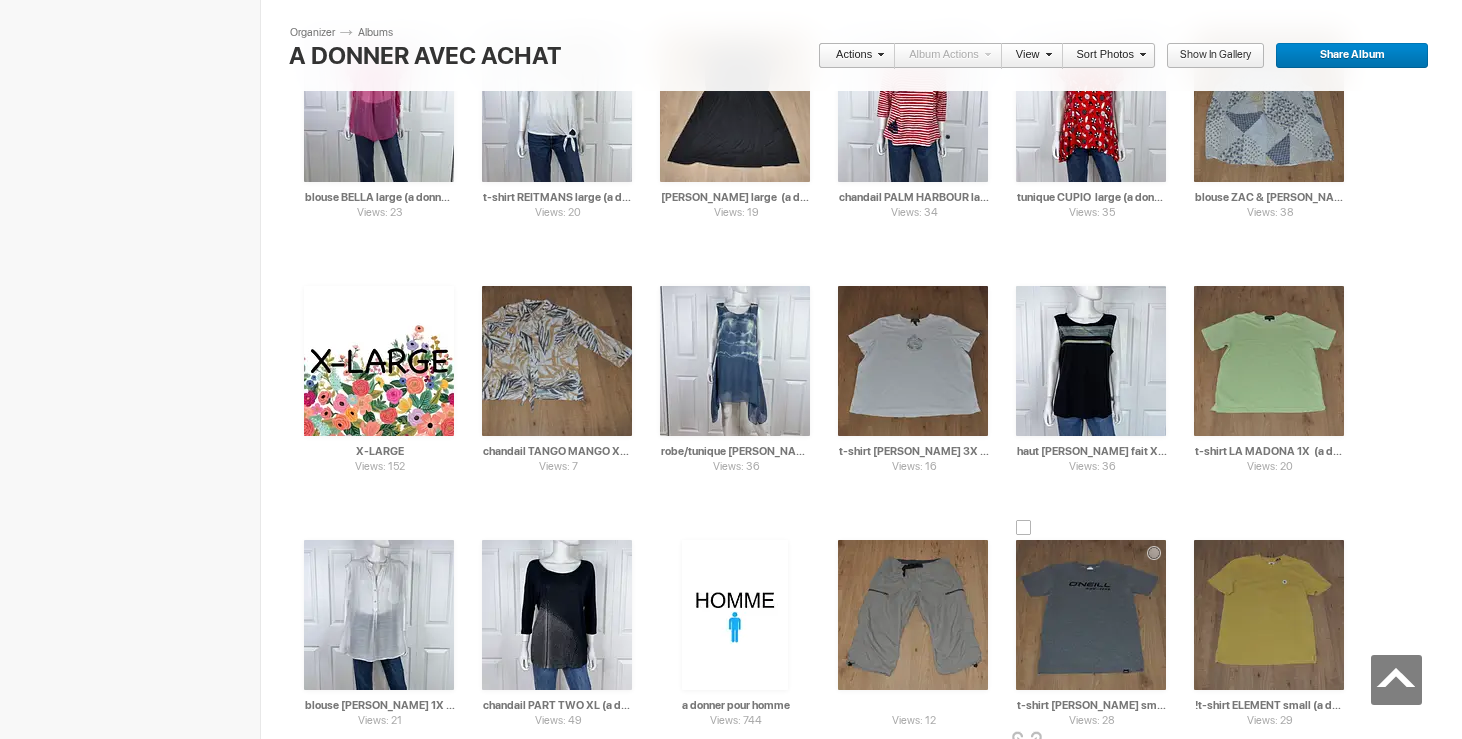 drag, startPoint x: 924, startPoint y: 705, endPoint x: 1019, endPoint y: 706, distance: 95.005264 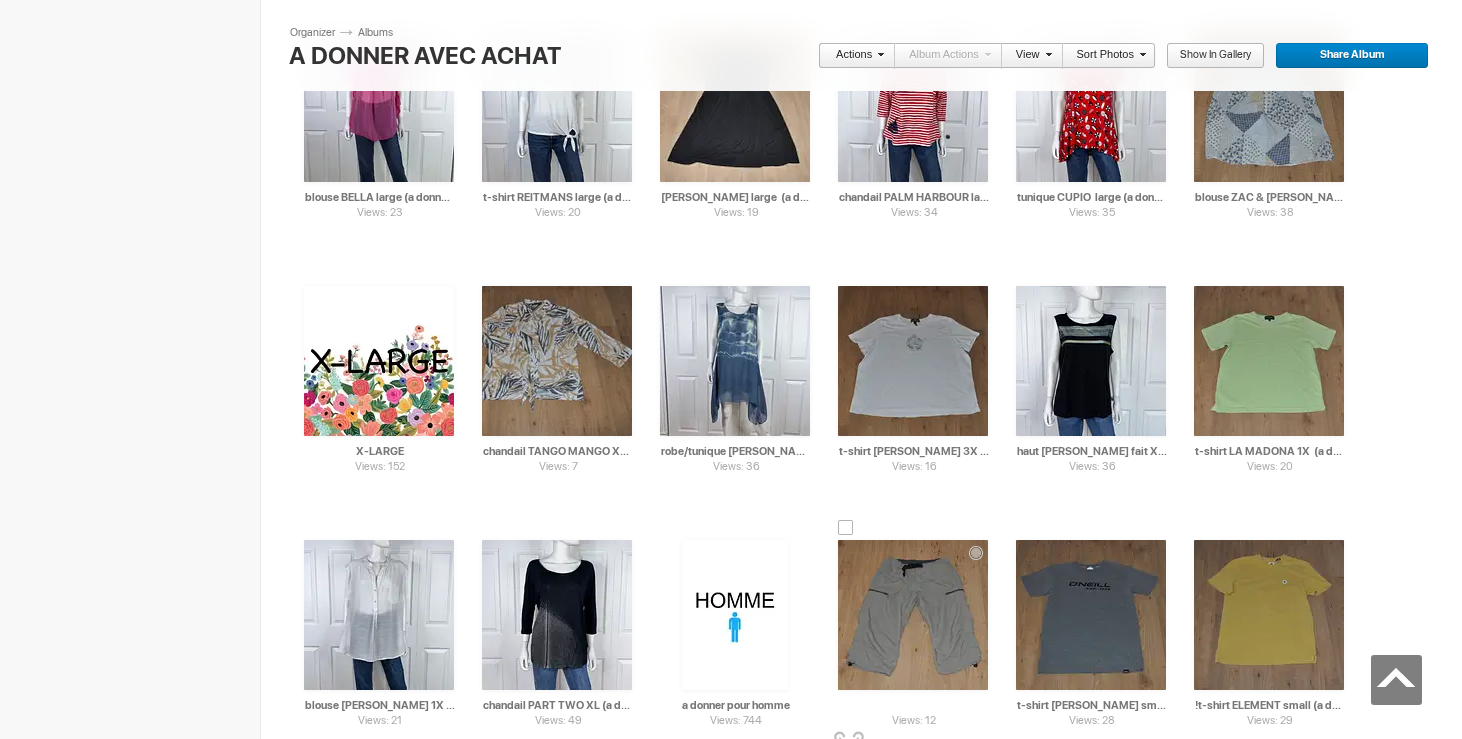 click on "capri PEAK PERFORMANCE medium (a donner avec achat de 20$)" at bounding box center (914, 705) 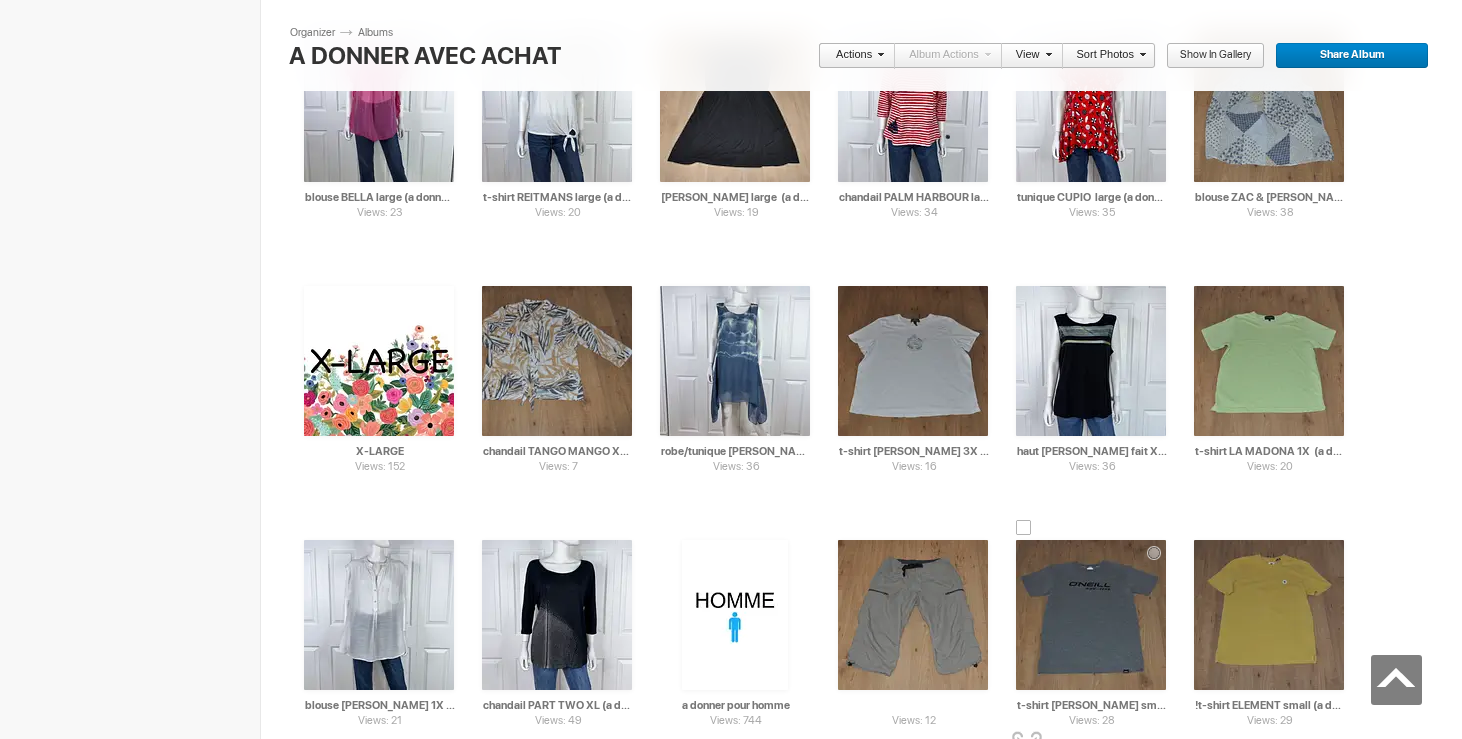 type on "capri PEAK PERFORMANCE medium (a donner avec achat de 5$)" 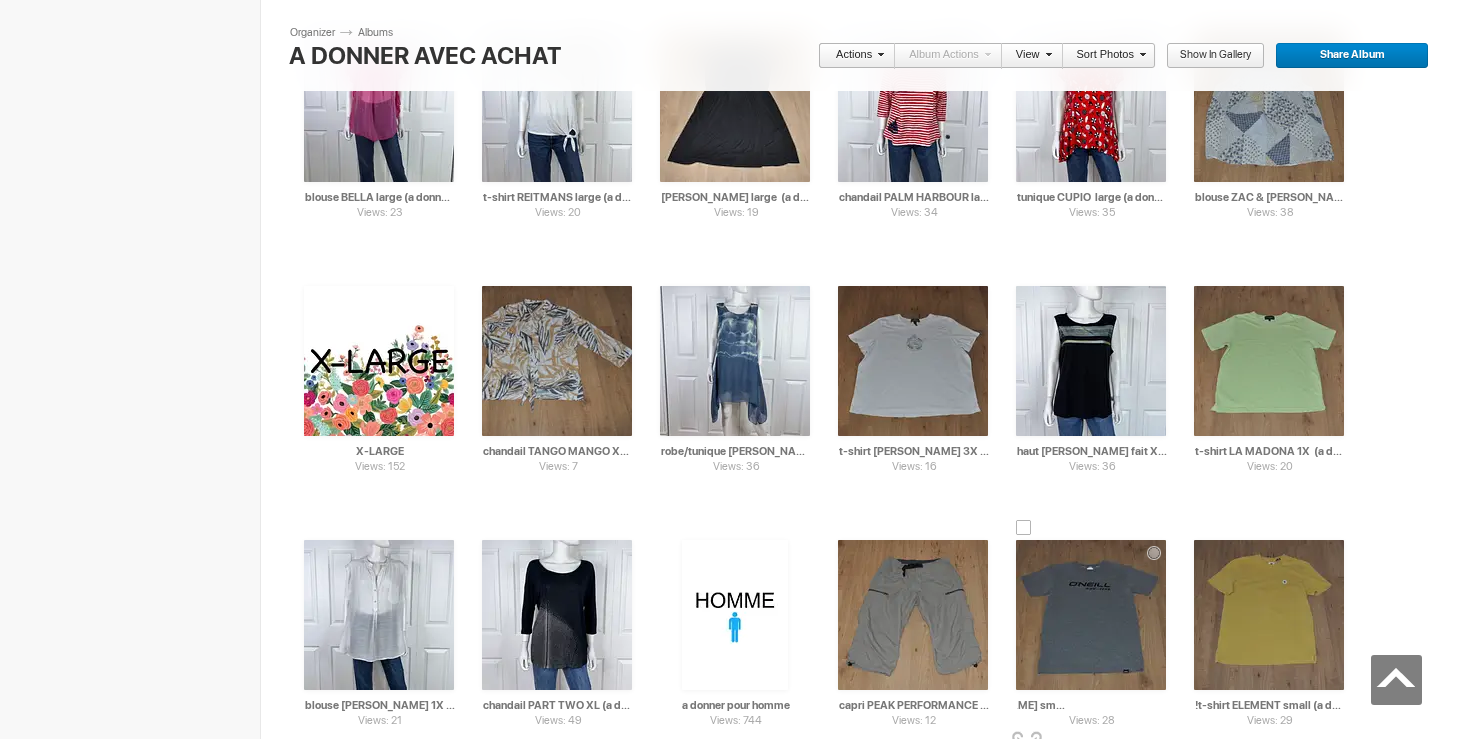 drag, startPoint x: 1097, startPoint y: 710, endPoint x: 1178, endPoint y: 711, distance: 81.00617 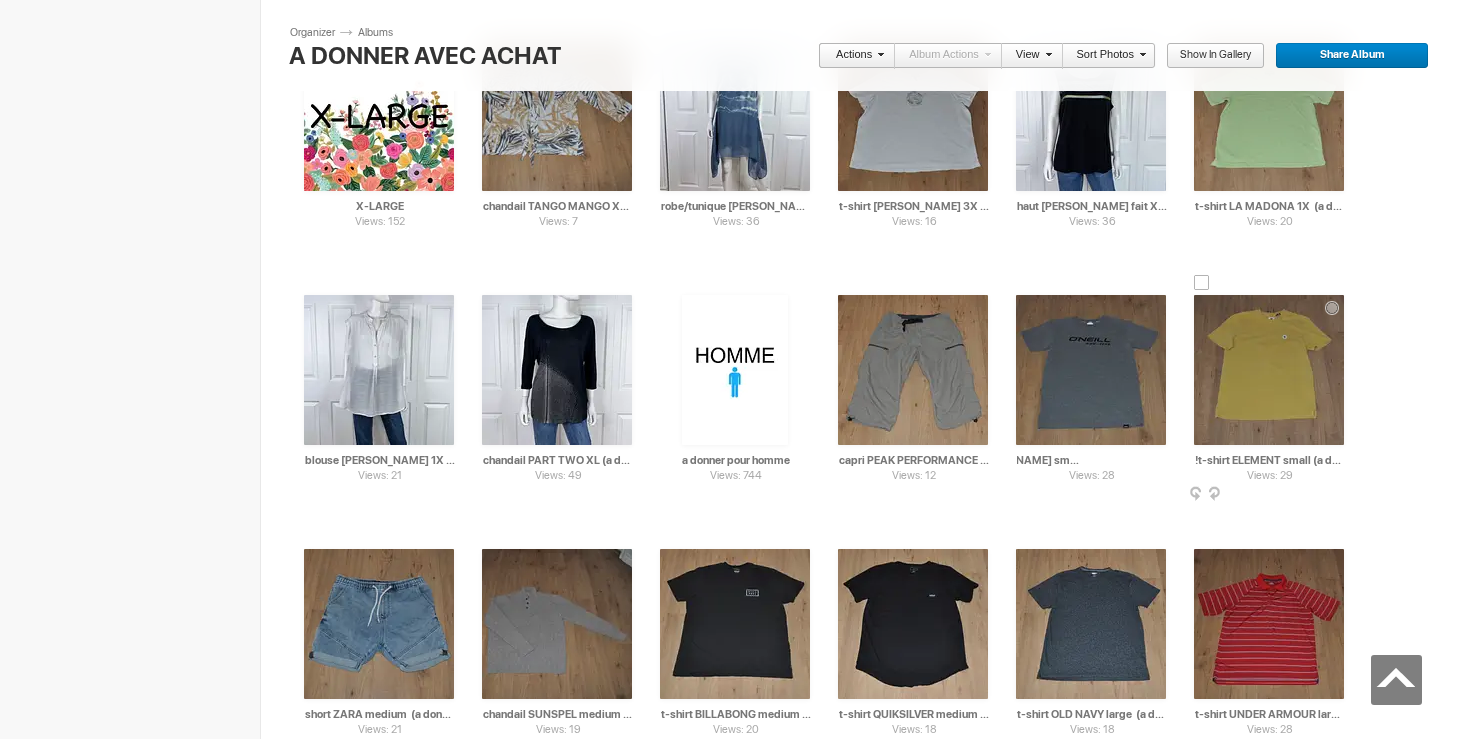 type on "t-shirt [PERSON_NAME] small (a donner avec achat de 5$)" 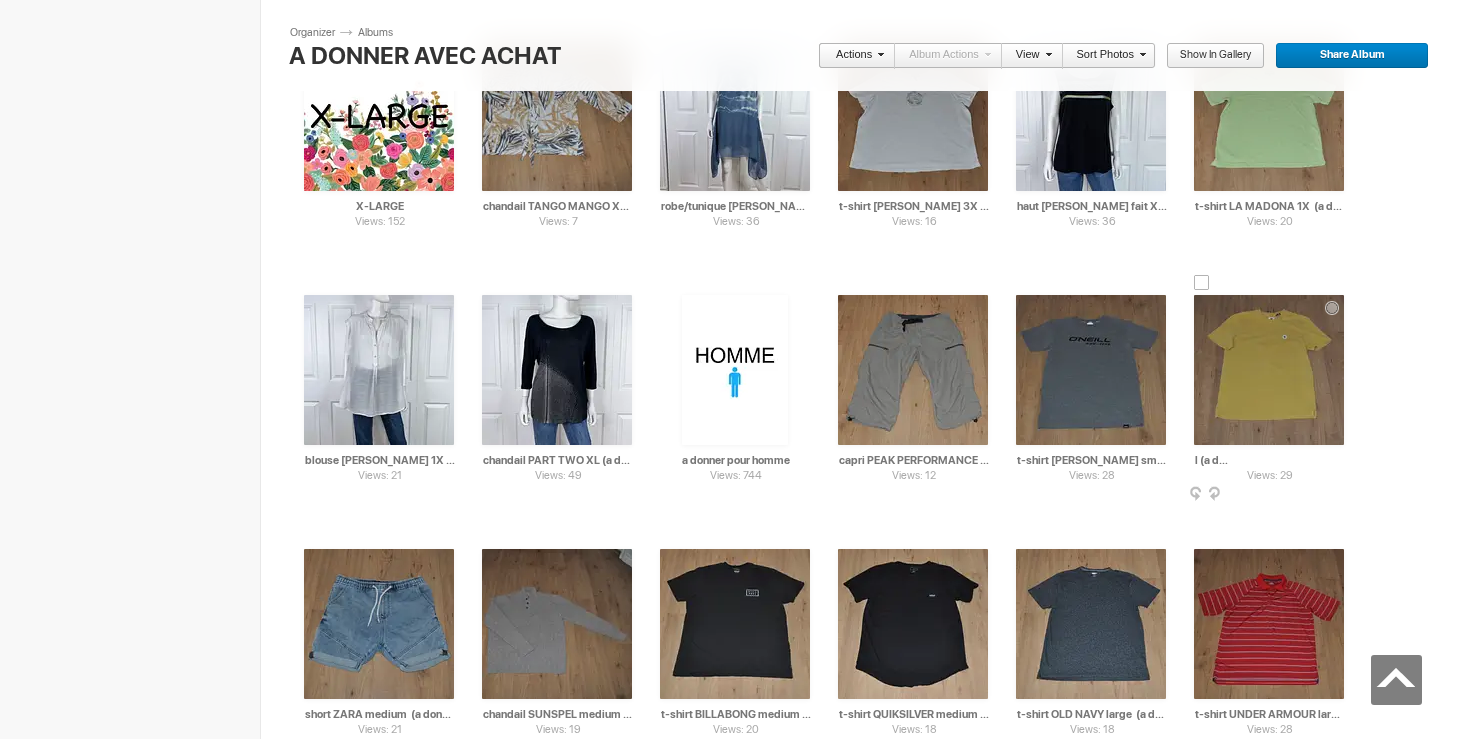 drag, startPoint x: 1284, startPoint y: 461, endPoint x: 1356, endPoint y: 464, distance: 72.06247 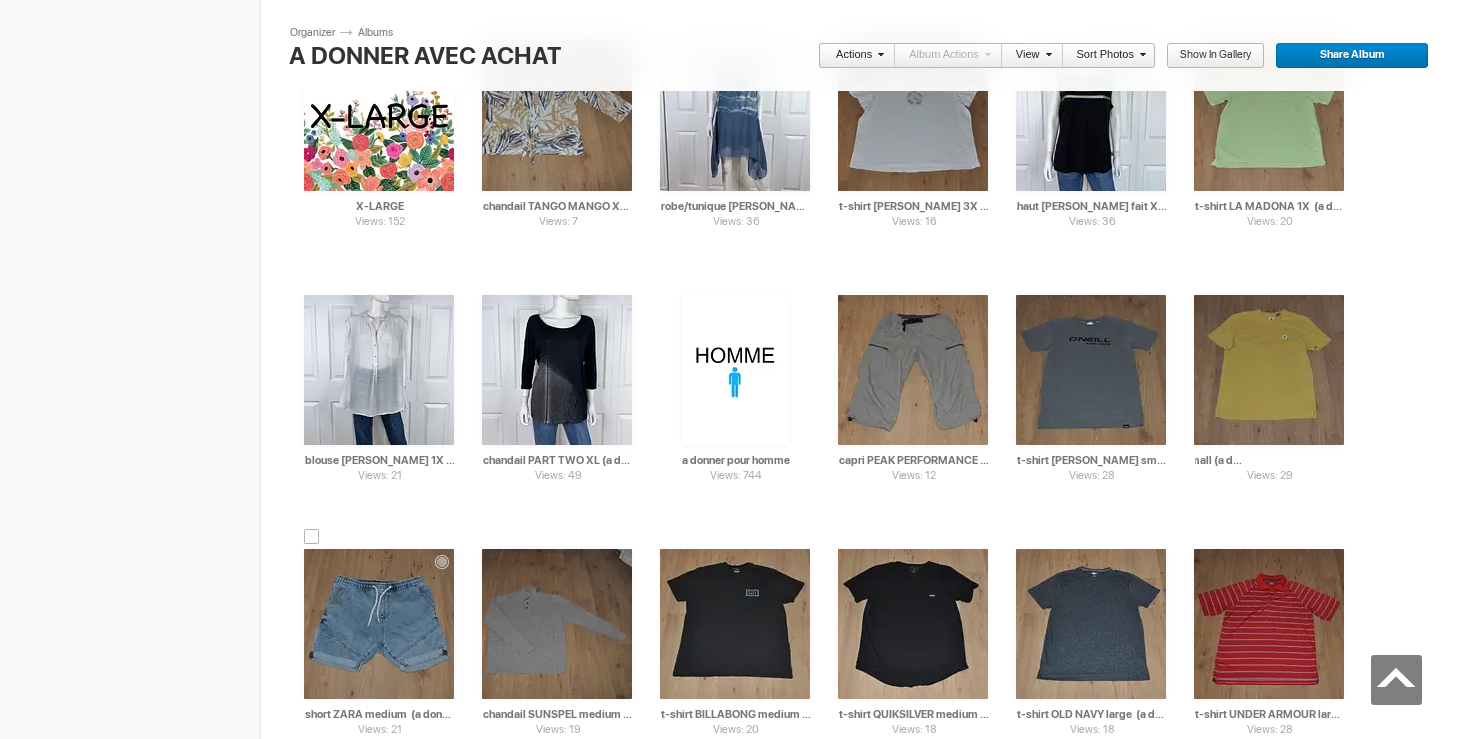 type on "!t-shirt ELEMENT small (a donner avec achat de 5$)" 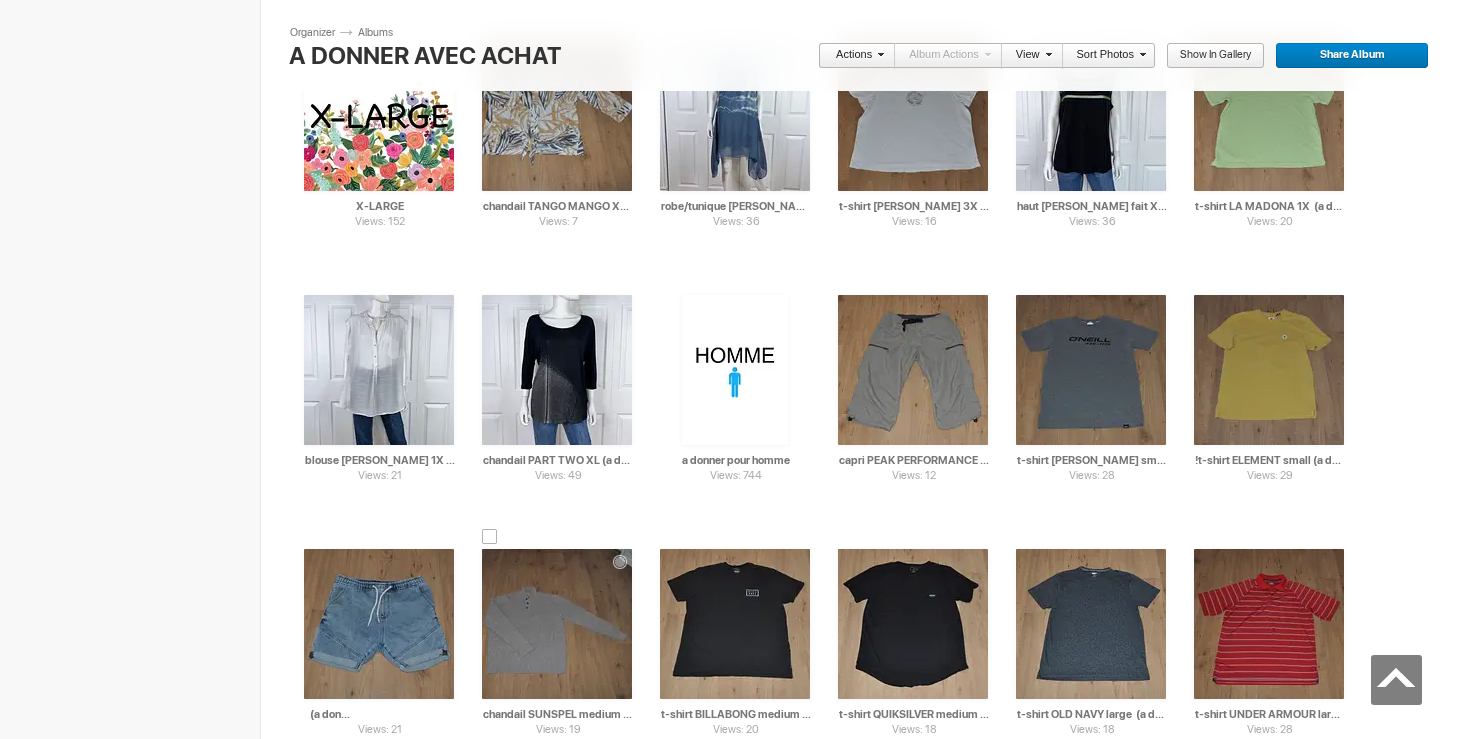 drag, startPoint x: 386, startPoint y: 719, endPoint x: 484, endPoint y: 719, distance: 98 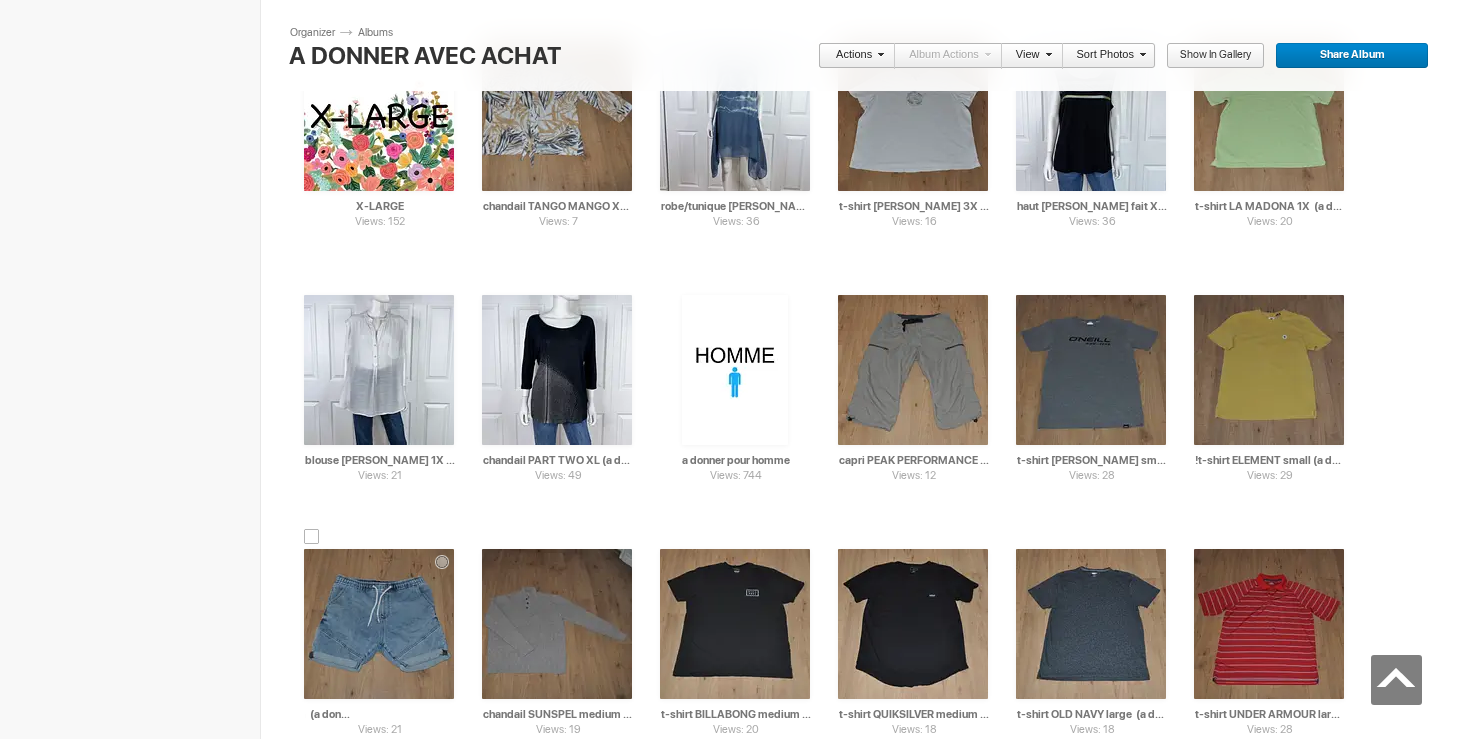 click on "short ZARA medium  (a donner avec achat de 20$)" at bounding box center (380, 714) 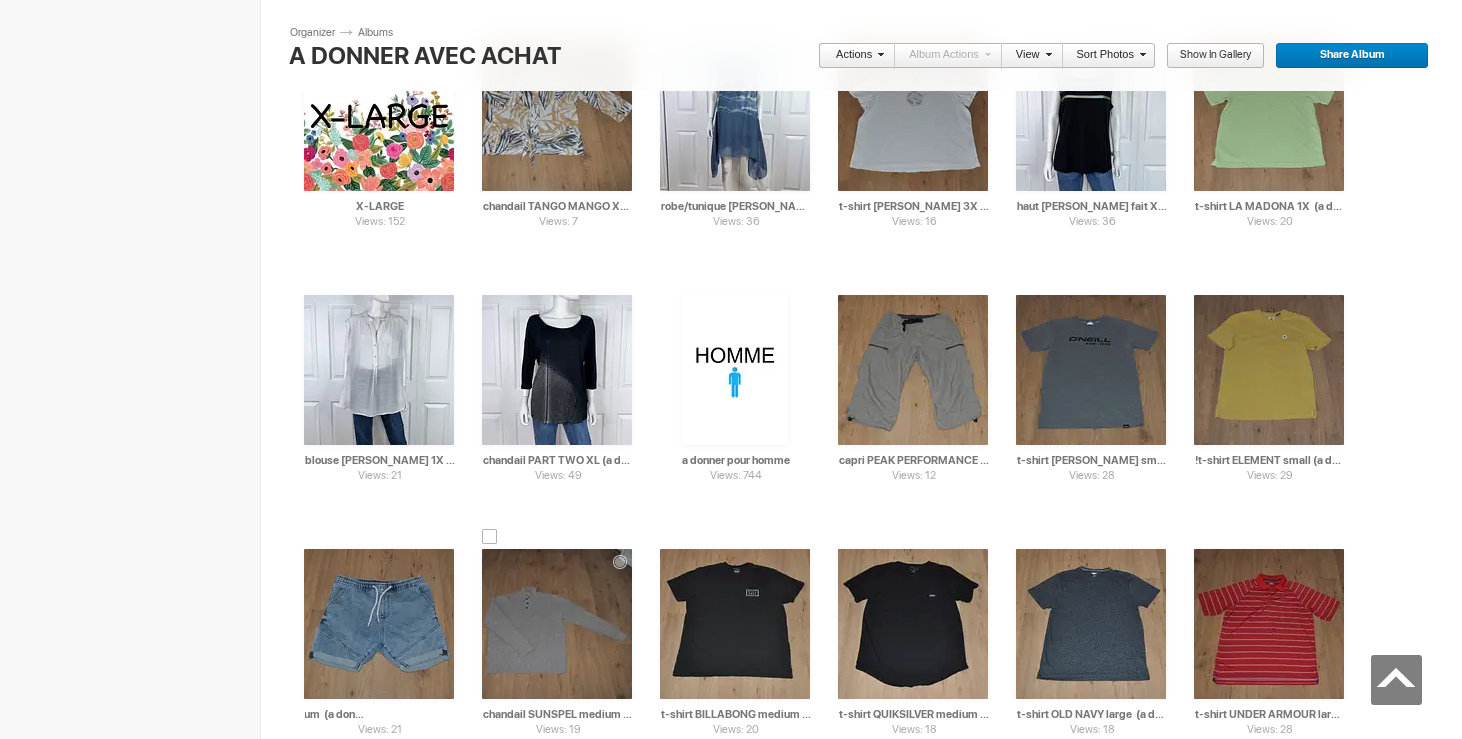 click at bounding box center (557, 624) 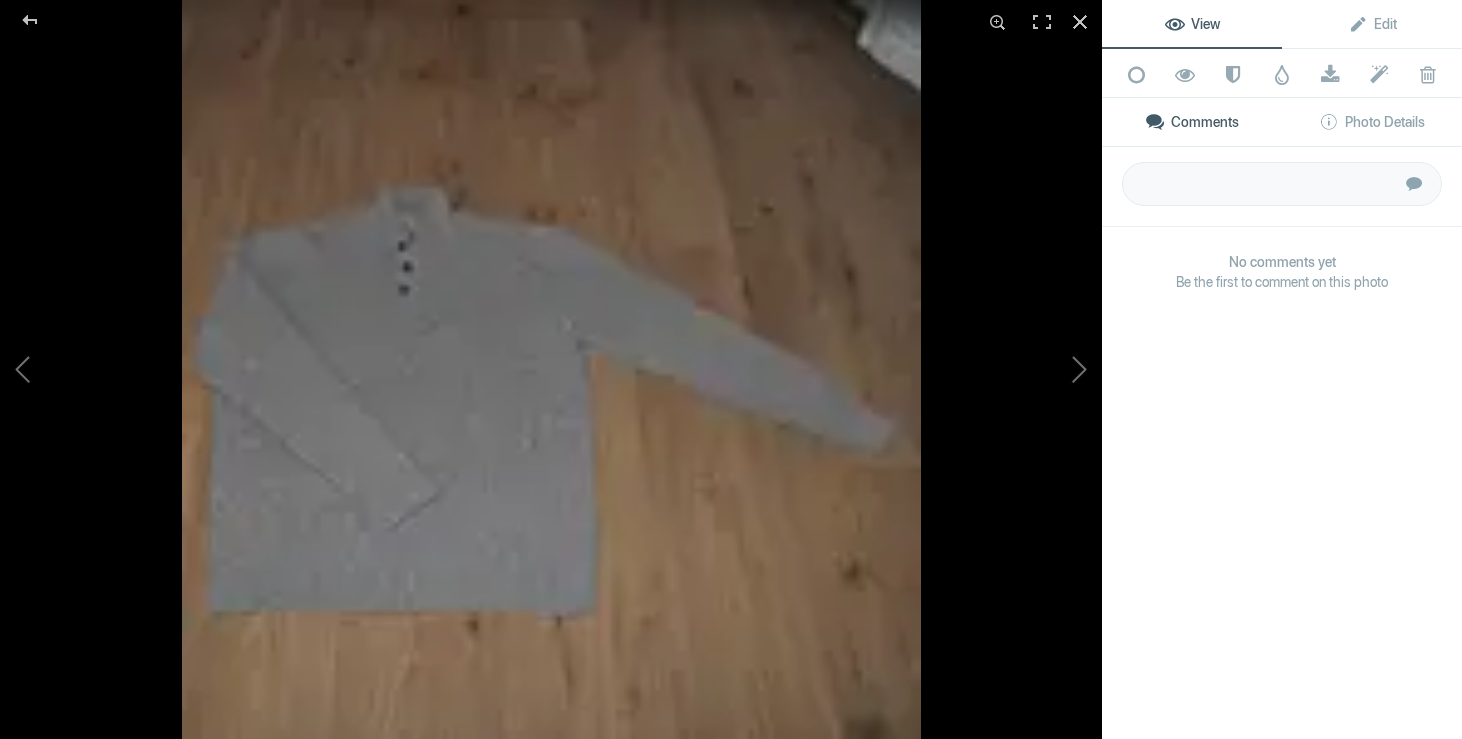 type on "short ZARA medium  (a donner avec achat de 5$)" 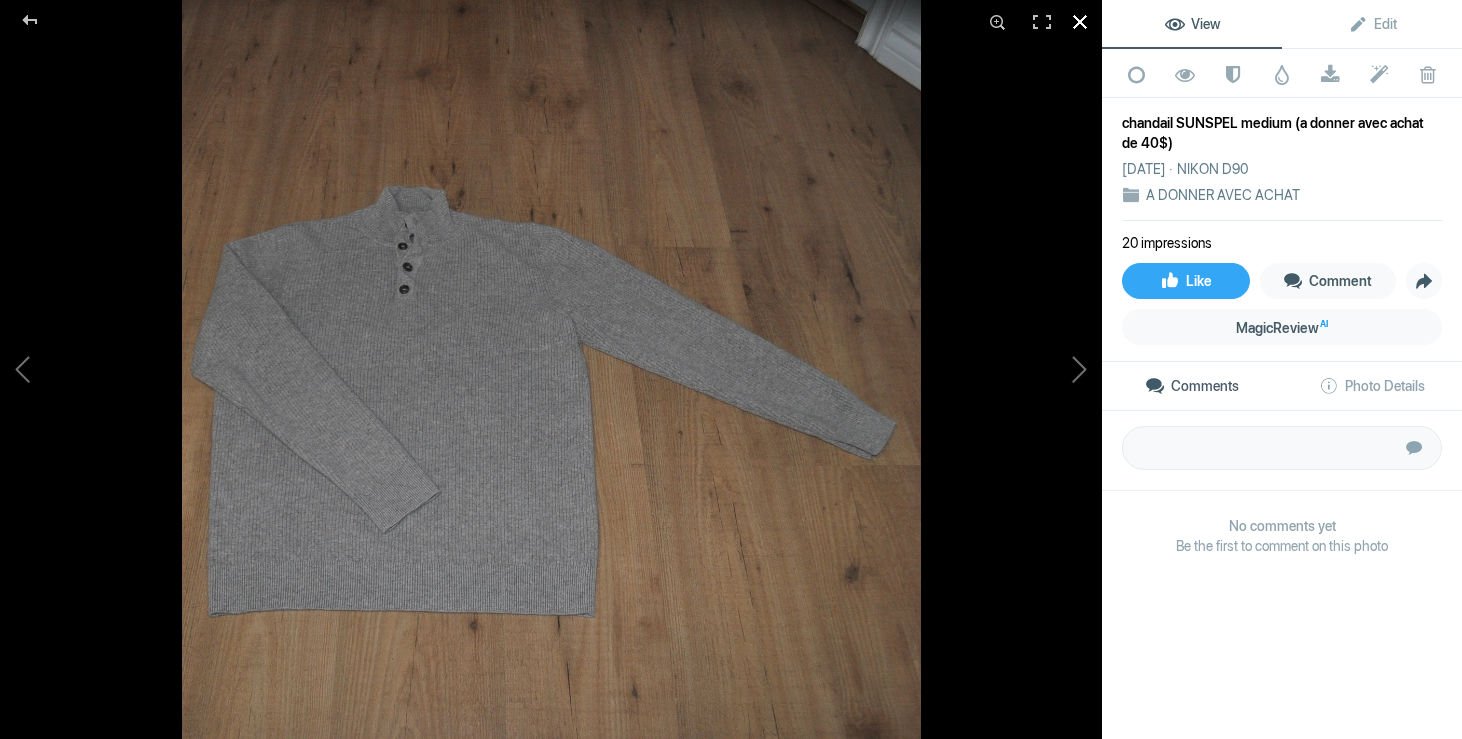 click 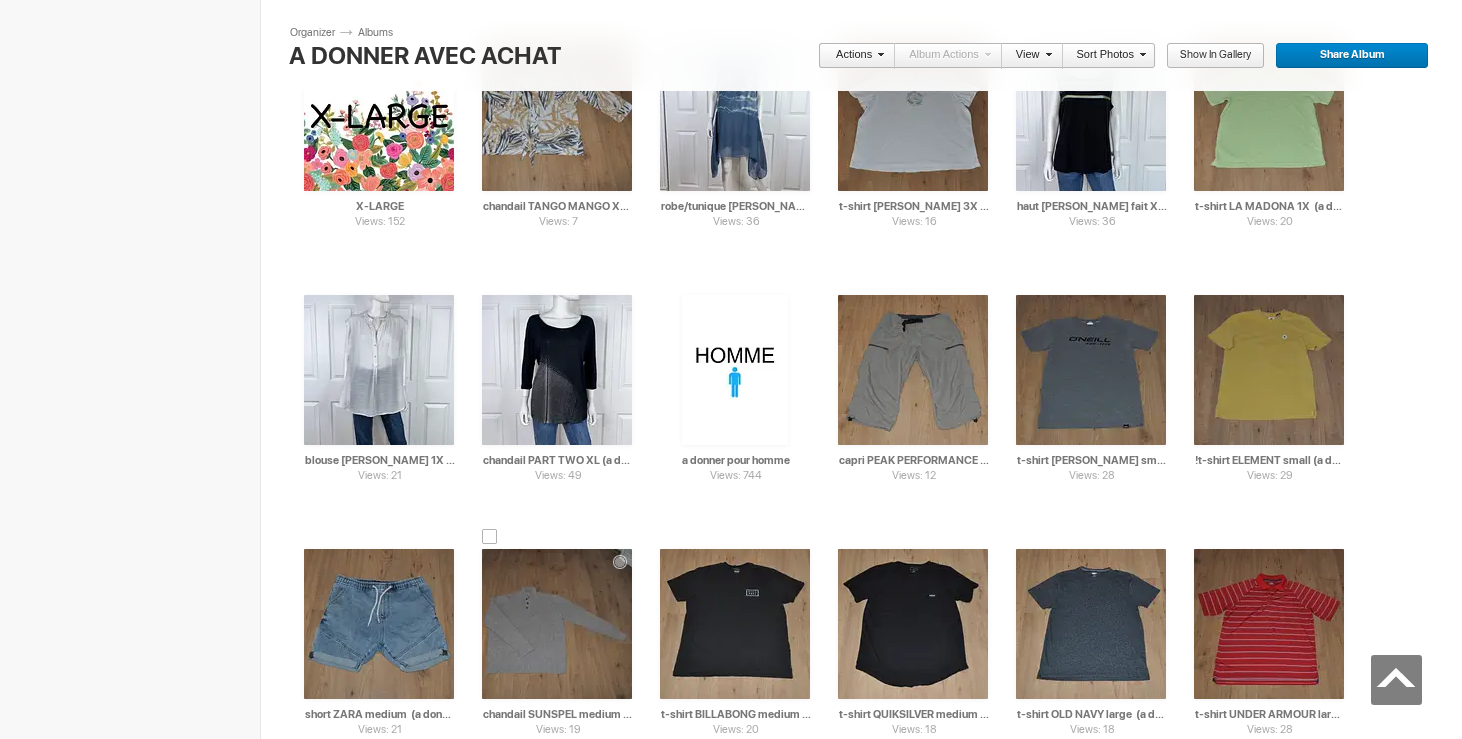 click at bounding box center (490, 537) 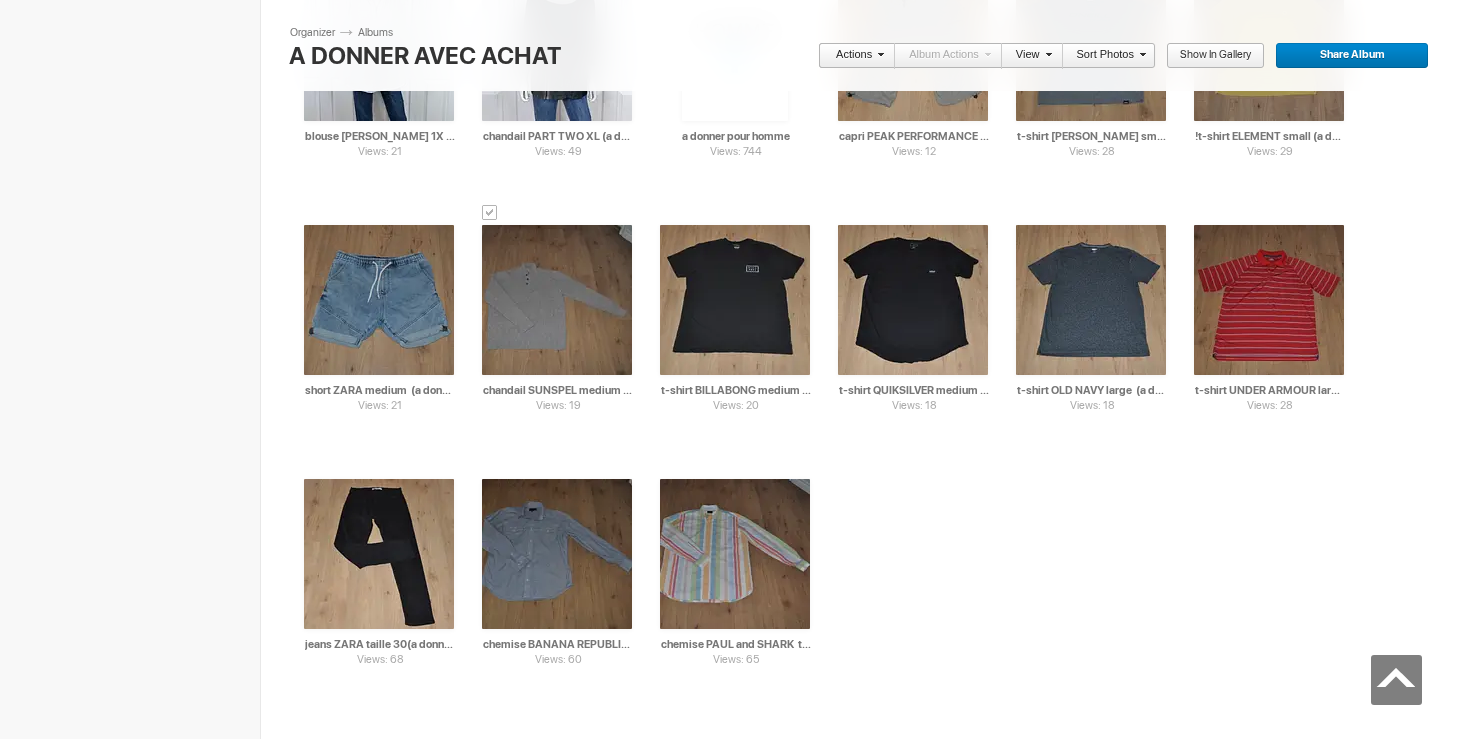 click on "Actions" at bounding box center (851, 56) 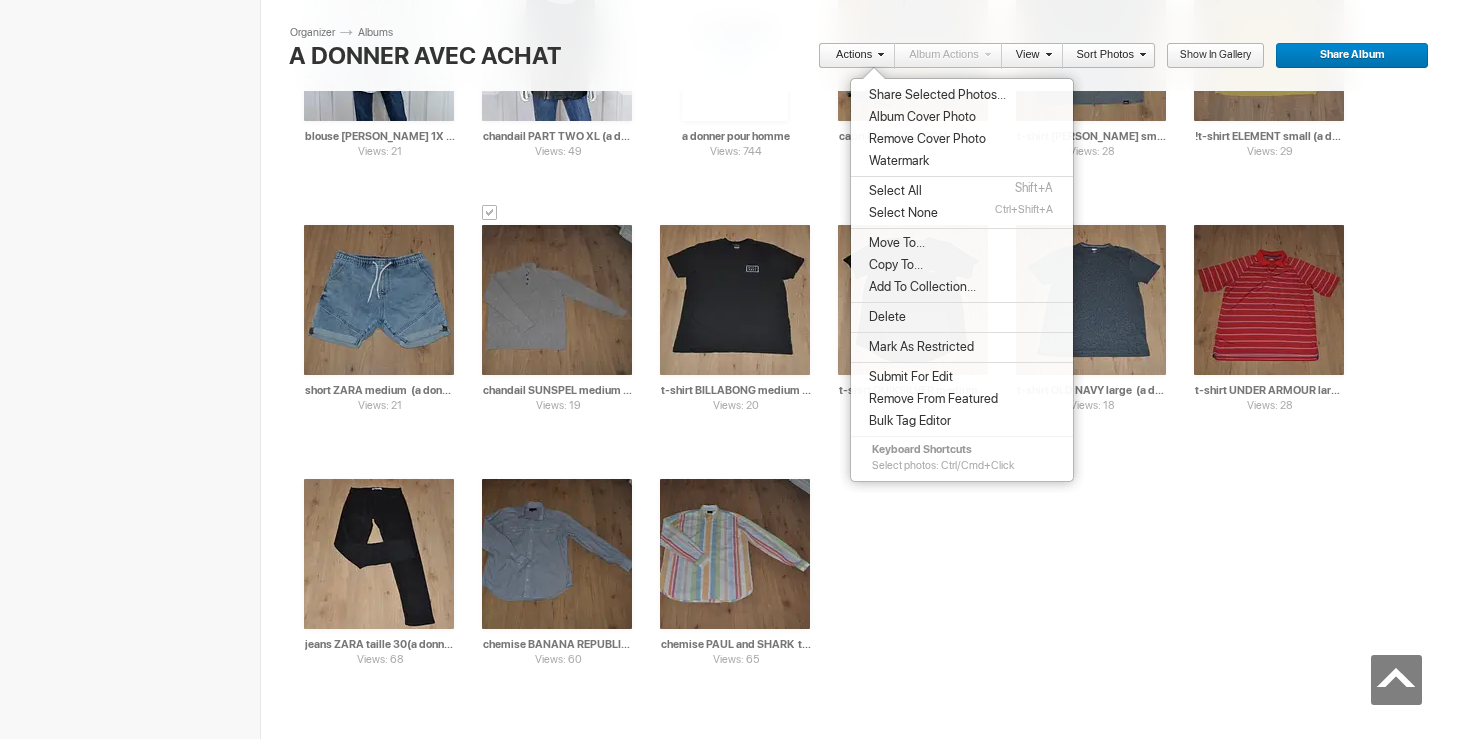 click on "Move To..." at bounding box center [894, 243] 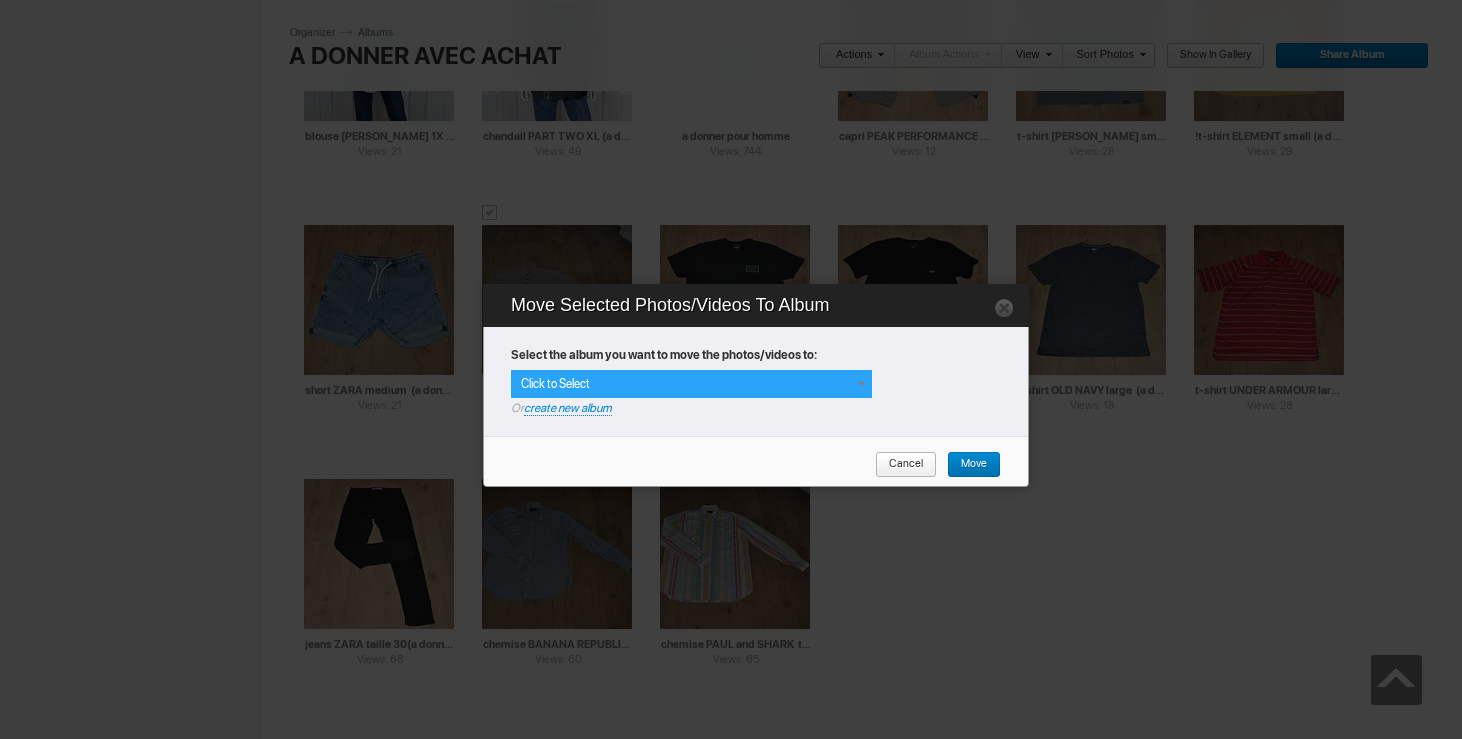 click at bounding box center (861, 384) 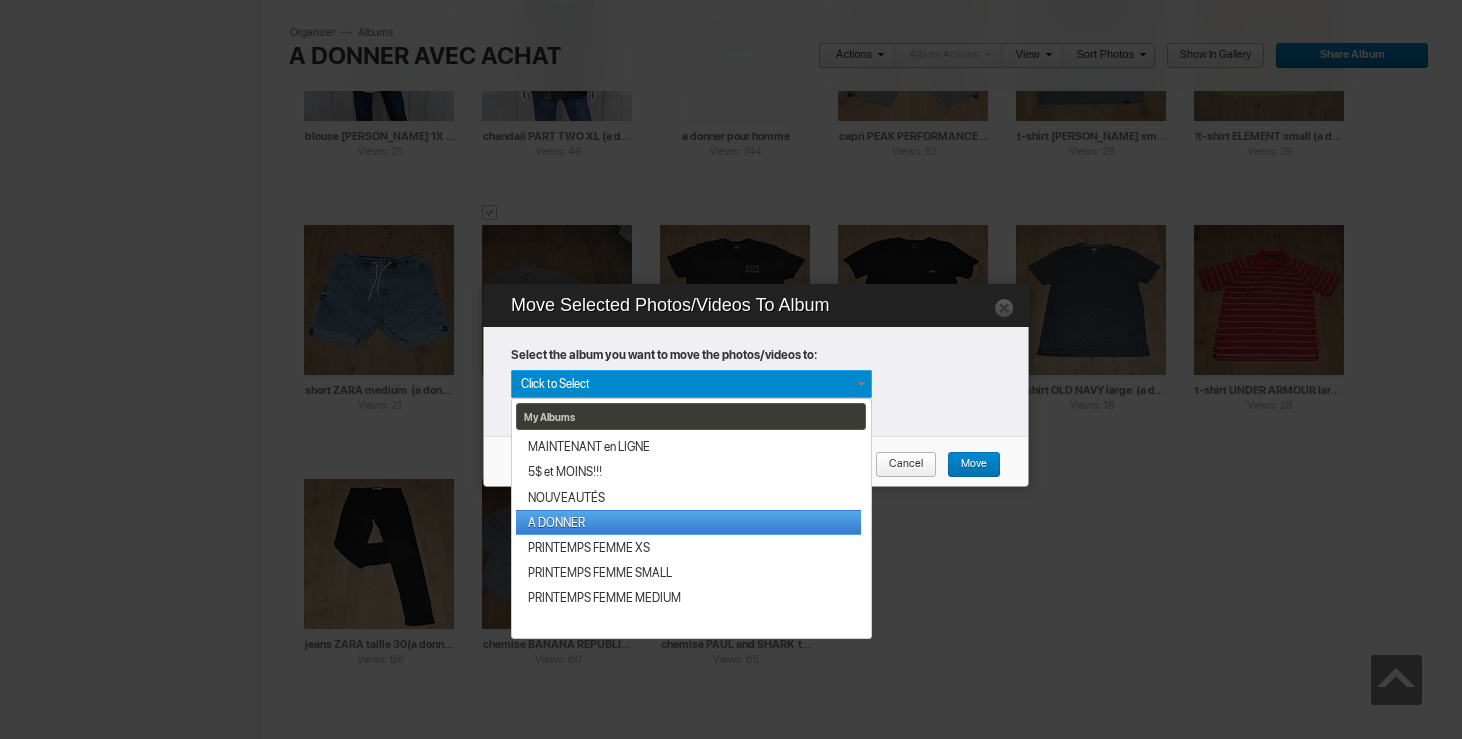 click on "A DONNER" at bounding box center (688, 522) 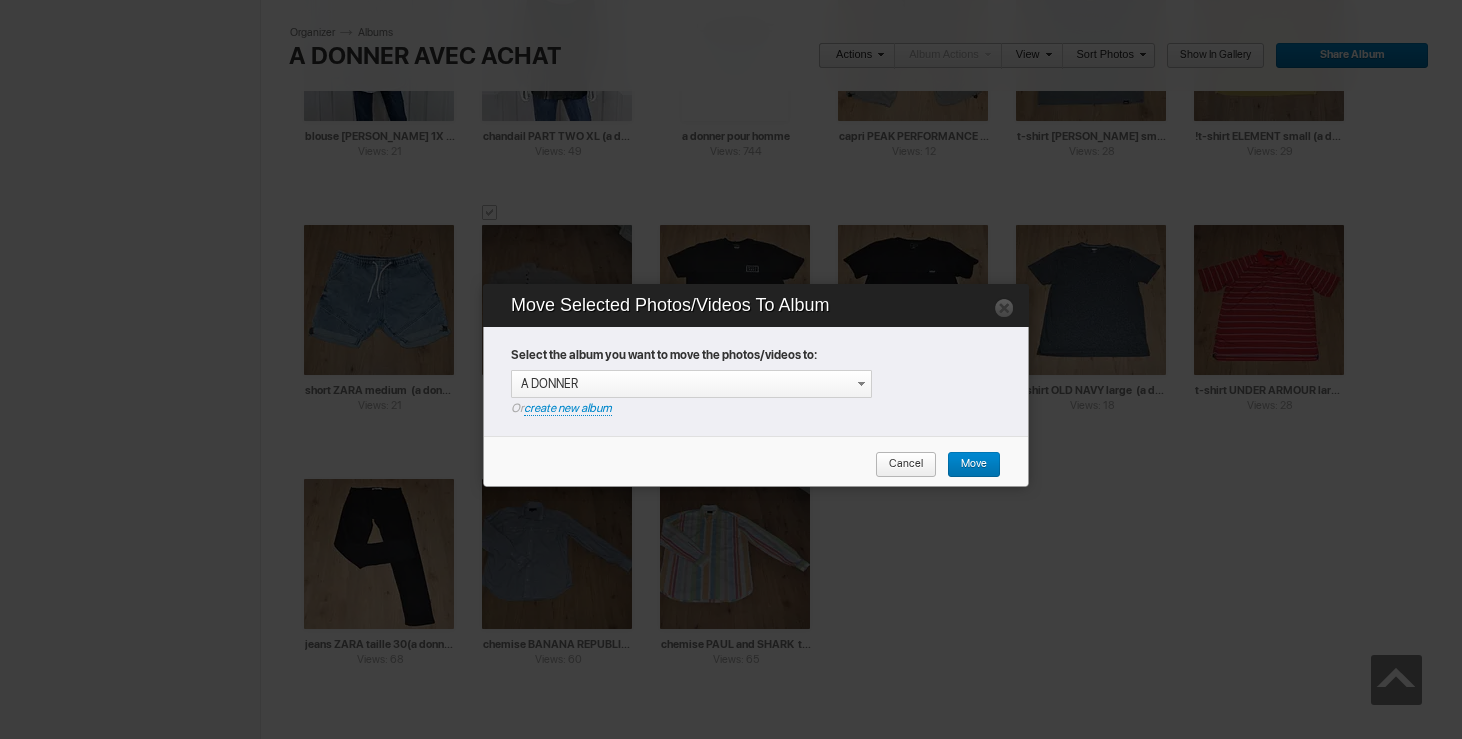 click on "Move" at bounding box center (967, 465) 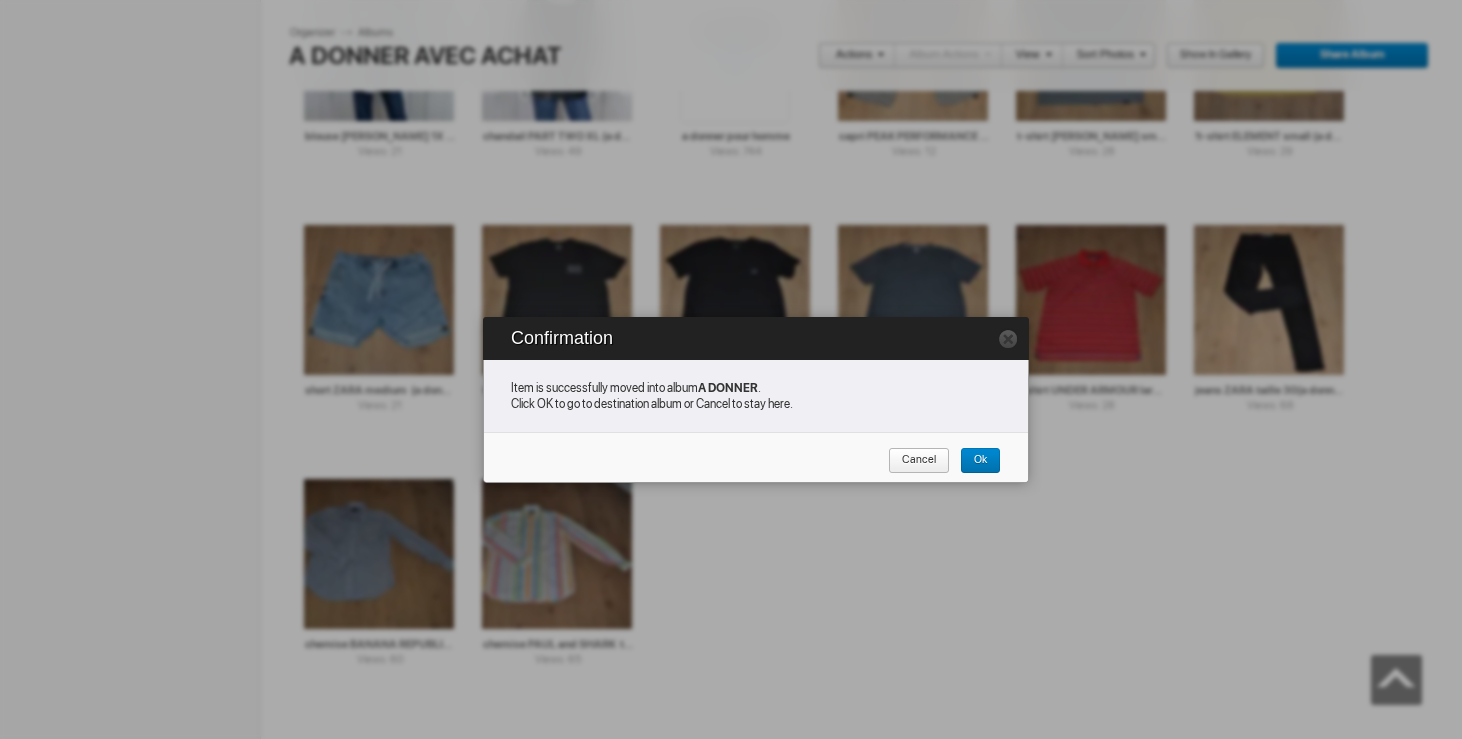 click on "Cancel" at bounding box center [919, 461] 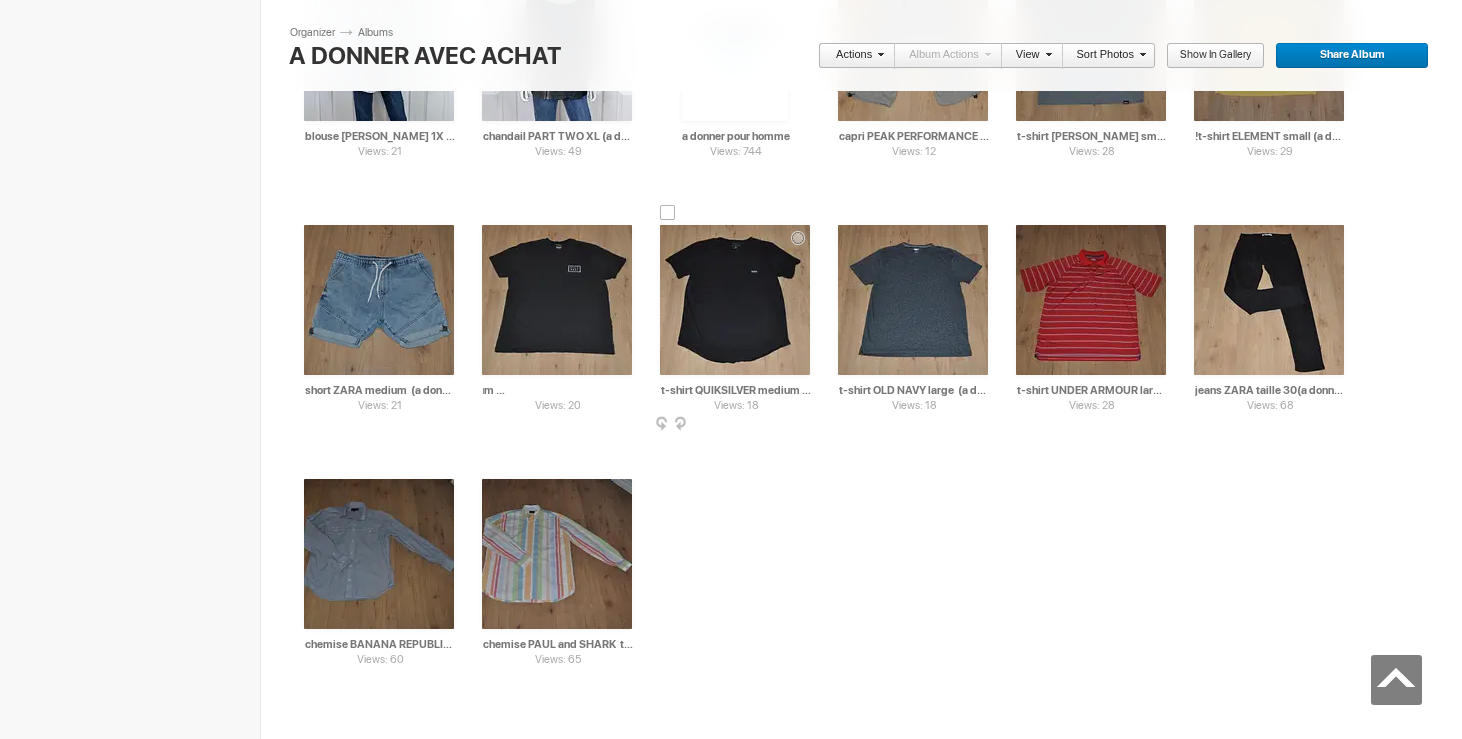 scroll, scrollTop: 0, scrollLeft: 138, axis: horizontal 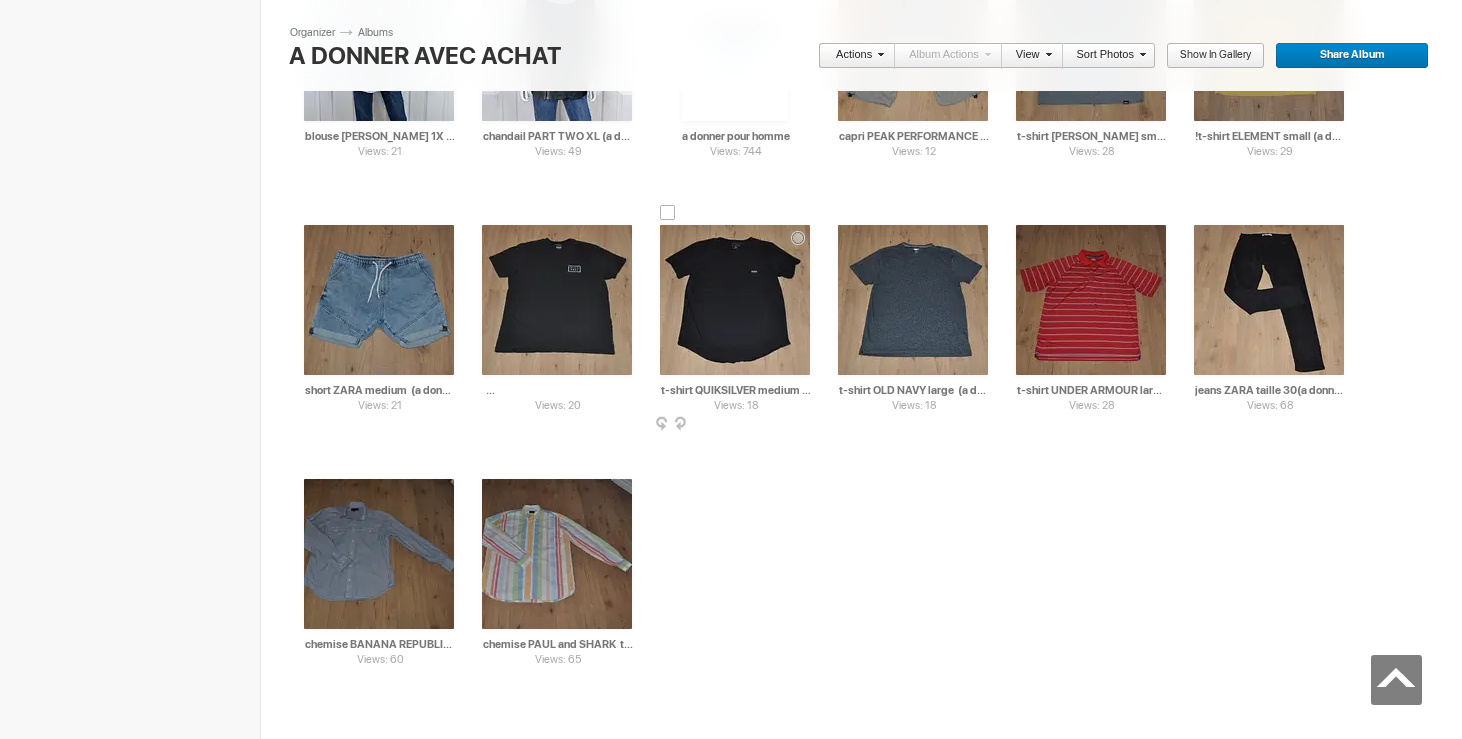 drag, startPoint x: 543, startPoint y: 390, endPoint x: 648, endPoint y: 392, distance: 105.01904 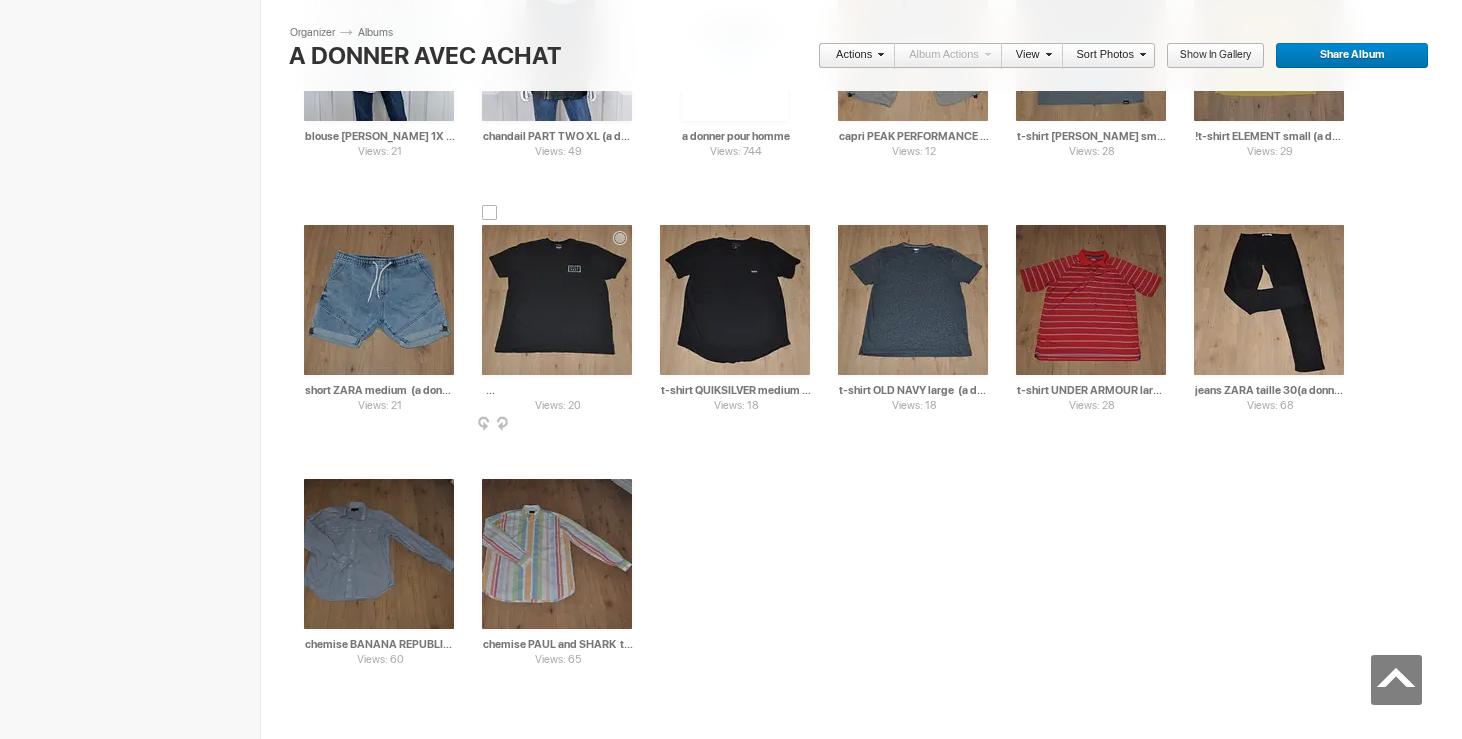 click on "t-shirt BILLABONG medium  (a donner avec achat de 20$)" at bounding box center [558, 390] 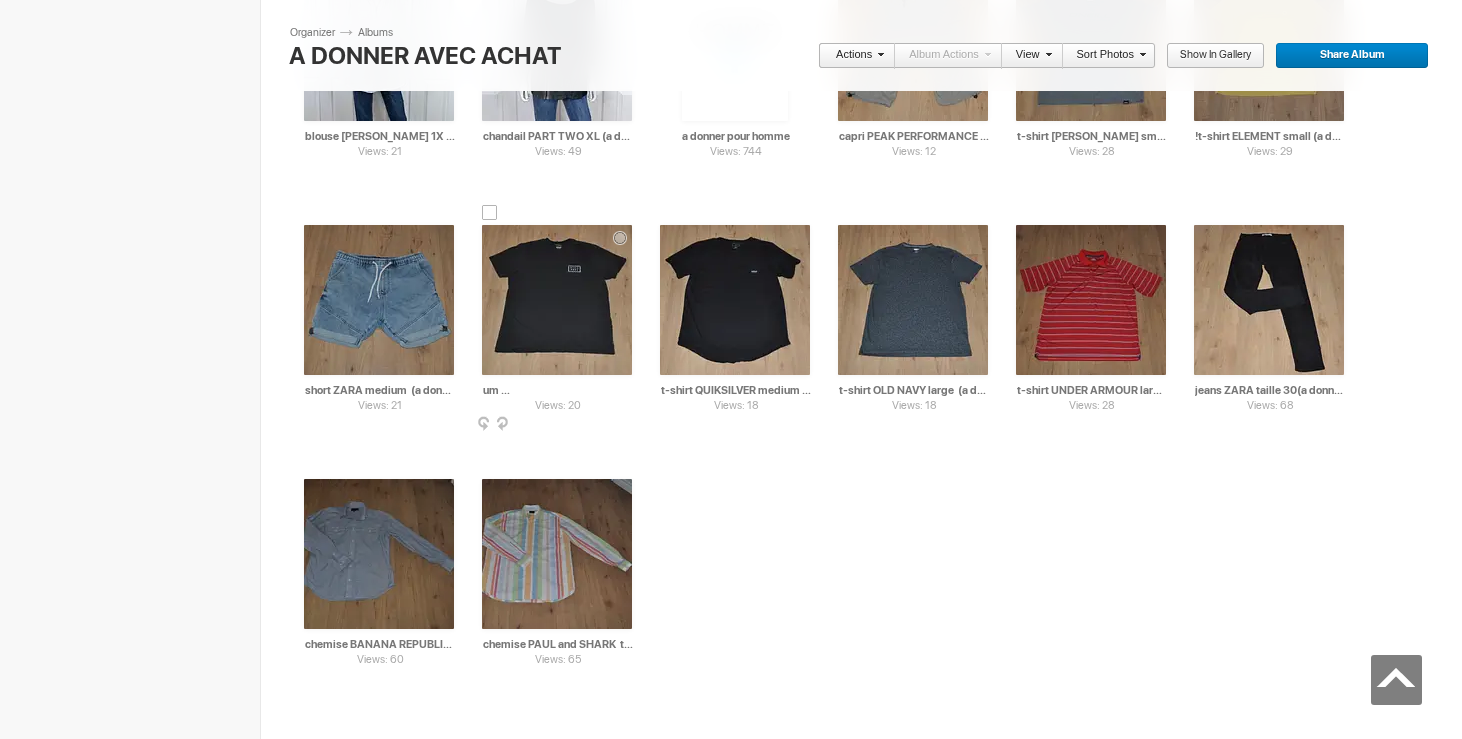 scroll, scrollTop: 0, scrollLeft: 127, axis: horizontal 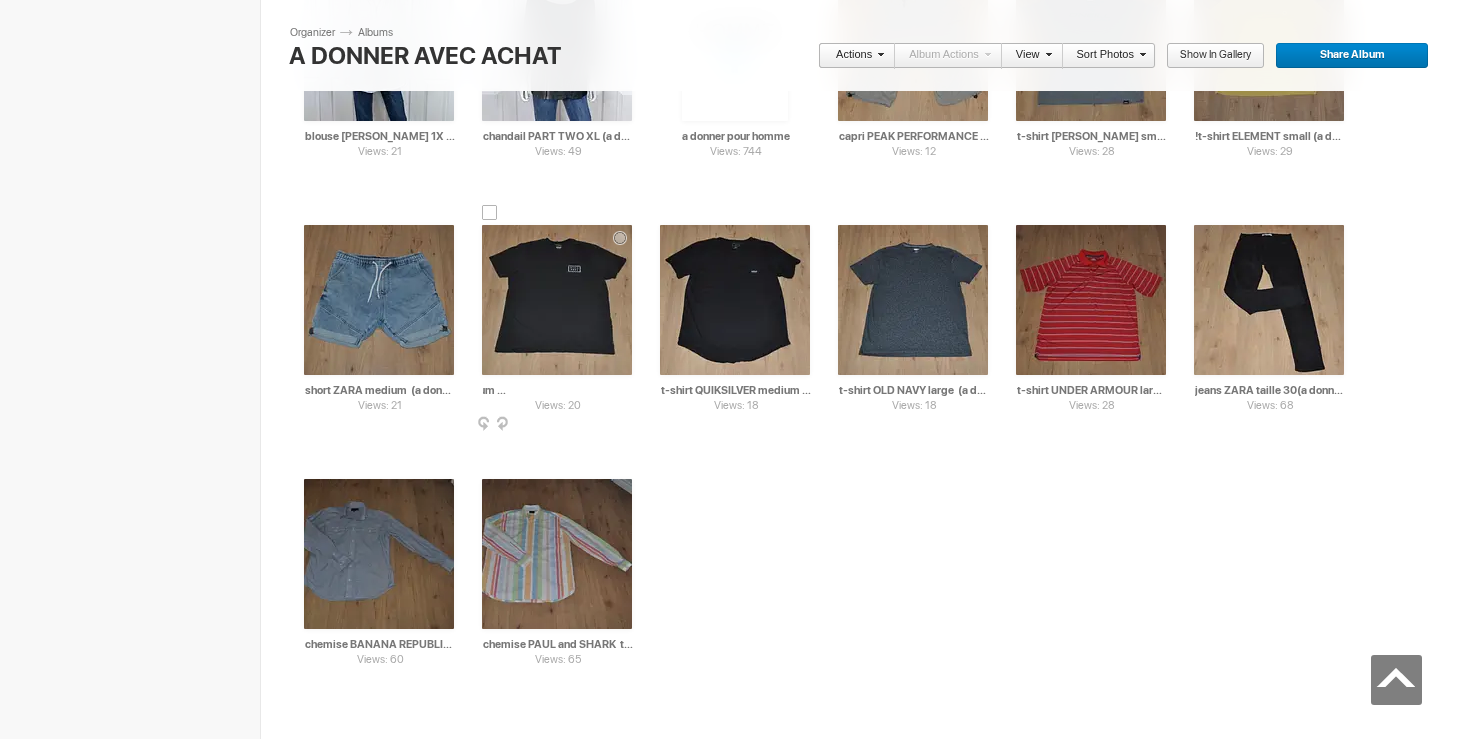 click on "t-shirt BILLABONG medium  (a donner avec achat de 25)" at bounding box center [558, 390] 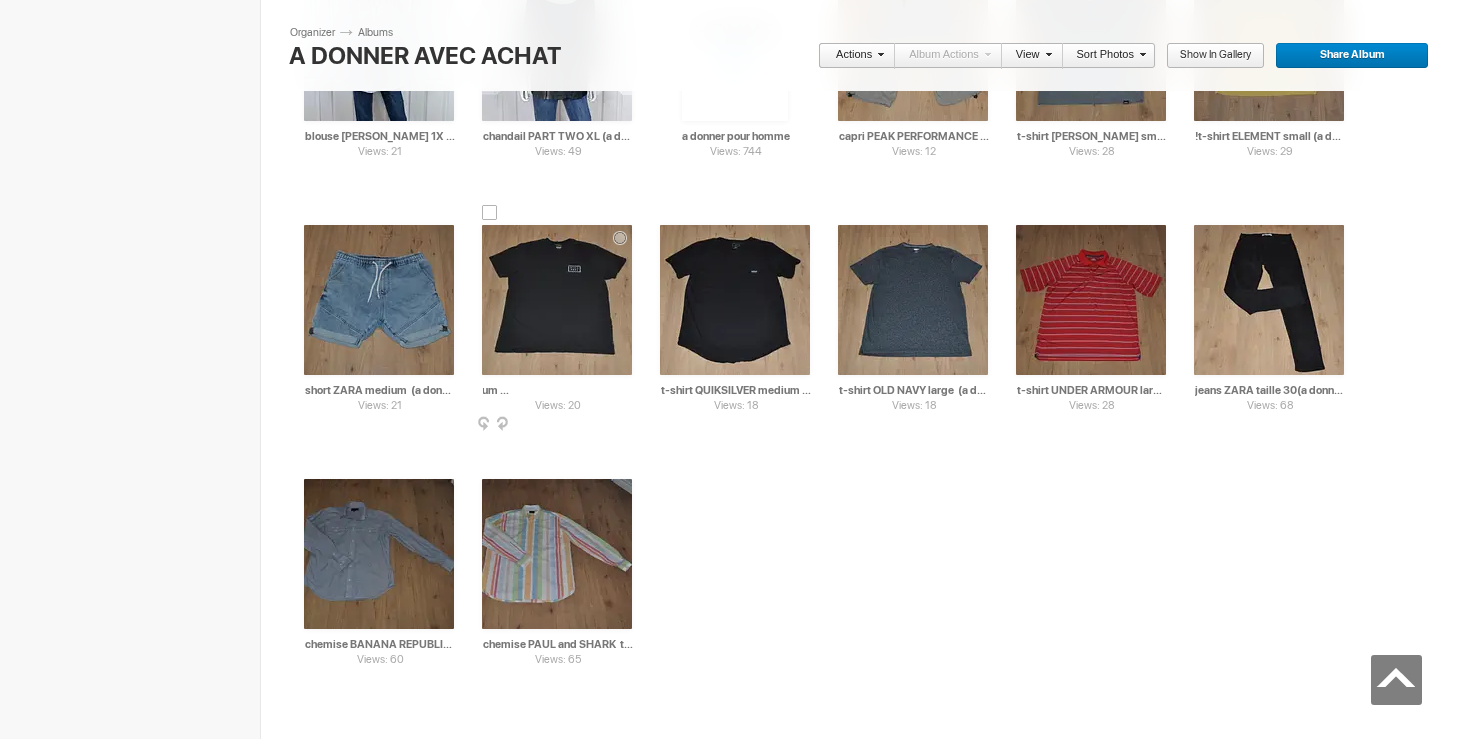 scroll, scrollTop: 0, scrollLeft: 127, axis: horizontal 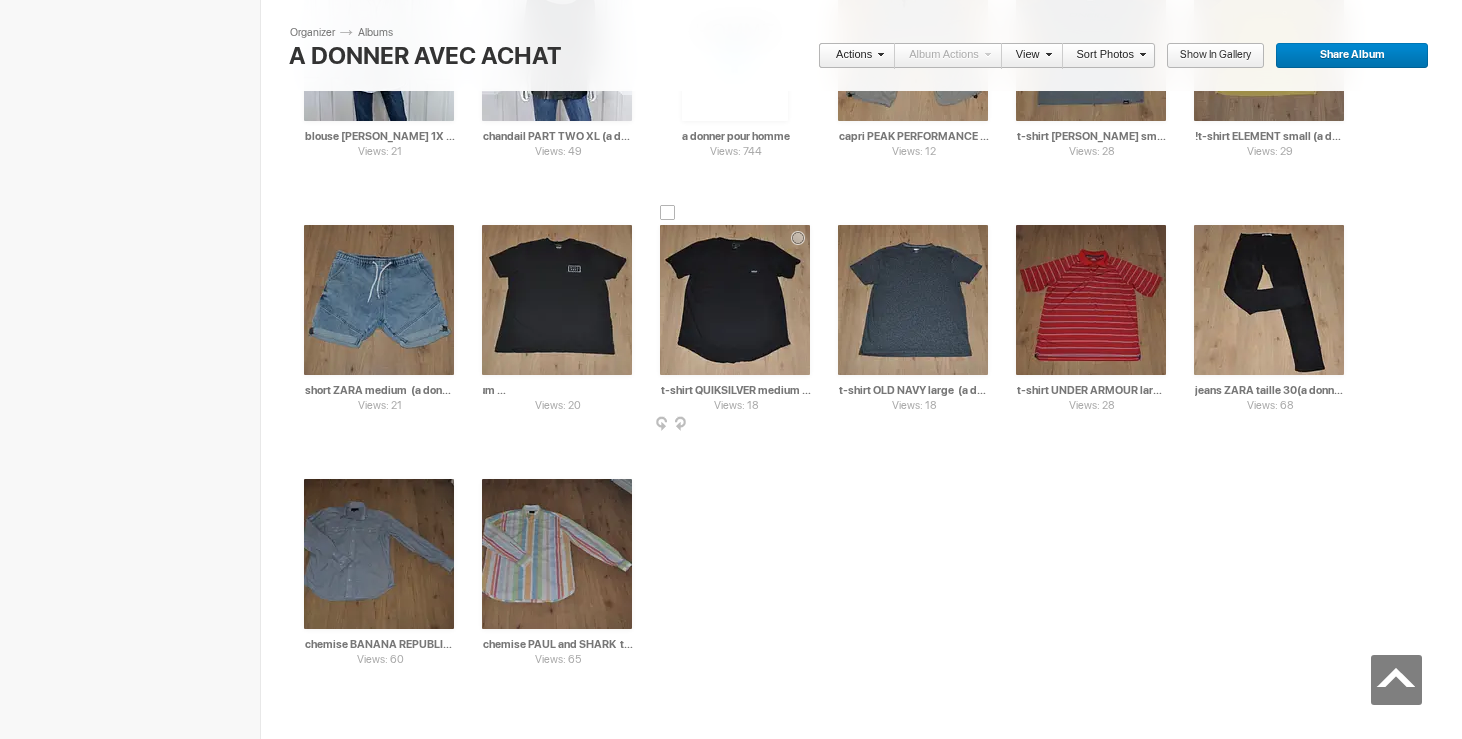 type on "t-shirt BILLABONG medium  (a donner avec achat de 5$)" 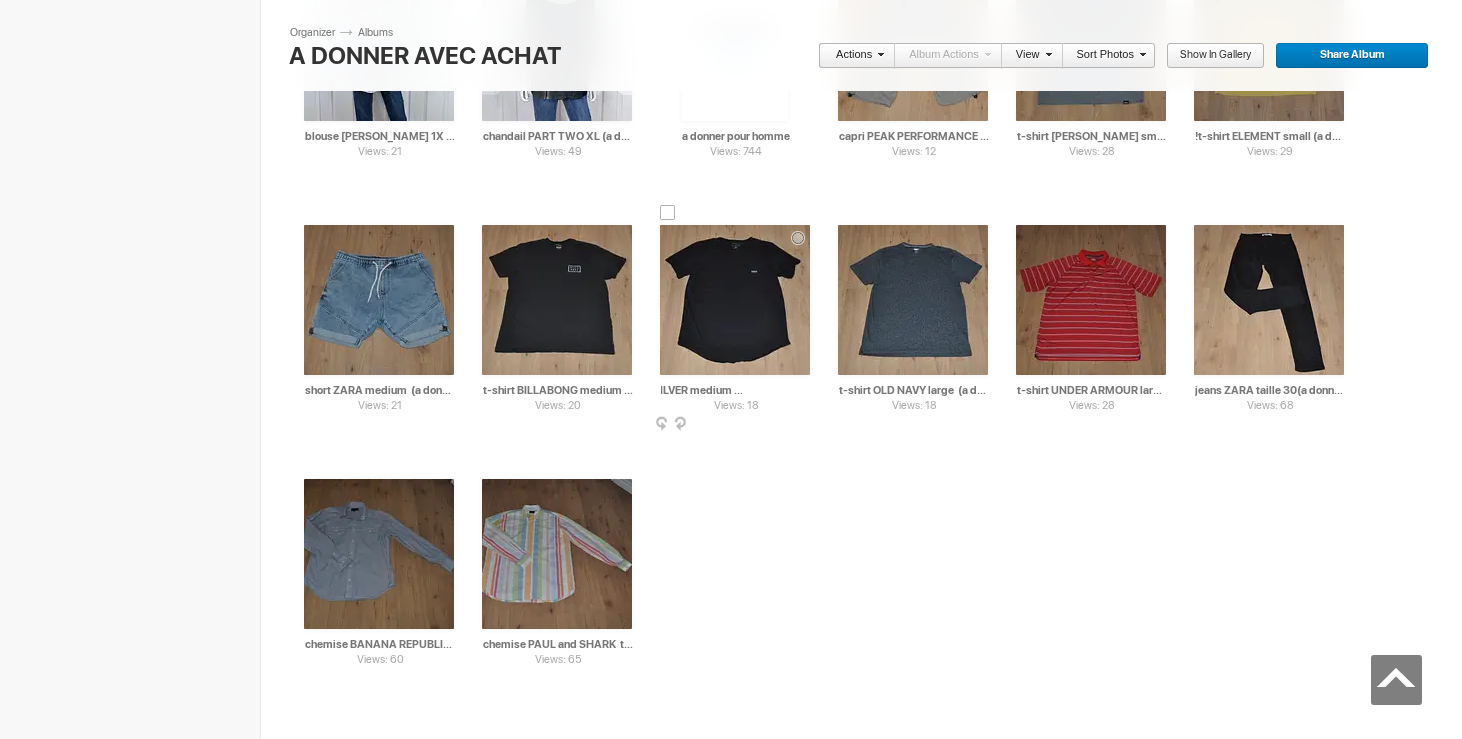 scroll, scrollTop: 0, scrollLeft: 139, axis: horizontal 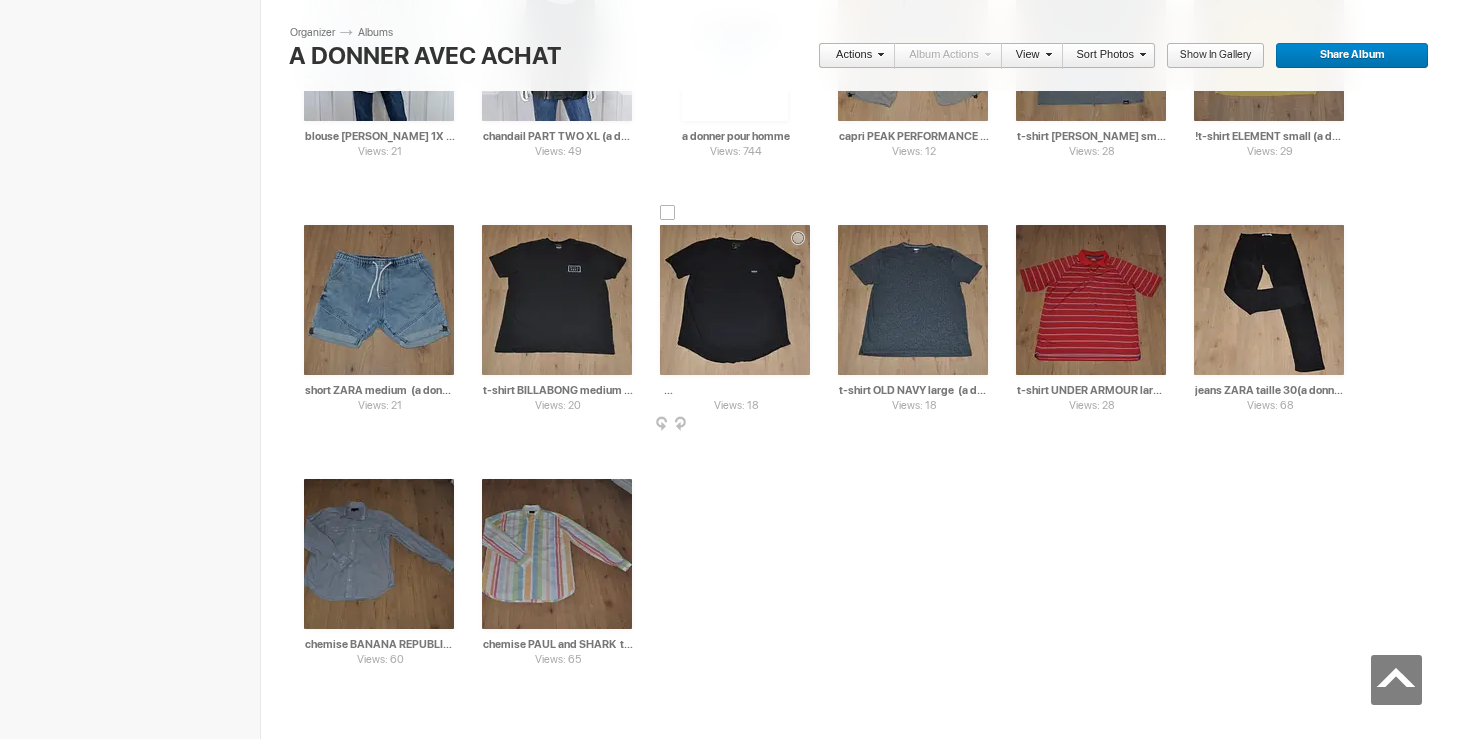 drag, startPoint x: 768, startPoint y: 388, endPoint x: 822, endPoint y: 388, distance: 54 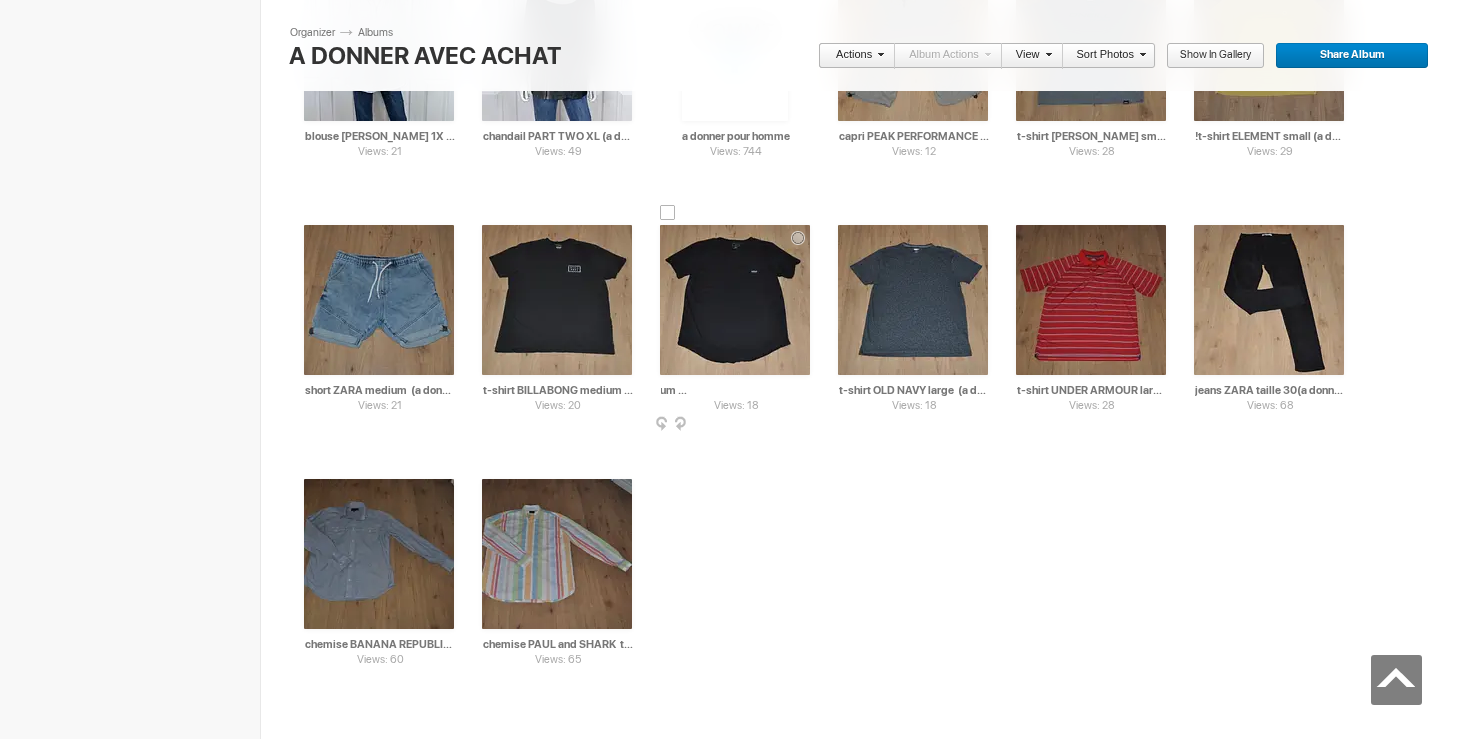 scroll, scrollTop: 0, scrollLeft: 125, axis: horizontal 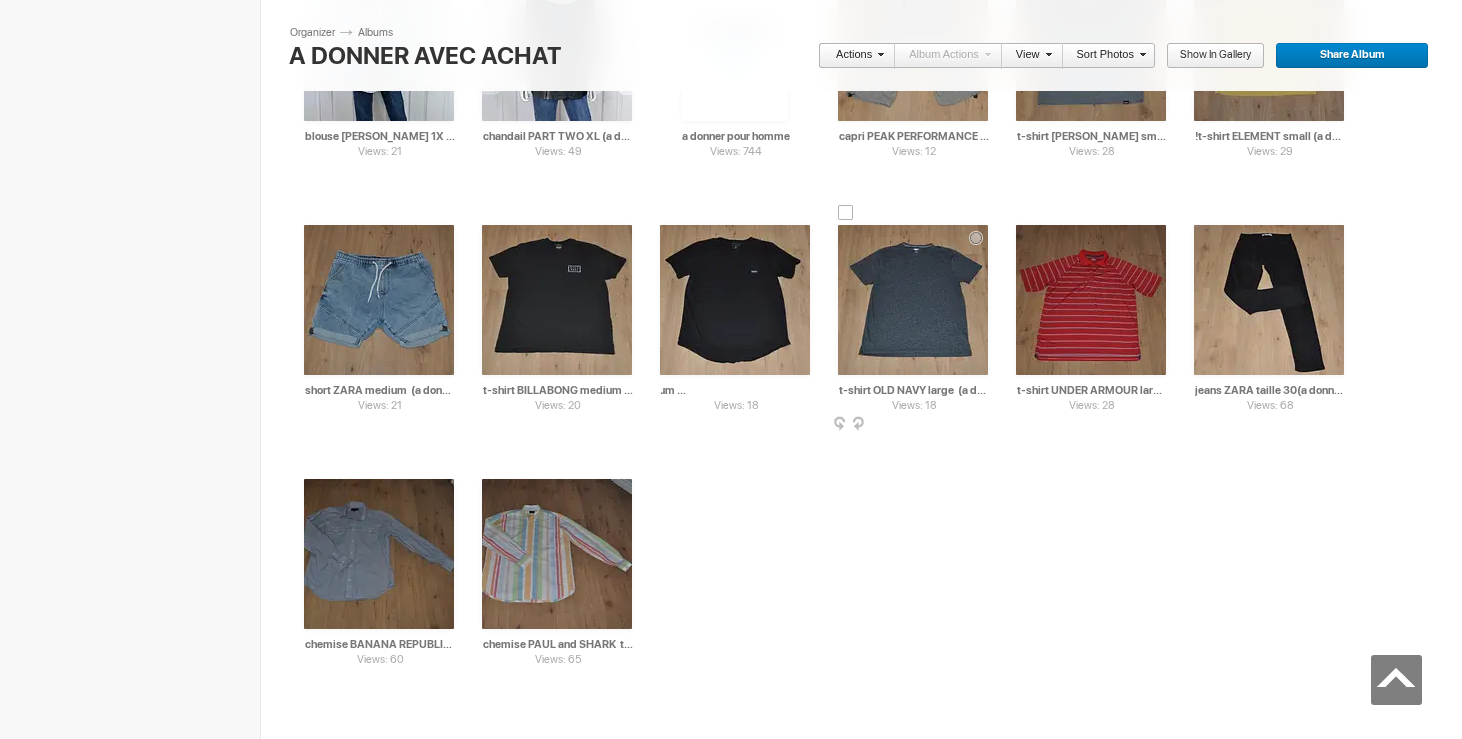 type on "t-shirt QUIKSILVER medium  (a donner avec achat de 5$)" 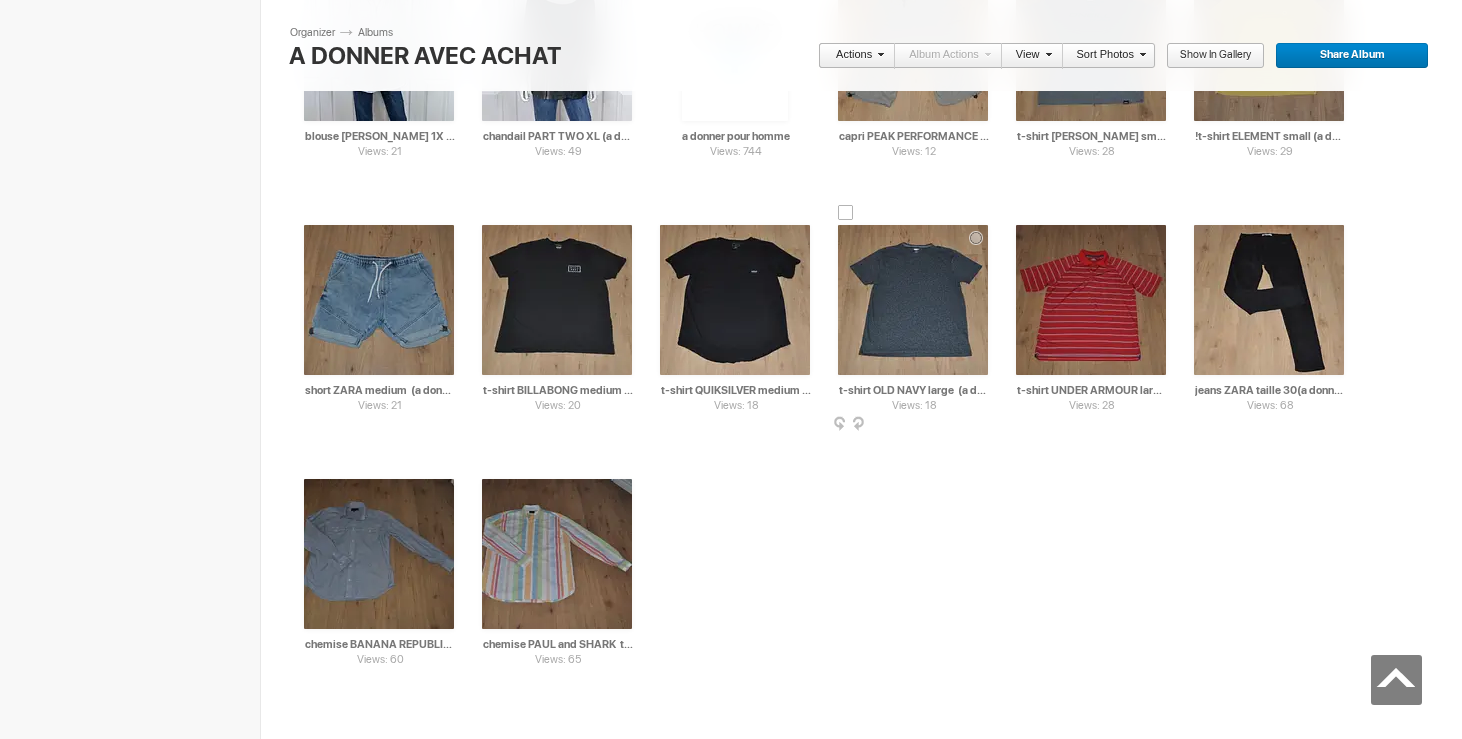 scroll, scrollTop: 0, scrollLeft: 113, axis: horizontal 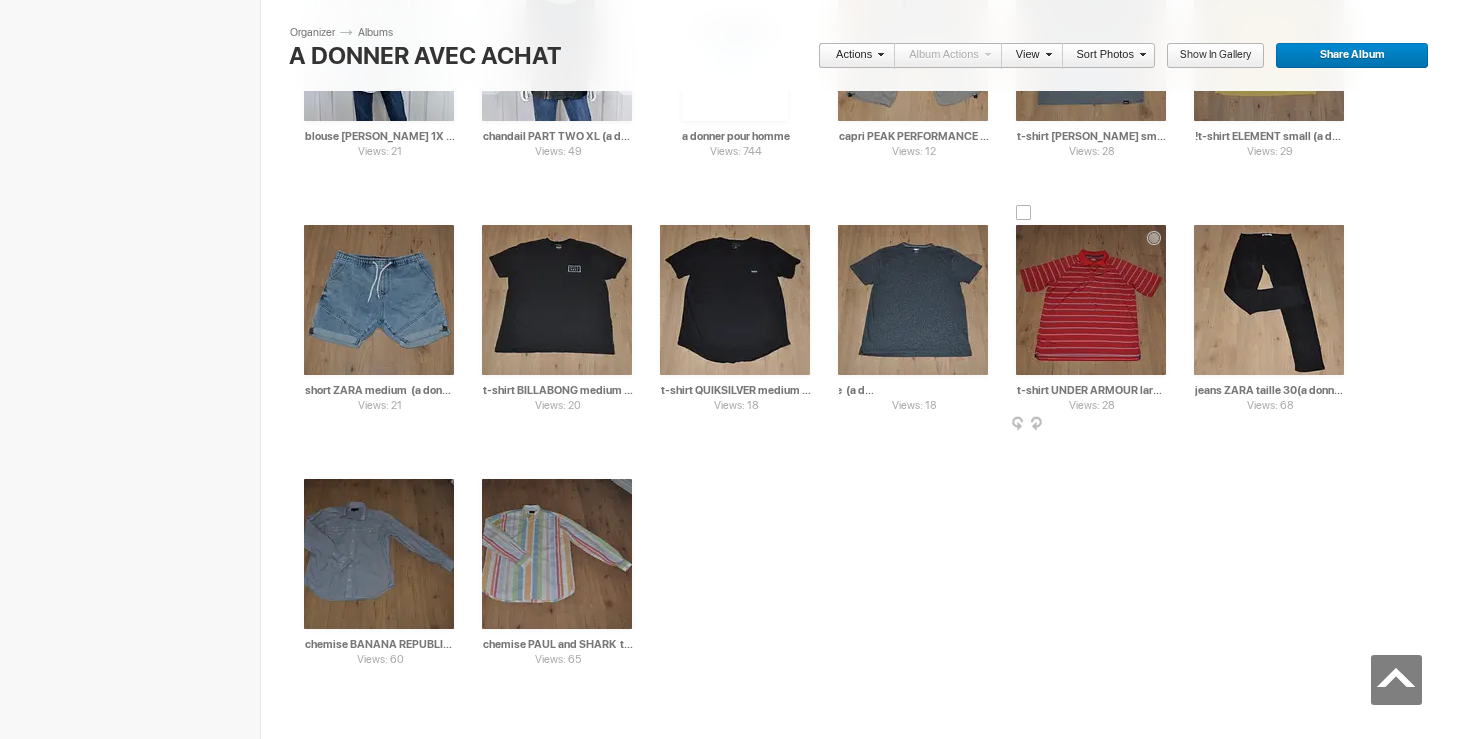 drag, startPoint x: 911, startPoint y: 391, endPoint x: 1011, endPoint y: 393, distance: 100.02 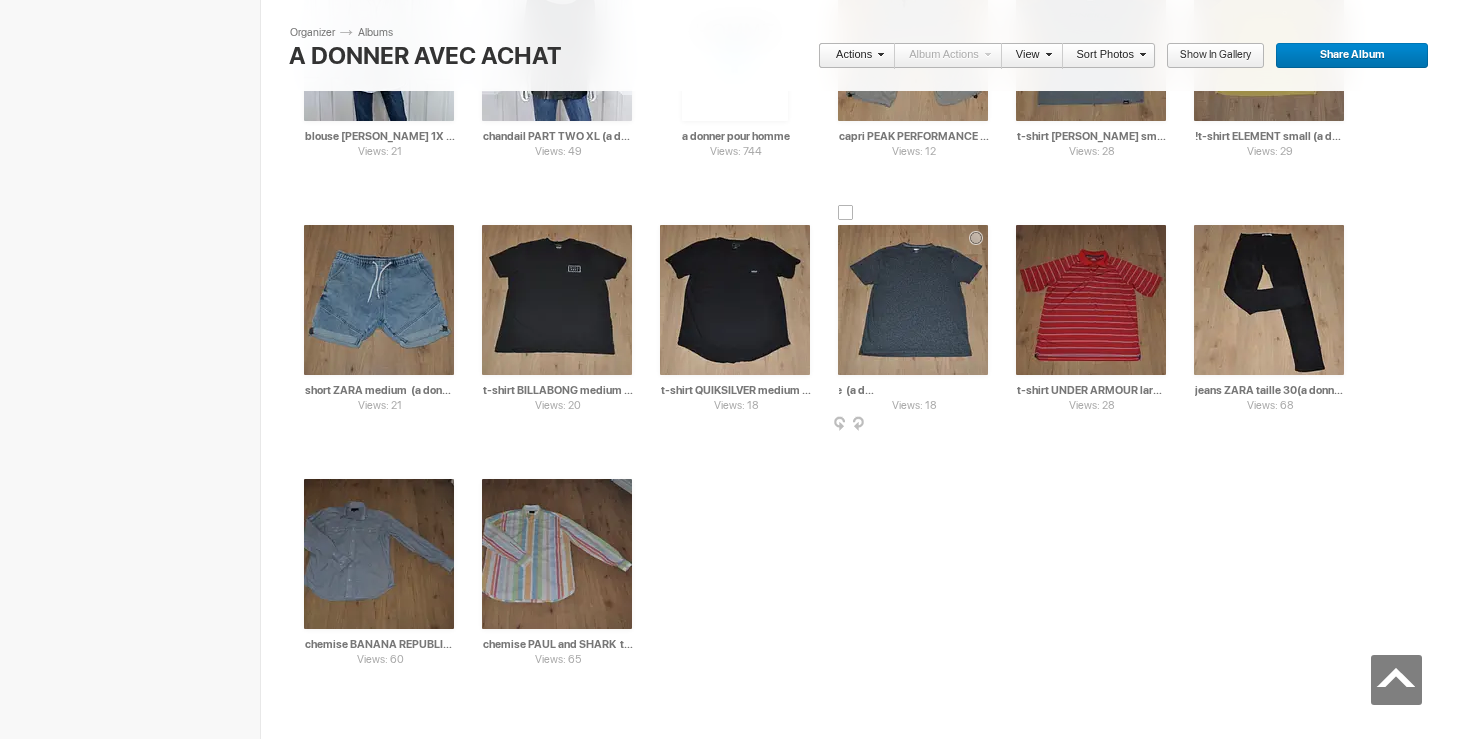 click on "t-shirt OLD NAVY large  (a donner avec achat de 15$)" at bounding box center (914, 390) 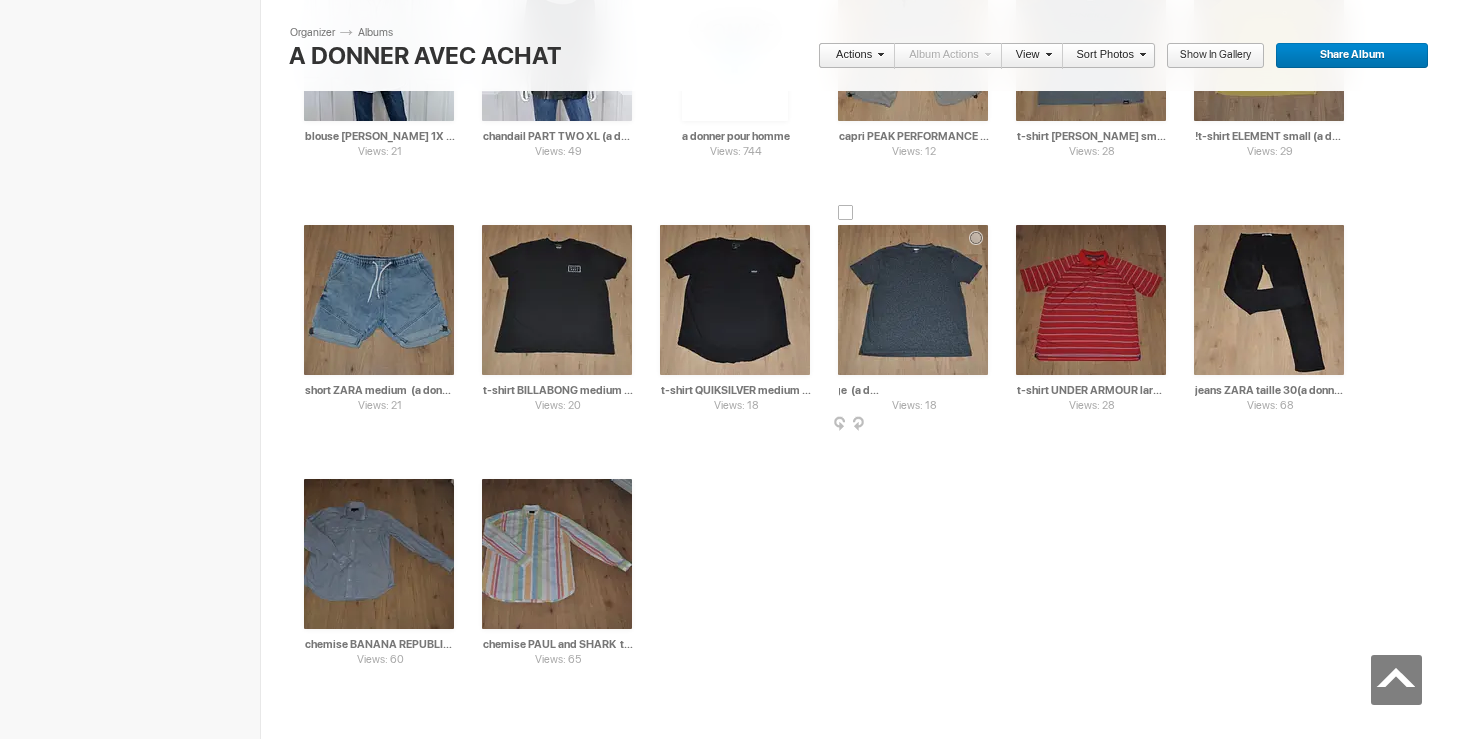 scroll, scrollTop: 0, scrollLeft: 108, axis: horizontal 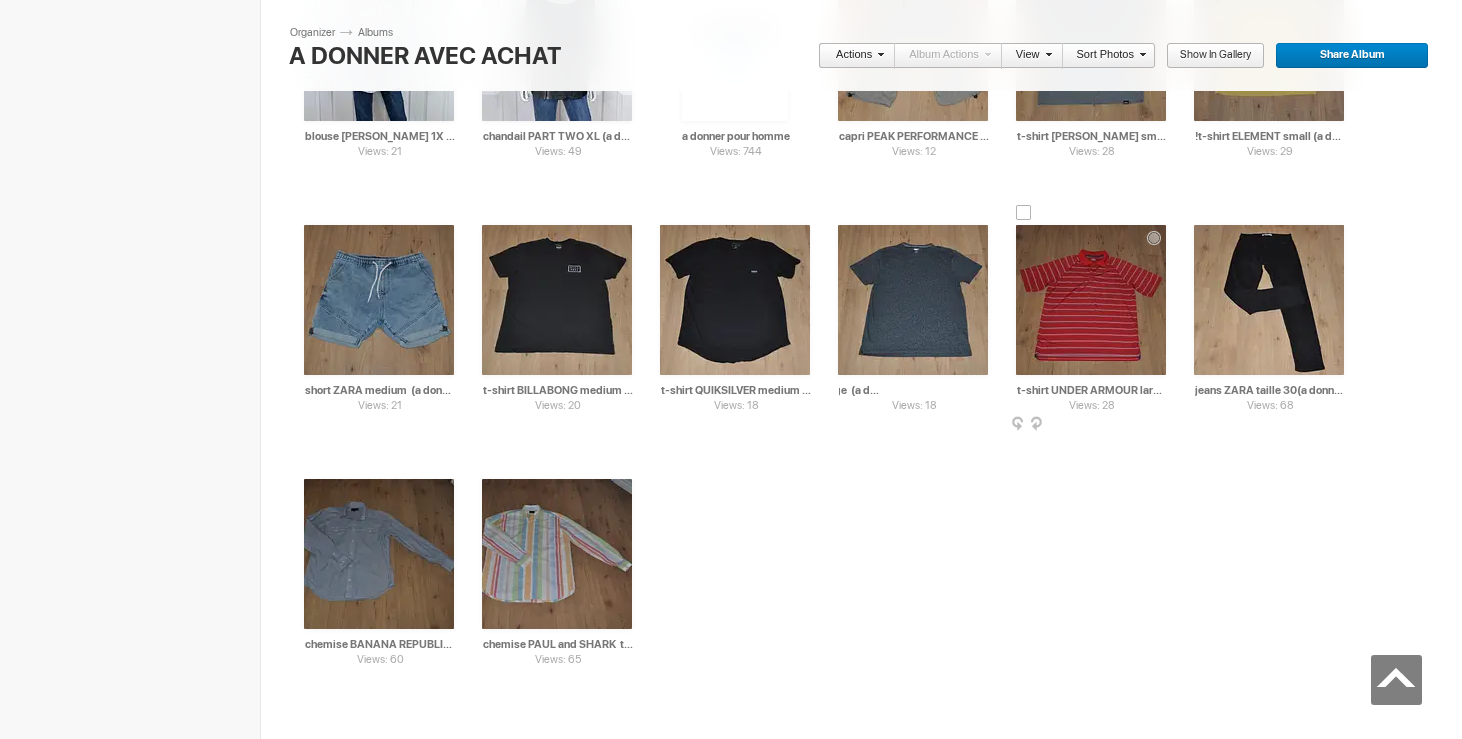 type on "t-shirt OLD NAVY large  (a donner avec achat de 5$)" 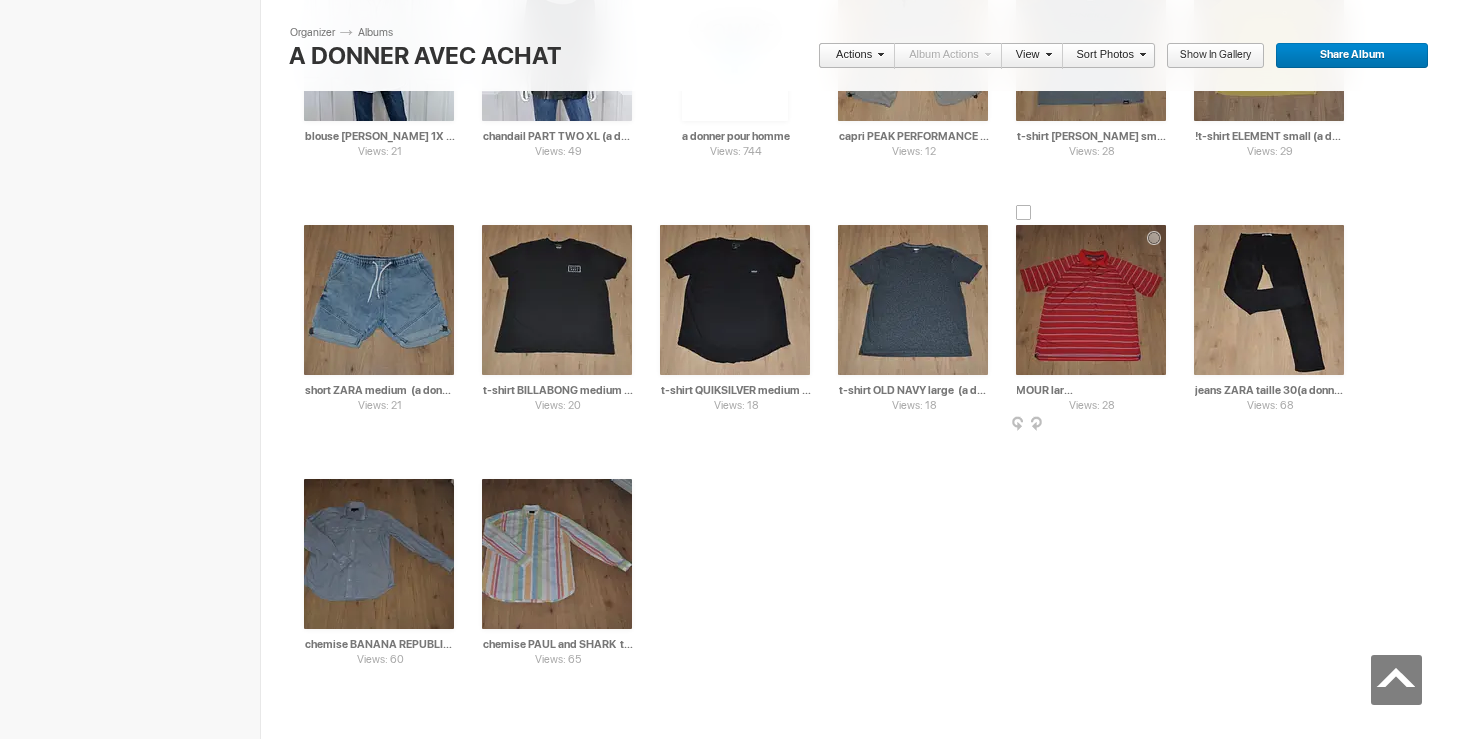 scroll, scrollTop: 0, scrollLeft: 141, axis: horizontal 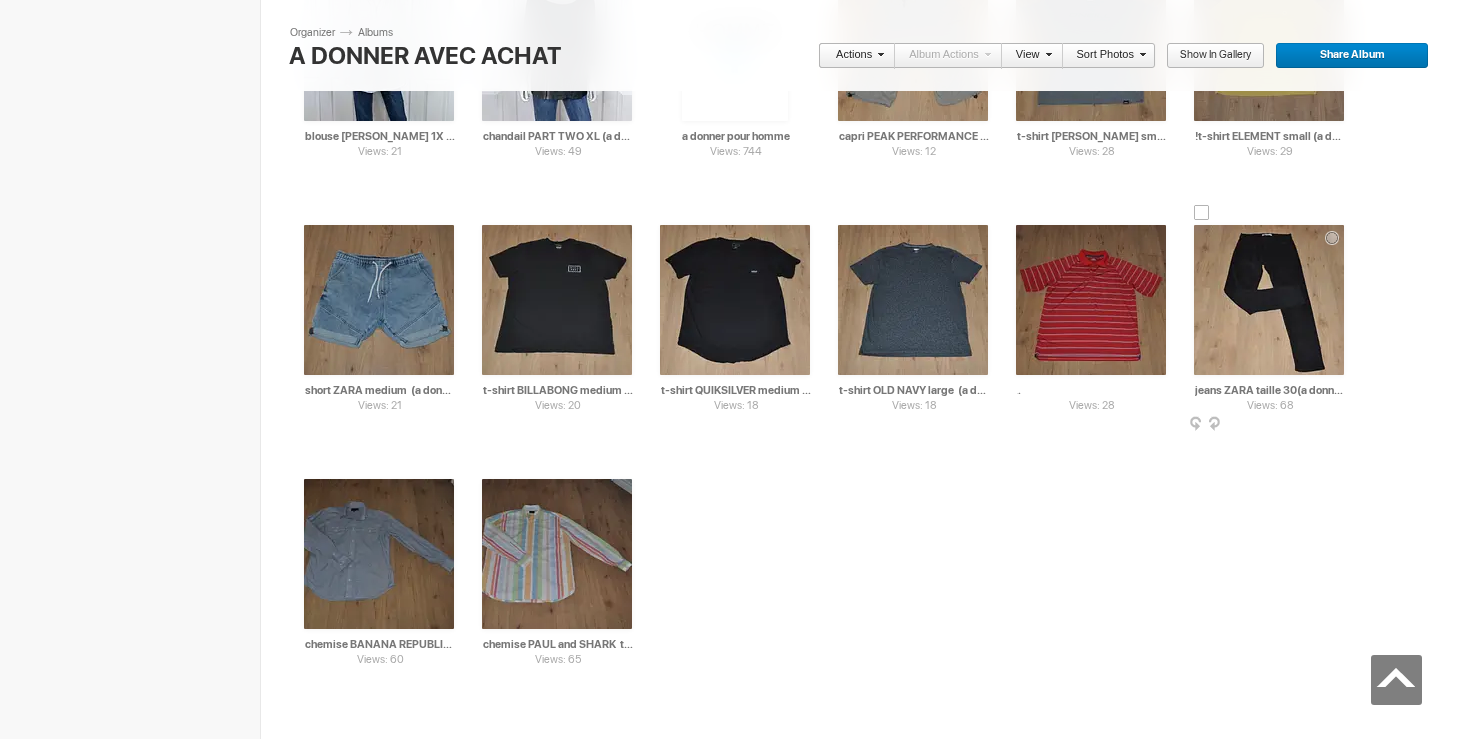 drag, startPoint x: 1087, startPoint y: 397, endPoint x: 1188, endPoint y: 385, distance: 101.71037 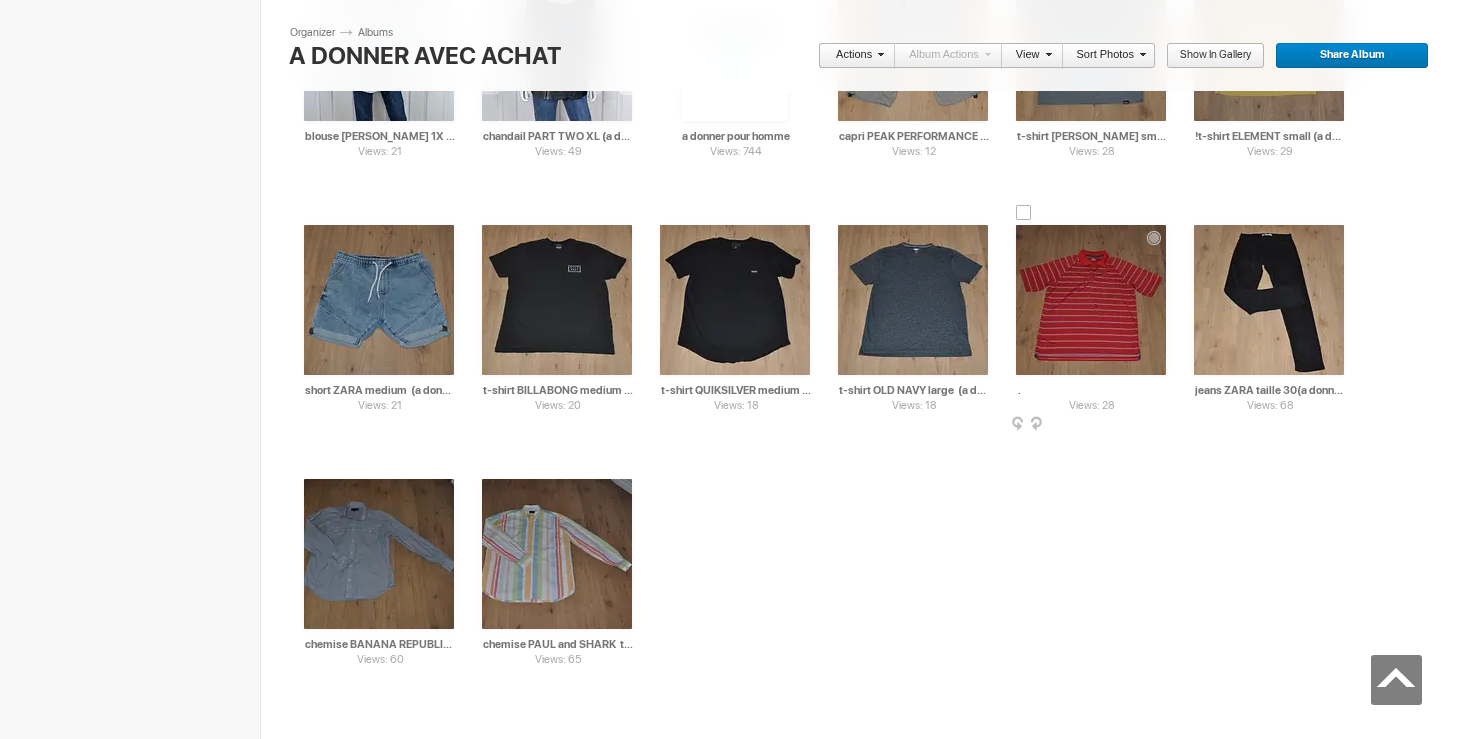 click on "t-shirt UNDER ARMOUR large a donner avec achat de 20$)" at bounding box center (1092, 390) 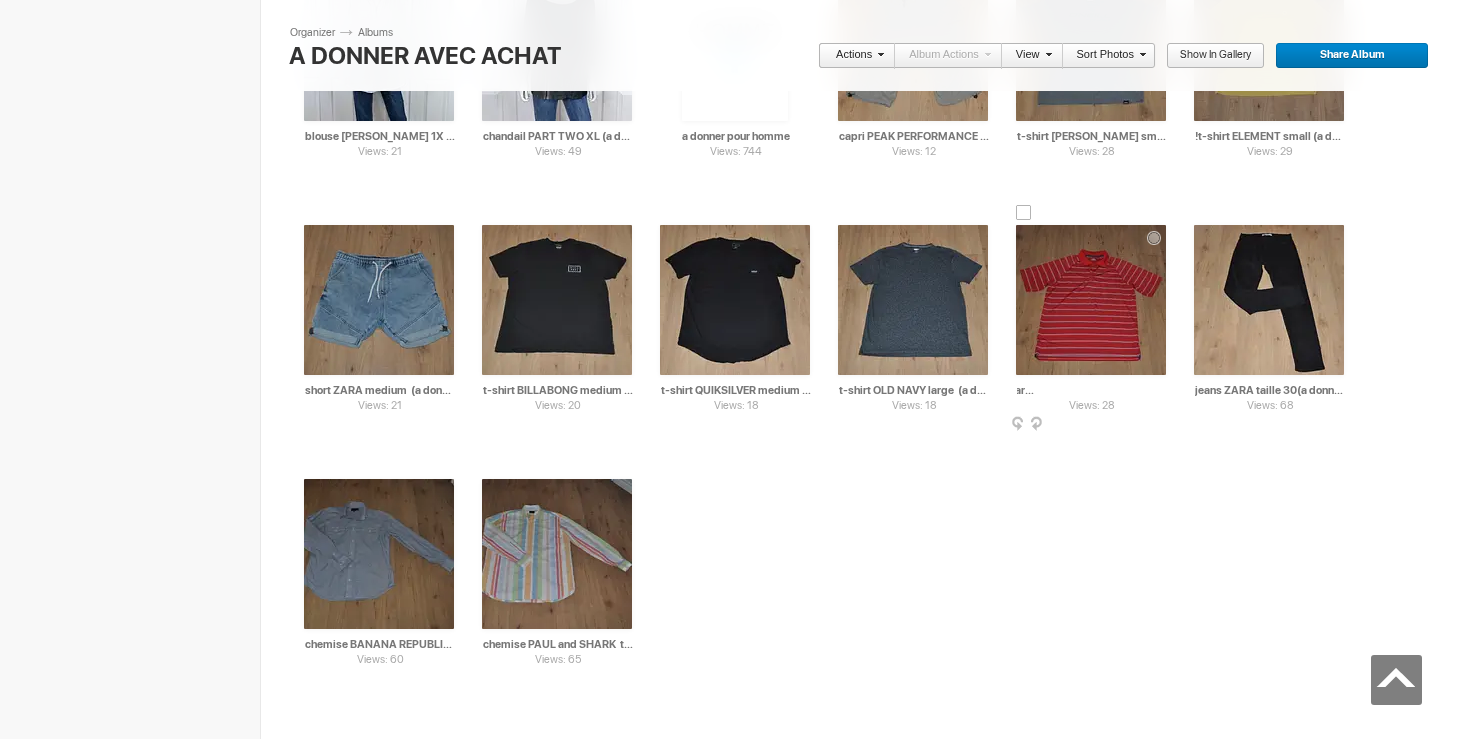 scroll, scrollTop: 0, scrollLeft: 127, axis: horizontal 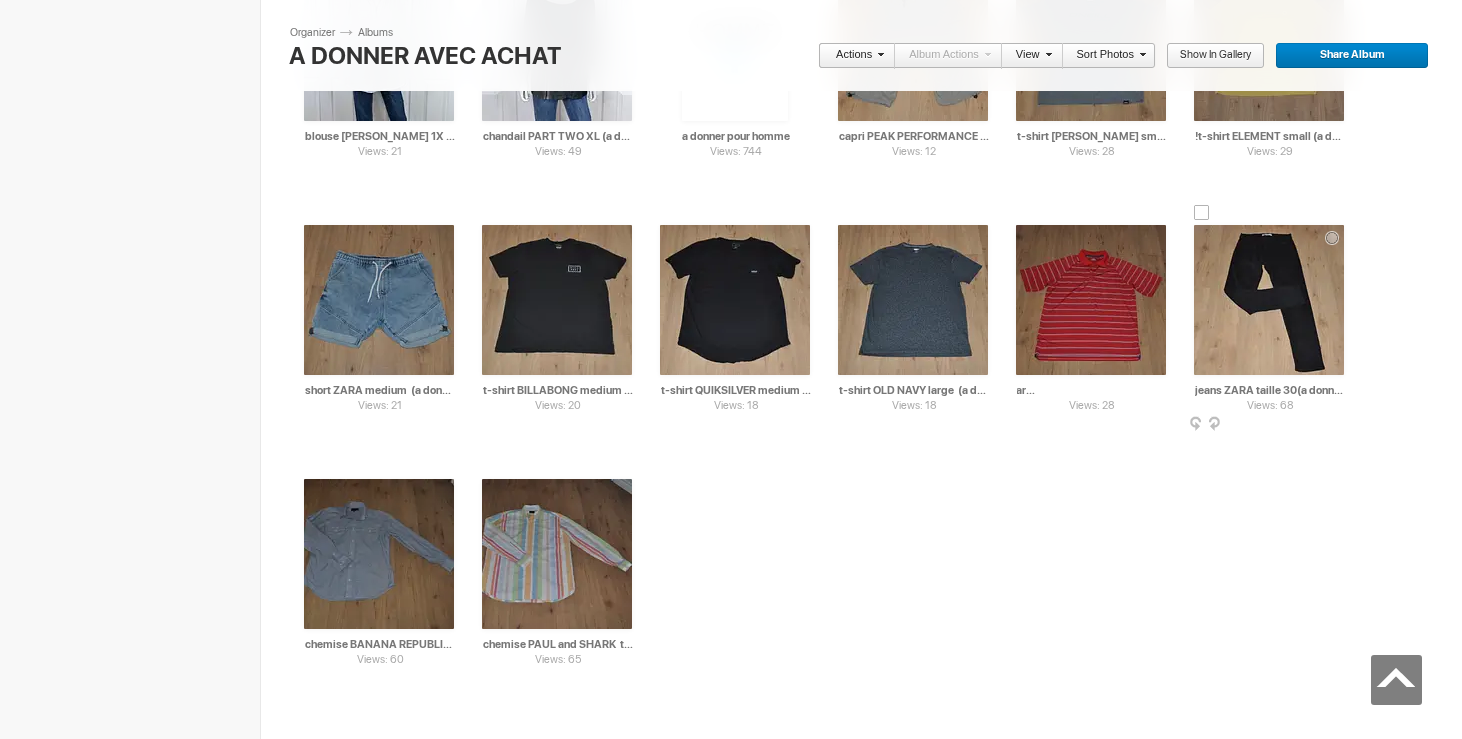 type on "t-shirt UNDER ARMOUR large a donner avec achat de 5$)" 